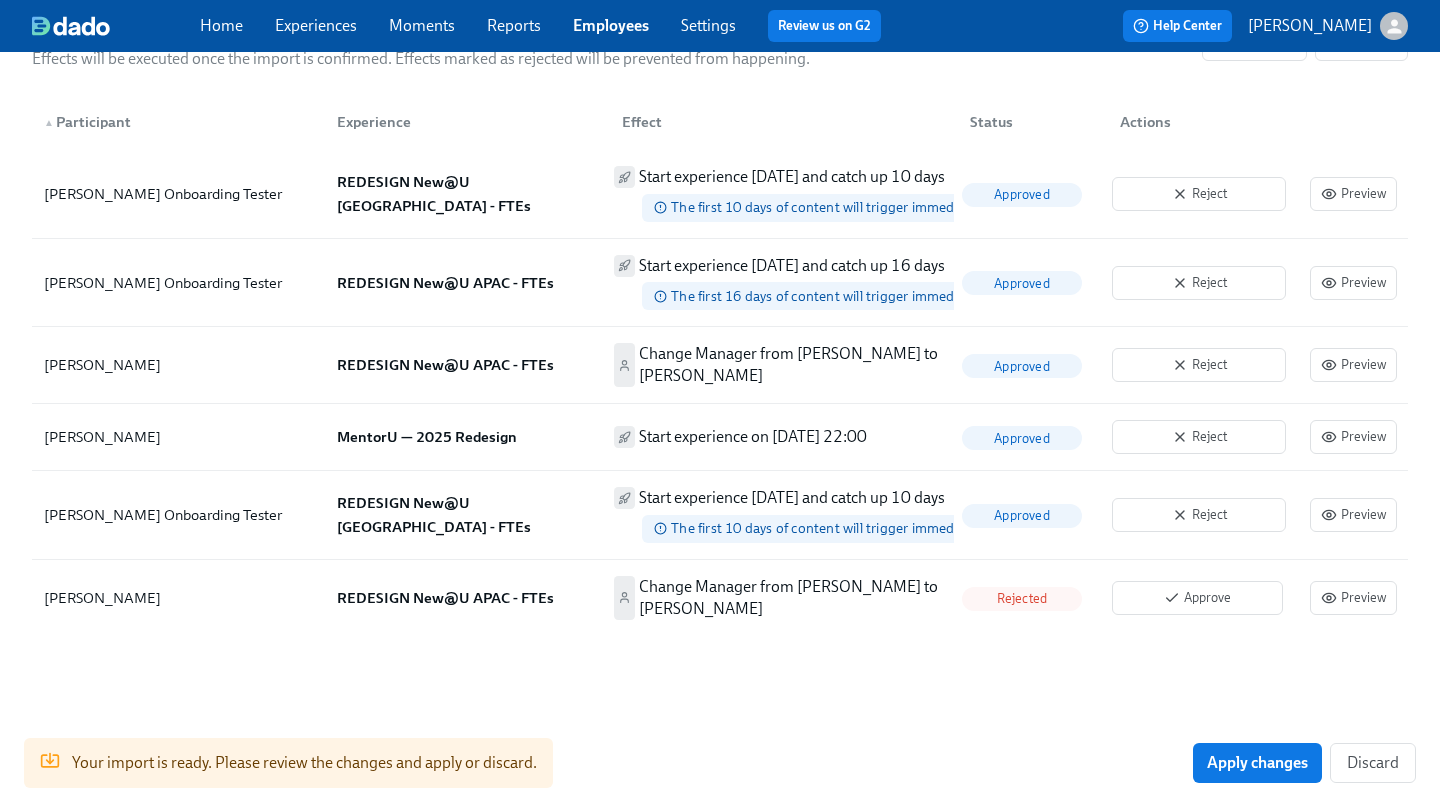 scroll, scrollTop: 945, scrollLeft: 0, axis: vertical 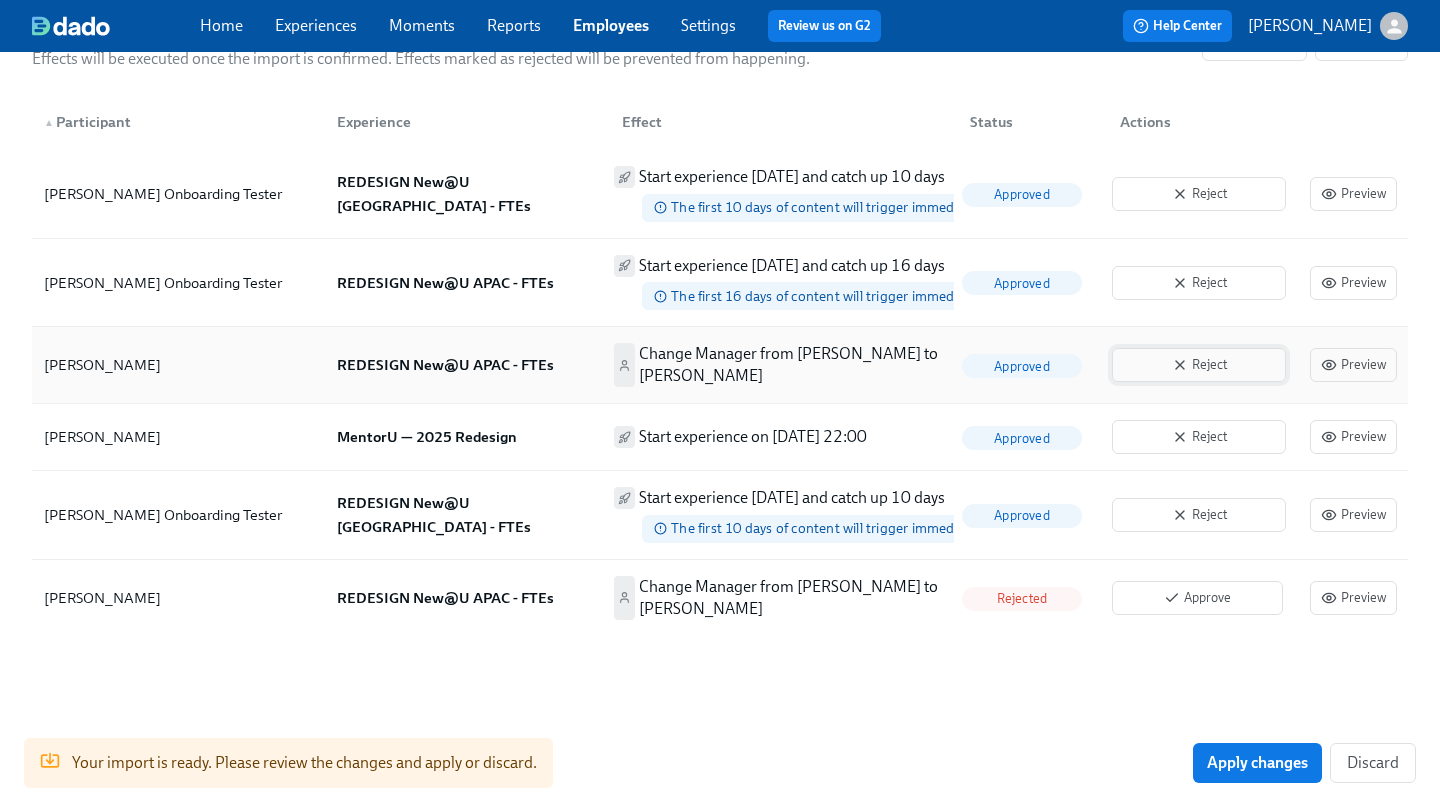 click on "Reject" at bounding box center (1199, 365) 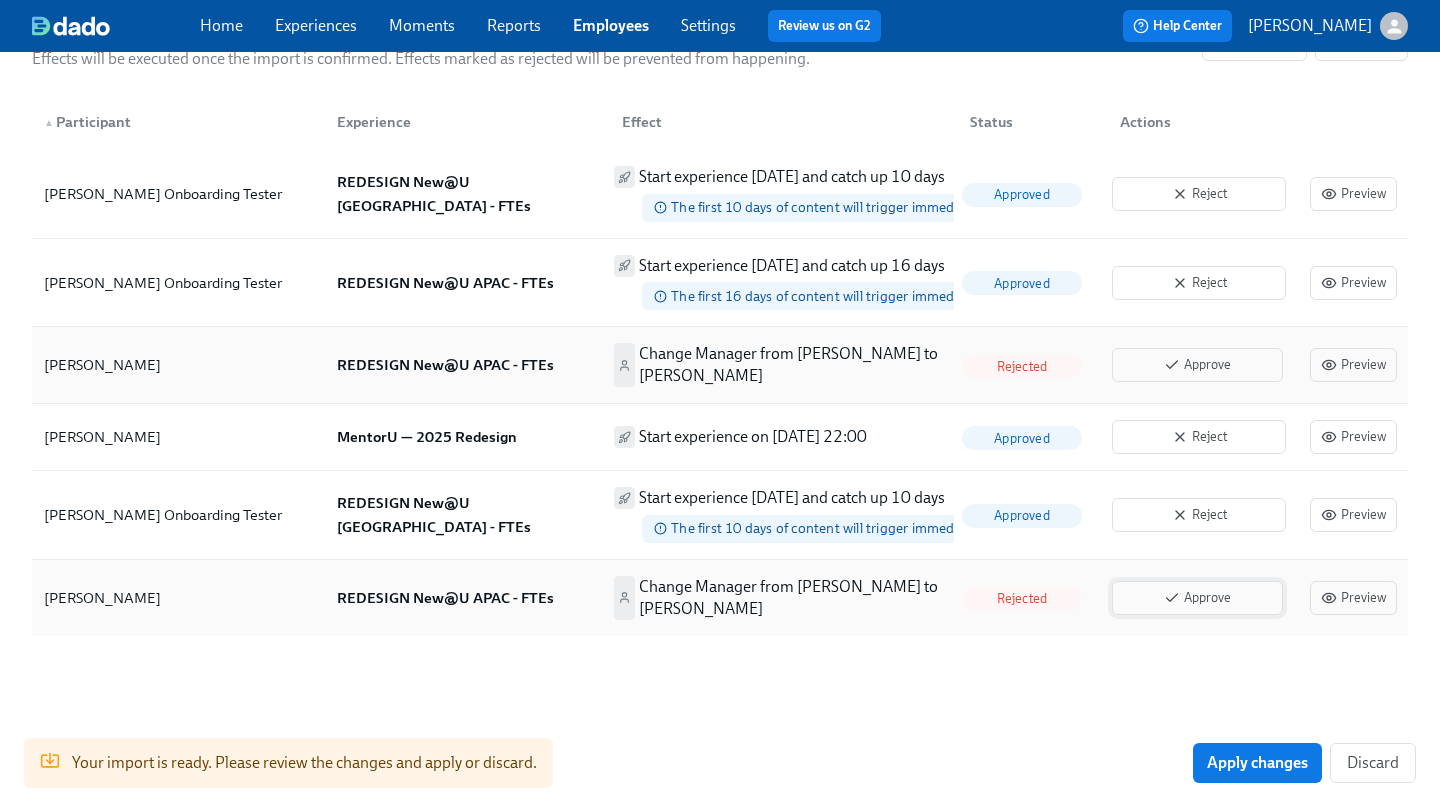 click on "Approve" at bounding box center [1197, 598] 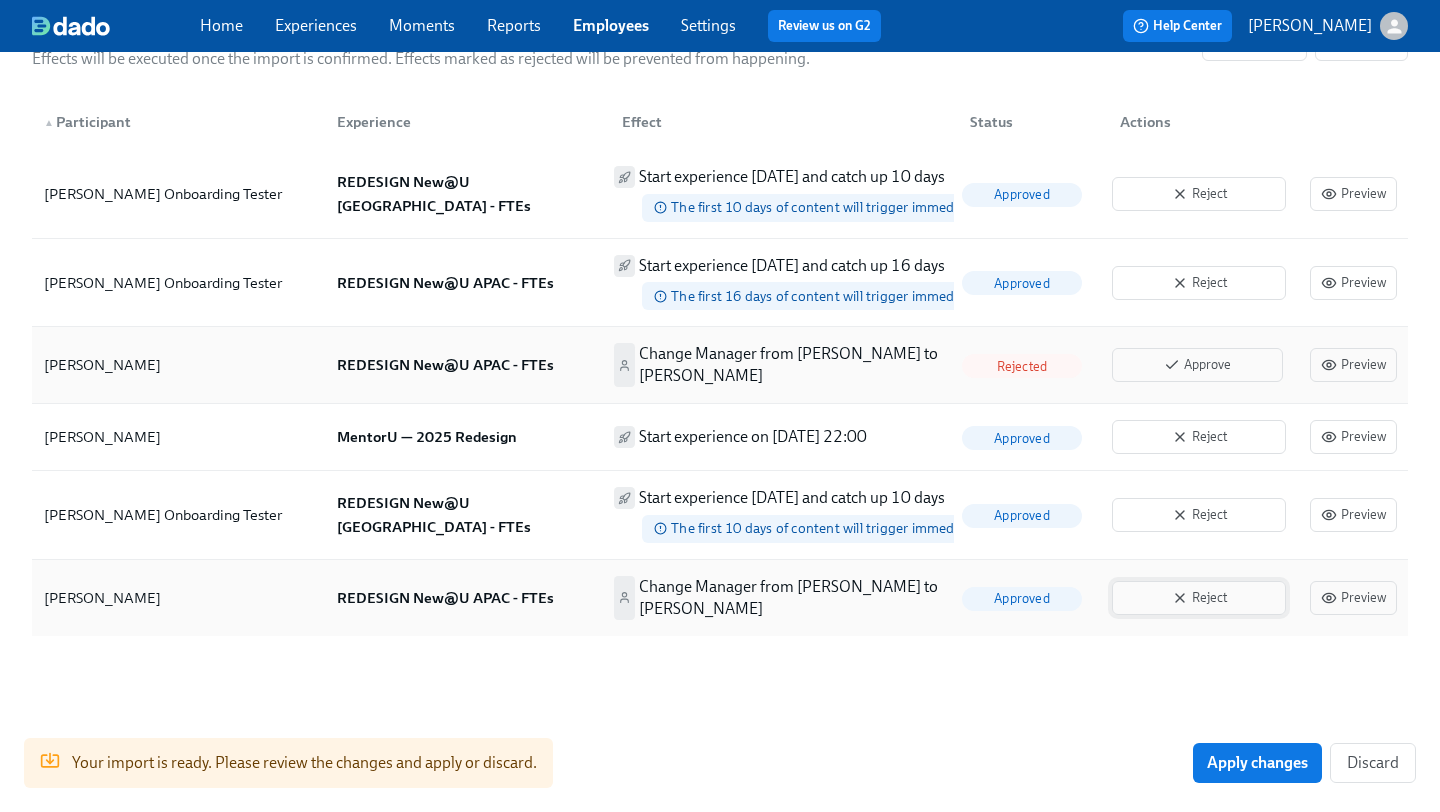 click on "Reject" at bounding box center [1199, 598] 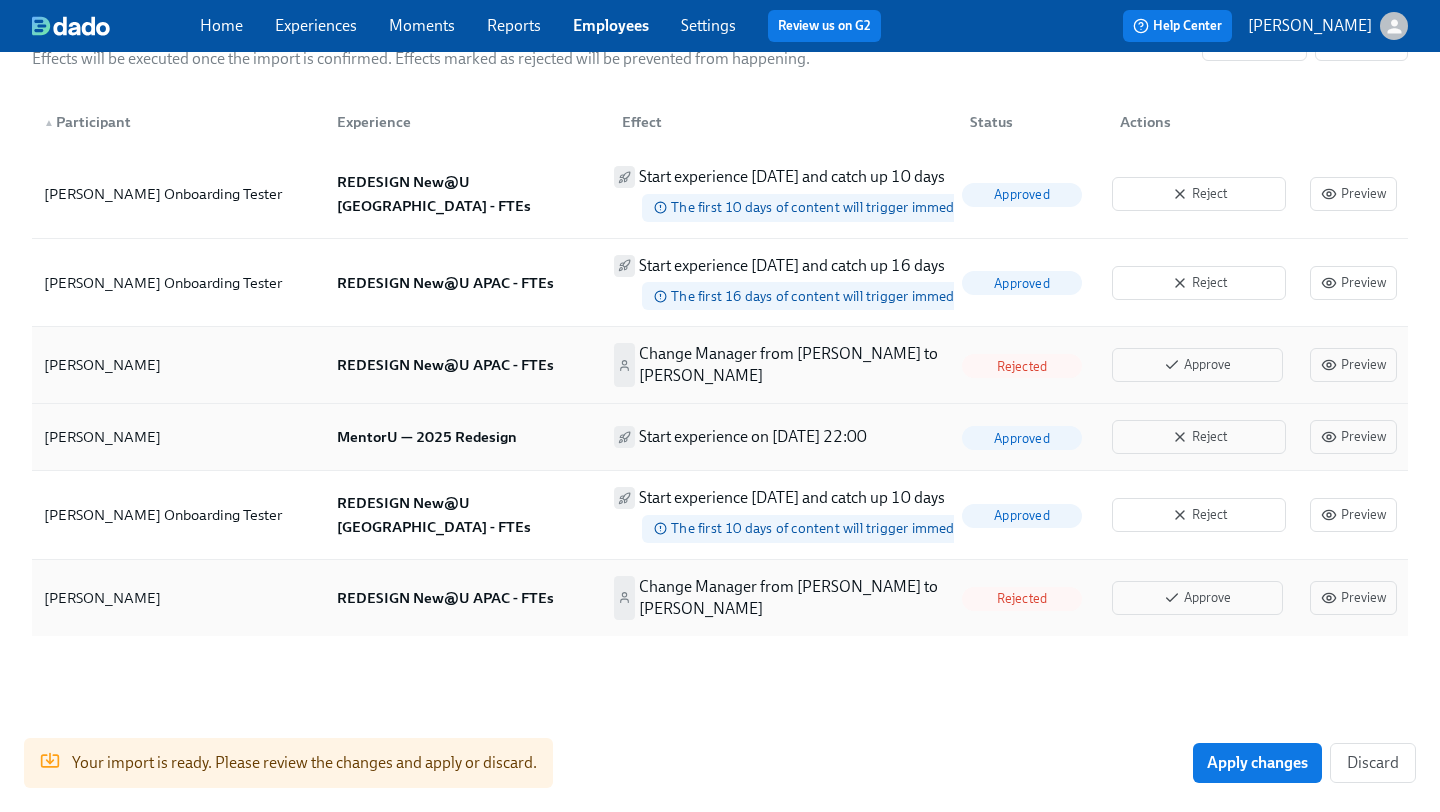 scroll, scrollTop: 944, scrollLeft: 0, axis: vertical 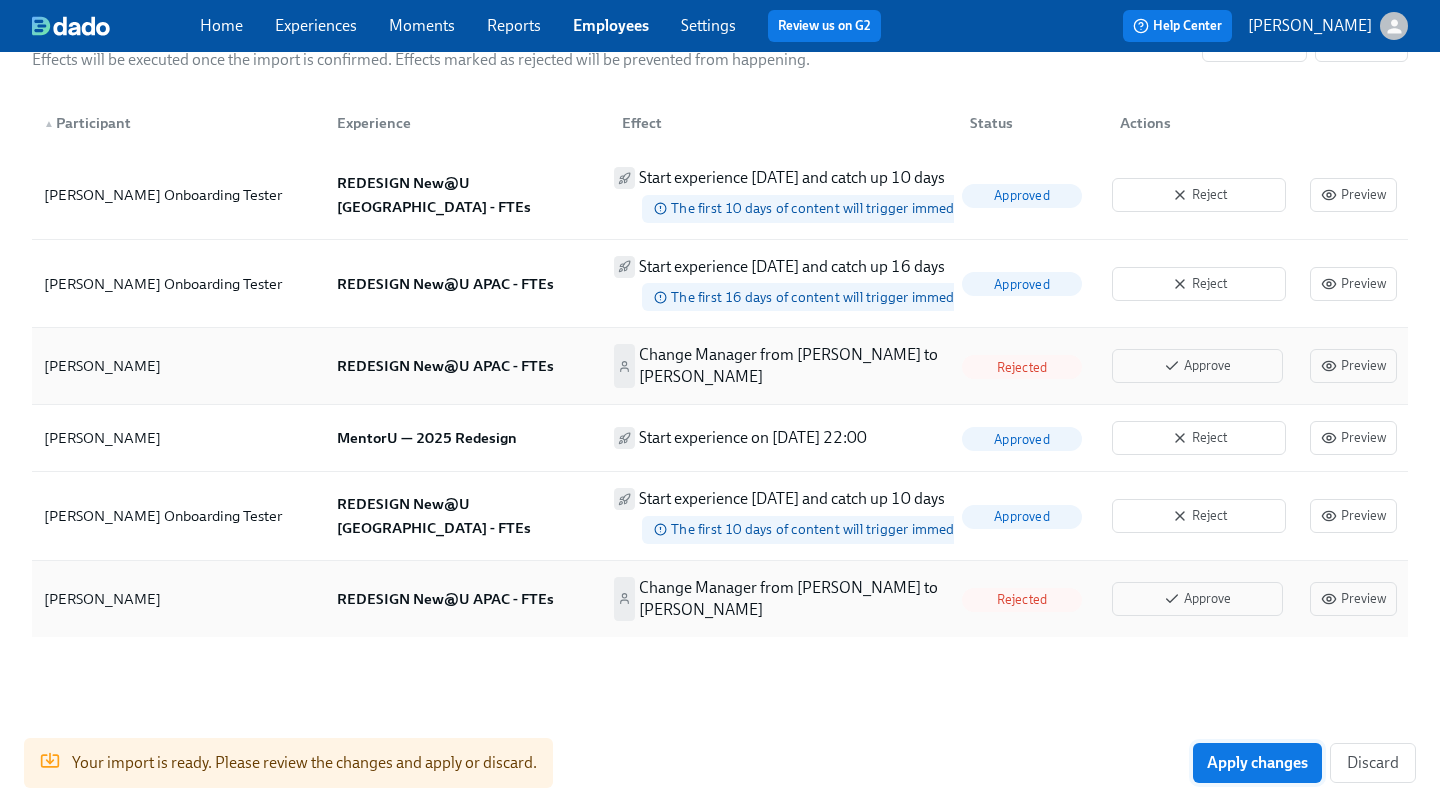 click on "Apply changes" at bounding box center [1257, 763] 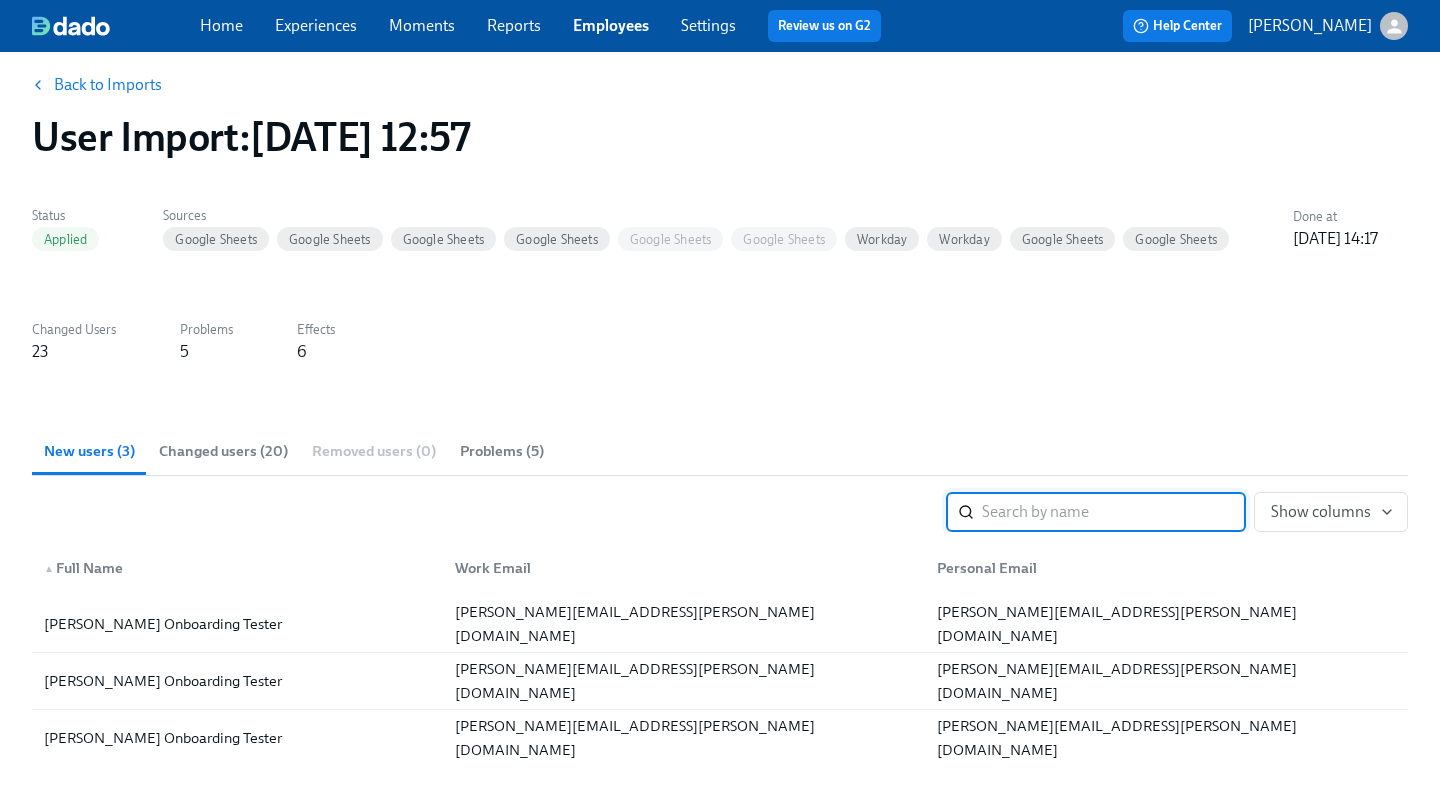 scroll, scrollTop: 0, scrollLeft: 0, axis: both 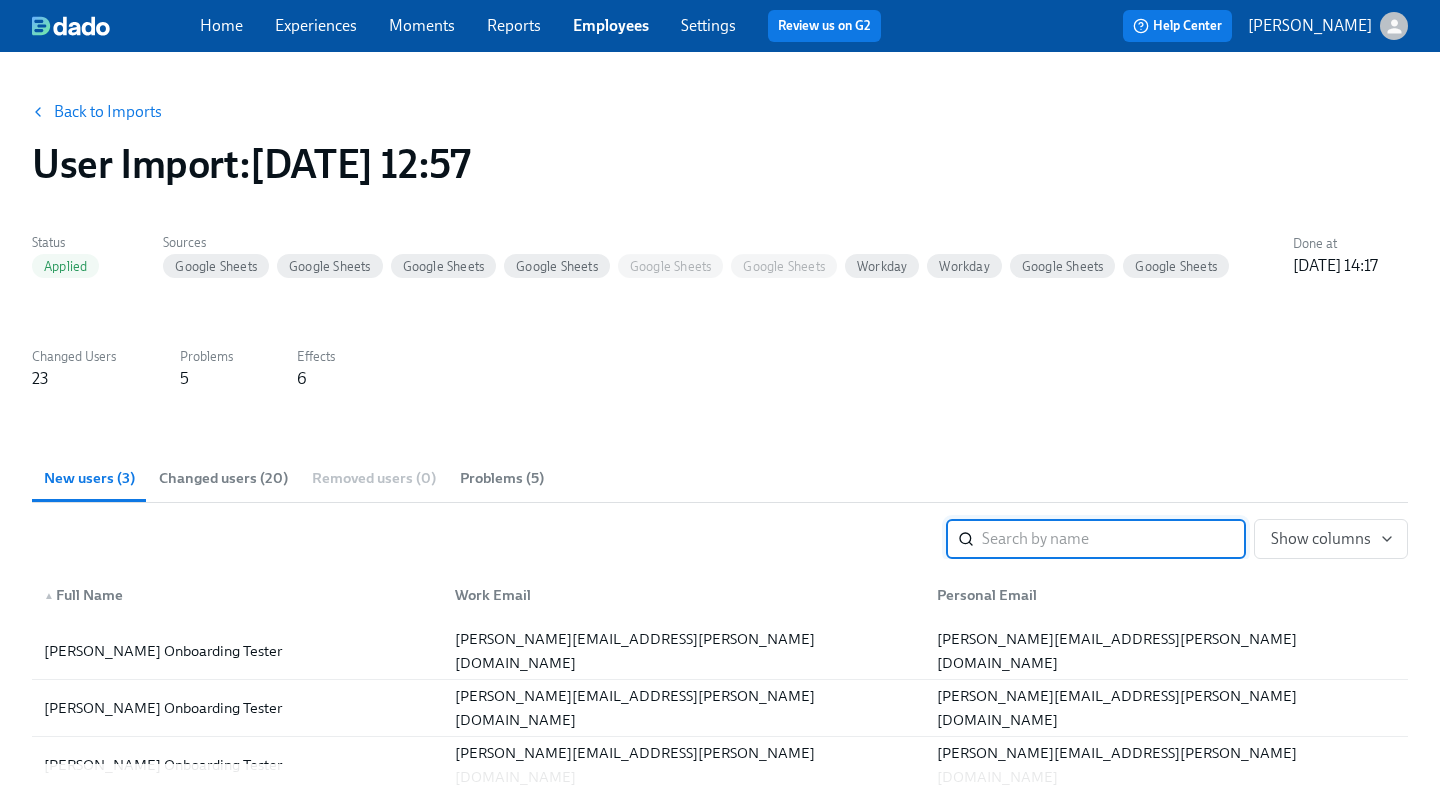 click on "Back to Imports" at bounding box center [108, 112] 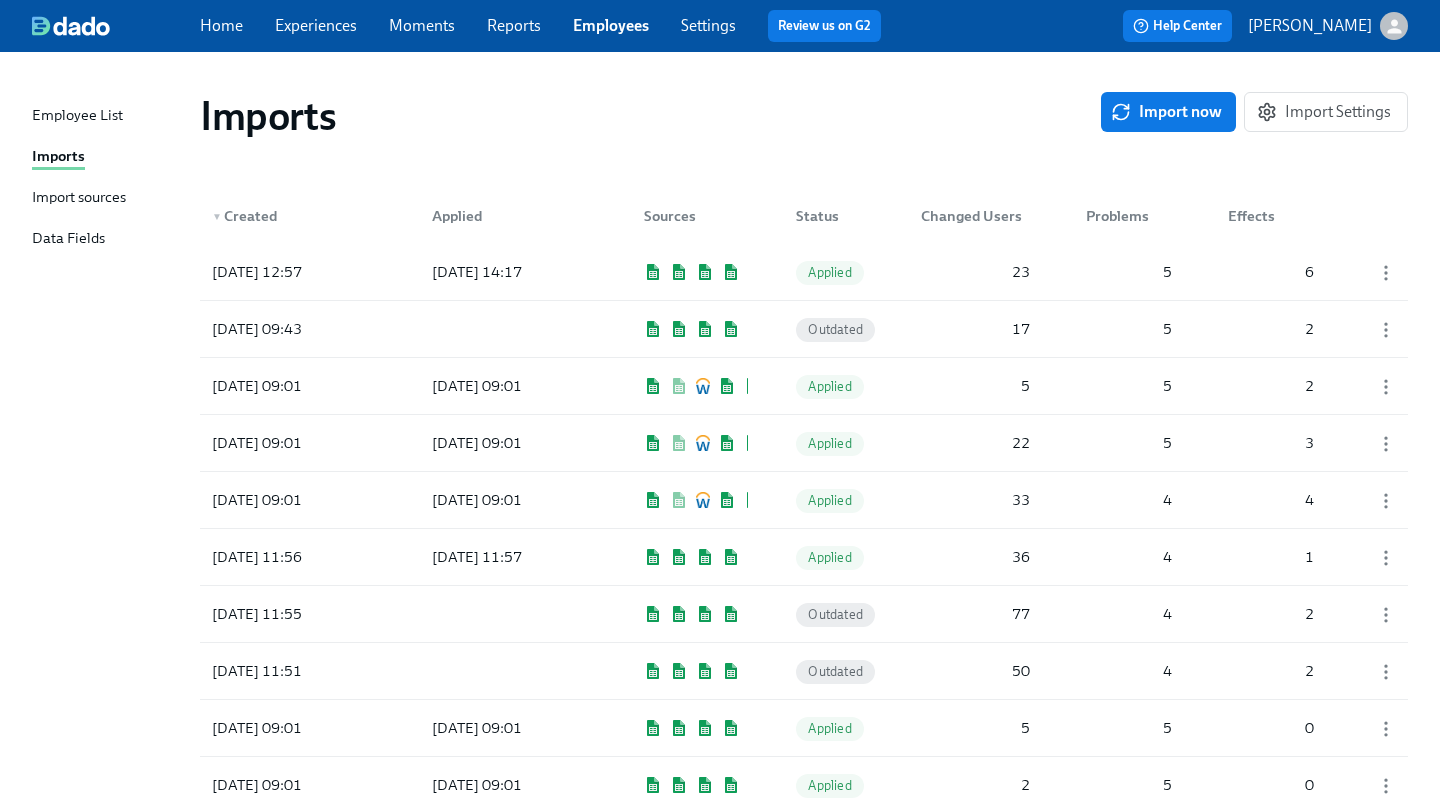 click on "Data Fields" at bounding box center (68, 239) 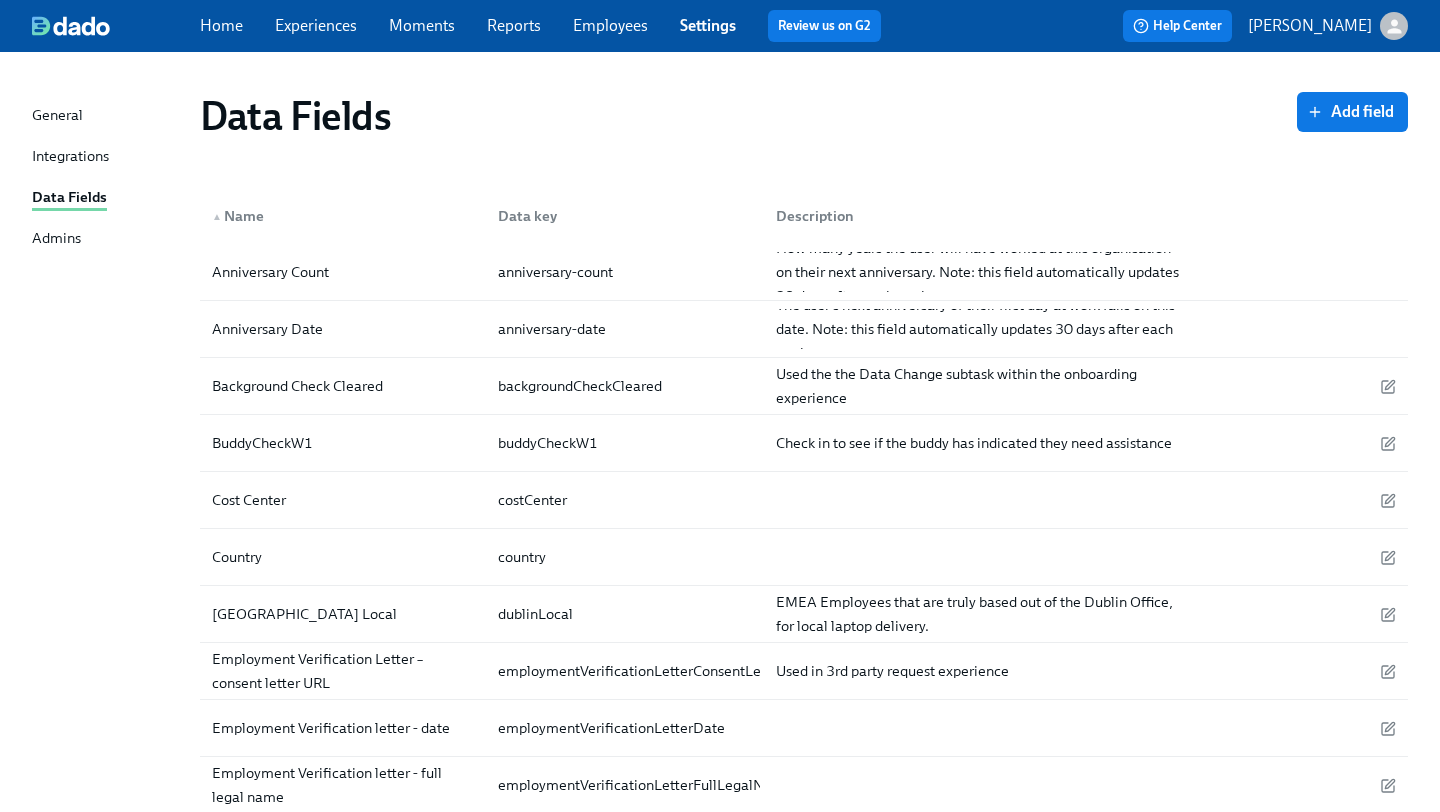 click on "Admins" at bounding box center (56, 239) 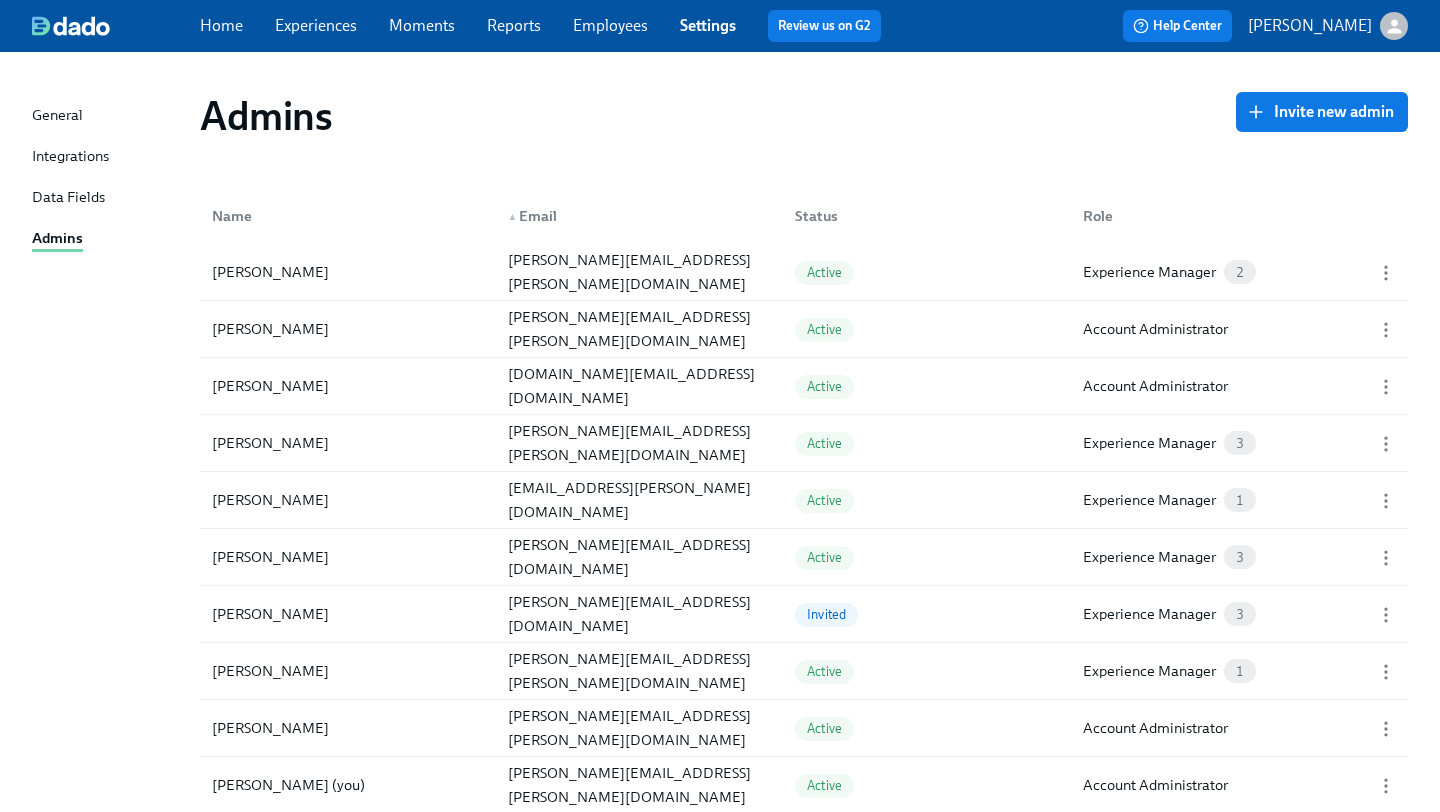 click on "Data Fields" at bounding box center (68, 198) 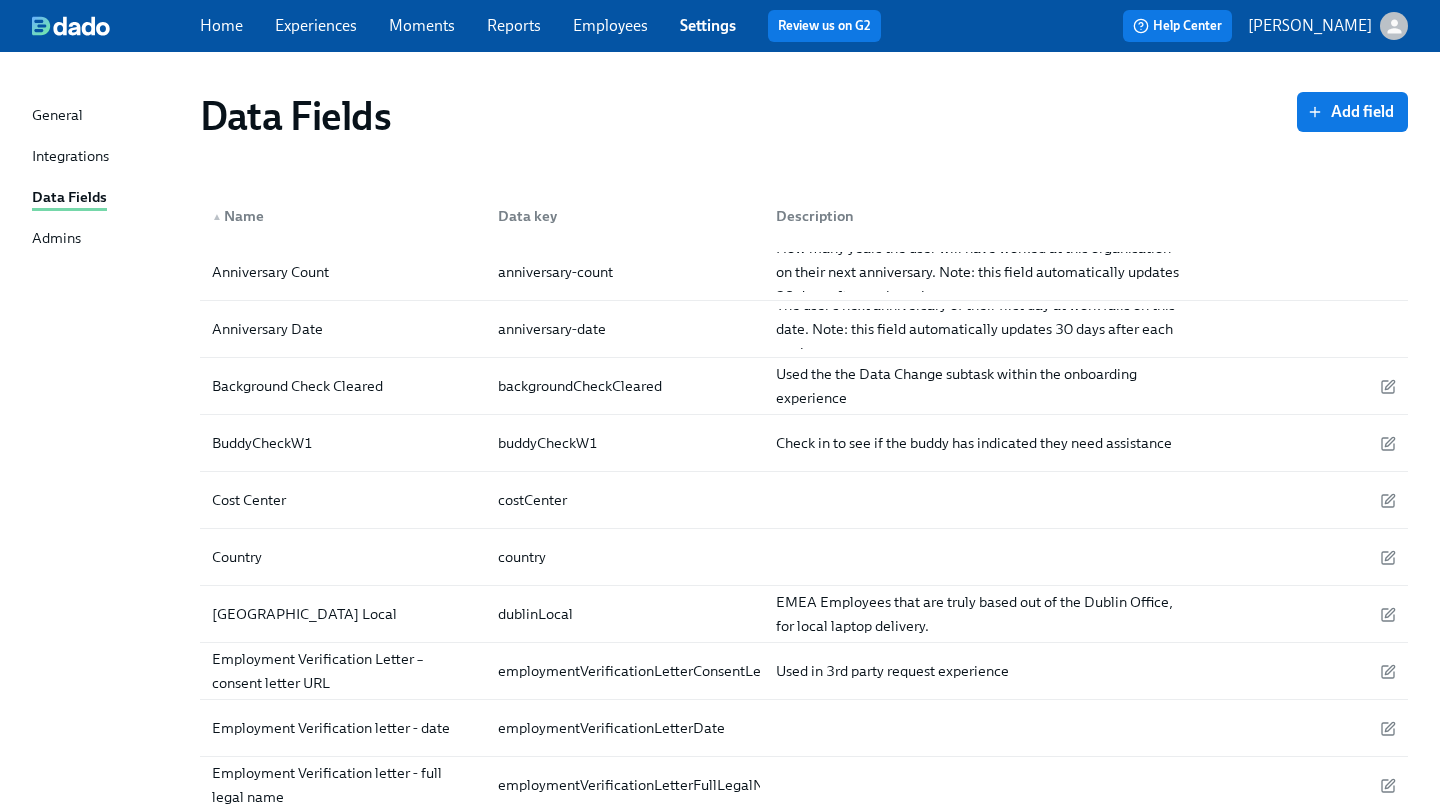 click on "Integrations" at bounding box center (70, 157) 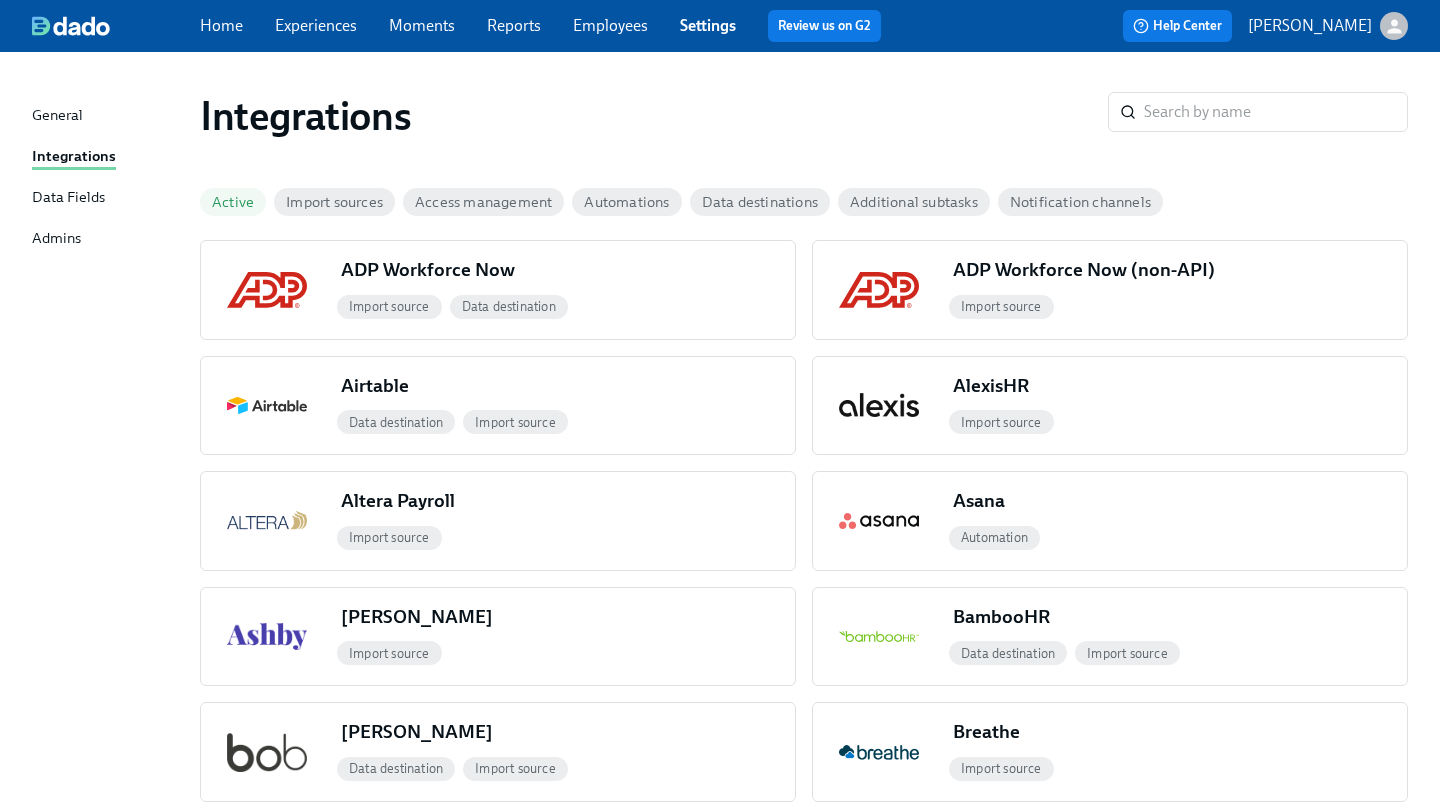click on "General" at bounding box center (57, 116) 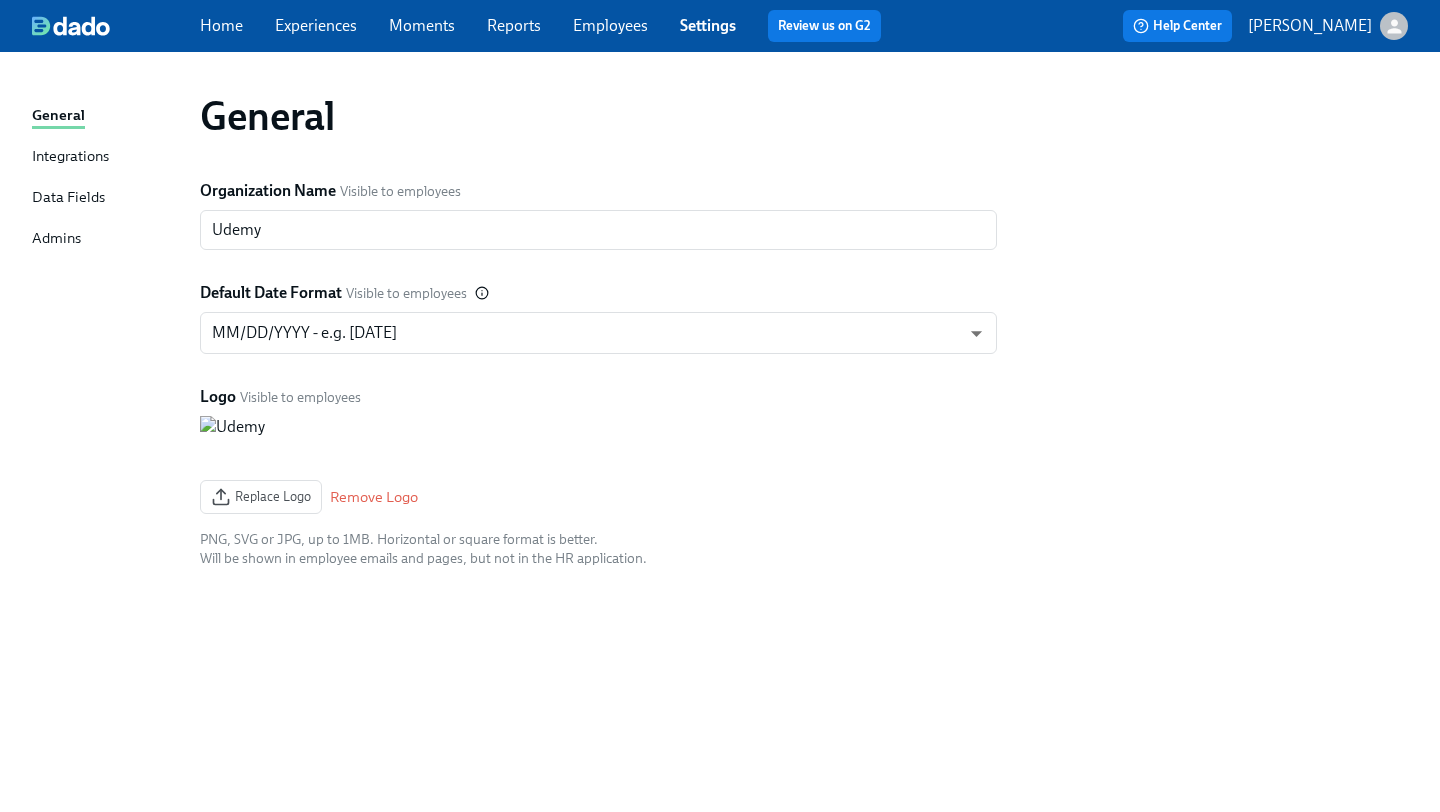 click on "Admins" at bounding box center [56, 239] 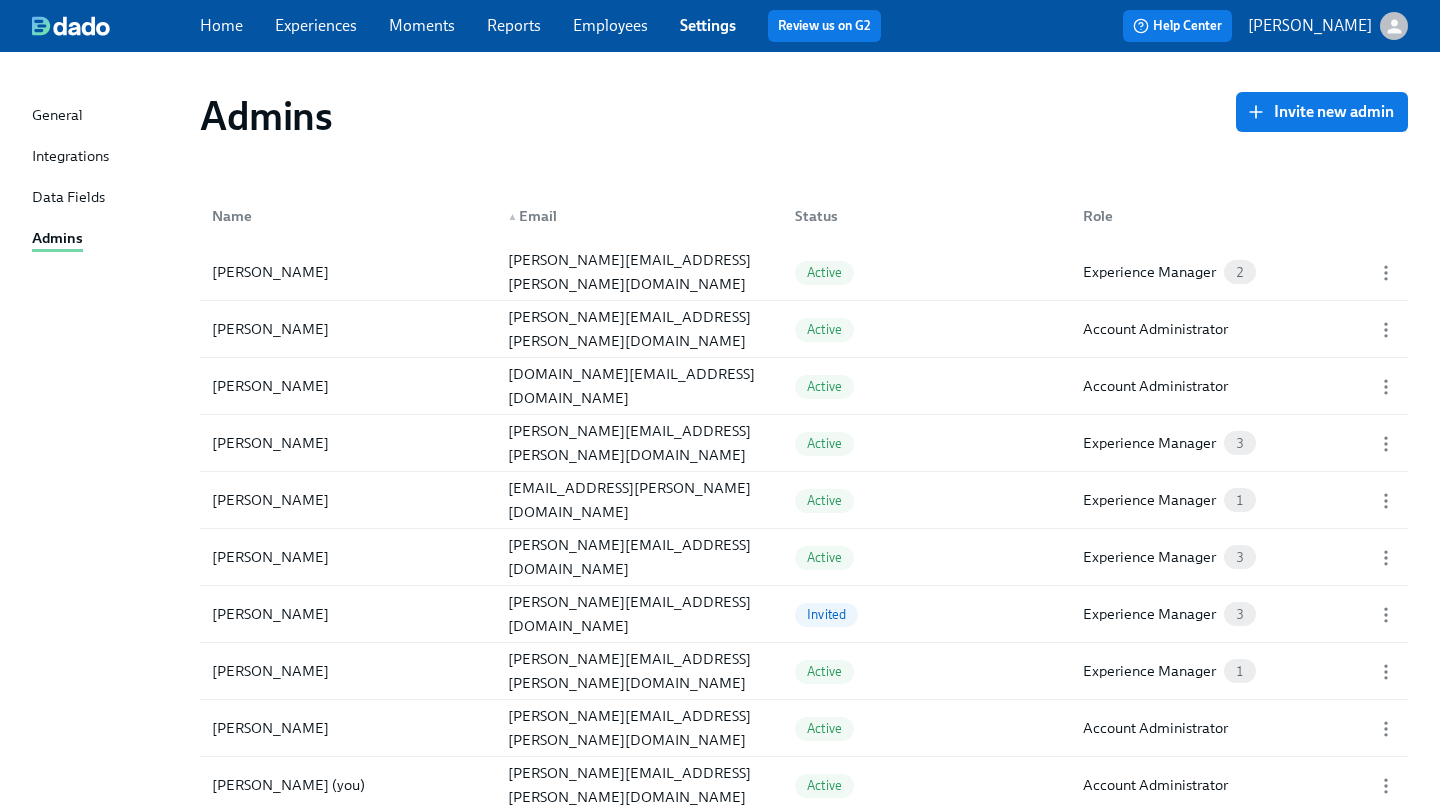 click on "Data Fields" at bounding box center (68, 198) 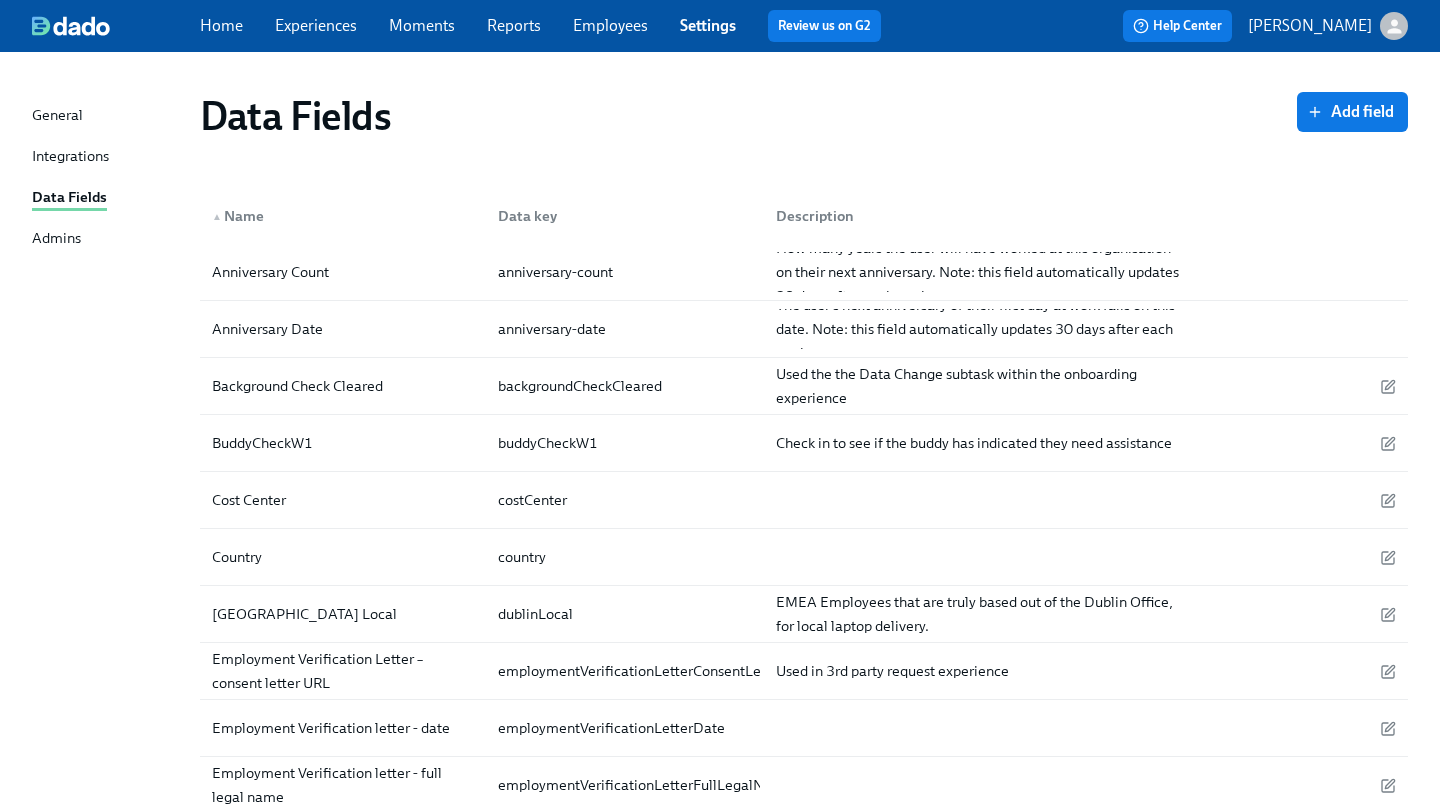 click on "Integrations" at bounding box center (70, 157) 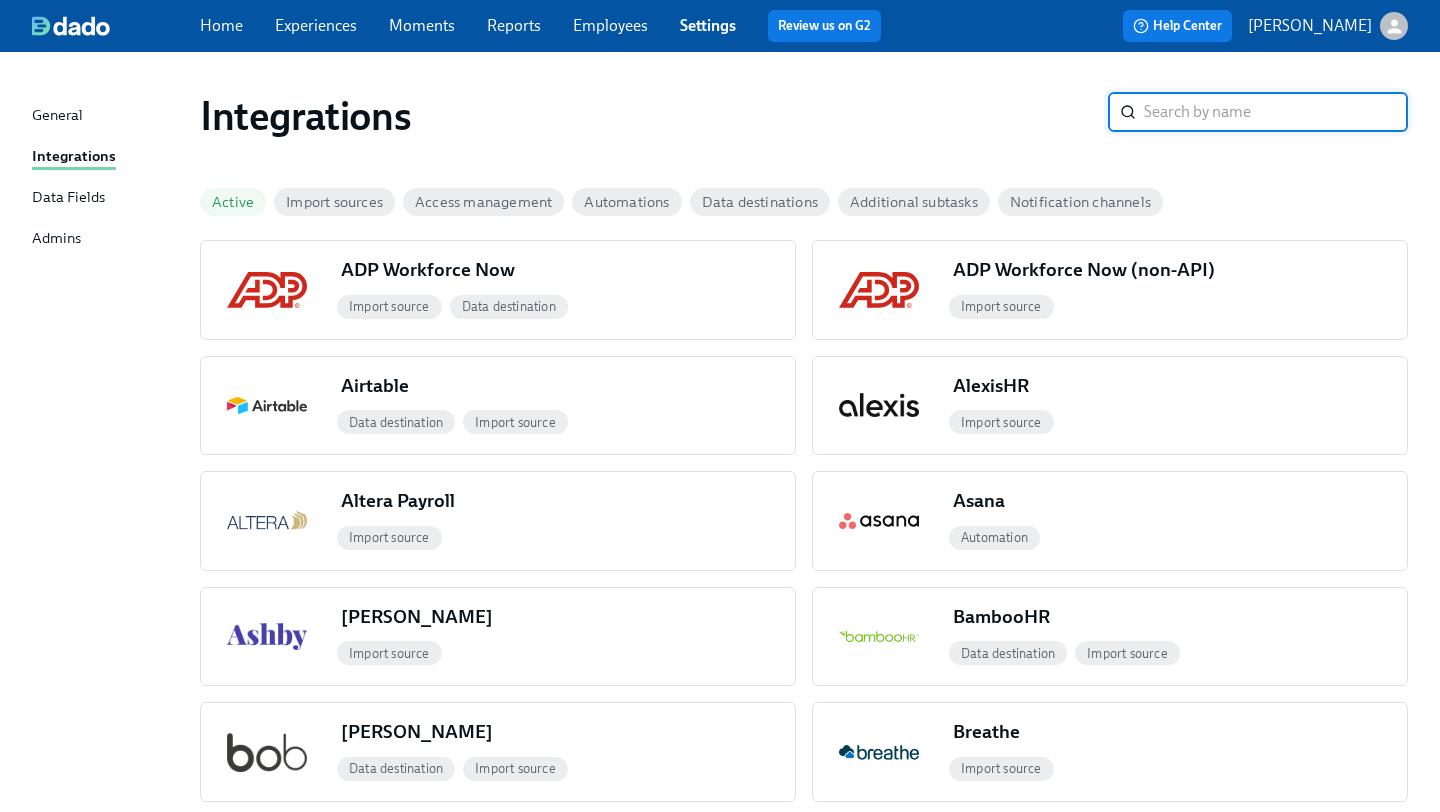 click on "Integrations ​ Active Import sources Access management Automations Data destinations Additional subtasks Notification channels ADP Workforce Now Import source Data destination ADP Workforce Now (non-API) Import source Airtable Data destination Import source AlexisHR Import source Altera Payroll Import source Asana Automation [PERSON_NAME] Import source BambooHR Data destination Import source [PERSON_NAME] Data destination Import source Breathe Import source Calendly Additional subtask Ceridian Dayforce Import source Charlie Import source ChartHop Import source ChartHop (updated) Import source Docusign Additional subtask Factorial Import source Freshteam Import source Google Workspace Active Data destination Import source Automation Greenhouse (v2) Import source HR Cloud Import source HR Partner Import source Humaans Import source Jira Automation Justworks Import source Kallidus (Sapling) Import source Lessonly Automation [GEOGRAPHIC_DATA] Import source Microsoft Additional subtask Data destination Notification channel Namely Nmbrs Slack" at bounding box center (720, 1512) 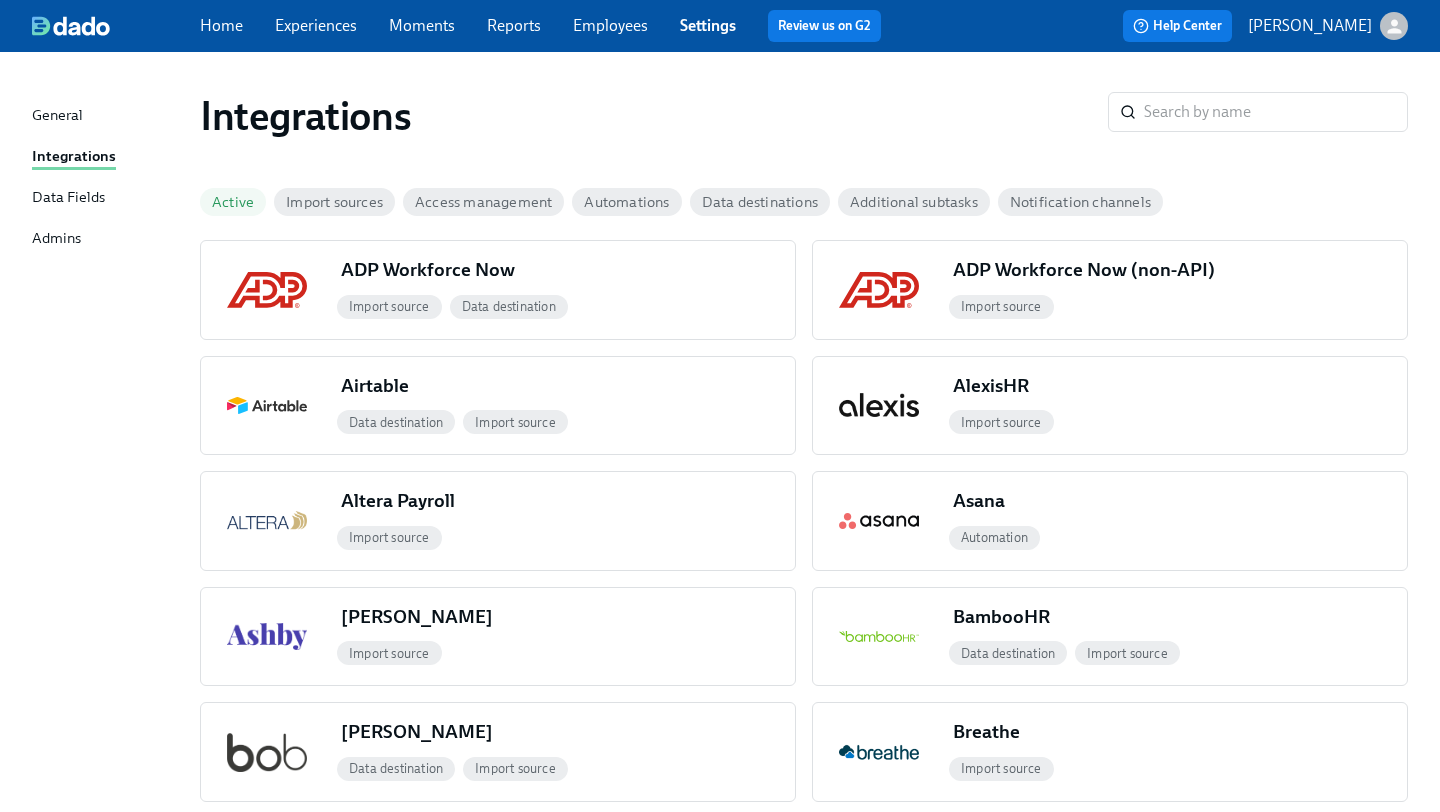 click on "General" at bounding box center (57, 116) 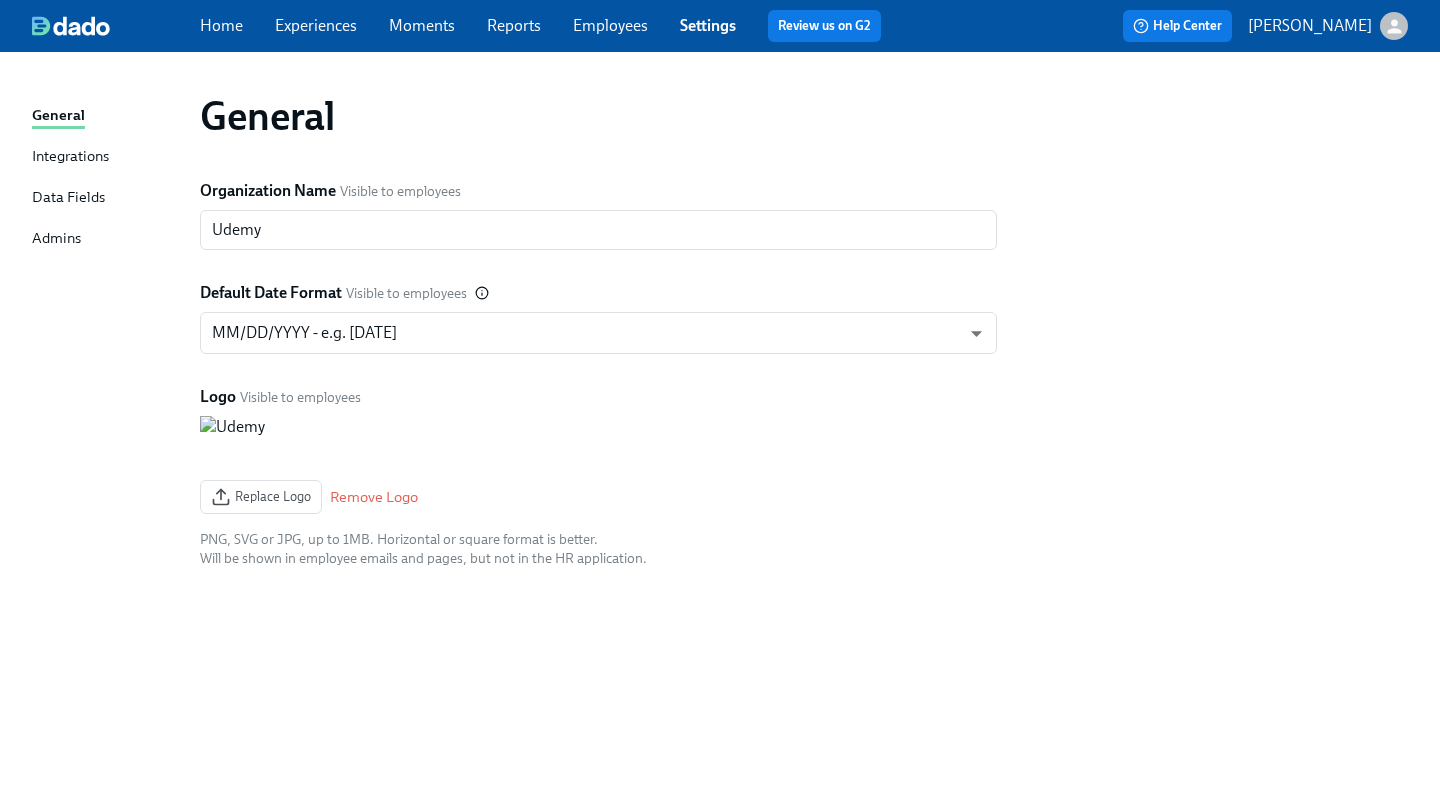 click on "Integrations" at bounding box center (70, 157) 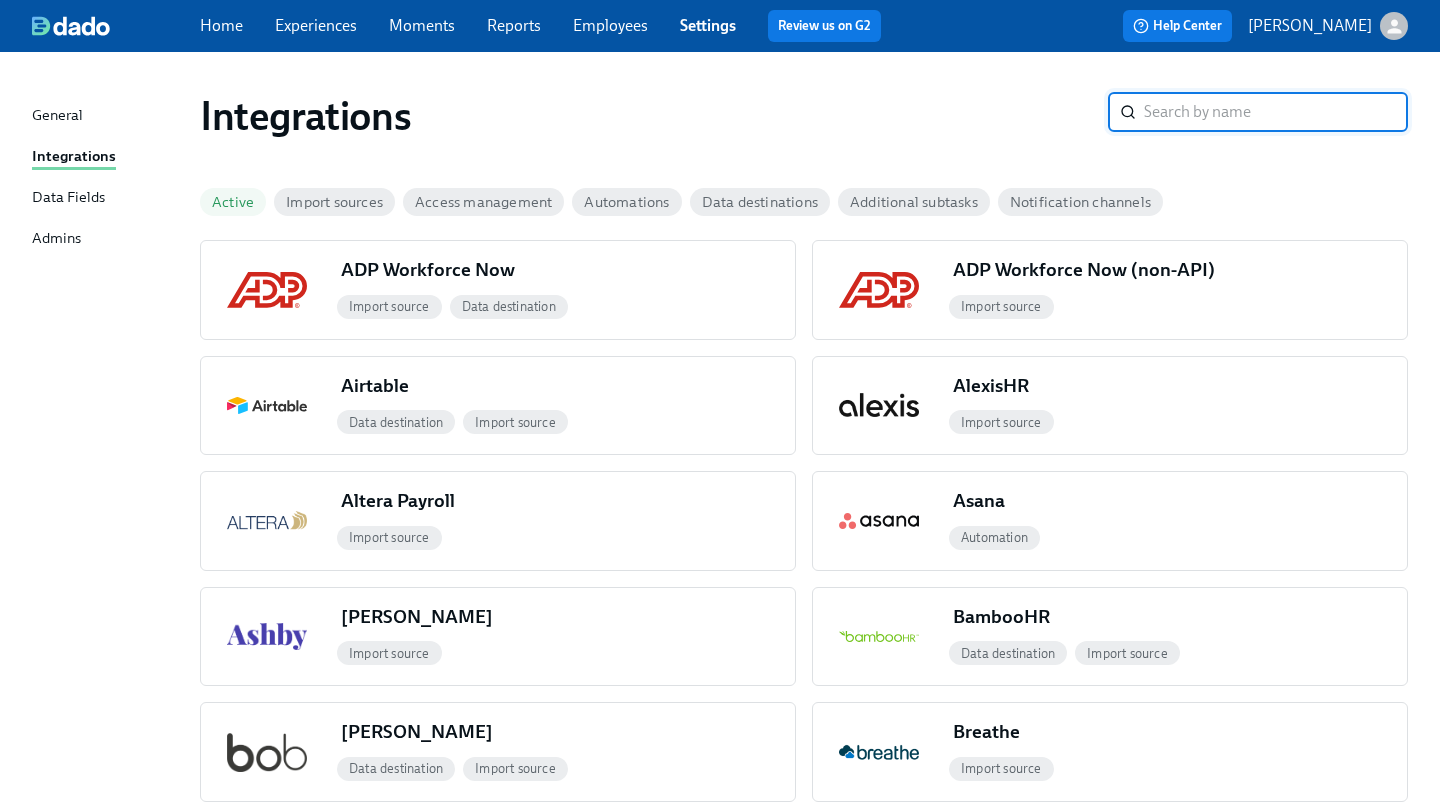 click on "Data Fields" at bounding box center [68, 198] 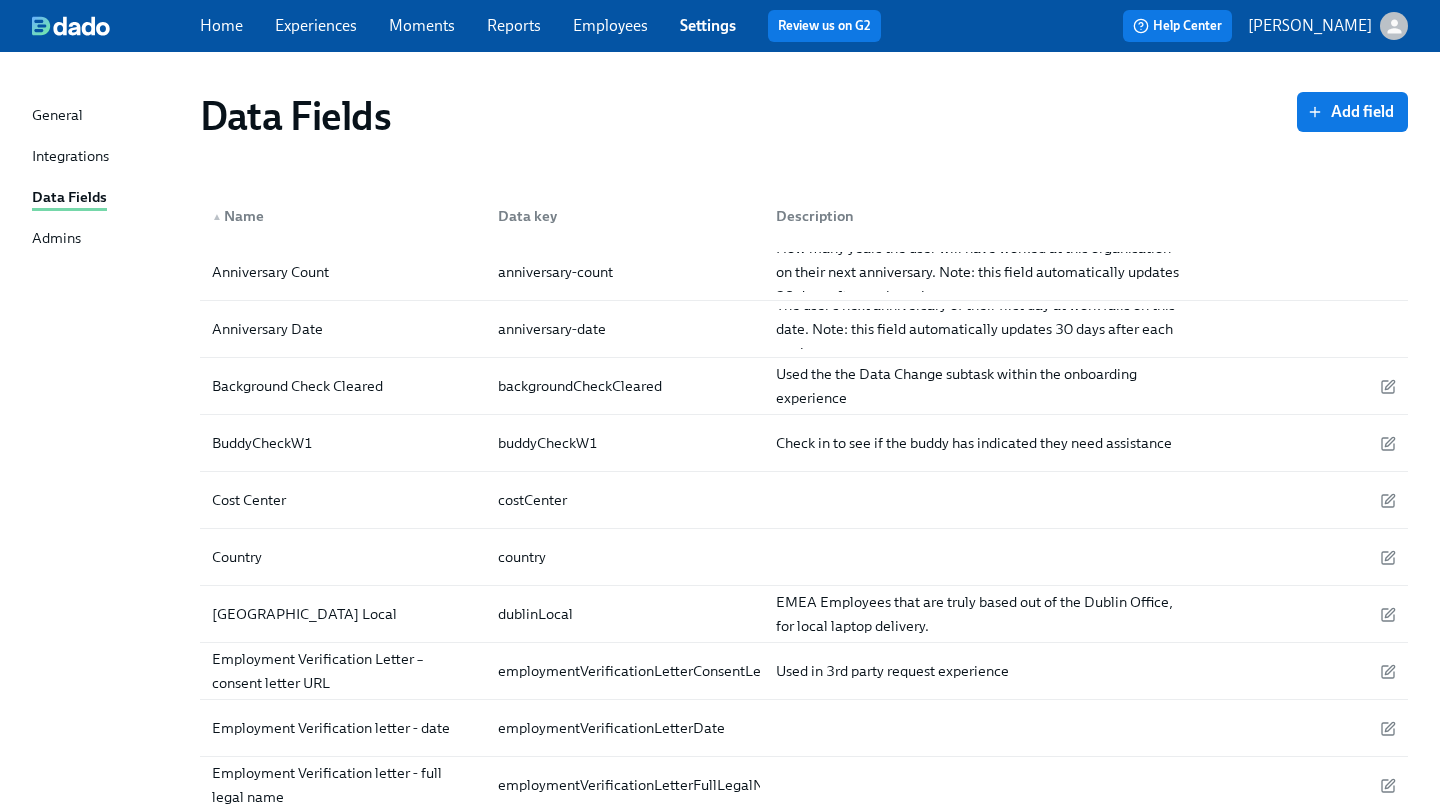 click on "Admins" at bounding box center [56, 239] 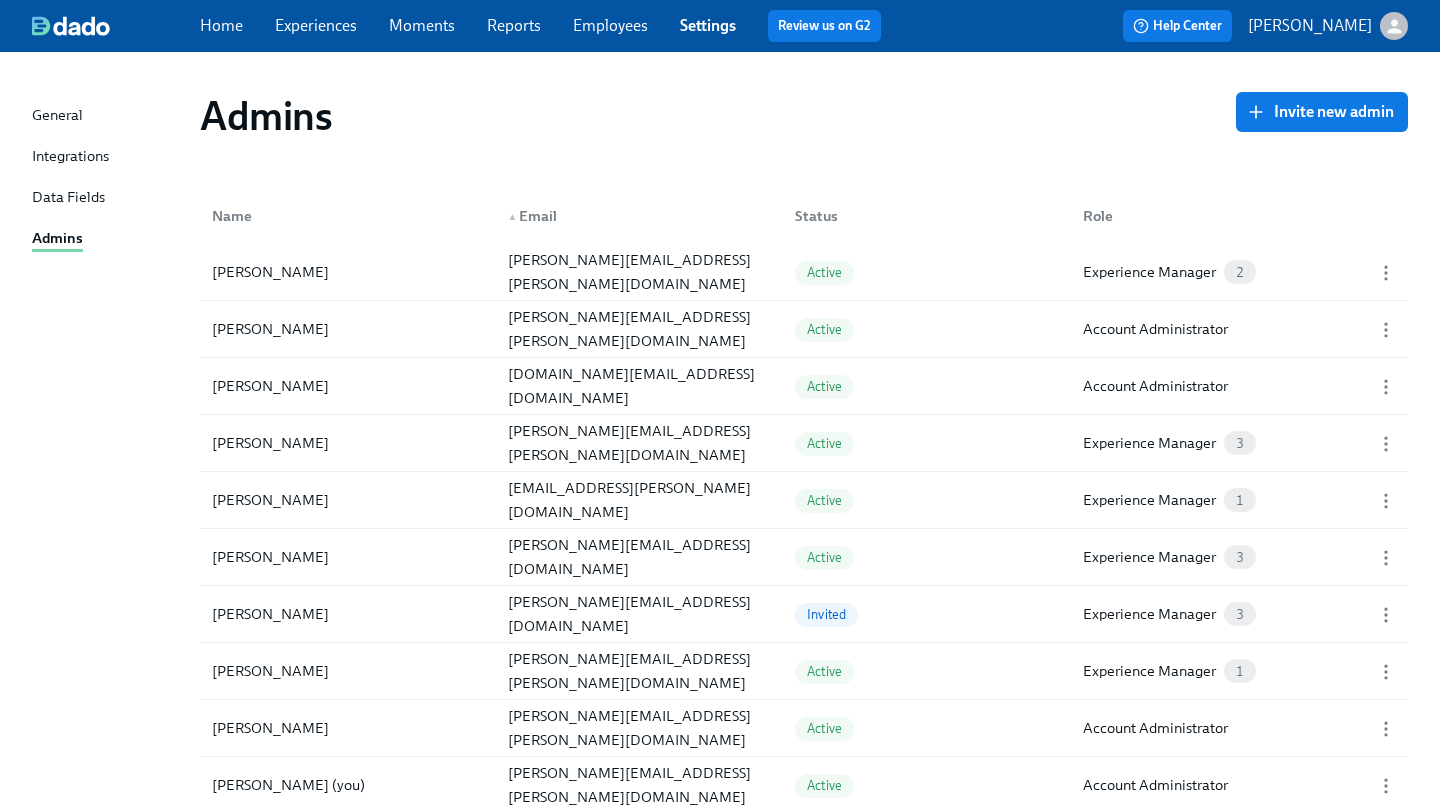 click on "Home Experiences Moments Reports Employees Settings Review us on G2" at bounding box center (548, 26) 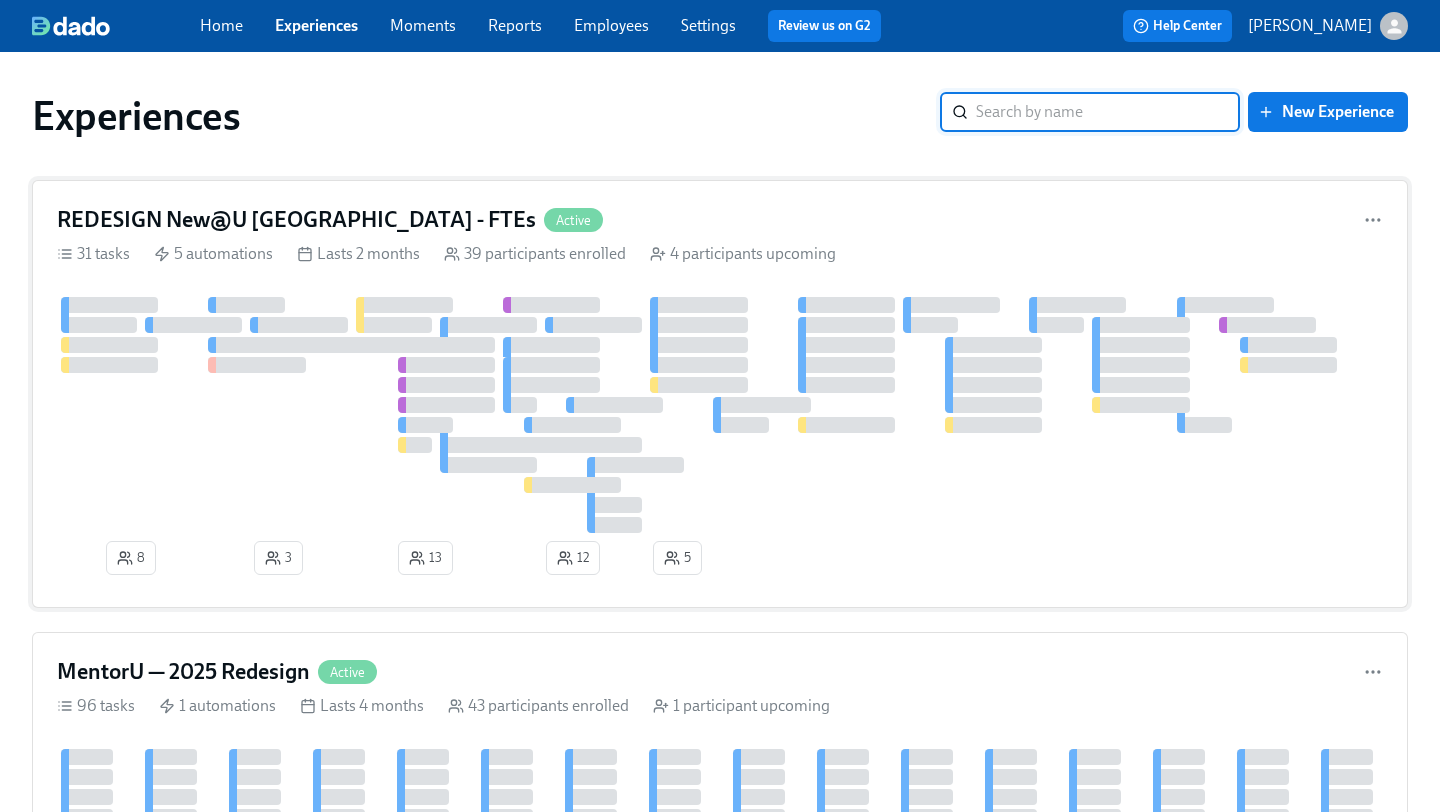 click on "REDESIGN New@U [GEOGRAPHIC_DATA] - FTEs" at bounding box center [296, 220] 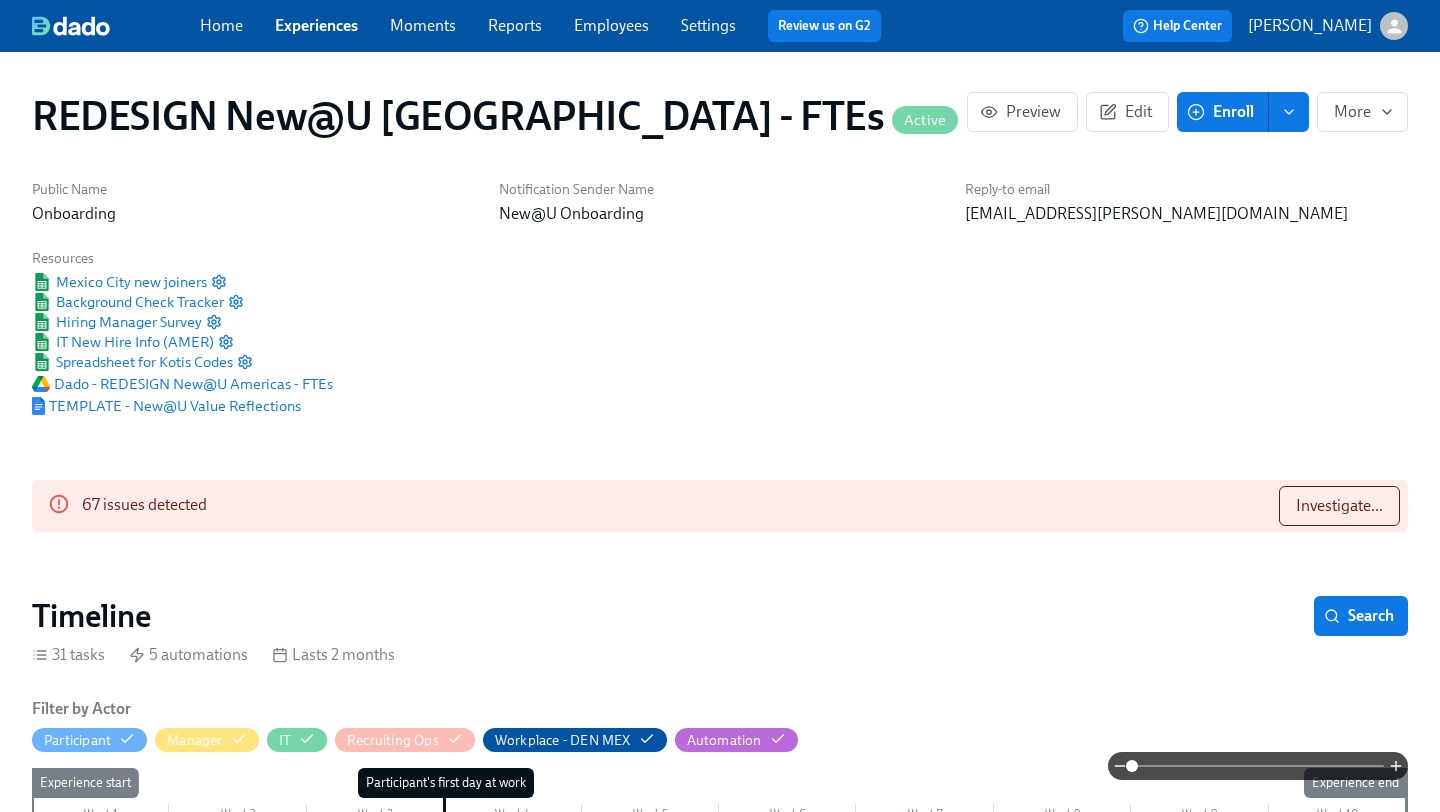 scroll, scrollTop: 0, scrollLeft: 5364, axis: horizontal 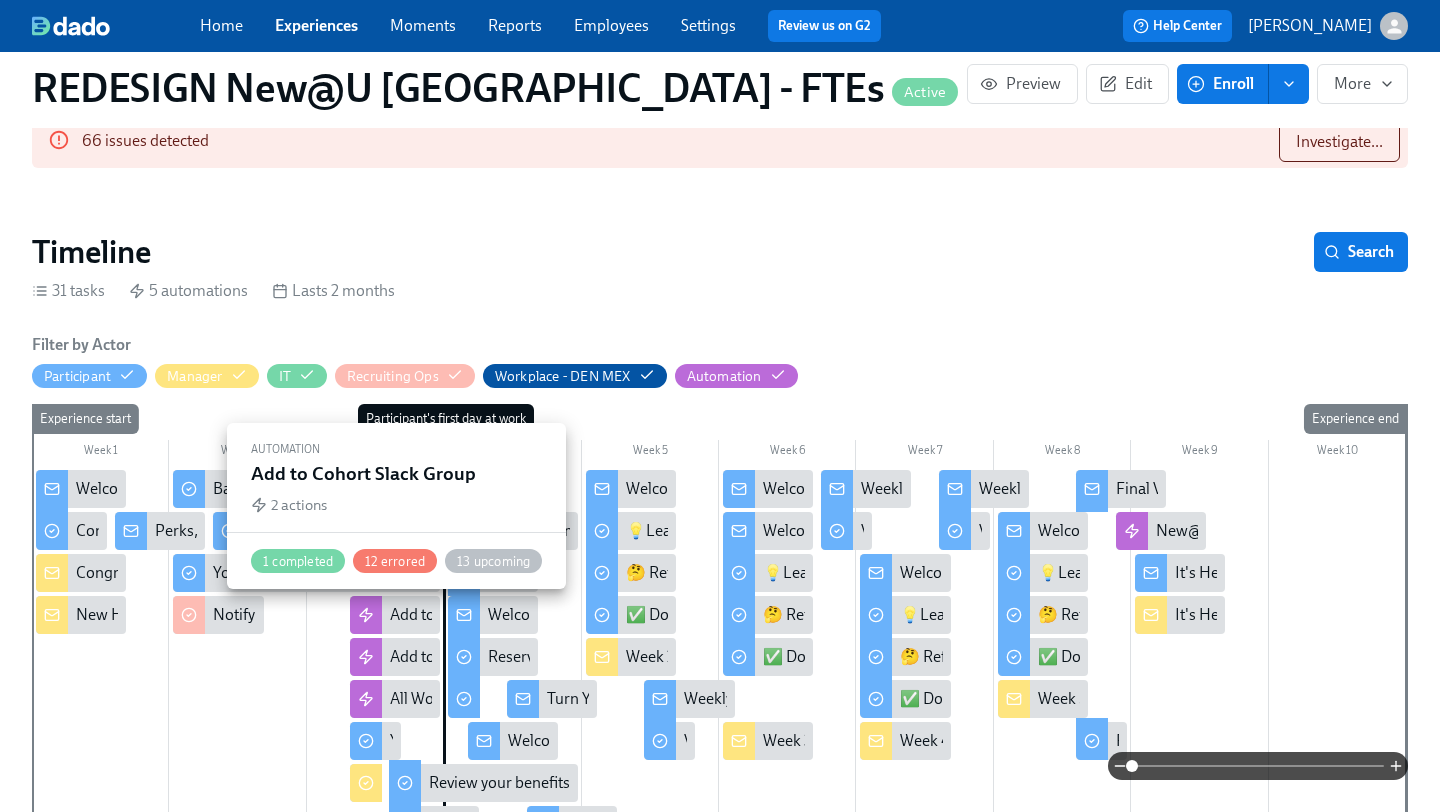 click 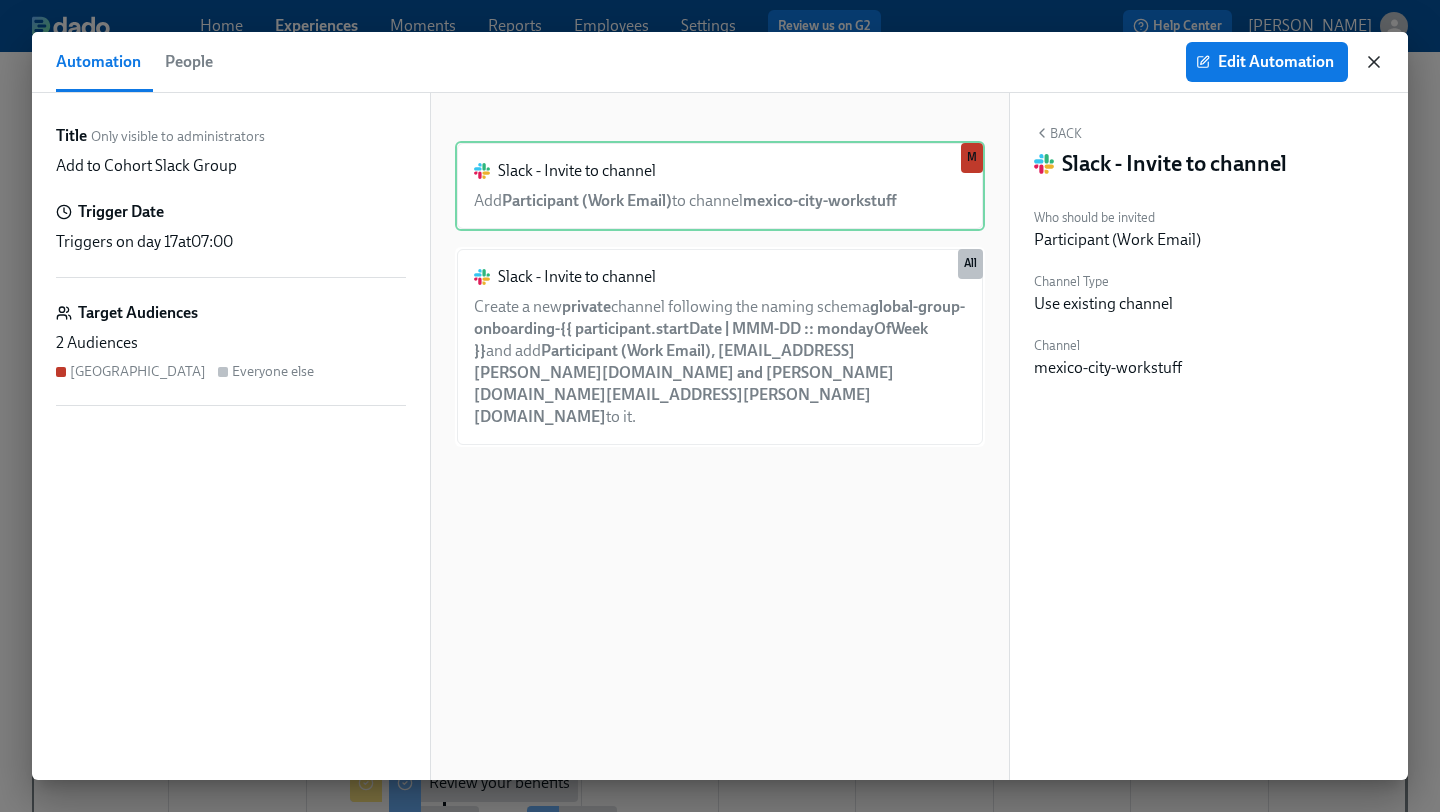 click 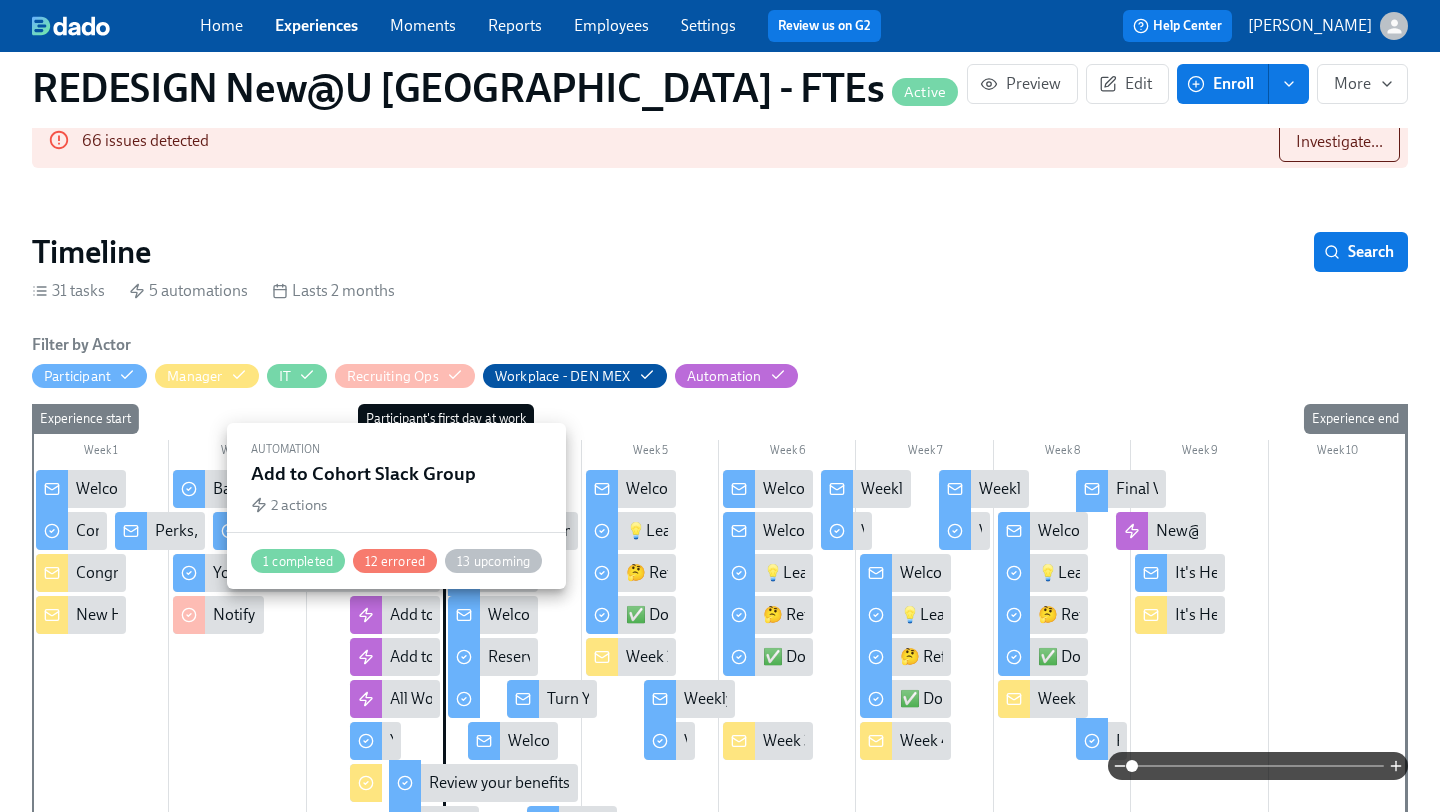 click 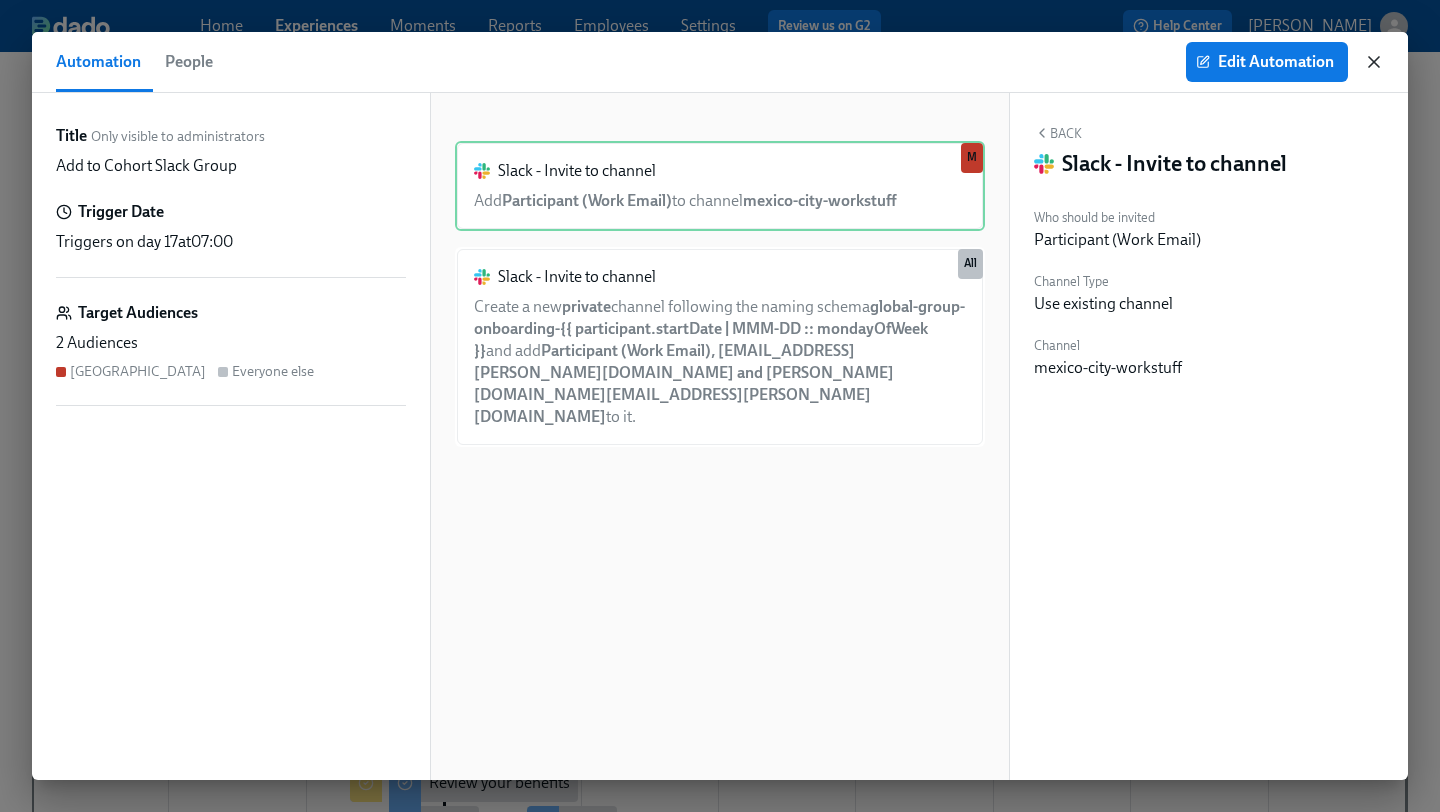 click 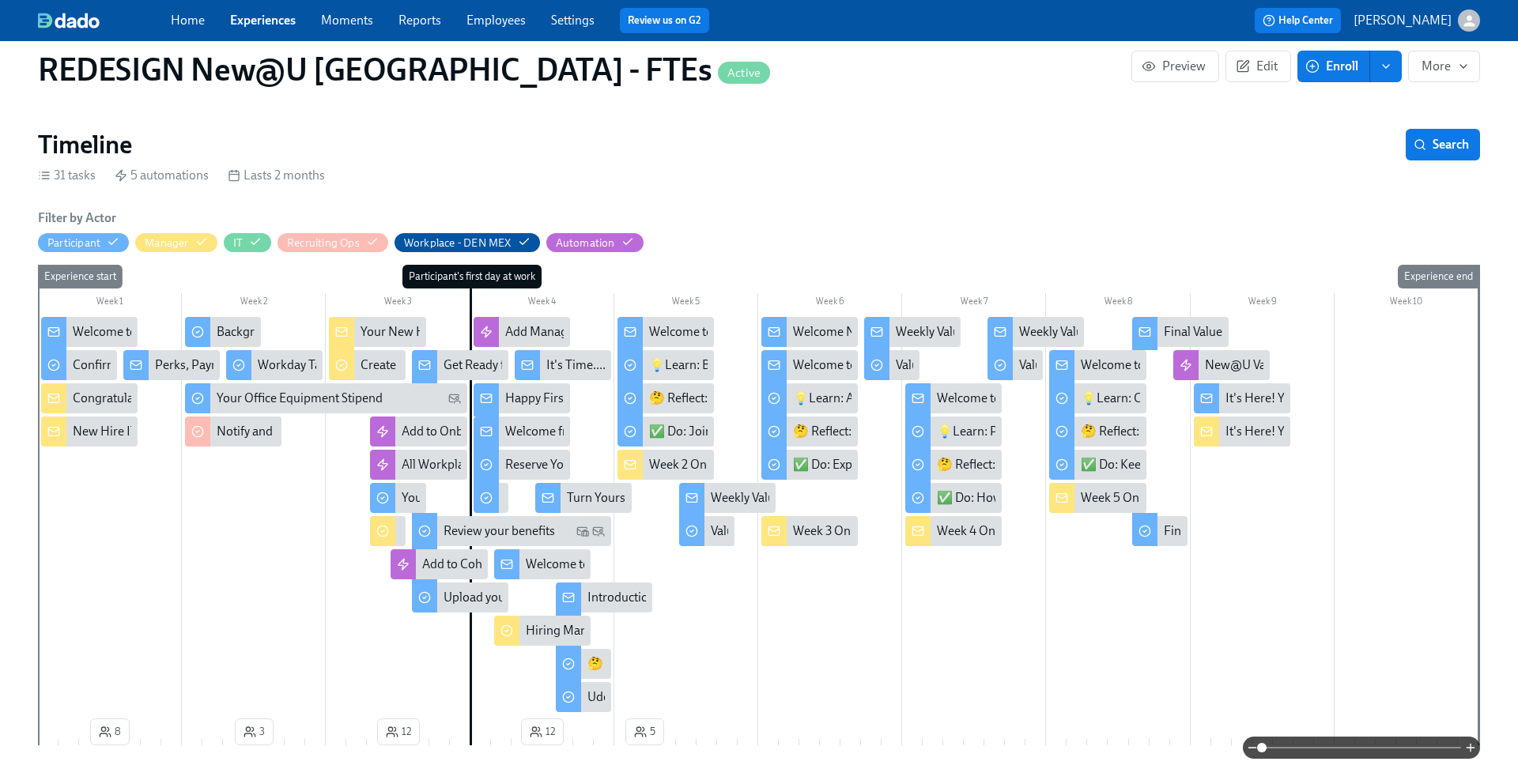 scroll, scrollTop: 0, scrollLeft: 12800, axis: horizontal 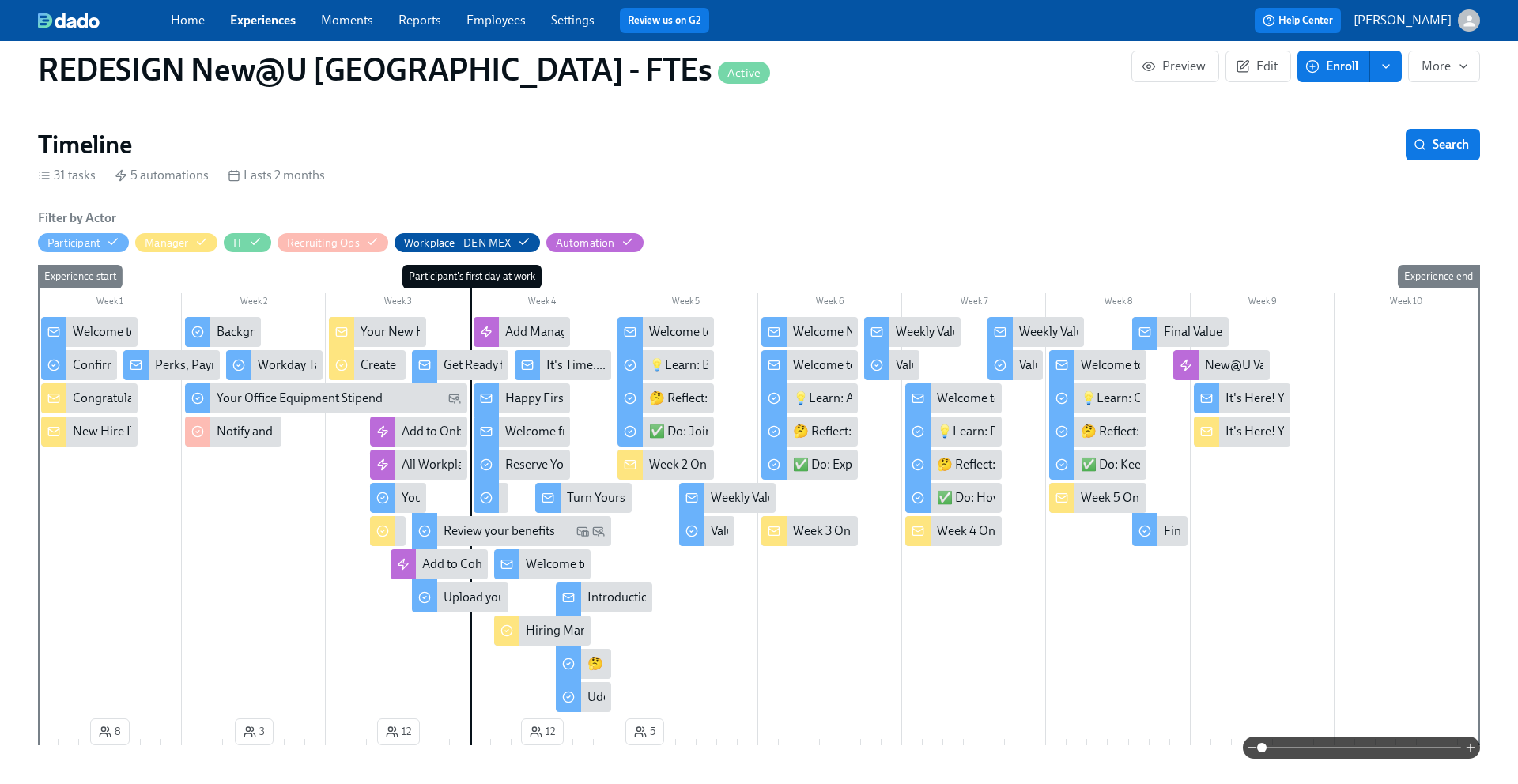 click on "Settings" at bounding box center [572, 20] 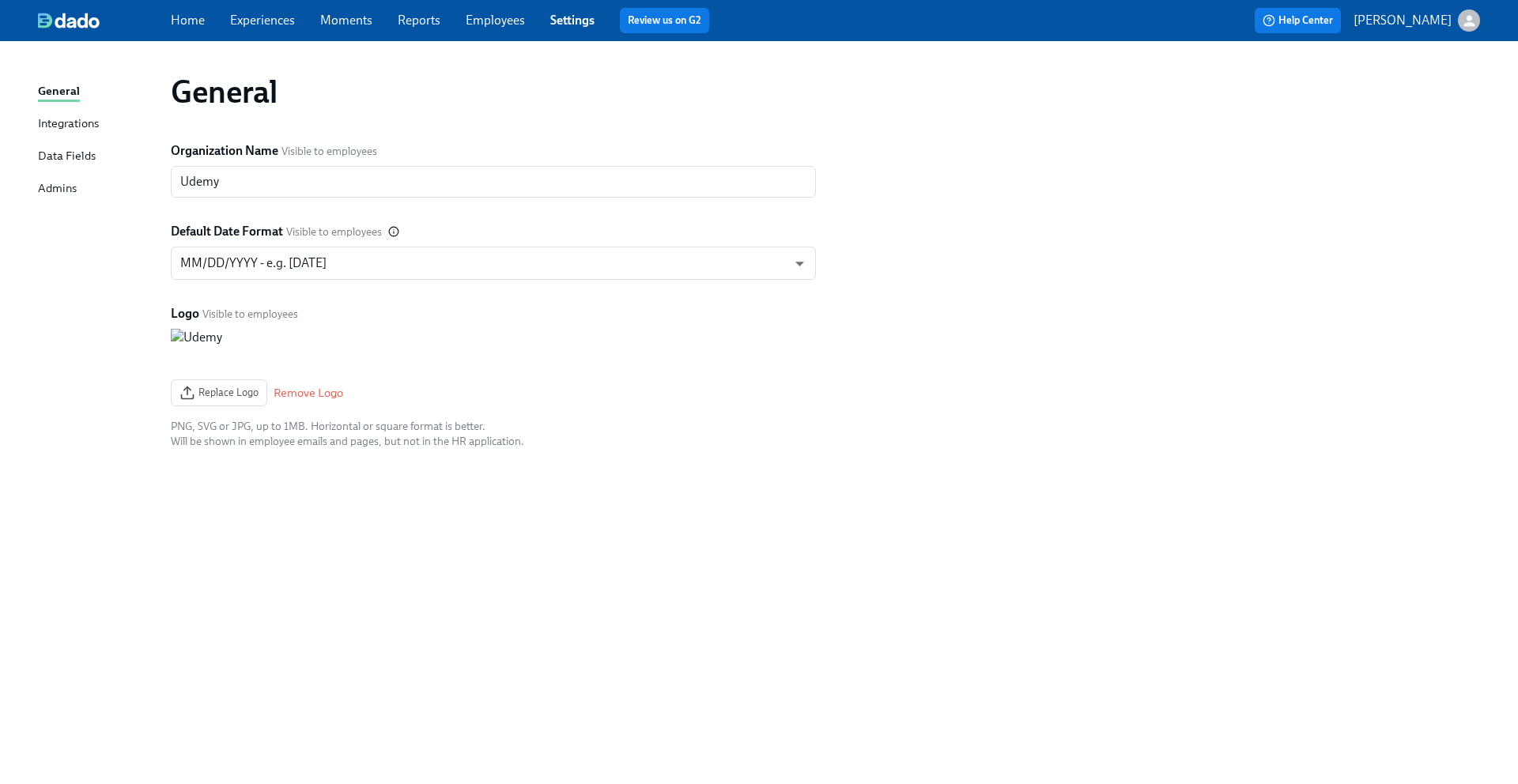 scroll, scrollTop: 0, scrollLeft: 0, axis: both 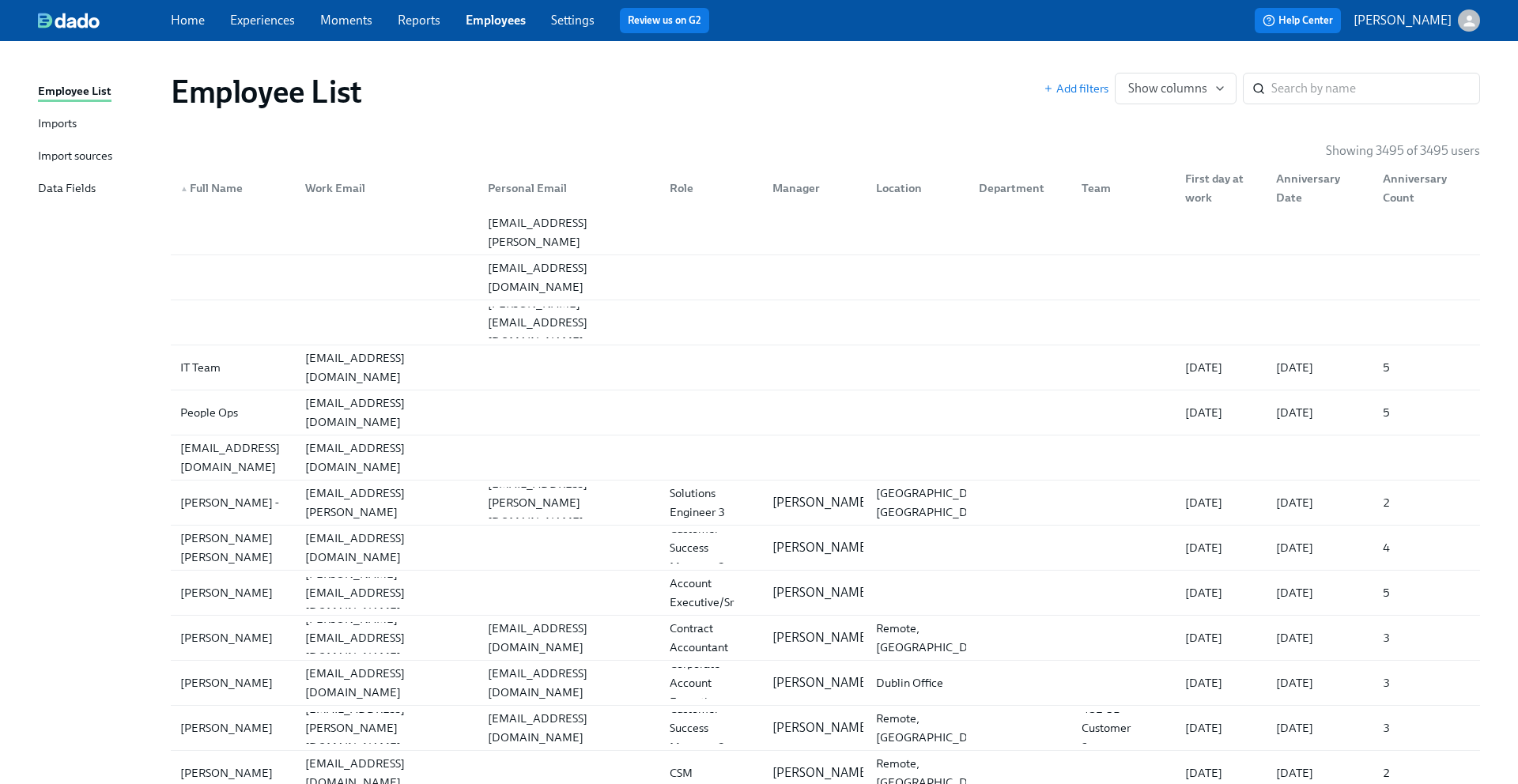 click on "Import sources" at bounding box center [75, 156] 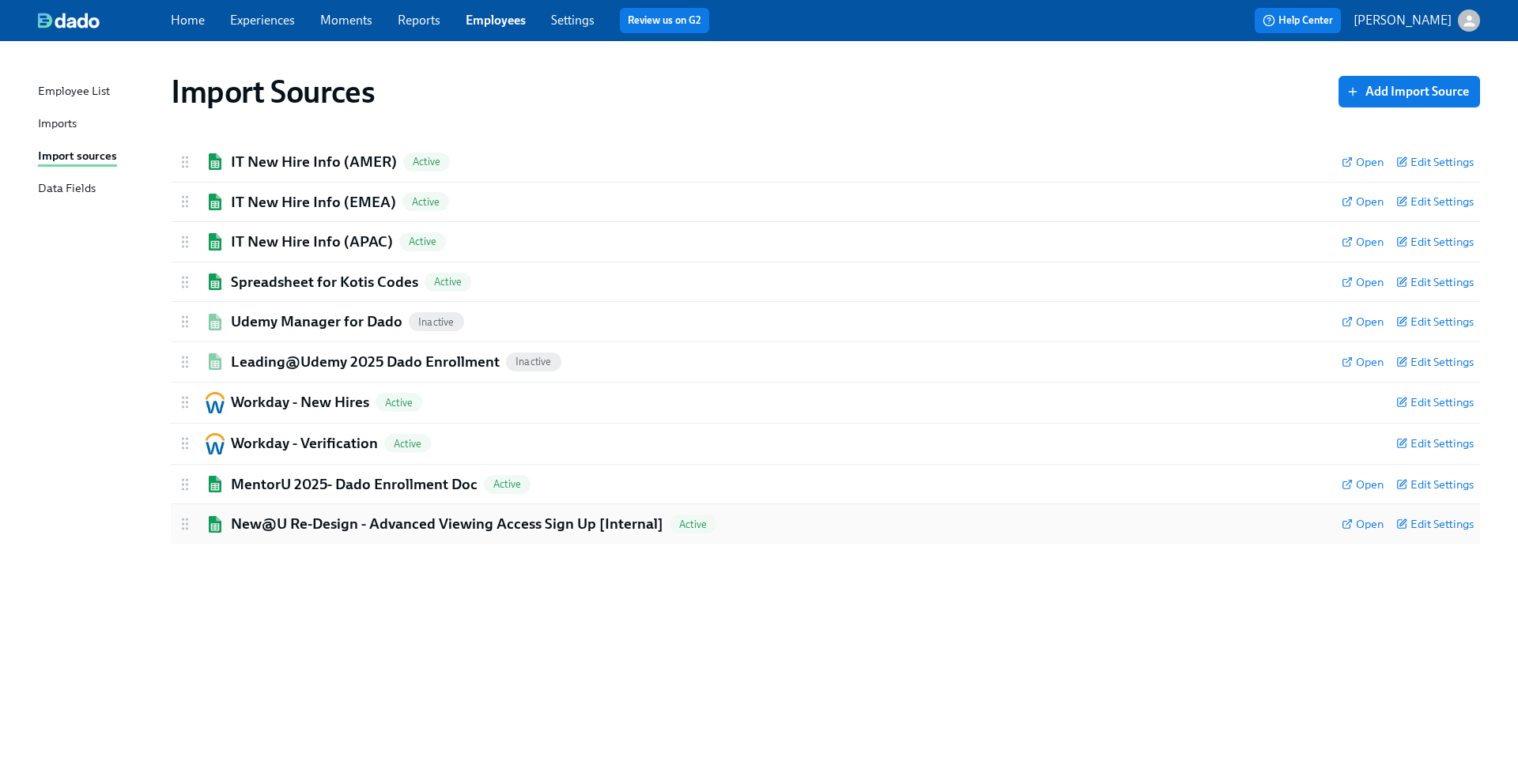 click on "New@U Re-Design - Advanced Viewing Access Sign Up [Internal]" at bounding box center [447, 524] 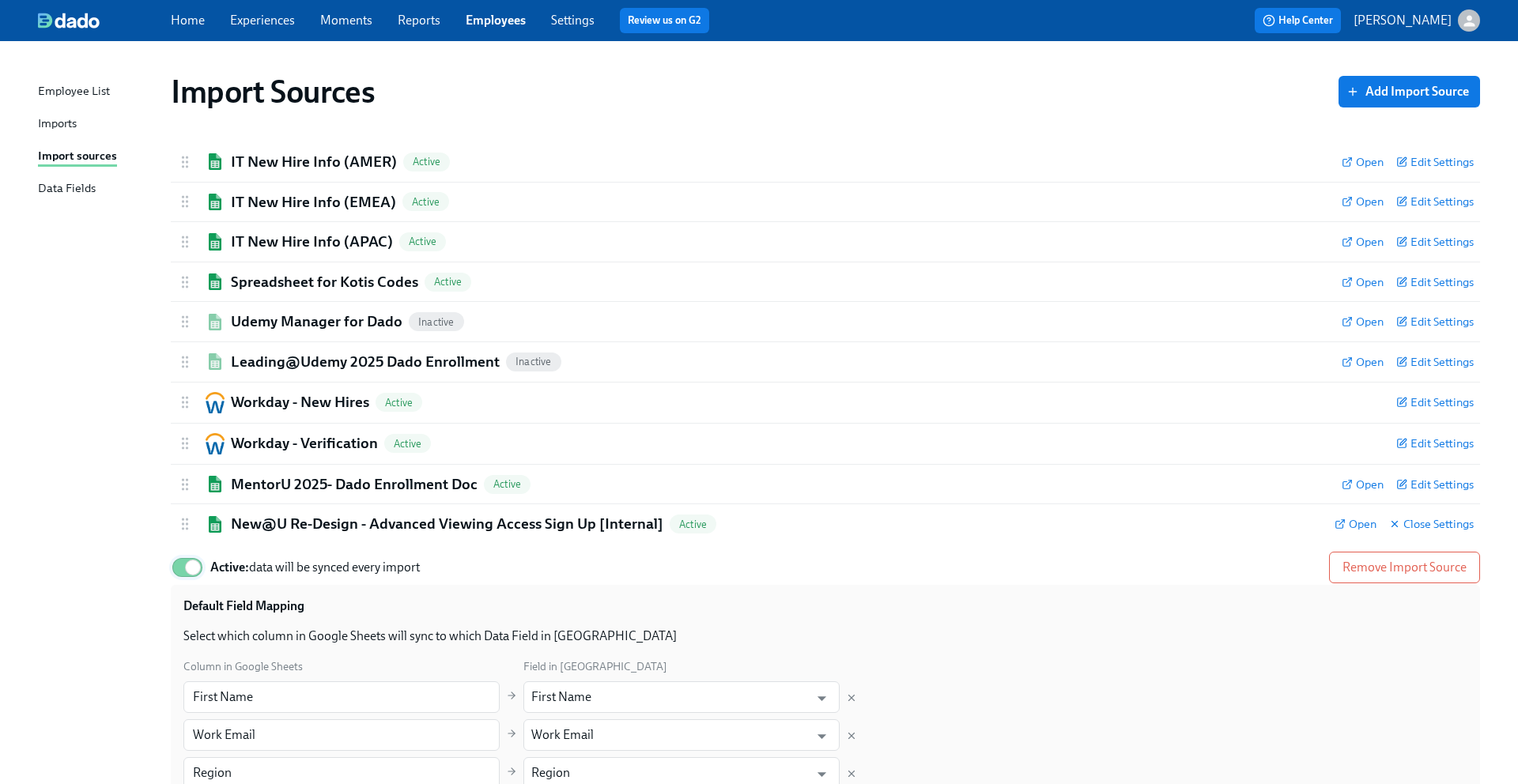 click on "Active:  data will be synced every import" at bounding box center (193, 567) 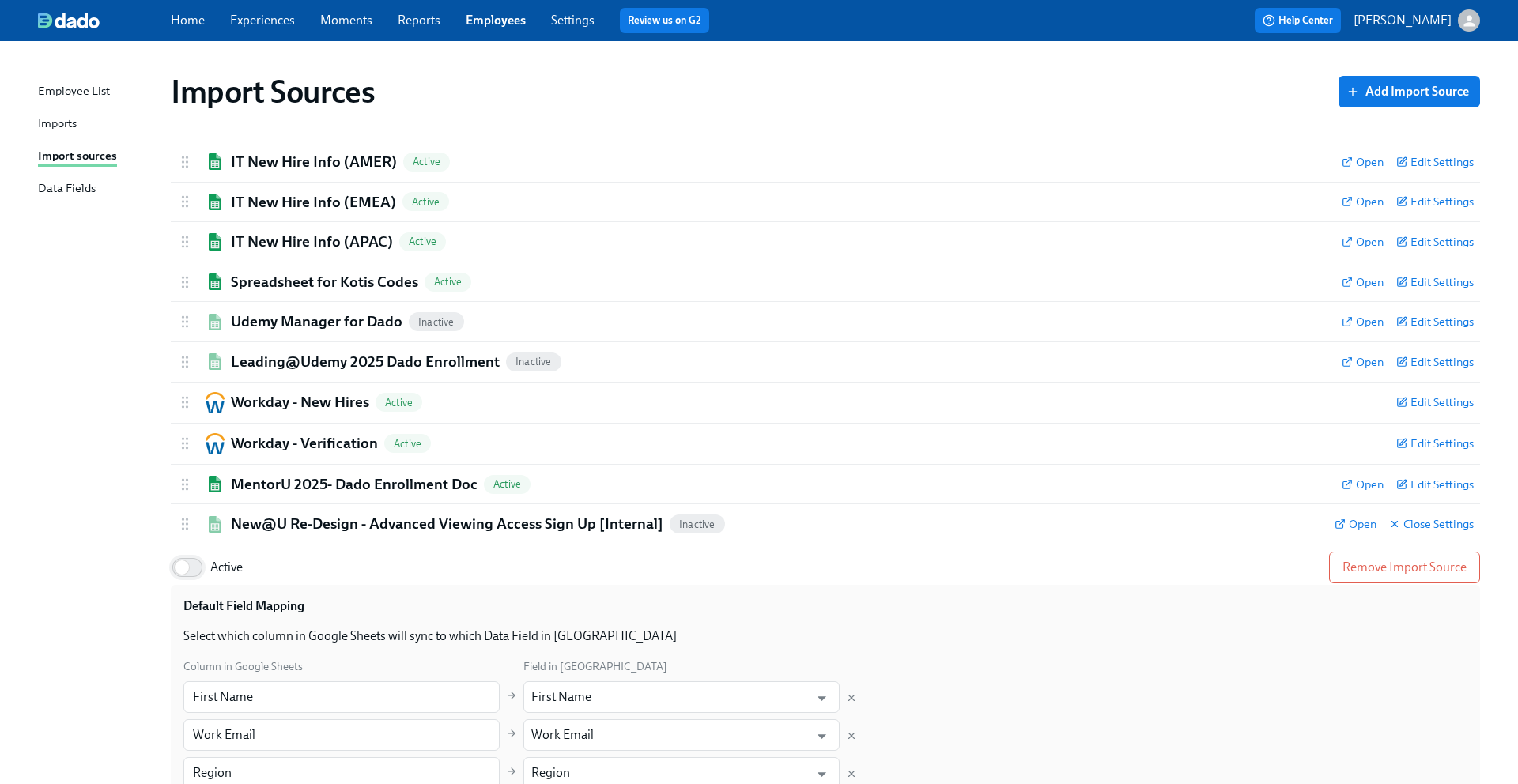 checkbox on "false" 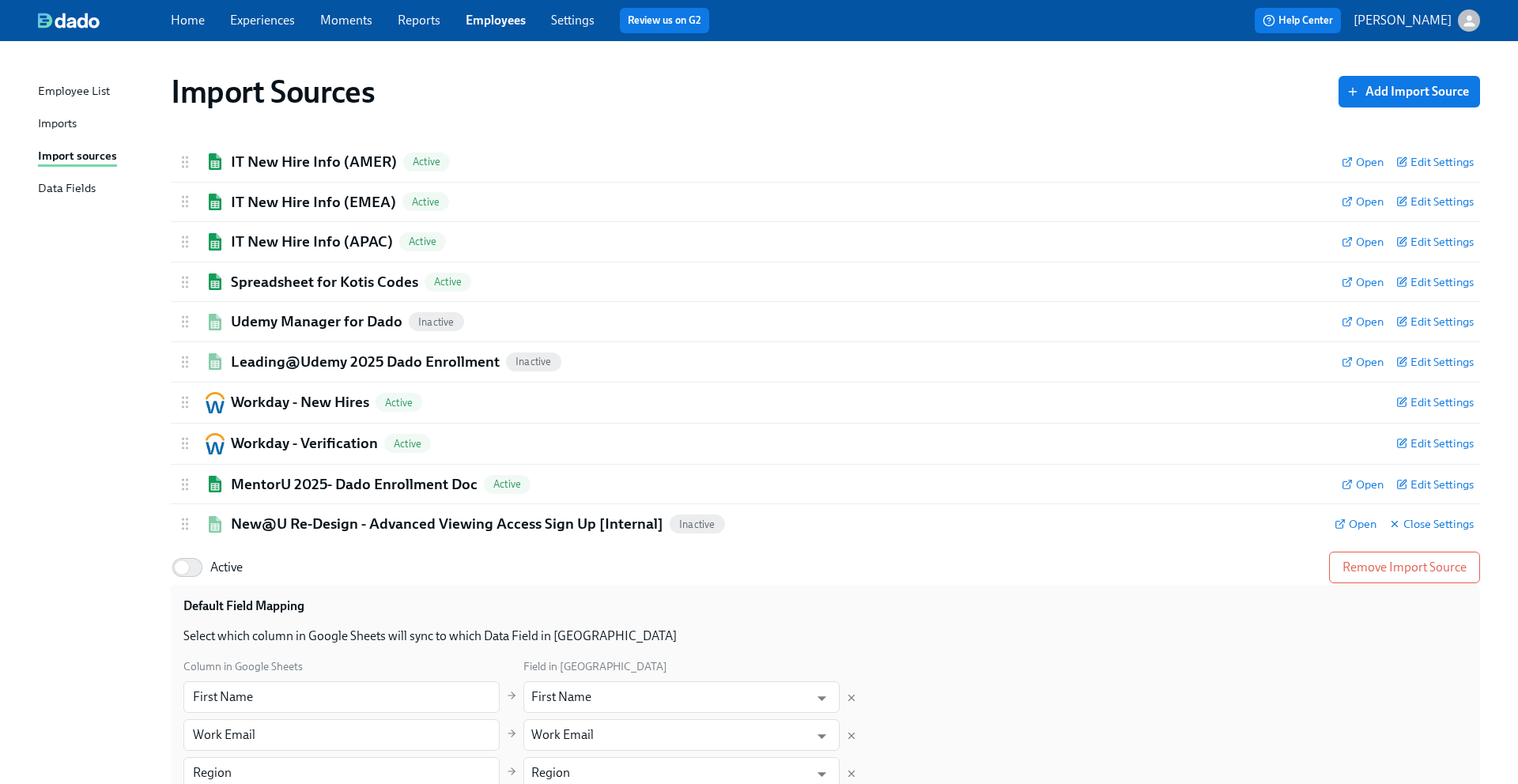 click on "Home" at bounding box center [187, 20] 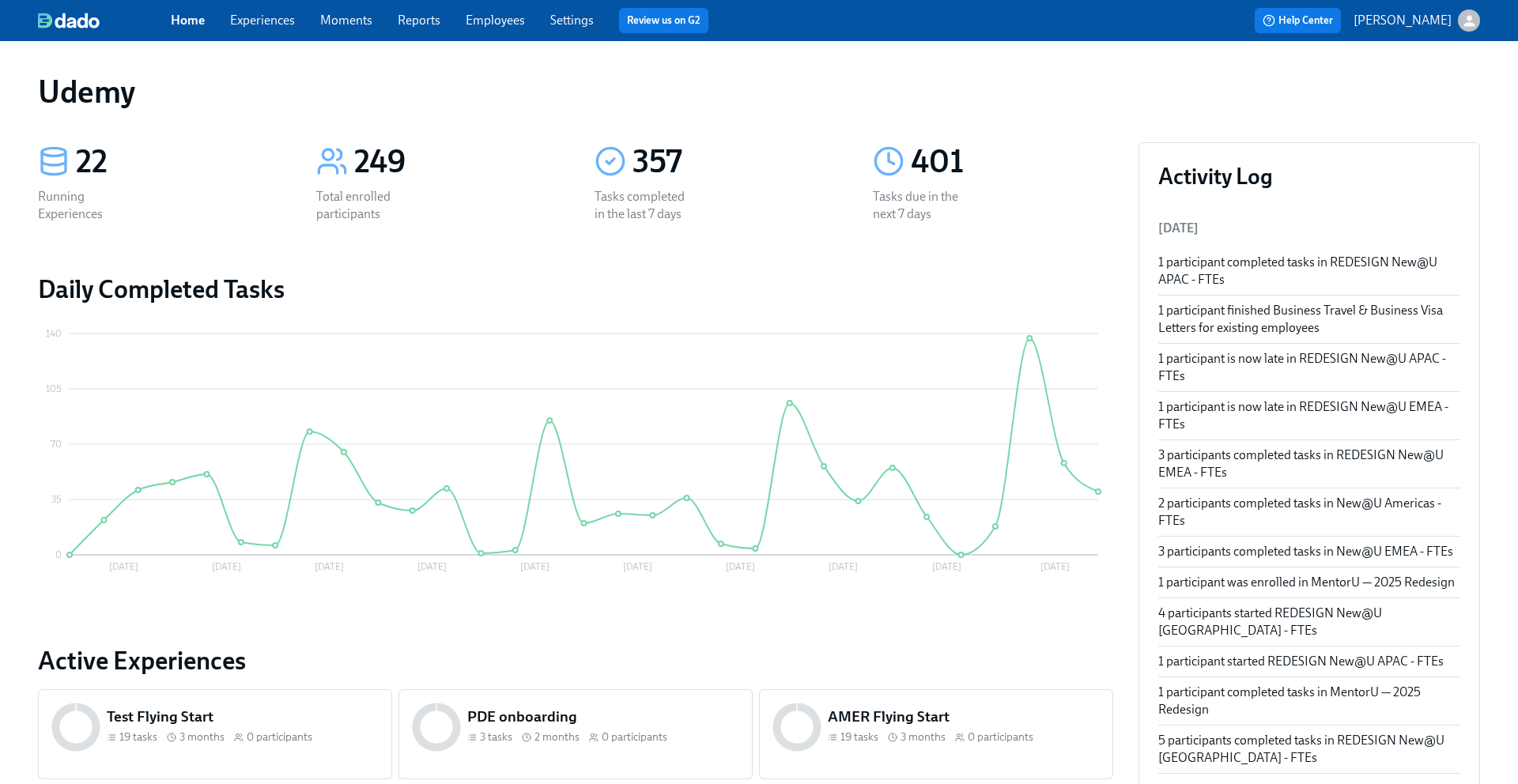 click on "Experiences" at bounding box center [262, 20] 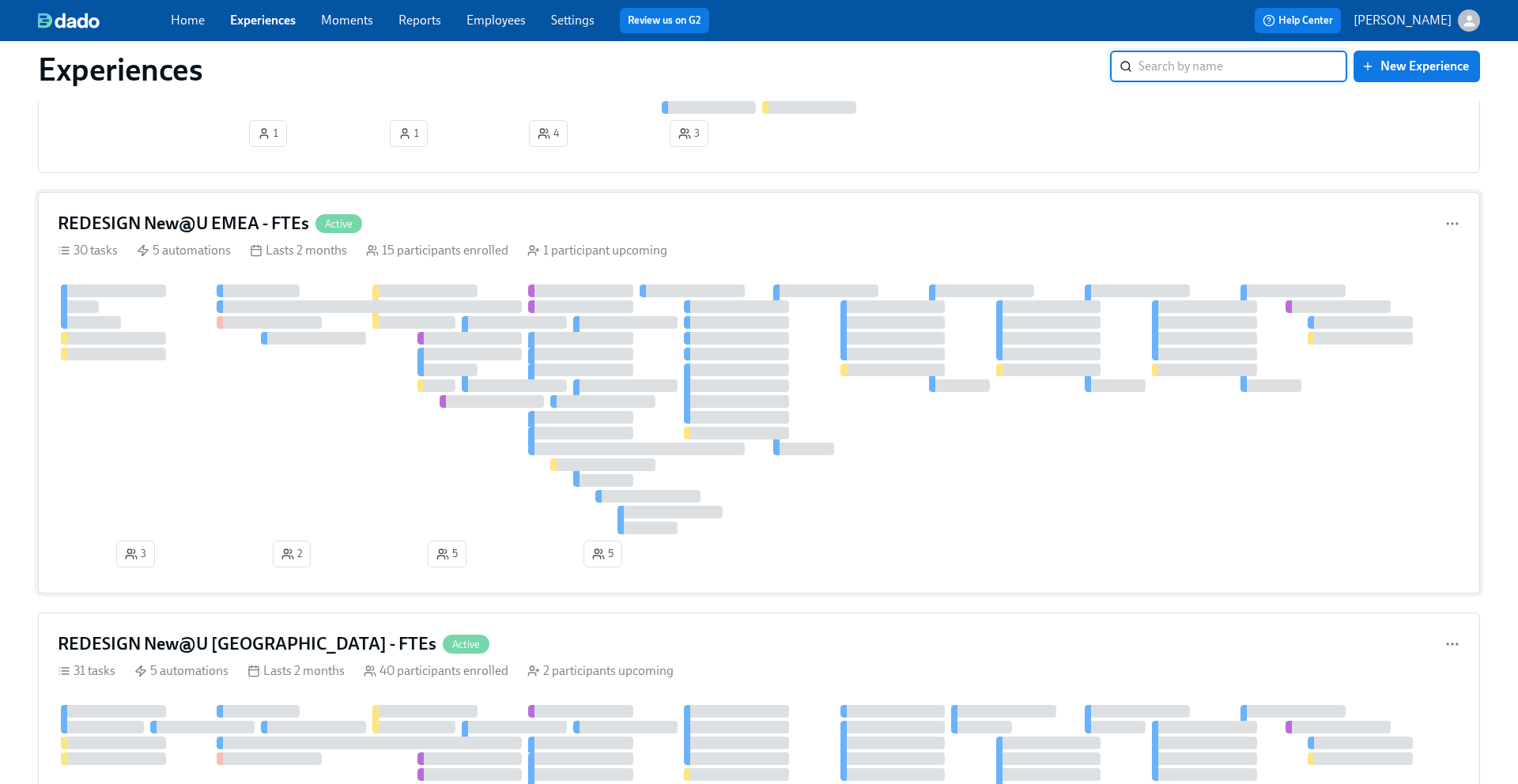 scroll, scrollTop: 291, scrollLeft: 0, axis: vertical 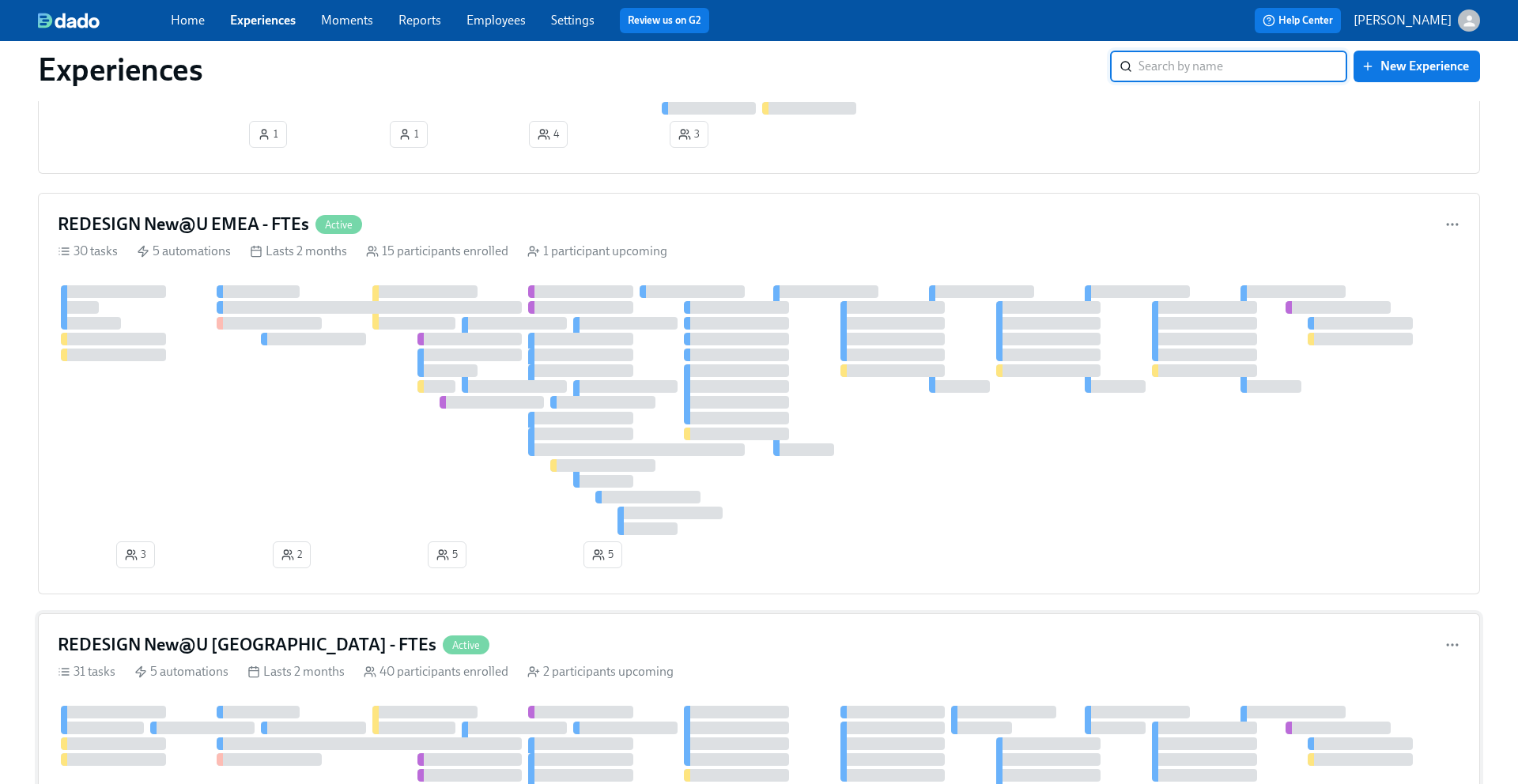 click on "REDESIGN New@U [GEOGRAPHIC_DATA] - FTEs" at bounding box center (247, 645) 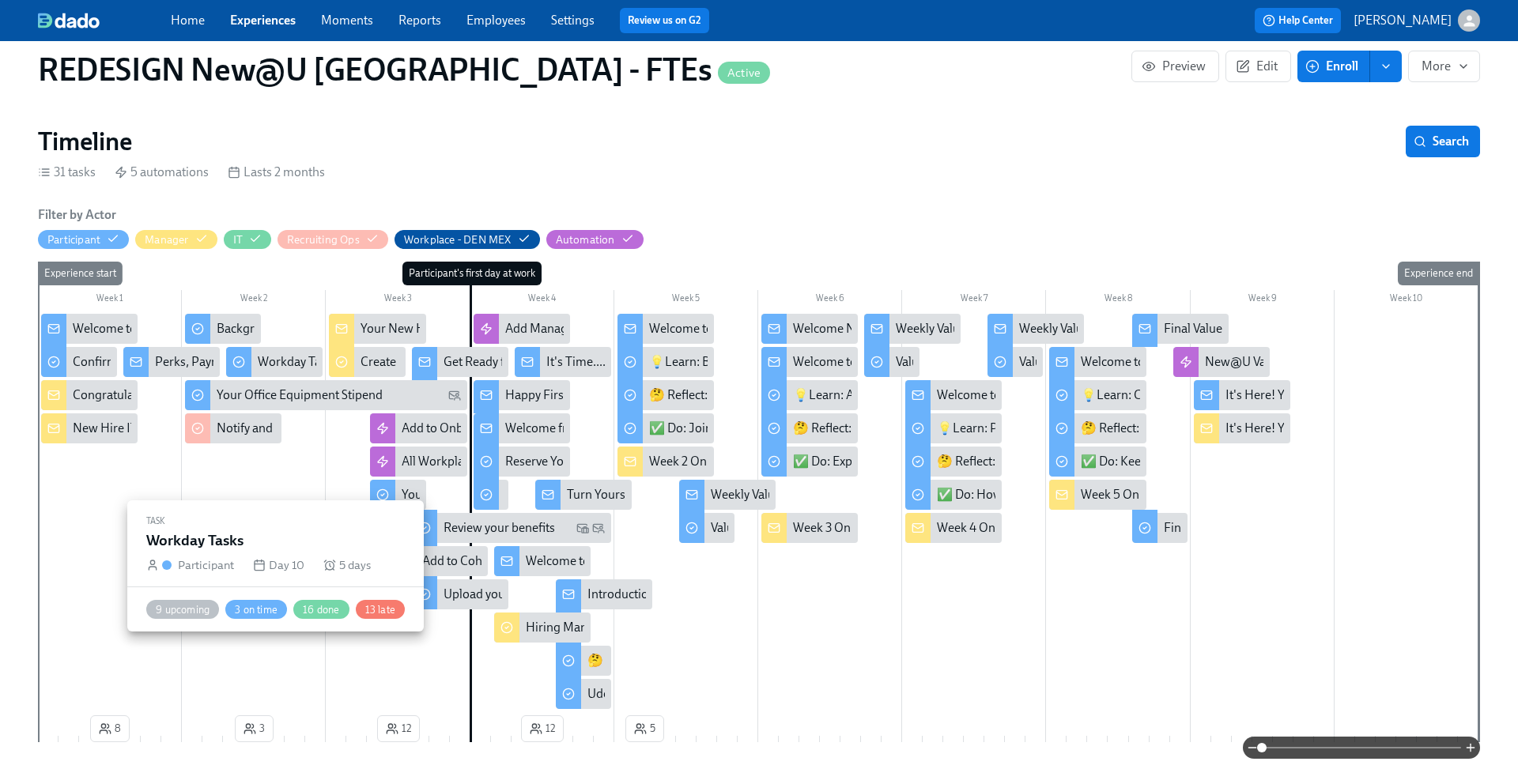 scroll, scrollTop: 0, scrollLeft: 0, axis: both 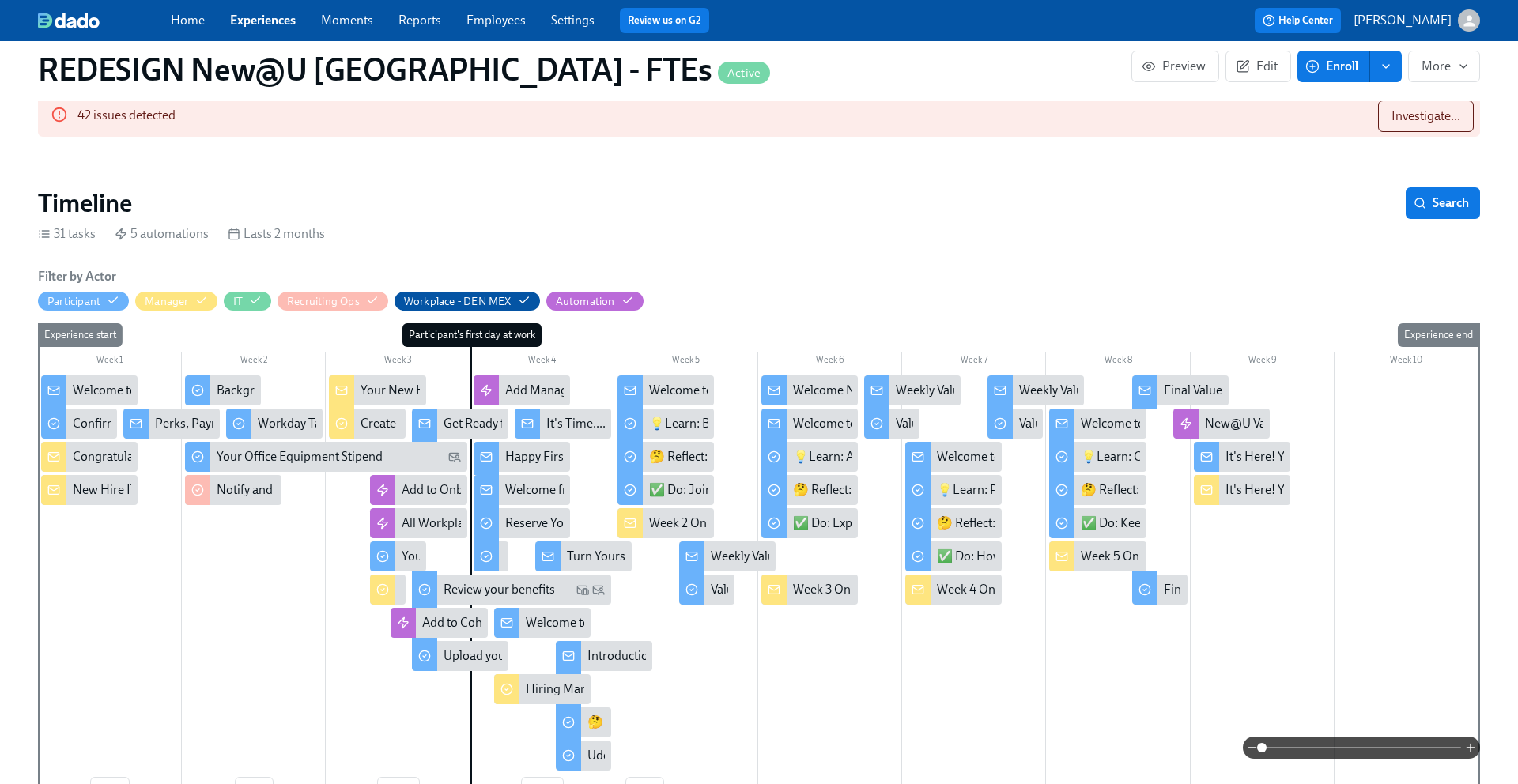 click on "Welcome to Udemy - We’re So Happy You’re Here!" at bounding box center (89, 390) 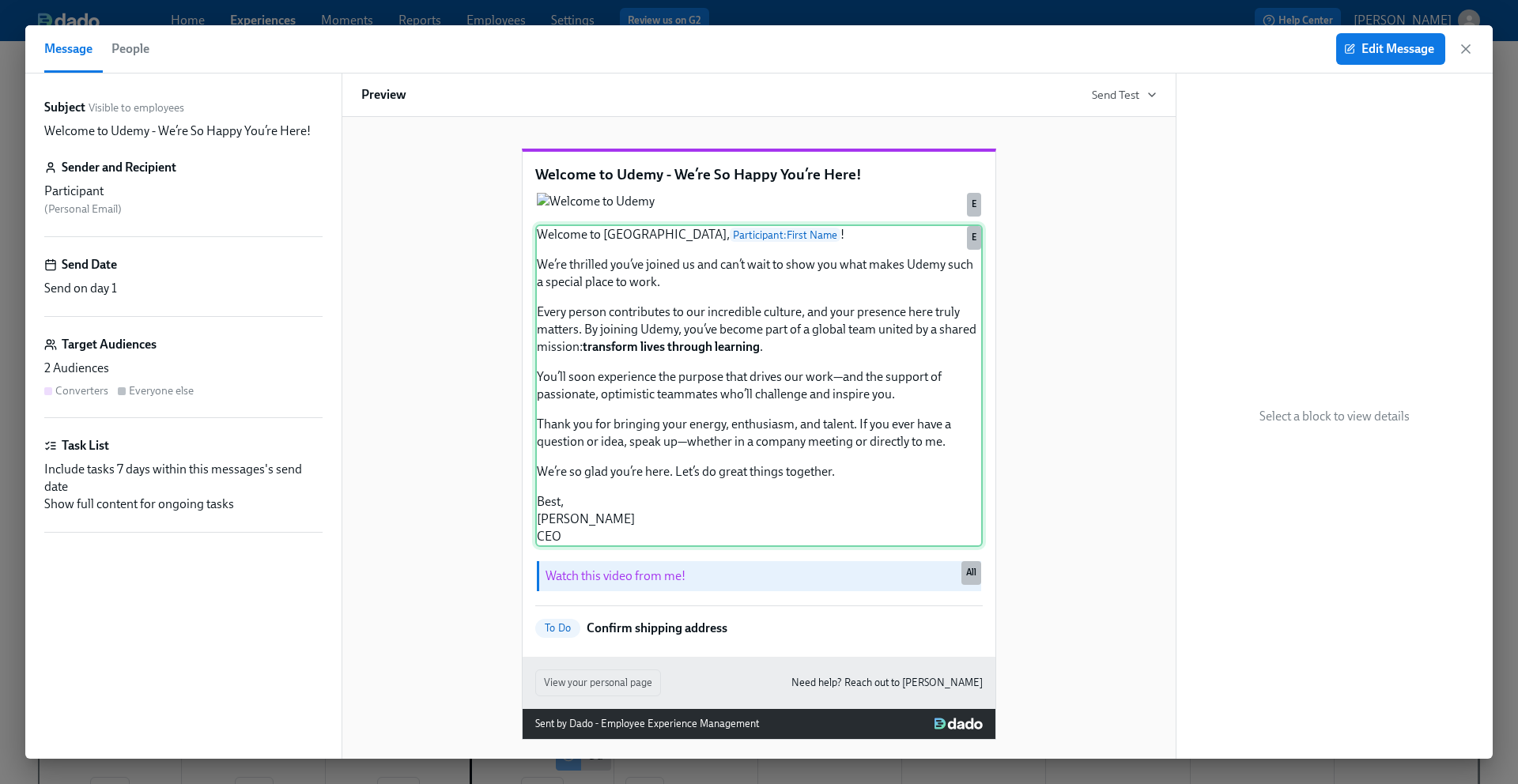 click on "Welcome to Udemy,  Participant :  First Name !
We’re thrilled you’ve joined us and can’t wait to show you what makes Udemy such a special place to work.
Every person contributes to our incredible culture, and your presence here truly matters. By joining Udemy, you’ve become part of a global team united by a shared mission:  transform lives through learning .
You’ll soon experience the purpose that drives our work—and the support of passionate, optimistic teammates who’ll challenge and inspire you.
Thank you for bringing your energy, enthusiasm, and talent. If you ever have a question or idea, speak up—whether in a company meeting or directly to me.
We’re so glad you’re here. Let’s do great things together.
Best,
Hugo Sarrazin
CEO E" at bounding box center [759, 386] 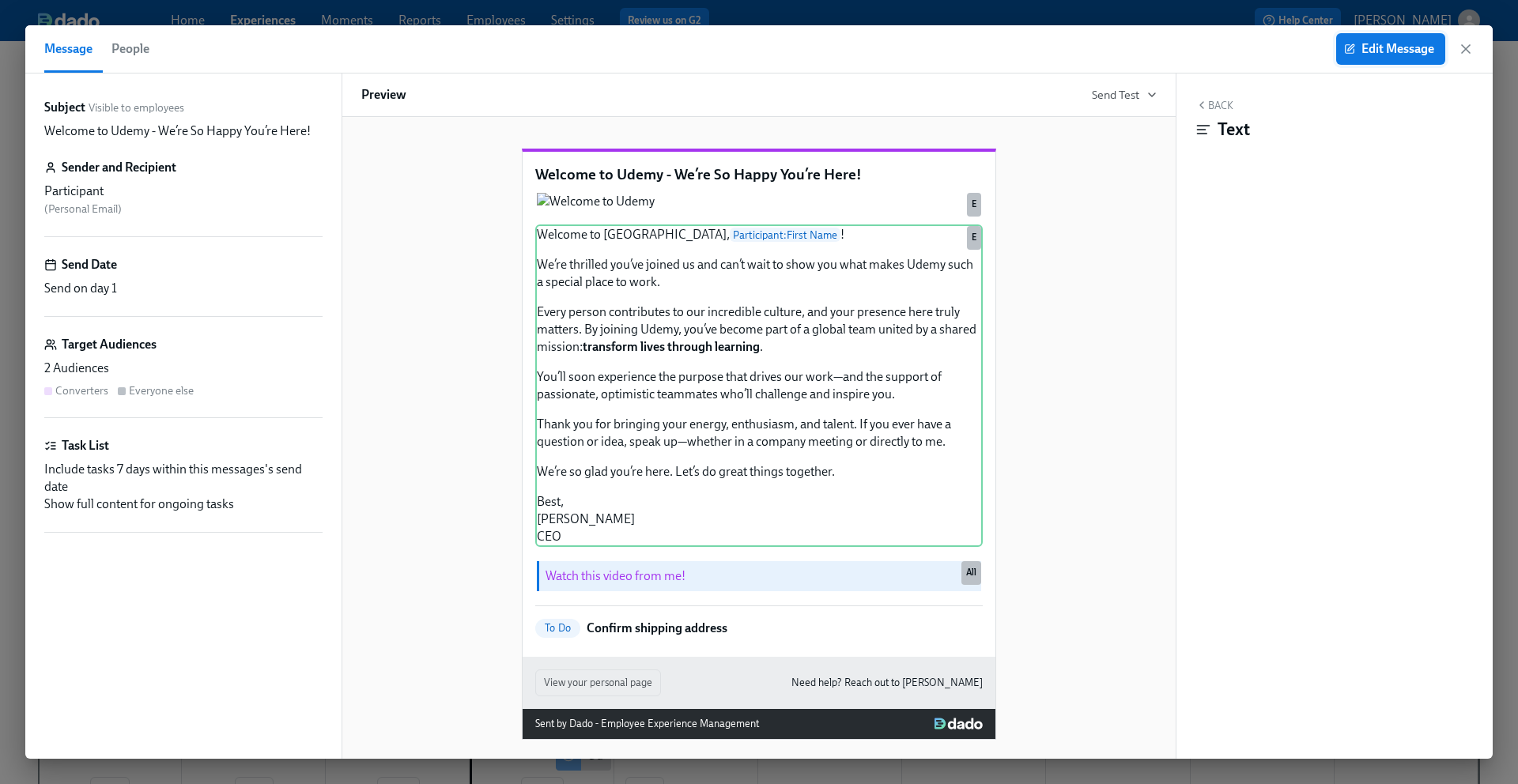 click on "Edit Message" at bounding box center [1391, 49] 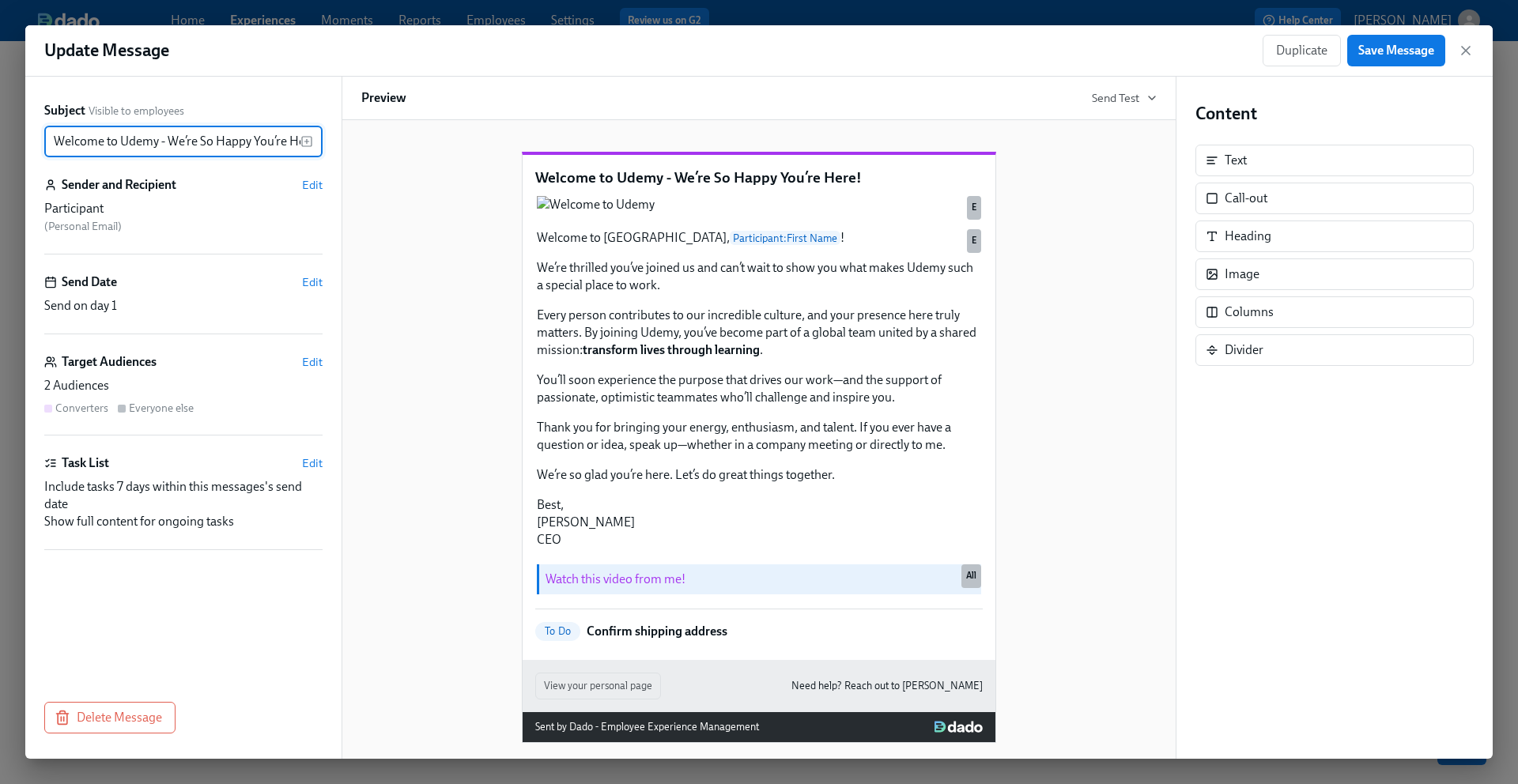 scroll, scrollTop: 0, scrollLeft: 0, axis: both 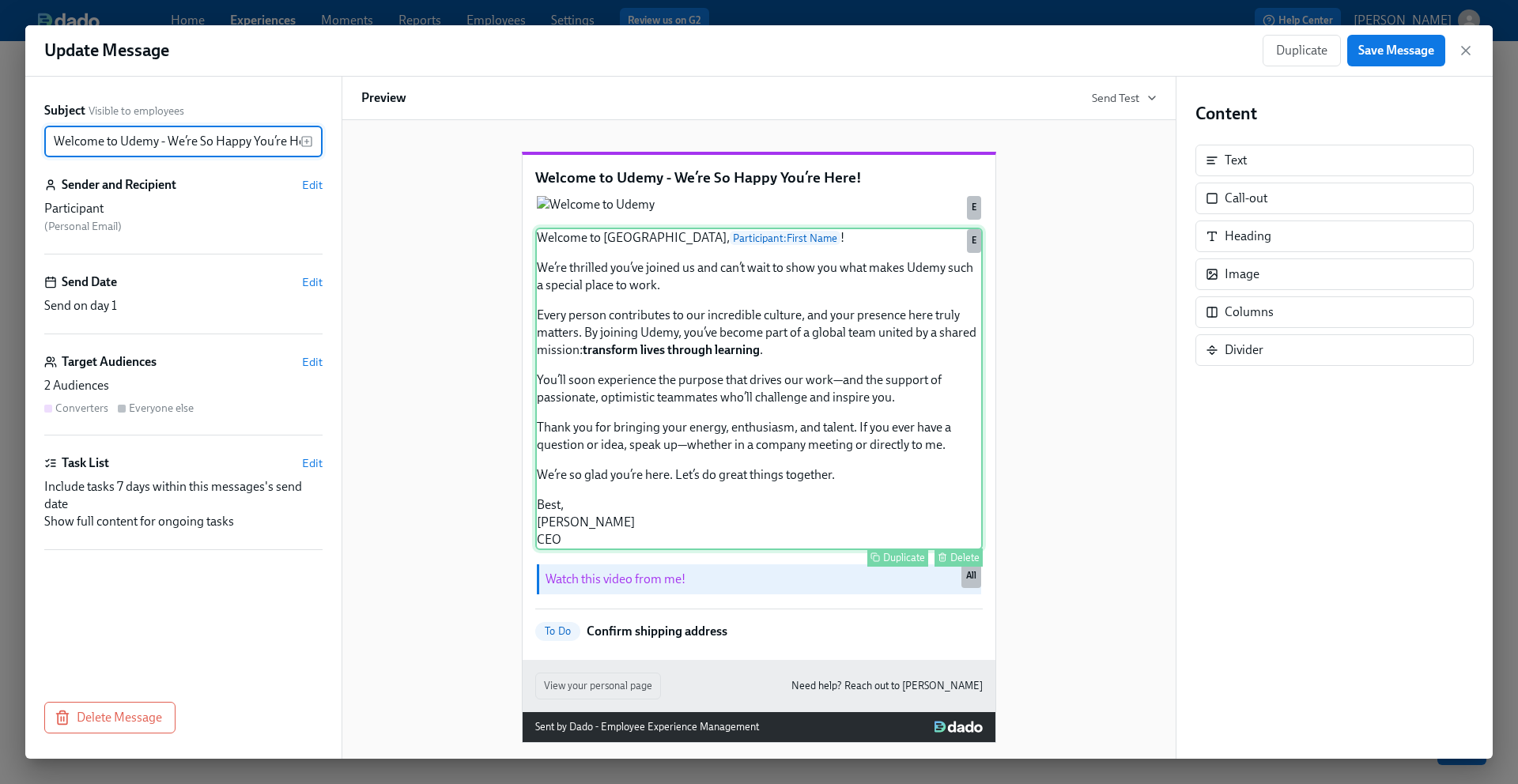 click on "Welcome to Udemy,  Participant :  First Name !
We’re thrilled you’ve joined us and can’t wait to show you what makes Udemy such a special place to work.
Every person contributes to our incredible culture, and your presence here truly matters. By joining Udemy, you’ve become part of a global team united by a shared mission:  transform lives through learning .
You’ll soon experience the purpose that drives our work—and the support of passionate, optimistic teammates who’ll challenge and inspire you.
Thank you for bringing your energy, enthusiasm, and talent. If you ever have a question or idea, speak up—whether in a company meeting or directly to me.
We’re so glad you’re here. Let’s do great things together.
Best,
Hugo Sarrazin
CEO   Duplicate   Delete E" at bounding box center (759, 389) 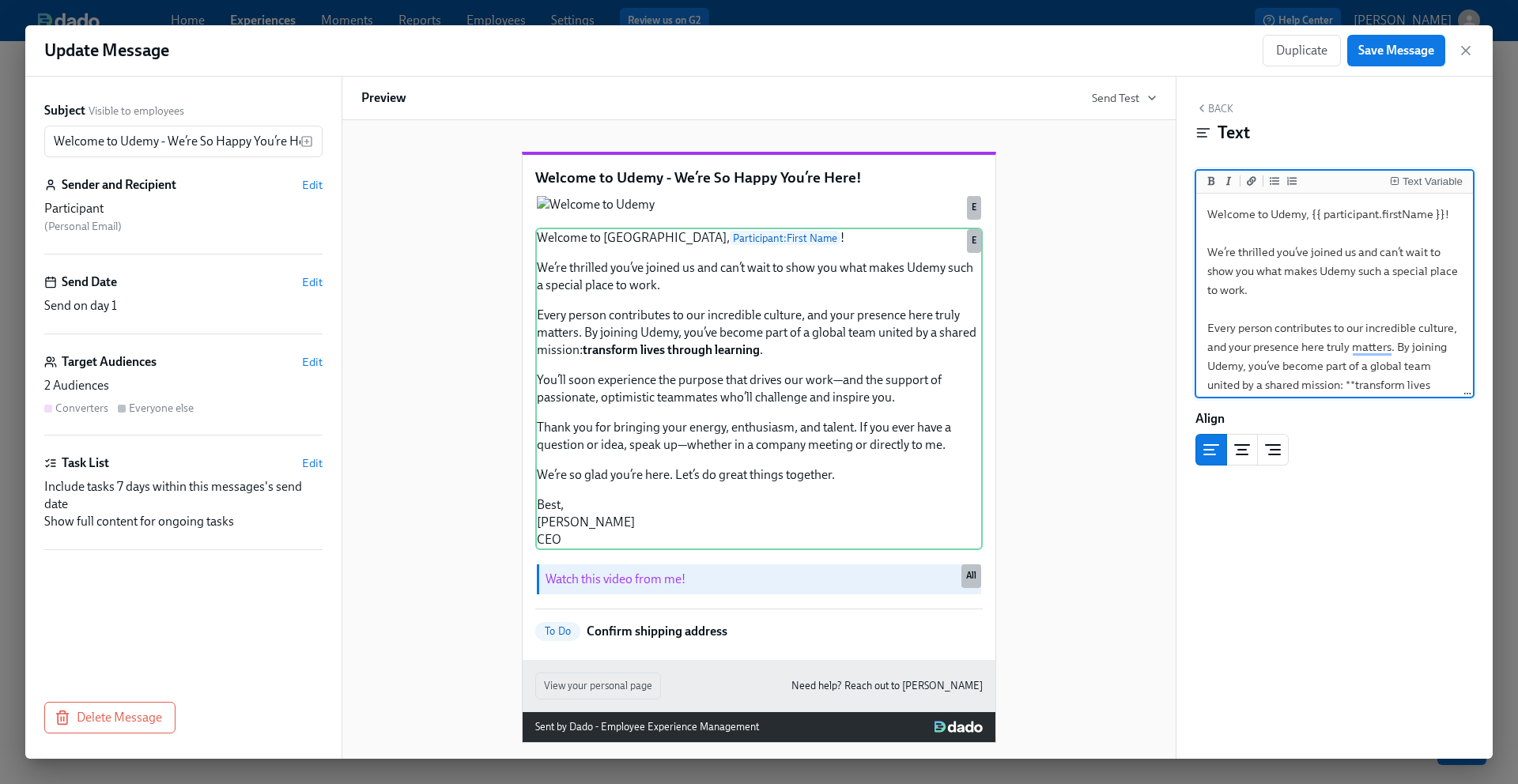 scroll, scrollTop: 70, scrollLeft: 0, axis: vertical 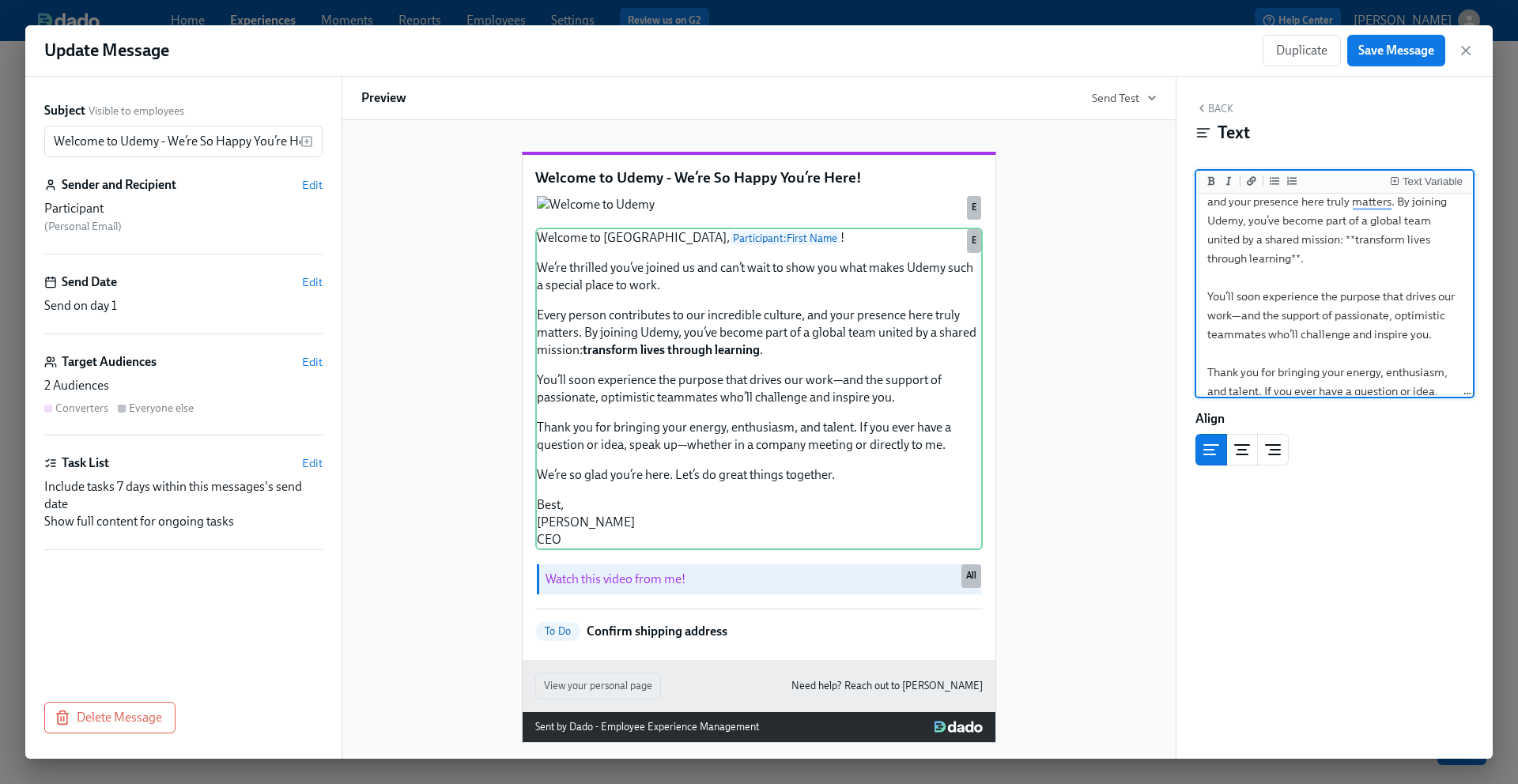 click on "Welcome to Udemy, {{ participant.firstName }}!
We’re thrilled you’ve joined us and can’t wait to show you what makes Udemy such a special place to work.
Every person contributes to our incredible culture, and your presence here truly matters. By joining Udemy, you’ve become part of a global team united by a shared mission: **transform lives through learning**.
You’ll soon experience the purpose that drives our work—and the support of passionate, optimistic teammates who’ll challenge and inspire you.
Thank you for bringing your energy, enthusiasm, and talent. If you ever have a question or idea, speak up—whether in a company meeting or directly to me.
We’re so glad you’re here. Let’s do great things together.
Best,
Hugo Sarrazin
CEO" at bounding box center (1335, 315) 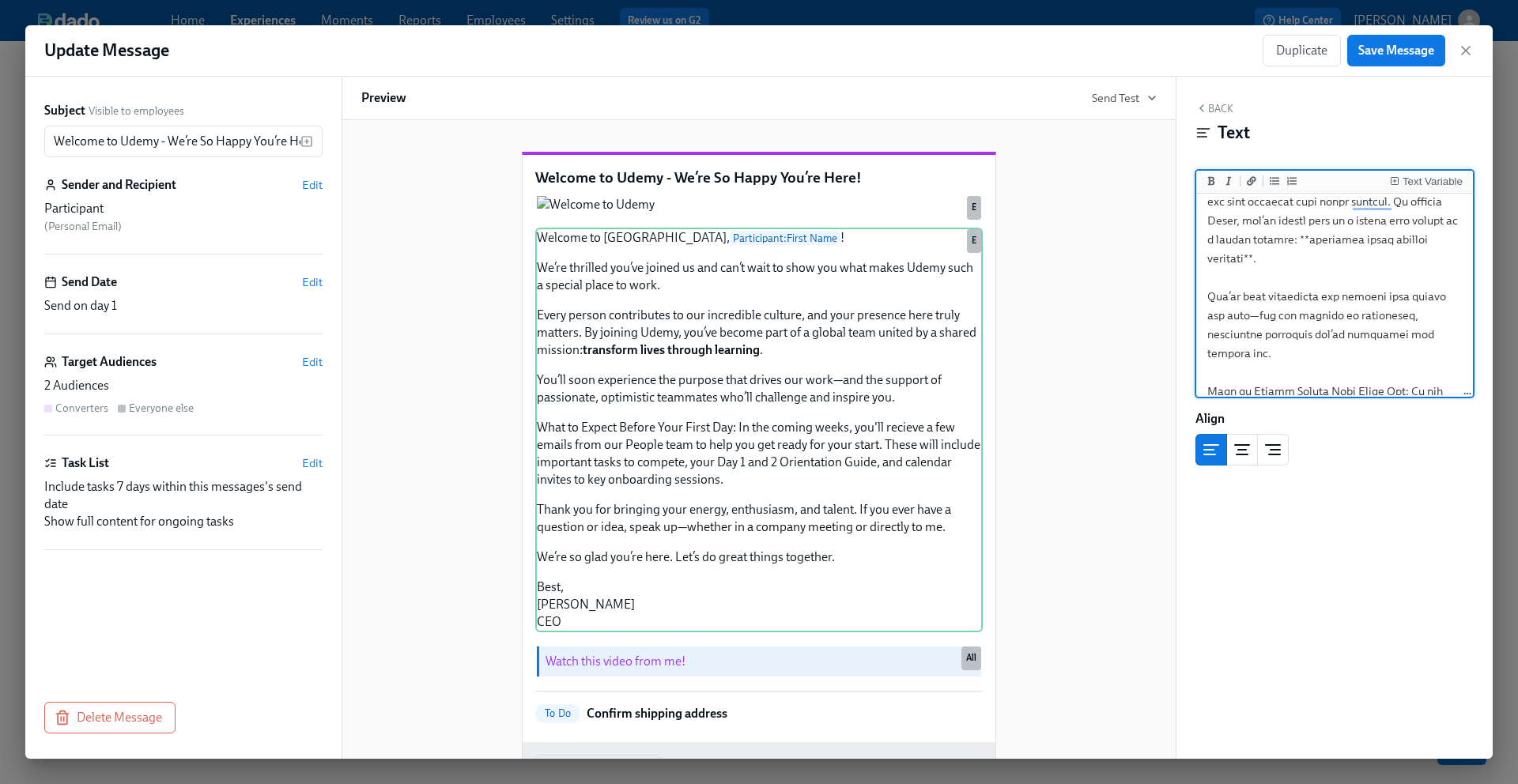 scroll, scrollTop: 225, scrollLeft: 0, axis: vertical 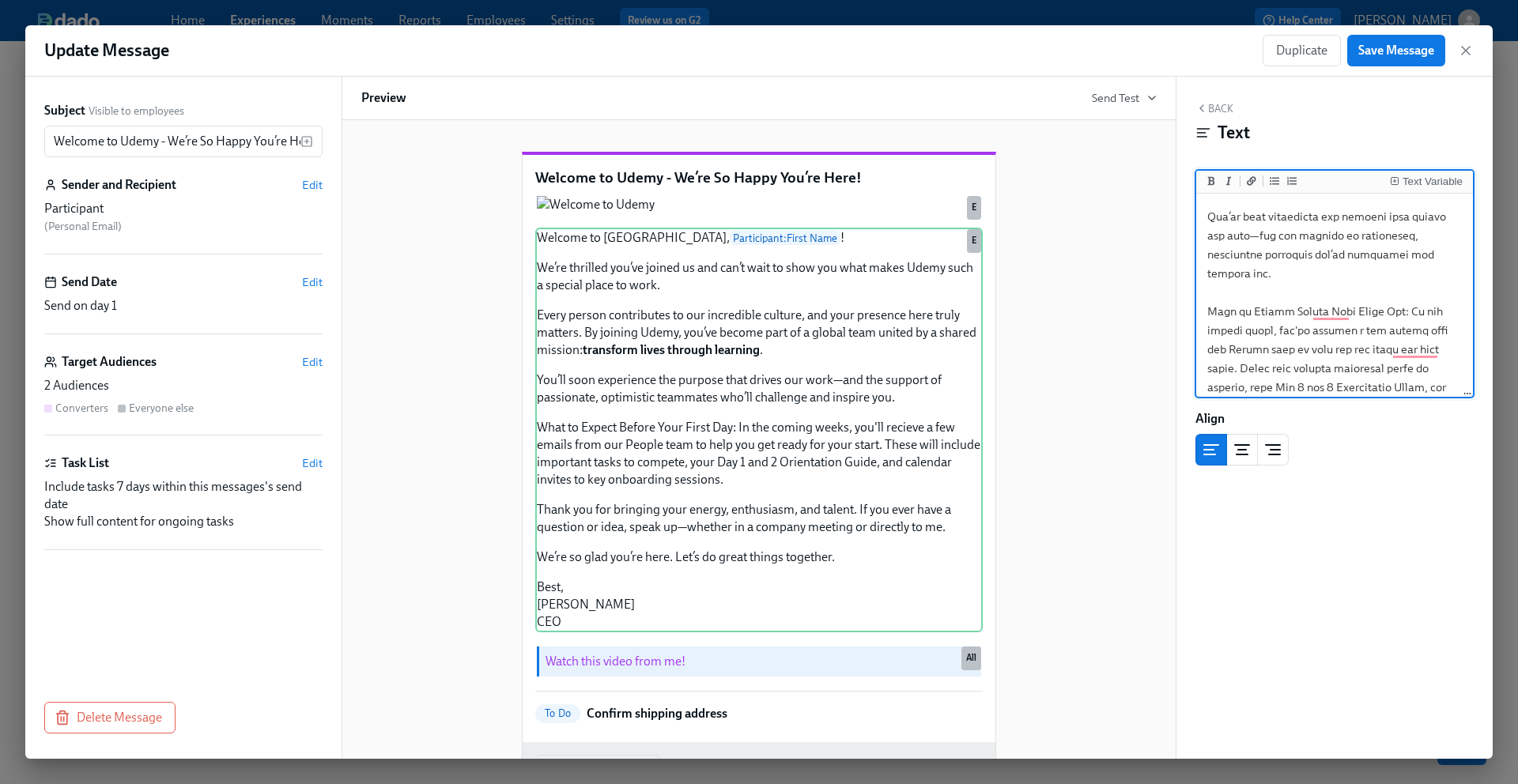 drag, startPoint x: 1394, startPoint y: 293, endPoint x: 1209, endPoint y: 293, distance: 185 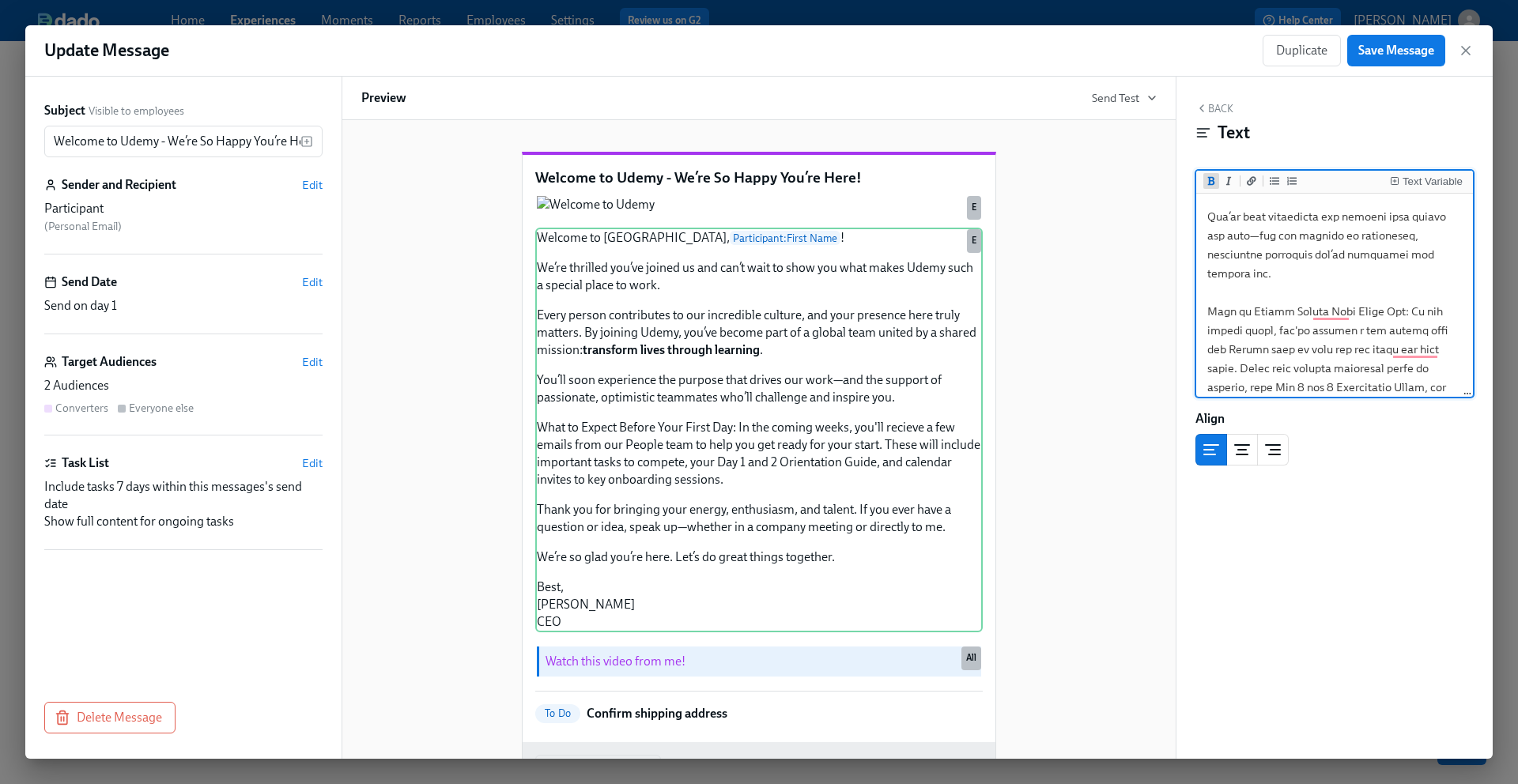 click 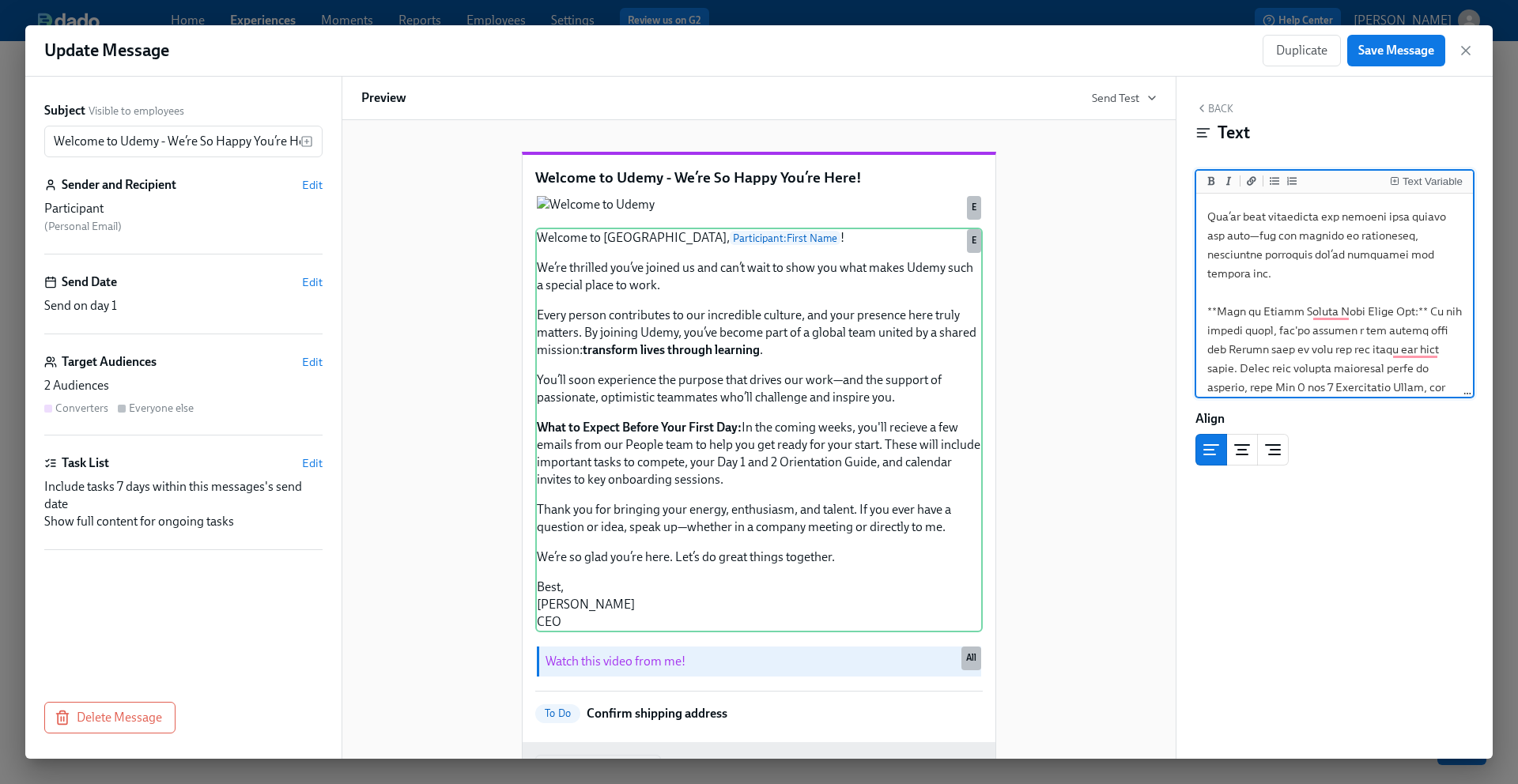 click at bounding box center [1335, 311] 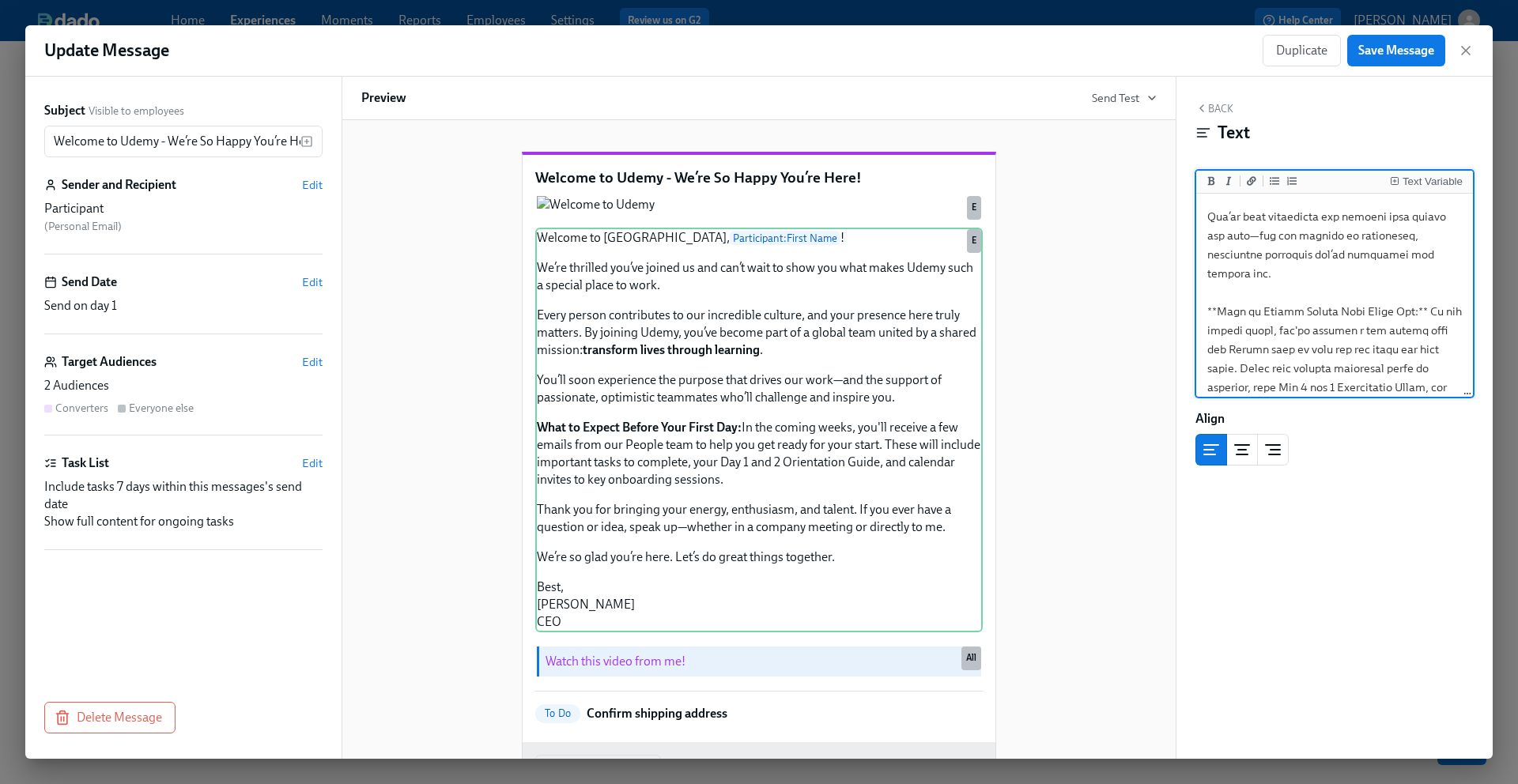 click at bounding box center (1335, 311) 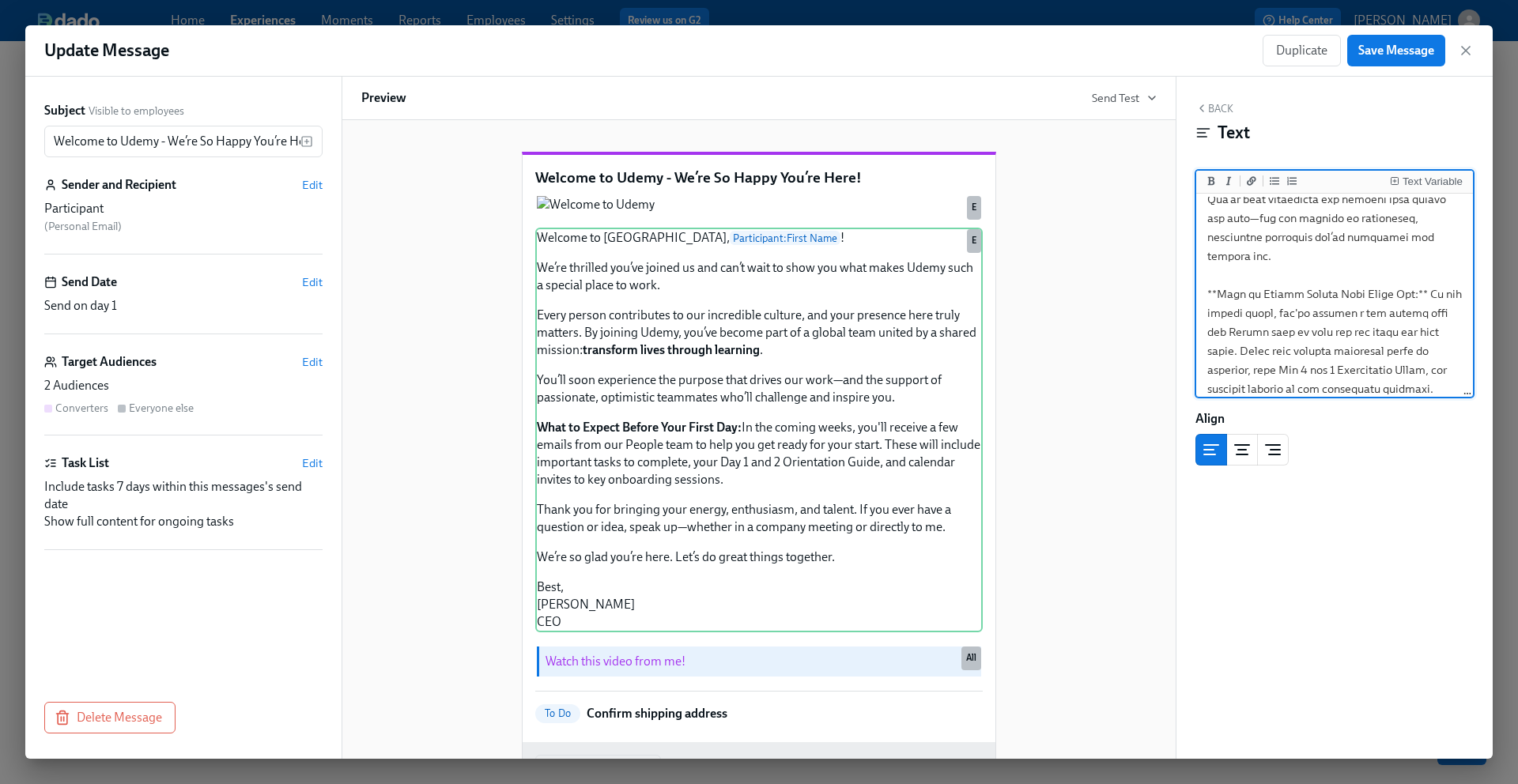 scroll, scrollTop: 257, scrollLeft: 0, axis: vertical 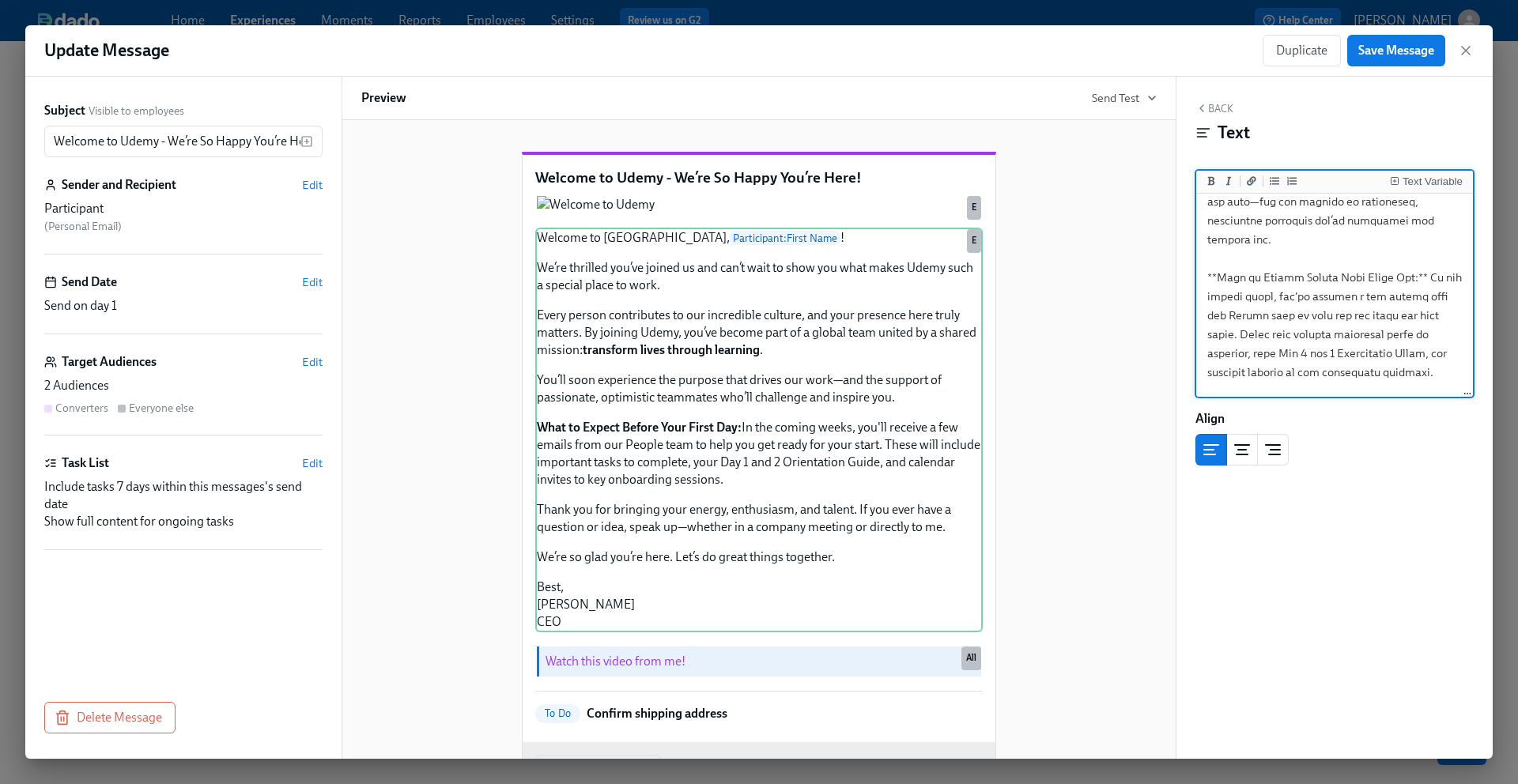click at bounding box center (1335, 277) 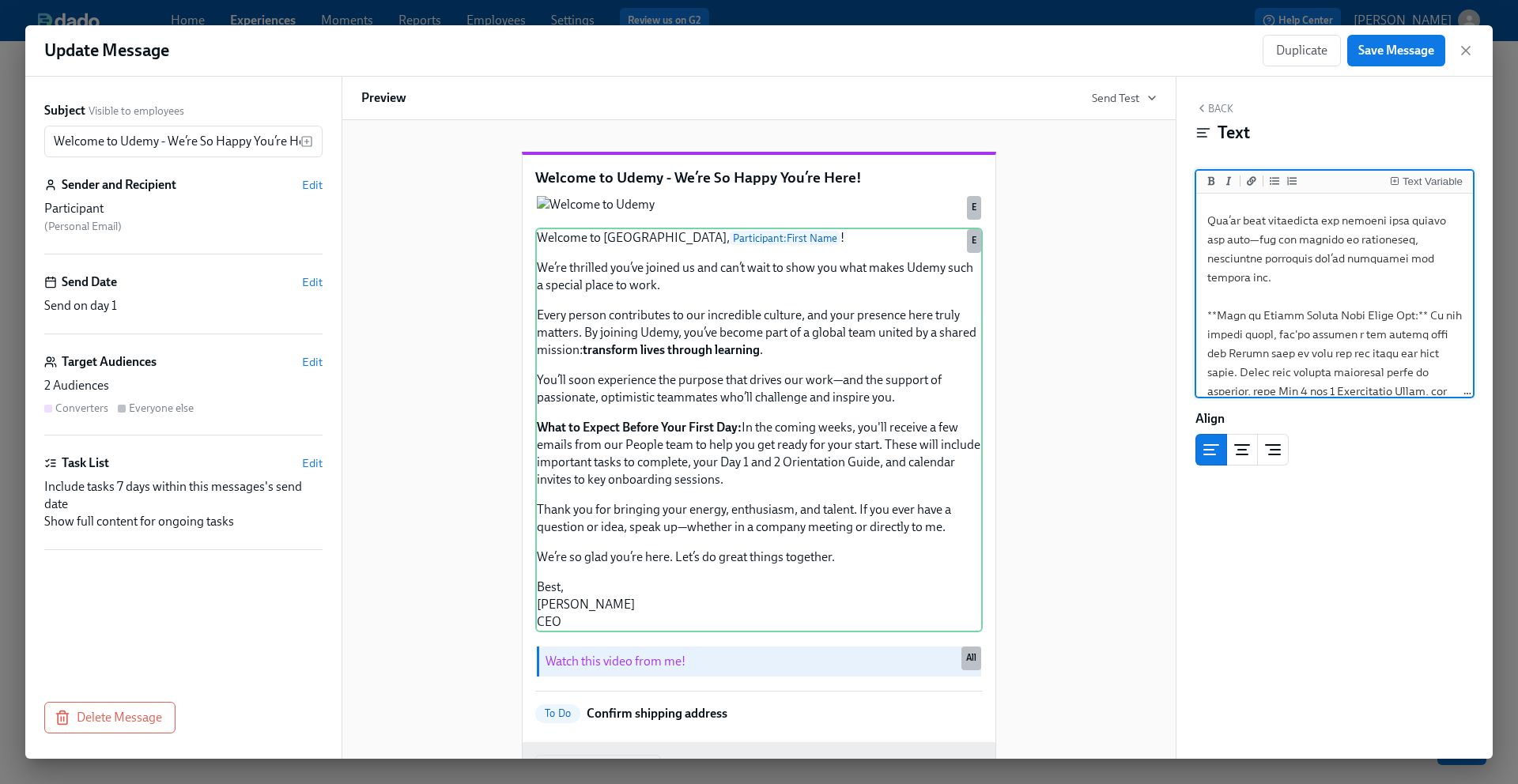 scroll, scrollTop: 145, scrollLeft: 0, axis: vertical 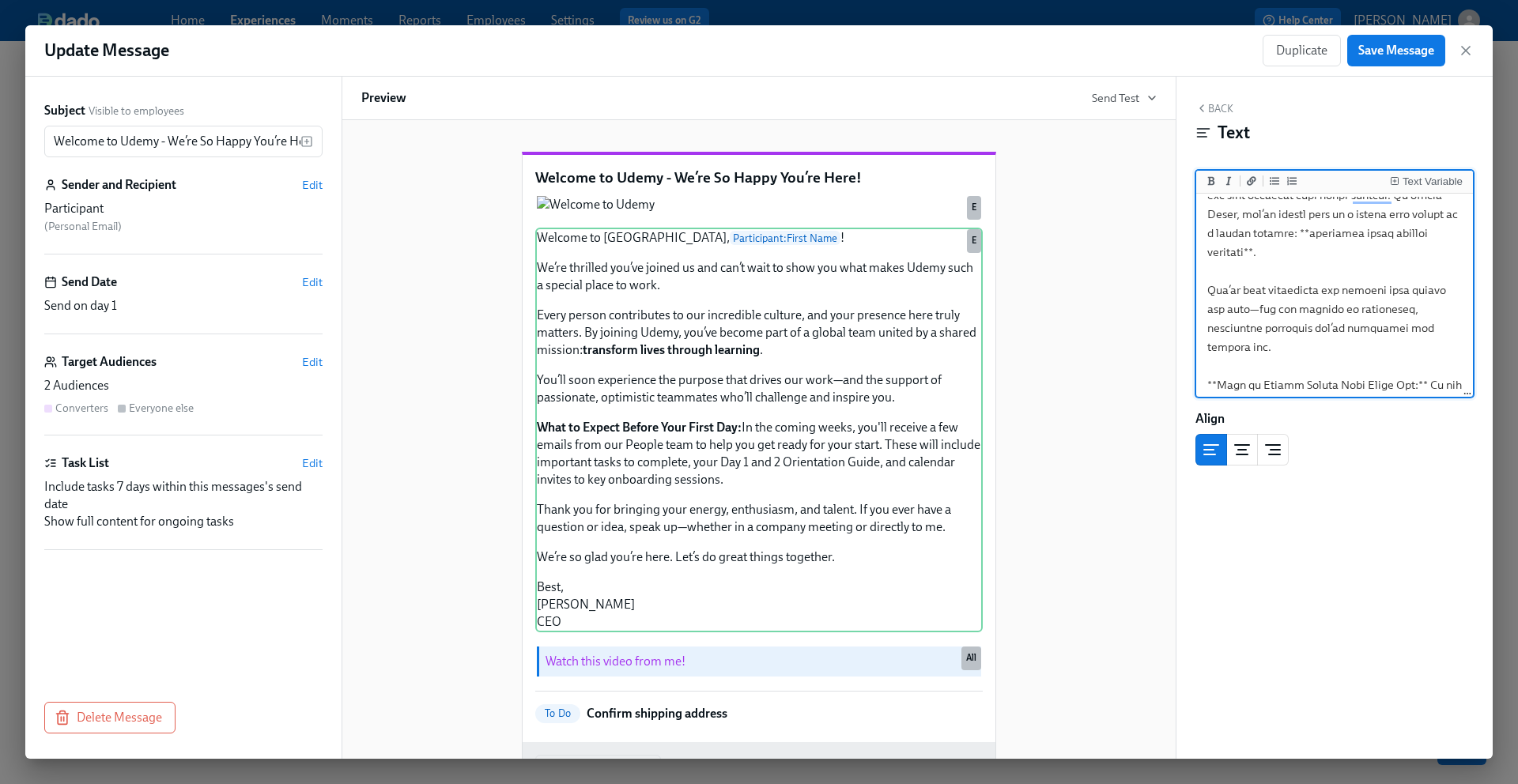 click at bounding box center (1335, 385) 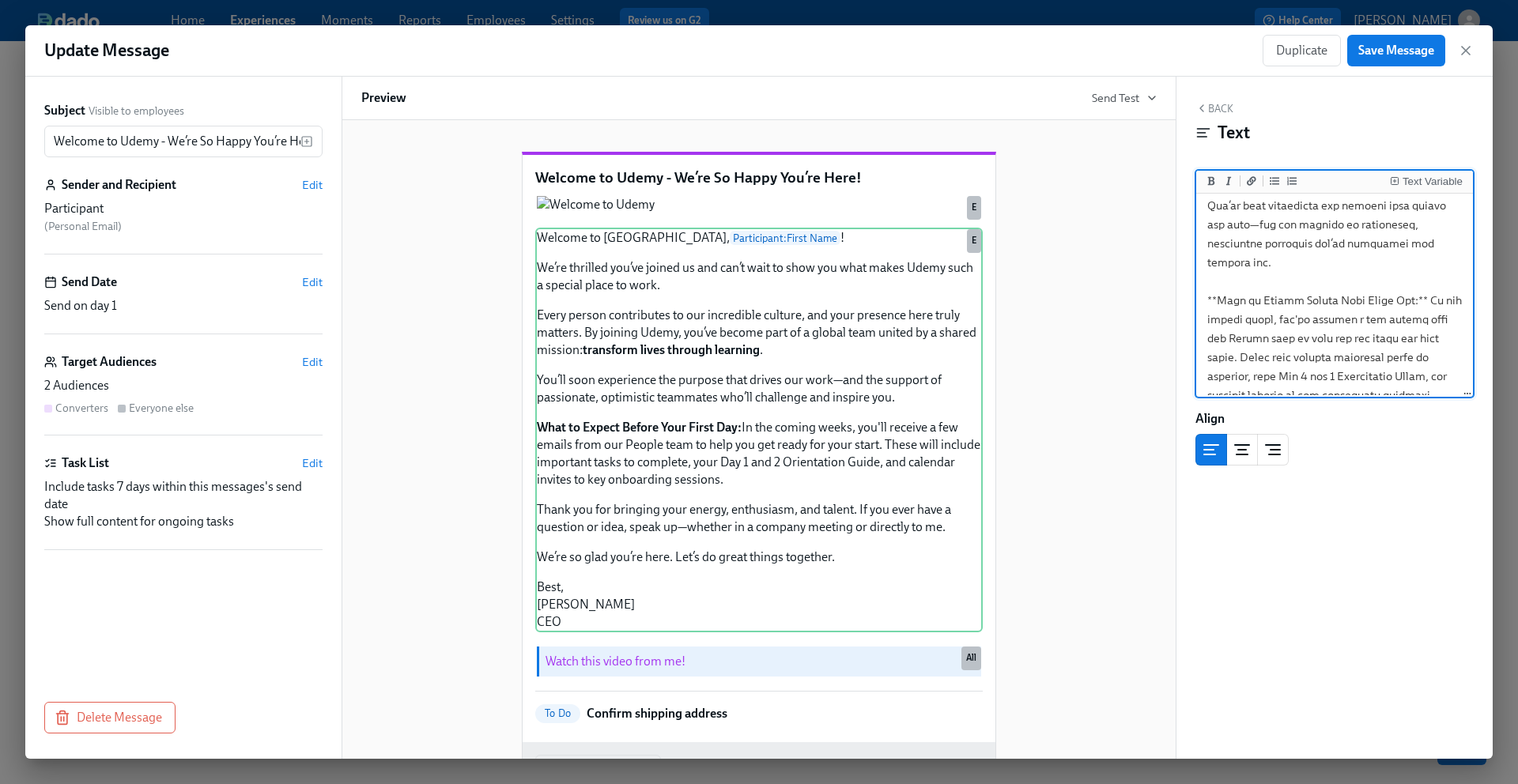 scroll, scrollTop: 324, scrollLeft: 0, axis: vertical 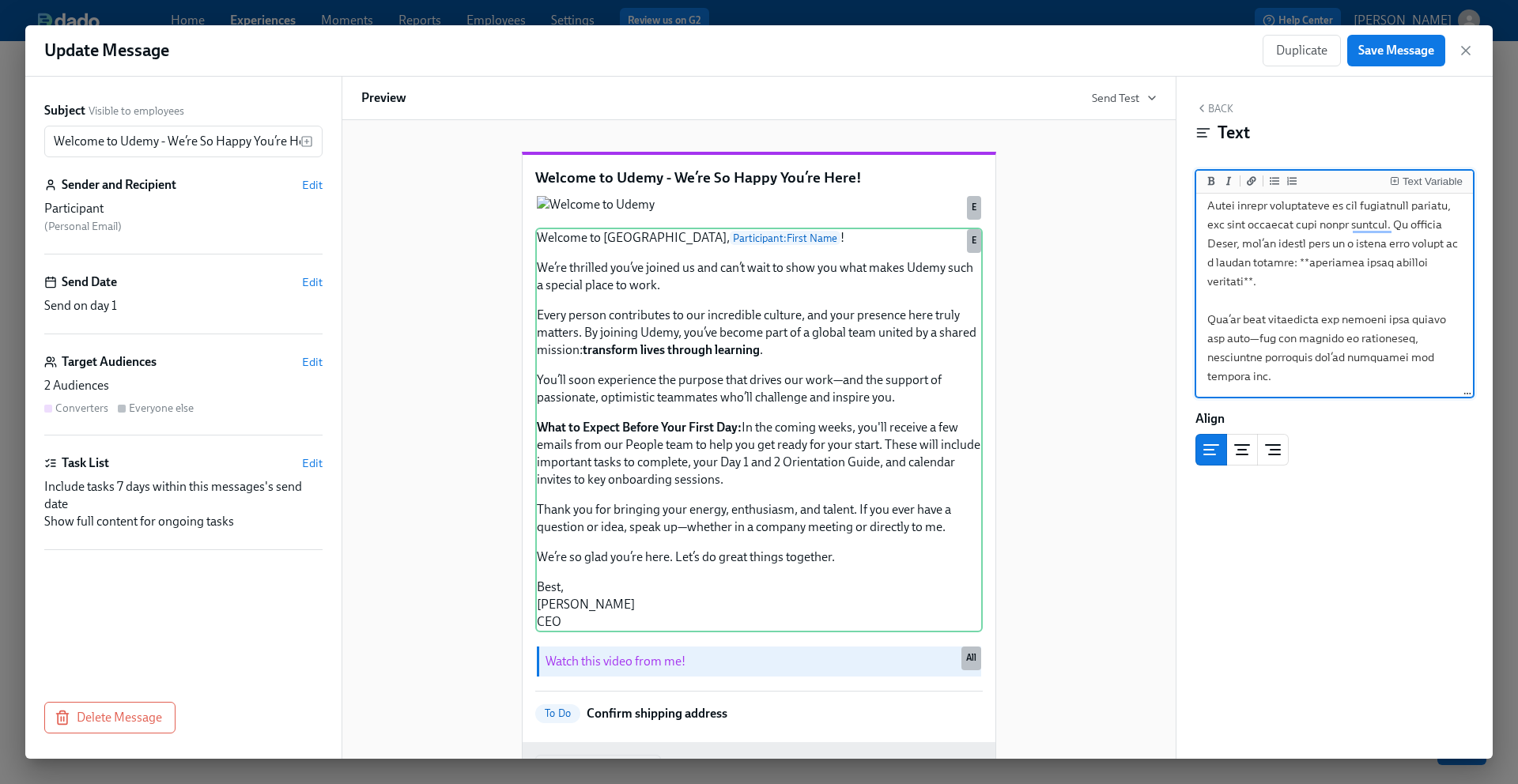 click at bounding box center [1335, 414] 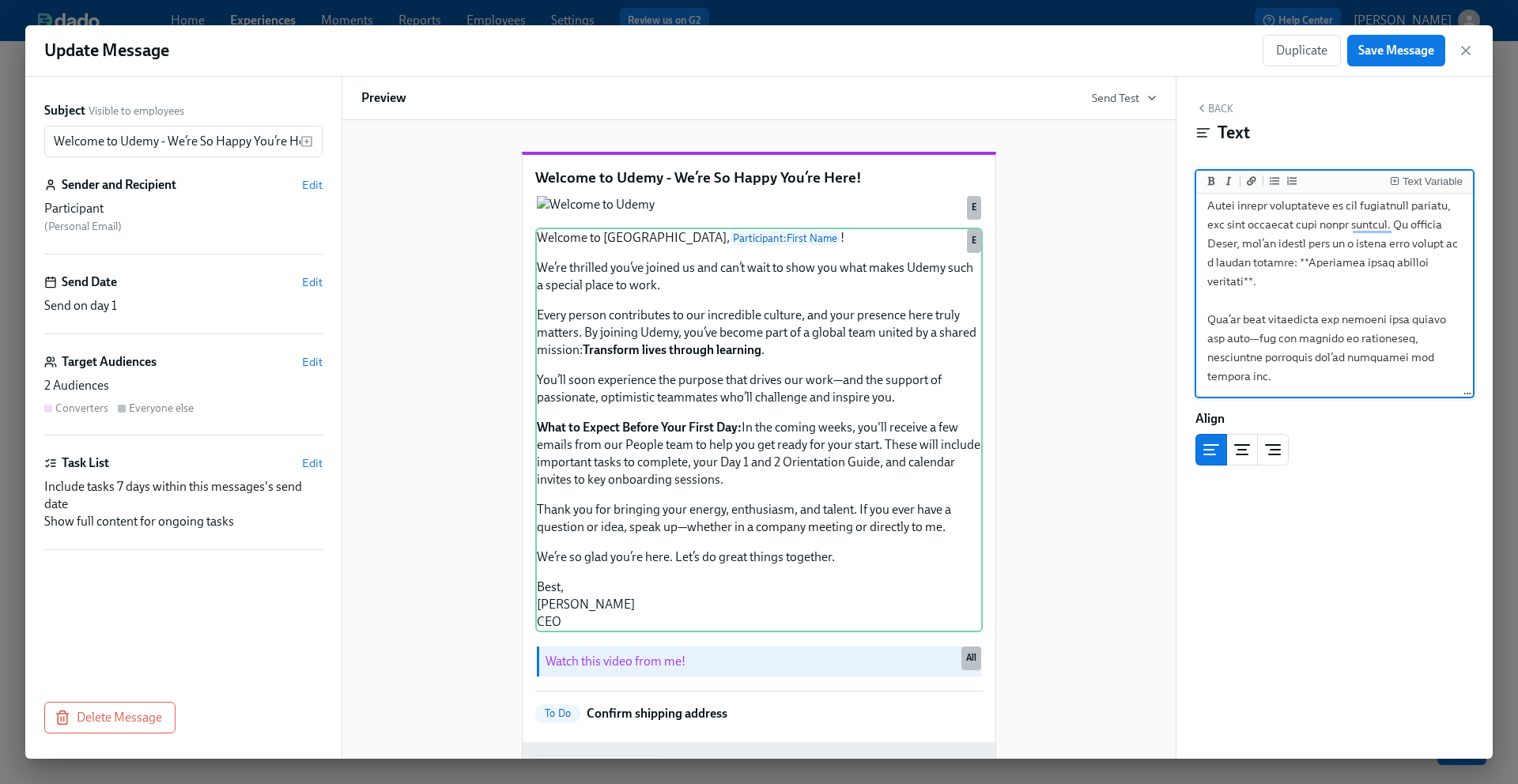 click at bounding box center [1335, 414] 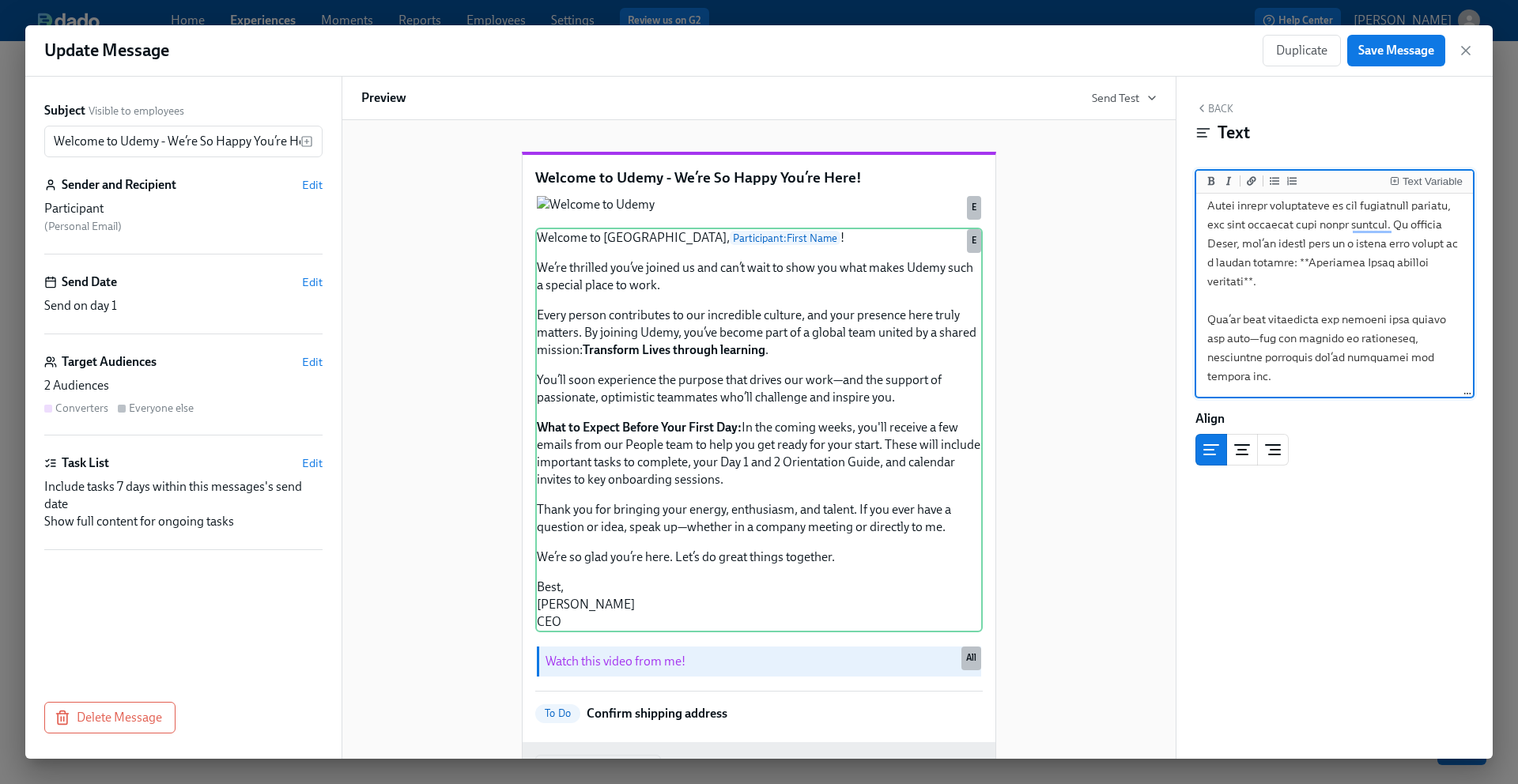 click at bounding box center (1335, 414) 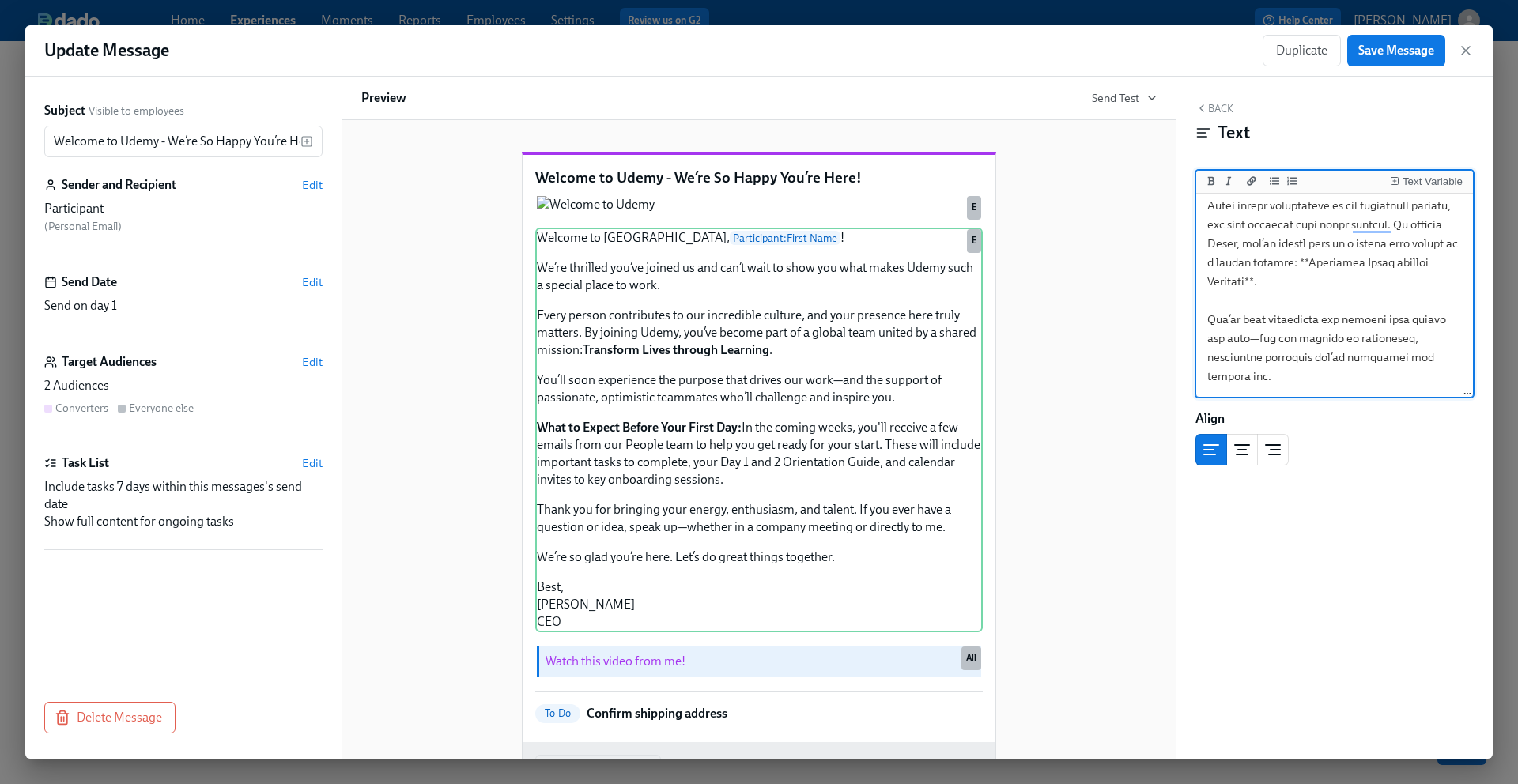 click at bounding box center (1335, 414) 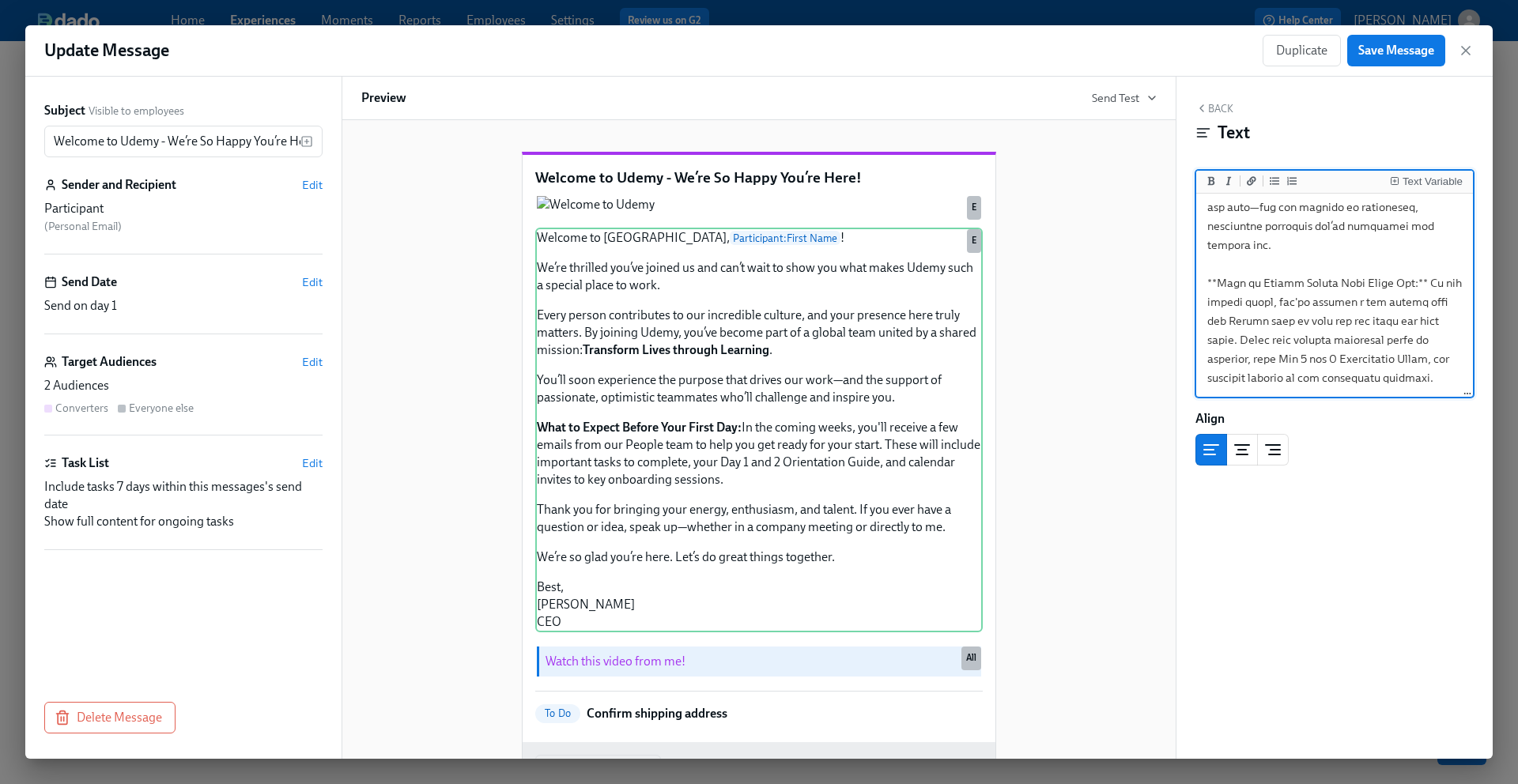 drag, startPoint x: 1206, startPoint y: 262, endPoint x: 1408, endPoint y: 356, distance: 222.8004 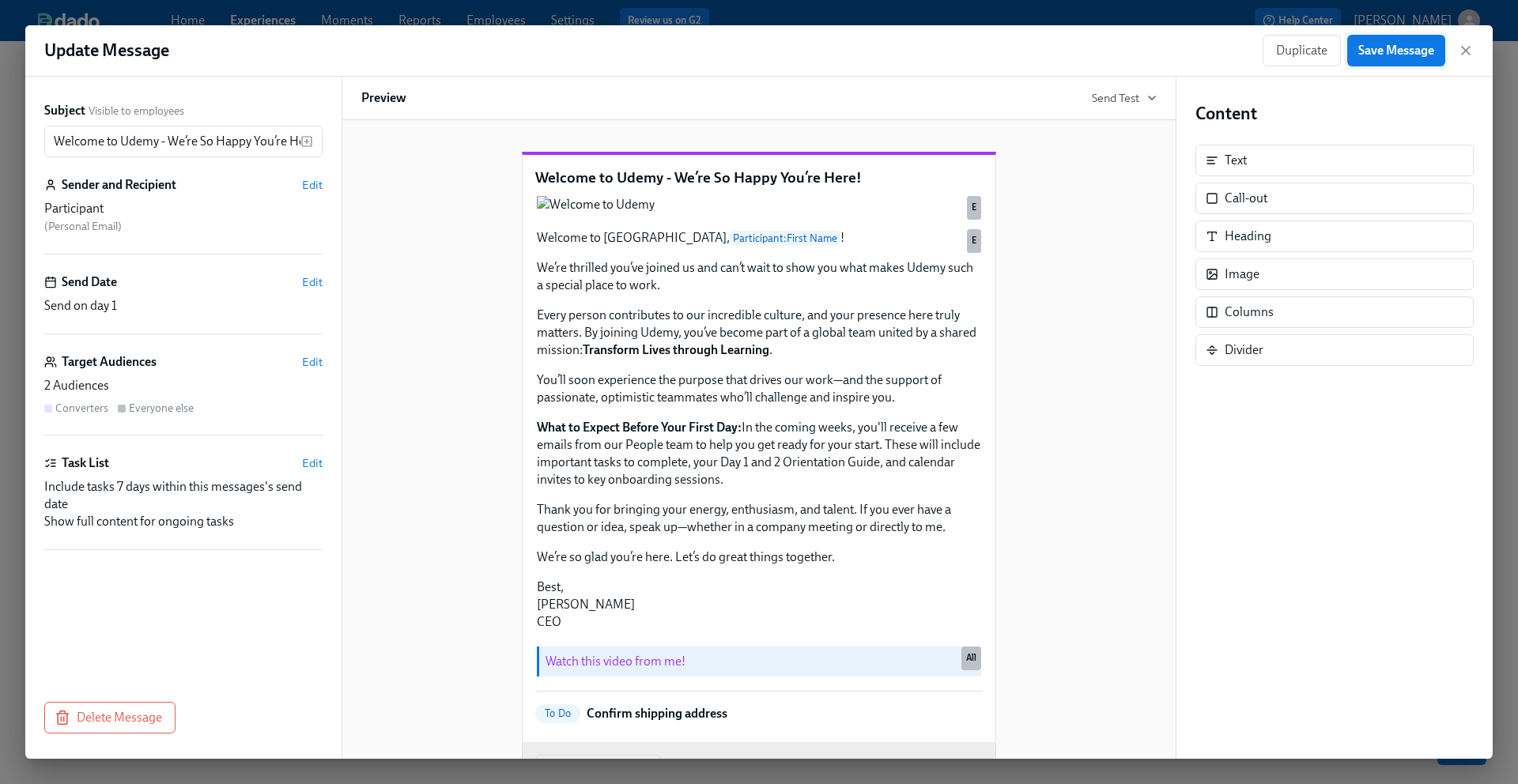click on "Save Message" at bounding box center (1396, 51) 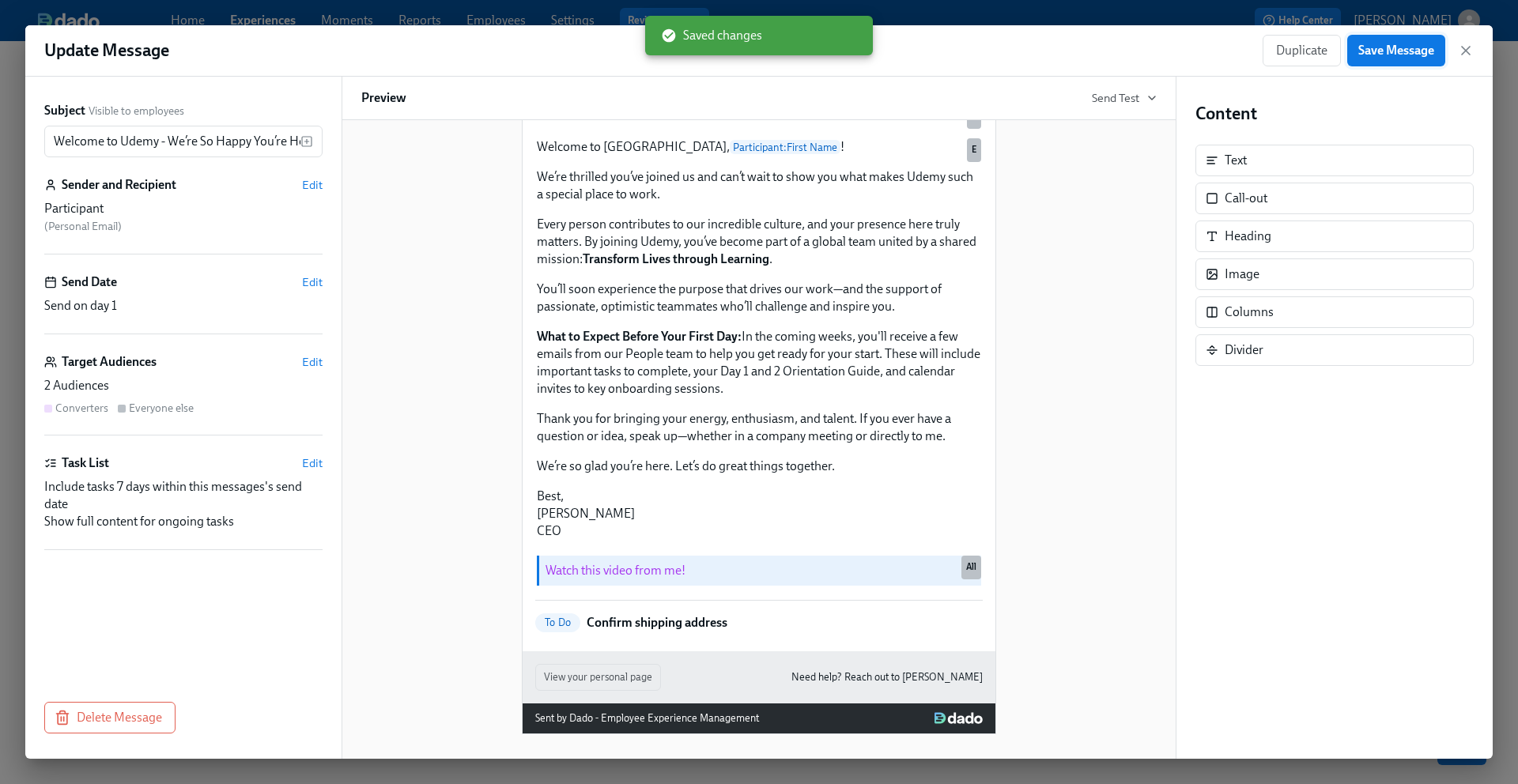 click on "Save Message" at bounding box center (1396, 51) 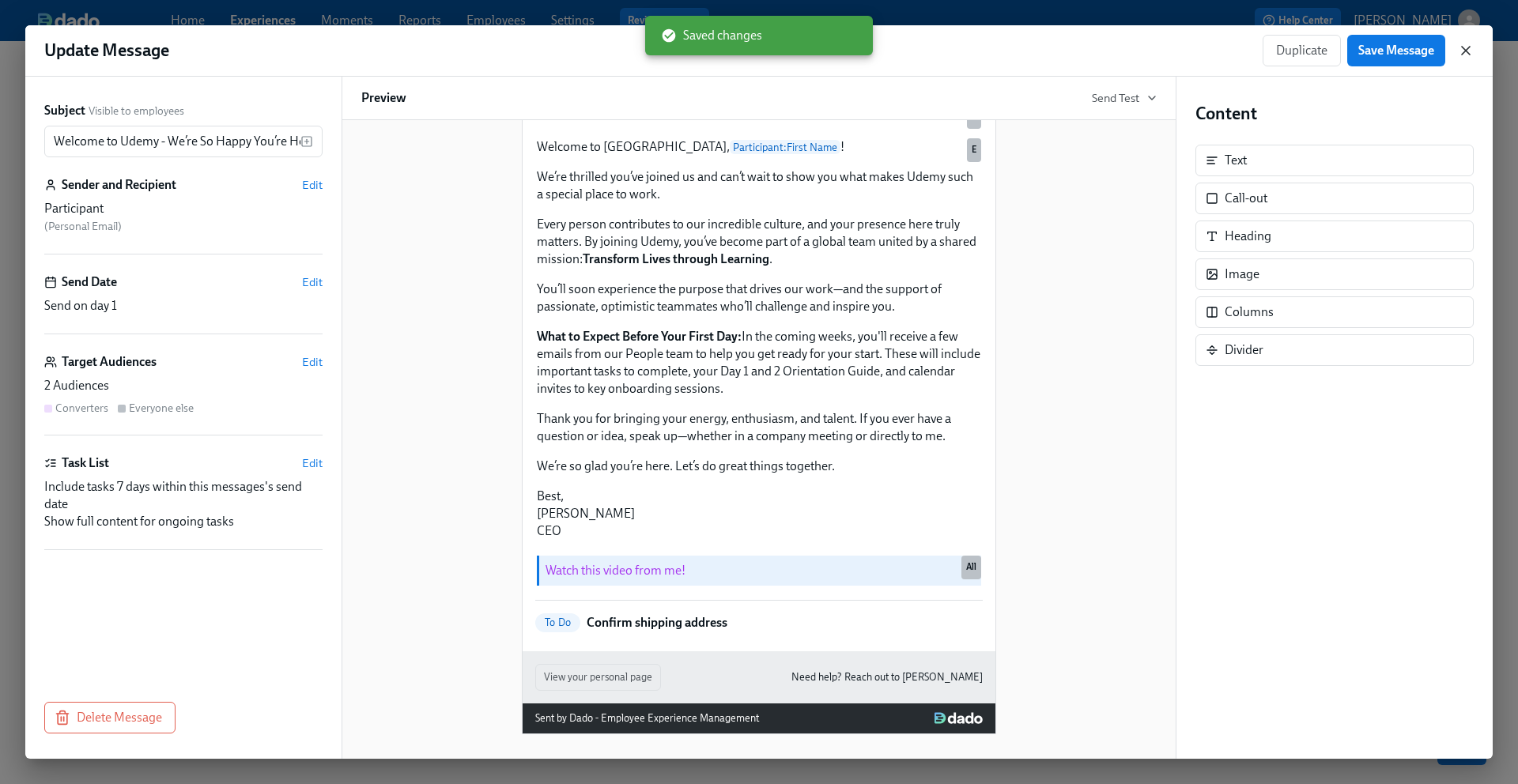 click 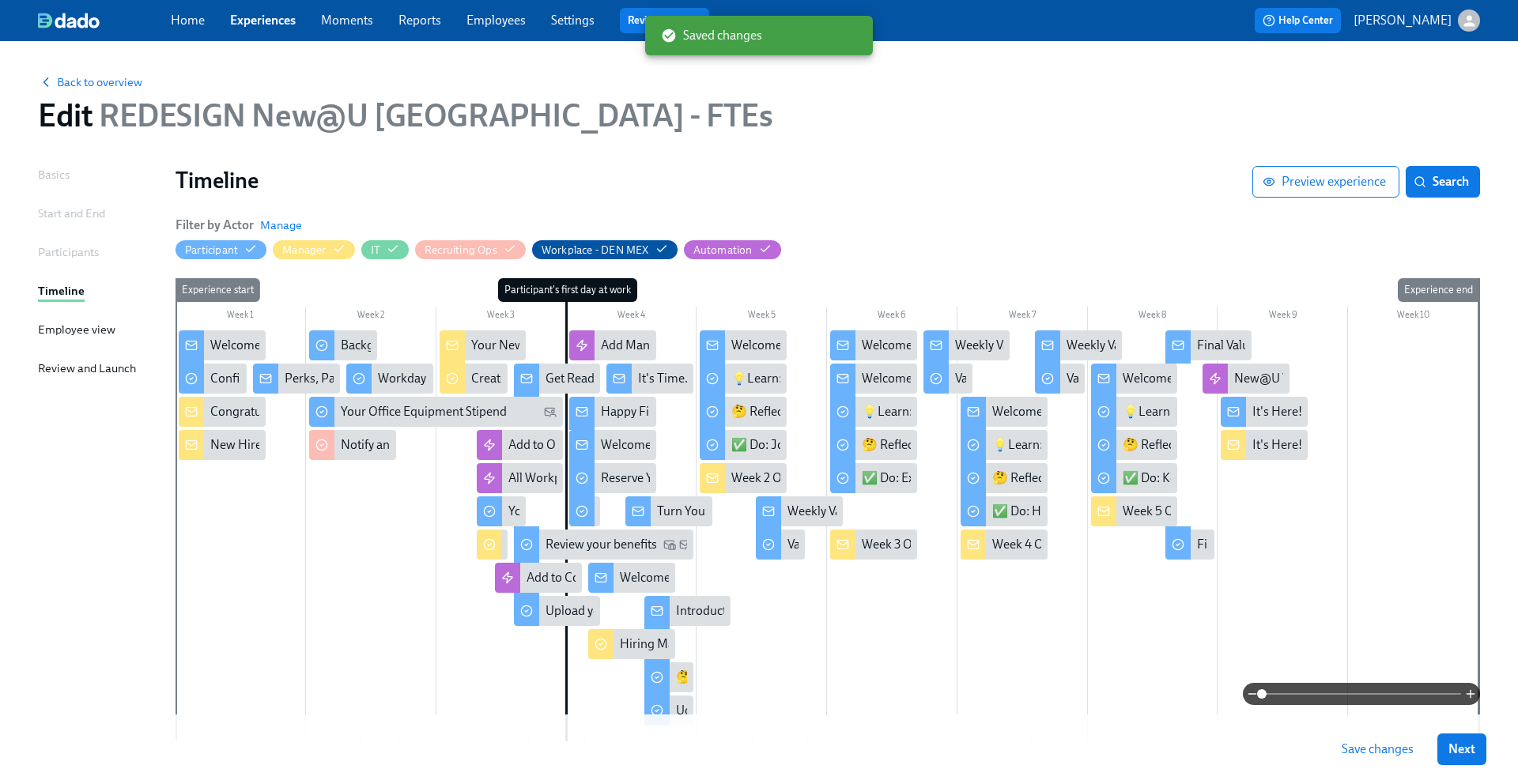 click on "Save changes" at bounding box center [1377, 749] 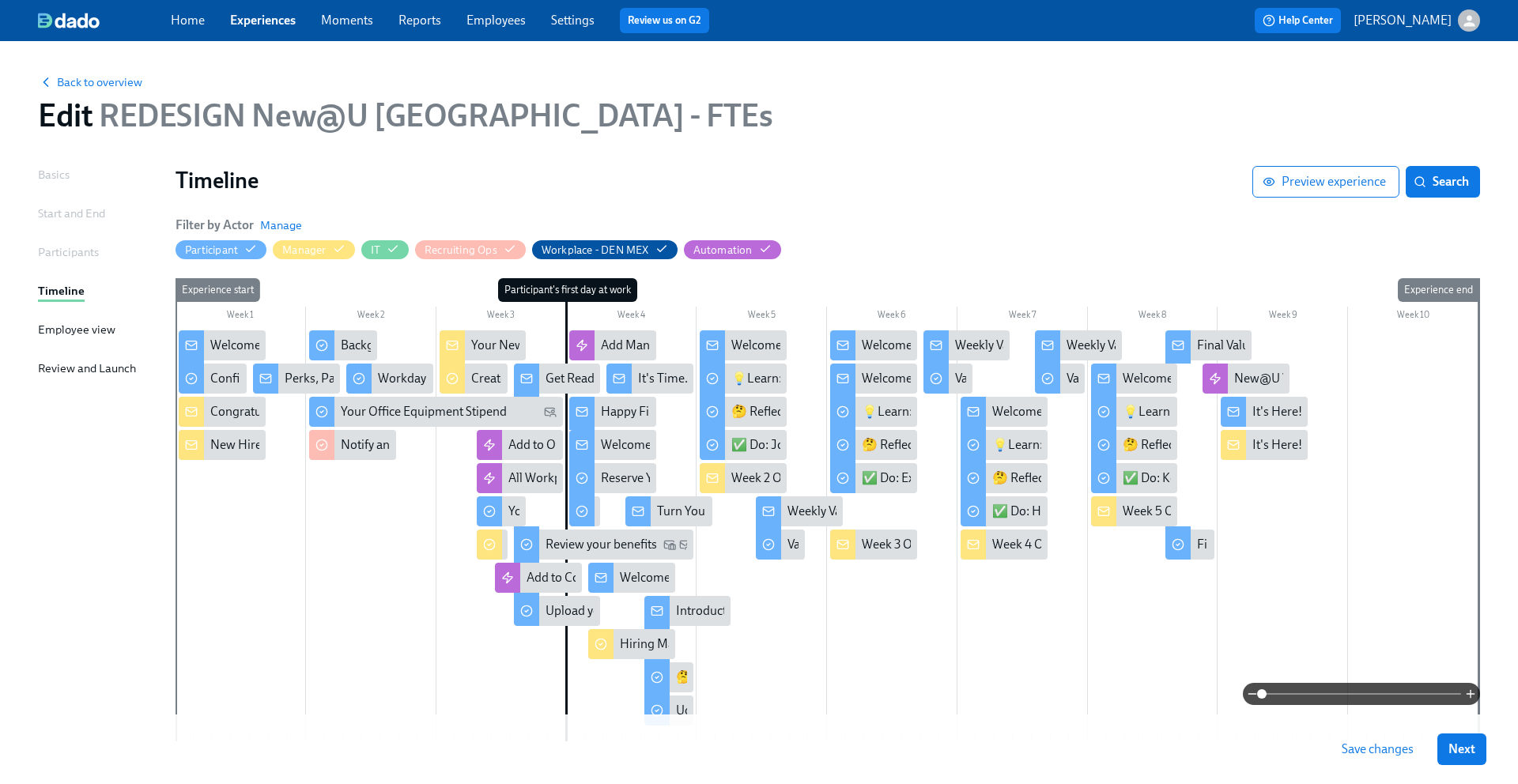 click on "Experiences" at bounding box center [262, 20] 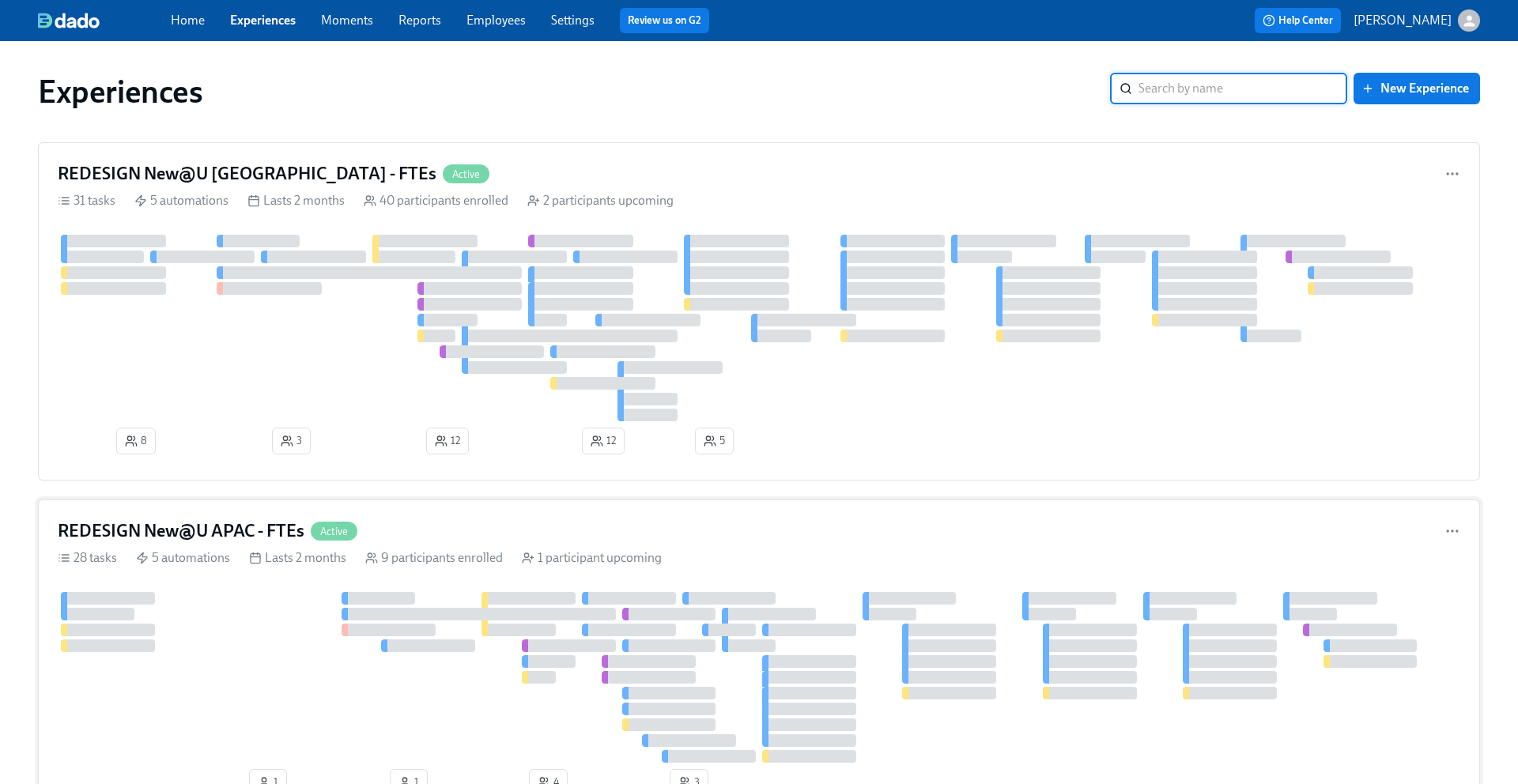 click on "REDESIGN New@U APAC - FTEs" at bounding box center [181, 531] 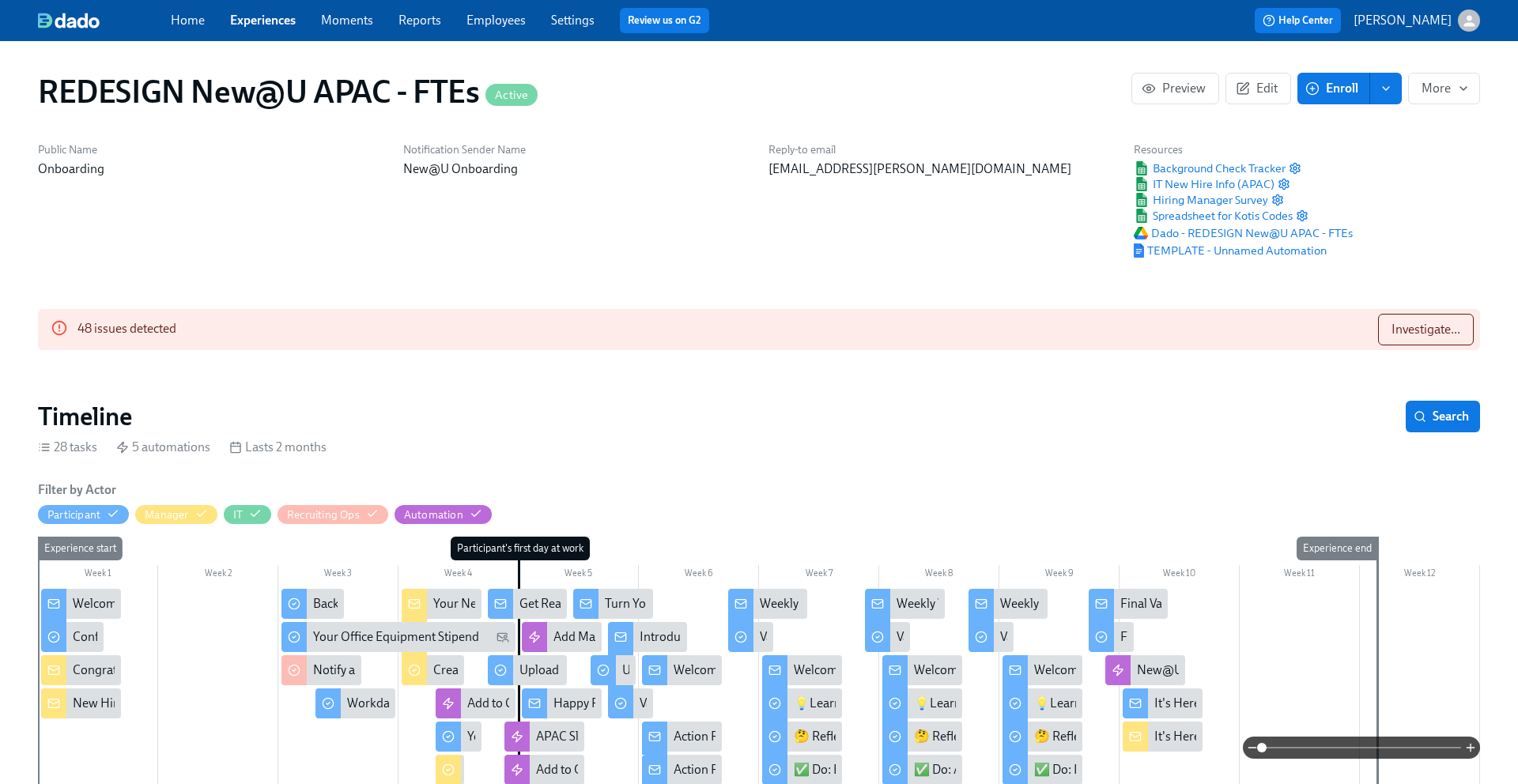 click on "Welcome to Udemy - We’re So Happy You’re Here!" at bounding box center (81, 604) 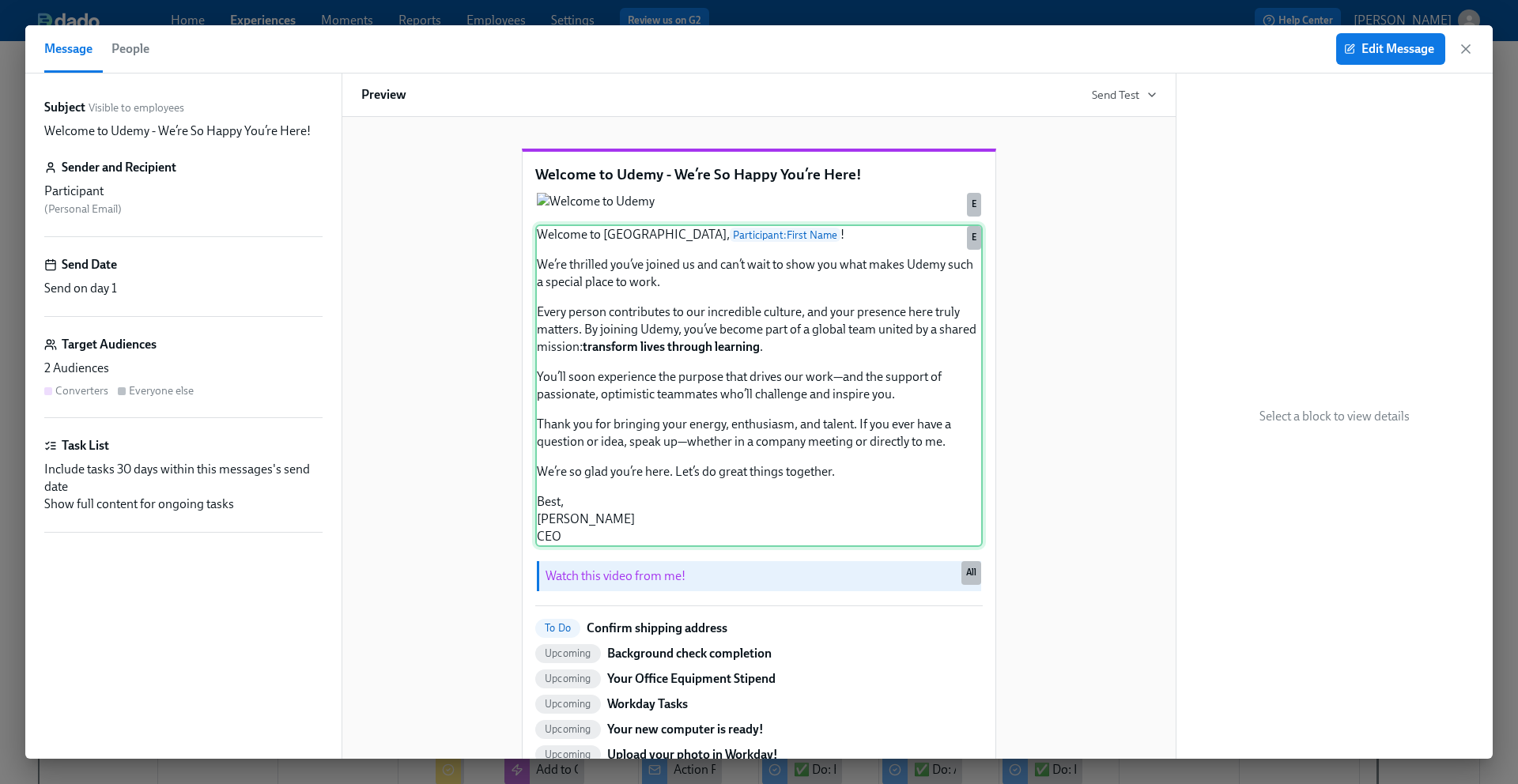 click on "Welcome to Udemy,  Participant :  First Name !
We’re thrilled you’ve joined us and can’t wait to show you what makes Udemy such a special place to work.
Every person contributes to our incredible culture, and your presence here truly matters. By joining Udemy, you’ve become part of a global team united by a shared mission:  transform lives through learning .
You’ll soon experience the purpose that drives our work—and the support of passionate, optimistic teammates who’ll challenge and inspire you.
Thank you for bringing your energy, enthusiasm, and talent. If you ever have a question or idea, speak up—whether in a company meeting or directly to me.
We’re so glad you’re here. Let’s do great things together.
Best,
Hugo Sarrazin
CEO E" at bounding box center (759, 386) 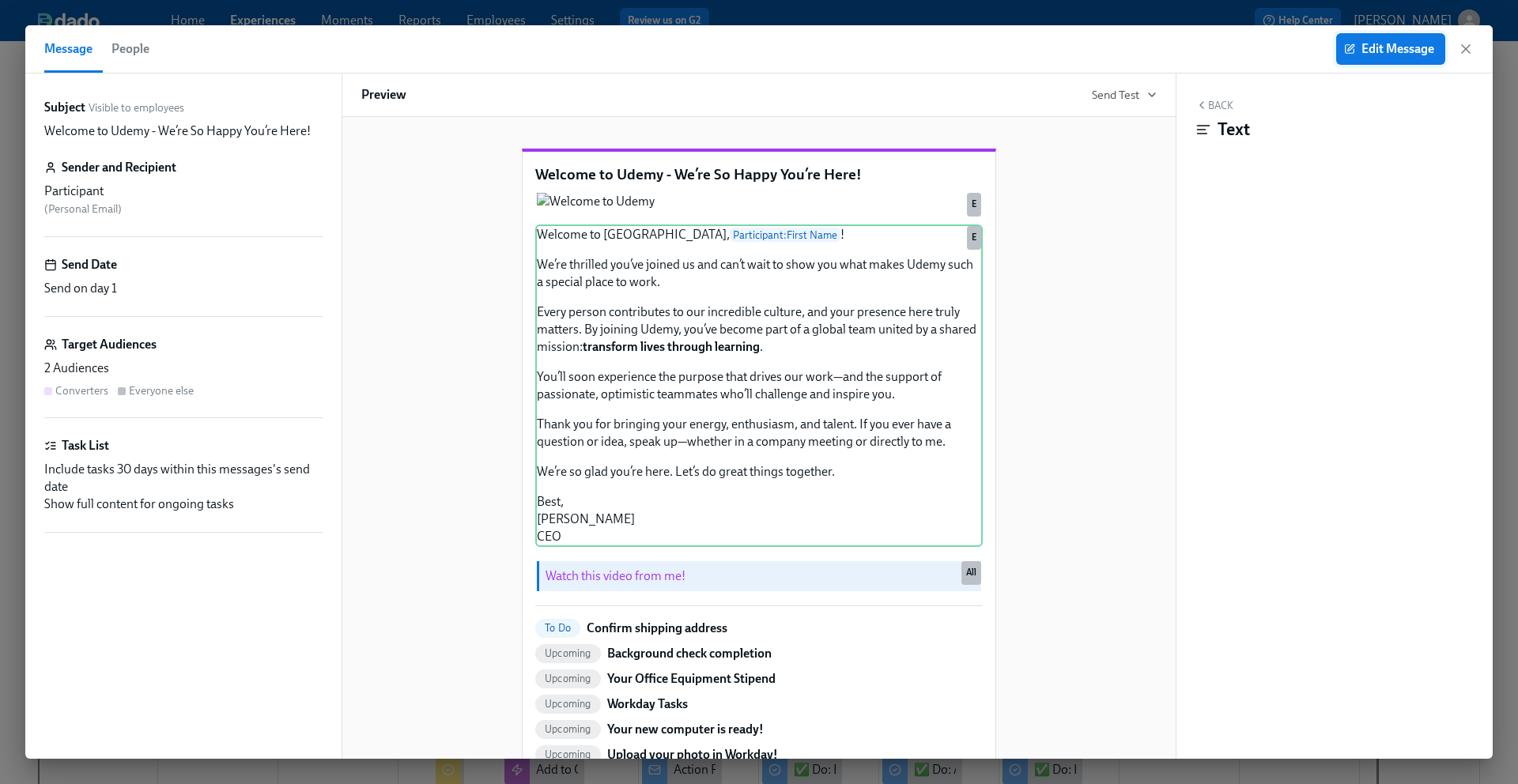 click on "Edit Message" at bounding box center (1391, 49) 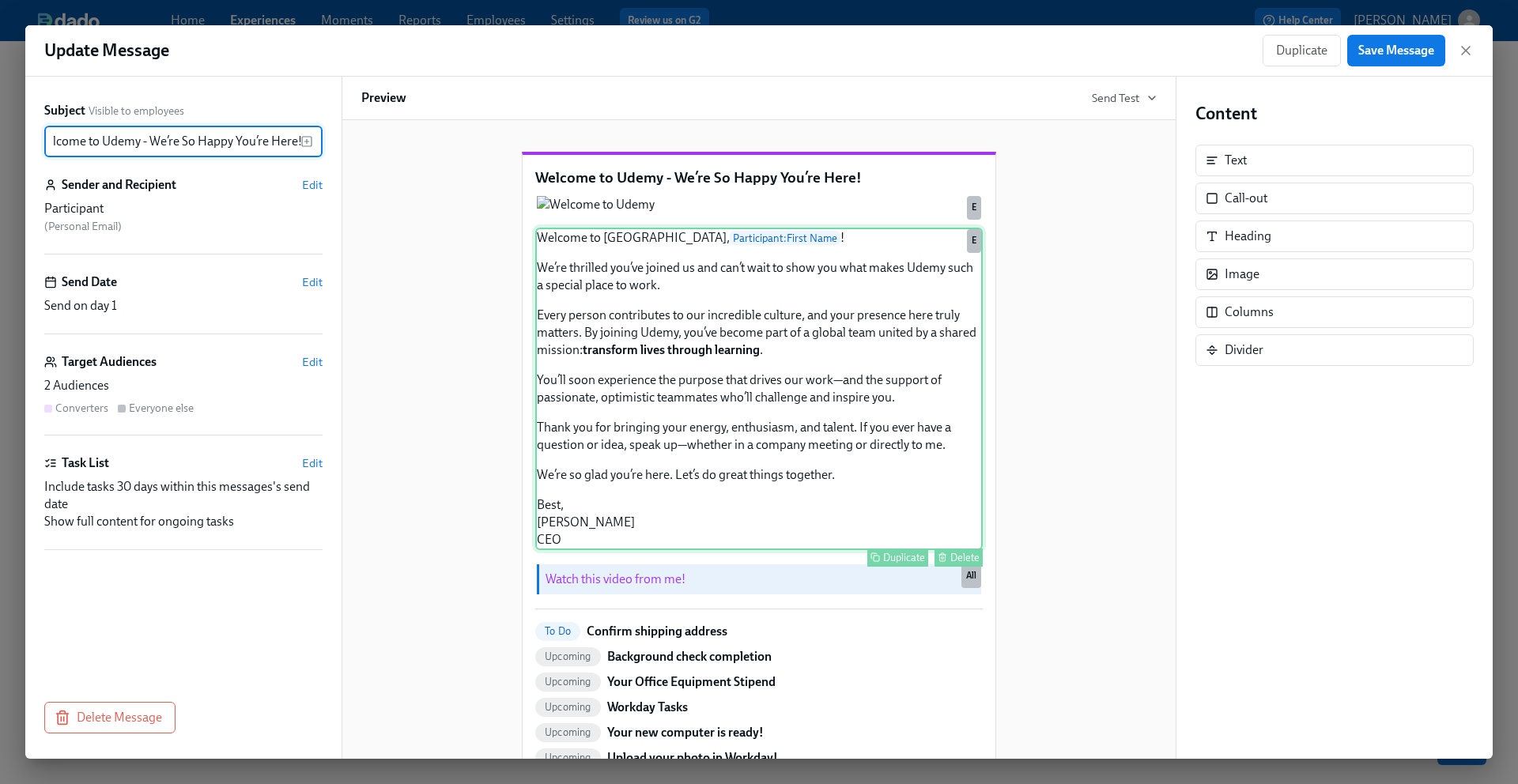 click on "Welcome to Udemy,  Participant :  First Name !
We’re thrilled you’ve joined us and can’t wait to show you what makes Udemy such a special place to work.
Every person contributes to our incredible culture, and your presence here truly matters. By joining Udemy, you’ve become part of a global team united by a shared mission:  transform lives through learning .
You’ll soon experience the purpose that drives our work—and the support of passionate, optimistic teammates who’ll challenge and inspire you.
Thank you for bringing your energy, enthusiasm, and talent. If you ever have a question or idea, speak up—whether in a company meeting or directly to me.
We’re so glad you’re here. Let’s do great things together.
Best,
Hugo Sarrazin
CEO   Duplicate   Delete E" at bounding box center [759, 389] 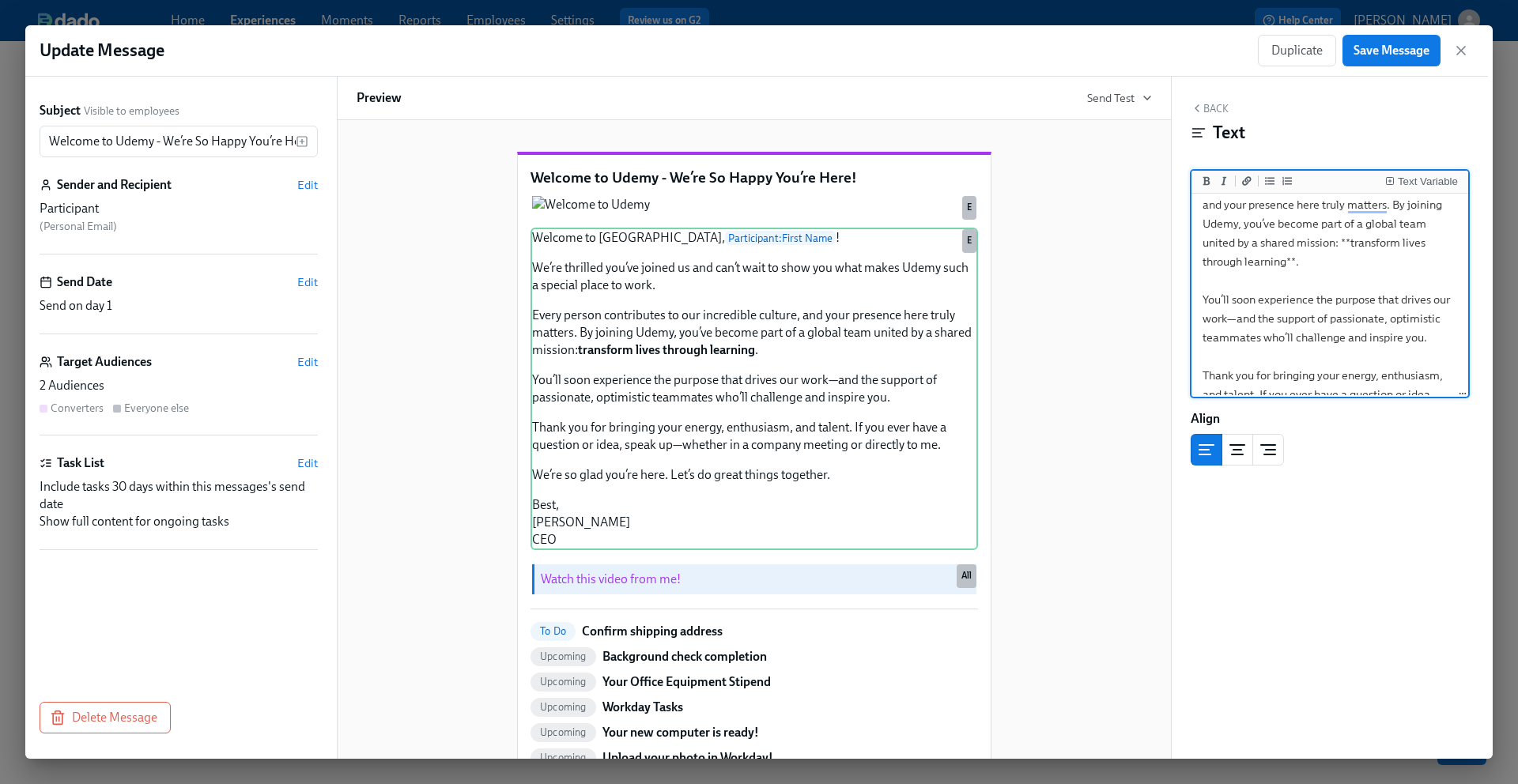 click on "Welcome to Udemy, {{ participant.firstName }}!
We’re thrilled you’ve joined us and can’t wait to show you what makes Udemy such a special place to work.
Every person contributes to our incredible culture, and your presence here truly matters. By joining Udemy, you’ve become part of a global team united by a shared mission: **transform lives through learning**.
You’ll soon experience the purpose that drives our work—and the support of passionate, optimistic teammates who’ll challenge and inspire you.
Thank you for bringing your energy, enthusiasm, and talent. If you ever have a question or idea, speak up—whether in a company meeting or directly to me.
We’re so glad you’re here. Let’s do great things together.
Best,
Hugo Sarrazin
CEO" at bounding box center (1330, 318) 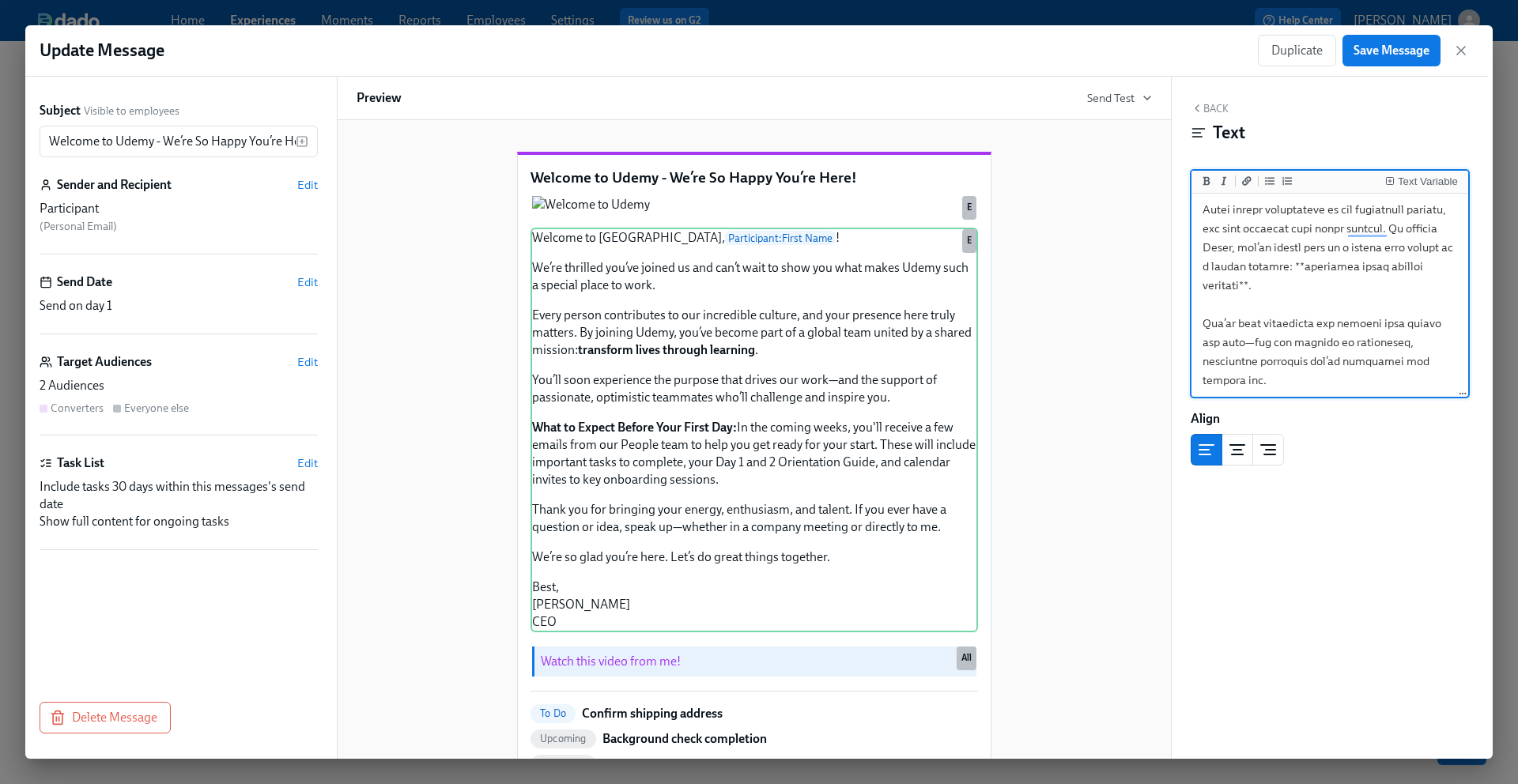 click at bounding box center (1330, 418) 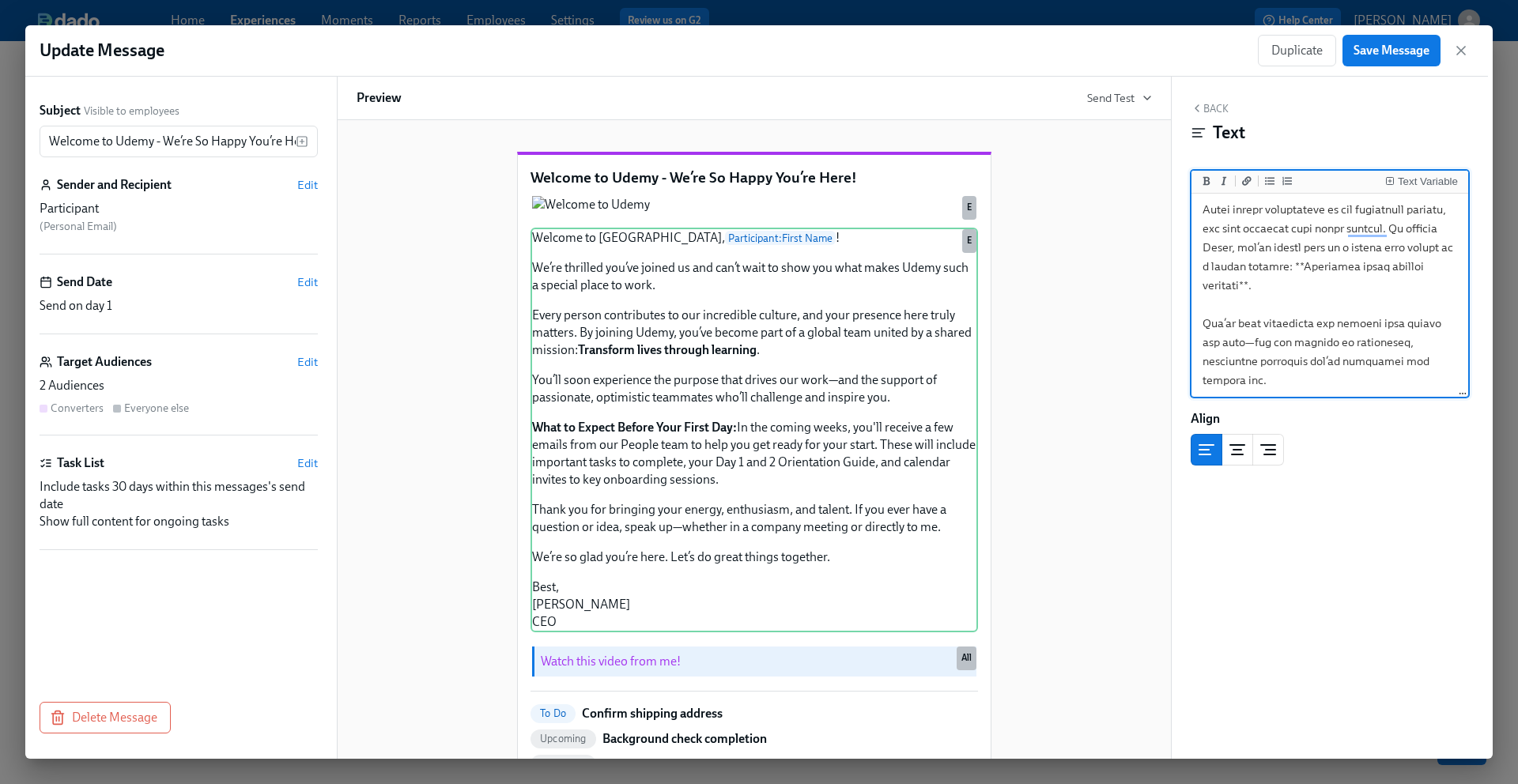 click at bounding box center [1330, 418] 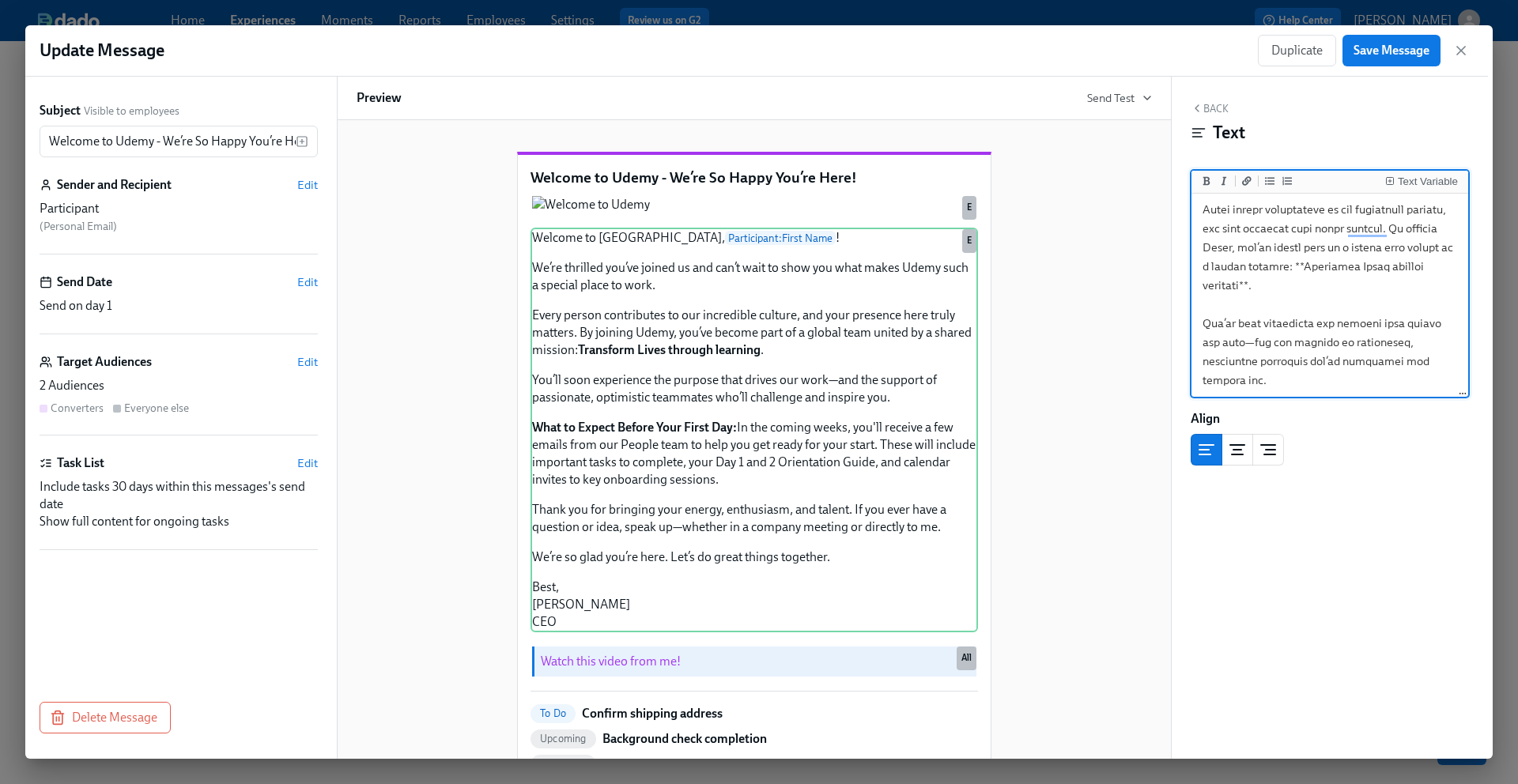click at bounding box center (1330, 418) 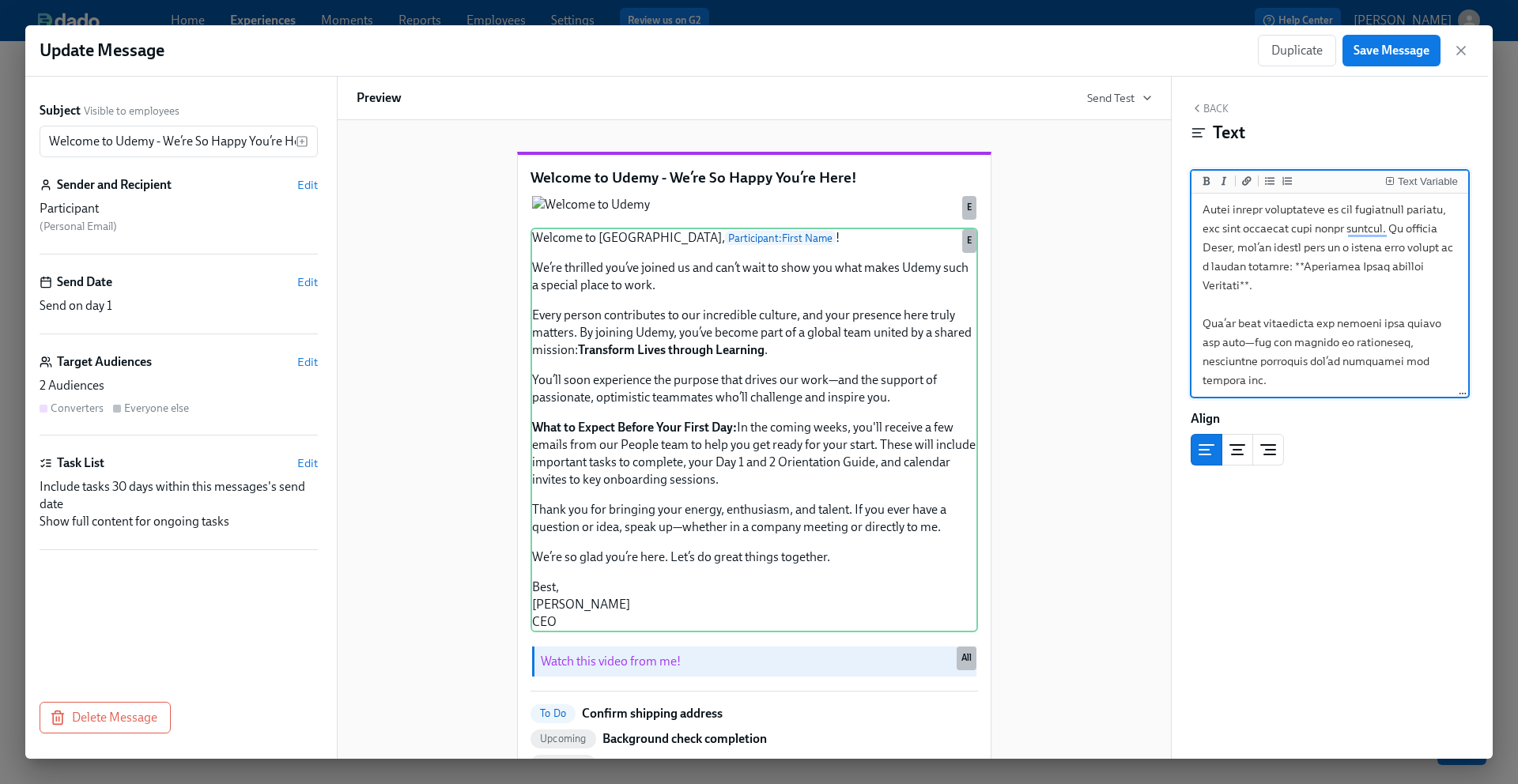 click at bounding box center [1330, 418] 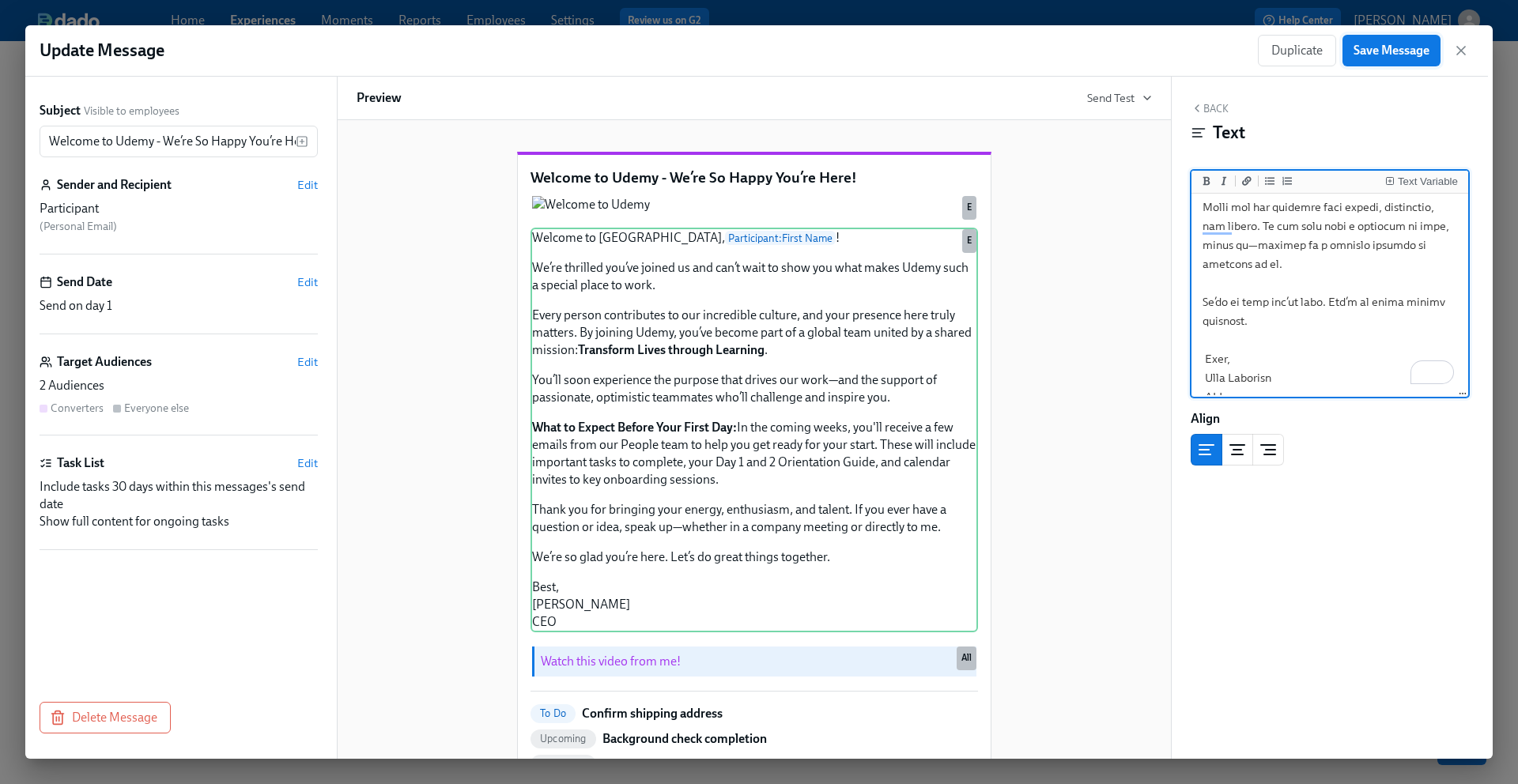 type on "Welcome to Udemy, {{ participant.firstName }}!
We’re thrilled you’ve joined us and can’t wait to show you what makes Udemy such a special place to work.
Every person contributes to our incredible culture, and your presence here truly matters. By joining Udemy, you’ve become part of a global team united by a shared mission: **Transform Lives through Learning**.
You’ll soon experience the purpose that drives our work—and the support of passionate, optimistic teammates who’ll challenge and inspire you.
**What to Expect Before Your First Day:** In the coming weeks, you'll receive a few emails from our People team to help you get ready for your start. These will include important tasks to complete, your Day 1 and 2 Orientation Guide, and calendar invites to key onboarding sessions.
Thank you for bringing your energy, enthusiasm, and talent. If you ever have a question or idea, speak up—whether in a company meeting or directly to me.
We’re so glad you’re here. Let’s do great things together.
Best,
Hug..." 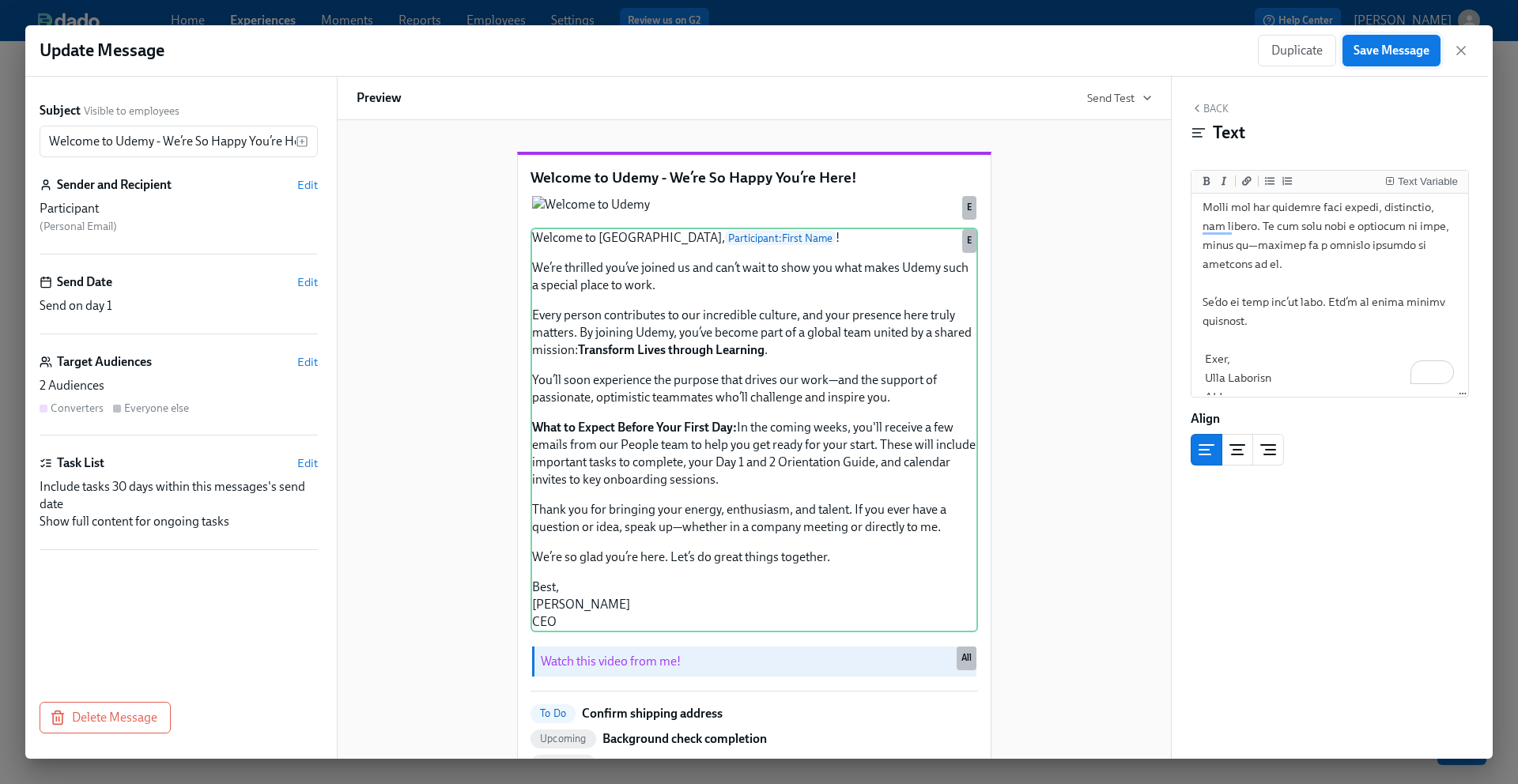 click on "Save Message" at bounding box center [1392, 51] 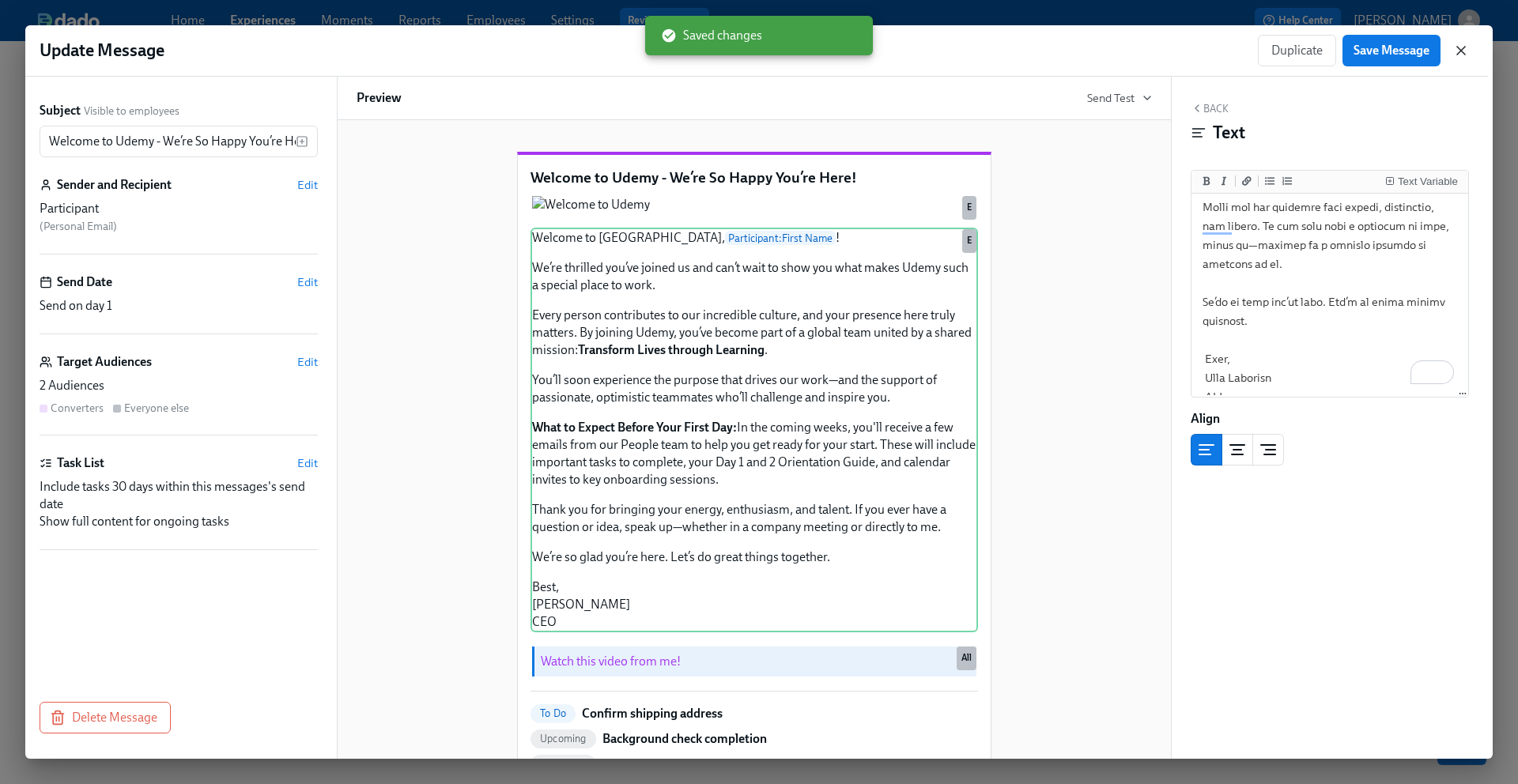 click 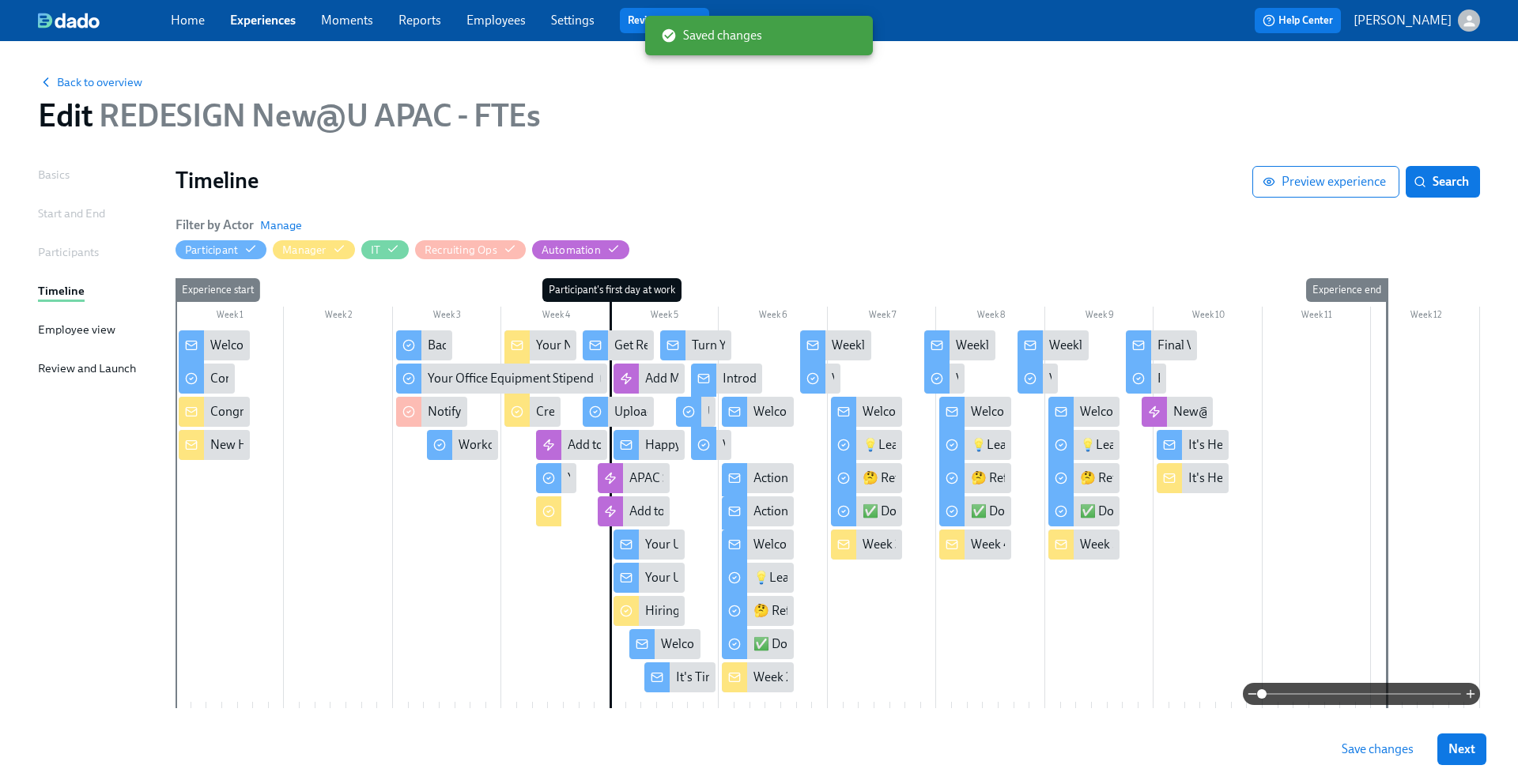 click on "Save changes" at bounding box center (1377, 749) 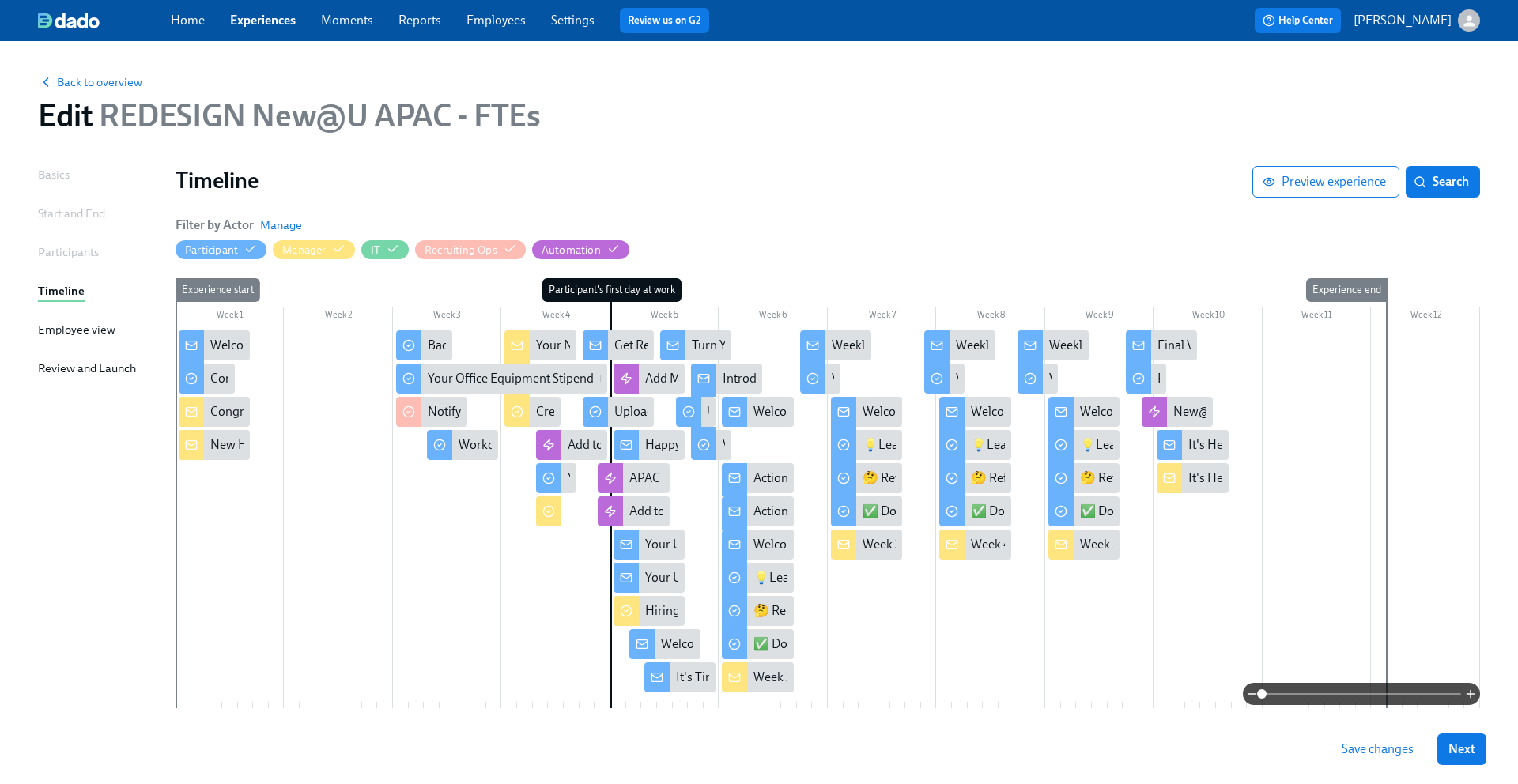 click on "Experiences" at bounding box center [262, 20] 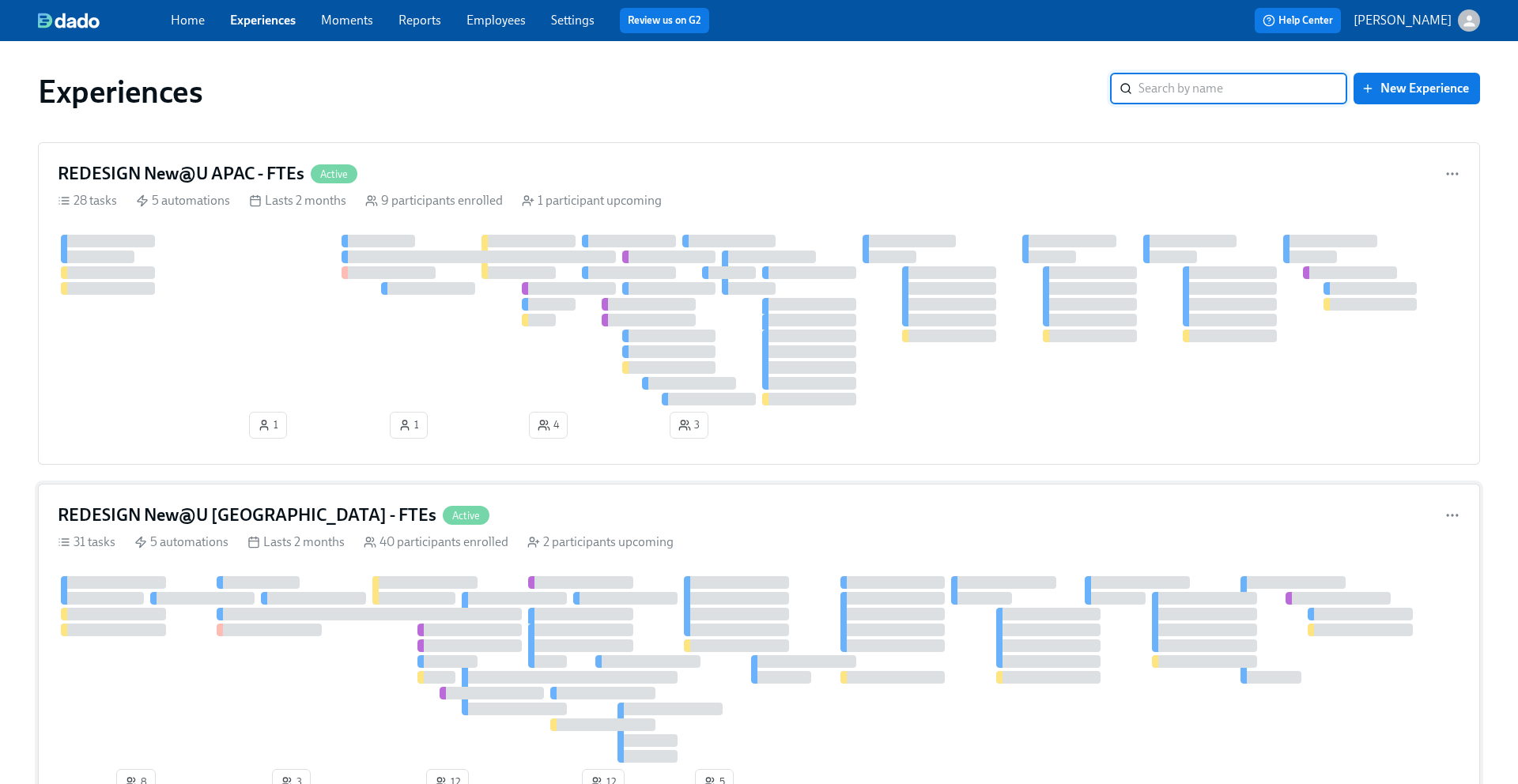 click on "REDESIGN New@U Americas - FTEs Active 31 tasks   5 automations   Lasts   2 months   40 participants   enrolled     2 participants   upcoming   8 3 12 12 5" at bounding box center (759, 653) 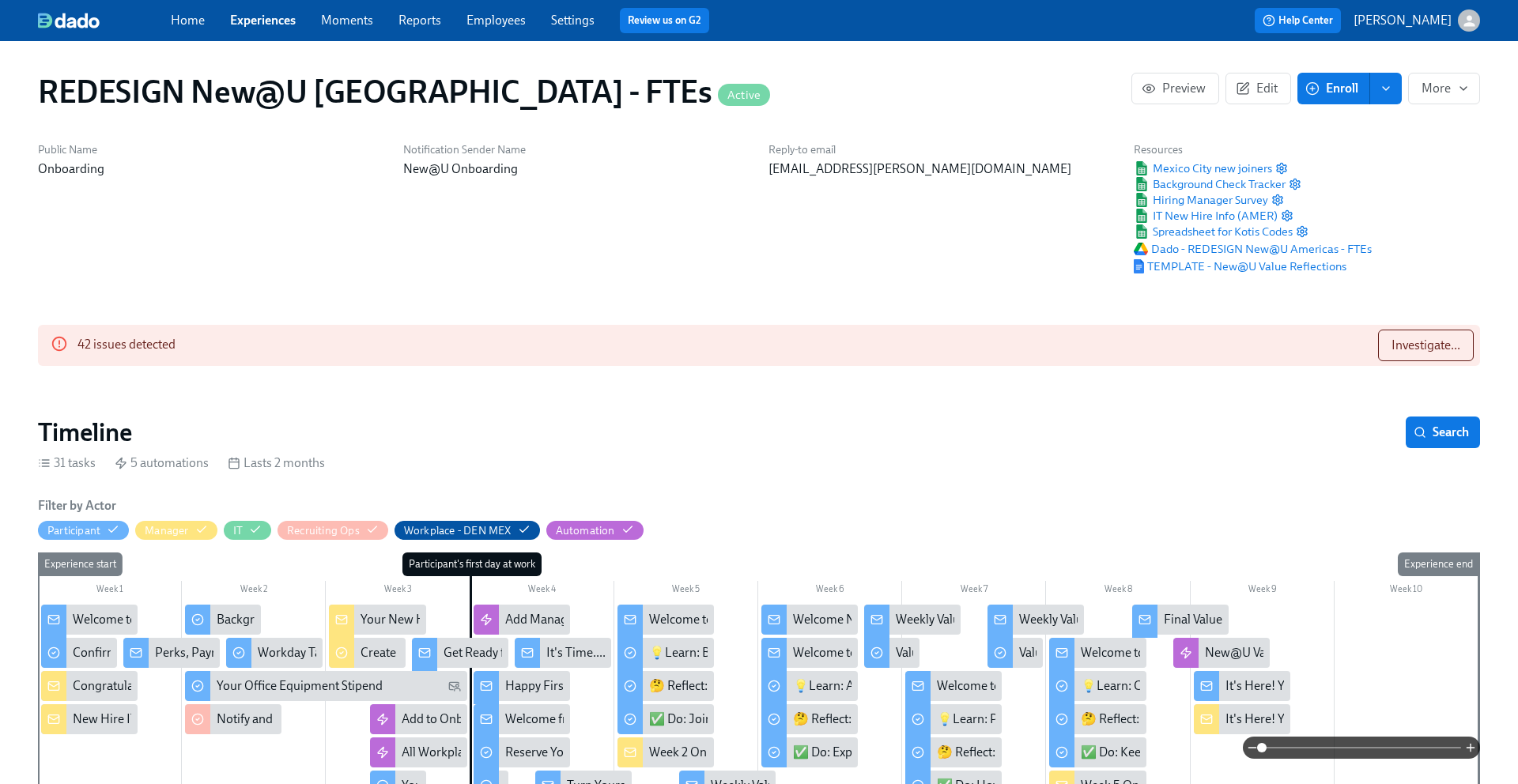 click on "Welcome to Udemy - We’re So Happy You’re Here!" at bounding box center [206, 620] 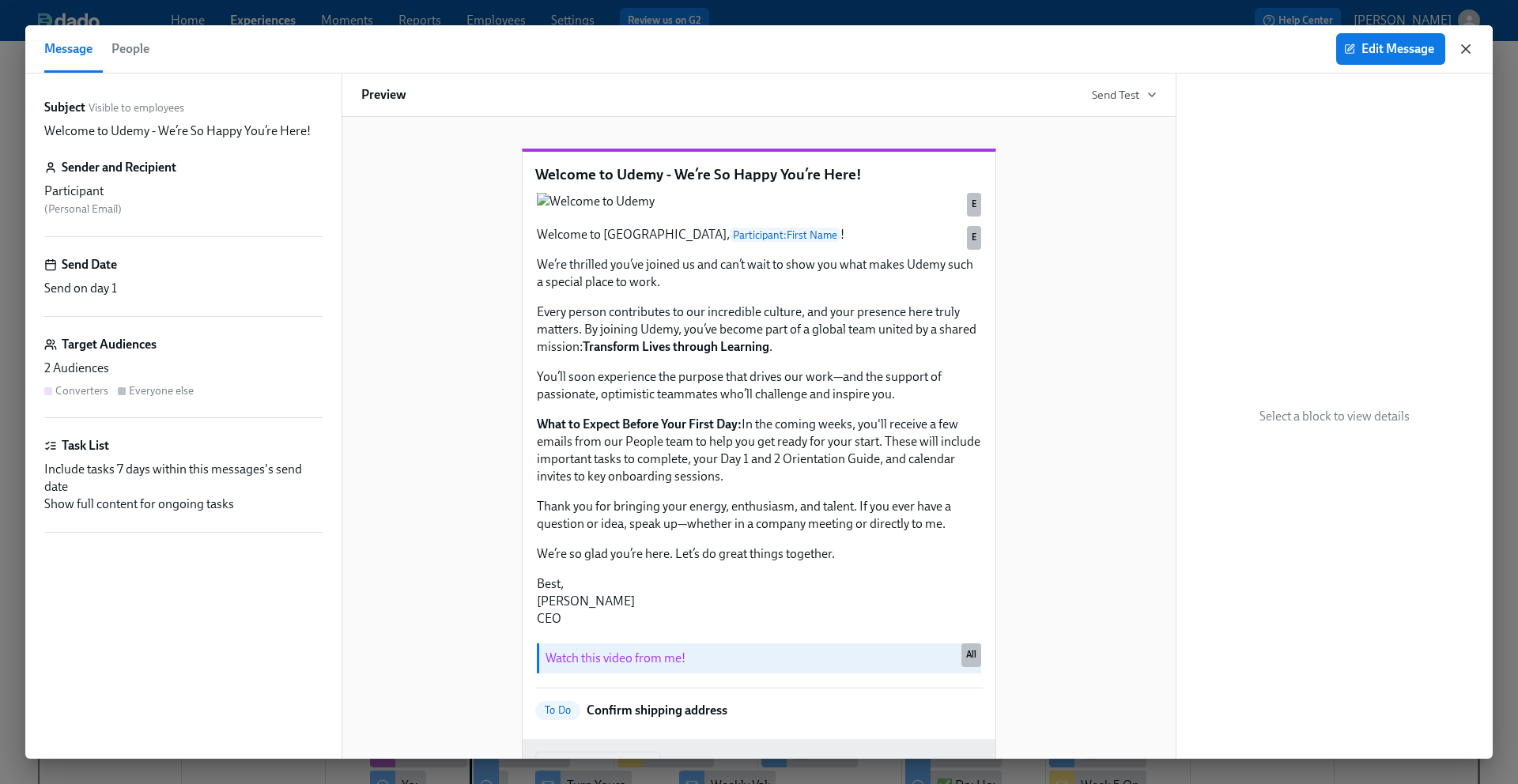 click 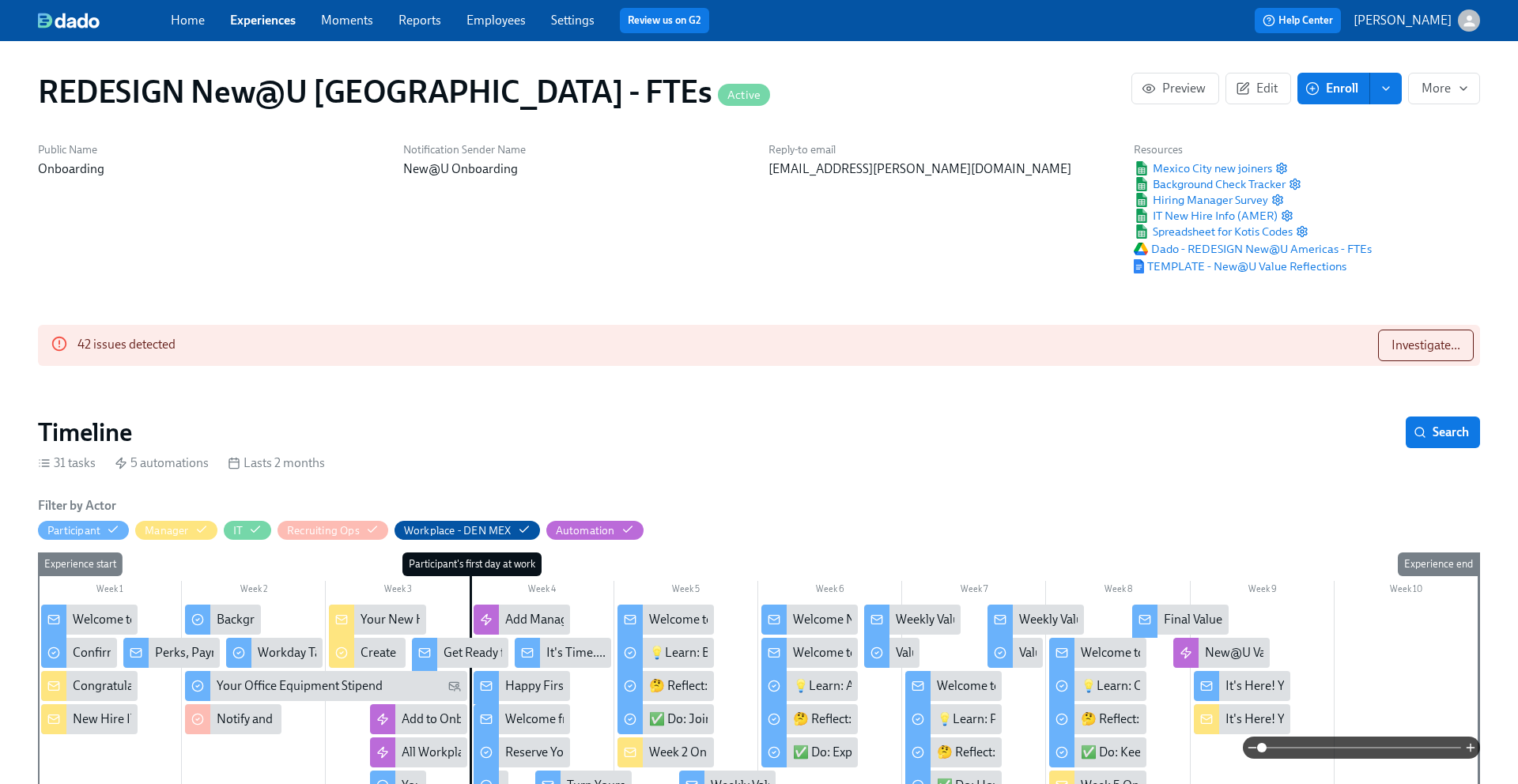 click on "Experiences" at bounding box center [262, 20] 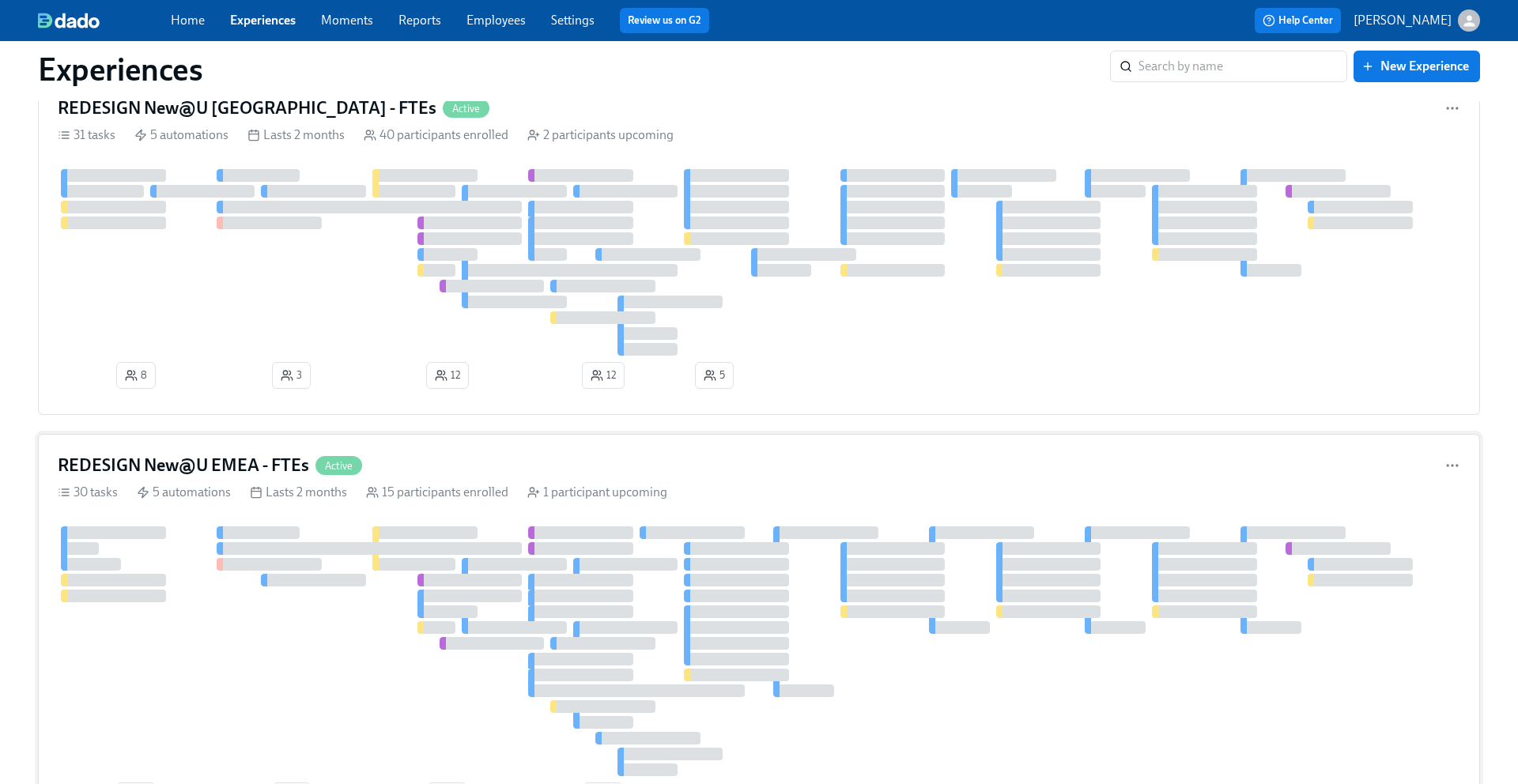 click on "REDESIGN New@U EMEA - FTEs" at bounding box center (183, 466) 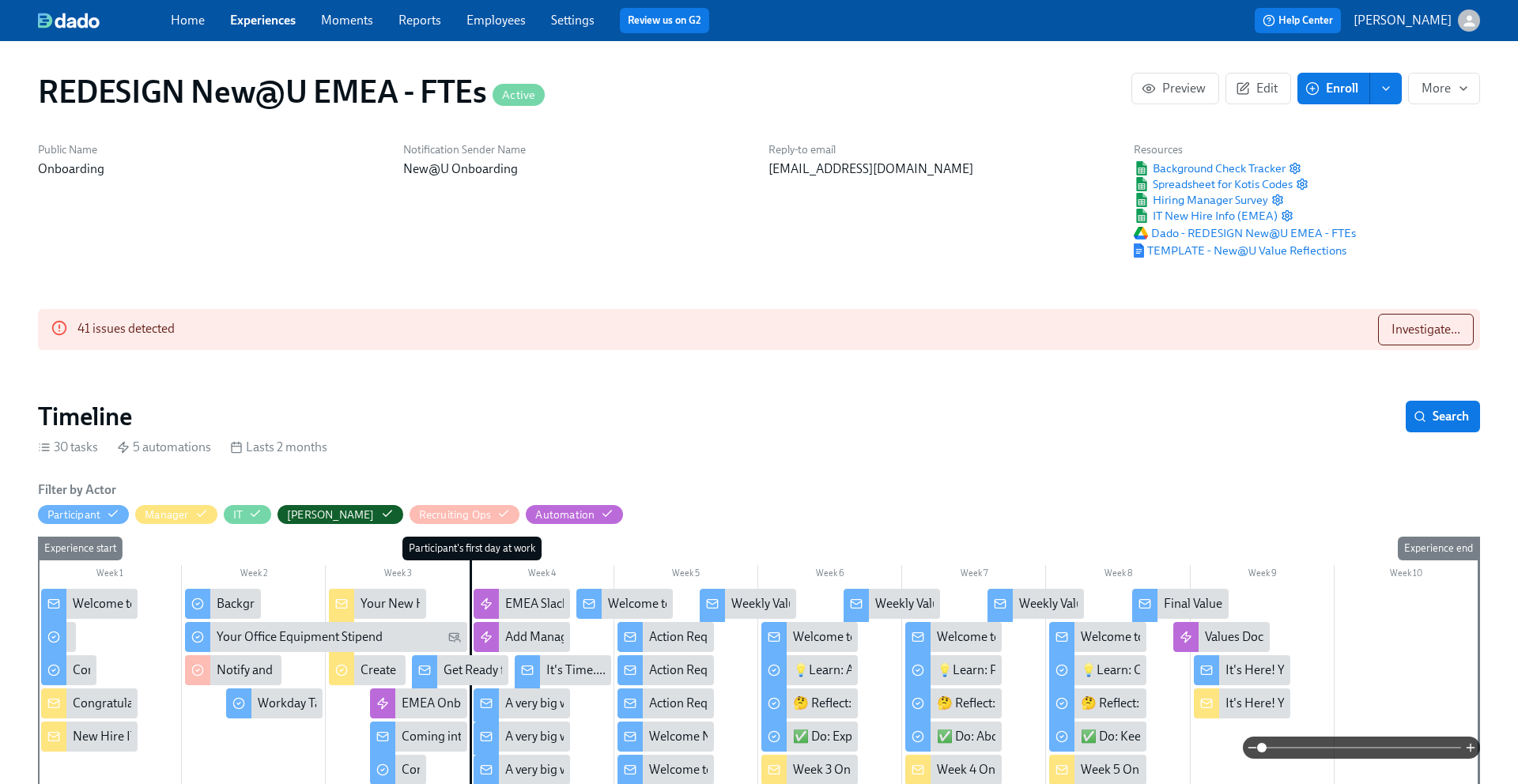 click 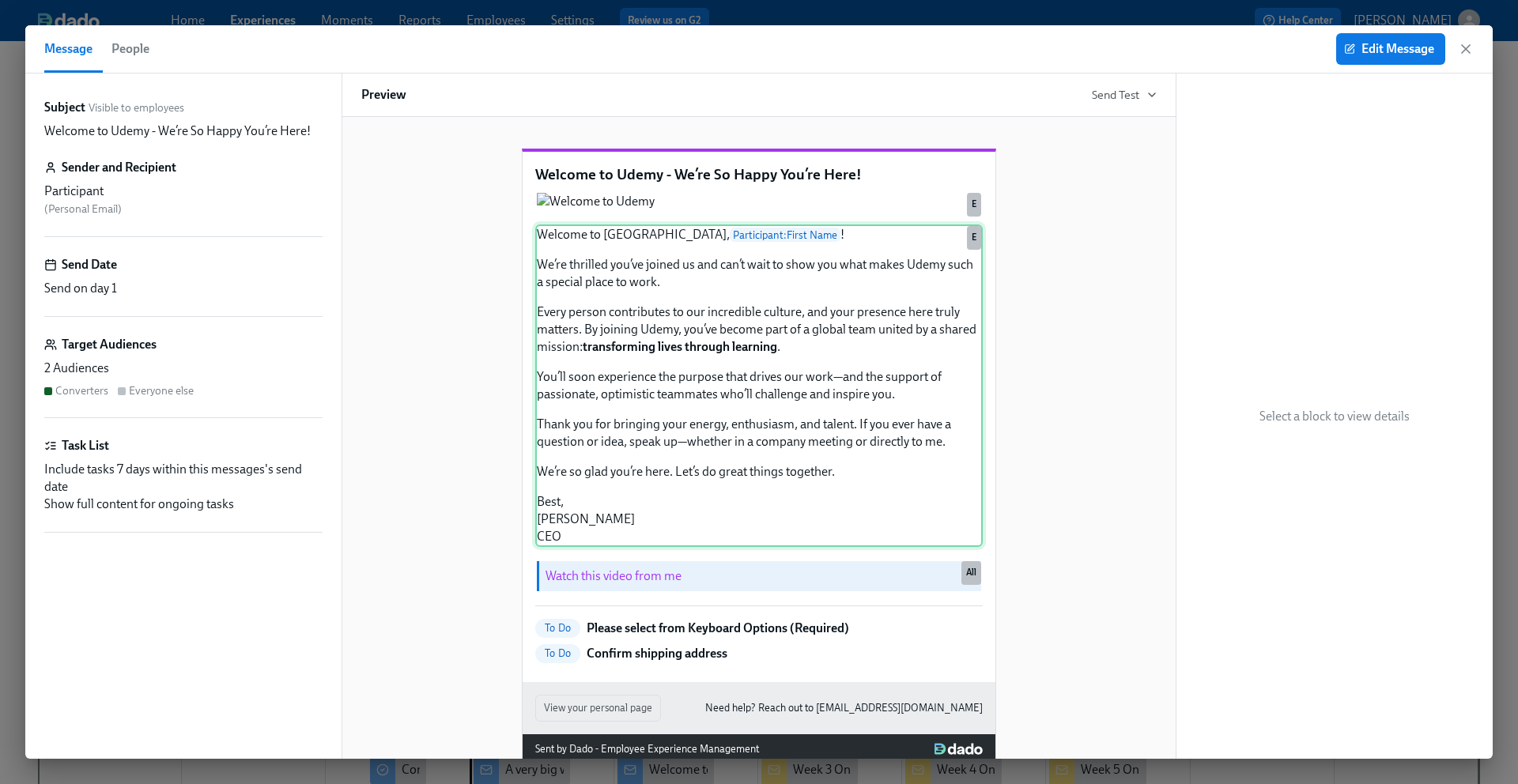 click on "Welcome to Udemy,  Participant :  First Name !
We’re thrilled you’ve joined us and can’t wait to show you what makes Udemy such a special place to work.
Every person contributes to our incredible culture, and your presence here truly matters. By joining Udemy, you’ve become part of a global team united by a shared mission:  transforming lives through learning .
You’ll soon experience the purpose that drives our work—and the support of passionate, optimistic teammates who’ll challenge and inspire you.
Thank you for bringing your energy, enthusiasm, and talent. If you ever have a question or idea, speak up—whether in a company meeting or directly to me.
We’re so glad you’re here. Let’s do great things together.
Best,
Hugo Sarrazin
CEO E" at bounding box center [759, 386] 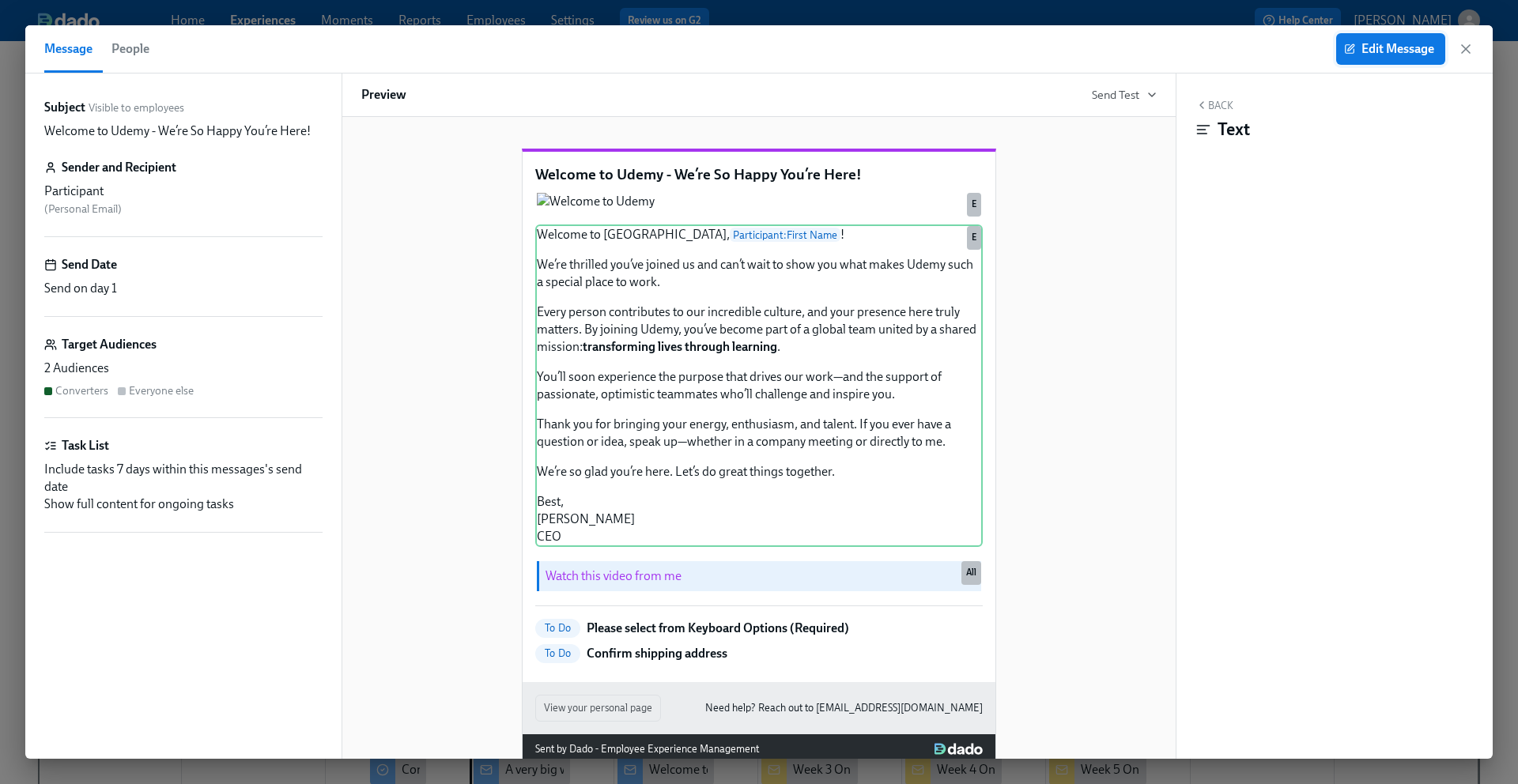 click on "Edit Message" at bounding box center [1391, 49] 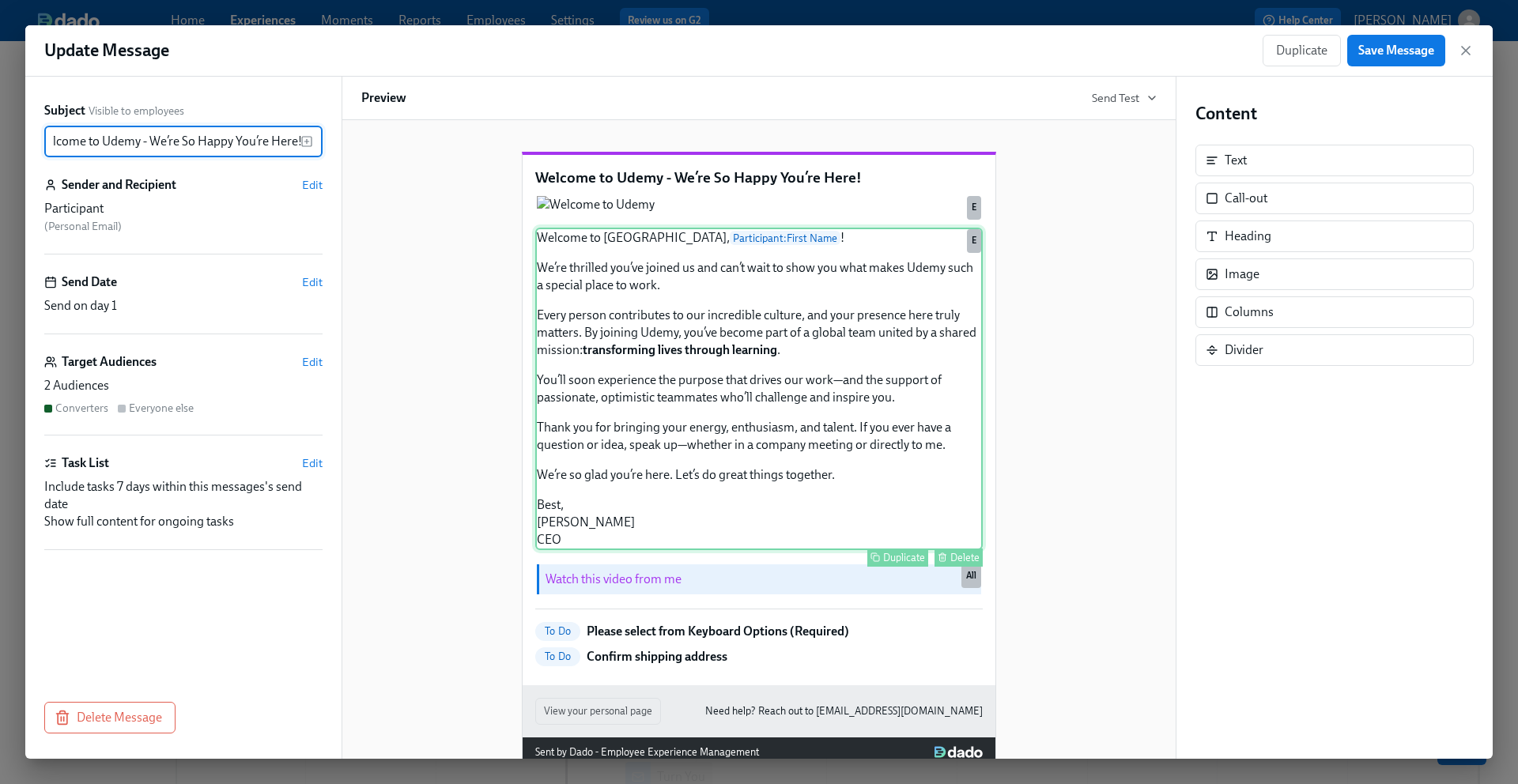 click on "Welcome to Udemy,  Participant :  First Name !
We’re thrilled you’ve joined us and can’t wait to show you what makes Udemy such a special place to work.
Every person contributes to our incredible culture, and your presence here truly matters. By joining Udemy, you’ve become part of a global team united by a shared mission:  transforming lives through learning .
You’ll soon experience the purpose that drives our work—and the support of passionate, optimistic teammates who’ll challenge and inspire you.
Thank you for bringing your energy, enthusiasm, and talent. If you ever have a question or idea, speak up—whether in a company meeting or directly to me.
We’re so glad you’re here. Let’s do great things together.
Best,
Hugo Sarrazin
CEO   Duplicate   Delete E" at bounding box center (759, 389) 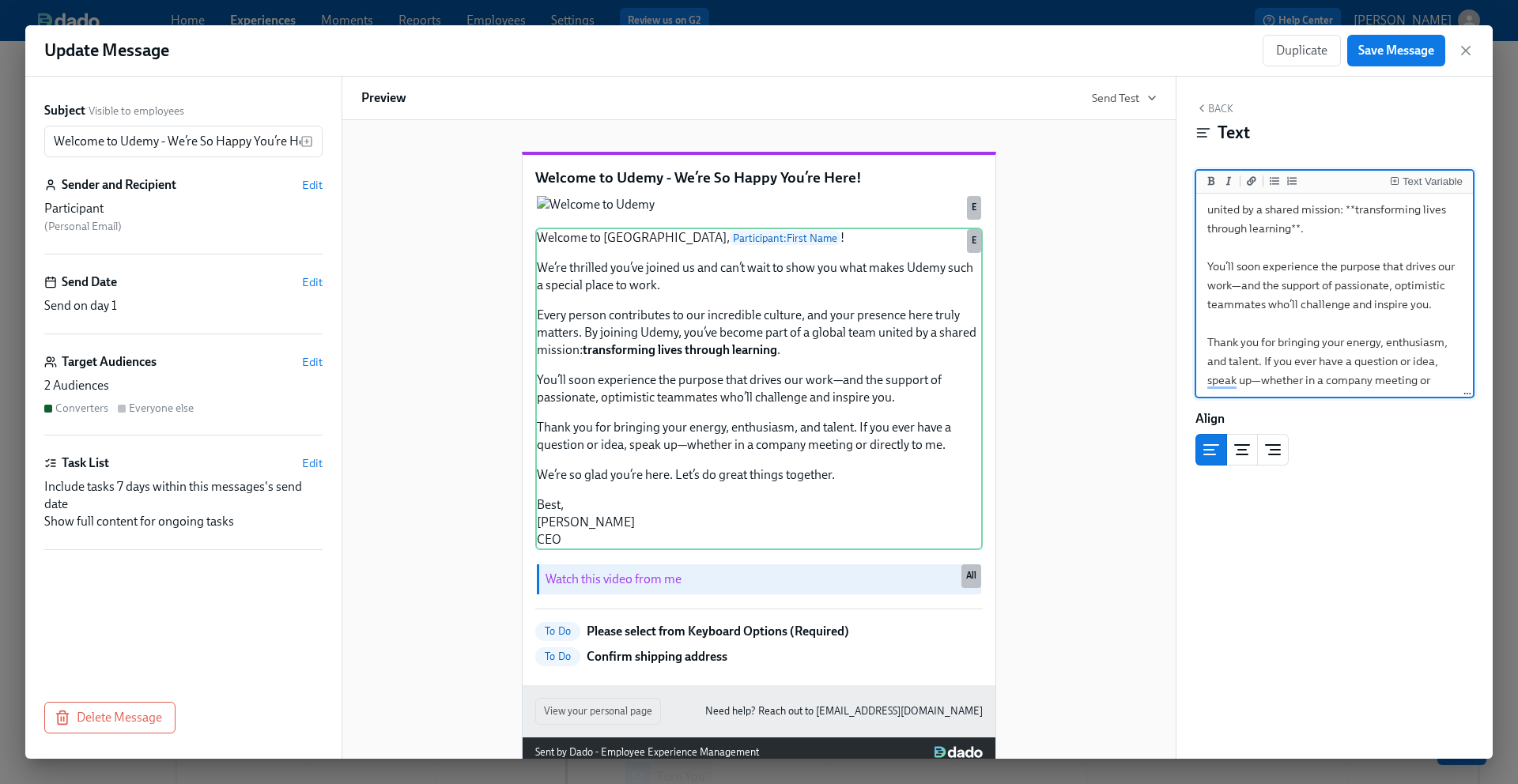 click on "Welcome to Udemy, {{ participant.firstName }}!
We’re thrilled you’ve joined us and can’t wait to show you what makes Udemy such a special place to work.
Every person contributes to our incredible culture, and your presence here truly matters. By joining Udemy, you’ve become part of a global team united by a shared mission: **transforming lives through learning**.
You’ll soon experience the purpose that drives our work—and the support of passionate, optimistic teammates who’ll challenge and inspire you.
Thank you for bringing your energy, enthusiasm, and talent. If you ever have a question or idea, speak up—whether in a company meeting or directly to me.
We’re so glad you’re here. Let’s do great things together.
Best,
Hugo Sarrazin
CEO" at bounding box center [1335, 285] 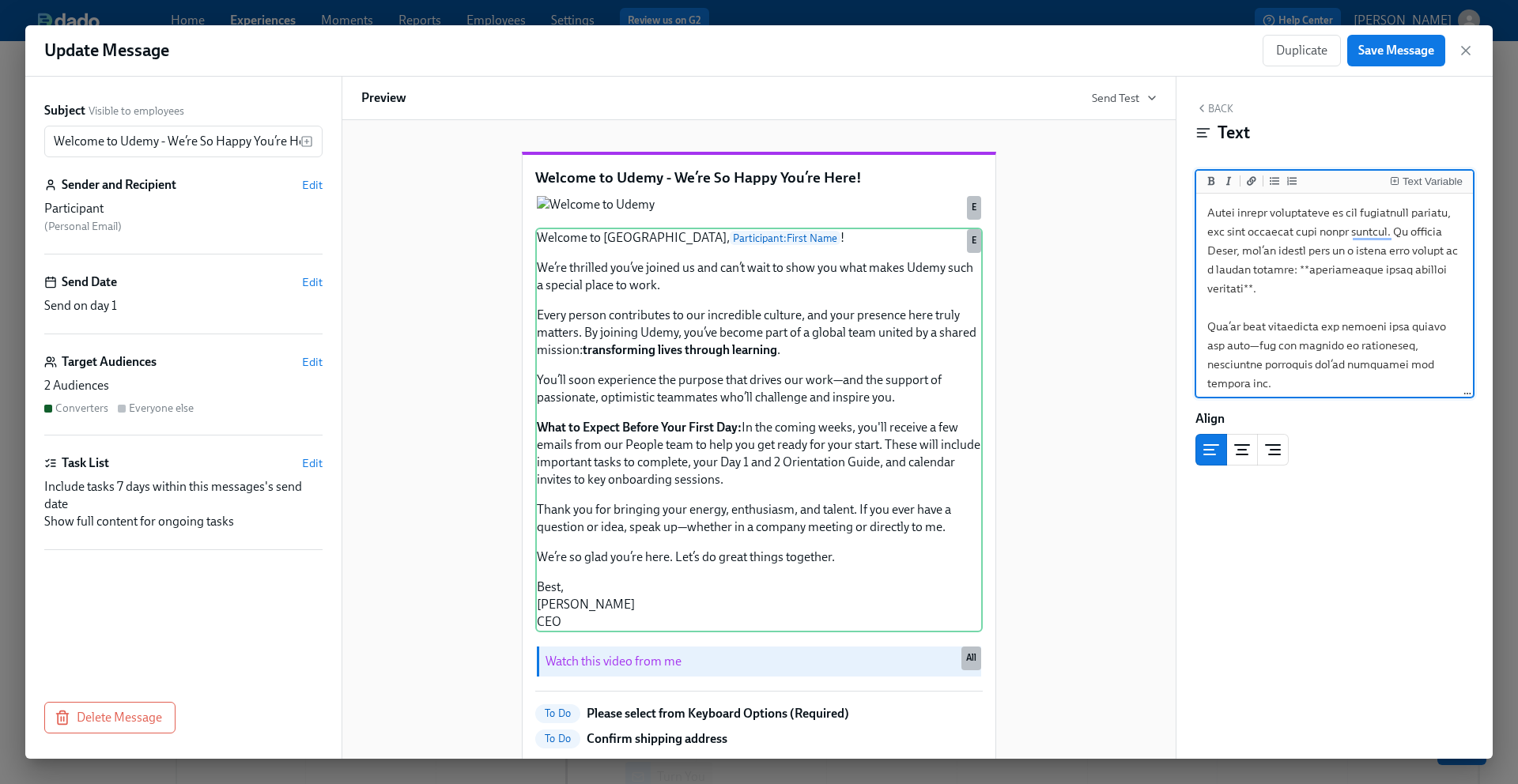 click at bounding box center [1335, 421] 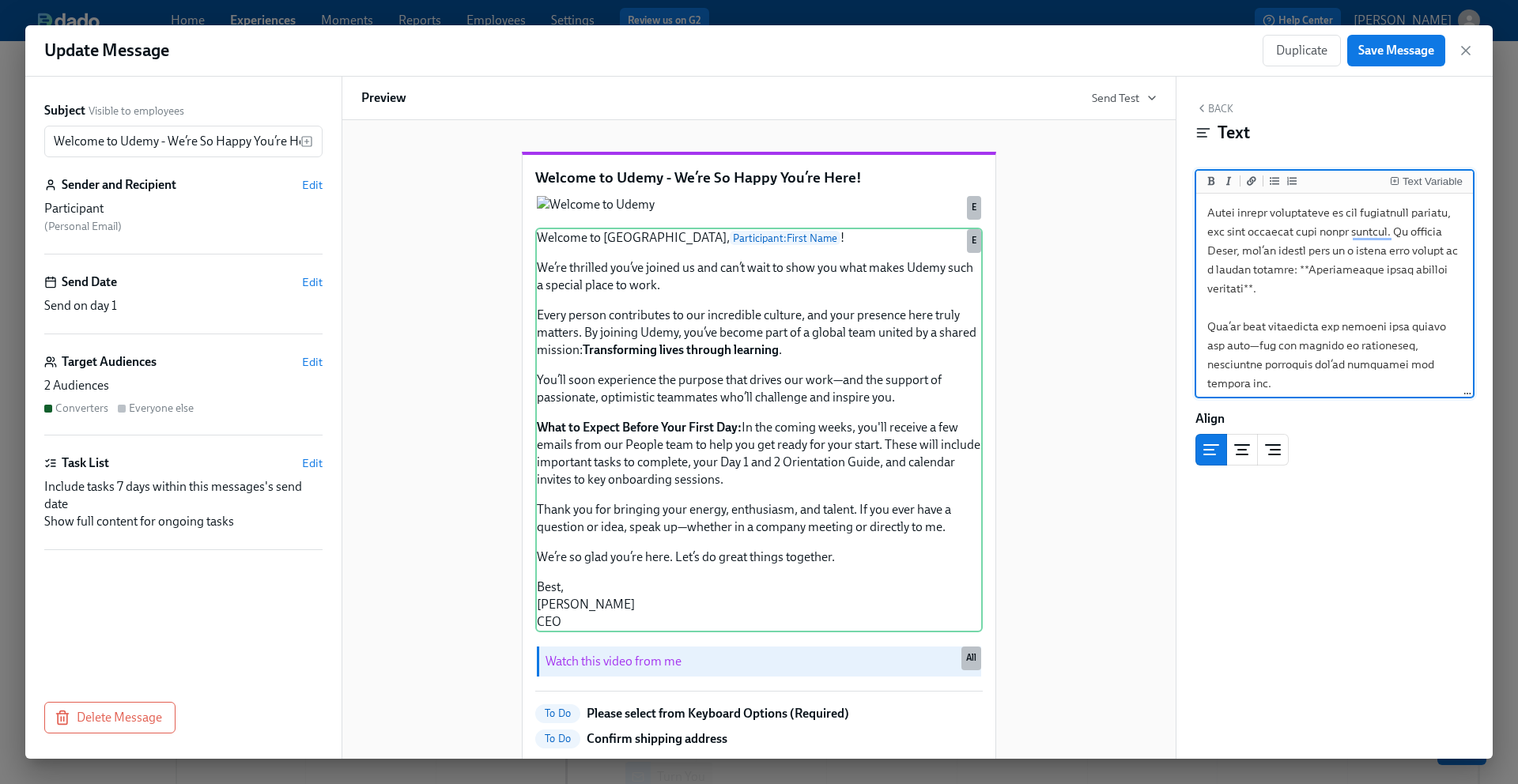 click at bounding box center (1335, 421) 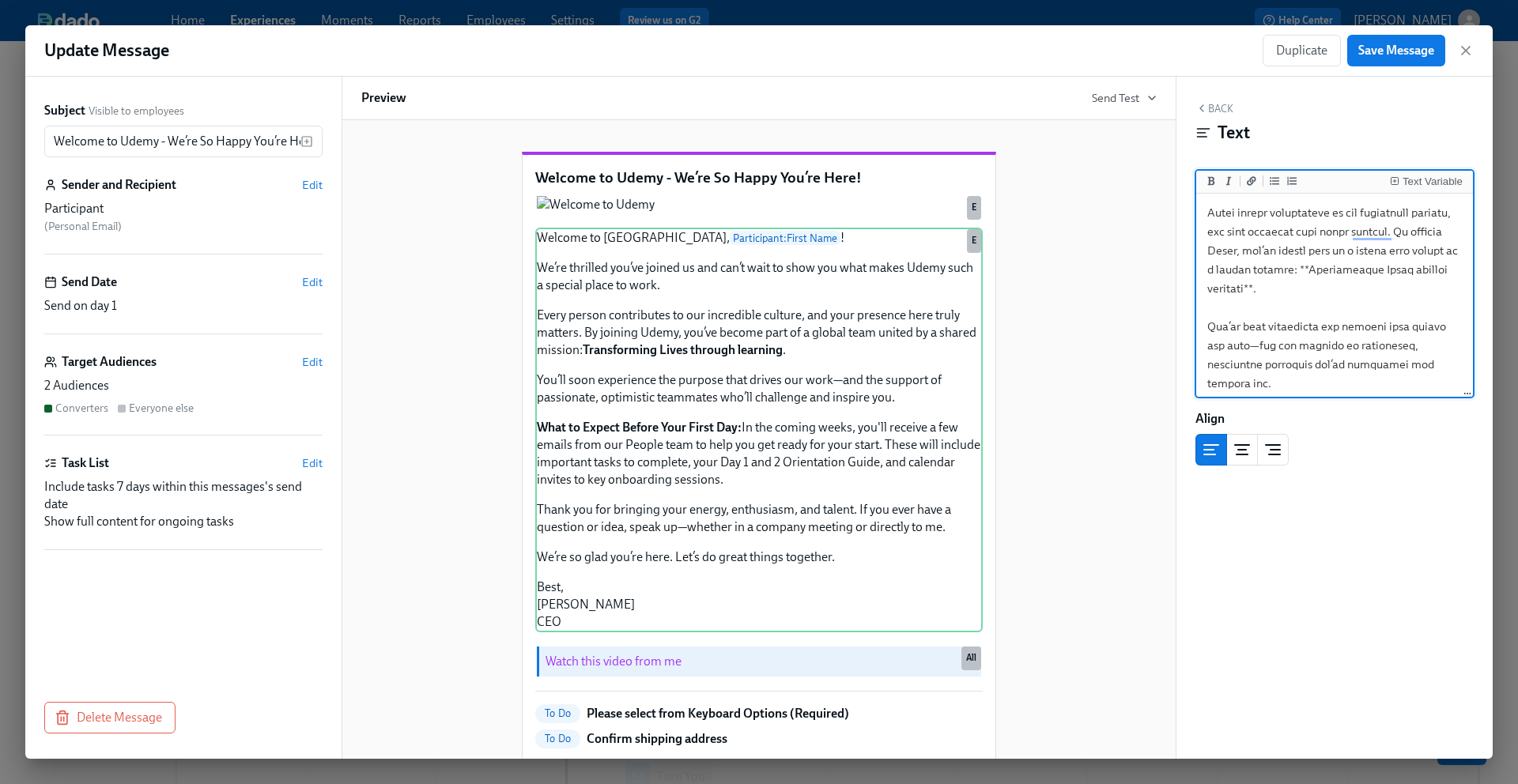 click at bounding box center [1335, 421] 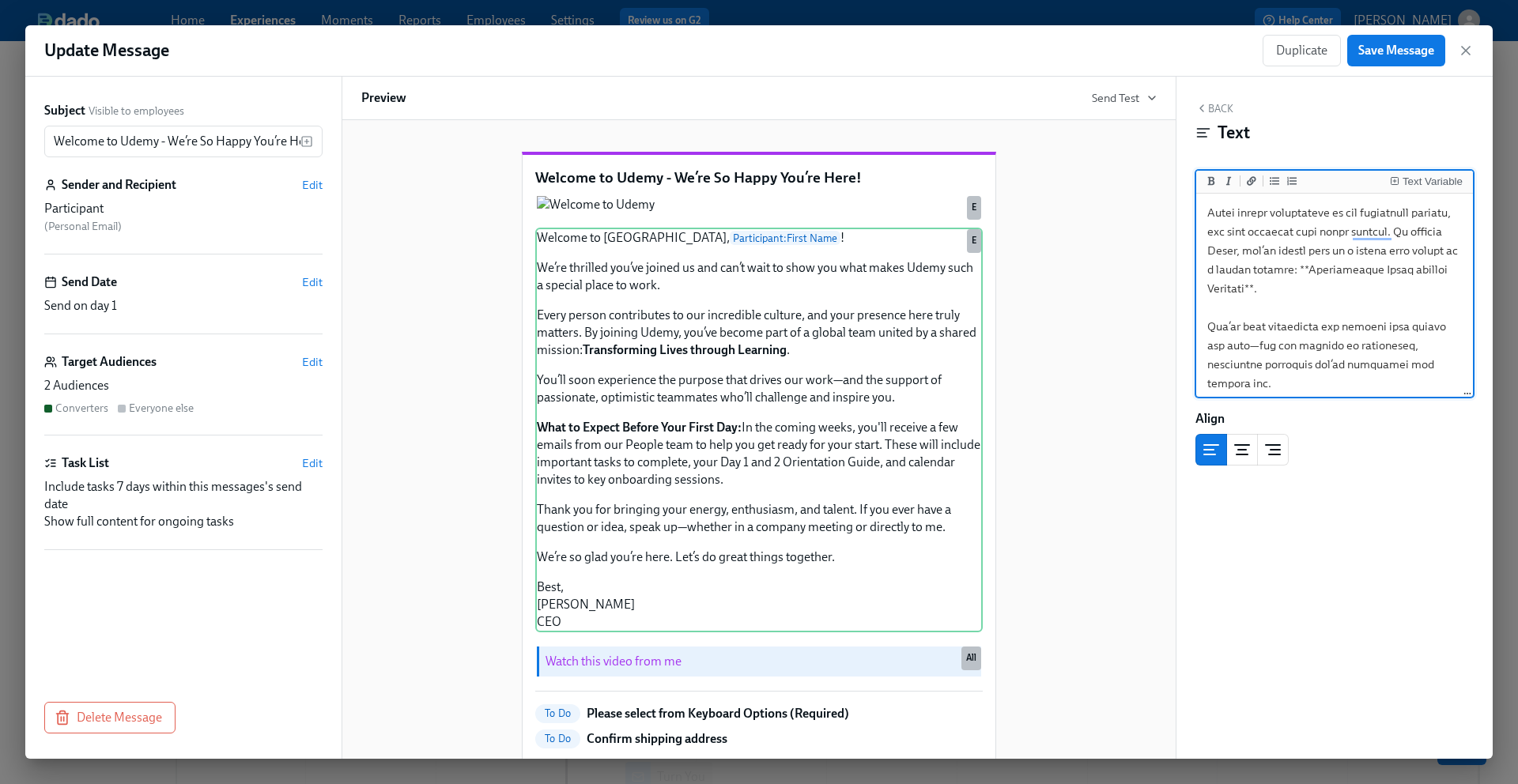 click at bounding box center (1335, 421) 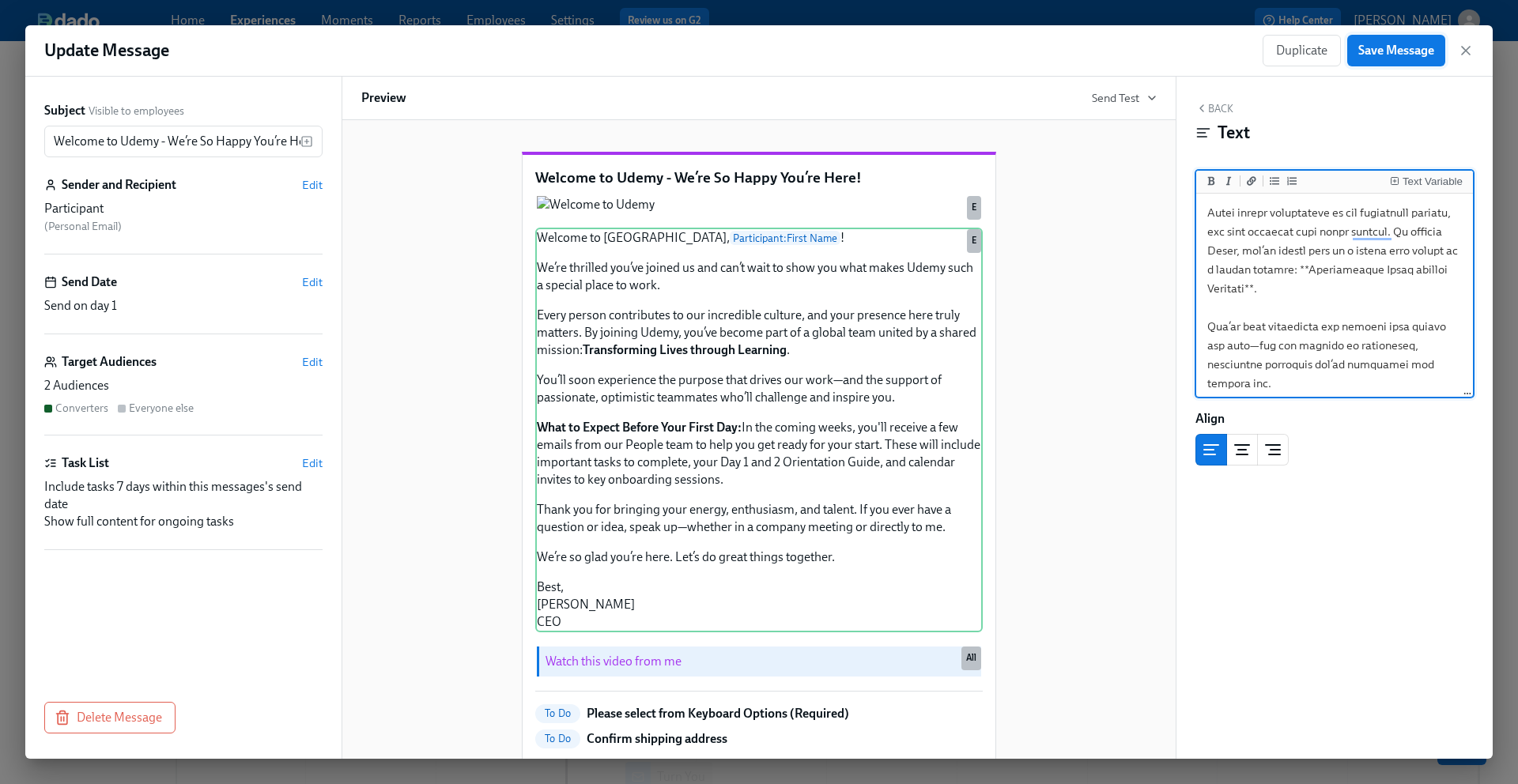 type on "Welcome to Udemy, {{ participant.firstName }}!
We’re thrilled you’ve joined us and can’t wait to show you what makes Udemy such a special place to work.
Every person contributes to our incredible culture, and your presence here truly matters. By joining Udemy, you’ve become part of a global team united by a shared mission: **Transforming Lives through Learning**.
You’ll soon experience the purpose that drives our work—and the support of passionate, optimistic teammates who’ll challenge and inspire you.
**What to Expect Before Your First Day:** In the coming weeks, you'll receive a few emails from our People team to help you get ready for your start. These will include important tasks to complete, your Day 1 and 2 Orientation Guide, and calendar invites to key onboarding sessions.
Thank you for bringing your energy, enthusiasm, and talent. If you ever have a question or idea, speak up—whether in a company meeting or directly to me.
We’re so glad you’re here. Let’s do great things together.
Best,
..." 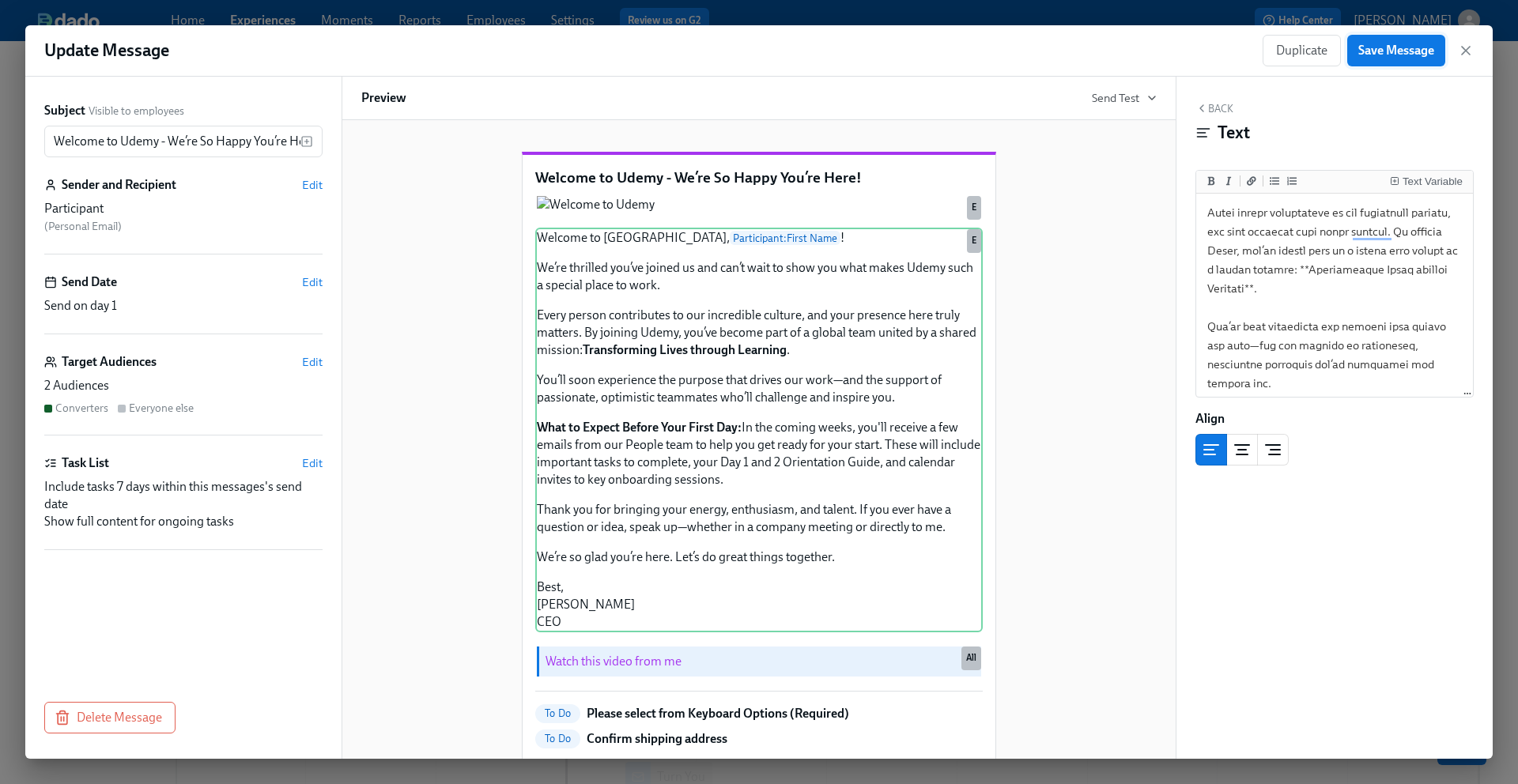 click on "Save Message" at bounding box center (1396, 51) 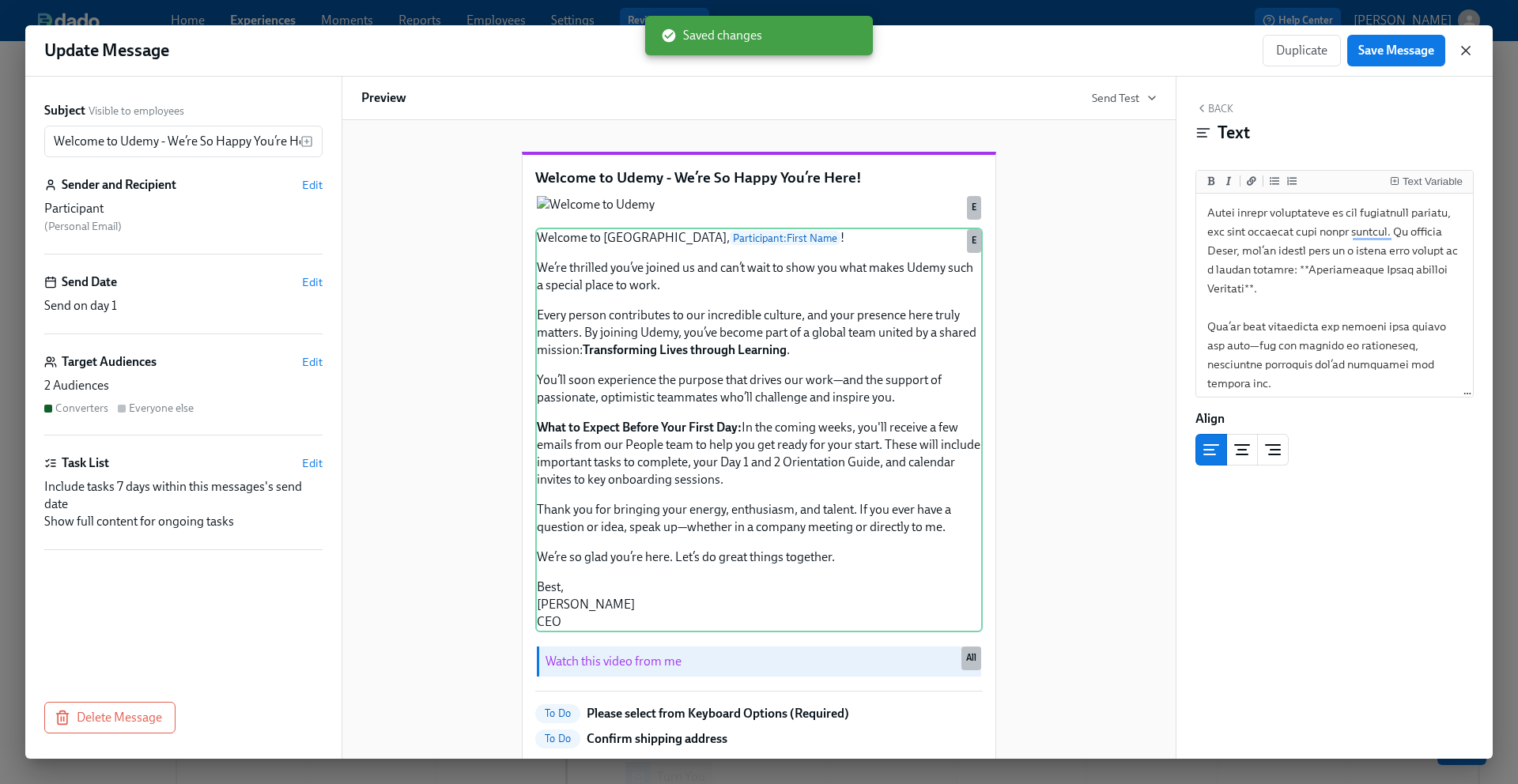 click 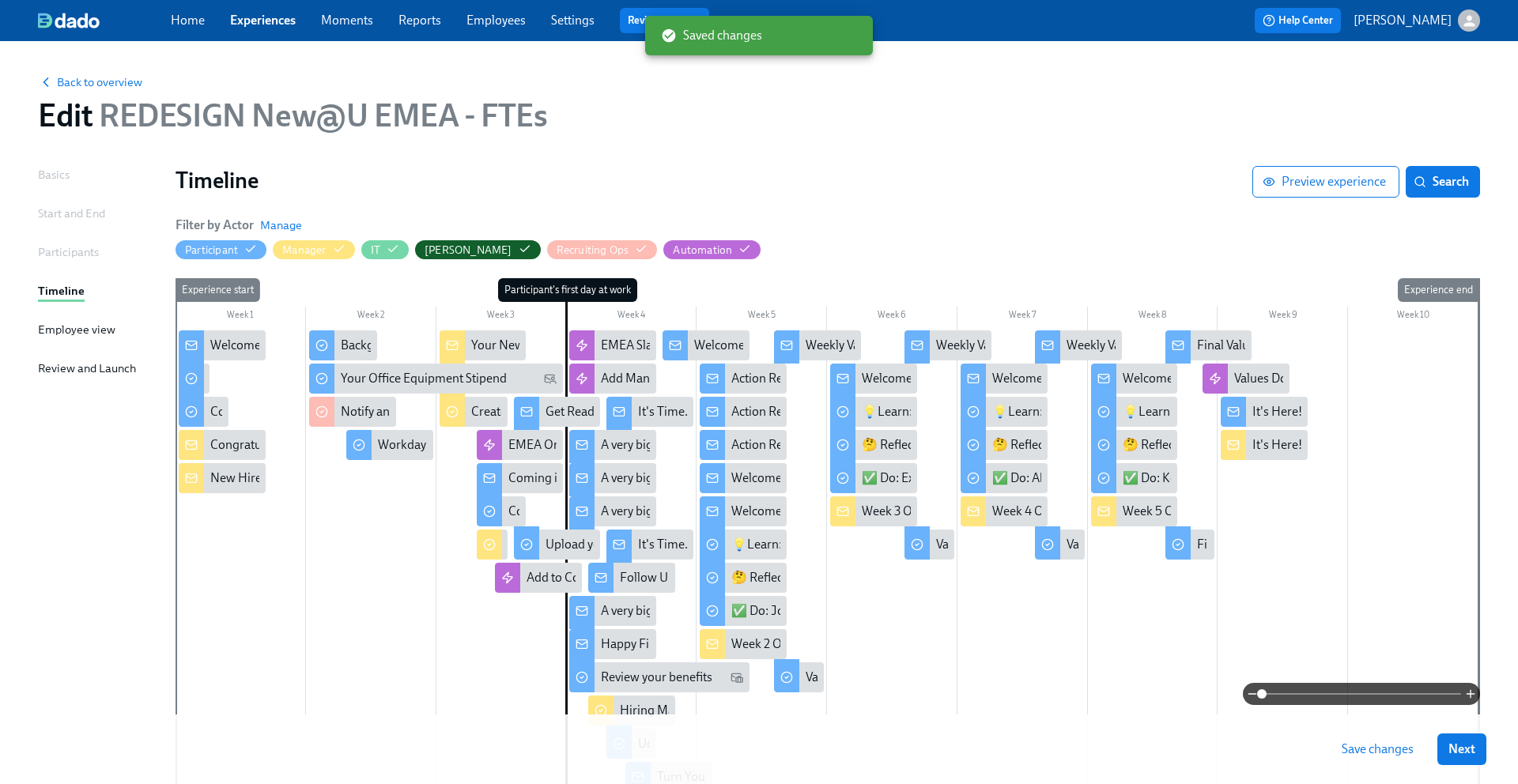 click on "Save changes" at bounding box center (1377, 749) 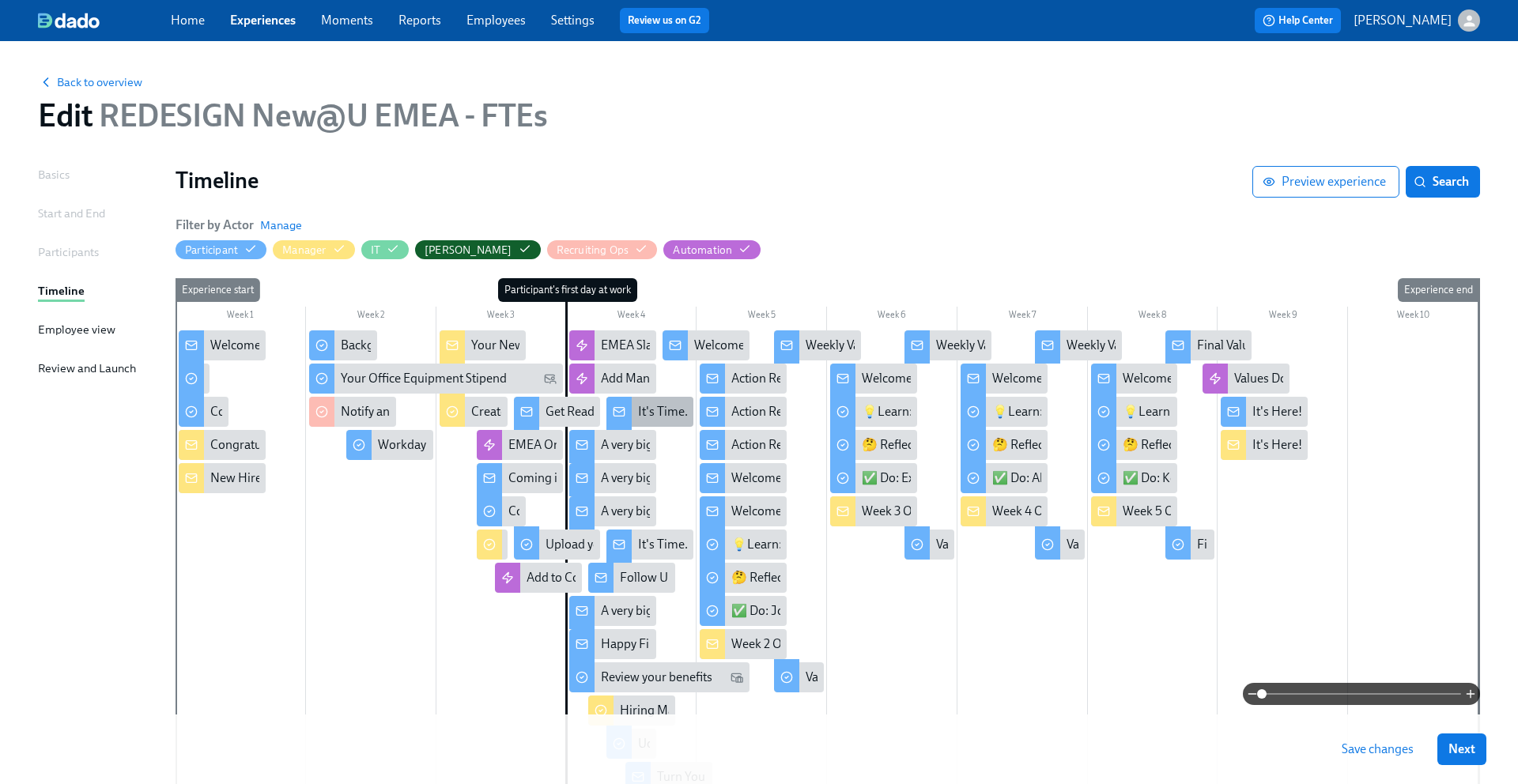 click 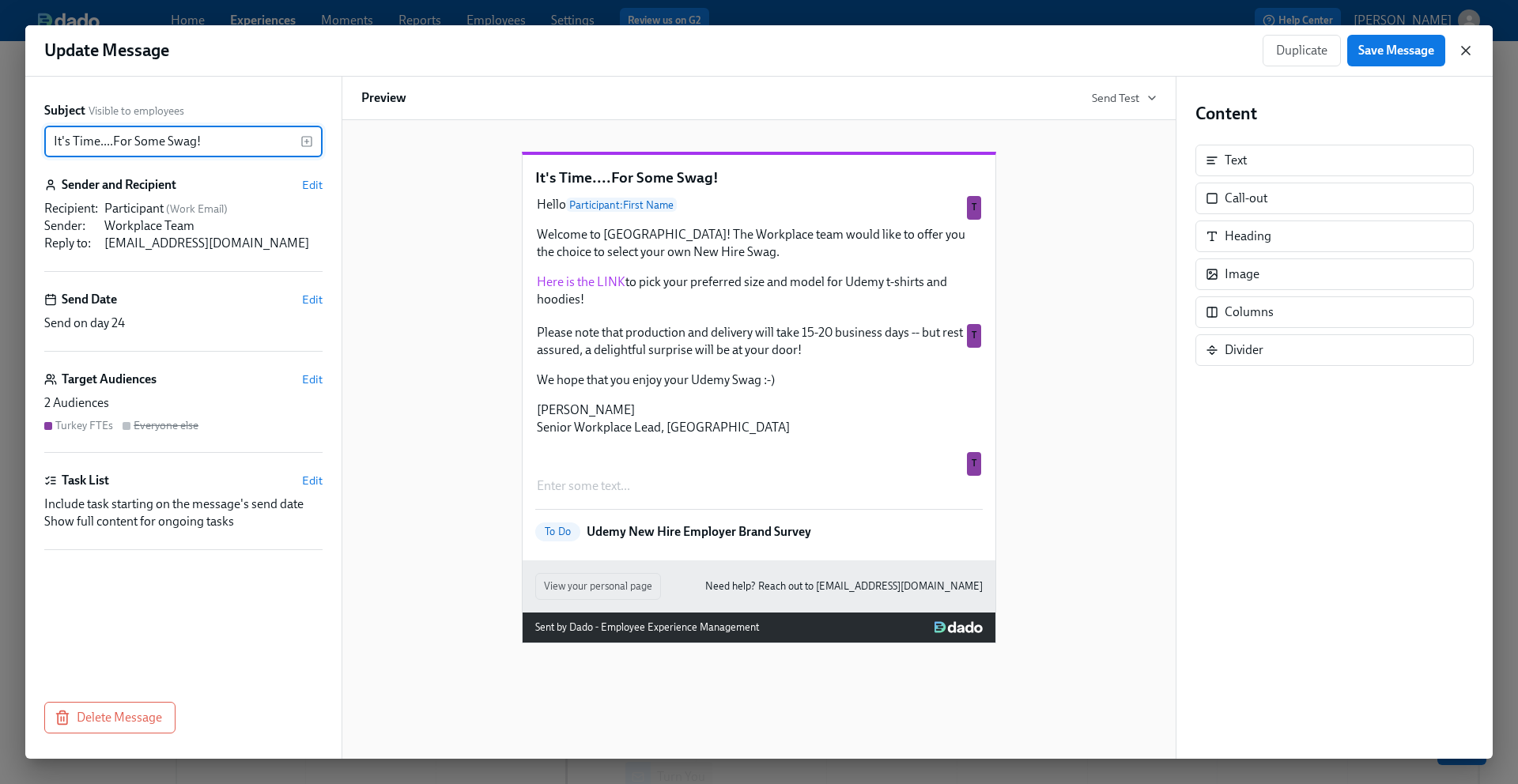 click 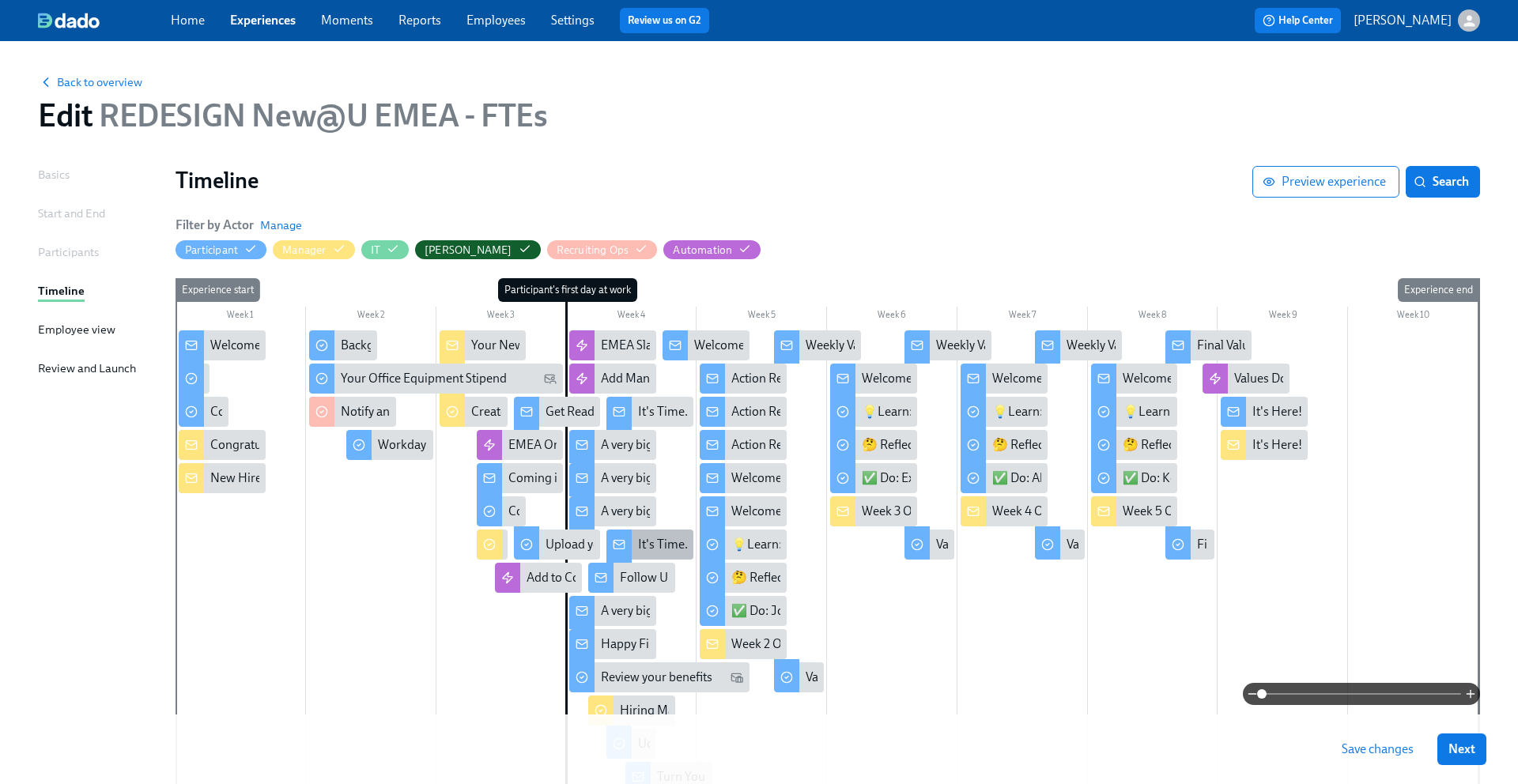 click at bounding box center (619, 546) 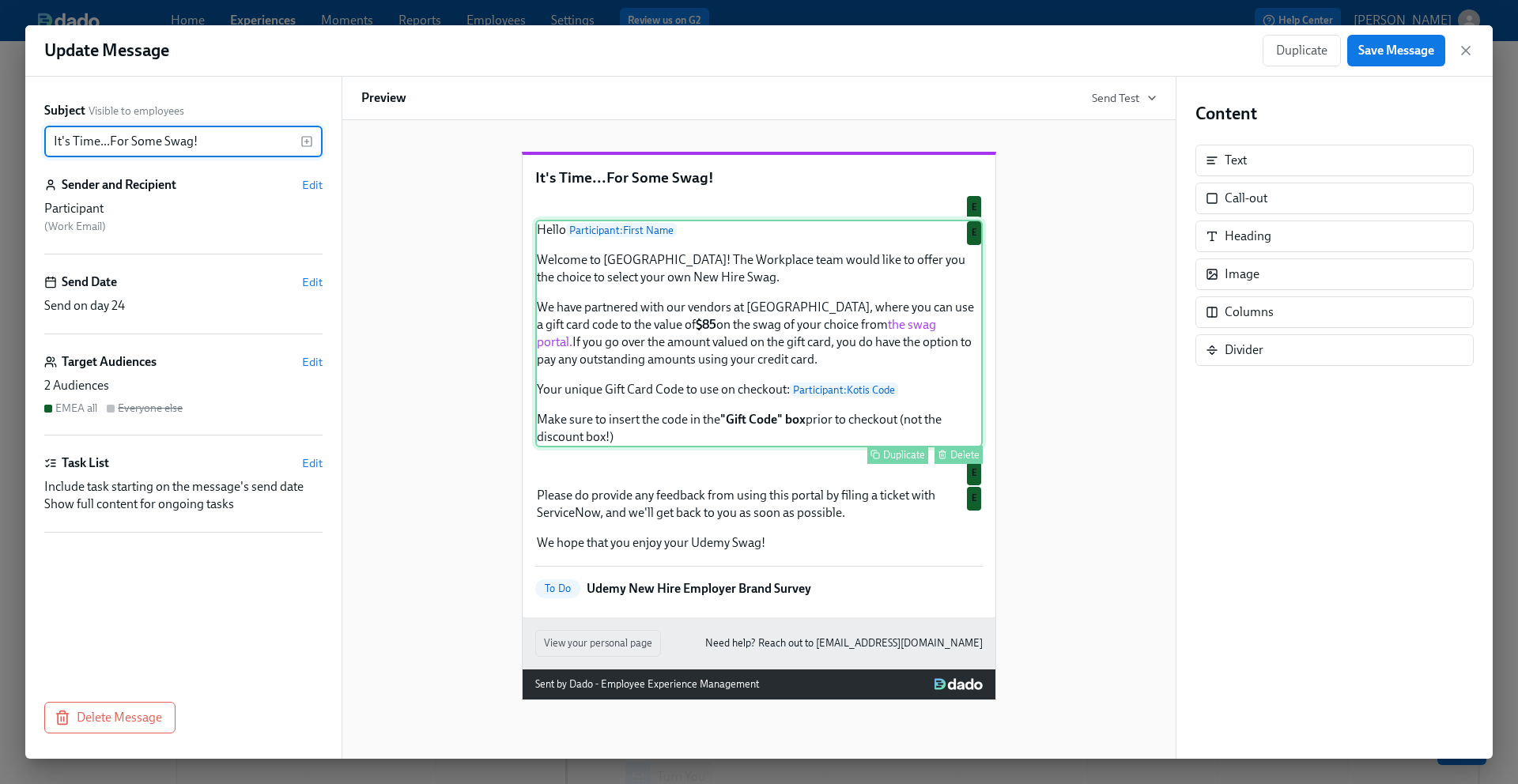 click on "Hello  Participant :  First Name
Welcome to Udemy! The Workplace team would like to offer you the choice to select your own New Hire Swag.
We have partnered with our vendors at Kotis, where you can use a gift card code to the value of  $85  on the swag of your choice from  the swag portal.  If you go over the amount valued on the gift card, you do have the option to pay any outstanding amounts using your credit card.
Your unique Gift Card Code to use on checkout:   Participant :  Kotis Code
Make sure to insert the code in the  "Gift Code" box  prior to checkout (not the discount box!)   Duplicate   Delete E" at bounding box center (759, 334) 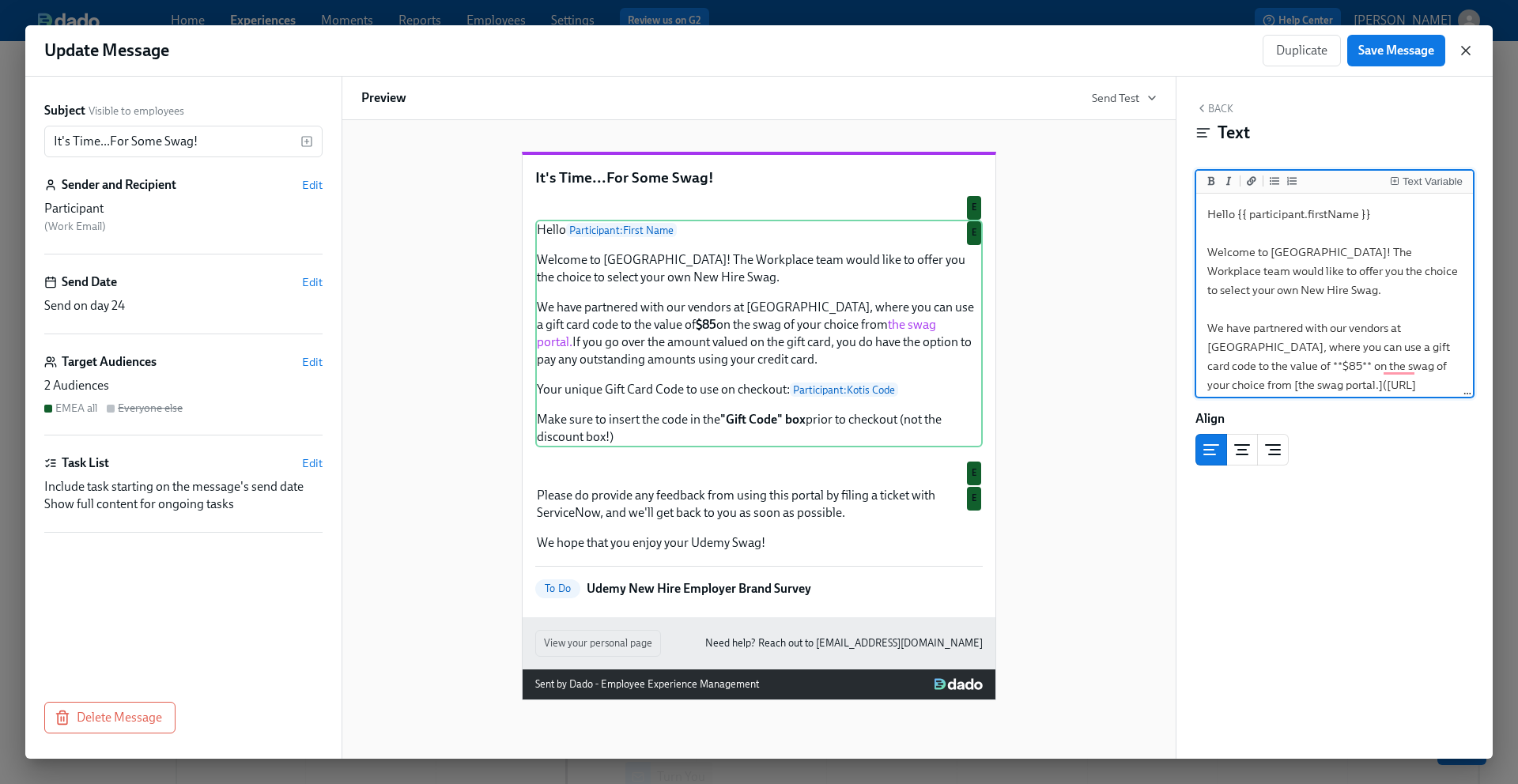click 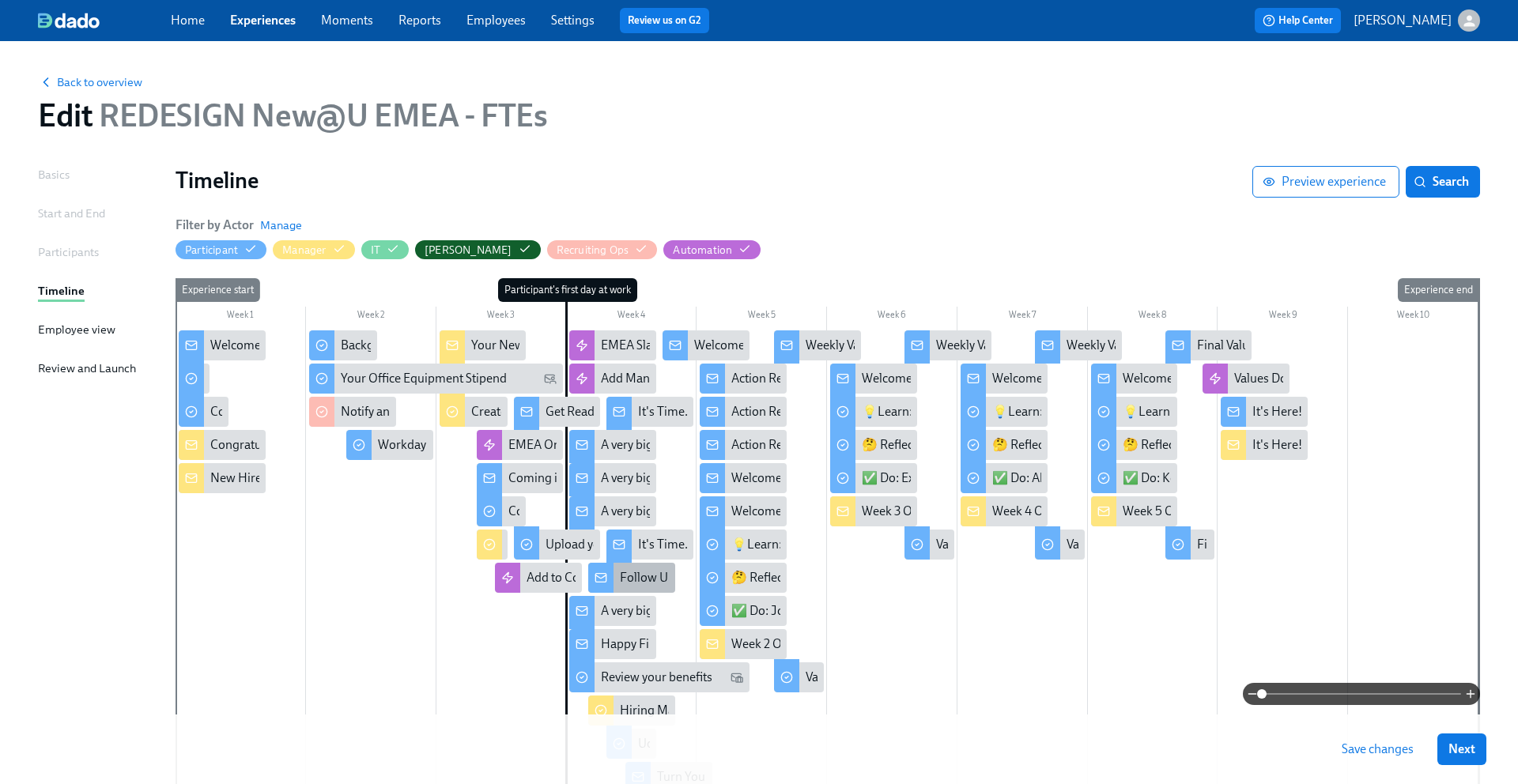 click on "Follow Up Re: Your Benefits" at bounding box center [694, 578] 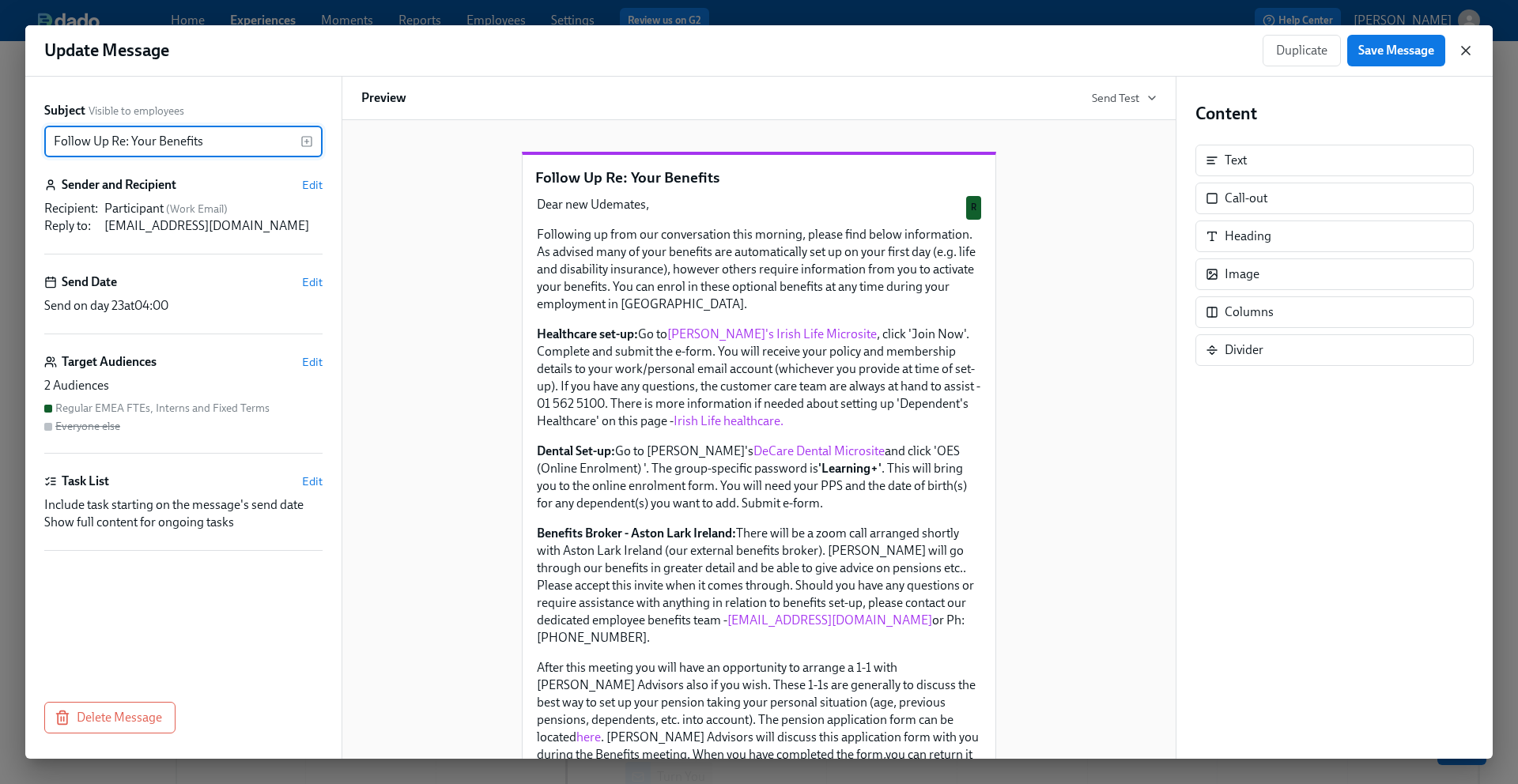 click 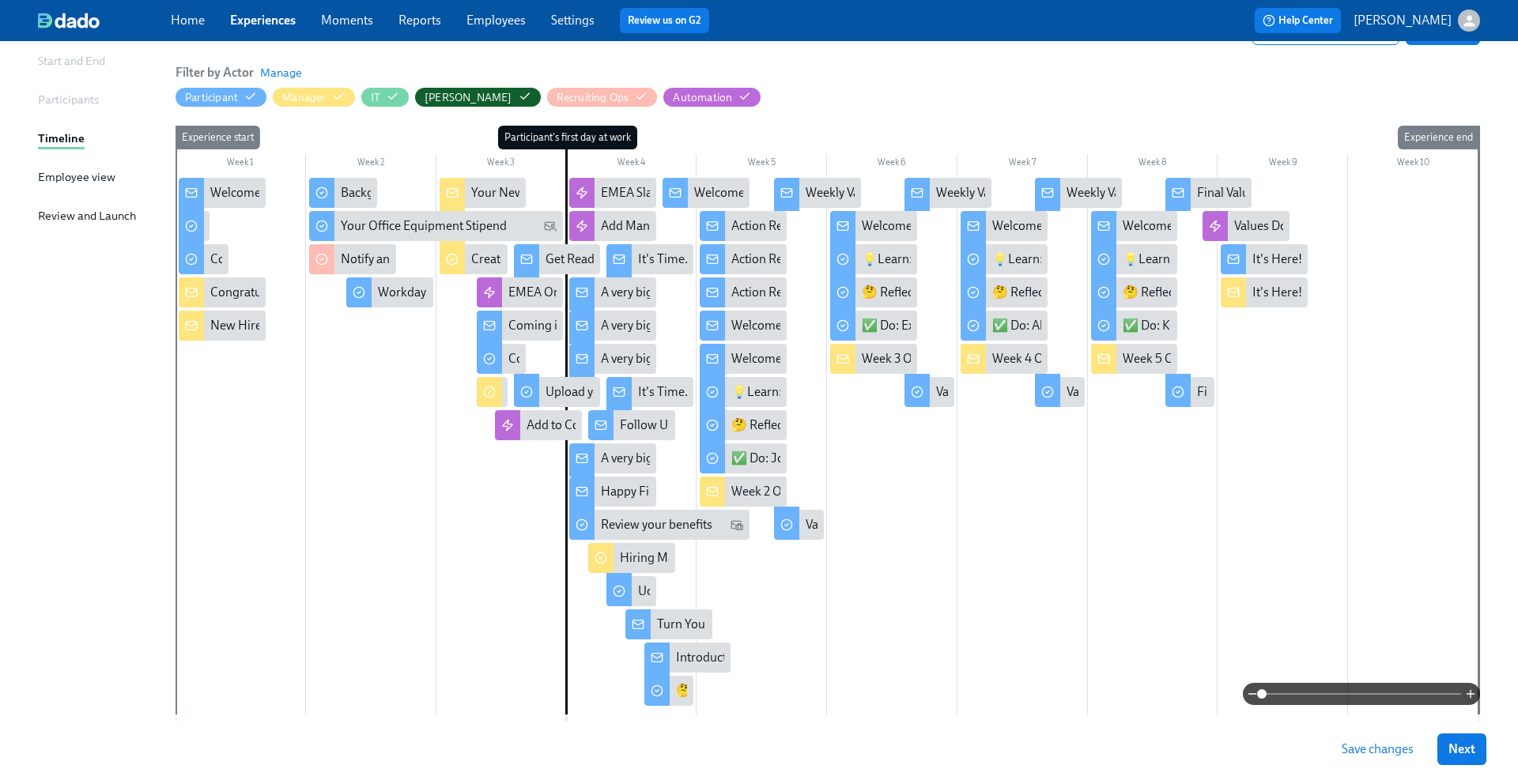 scroll, scrollTop: 151, scrollLeft: 0, axis: vertical 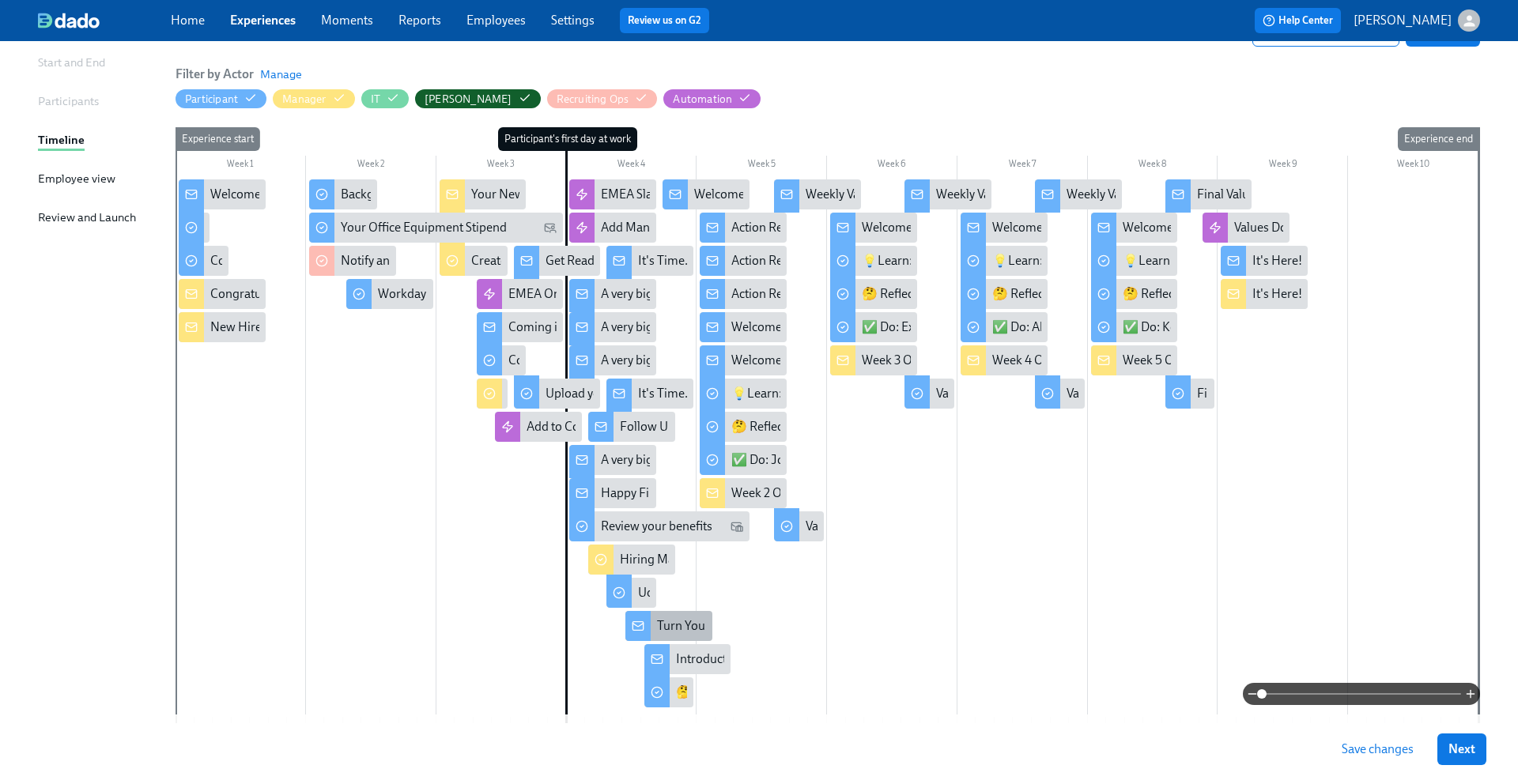 click on "Turn Yourself into AI Art with [PERSON_NAME]! 🎨" at bounding box center [669, 626] 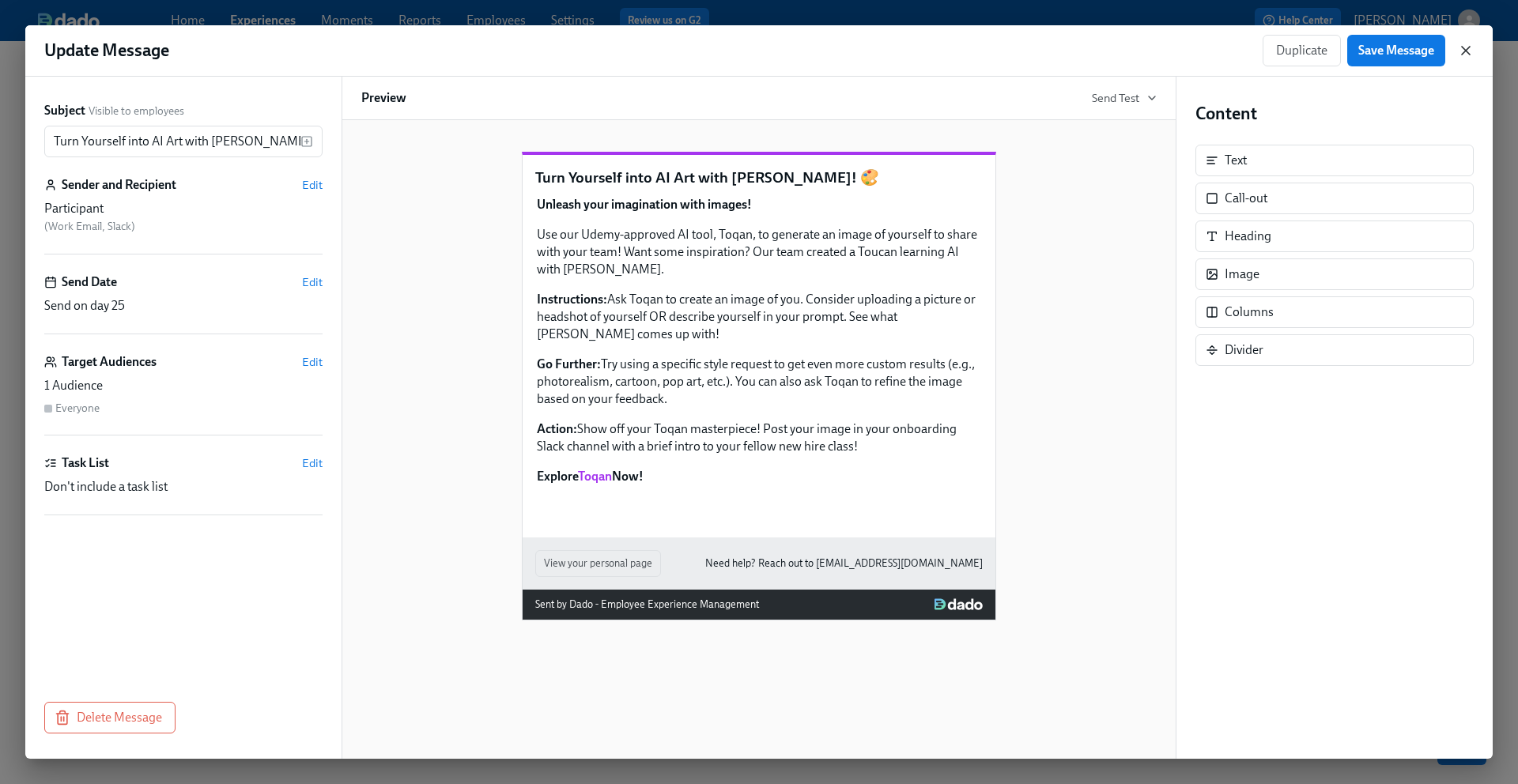 click 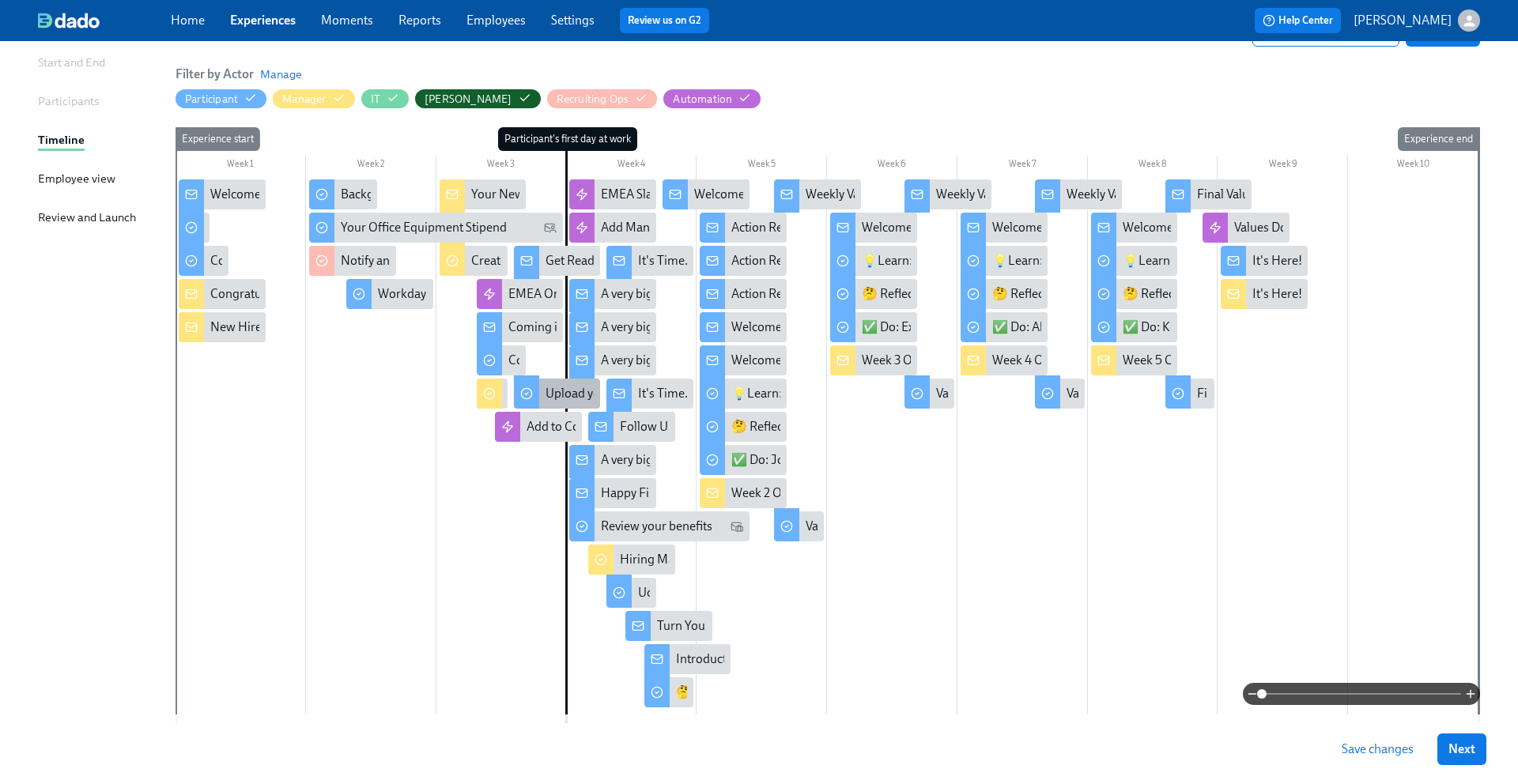 click on "Upload your photo in Workday!" at bounding box center [629, 394] 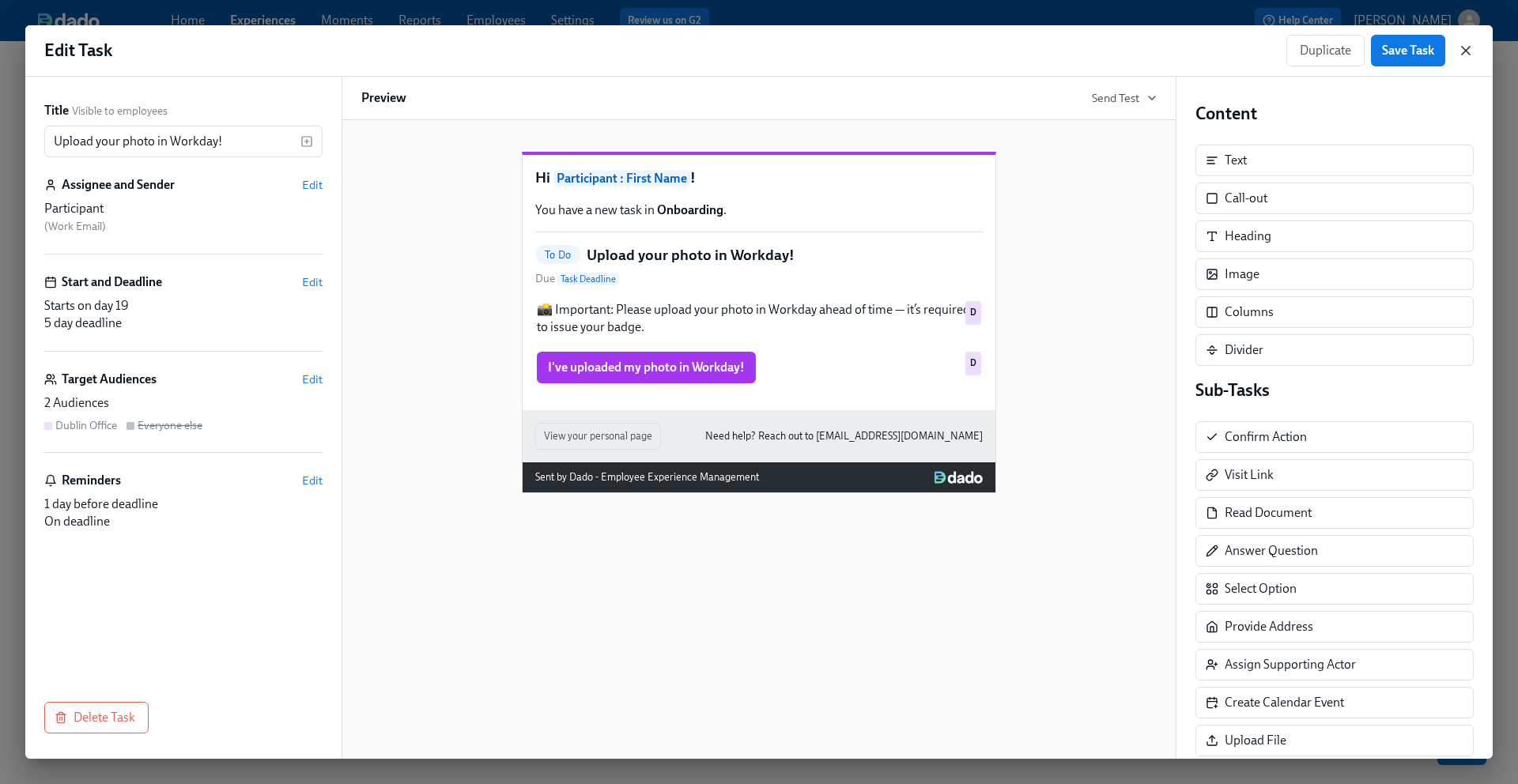 click 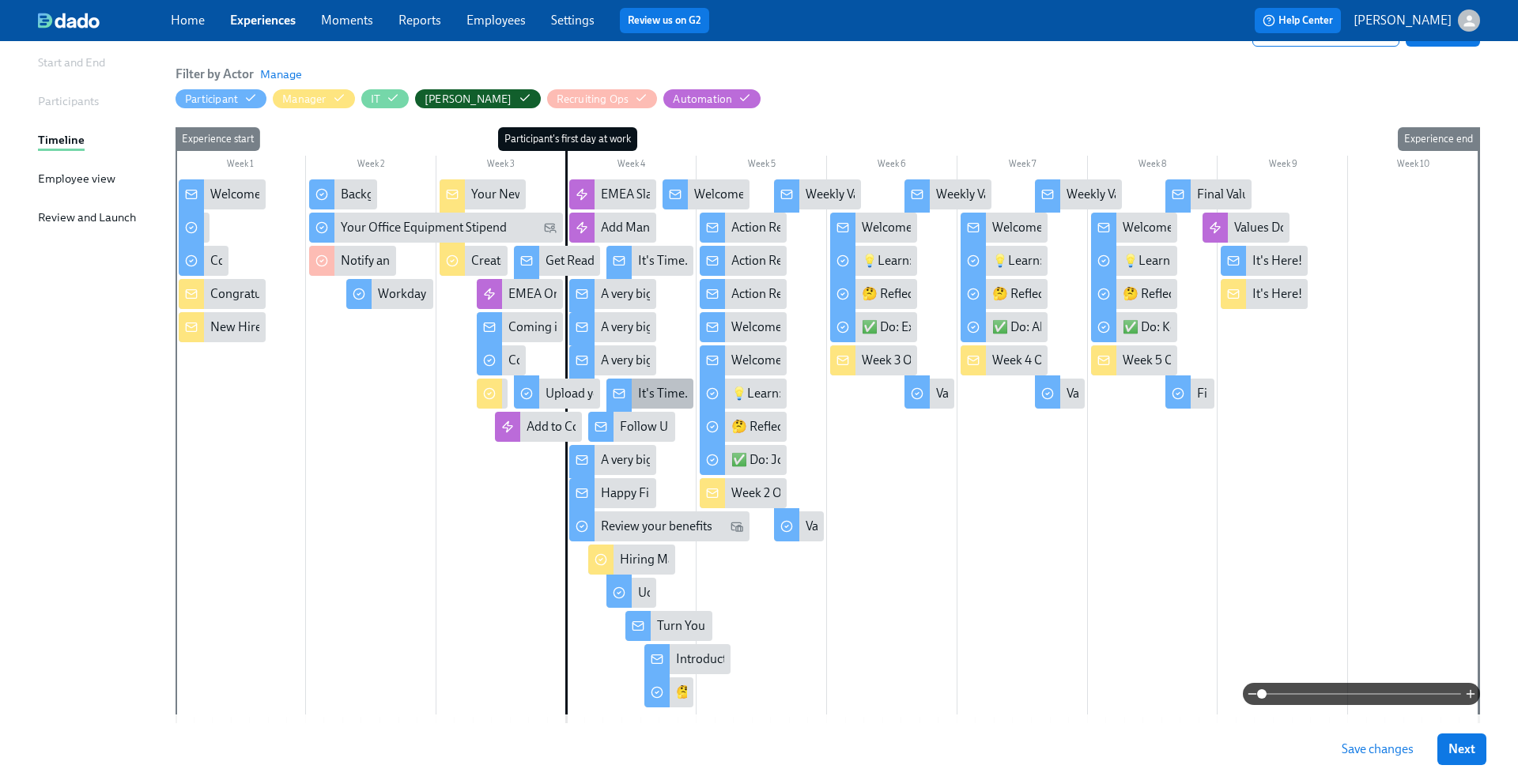 click on "It's Time...For Some Swag!" at bounding box center [710, 394] 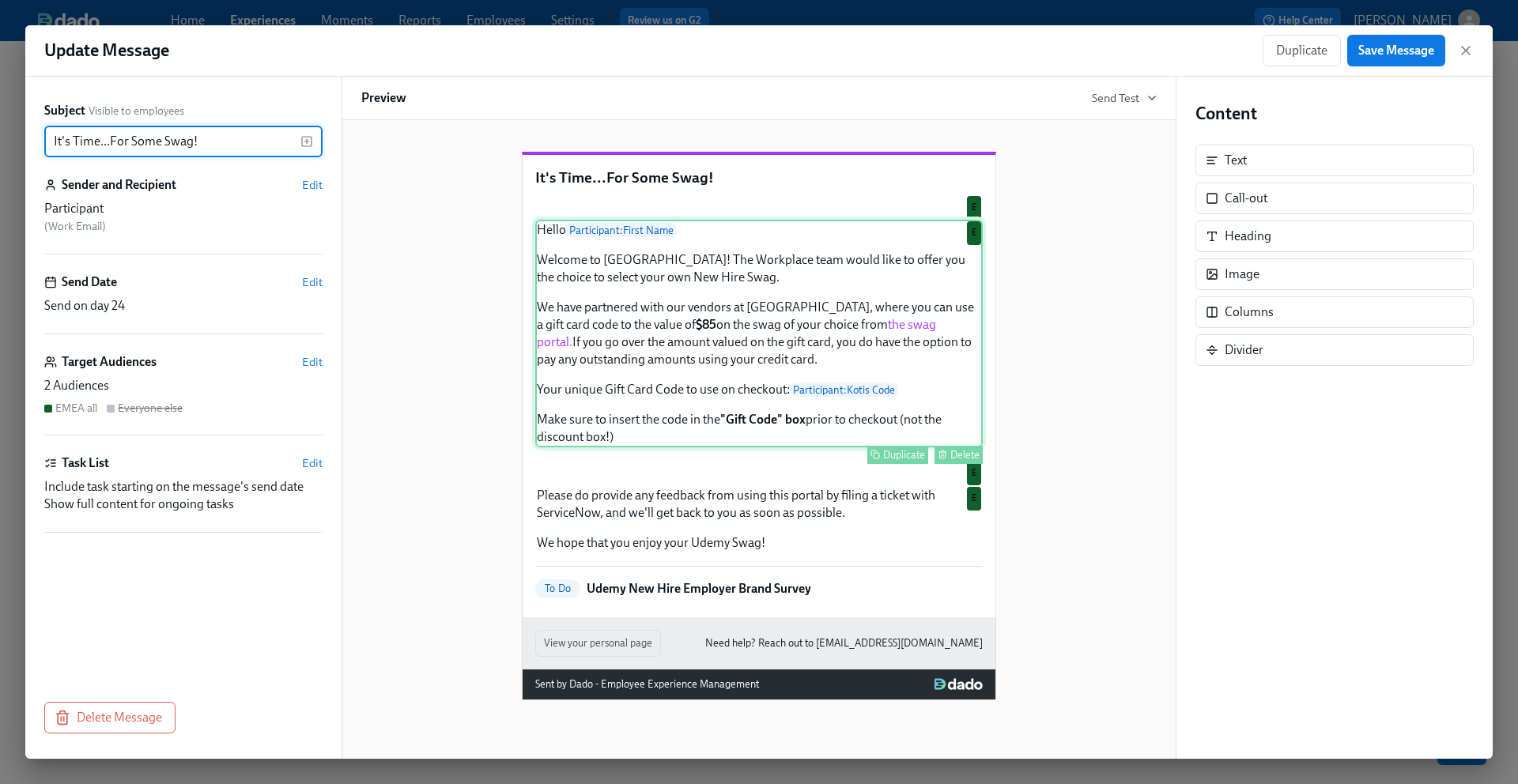 click on "Hello  Participant :  First Name
Welcome to Udemy! The Workplace team would like to offer you the choice to select your own New Hire Swag.
We have partnered with our vendors at Kotis, where you can use a gift card code to the value of  $85  on the swag of your choice from  the swag portal.  If you go over the amount valued on the gift card, you do have the option to pay any outstanding amounts using your credit card.
Your unique Gift Card Code to use on checkout:   Participant :  Kotis Code
Make sure to insert the code in the  "Gift Code" box  prior to checkout (not the discount box!)   Duplicate   Delete E" at bounding box center [759, 334] 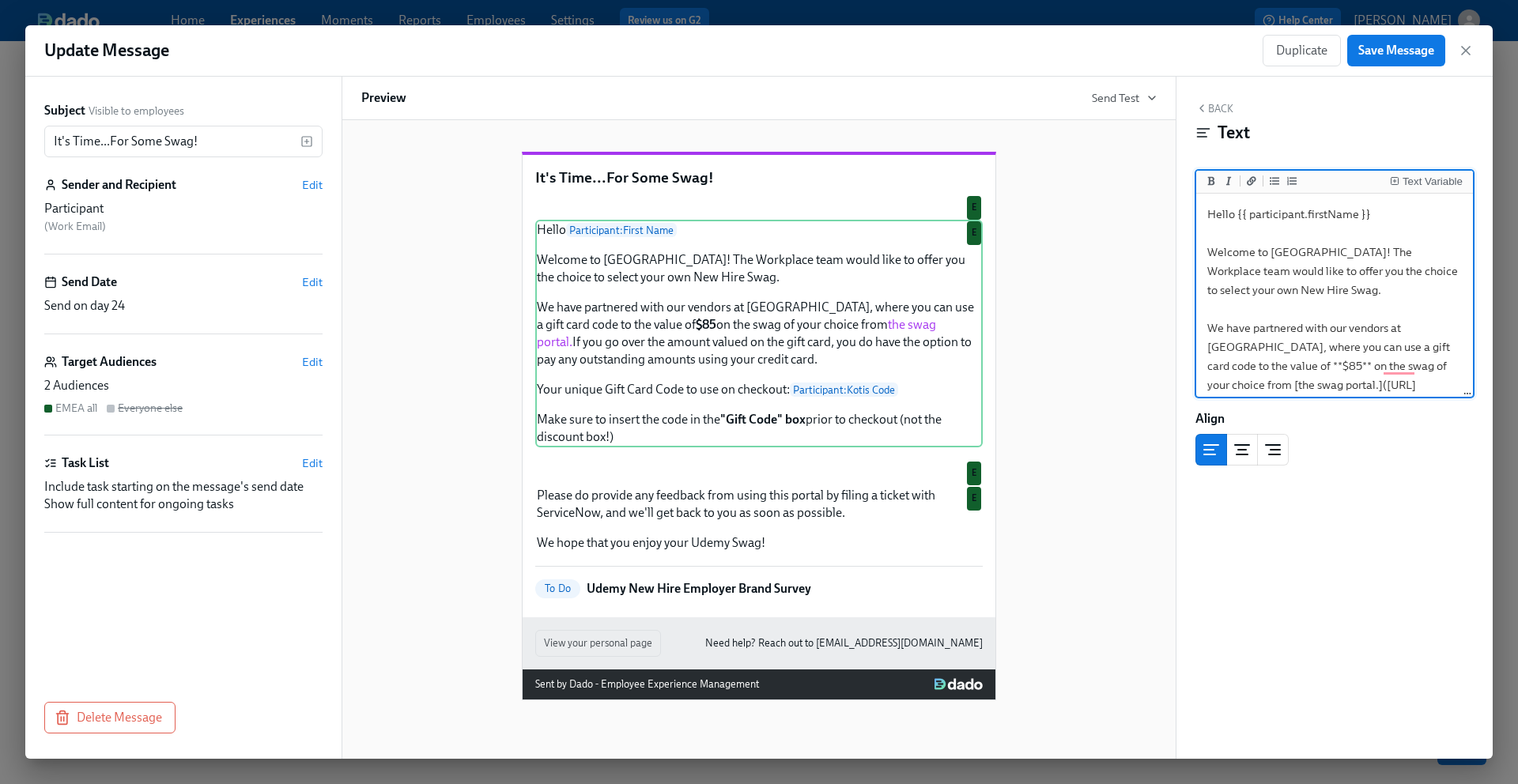 scroll, scrollTop: 43, scrollLeft: 0, axis: vertical 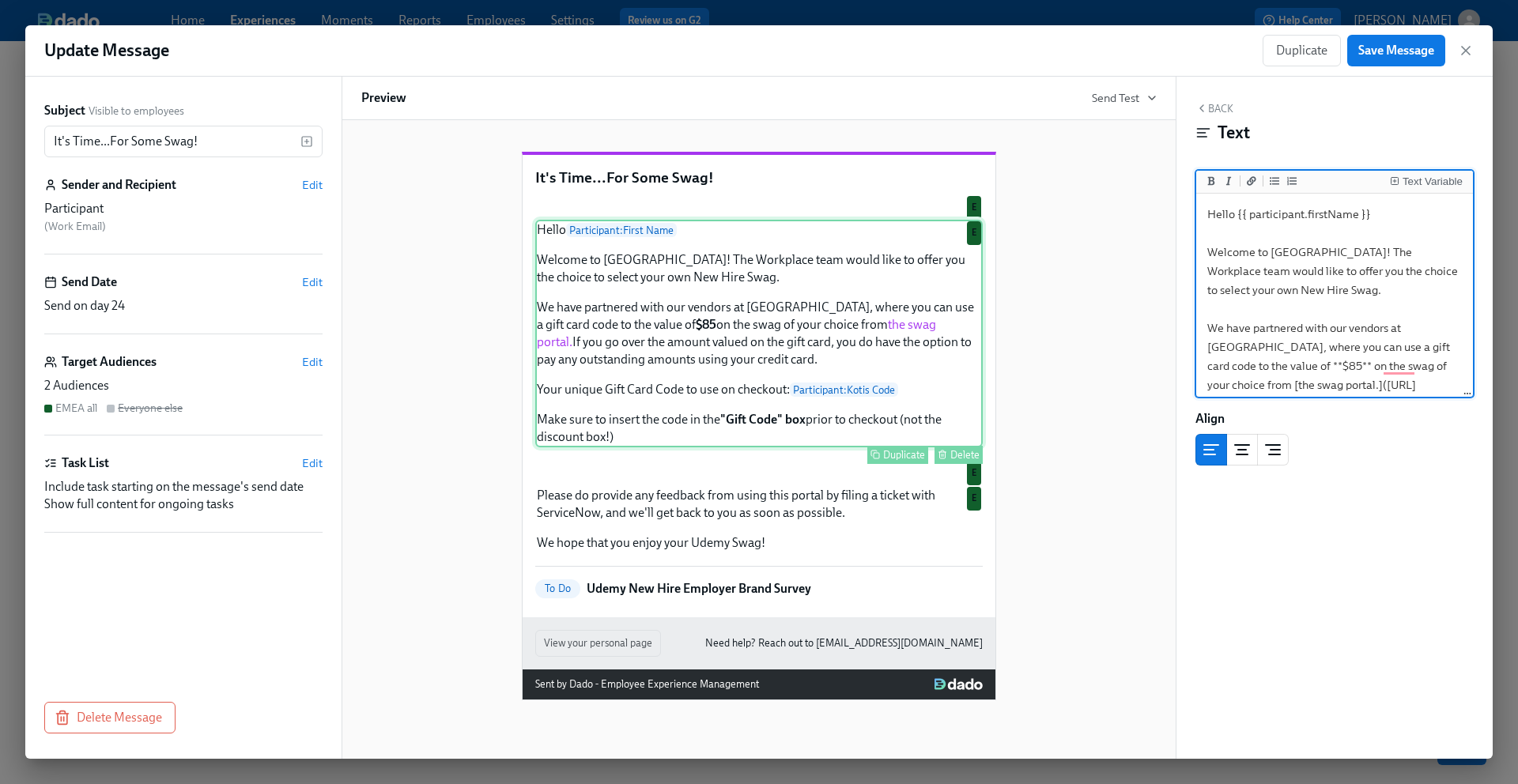 click on "Hello  Participant :  First Name
Welcome to Udemy! The Workplace team would like to offer you the choice to select your own New Hire Swag.
We have partnered with our vendors at Kotis, where you can use a gift card code to the value of  $85  on the swag of your choice from  the swag portal.  If you go over the amount valued on the gift card, you do have the option to pay any outstanding amounts using your credit card.
Your unique Gift Card Code to use on checkout:   Participant :  Kotis Code
Make sure to insert the code in the  "Gift Code" box  prior to checkout (not the discount box!)   Duplicate   Delete E" at bounding box center [759, 334] 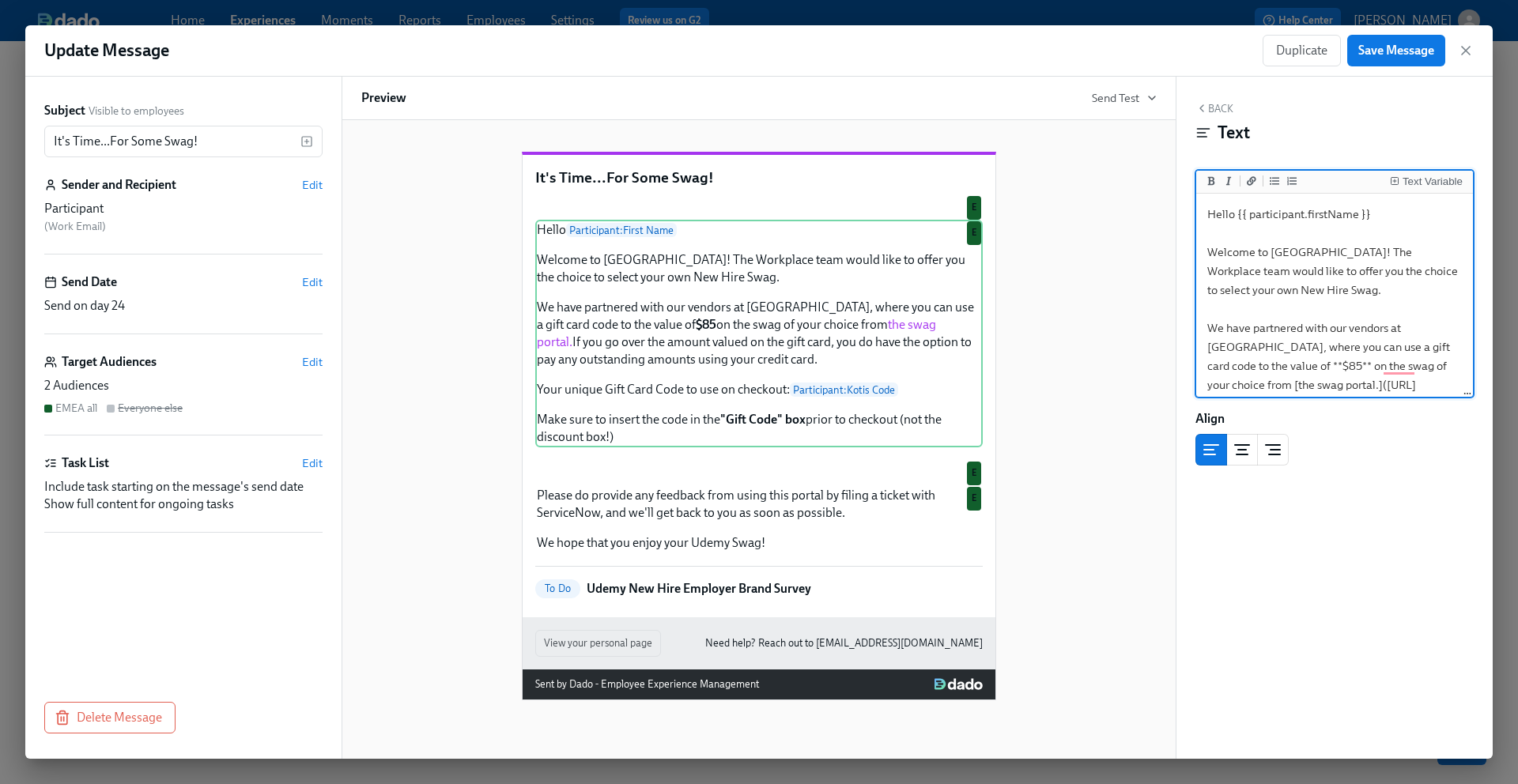 scroll, scrollTop: 34, scrollLeft: 0, axis: vertical 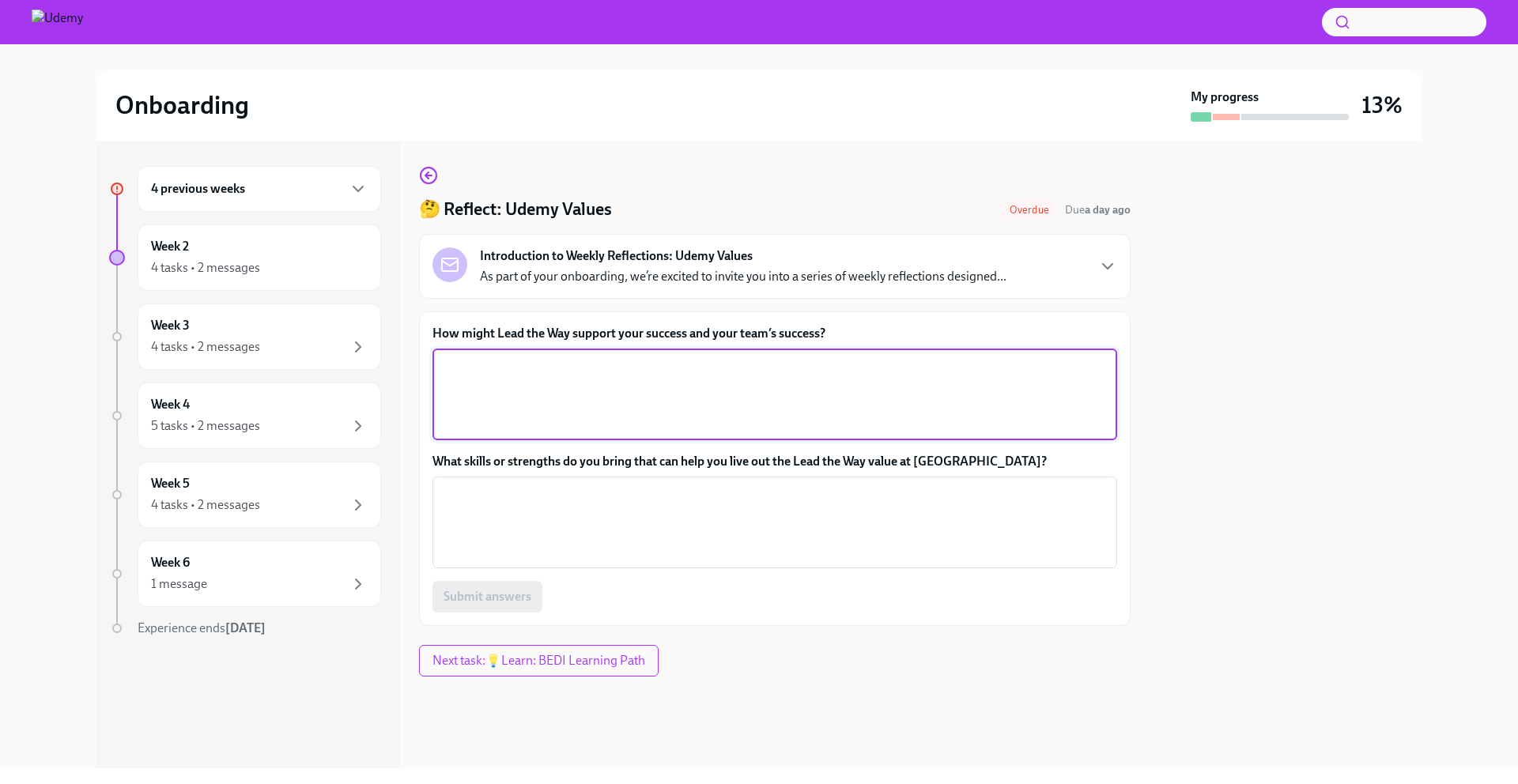 click on "How might Lead the Way support your success and your team’s success?" at bounding box center [775, 394] 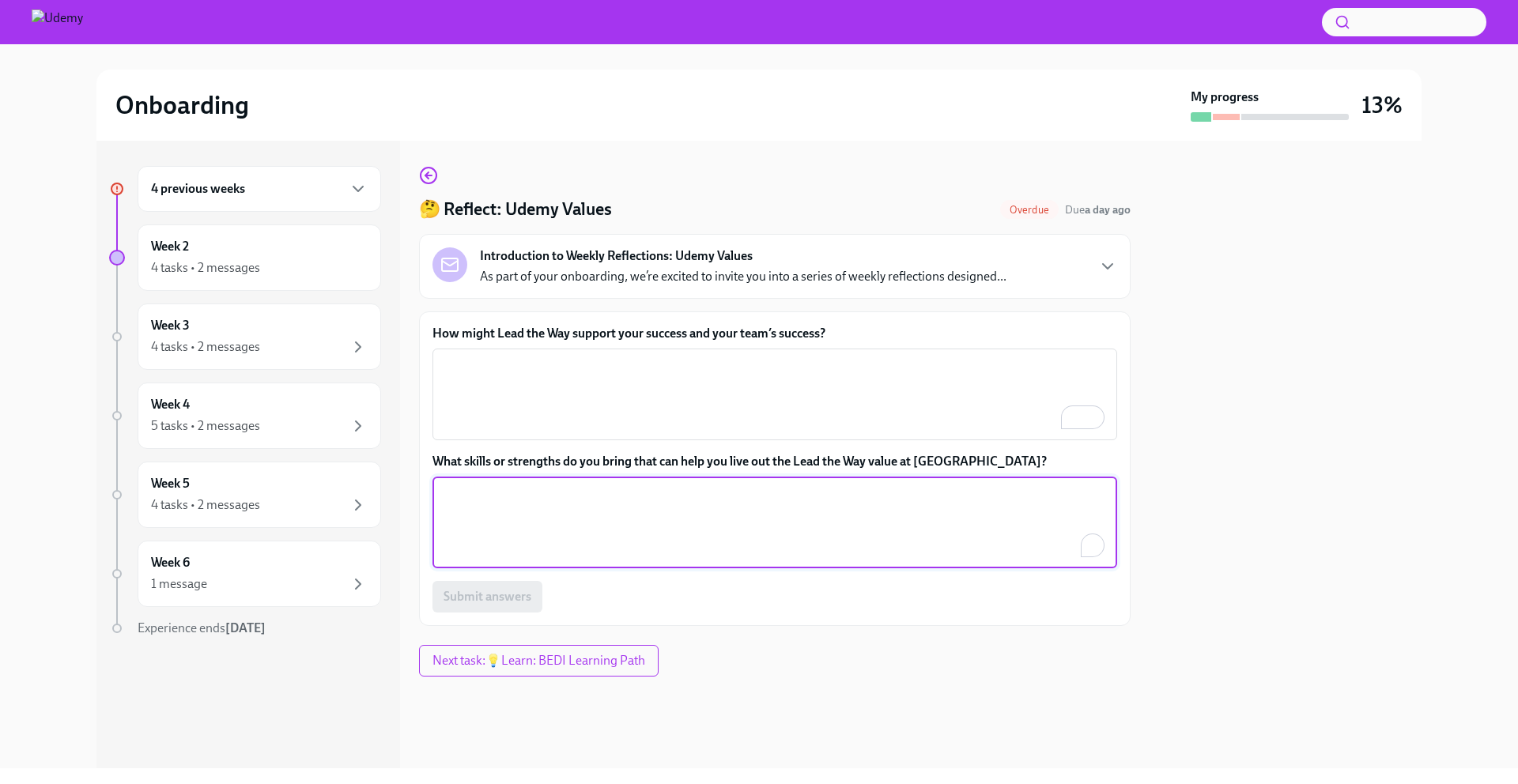 click on "What skills or strengths do you bring that can help you live out the Lead the Way value at Udemy?" at bounding box center (775, 522) 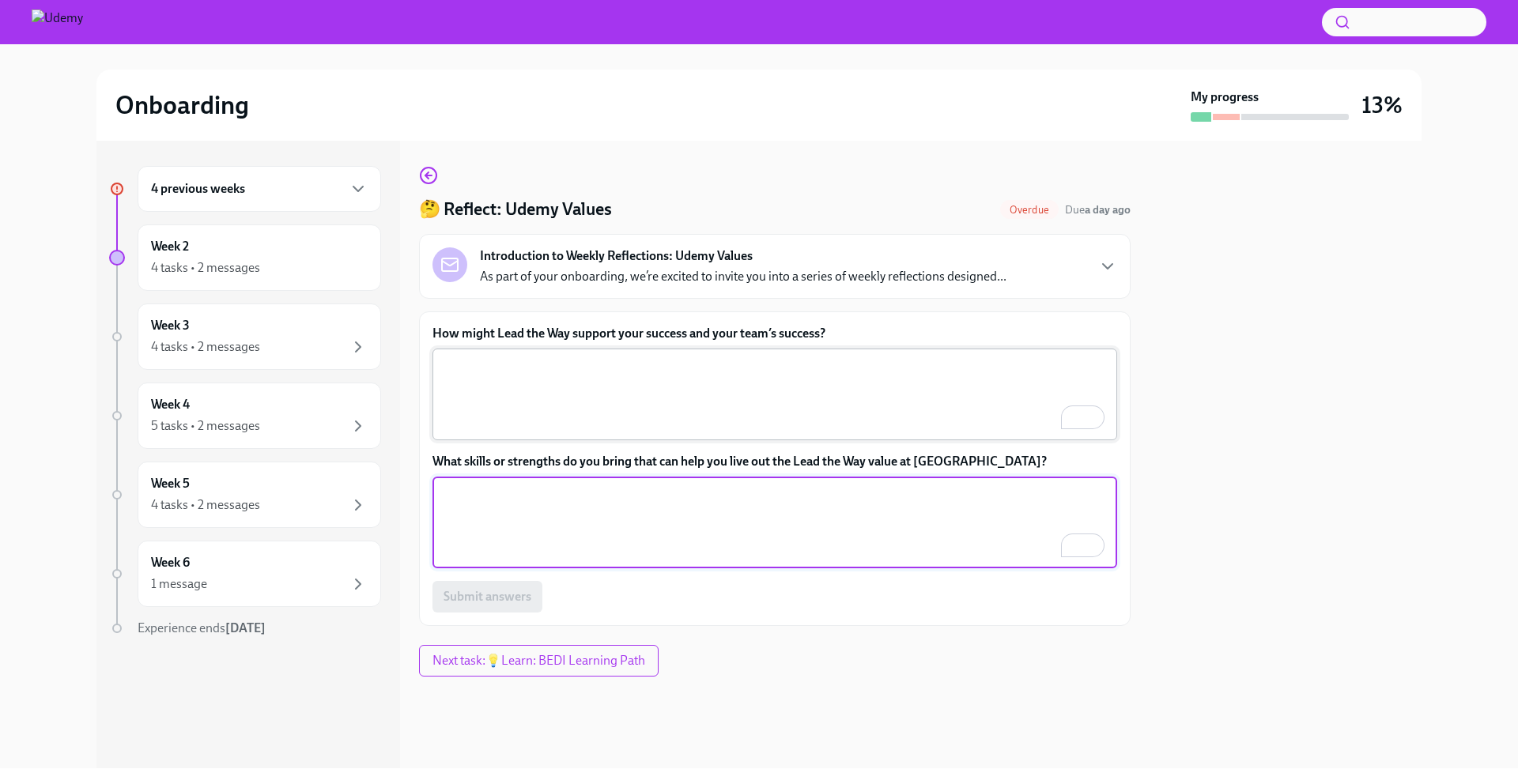click on "How might Lead the Way support your success and your team’s success?" at bounding box center (775, 394) 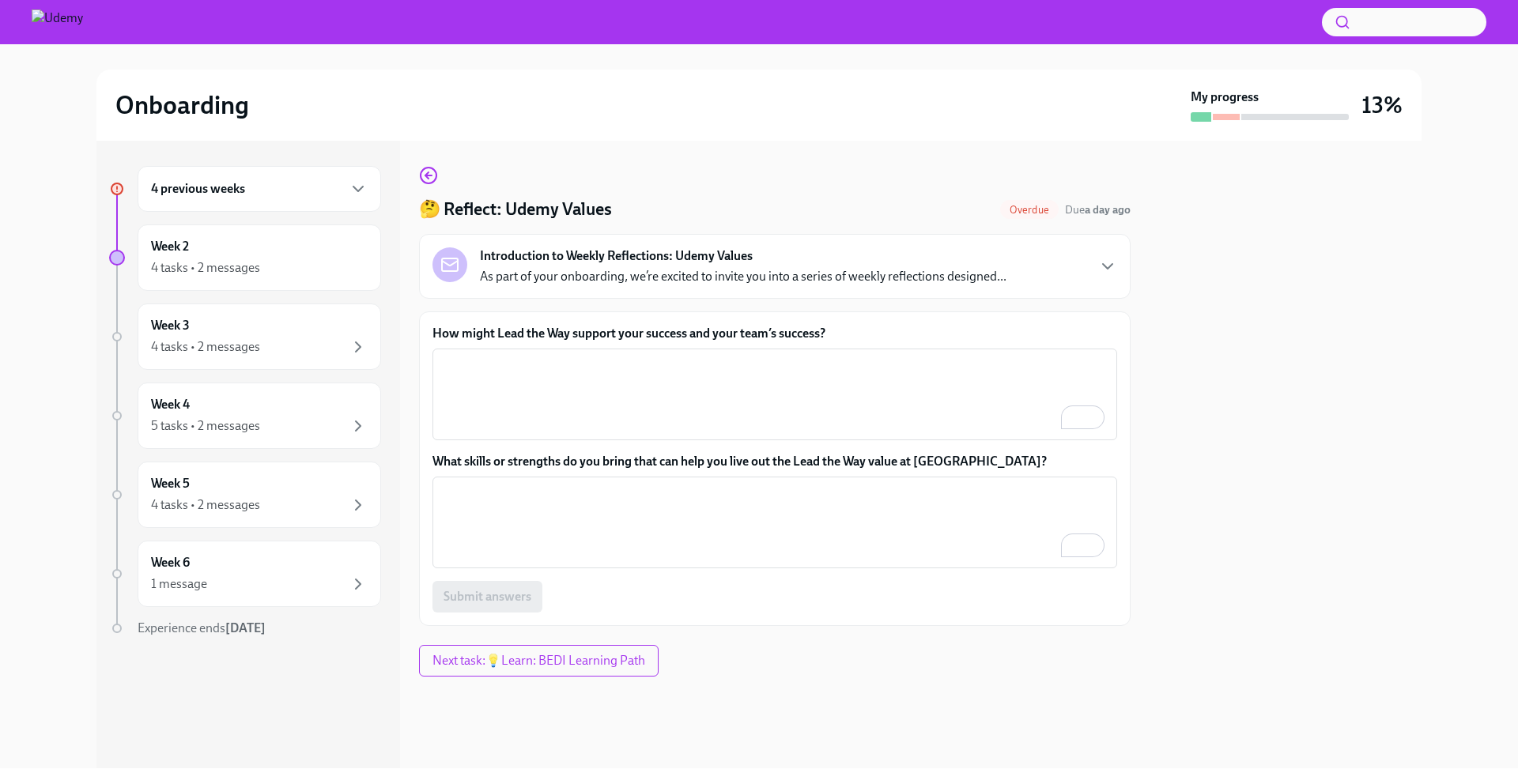 click on "As part of your onboarding, we’re excited to invite you into a series of weekly reflections designed..." at bounding box center [743, 277] 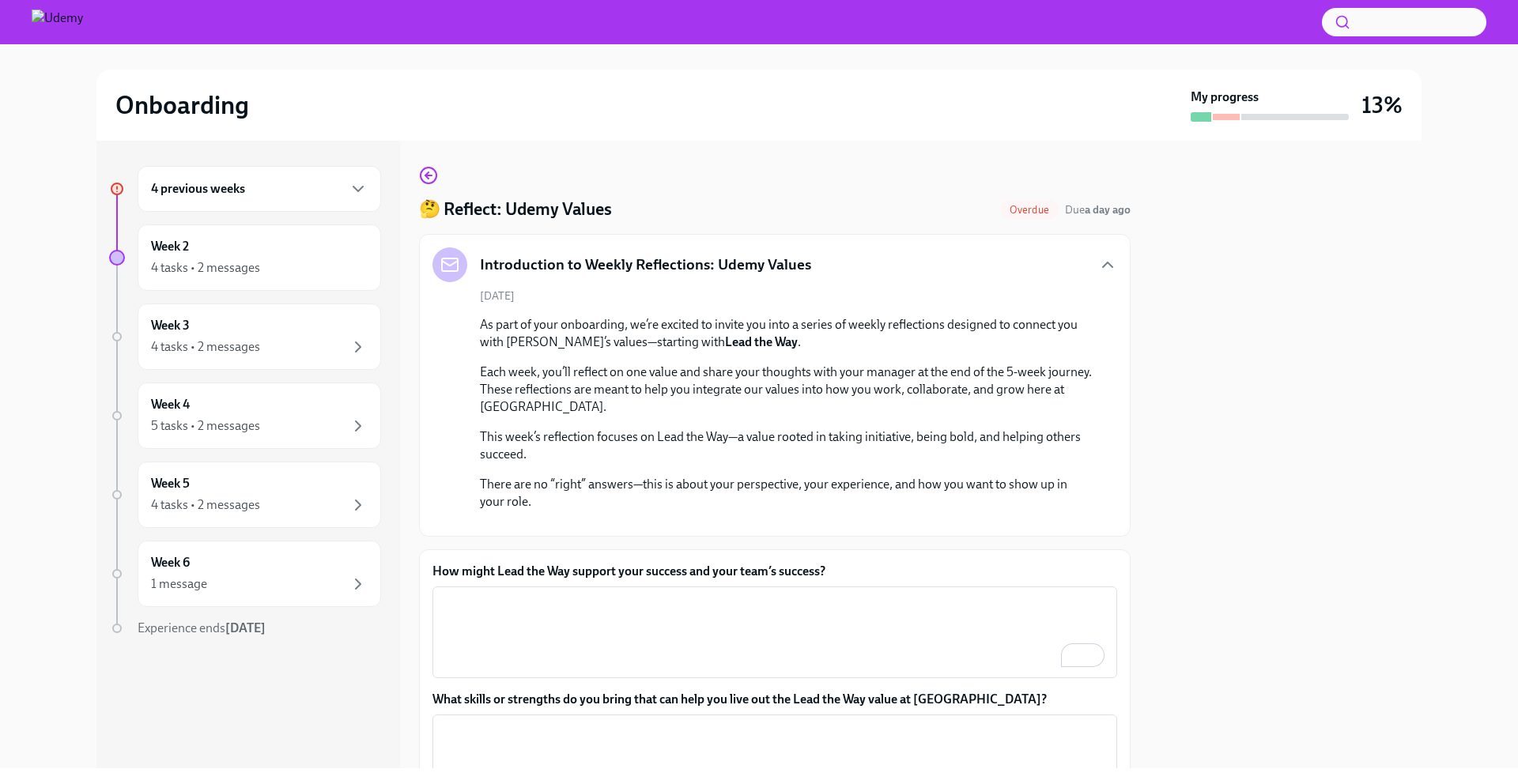 scroll, scrollTop: 155, scrollLeft: 0, axis: vertical 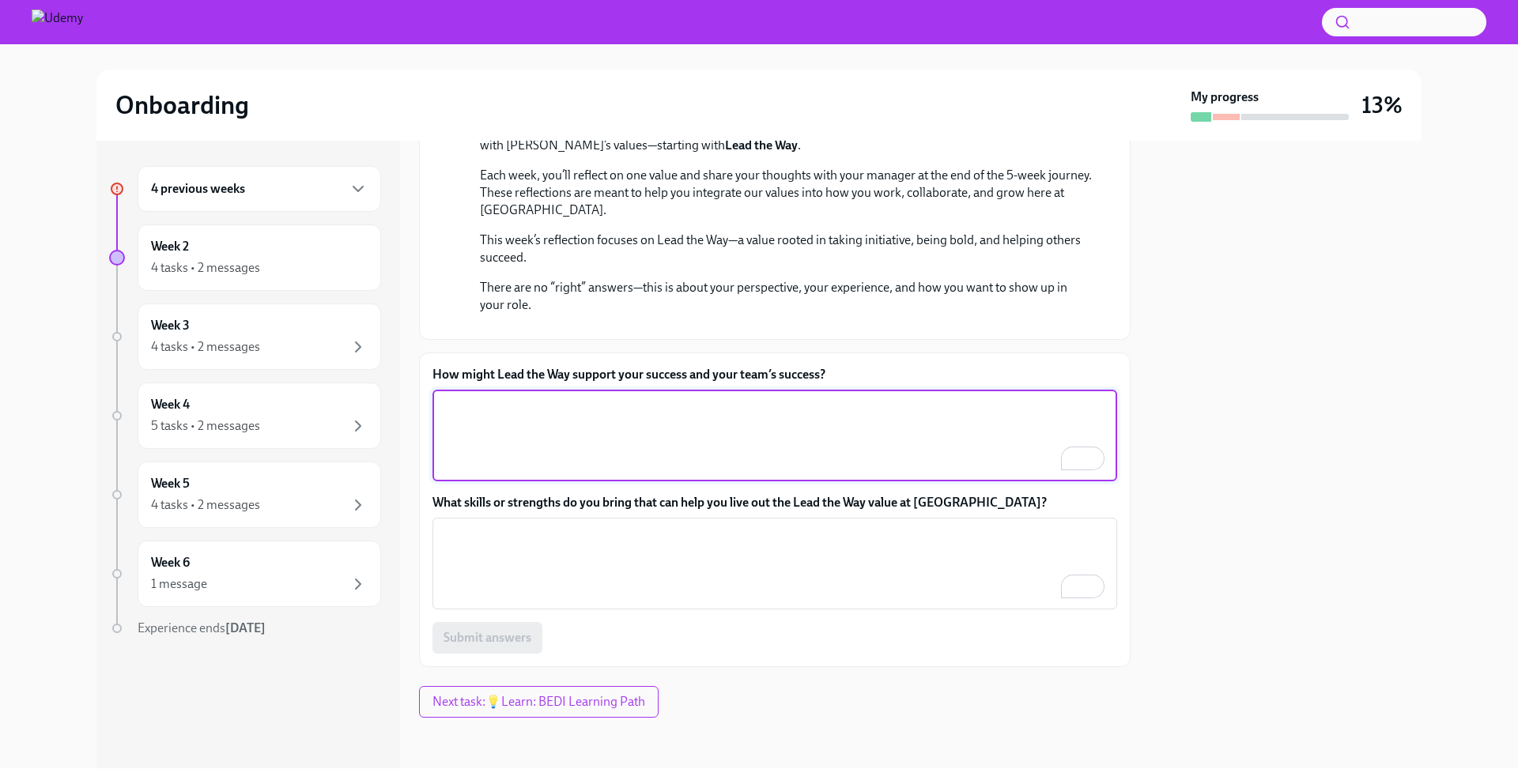 click on "How might Lead the Way support your success and your team’s success?" at bounding box center (775, 435) 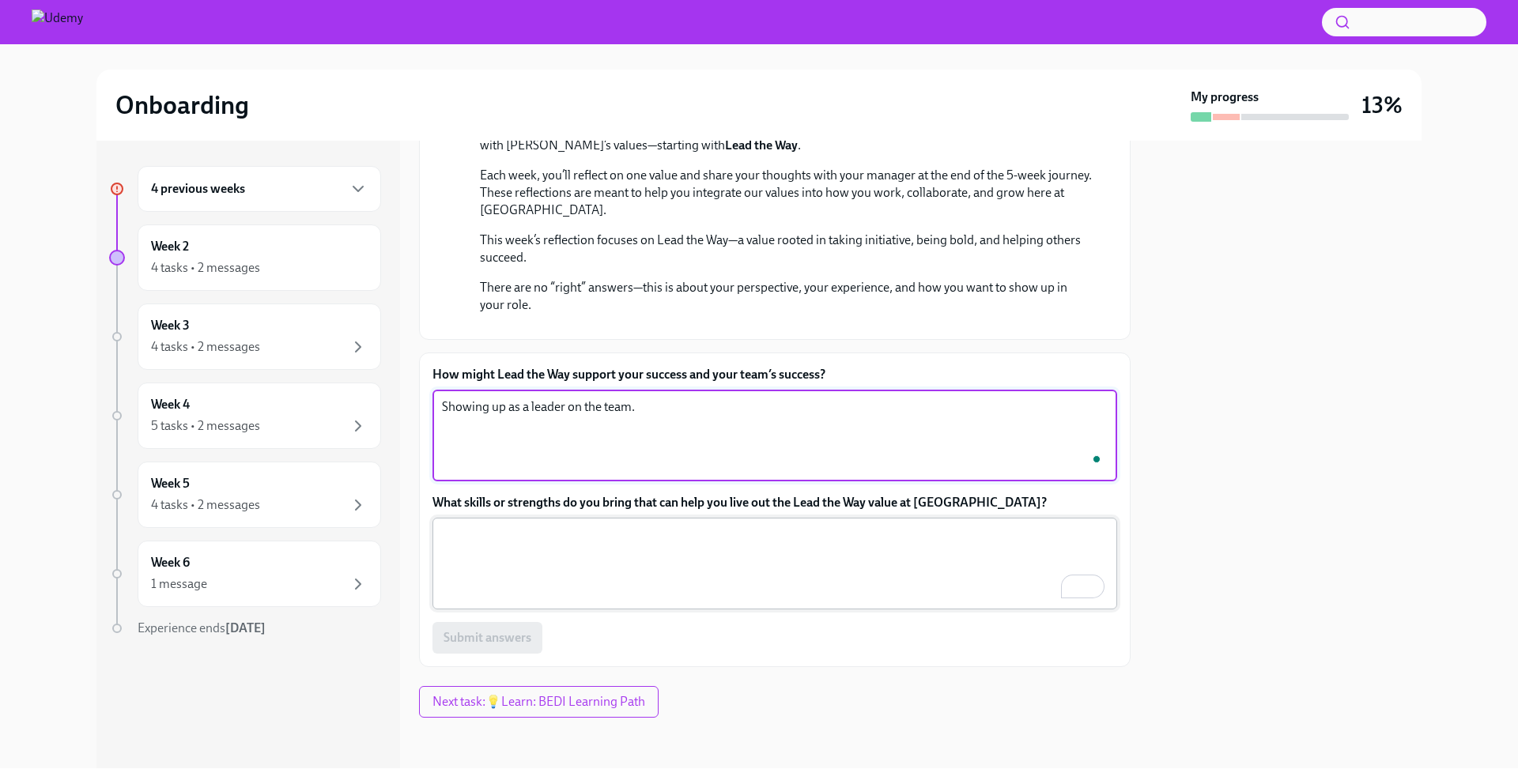 type on "Showing up as a leader on the team." 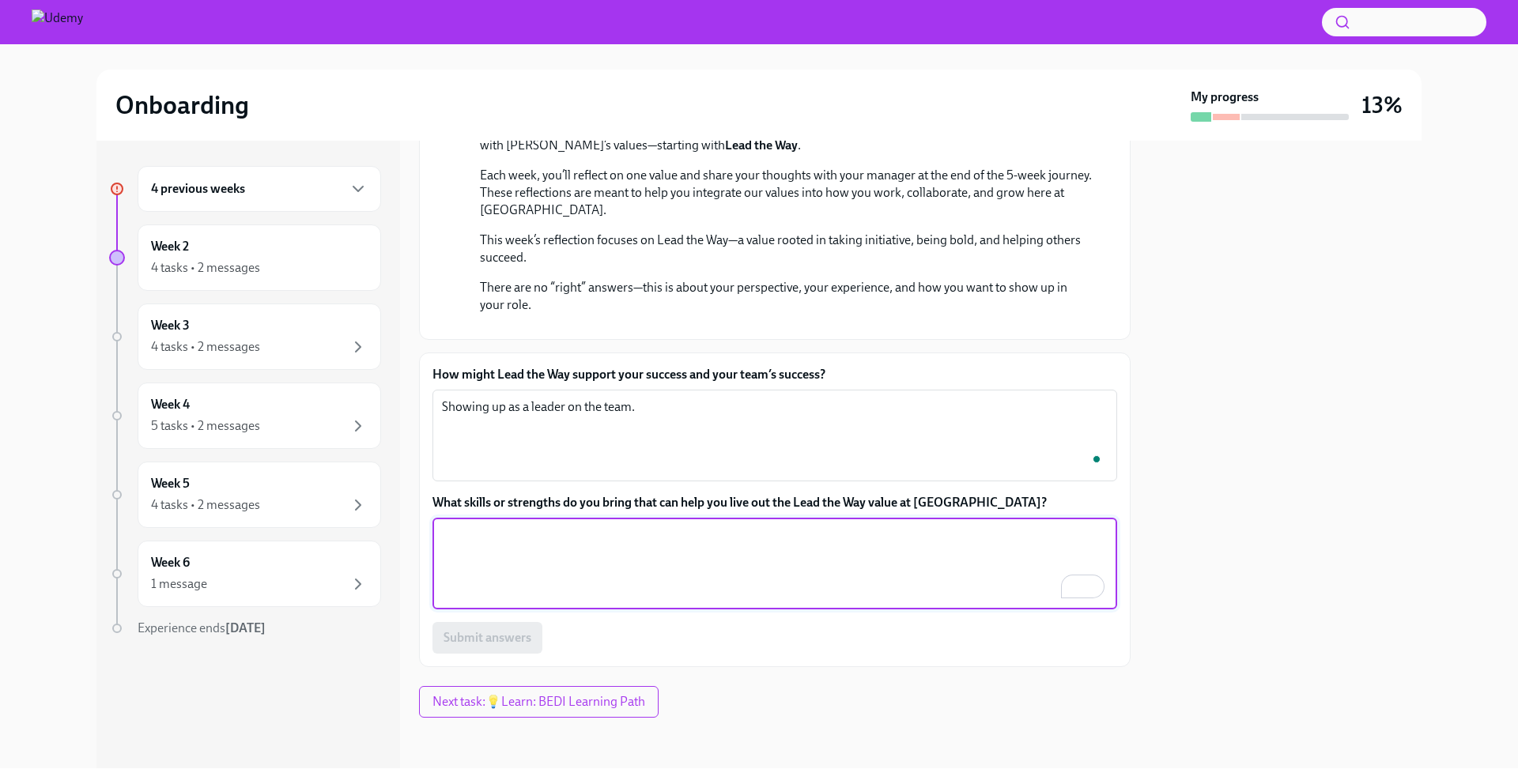 click on "What skills or strengths do you bring that can help you live out the Lead the Way value at Udemy?" at bounding box center [775, 564] 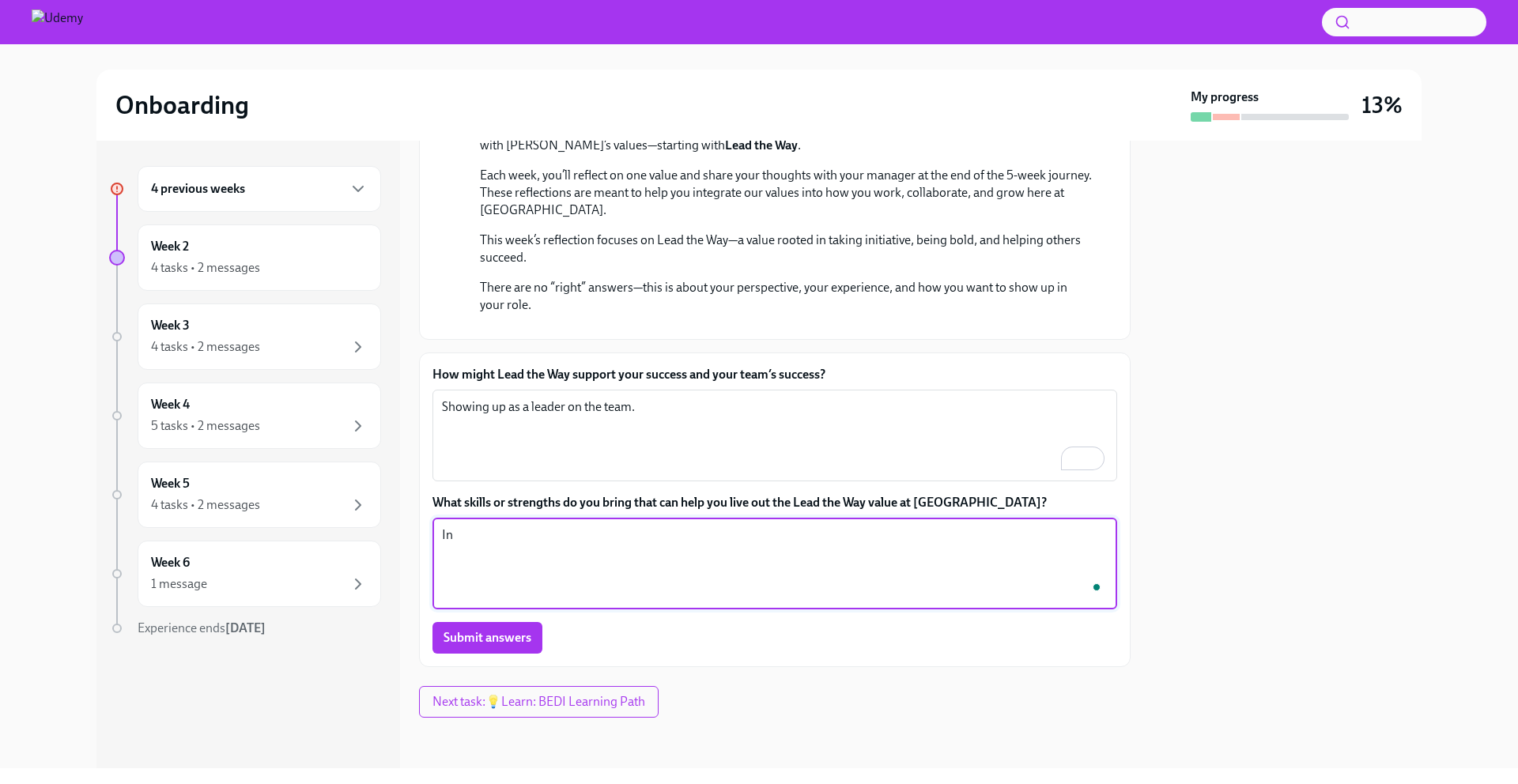 type on "I" 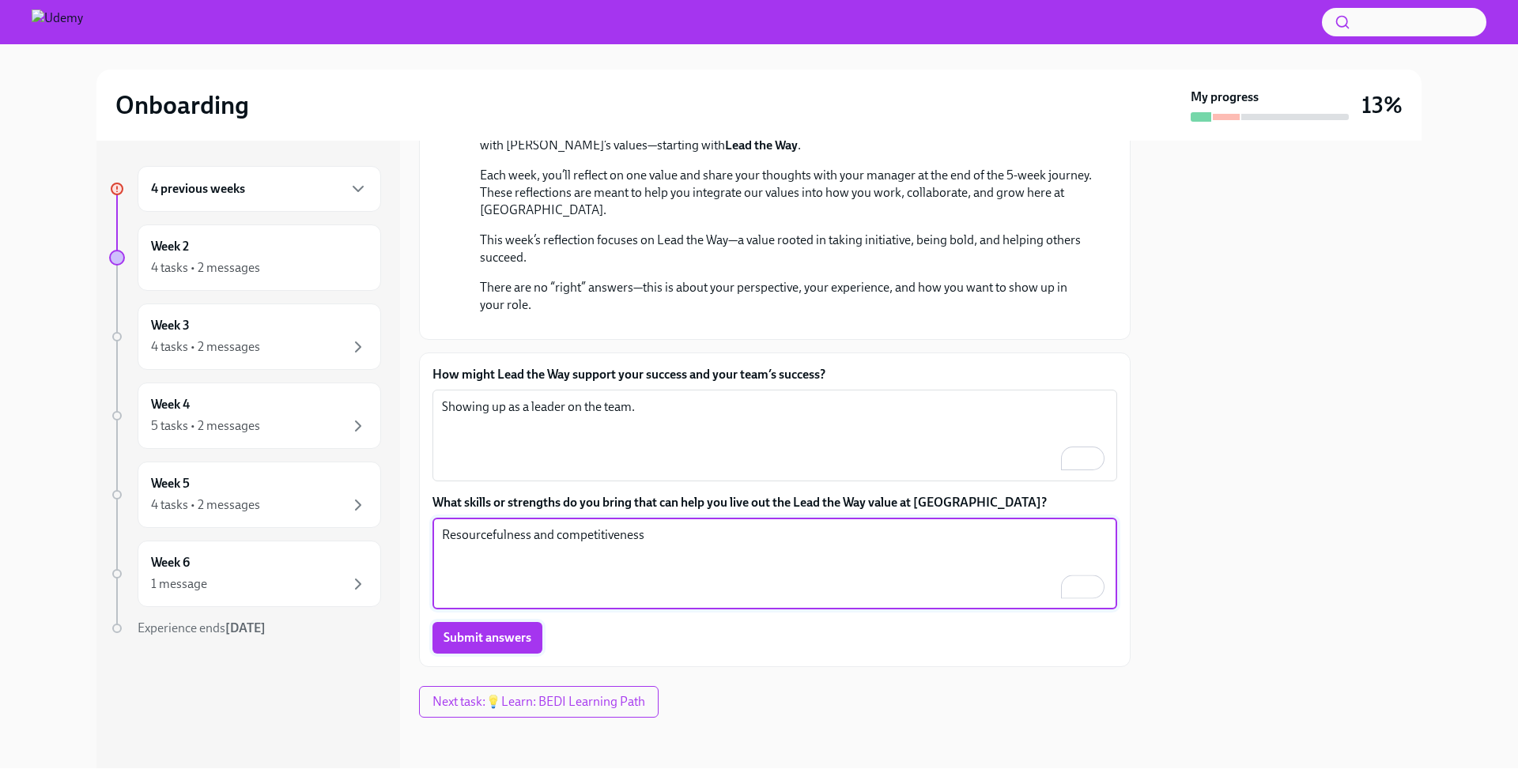 type on "Resourcefulness and competitiveness" 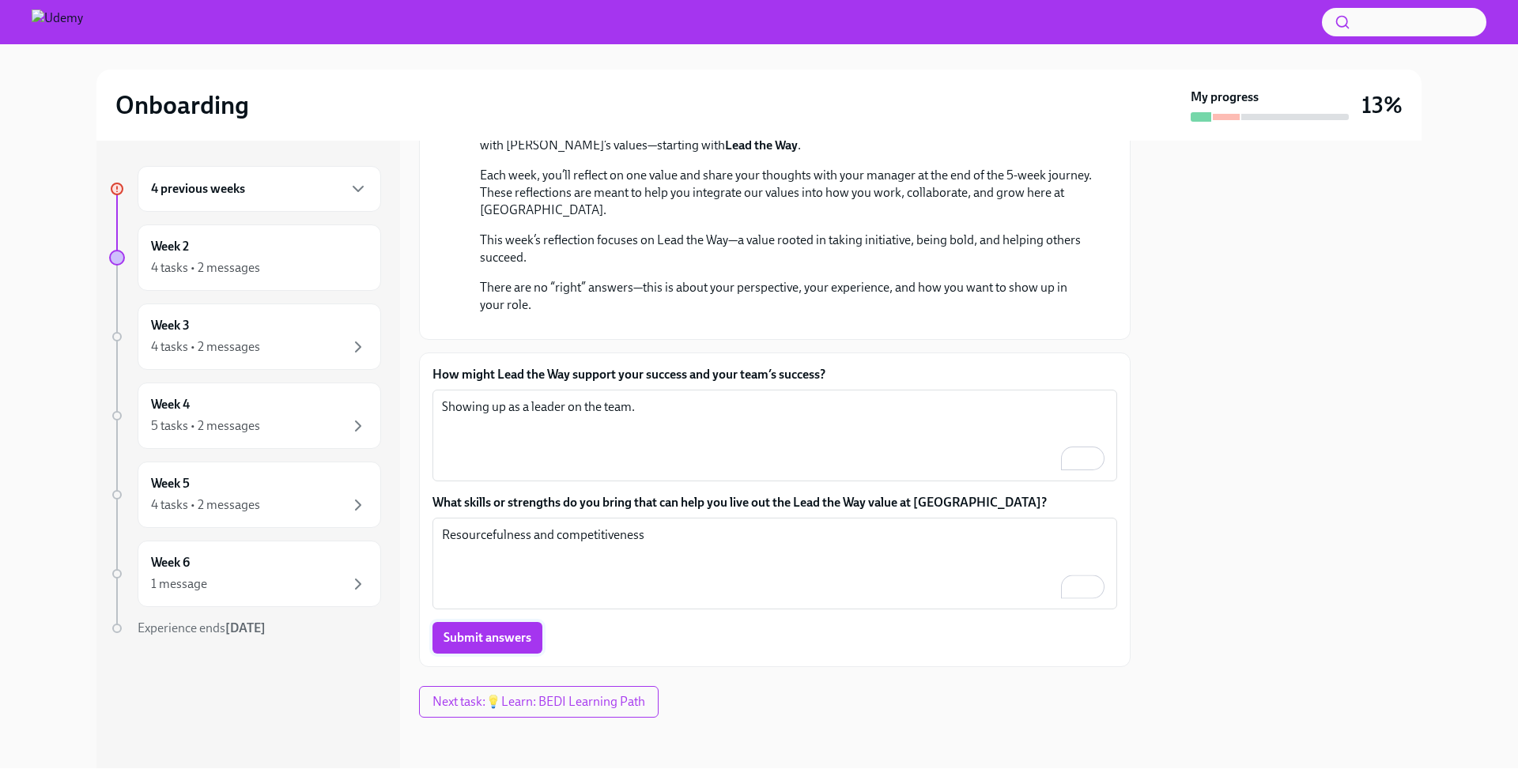 click on "Submit answers" at bounding box center [487, 638] 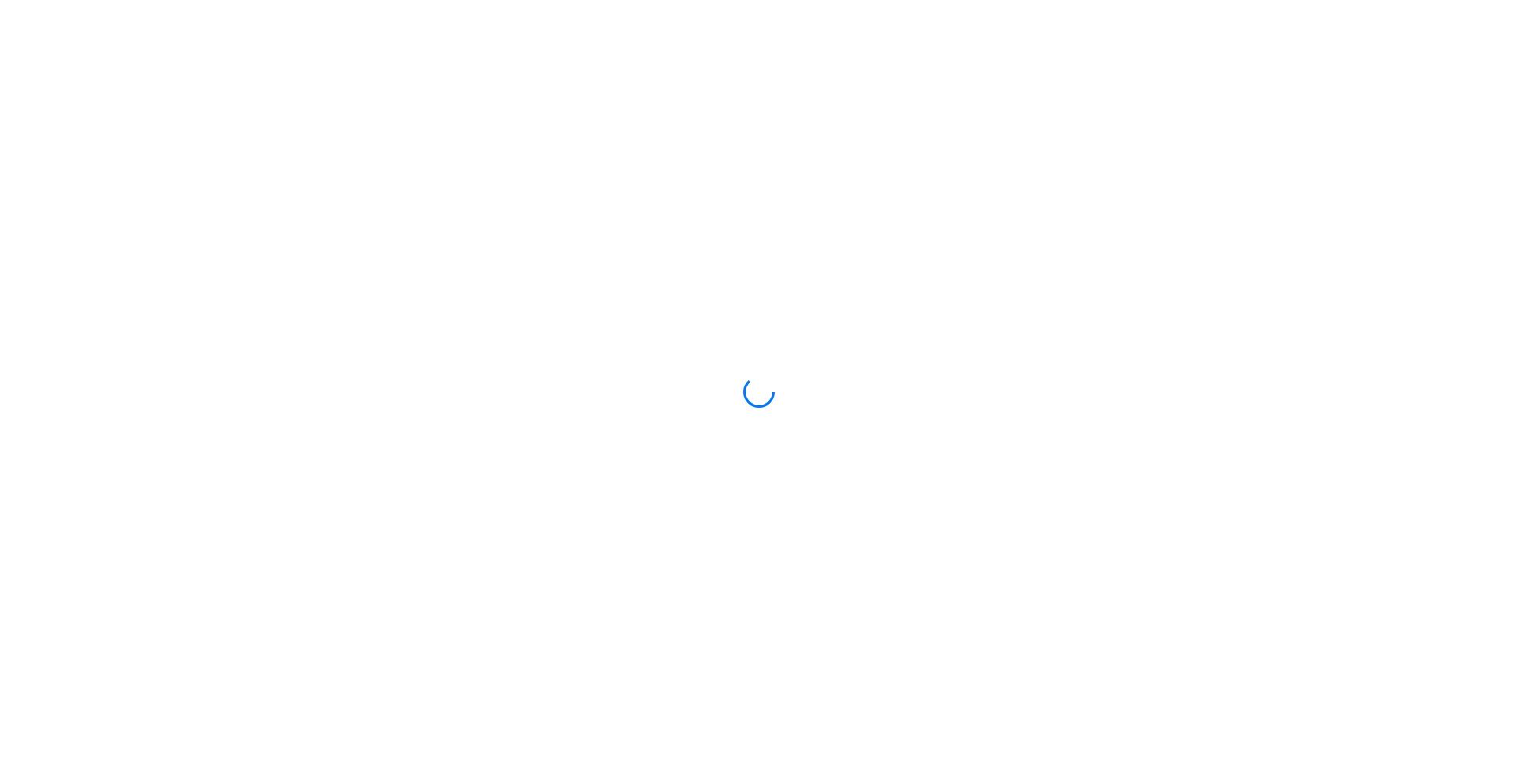 scroll, scrollTop: 0, scrollLeft: 0, axis: both 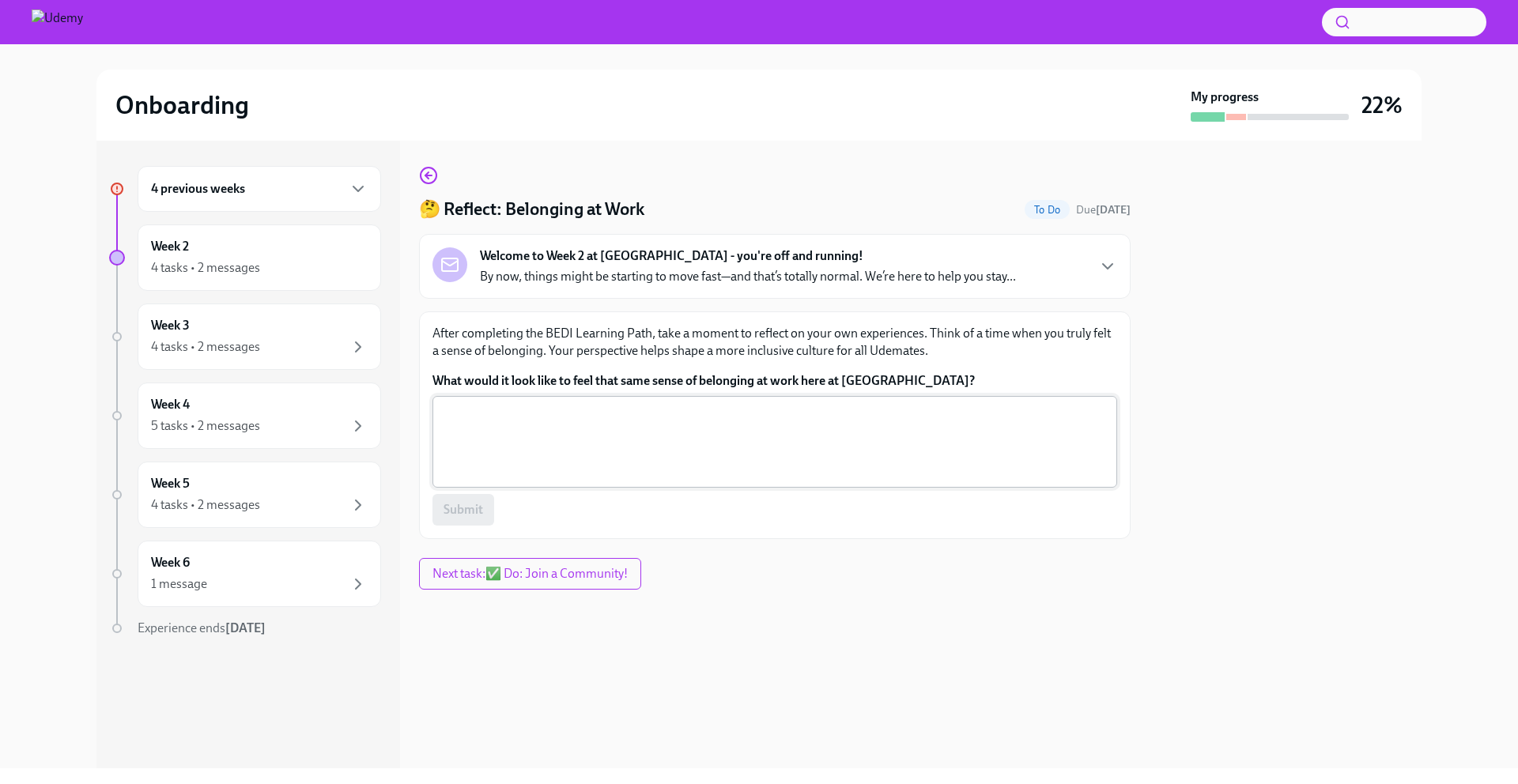 click on "What would it look like to feel that same sense of belonging at work here at Udemy?" at bounding box center (775, 442) 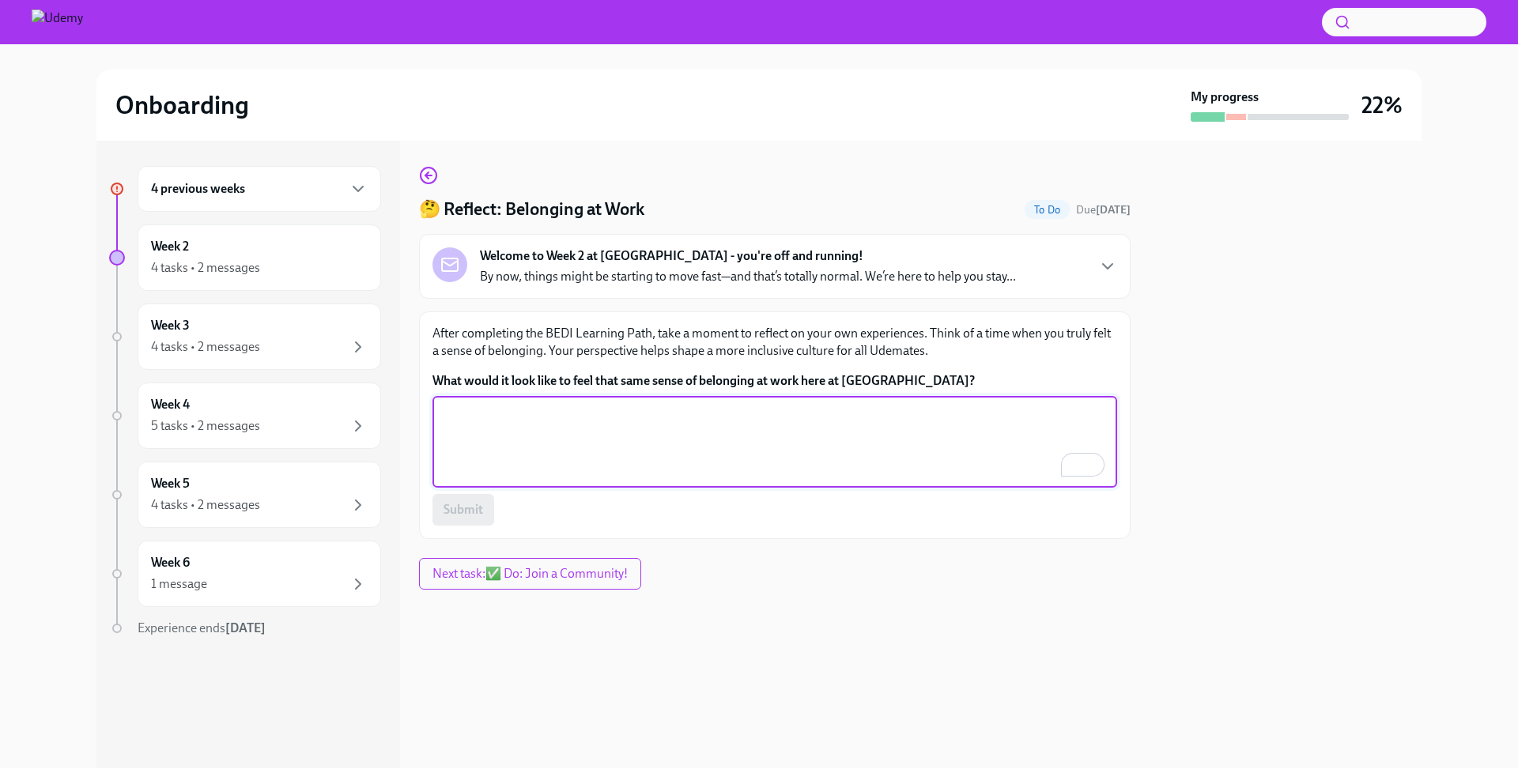 click on "What would it look like to feel that same sense of belonging at work here at Udemy?" at bounding box center [775, 442] 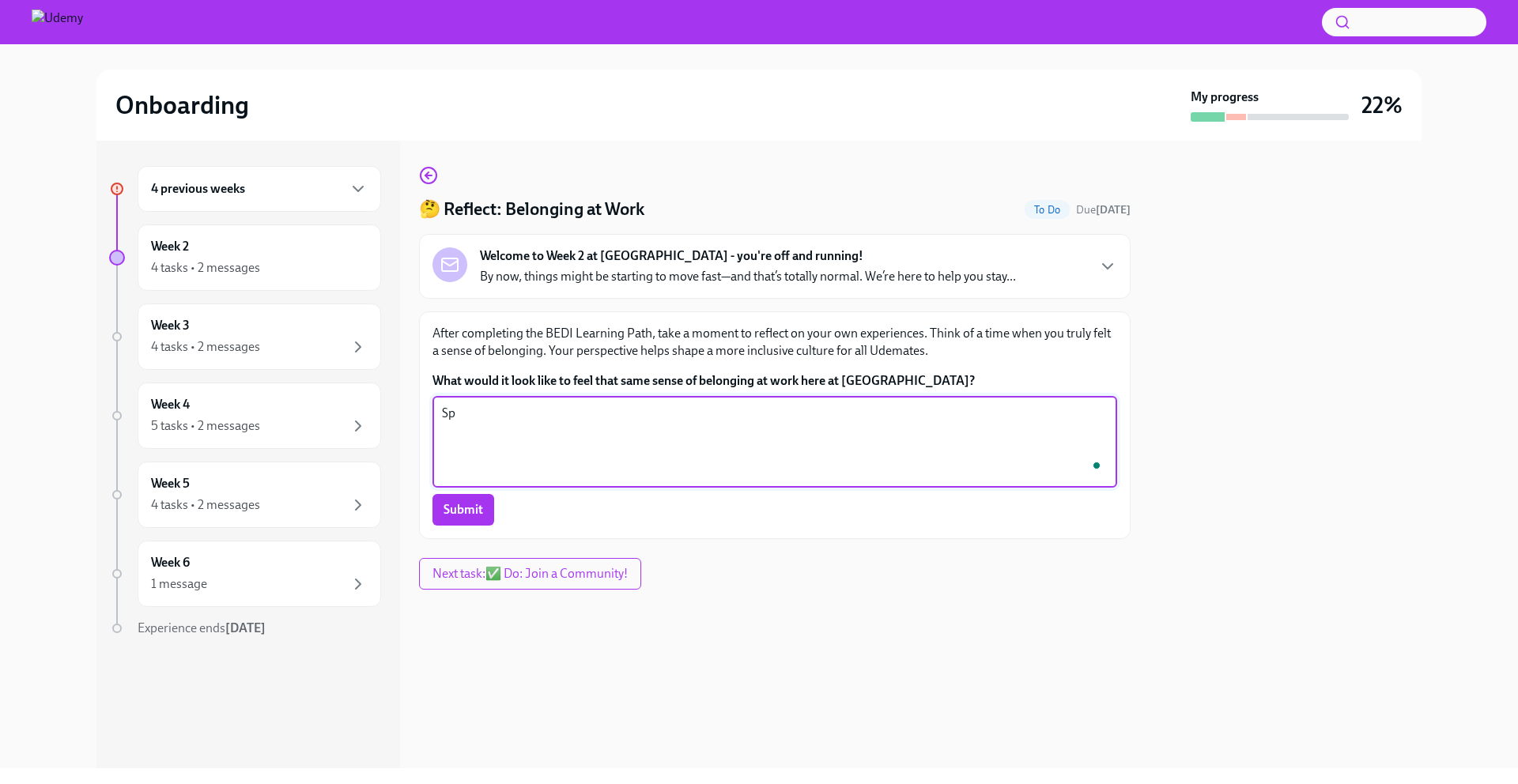 type on "S" 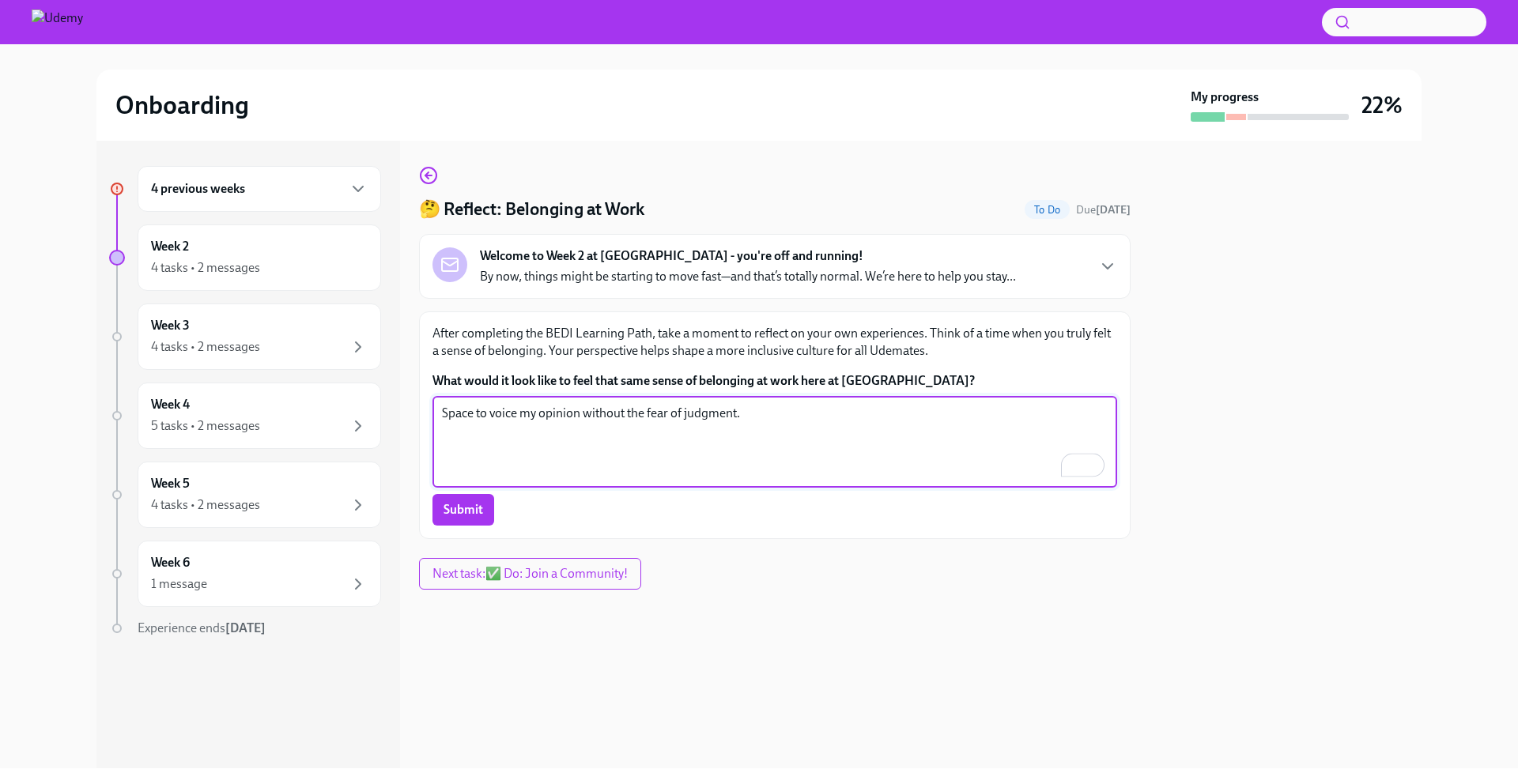 click on "Space to voice my opinion without the fear of judgment." at bounding box center (775, 442) 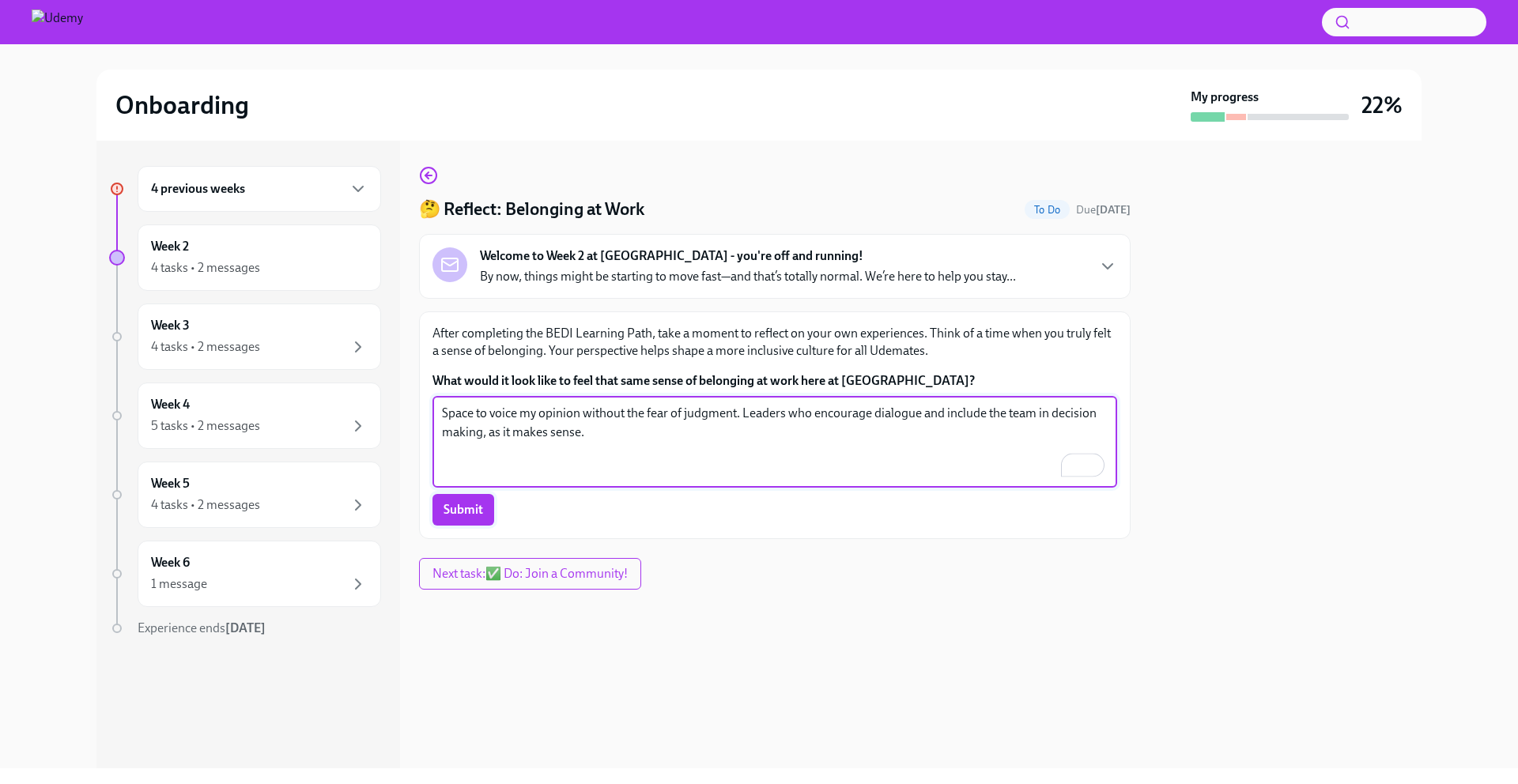 type on "Space to voice my opinion without the fear of judgment. Leaders who encourage dialogue and include the team in decision making, as it makes sense." 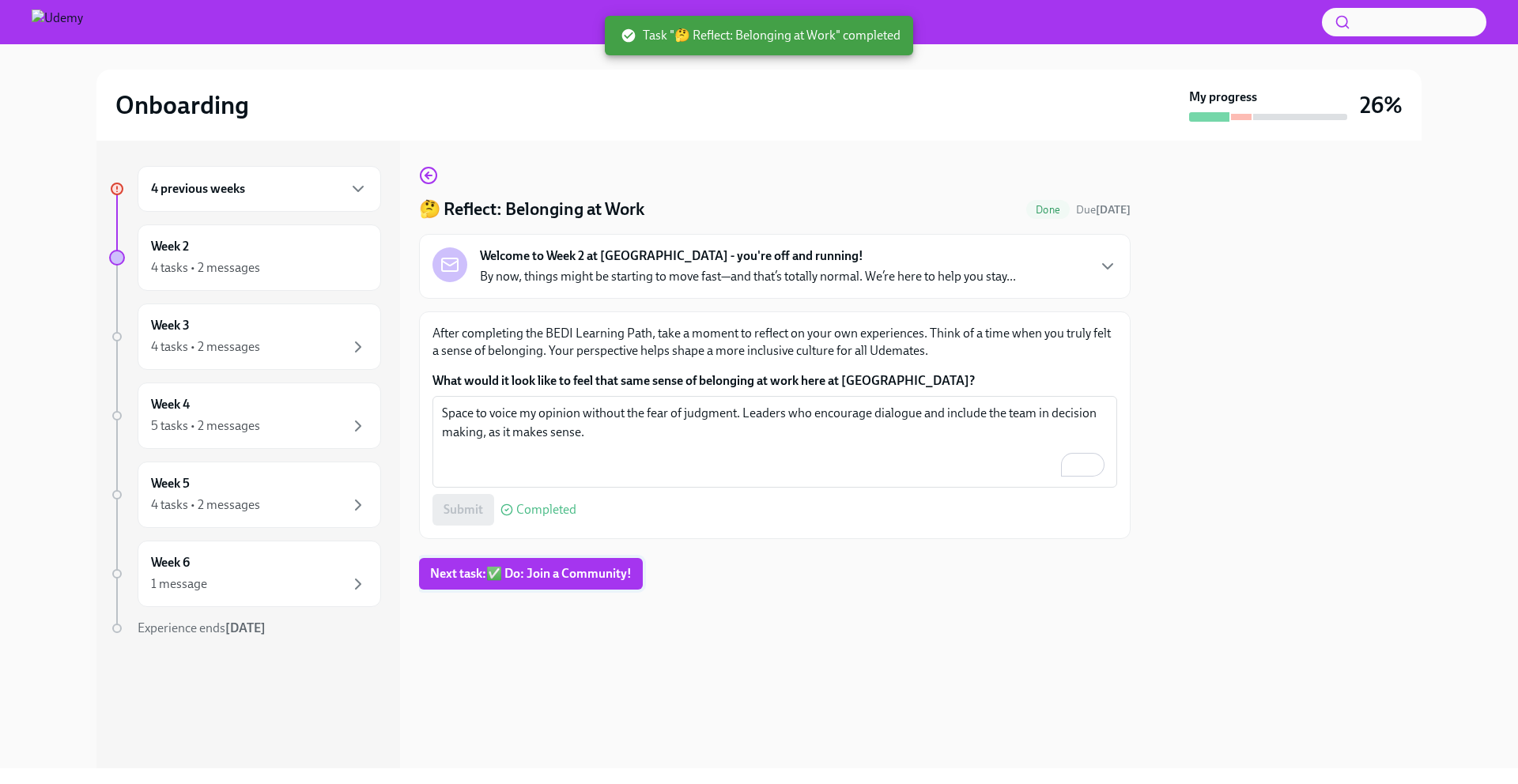 click on "Next task :  ✅ Do: Join a Community!" at bounding box center (531, 574) 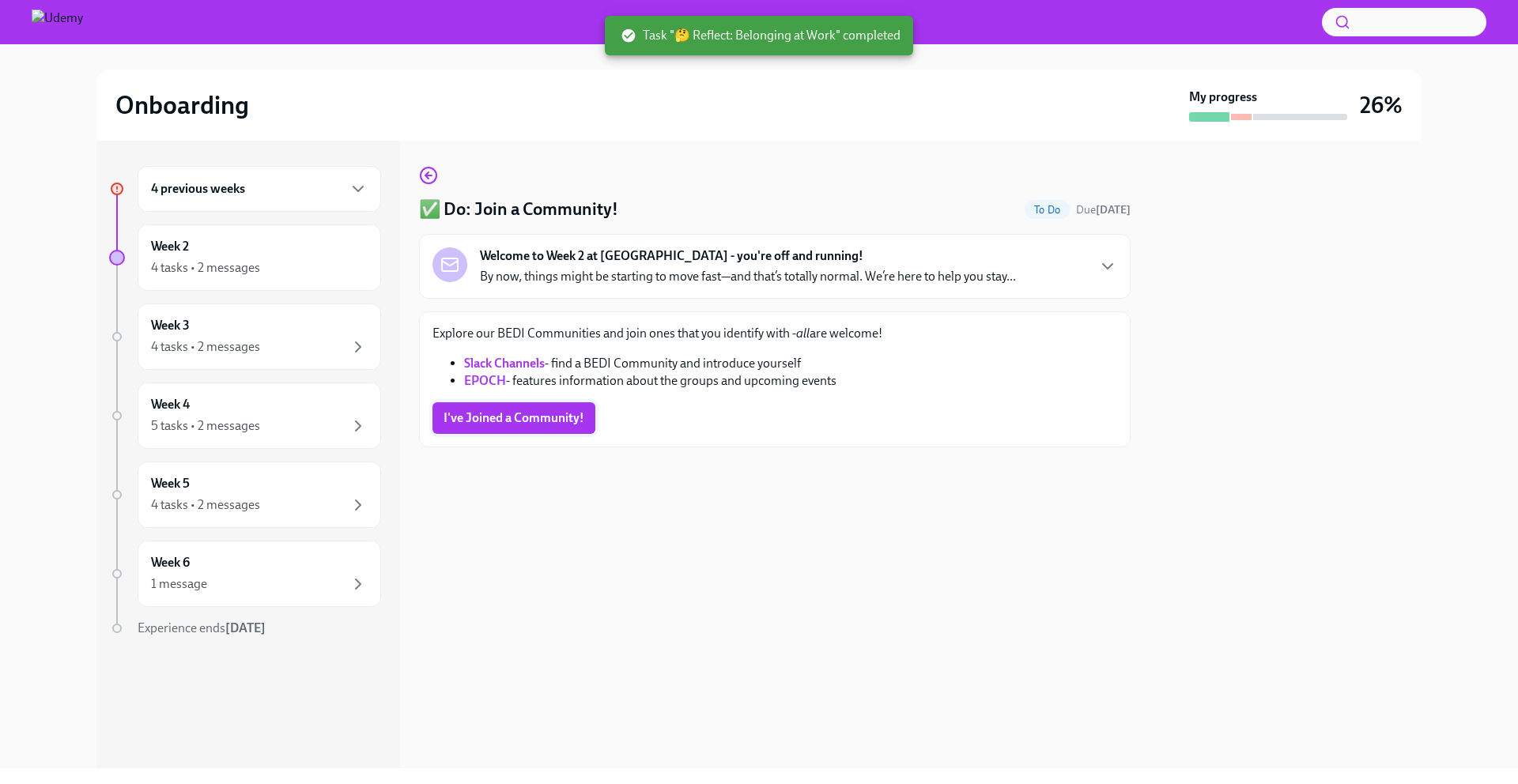 click on "I've Joined a Community!" at bounding box center [514, 418] 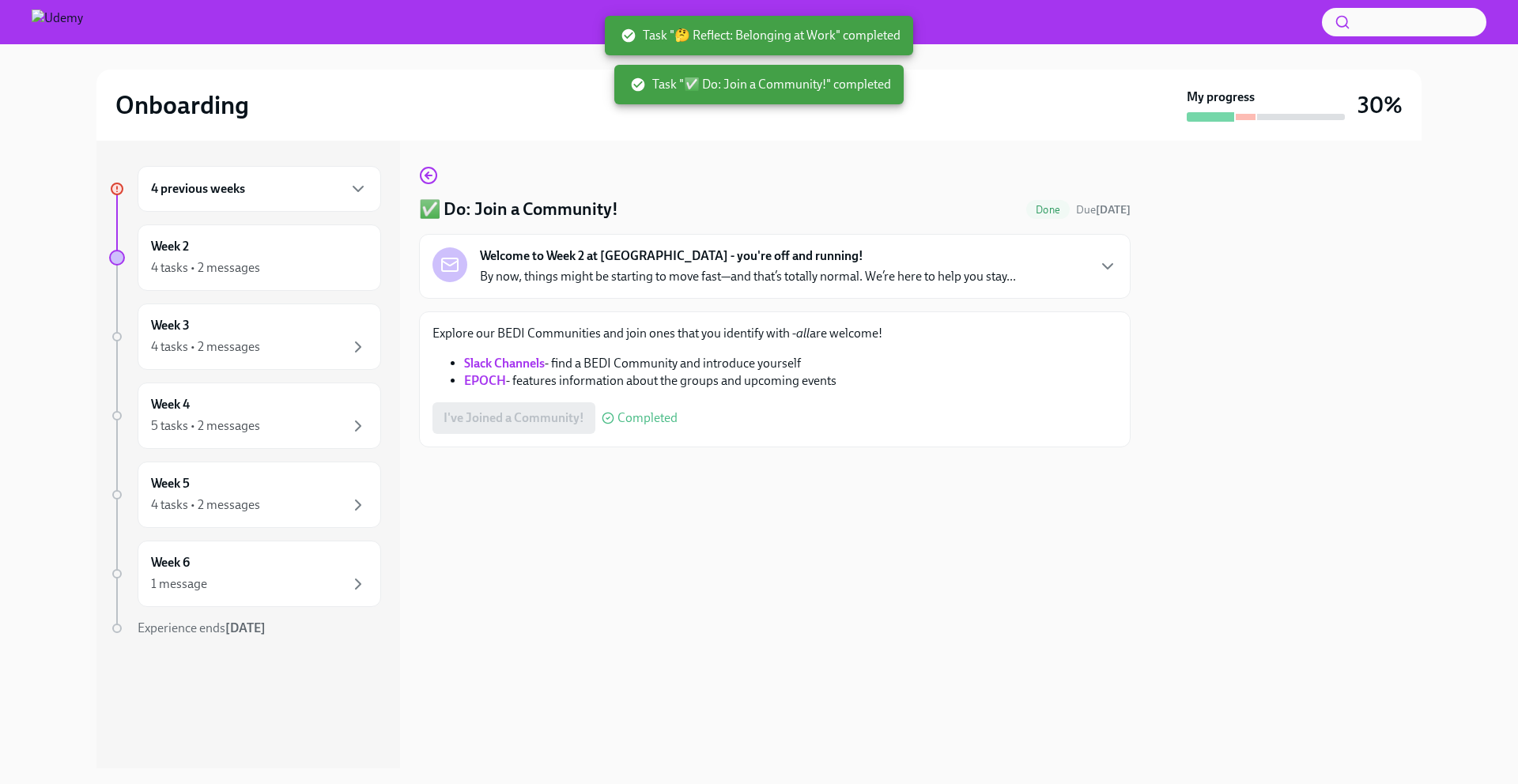 click on "Slack Channels" at bounding box center (504, 363) 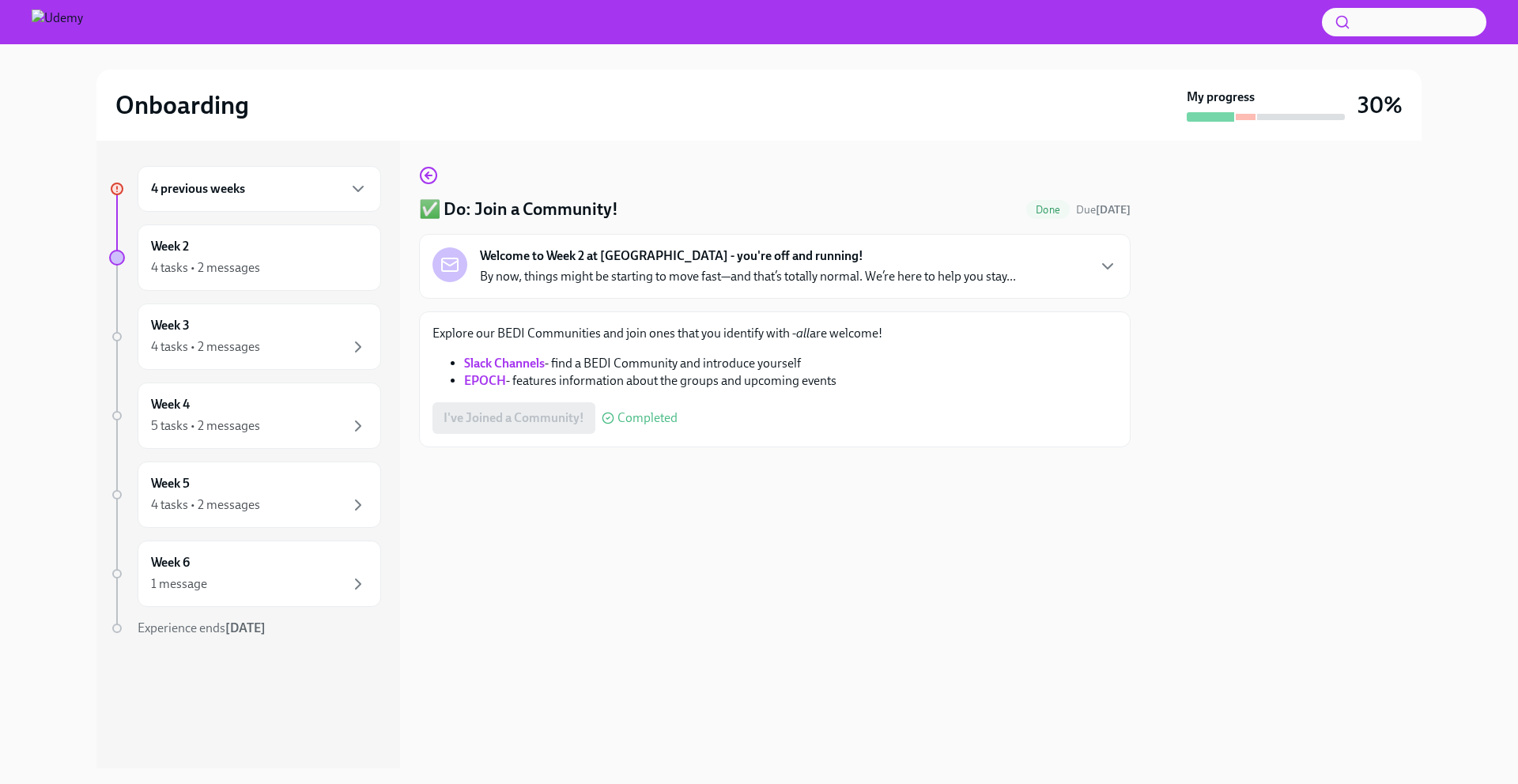 click on "EPOCH" at bounding box center [485, 380] 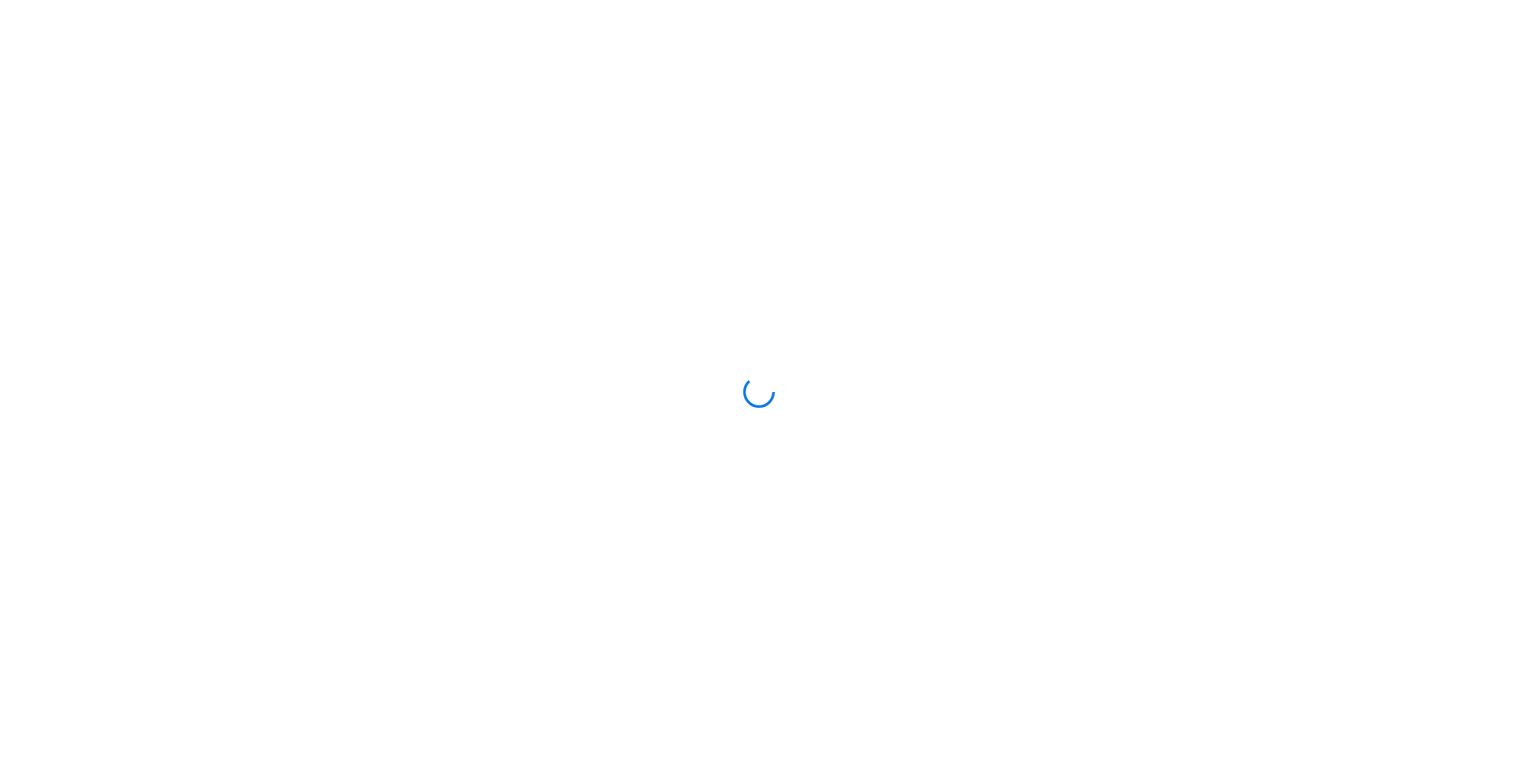 scroll, scrollTop: 0, scrollLeft: 0, axis: both 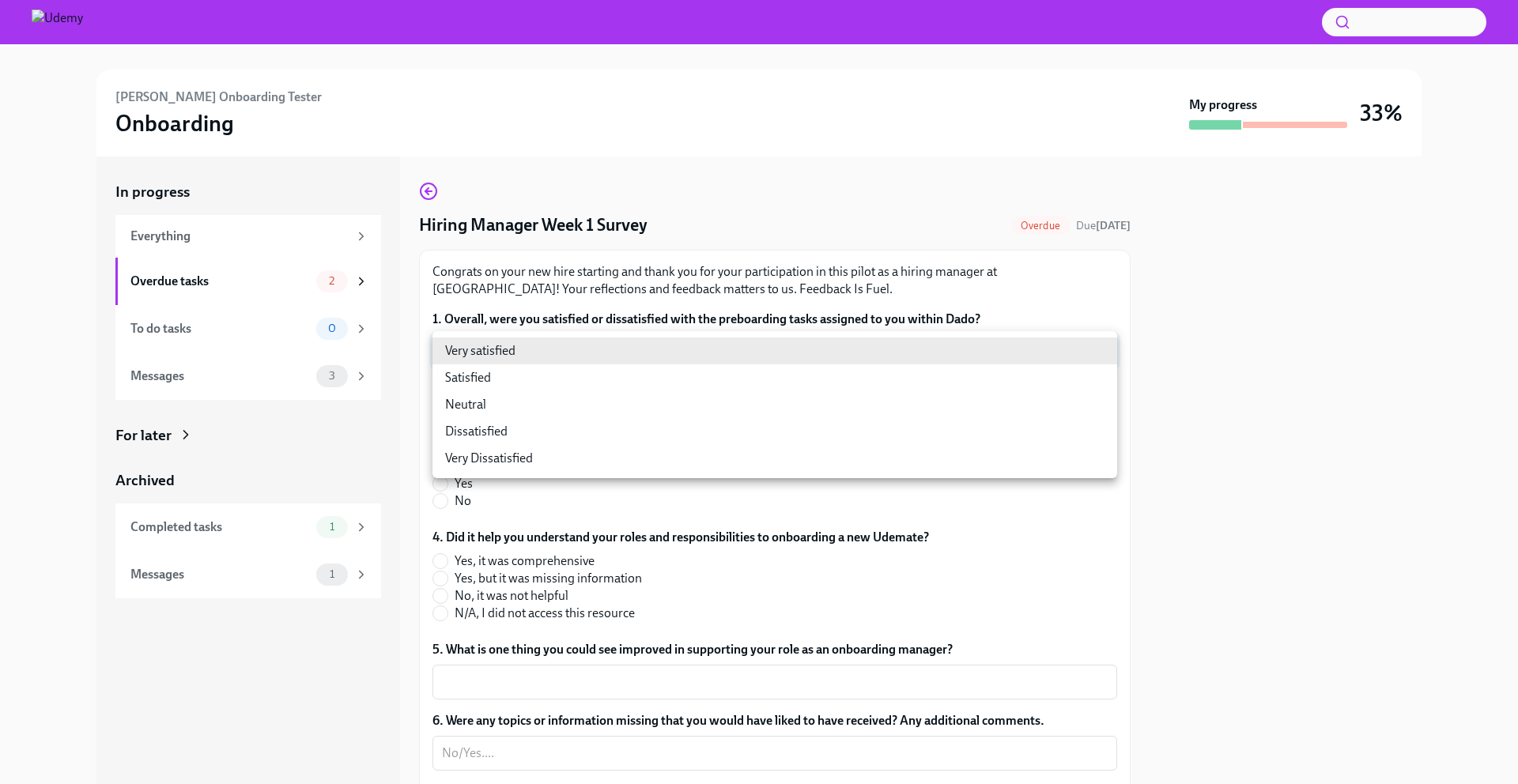 click on "Kelly Onboarding Tester Onboarding My progress 33% In progress Everything Overdue tasks 2 To do tasks 0 Messages 3 For later Archived Completed tasks 1 Messages 1 Hiring Manager Week 1 Survey Overdue Due  2 days ago Congrats on your new hire starting and thank you for your participation in this pilot as a hiring manager at Udemy! Your reflections and feedback matters to us. Feedback Is Fuel. 1. Overall, were you satisfied or dissatisfied with the preboarding tasks assigned to you within Dado? ​ ​ 2. What is one resource you found helpful in supporting your role as an onboarding manager? x ​ 3. Did you use the Manager’s Guide to Onboarding Wiki resource? Yes No 4. Did it help you understand your roles and responsibilities to onboarding a new Udemate? Yes, it was comprehensive  Yes, but it was missing information No, it was not helpful N/A, I did not access this resource 5. What is one thing you could see improved in supporting your role as an onboarding manager? x ​ x ​ Yes No" at bounding box center (759, 392) 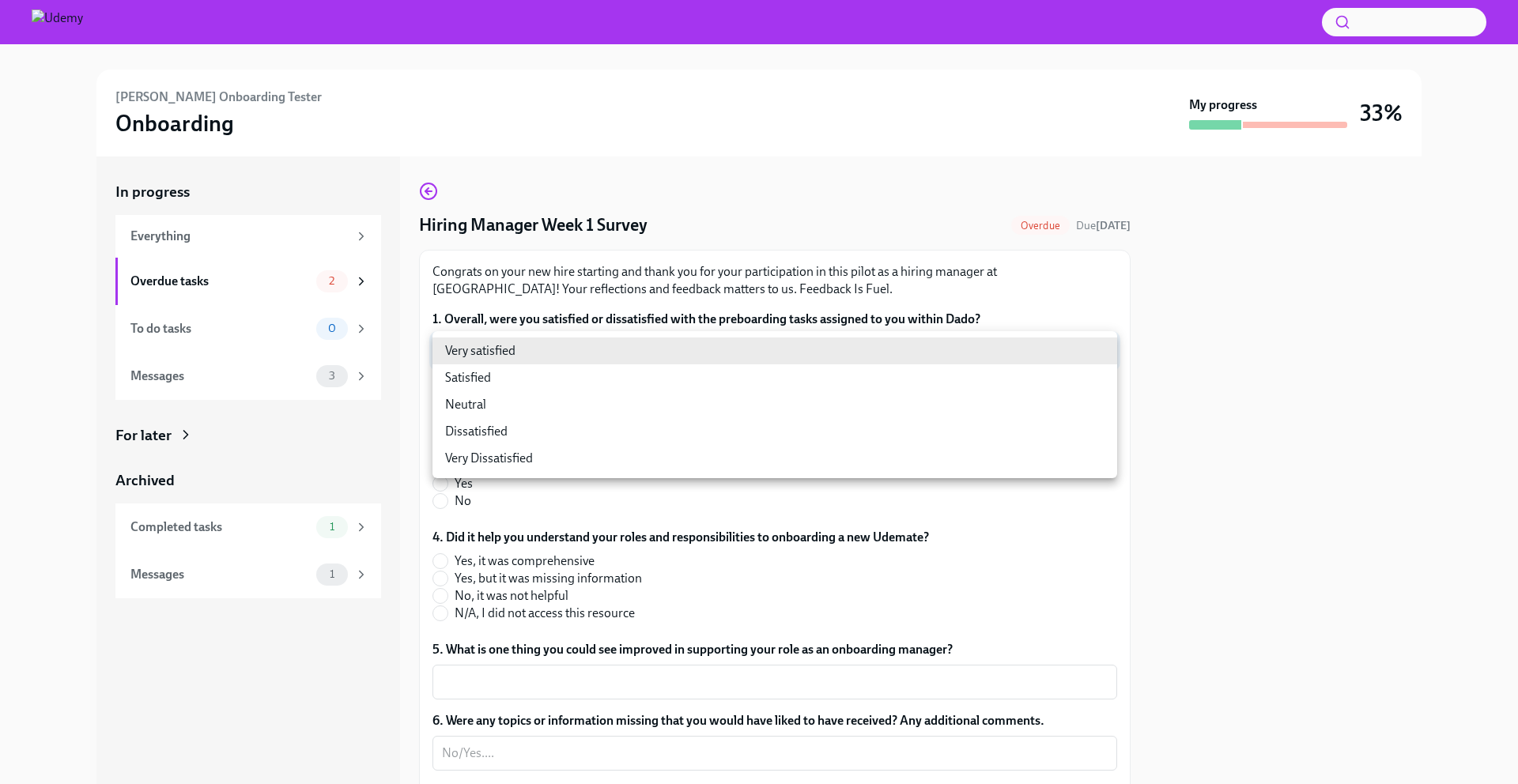 type on "28yQYiotd" 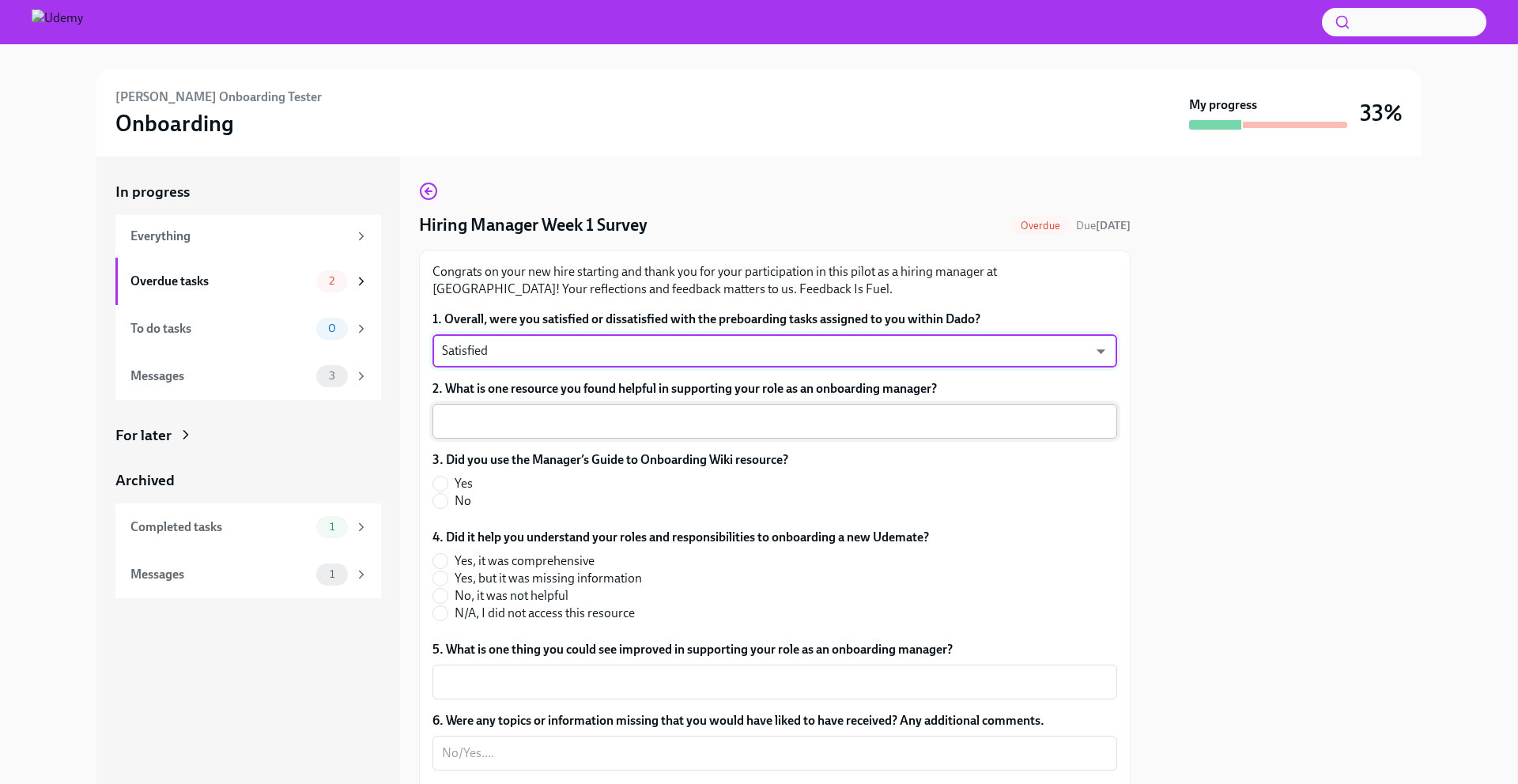 click on "2. What is one resource you found helpful in supporting your role as an onboarding manager?" at bounding box center (775, 421) 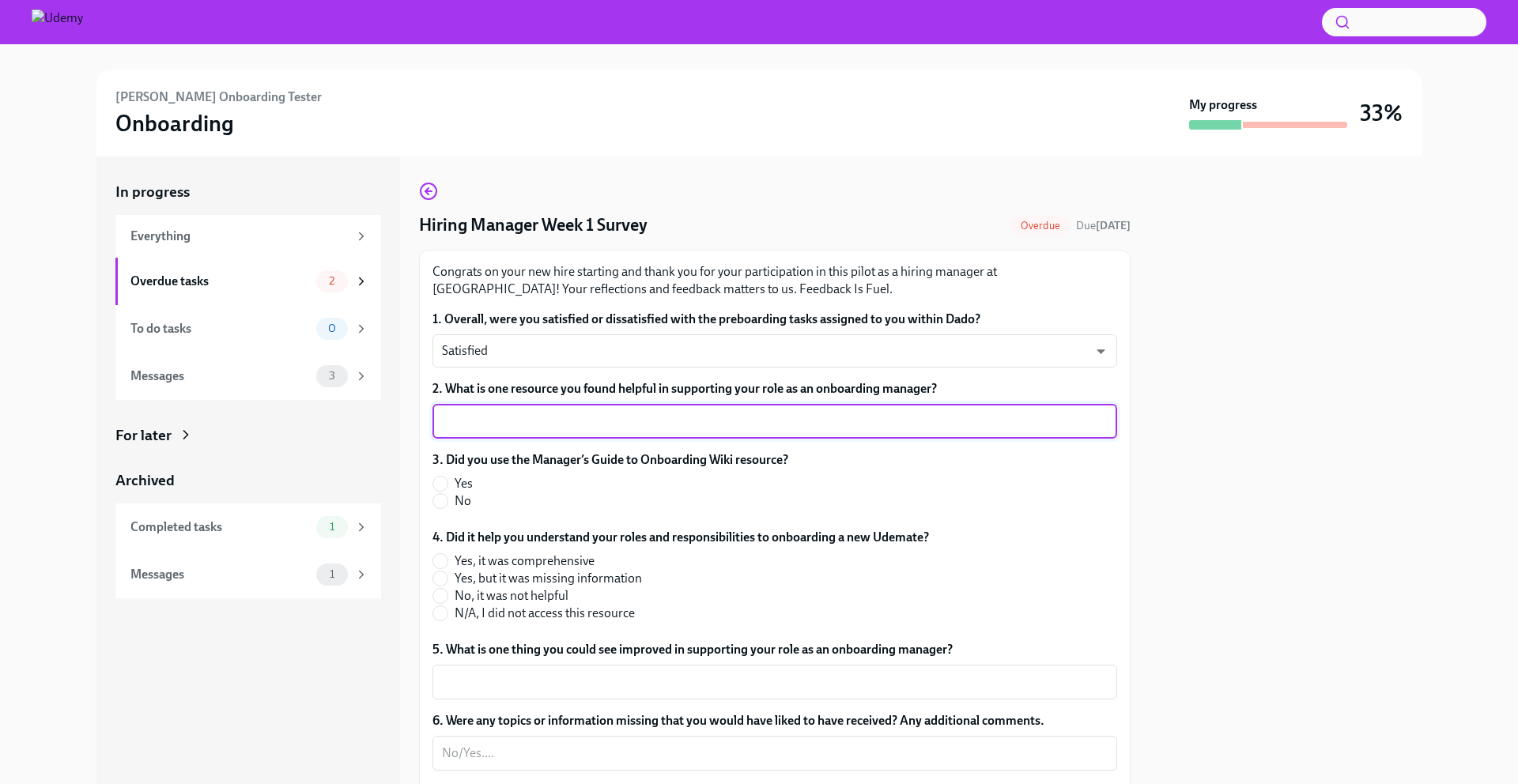 click on "2. What is one resource you found helpful in supporting your role as an onboarding manager?" at bounding box center [775, 421] 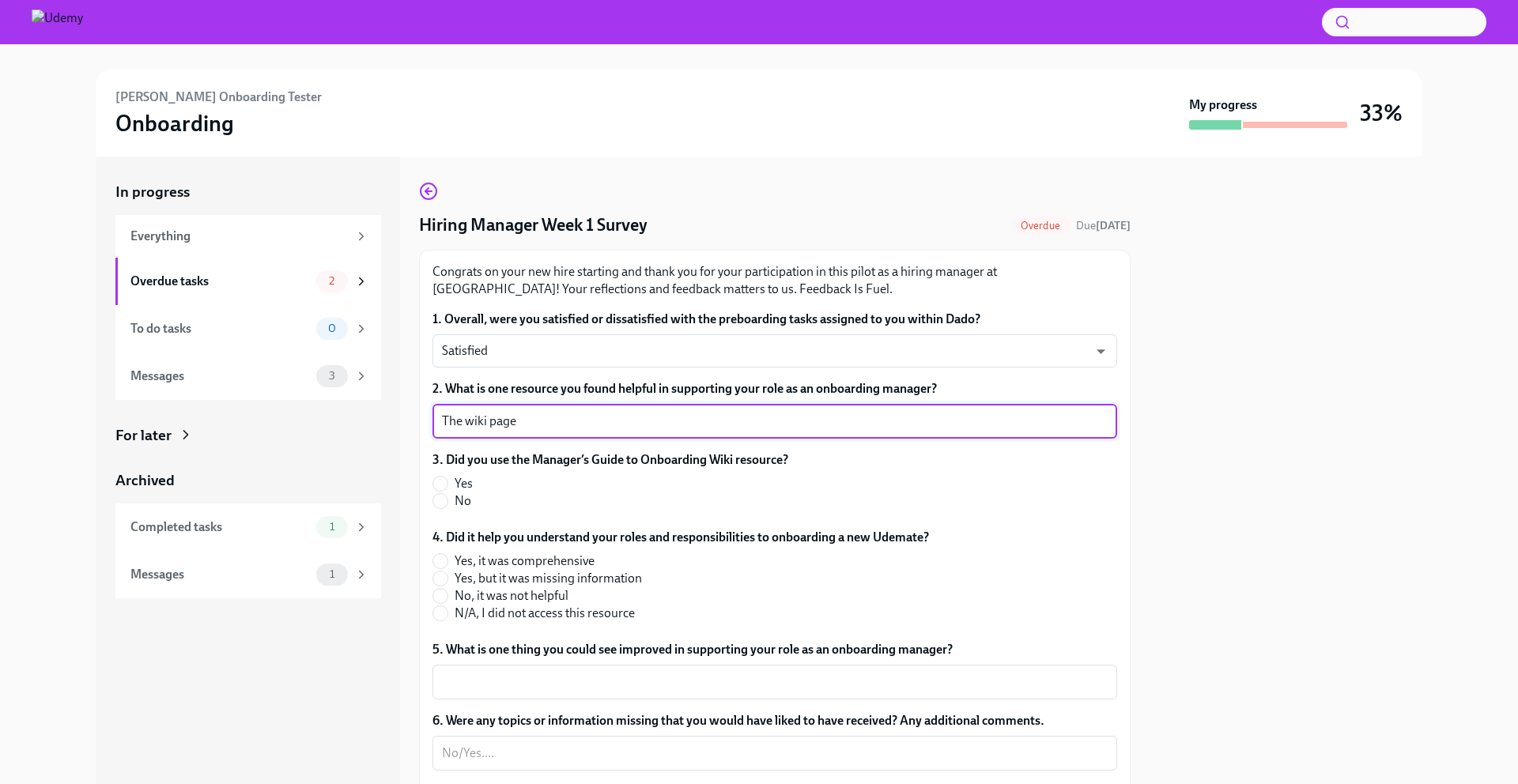 type on "The wiki page" 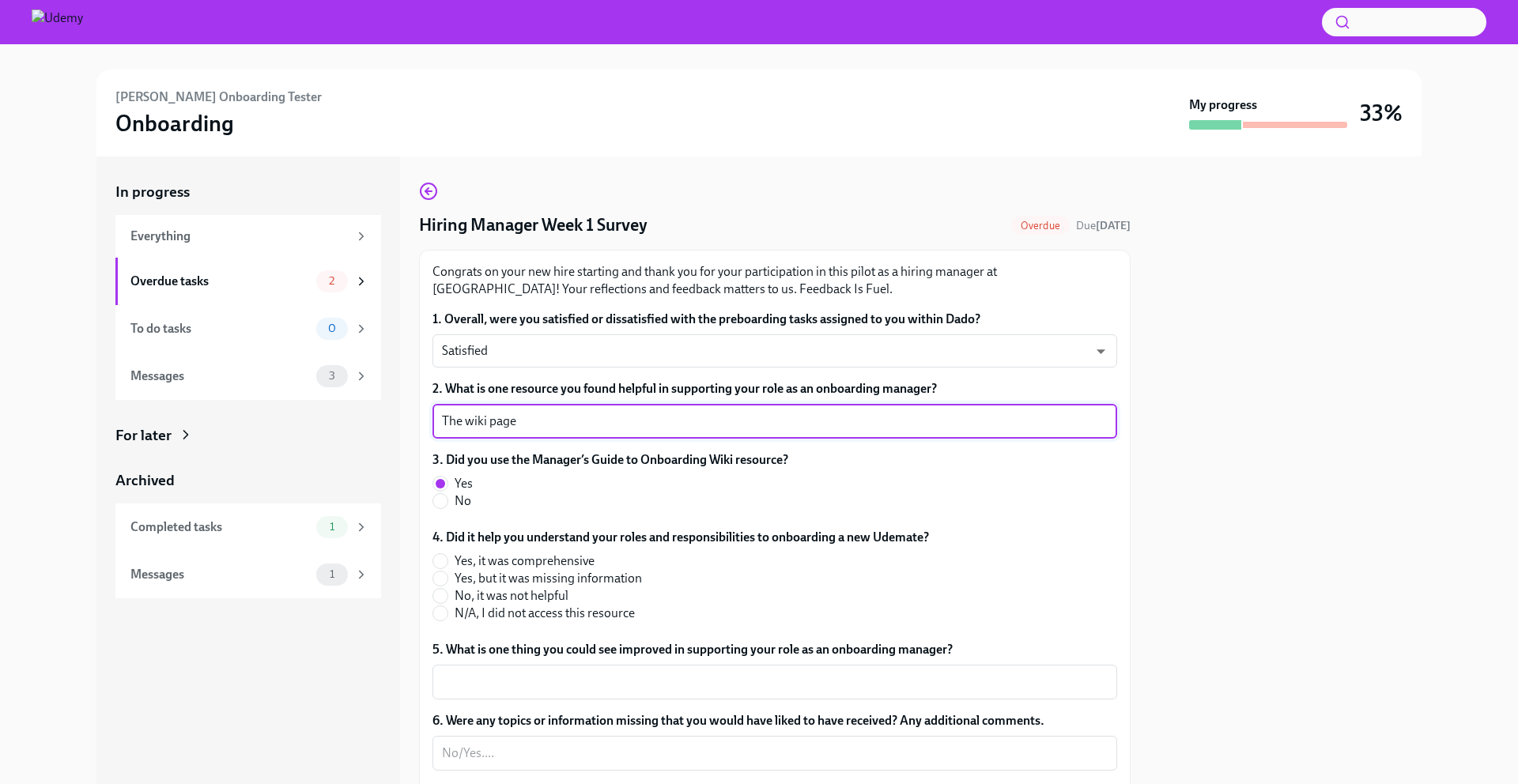 drag, startPoint x: 521, startPoint y: 423, endPoint x: 431, endPoint y: 416, distance: 90.27181 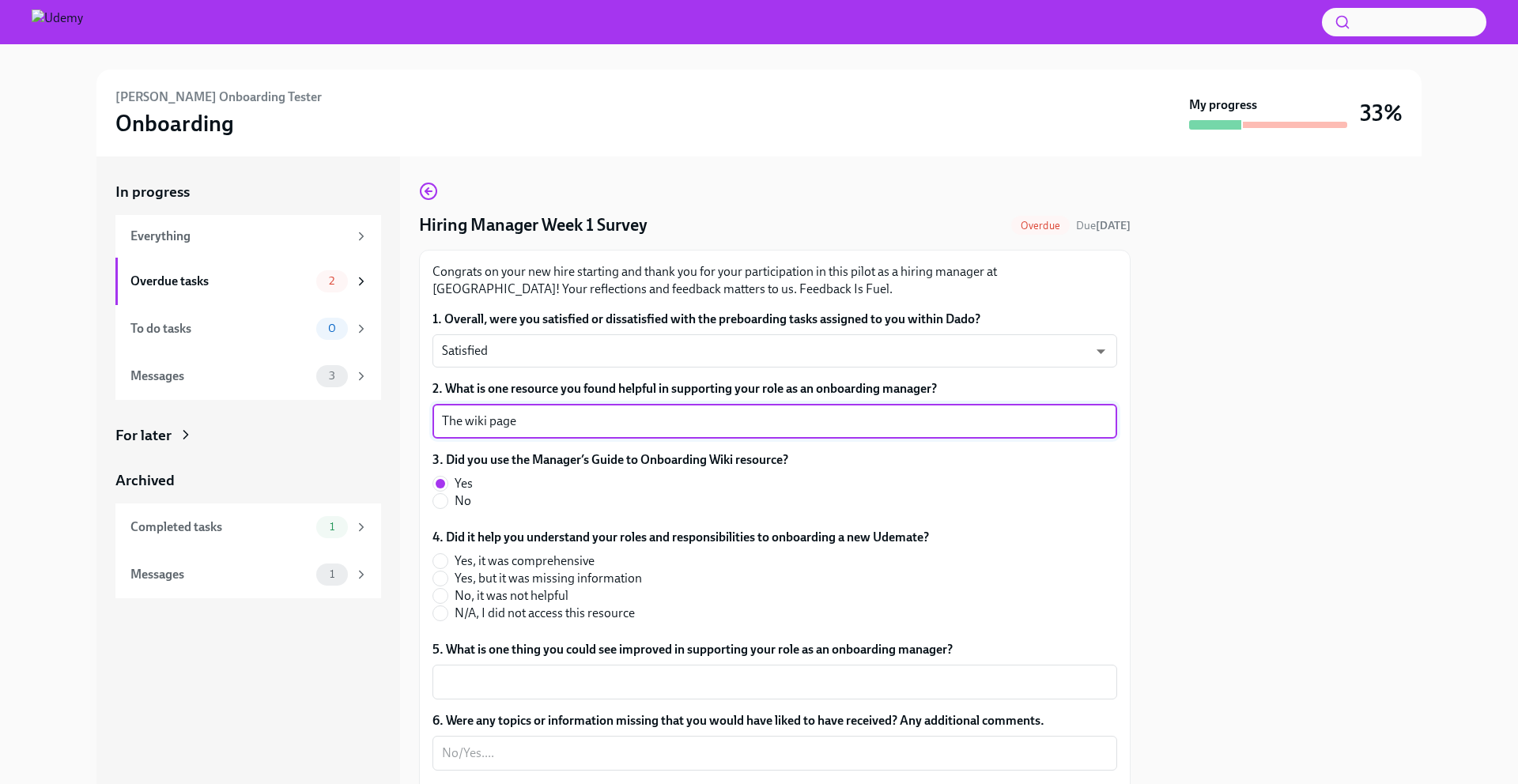 click on "Congrats on your new hire starting and thank you for your participation in this pilot as a hiring manager at Udemy! Your reflections and feedback matters to us. Feedback Is Fuel. 1. Overall, were you satisfied or dissatisfied with the preboarding tasks assigned to you within Dado? Satisfied 28yQYiotd ​ 2. What is one resource you found helpful in supporting your role as an onboarding manager? The wiki page x ​ 3. Did you use the Manager’s Guide to Onboarding Wiki resource? Yes No 4. Did it help you understand your roles and responsibilities to onboarding a new Udemate? Yes, it was comprehensive  Yes, but it was missing information No, it was not helpful N/A, I did not access this resource 5. What is one thing you could see improved in supporting your role as an onboarding manager? x ​ 6. Were any topics or information missing that you would have liked to have received? Any additional comments. x ​ Yes No Submit answers" 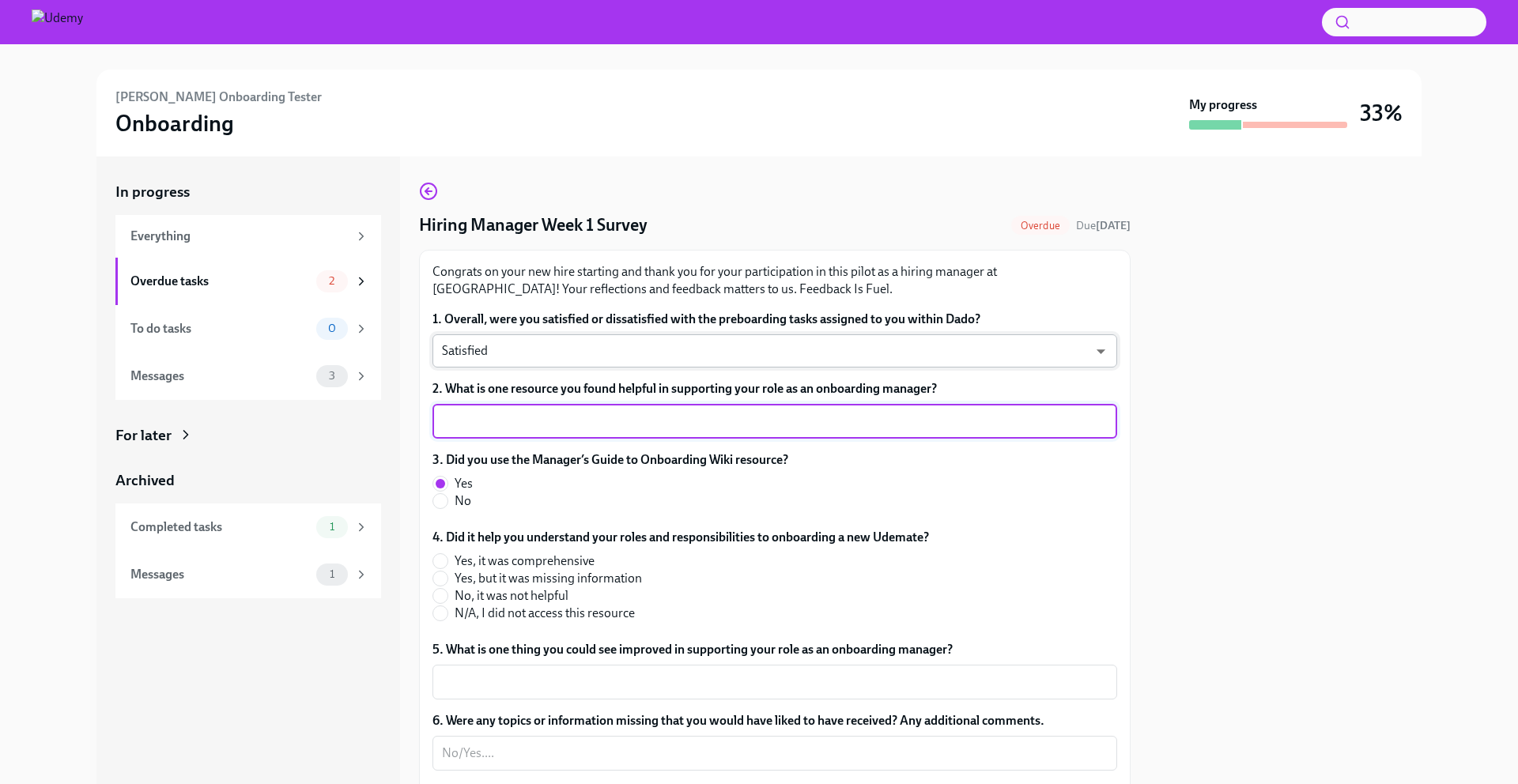 type 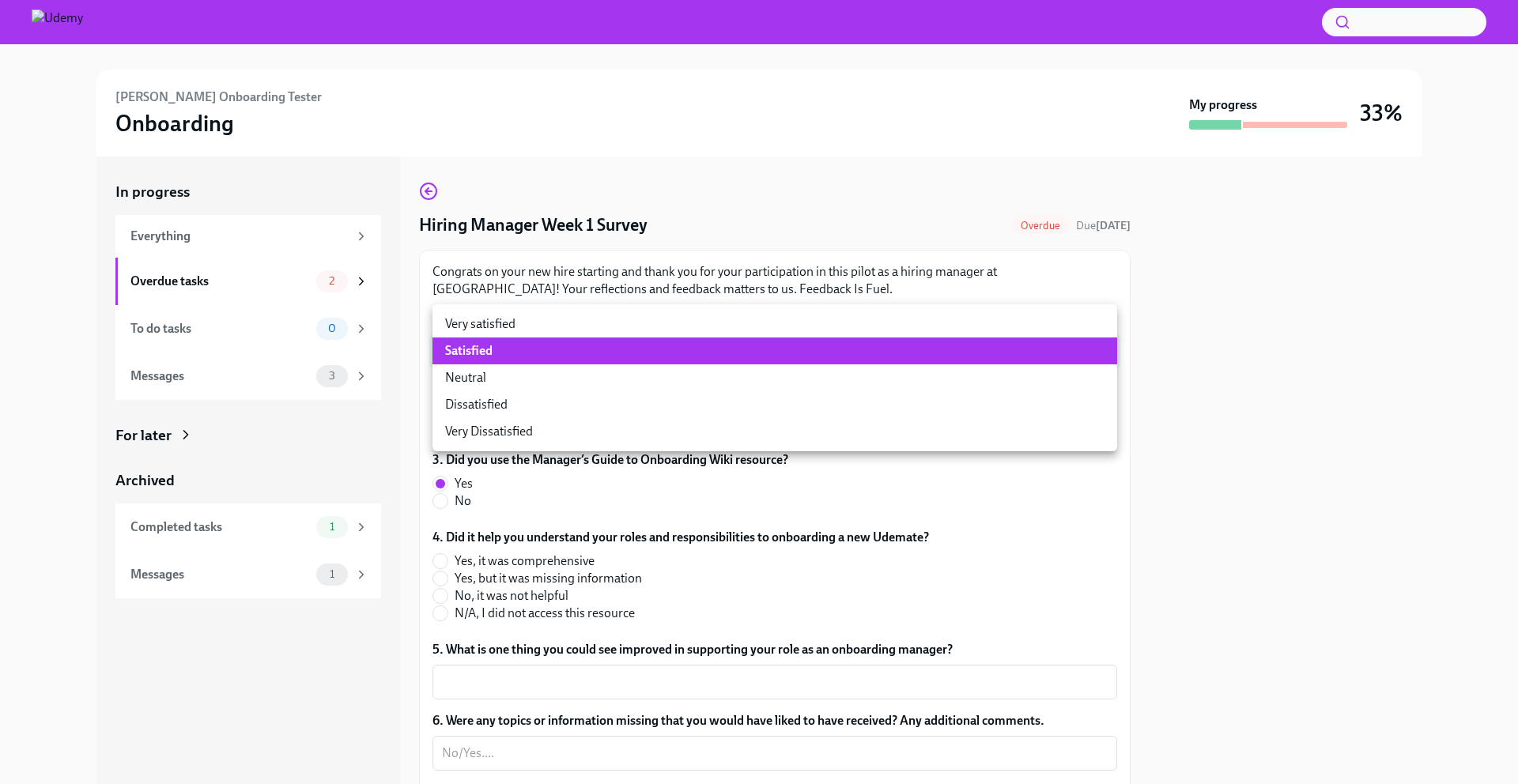click on "Kelly Onboarding Tester Onboarding My progress 33% In progress Everything Overdue tasks 2 To do tasks 0 Messages 3 For later Archived Completed tasks 1 Messages 1 Hiring Manager Week 1 Survey Overdue Due  2 days ago Congrats on your new hire starting and thank you for your participation in this pilot as a hiring manager at Udemy! Your reflections and feedback matters to us. Feedback Is Fuel. 1. Overall, were you satisfied or dissatisfied with the preboarding tasks assigned to you within Dado? Satisfied 28yQYiotd ​ 2. What is one resource you found helpful in supporting your role as an onboarding manager? x ​ 3. Did you use the Manager’s Guide to Onboarding Wiki resource? Yes No 4. Did it help you understand your roles and responsibilities to onboarding a new Udemate? Yes, it was comprehensive  Yes, but it was missing information No, it was not helpful N/A, I did not access this resource 5. What is one thing you could see improved in supporting your role as an onboarding manager? x ​ x ​" 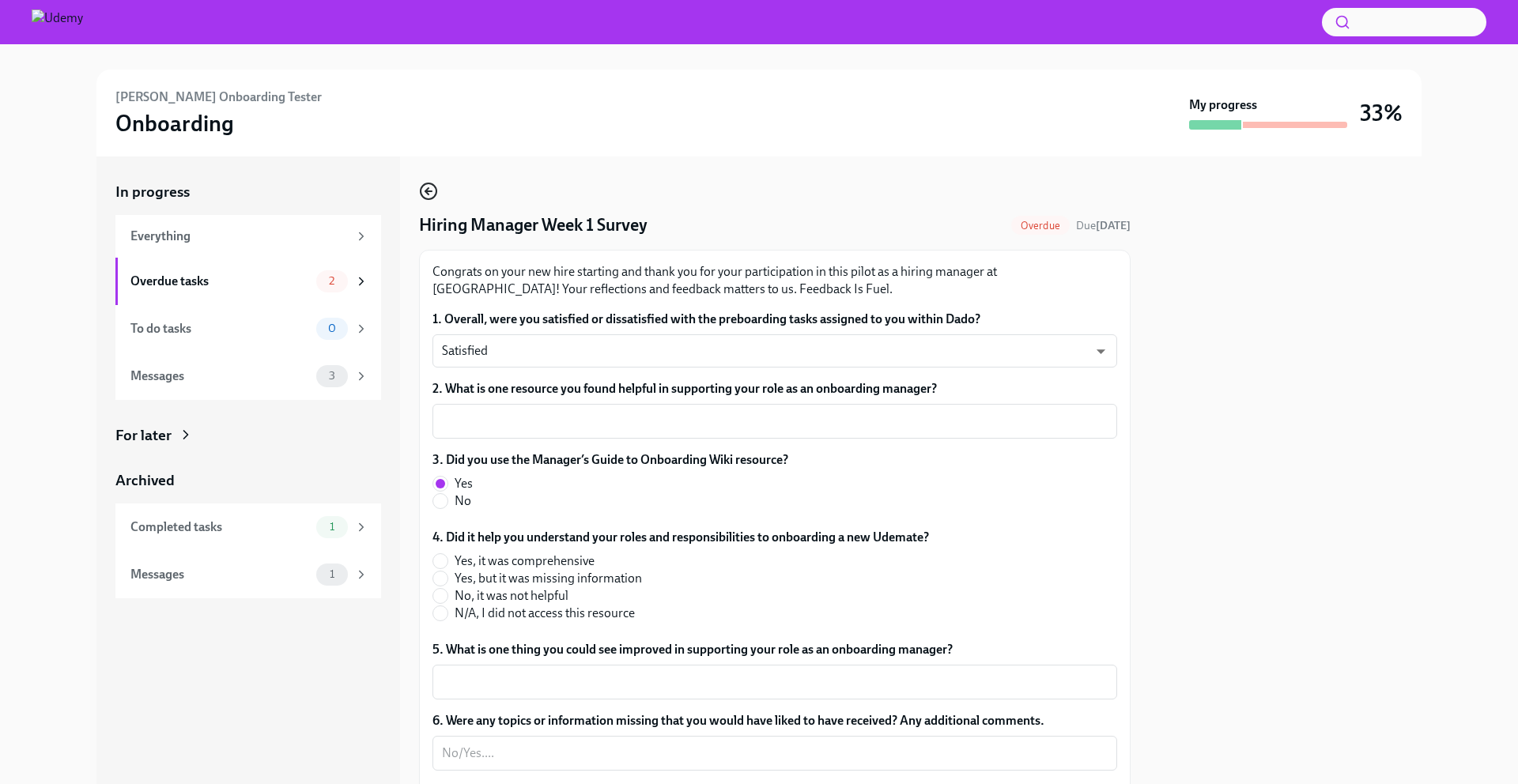 click 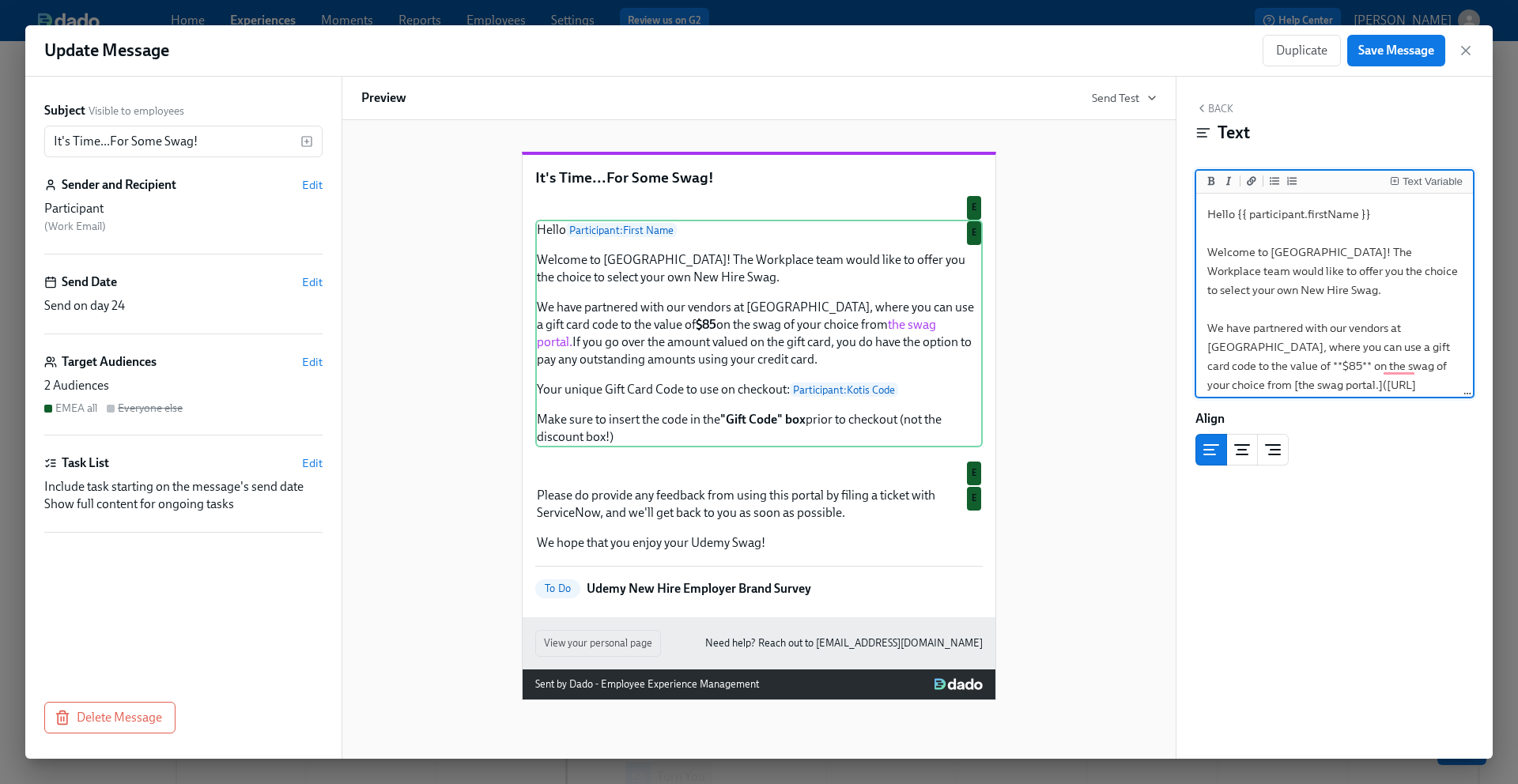 scroll, scrollTop: 151, scrollLeft: 0, axis: vertical 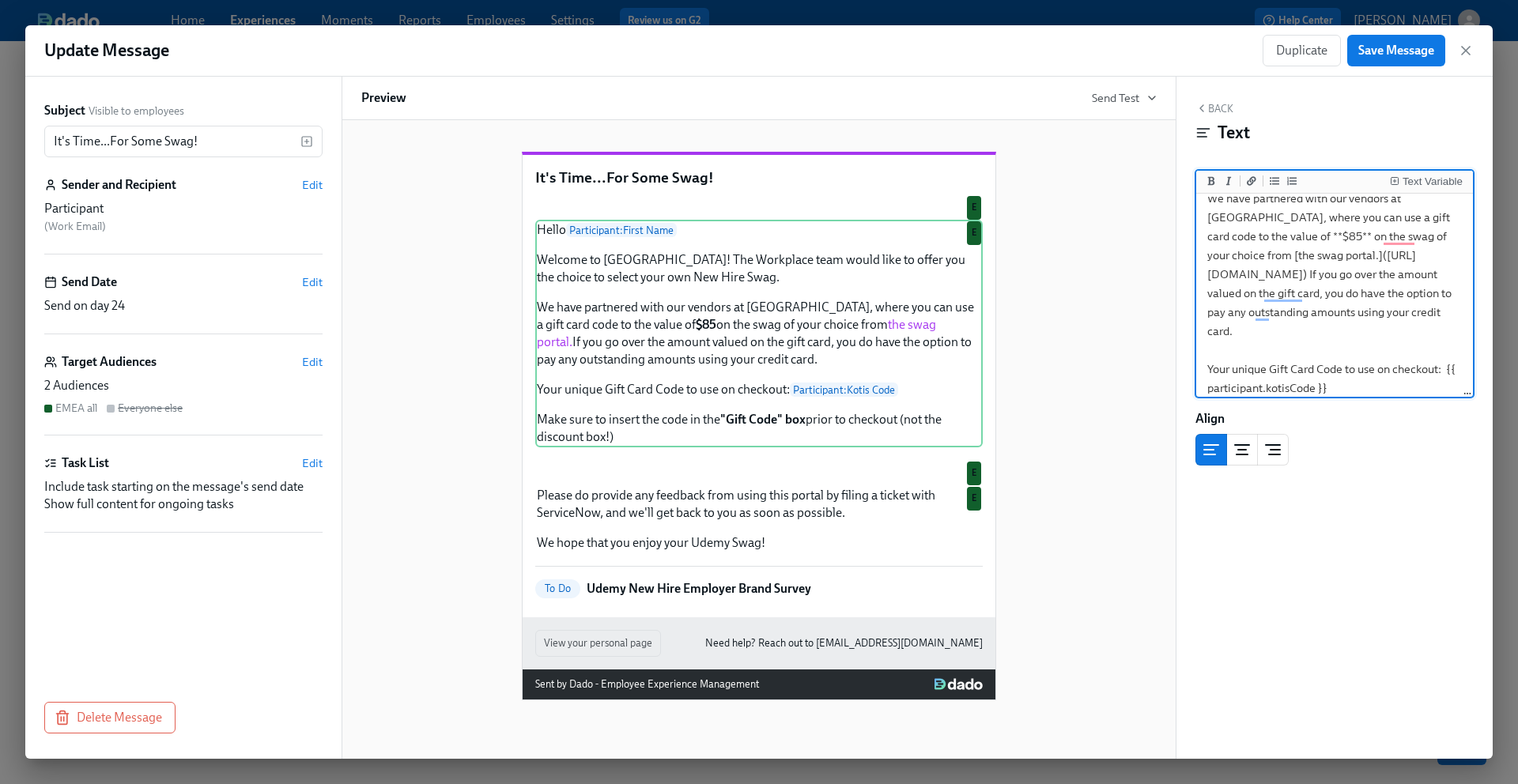 click on "Hello {{ participant.firstName }}
Welcome to Udemy! The Workplace team would like to offer you the choice to select your own New Hire Swag.
We have partnered with our vendors at Kotis, where you can use a gift card code to the value of **$85** on the swag of your choice from [the swag portal.](https://stores.kotisdesign.com/newatudemy/products) If you go over the amount valued on the gift card, you do have the option to pay any outstanding amounts using your credit card.
Your unique Gift Card Code to use on checkout:  {{ participant.kotisCode }}
Make sure to insert the code in the **"Gift Code" box** prior to checkout (not the discount box!)" at bounding box center [1335, 265] 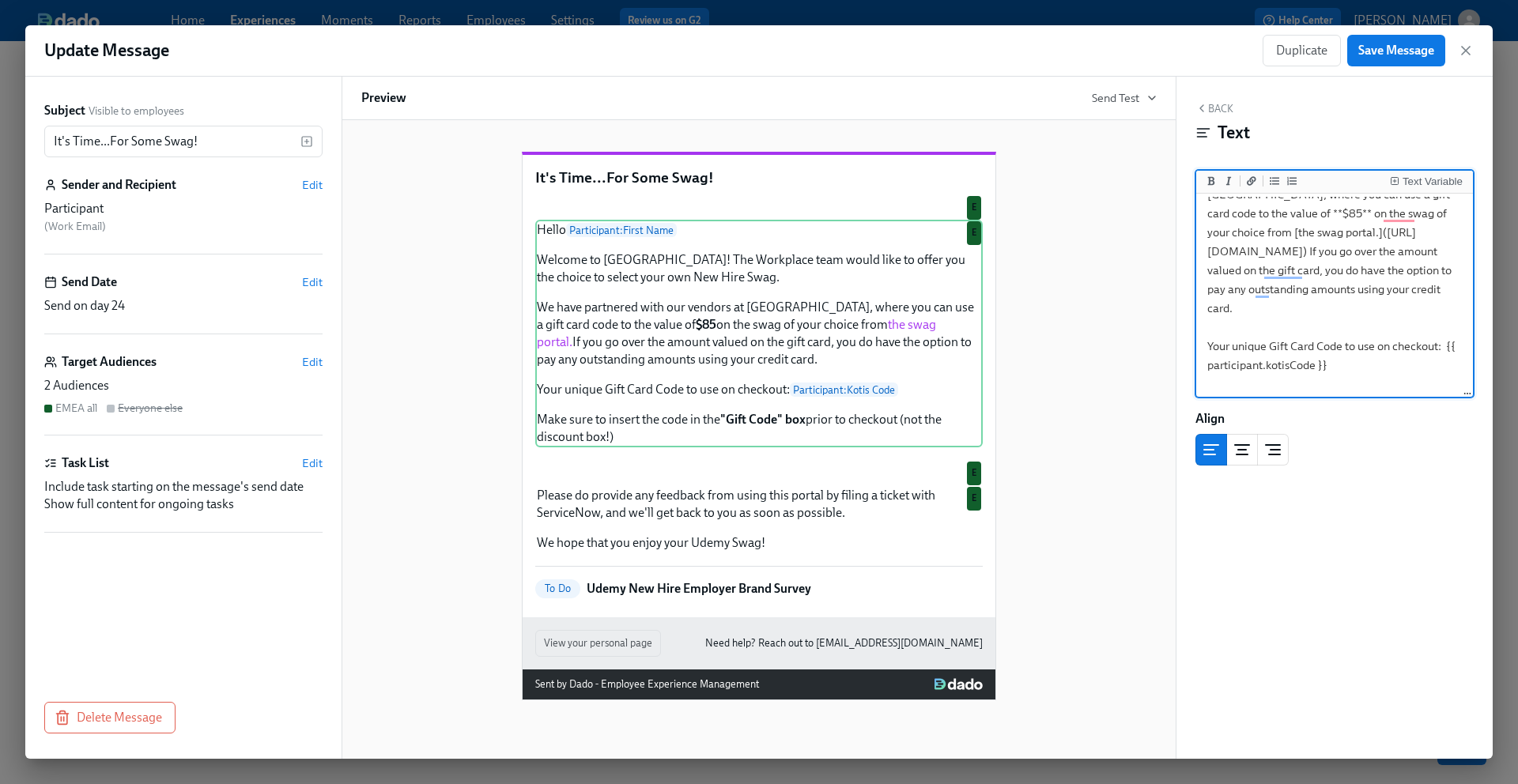click on "Hello {{ participant.firstName }}
Welcome to Udemy! The Workplace team would like to offer you the choice to select your own New Hire Swag.
We have partnered with our vendors at Kotis, where you can use a gift card code to the value of **$85** on the swag of your choice from [the swag portal.](https://stores.kotisdesign.com/newatudemy/products) If you go over the amount valued on the gift card, you do have the option to pay any outstanding amounts using your credit card.
Your unique Gift Card Code to use on checkout:  {{ participant.kotisCode }}
Make sure to insert the code in the **"Gift Code" box** prior to checkout (not the discount box!)" at bounding box center [1335, 242] 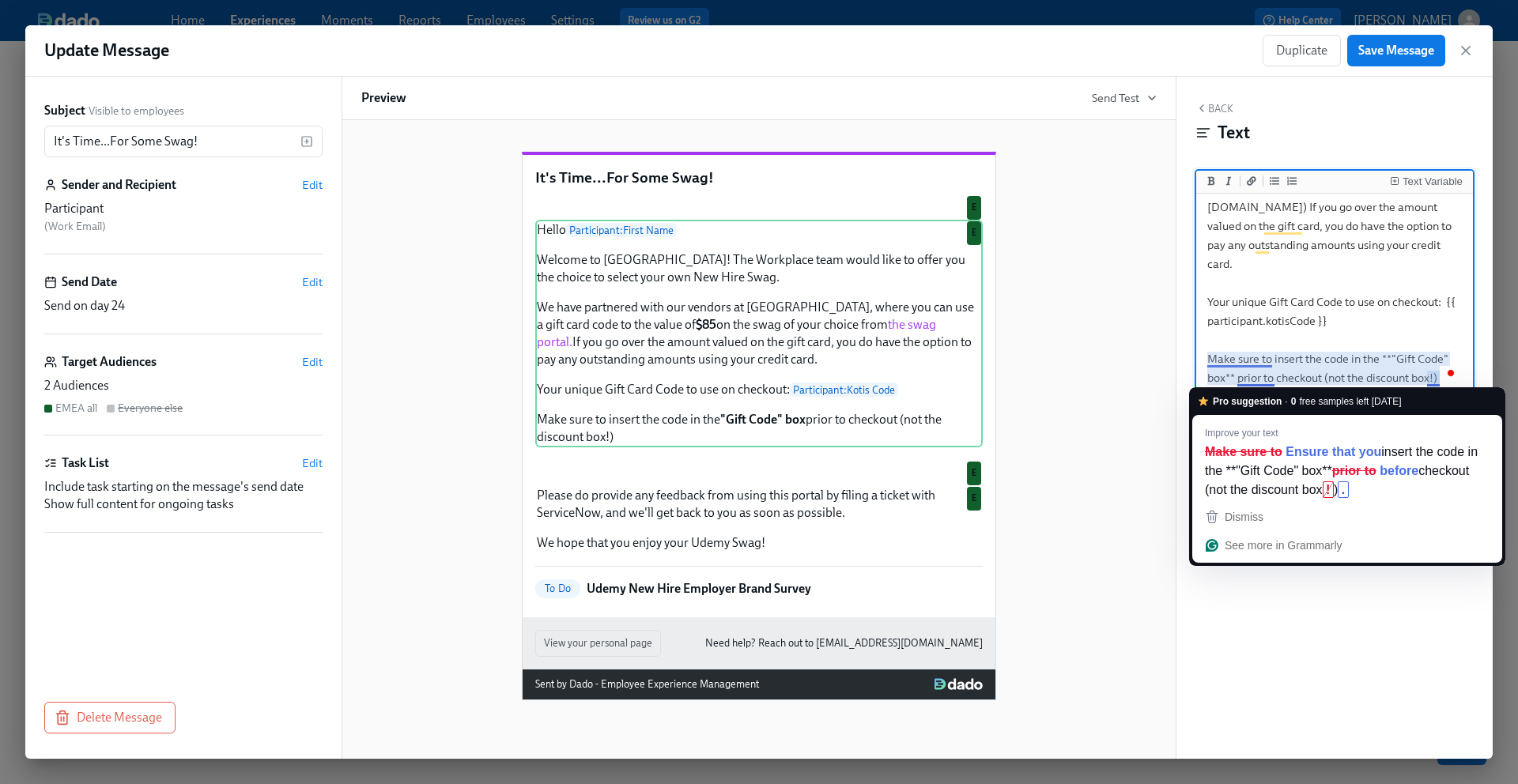 click on "Hello {{ participant.firstName }}
Welcome to Udemy! The Workplace team would like to offer you the choice to select your own New Hire Swag.
We have partnered with our vendors at Kotis, where you can use a gift card code to the value of **$85** on the swag of your choice from [the swag portal.](https://stores.kotisdesign.com/newatudemy/products) If you go over the amount valued on the gift card, you do have the option to pay any outstanding amounts using your credit card.
Your unique Gift Card Code to use on checkout:  {{ participant.kotisCode }}
Make sure to insert the code in the **"Gift Code" box** prior to checkout (not the discount box!)" at bounding box center [1335, 198] 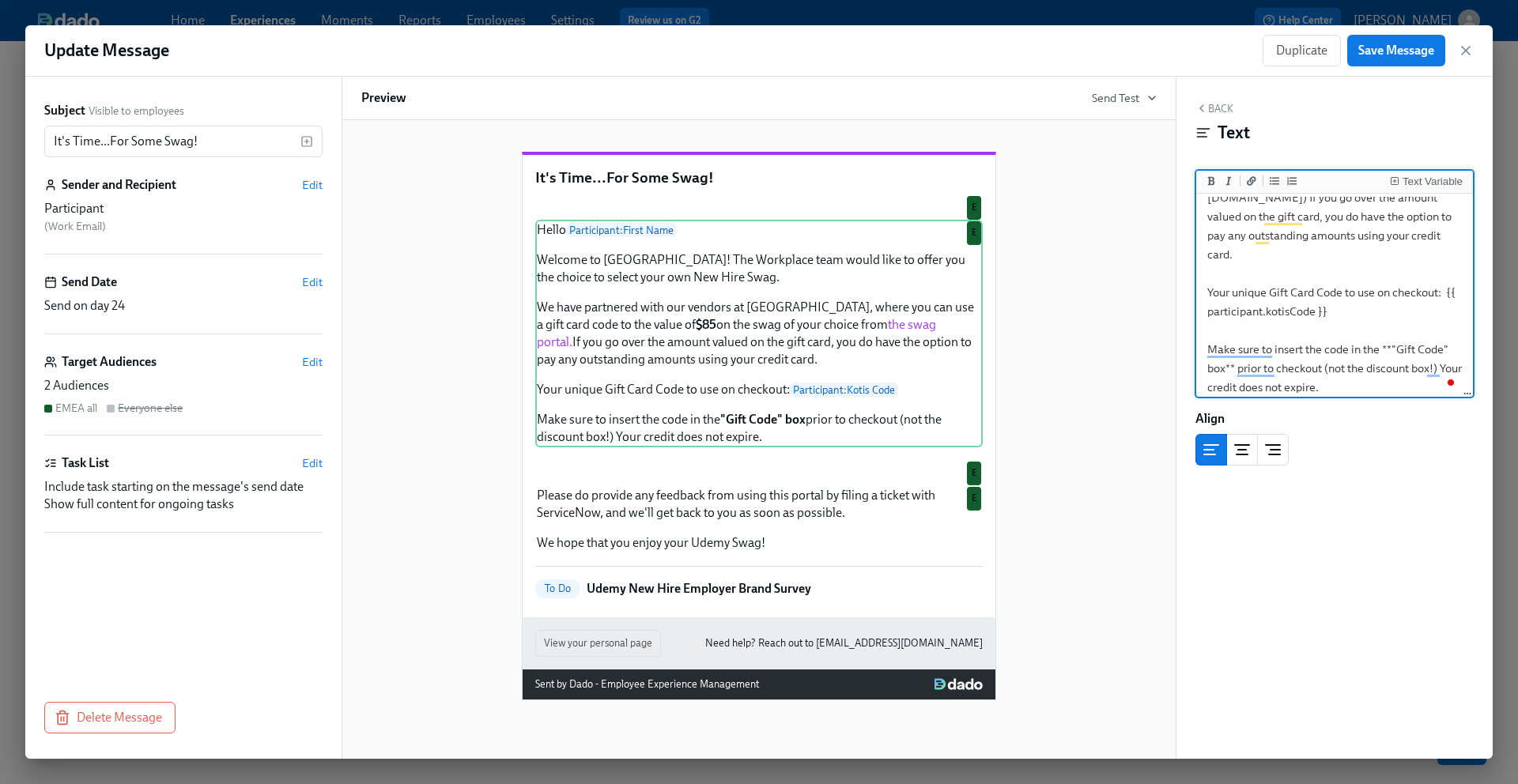scroll, scrollTop: 216, scrollLeft: 0, axis: vertical 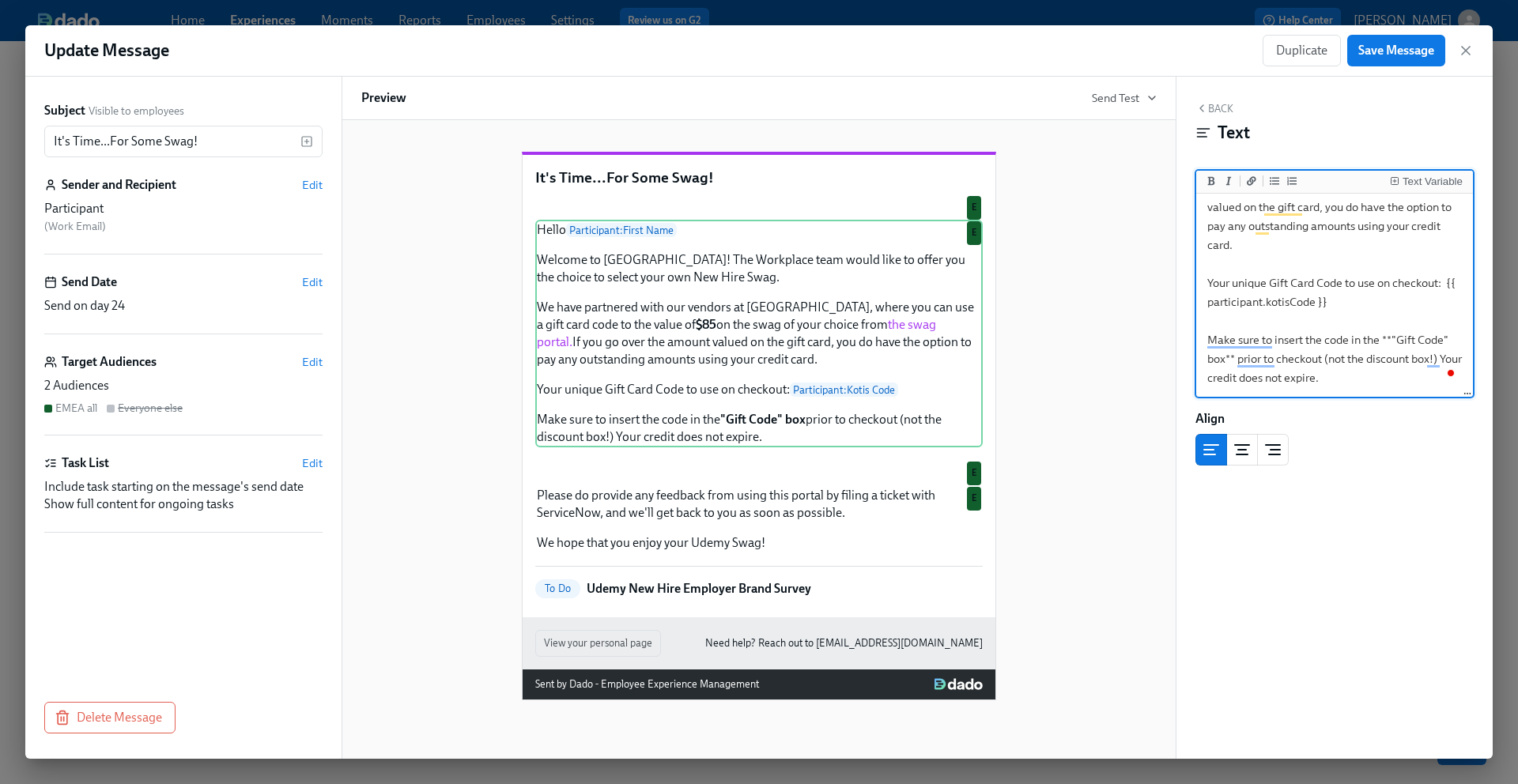 drag, startPoint x: 1345, startPoint y: 387, endPoint x: 1208, endPoint y: 383, distance: 137.05838 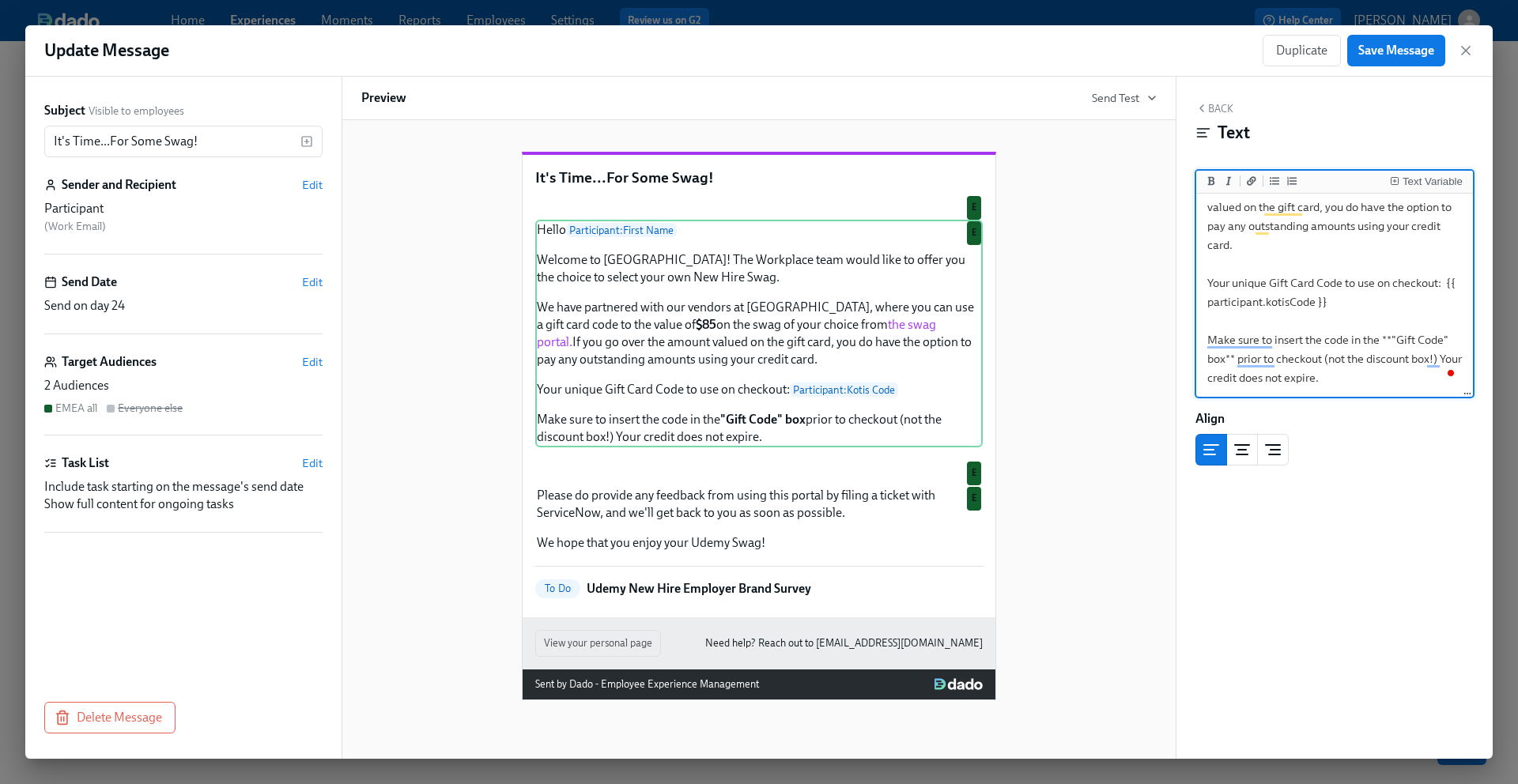drag, startPoint x: 1343, startPoint y: 380, endPoint x: 1205, endPoint y: 383, distance: 138.0326 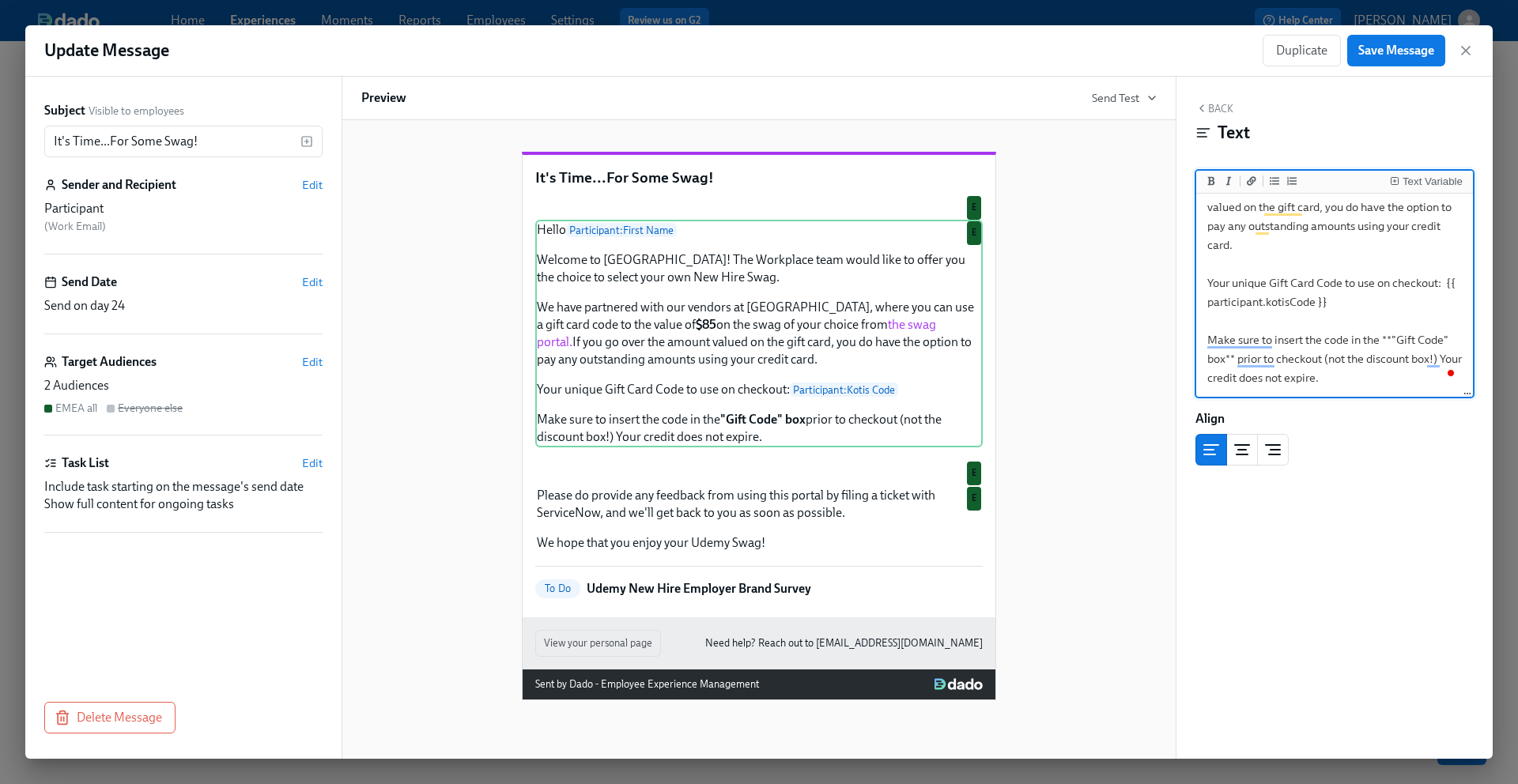 click on "Hello {{ participant.firstName }}
Welcome to Udemy! The Workplace team would like to offer you the choice to select your own New Hire Swag.
We have partnered with our vendors at Kotis, where you can use a gift card code to the value of **$85** on the swag of your choice from [the swag portal.](https://stores.kotisdesign.com/newatudemy/products) If you go over the amount valued on the gift card, you do have the option to pay any outstanding amounts using your credit card.
Your unique Gift Card Code to use on checkout:  {{ participant.kotisCode }}
Make sure to insert the code in the **"Gift Code" box** prior to checkout (not the discount box!) Your credit does not expire." at bounding box center [1335, 188] 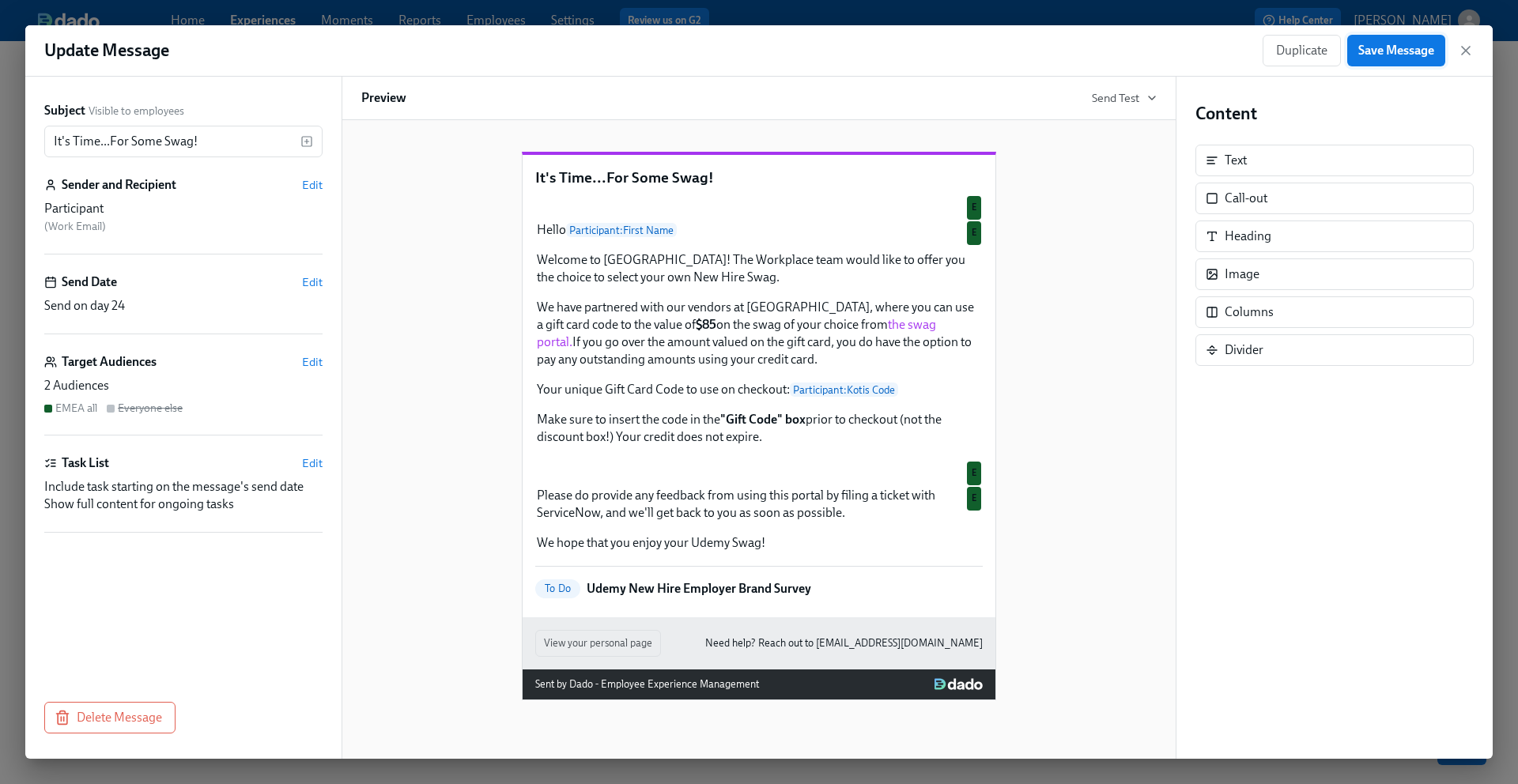 click on "Save Message" at bounding box center [1396, 51] 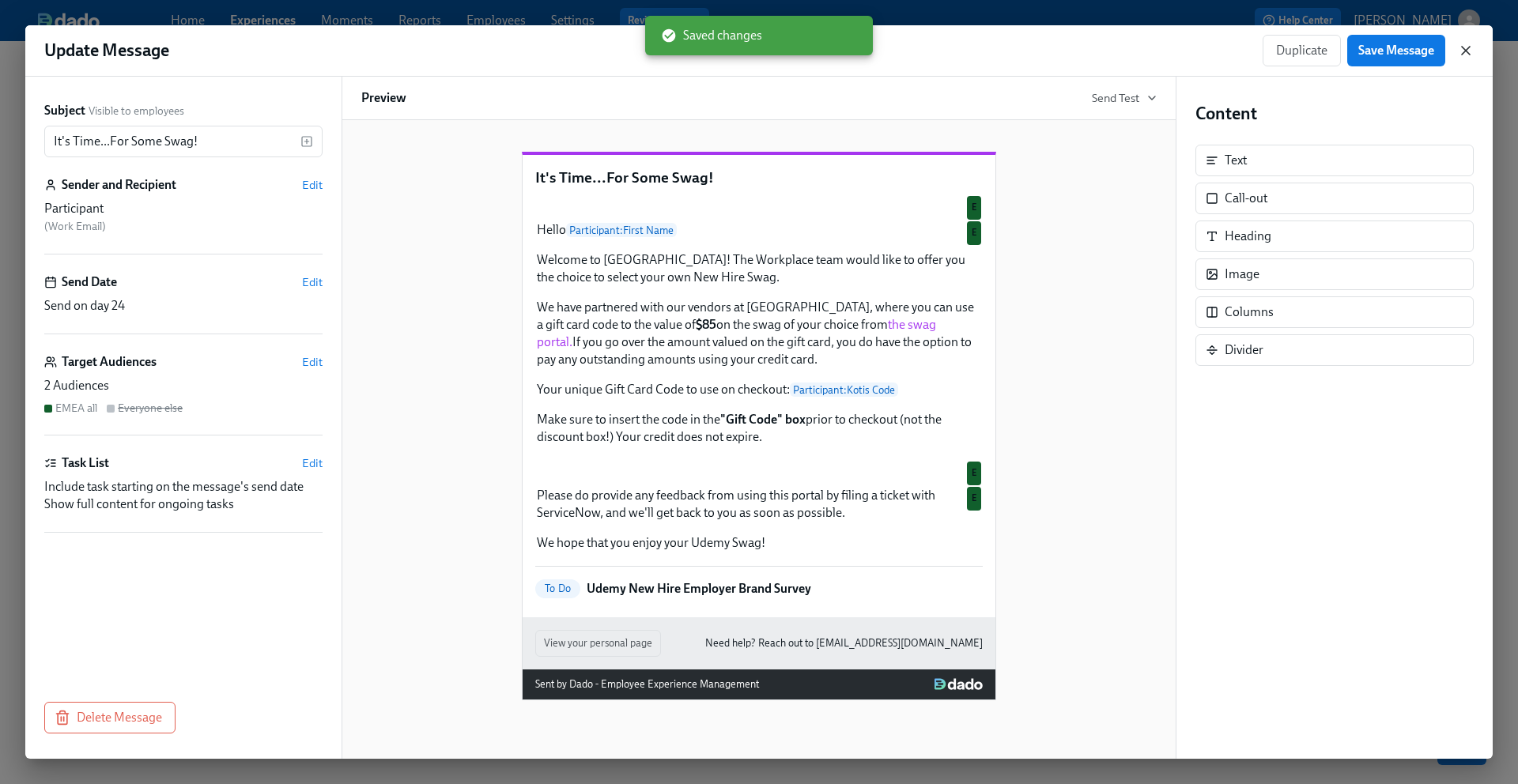 click 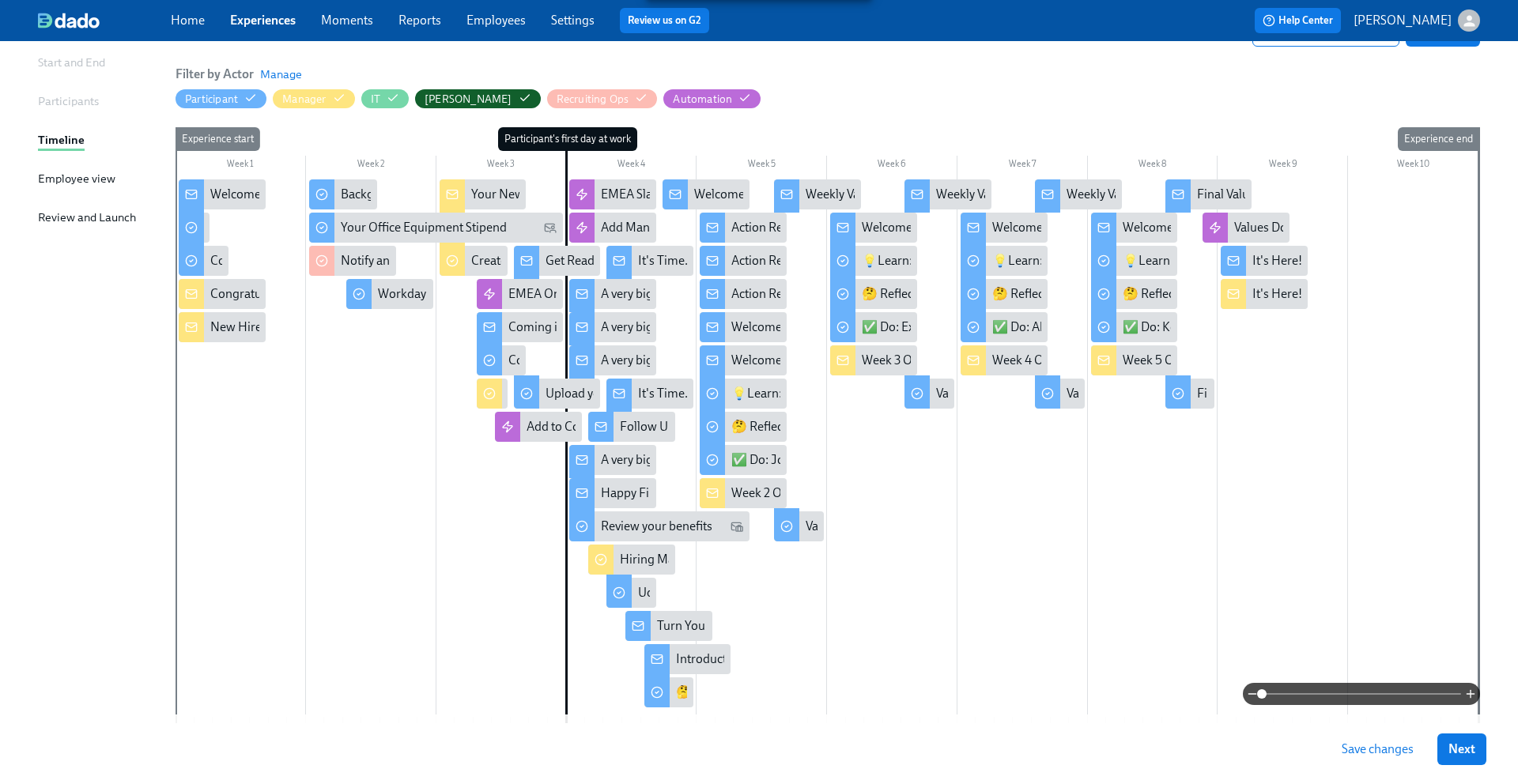 click on "Save changes" at bounding box center [1377, 749] 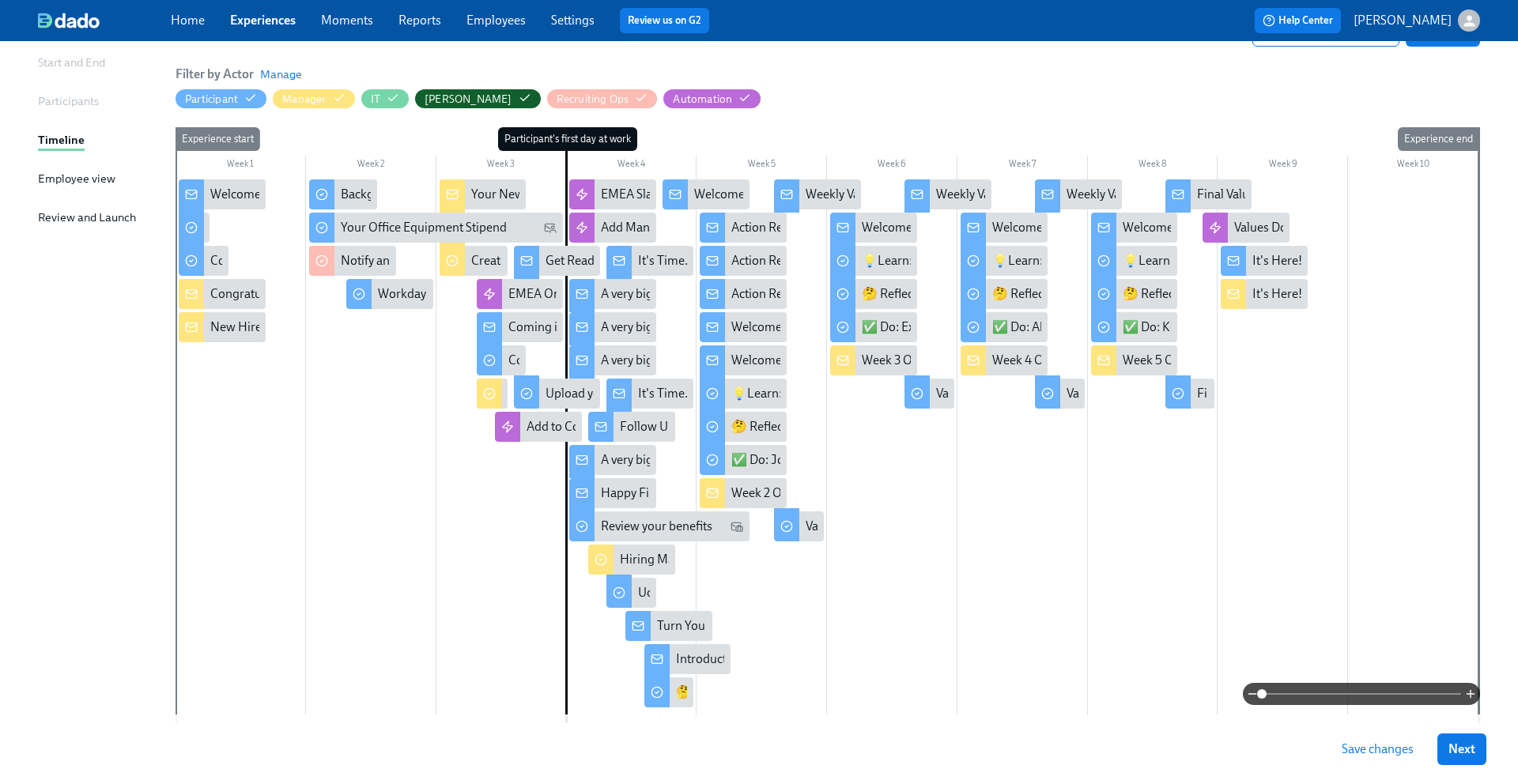 scroll, scrollTop: 0, scrollLeft: 0, axis: both 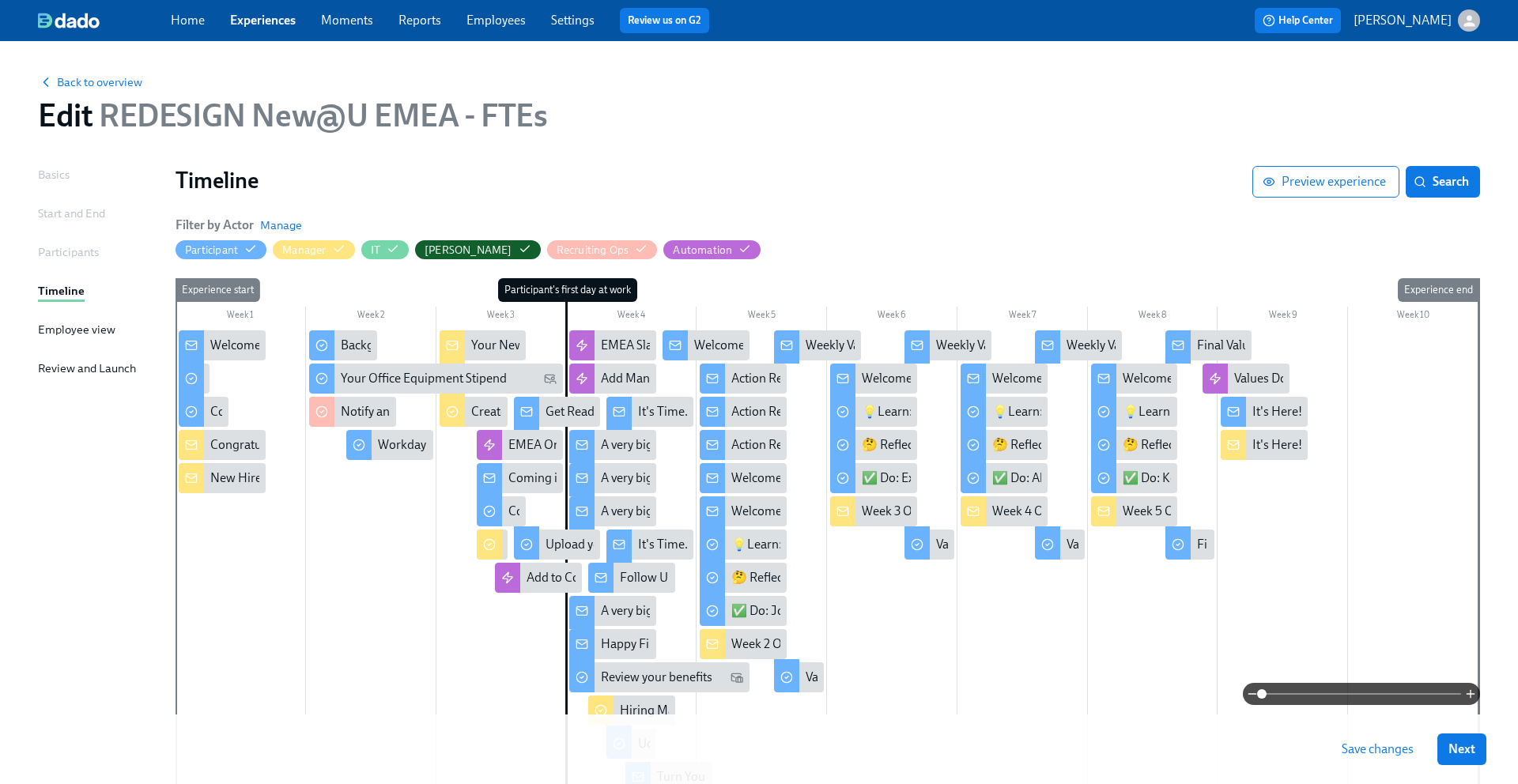 click on "Experiences" at bounding box center [262, 20] 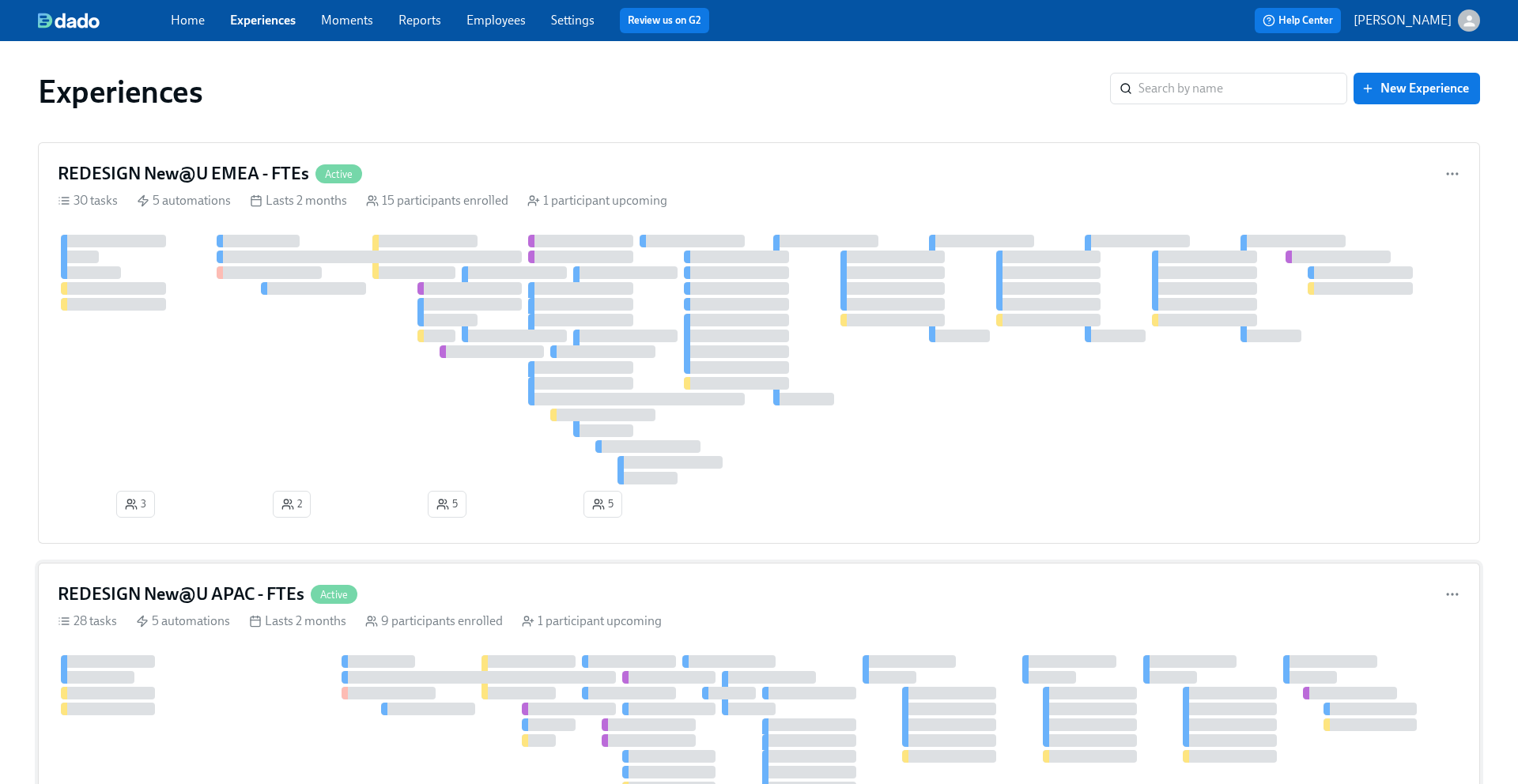 click on "REDESIGN New@U APAC - FTEs" at bounding box center (181, 594) 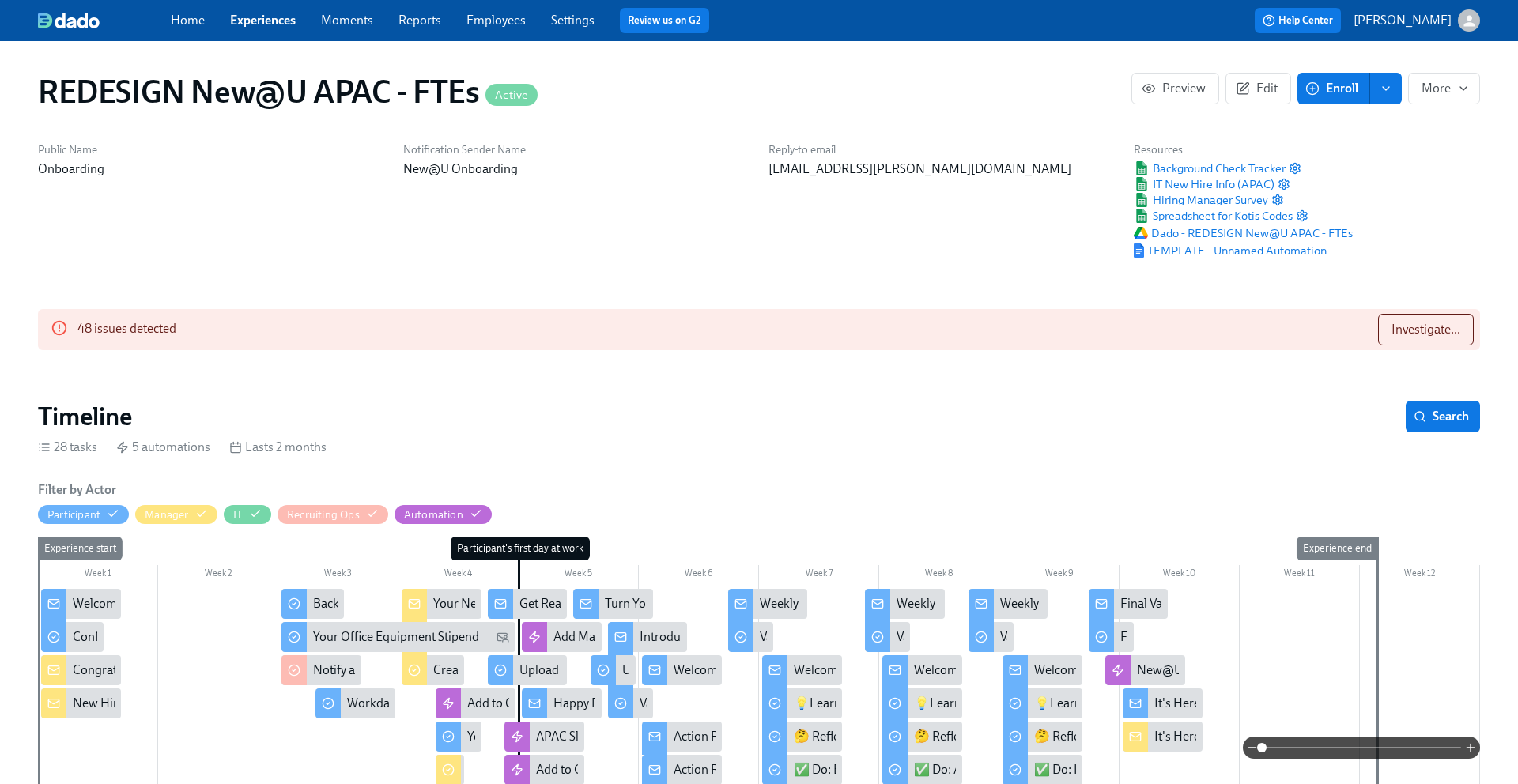 scroll, scrollTop: 0, scrollLeft: 2492, axis: horizontal 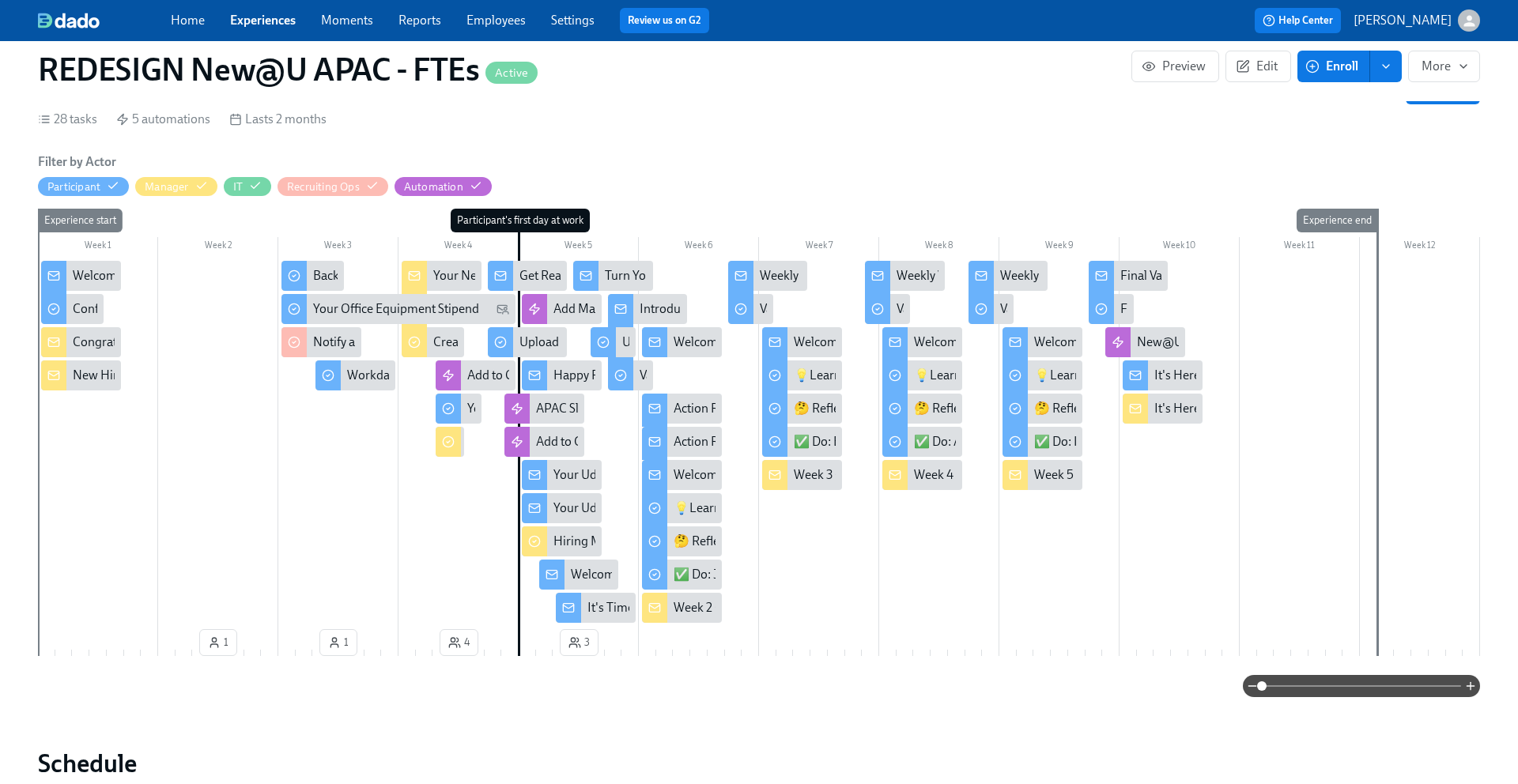 click on "It's Time...For Some Swag!" at bounding box center (659, 608) 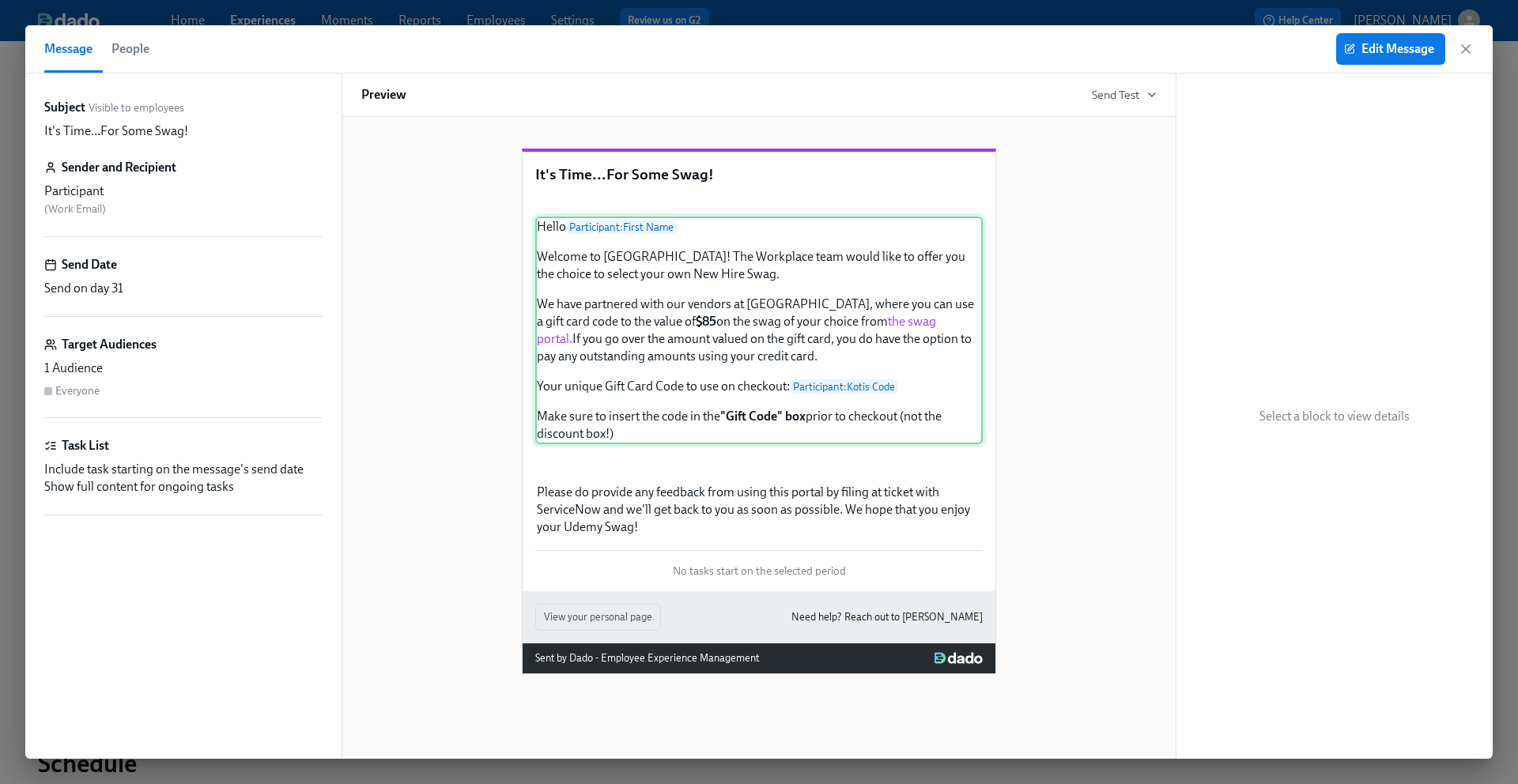 click on "Hello  Participant :  First Name
Welcome to Udemy! The Workplace team would like to offer you the choice to select your own New Hire Swag.
We have partnered with our vendors at Kotis, where you can use a gift card code to the value of  $85  on the swag of your choice from  the swag portal.  If you go over the amount valued on the gift card, you do have the option to pay any outstanding amounts using your credit card.
Your unique Gift Card Code to use on checkout:   Participant :  Kotis Code
Make sure to insert the code in the  "Gift Code" box  prior to checkout (not the discount box!)" at bounding box center (759, 330) 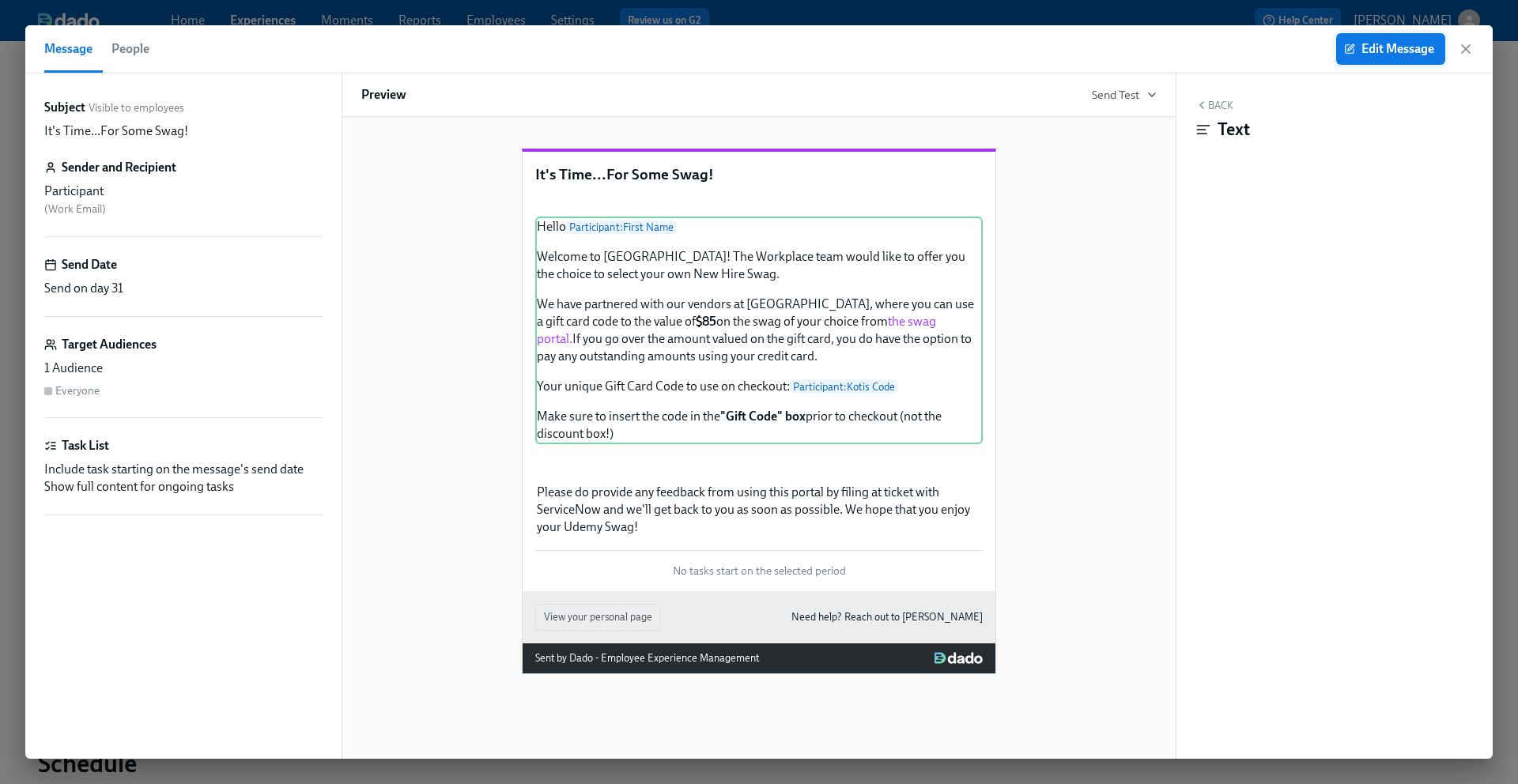 click on "Edit Message" at bounding box center (1391, 49) 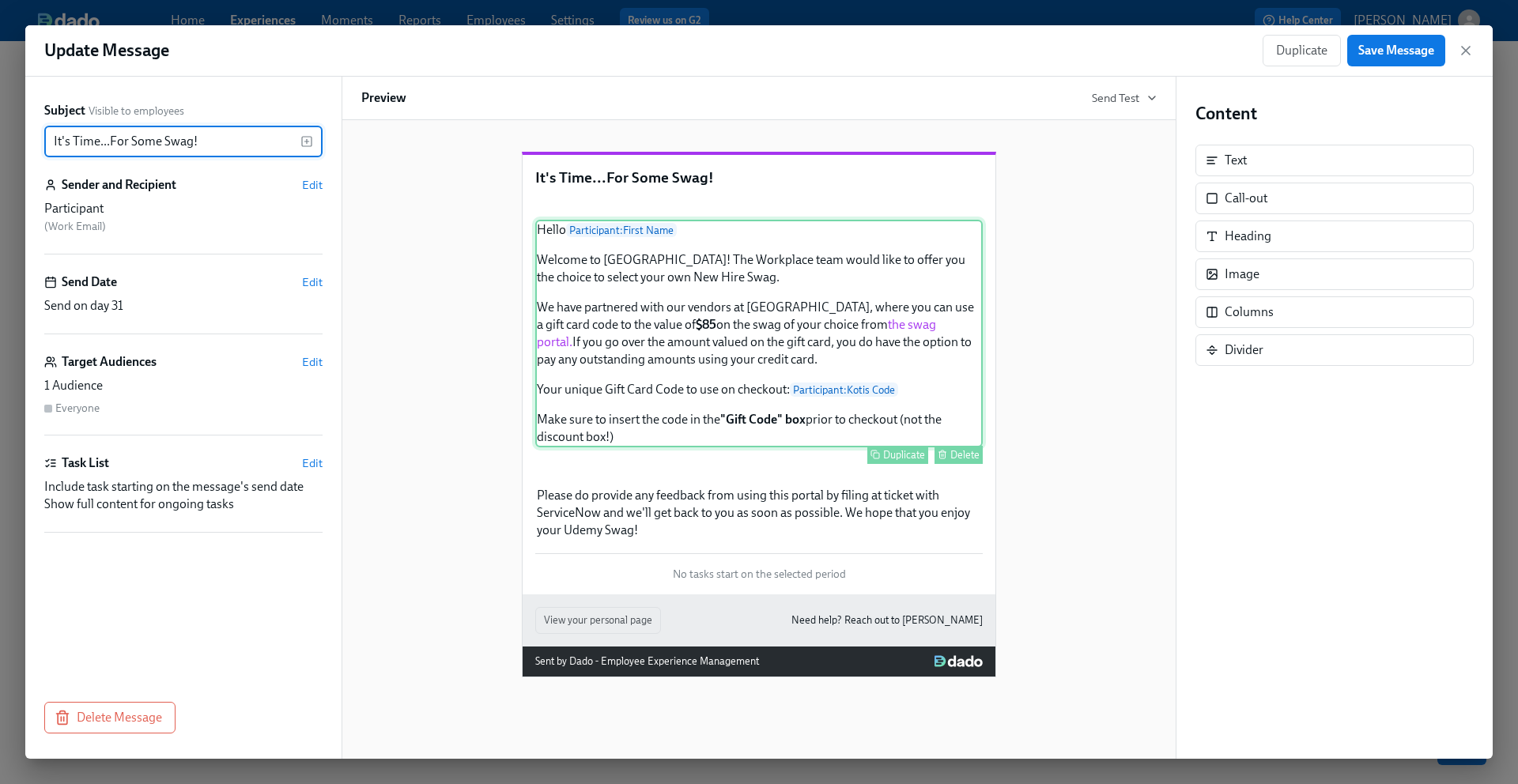 click on "Hello  Participant :  First Name
Welcome to Udemy! The Workplace team would like to offer you the choice to select your own New Hire Swag.
We have partnered with our vendors at Kotis, where you can use a gift card code to the value of  $85  on the swag of your choice from  the swag portal.  If you go over the amount valued on the gift card, you do have the option to pay any outstanding amounts using your credit card.
Your unique Gift Card Code to use on checkout:   Participant :  Kotis Code
Make sure to insert the code in the  "Gift Code" box  prior to checkout (not the discount box!)   Duplicate   Delete" at bounding box center [759, 334] 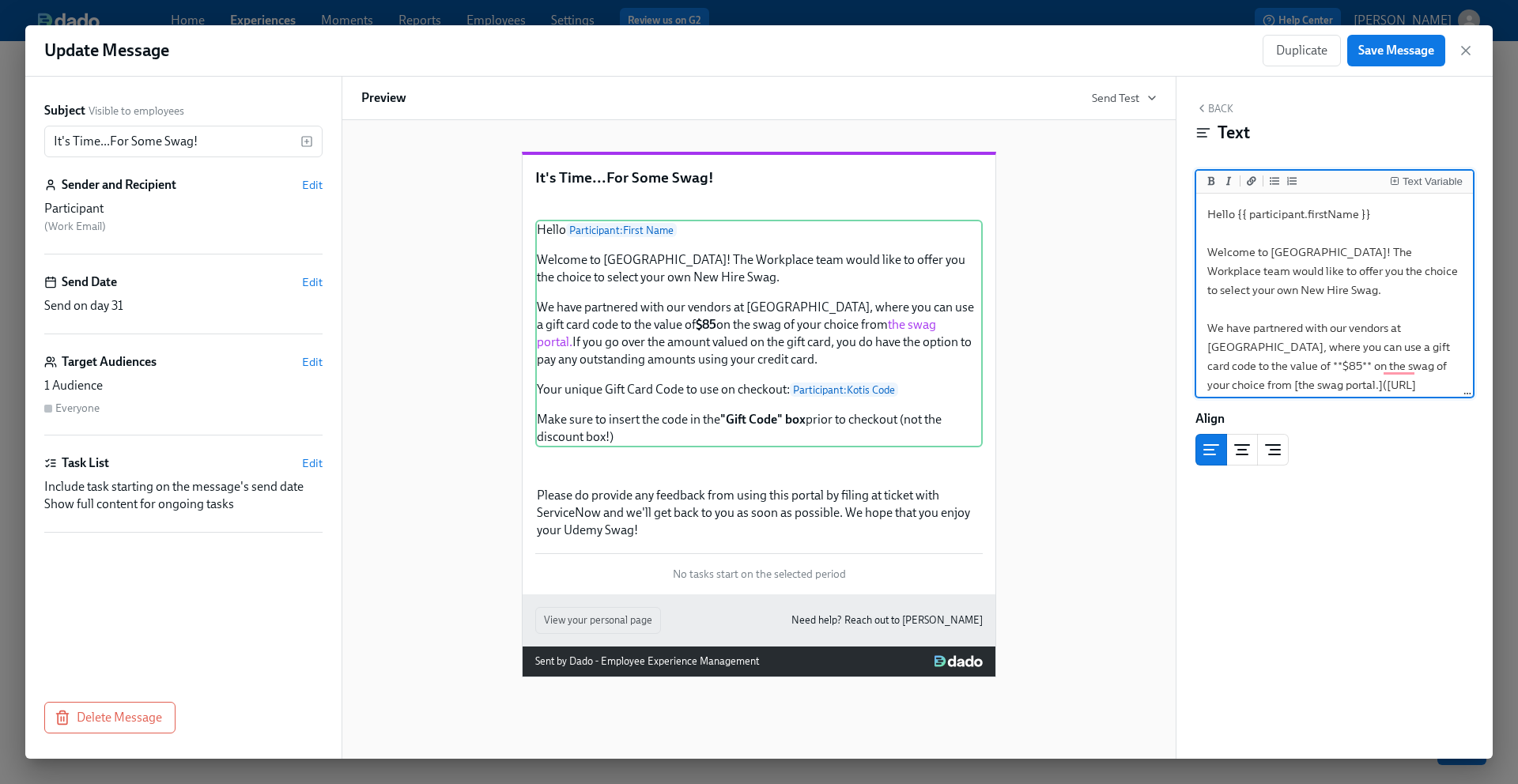 scroll, scrollTop: 73, scrollLeft: 0, axis: vertical 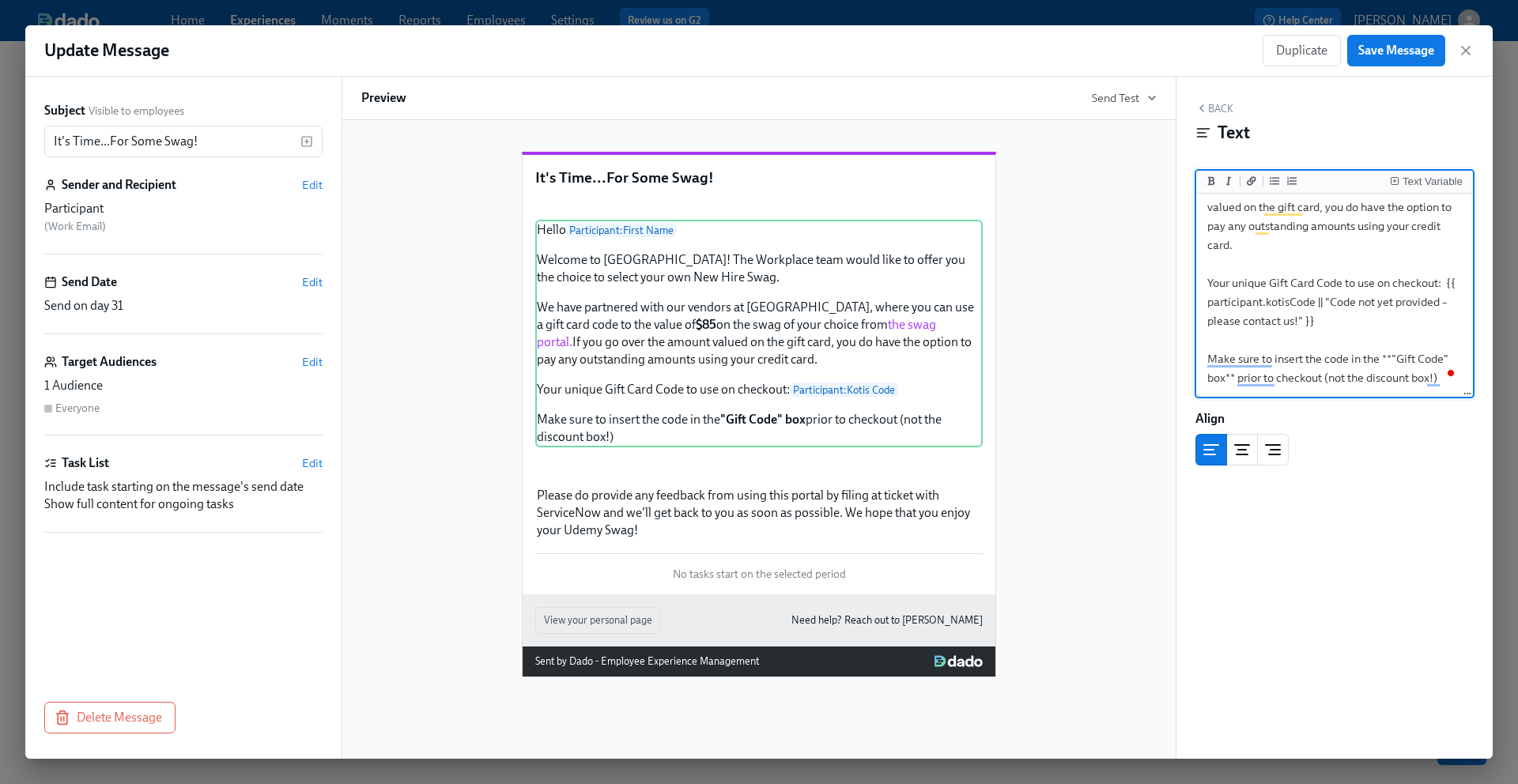 click at bounding box center [1451, 373] 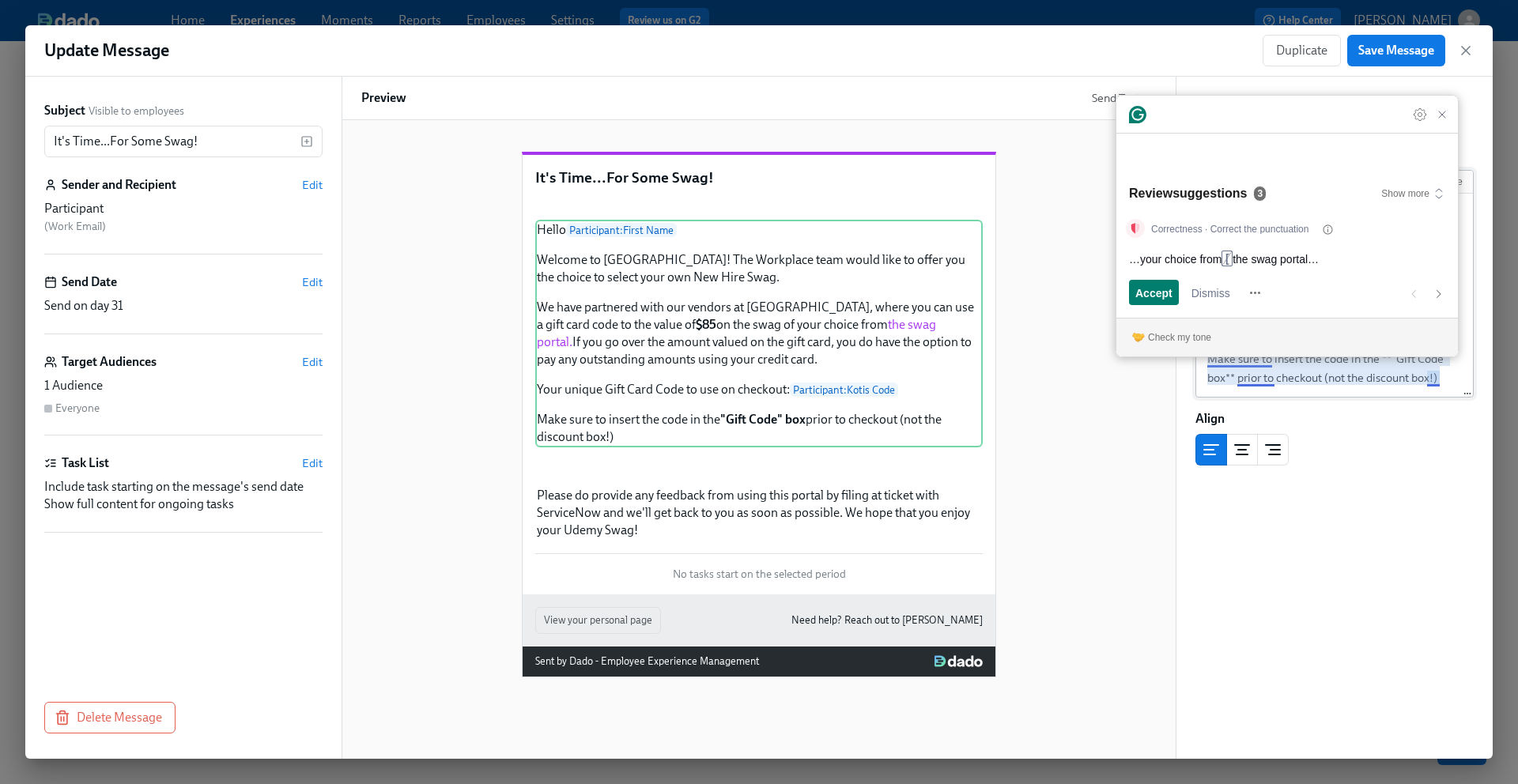 click on "Hello {{ participant.firstName }}
Welcome to Udemy! The Workplace team would like to offer you the choice to select your own New Hire Swag.
We have partnered with our vendors at Kotis, where you can use a gift card code to the value of **$85** on the swag of your choice from [the swag portal.](https://stores.kotisdesign.com/newatudemy/products) If you go over the amount valued on the gift card, you do have the option to pay any outstanding amounts using your credit card.
Your unique Gift Card Code to use on checkout:  {{ participant.kotisCode || "Code not yet provided – please contact us!" }}
Make sure to insert the code in the **"Gift Code" box** prior to checkout (not the discount box!)" at bounding box center [1335, 188] 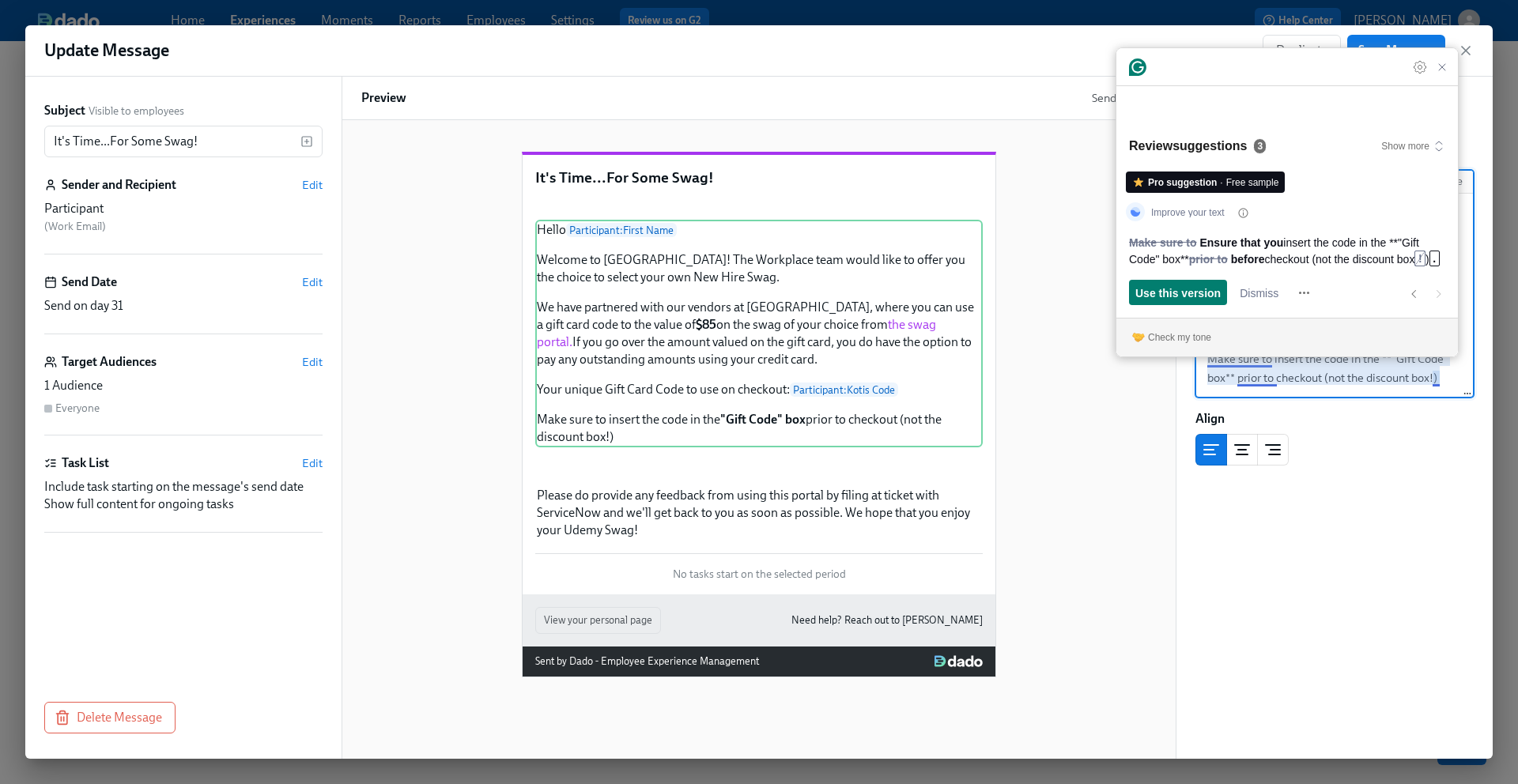 paste on "Your credit does not expire." 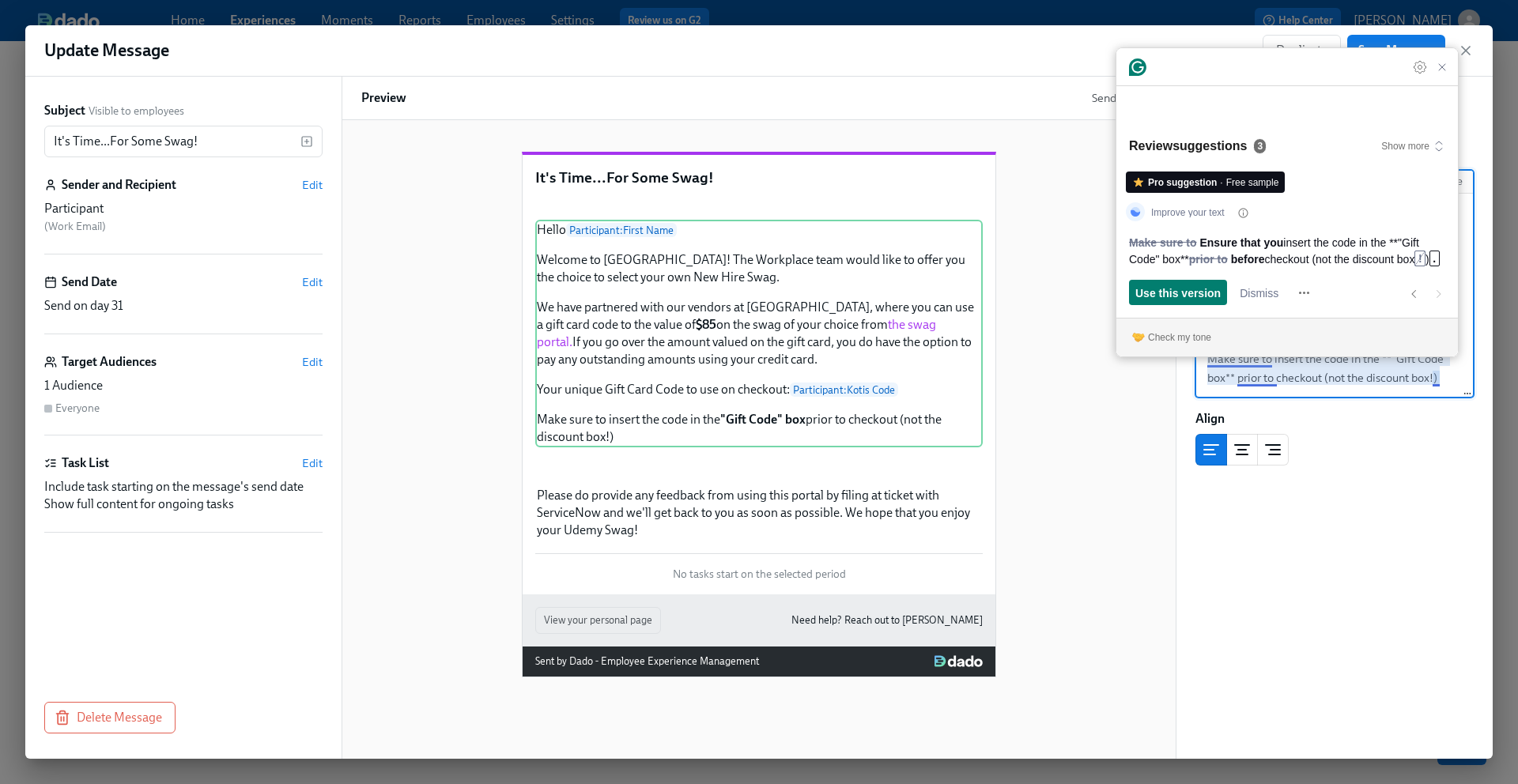 scroll, scrollTop: 225, scrollLeft: 0, axis: vertical 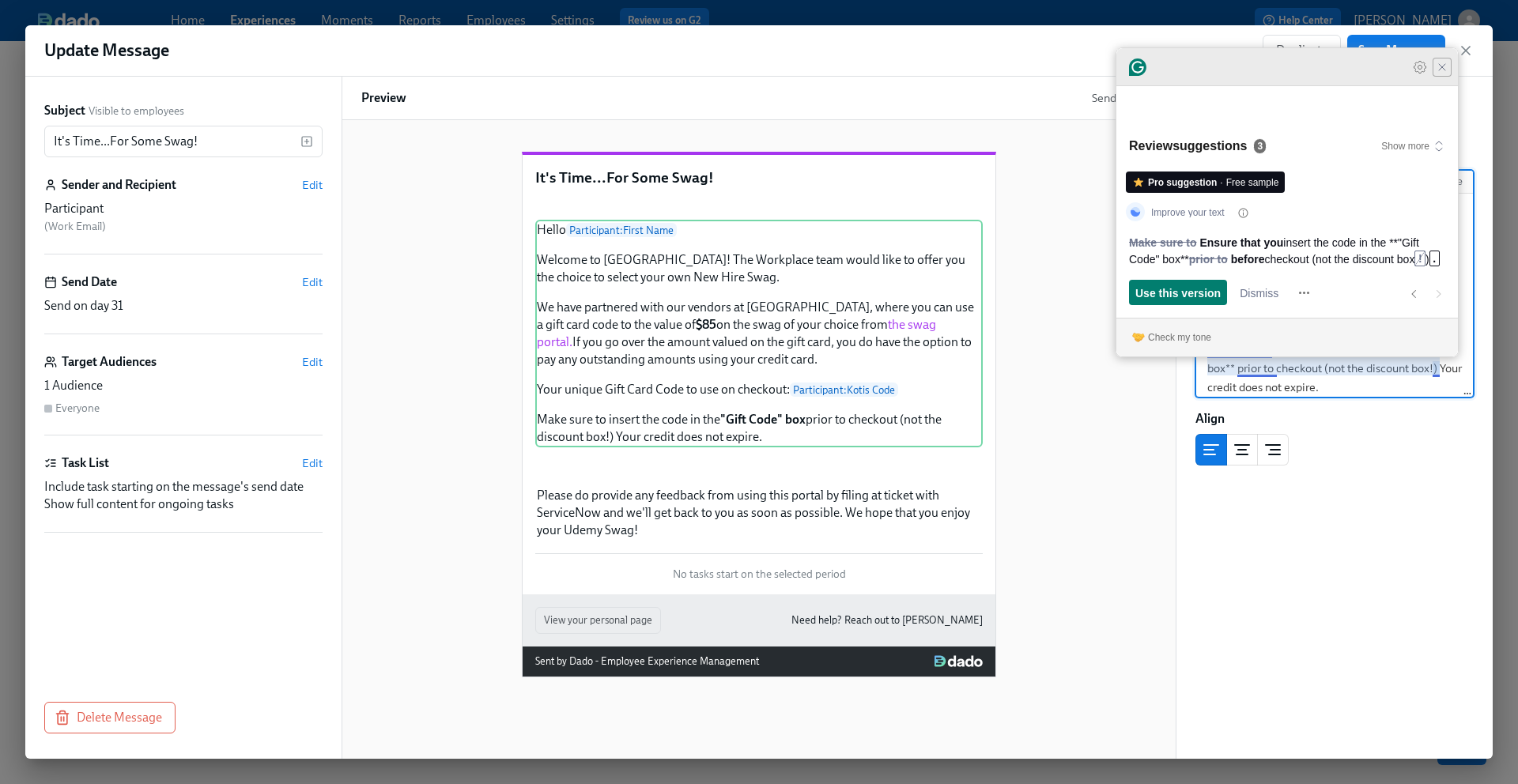 type on "Hello {{ participant.firstName }}
Welcome to Udemy! The Workplace team would like to offer you the choice to select your own New Hire Swag.
We have partnered with our vendors at Kotis, where you can use a gift card code to the value of **$85** on the swag of your choice from [the swag portal.](https://stores.kotisdesign.com/newatudemy/products) If you go over the amount valued on the gift card, you do have the option to pay any outstanding amounts using your credit card.
Your unique Gift Card Code to use on checkout:  {{ participant.kotisCode || "Code not yet provided – please contact us!" }}
Make sure to insert the code in the **"Gift Code" box** prior to checkout (not the discount box!) Your credit does not expire." 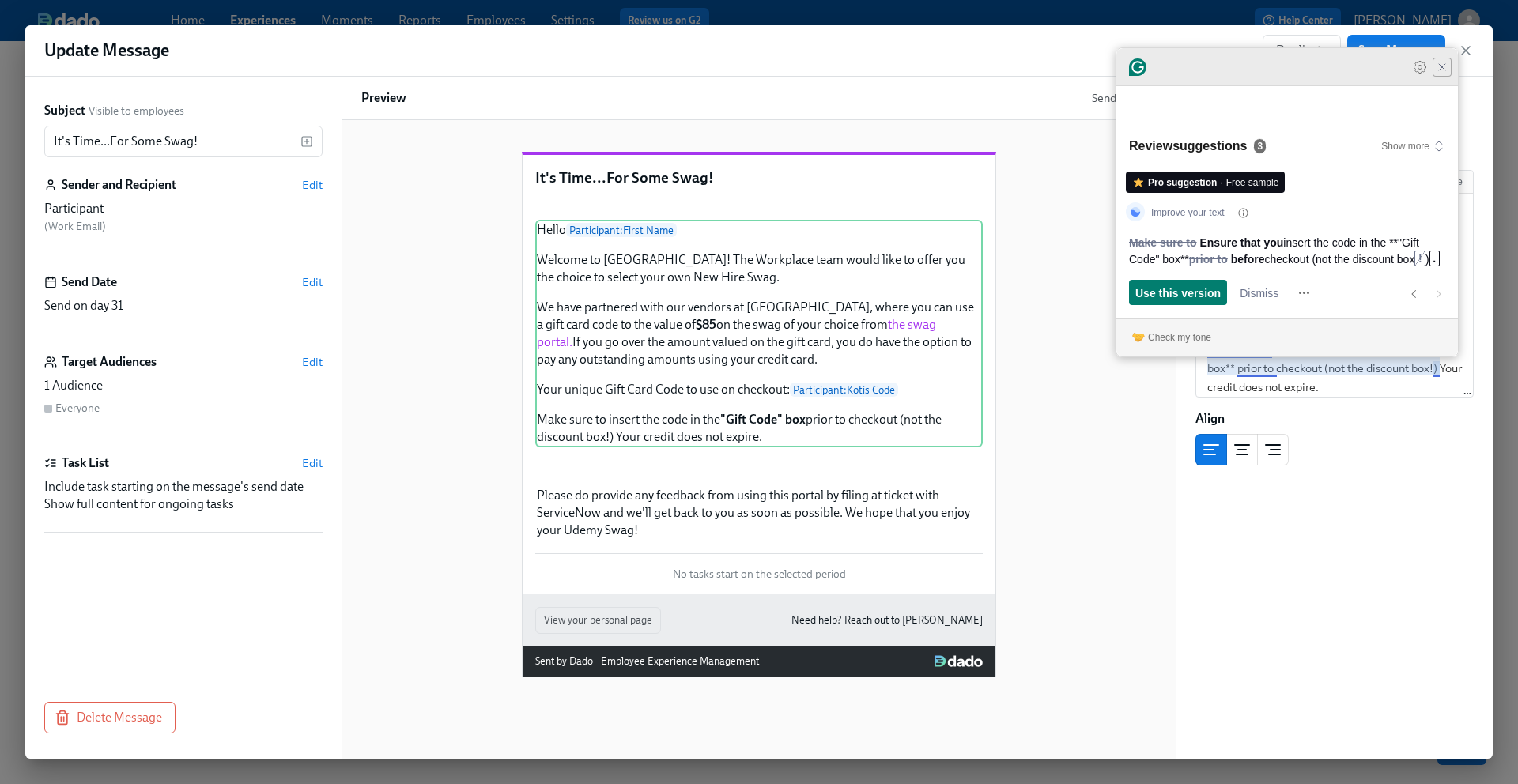 click 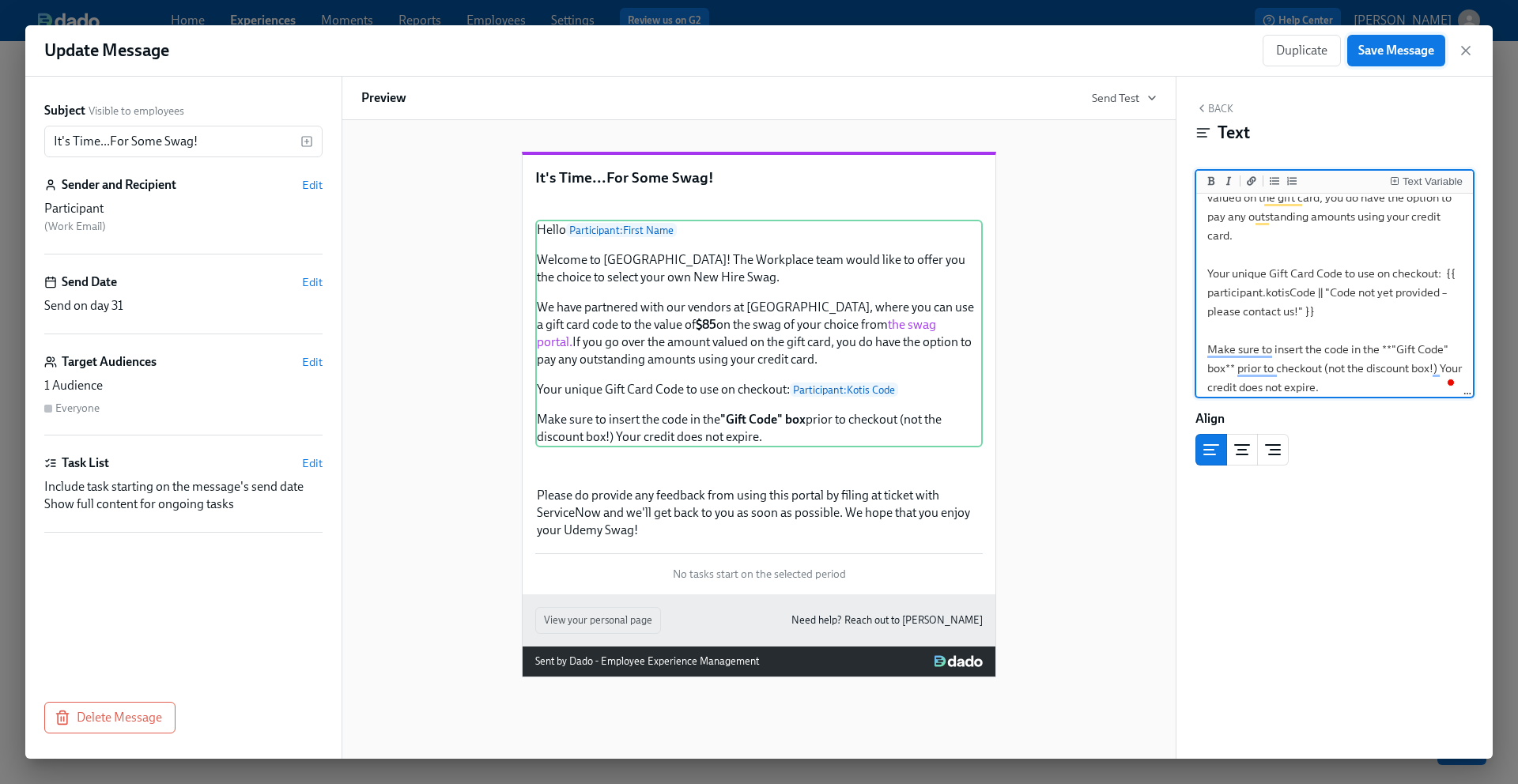 click on "Save Message" at bounding box center [1396, 51] 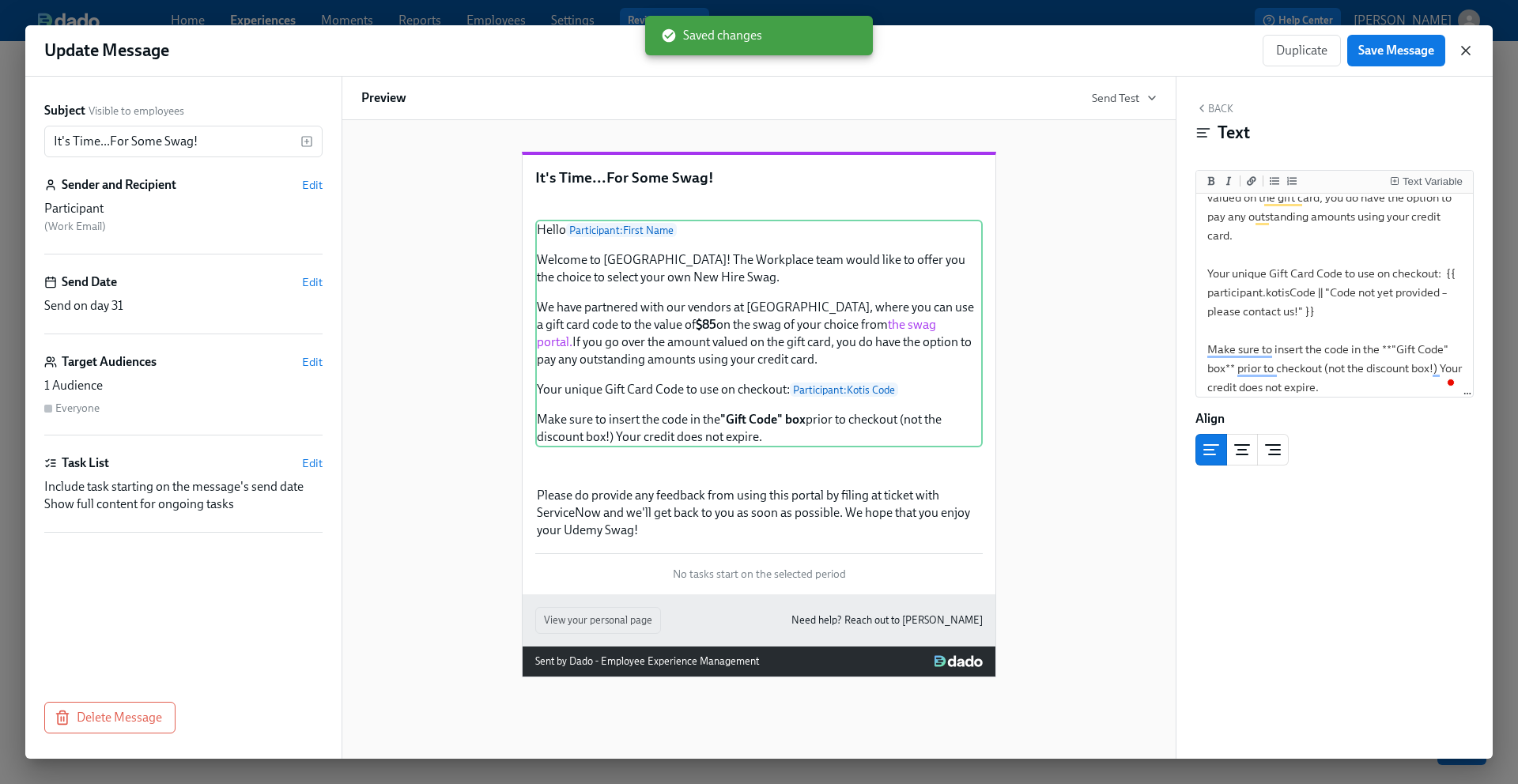 click 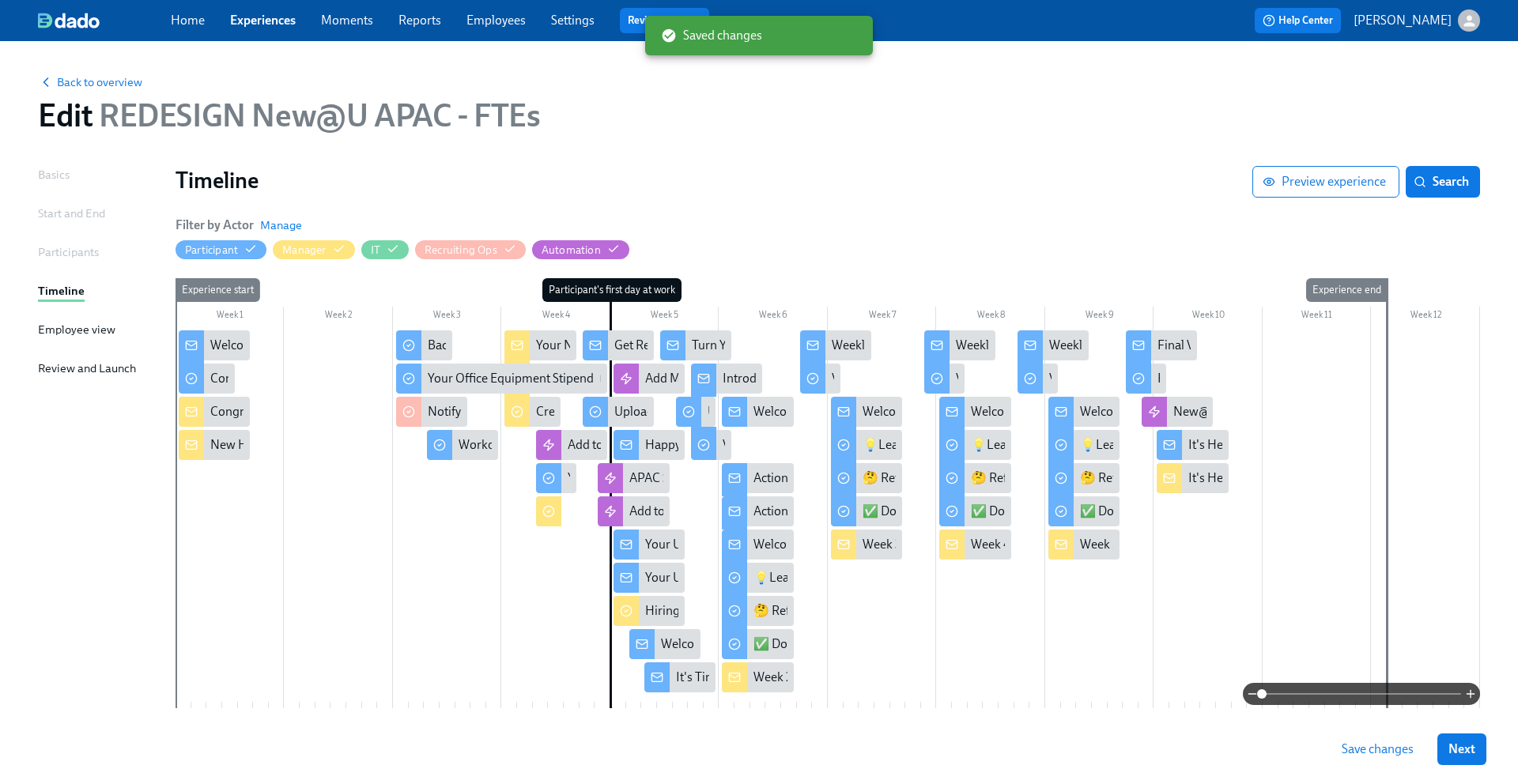 click on "Save changes" at bounding box center [1377, 749] 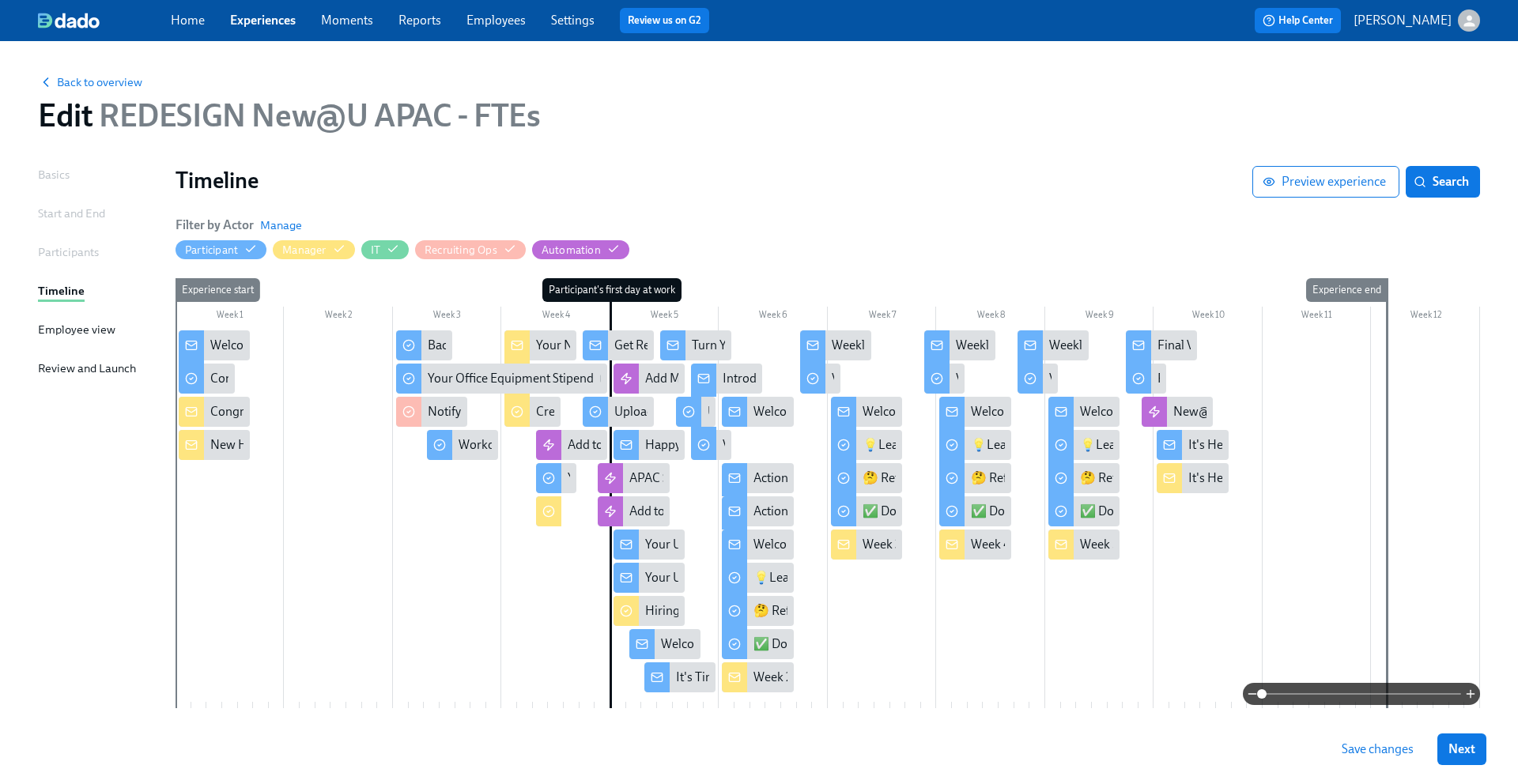 click on "Experiences" at bounding box center (262, 20) 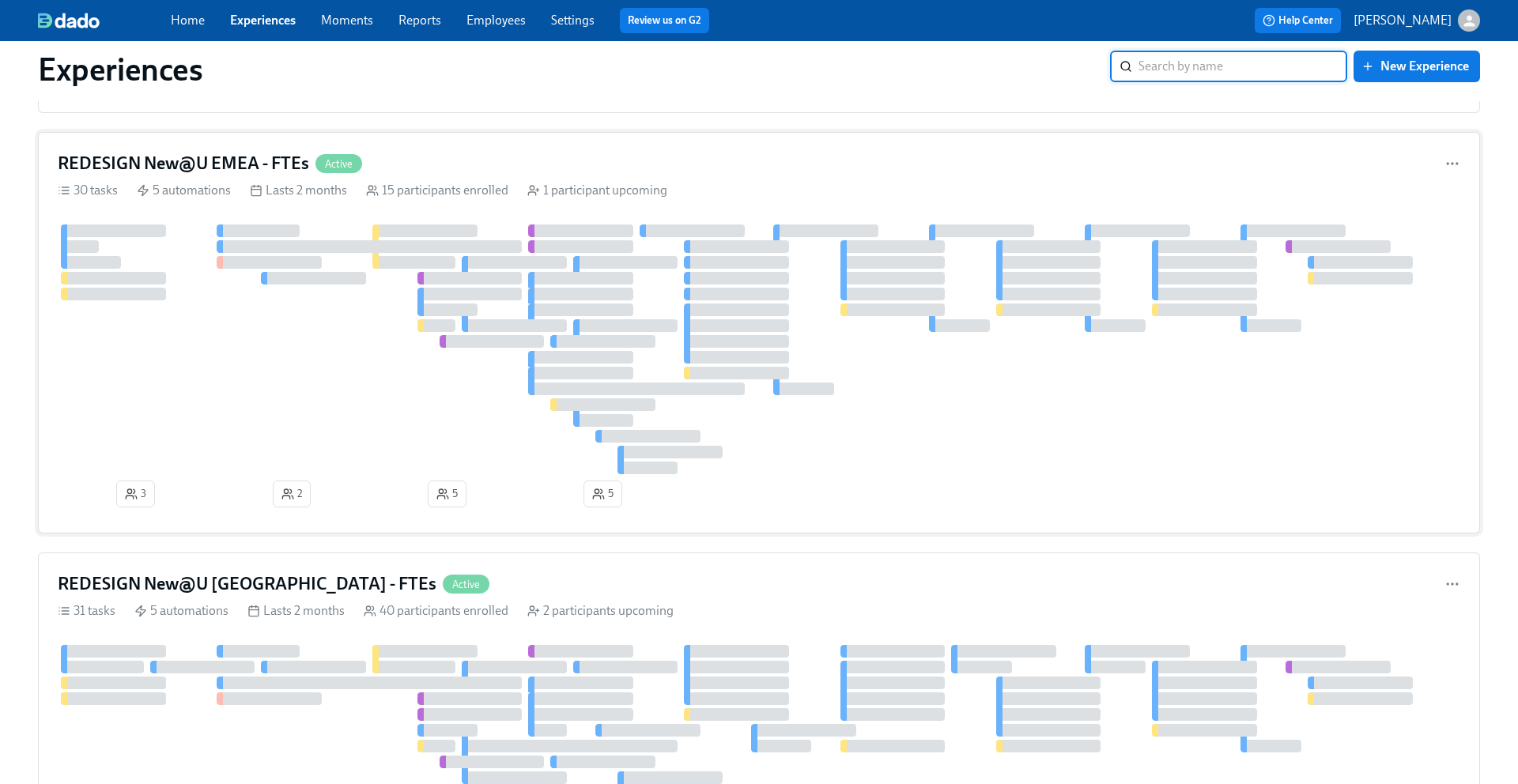 scroll, scrollTop: 354, scrollLeft: 0, axis: vertical 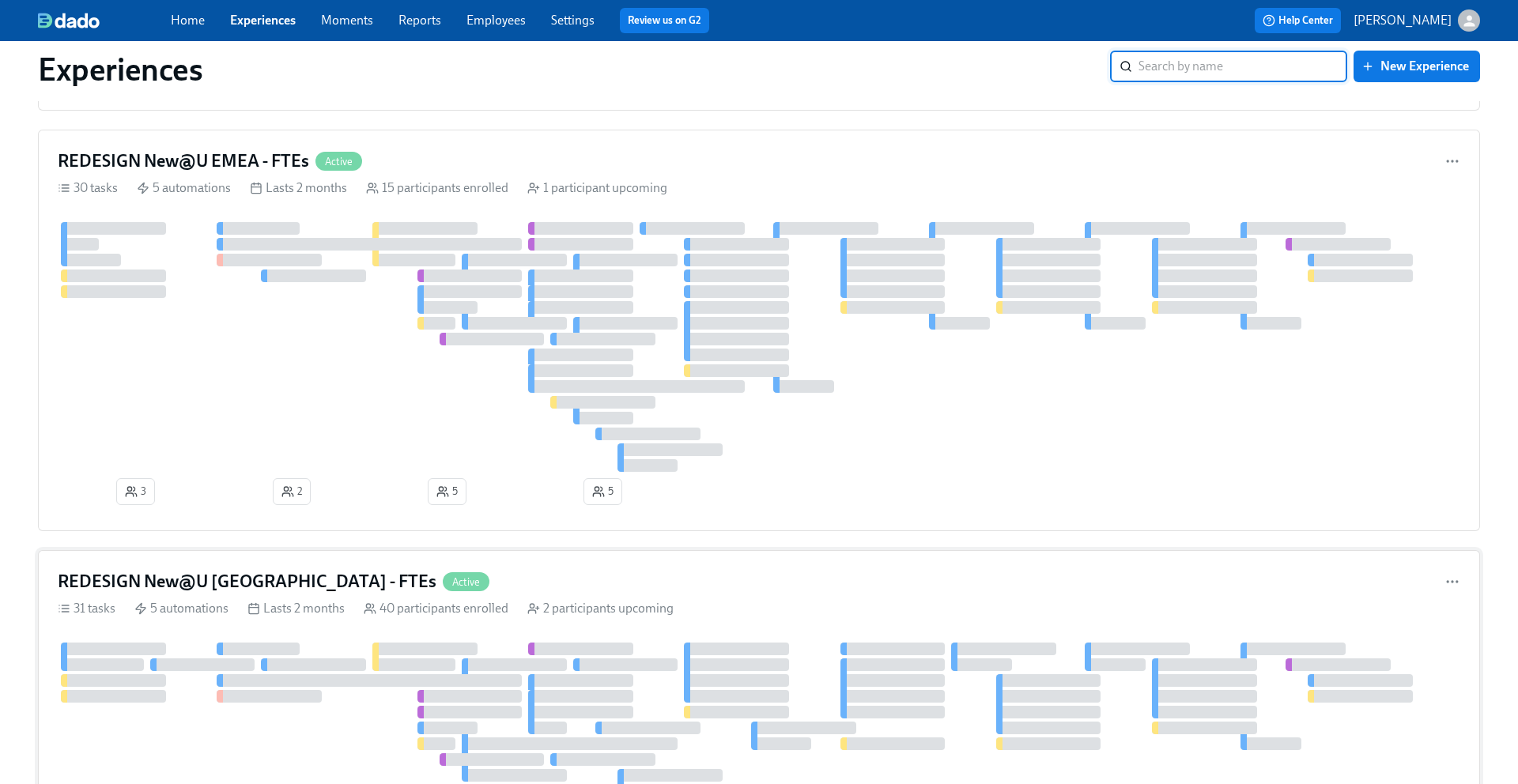 click on "REDESIGN New@U [GEOGRAPHIC_DATA] - FTEs" at bounding box center (247, 582) 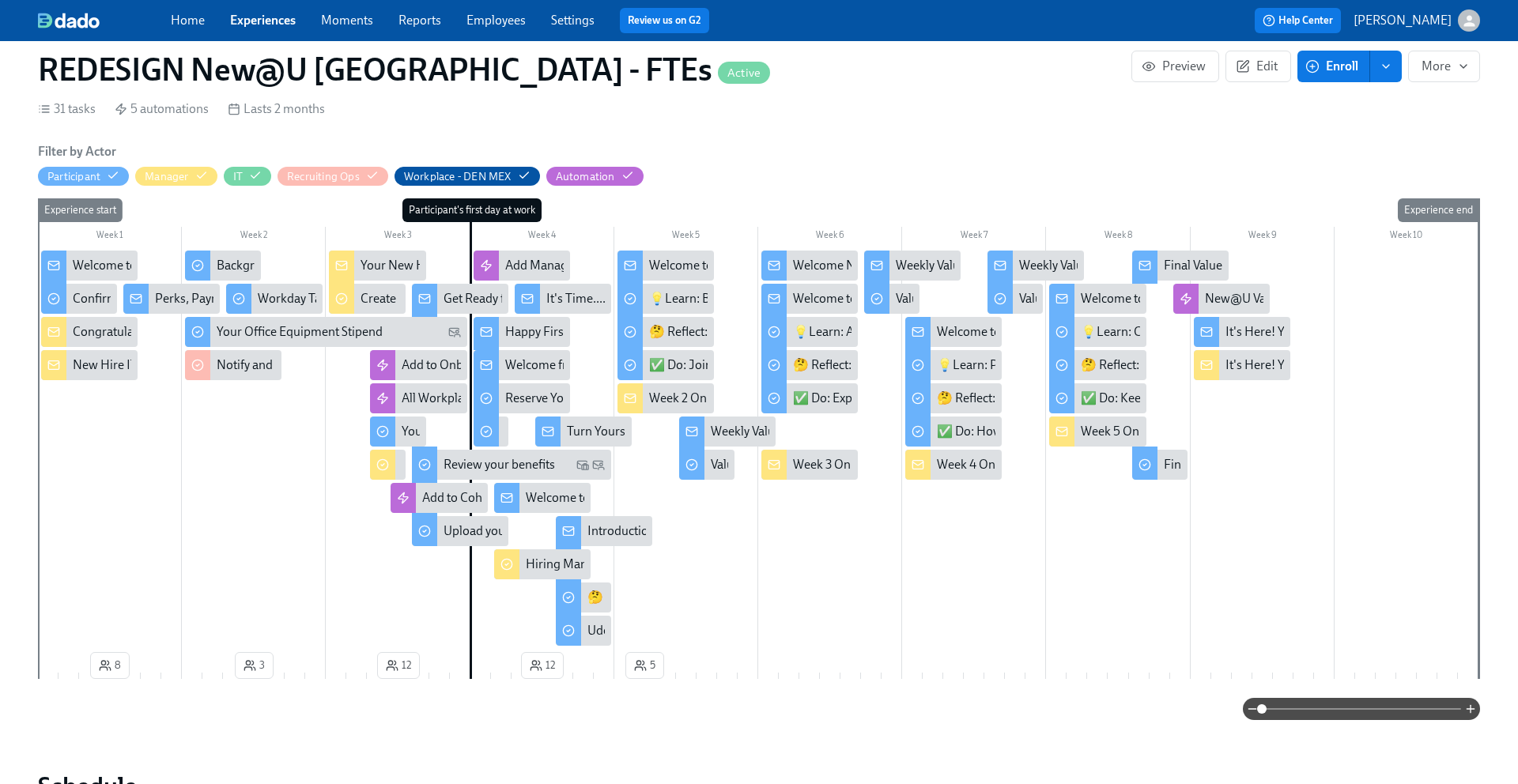 scroll, scrollTop: 0, scrollLeft: 0, axis: both 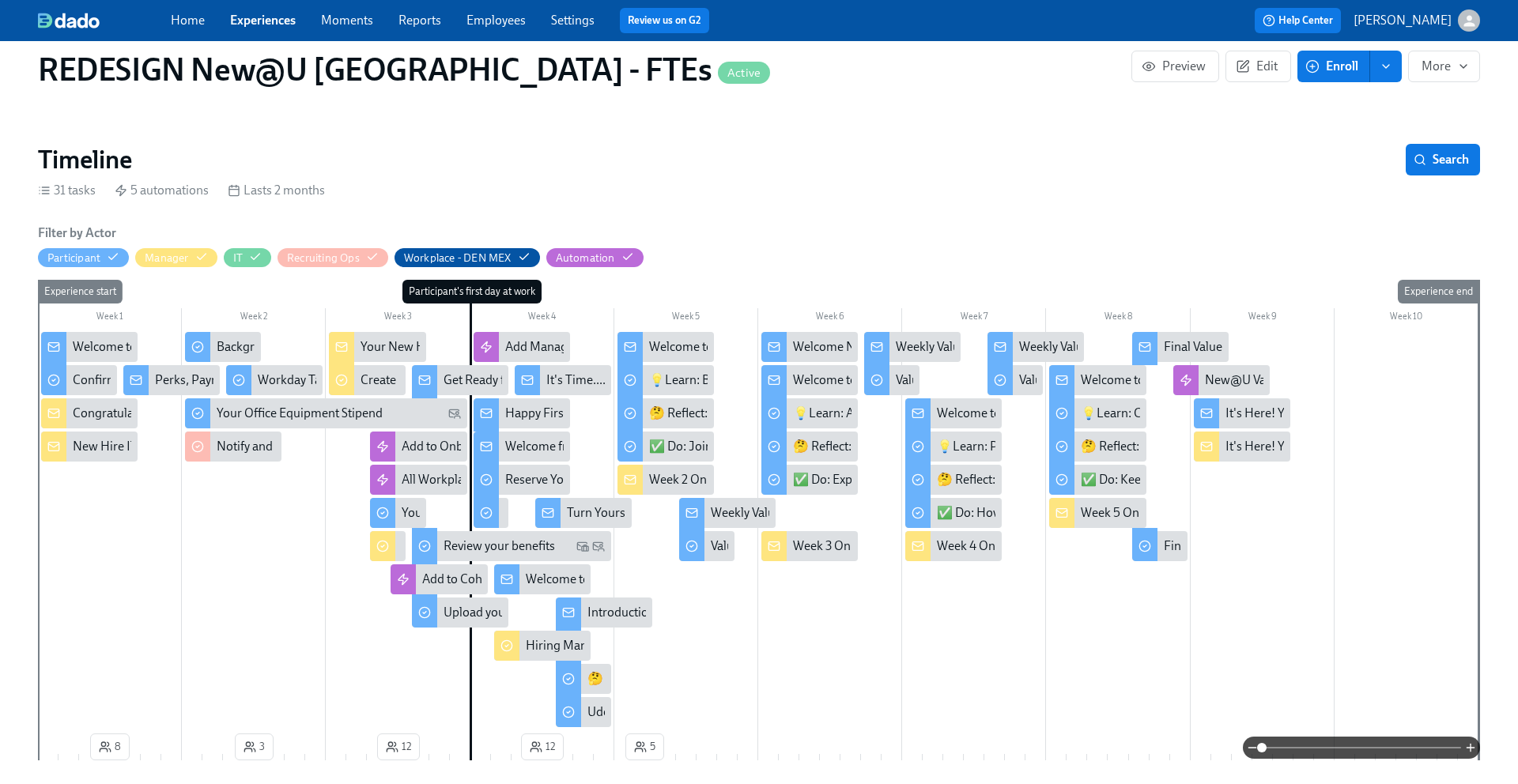 click on "It's Time....For Some Swag!" at bounding box center (620, 380) 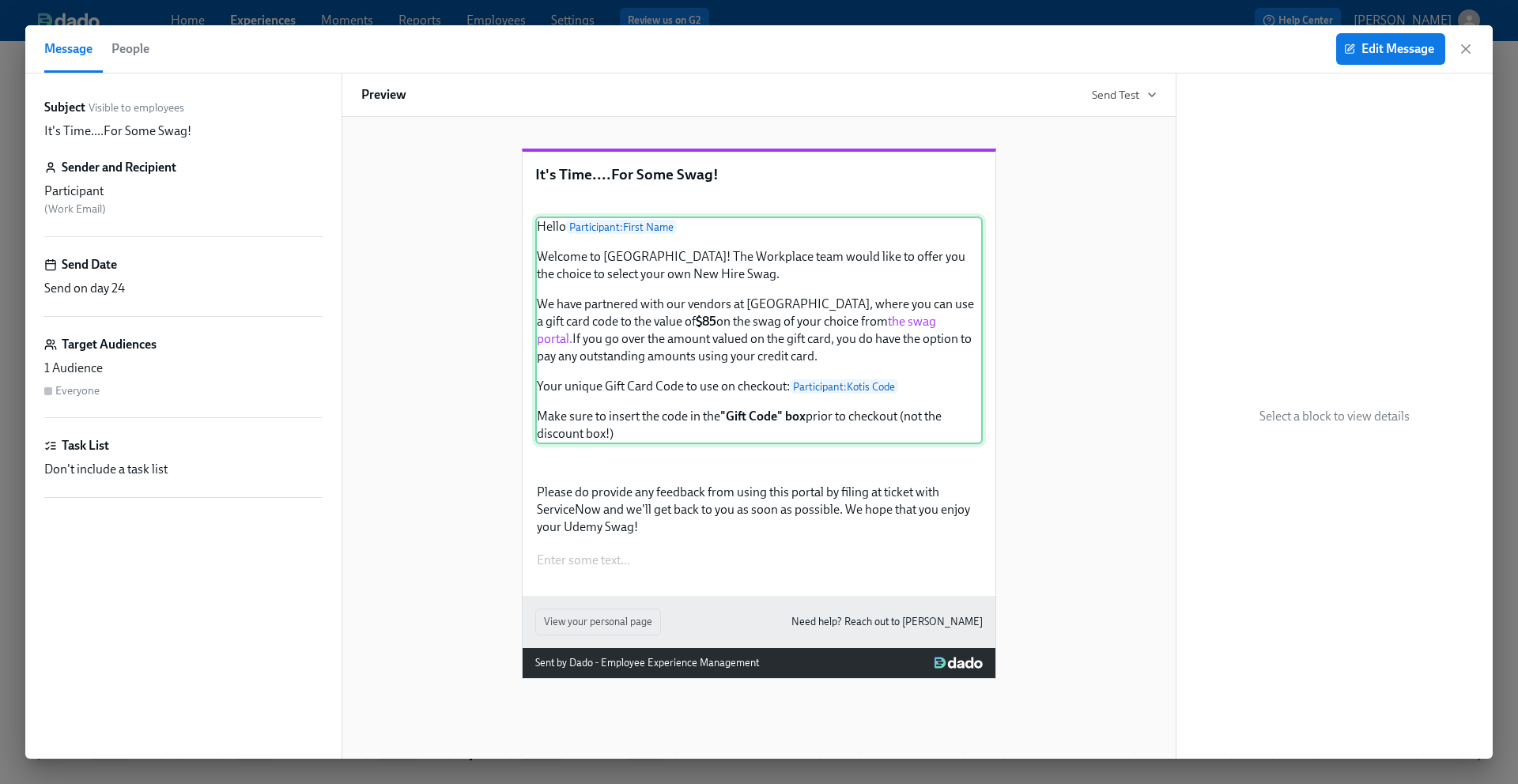 click on "Hello  Participant :  First Name
Welcome to Udemy! The Workplace team would like to offer you the choice to select your own New Hire Swag.
We have partnered with our vendors at Kotis, where you can use a gift card code to the value of  $85  on the swag of your choice from  the swag portal.  If you go over the amount valued on the gift card, you do have the option to pay any outstanding amounts using your credit card.
Your unique Gift Card Code to use on checkout:   Participant :  Kotis Code
Make sure to insert the code in the  "Gift Code" box  prior to checkout (not the discount box!)" at bounding box center (759, 330) 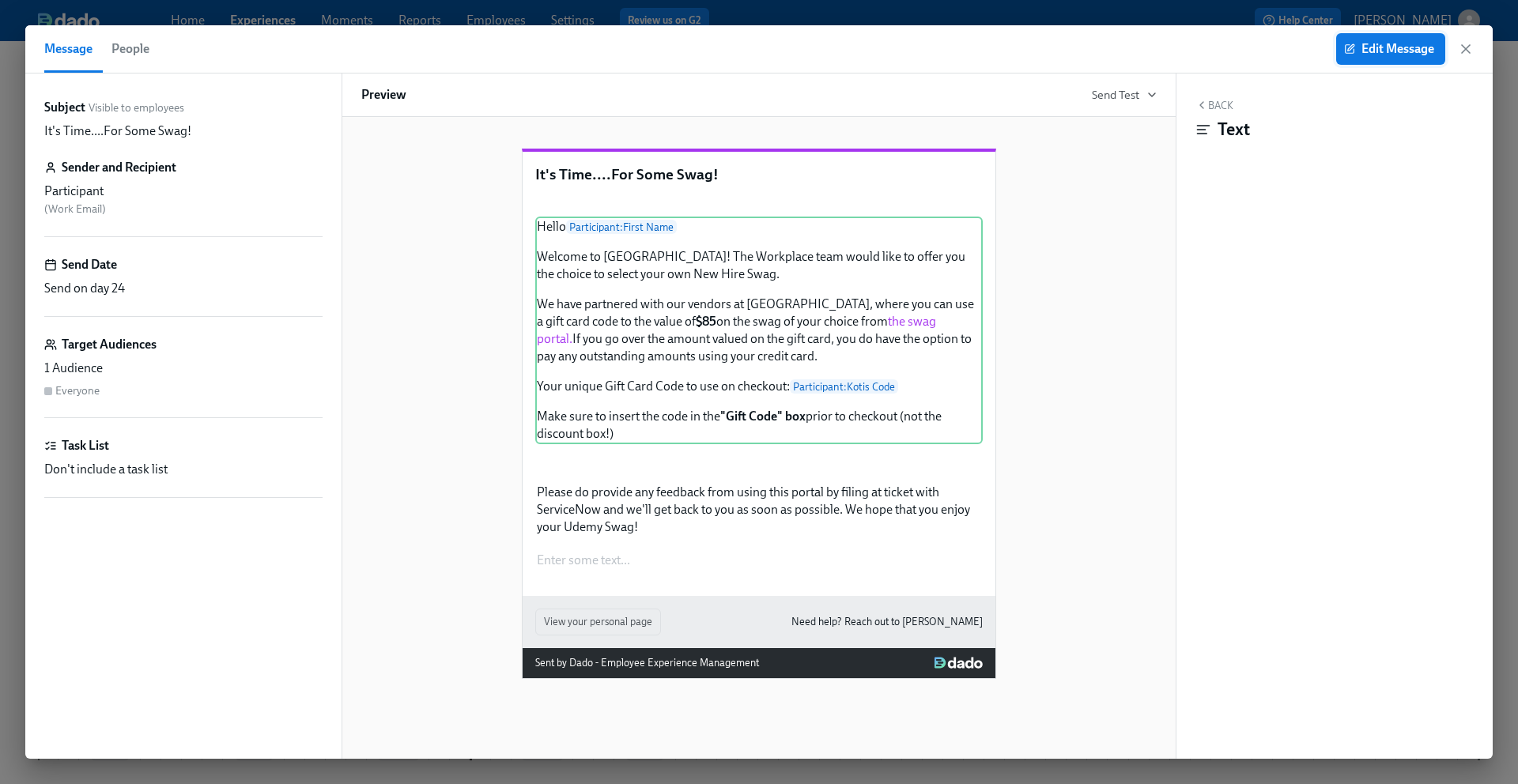 click on "Edit Message" at bounding box center (1391, 49) 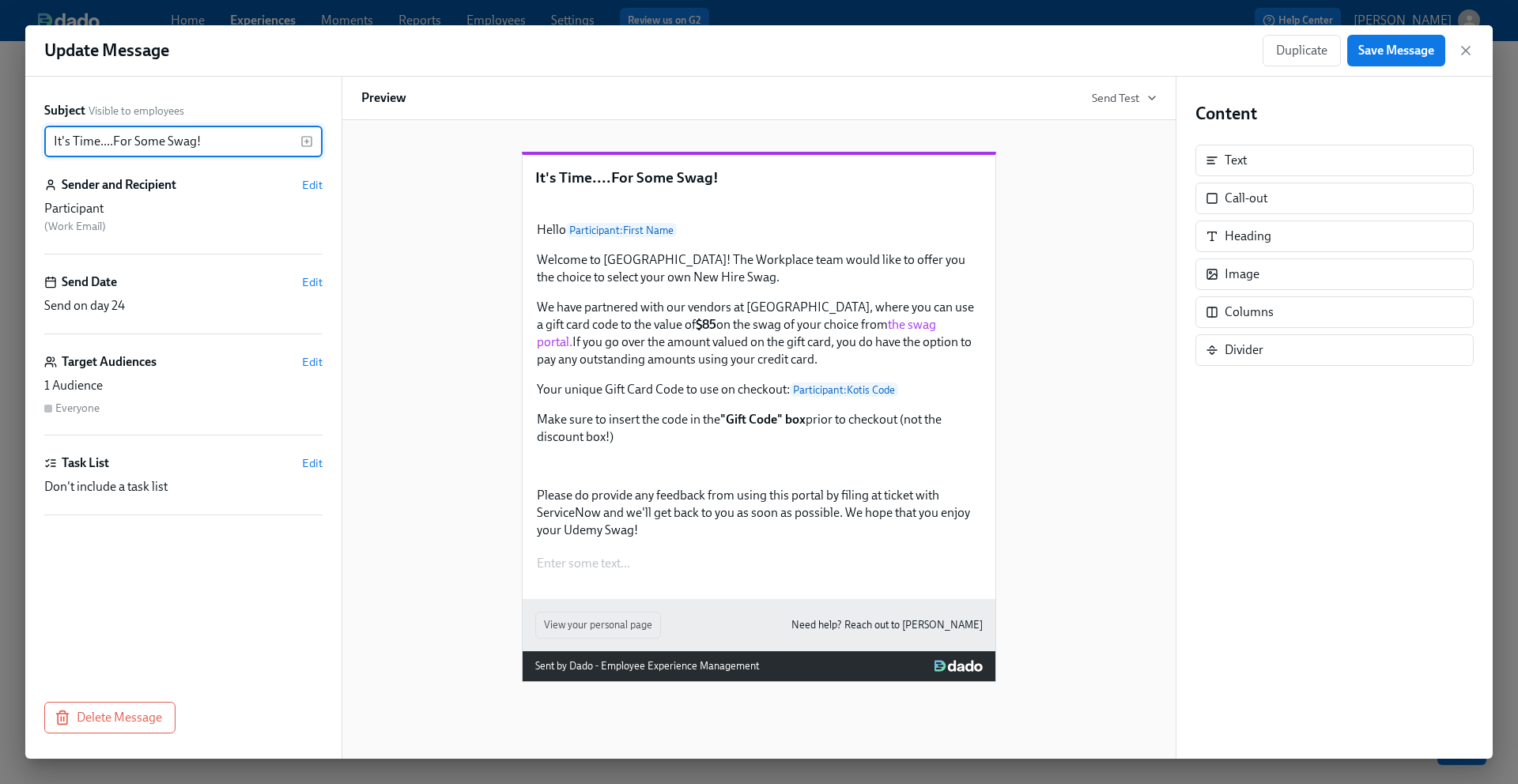 scroll, scrollTop: 0, scrollLeft: 0, axis: both 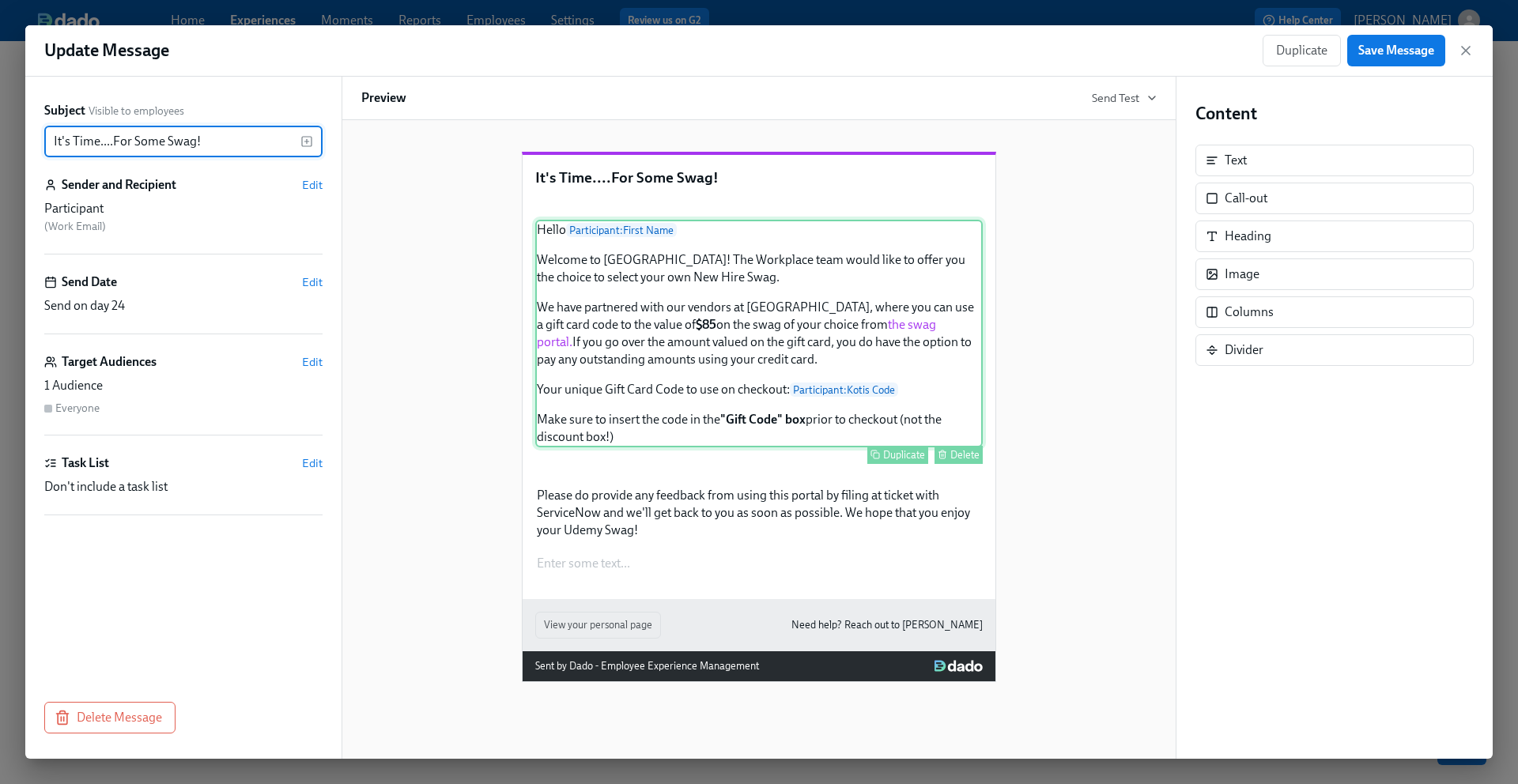 click on "Hello  Participant :  First Name
Welcome to Udemy! The Workplace team would like to offer you the choice to select your own New Hire Swag.
We have partnered with our vendors at Kotis, where you can use a gift card code to the value of  $85  on the swag of your choice from  the swag portal.  If you go over the amount valued on the gift card, you do have the option to pay any outstanding amounts using your credit card.
Your unique Gift Card Code to use on checkout:   Participant :  Kotis Code
Make sure to insert the code in the  "Gift Code" box  prior to checkout (not the discount box!)   Duplicate   Delete" at bounding box center (759, 334) 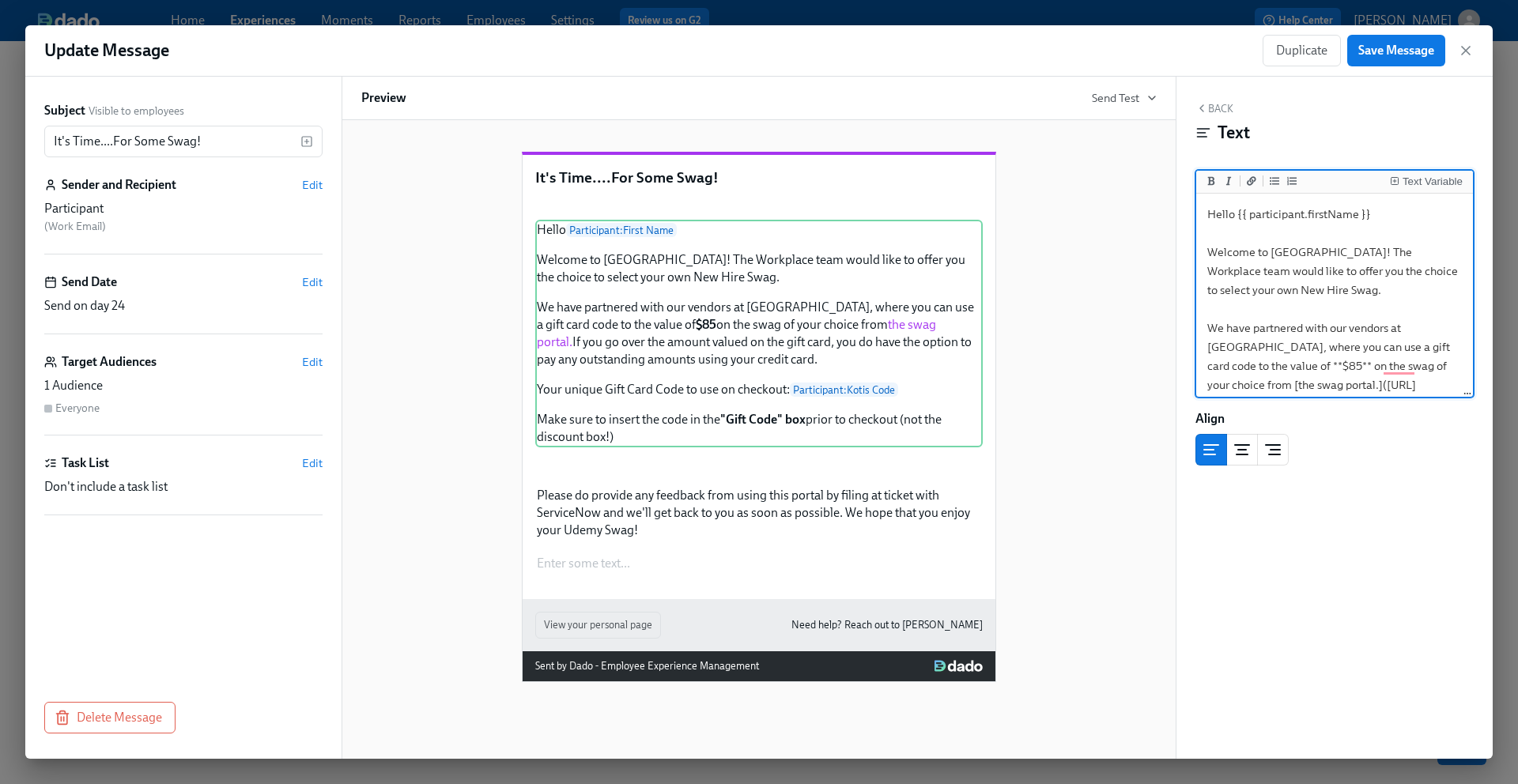 scroll, scrollTop: 115, scrollLeft: 0, axis: vertical 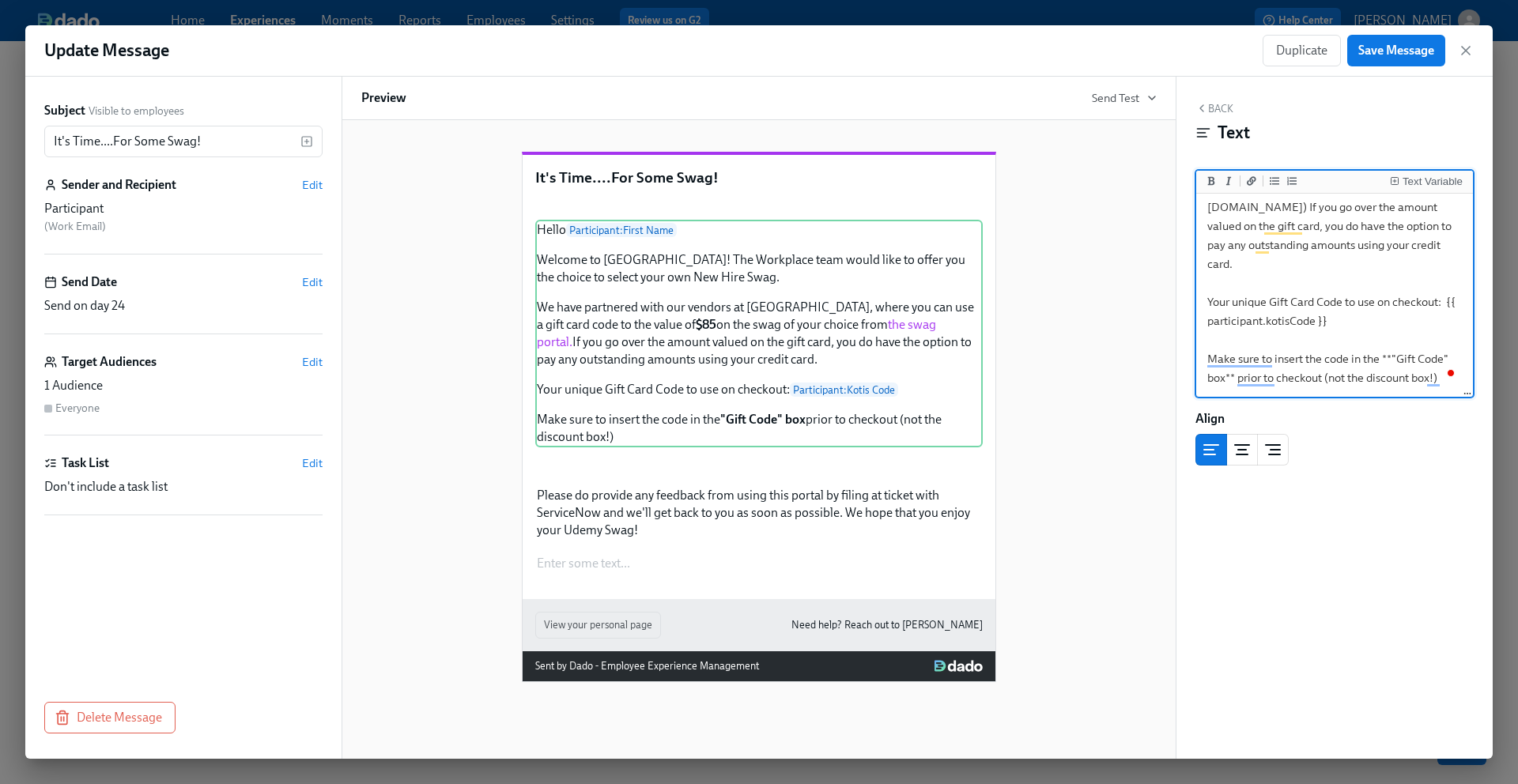 click on "Hello {{ participant.firstName }}
Welcome to Udemy! The Workplace team would like to offer you the choice to select your own New Hire Swag.
We have partnered with our vendors at Kotis, where you can use a gift card code to the value of **$85** on the swag of your choice from [the swag portal.](https://stores.kotisdesign.com/newatudemy/products) If you go over the amount valued on the gift card, you do have the option to pay any outstanding amounts using your credit card.
Your unique Gift Card Code to use on checkout:  {{ participant.kotisCode }}
Make sure to insert the code in the **"Gift Code" box** prior to checkout (not the discount box!)" at bounding box center [1335, 198] 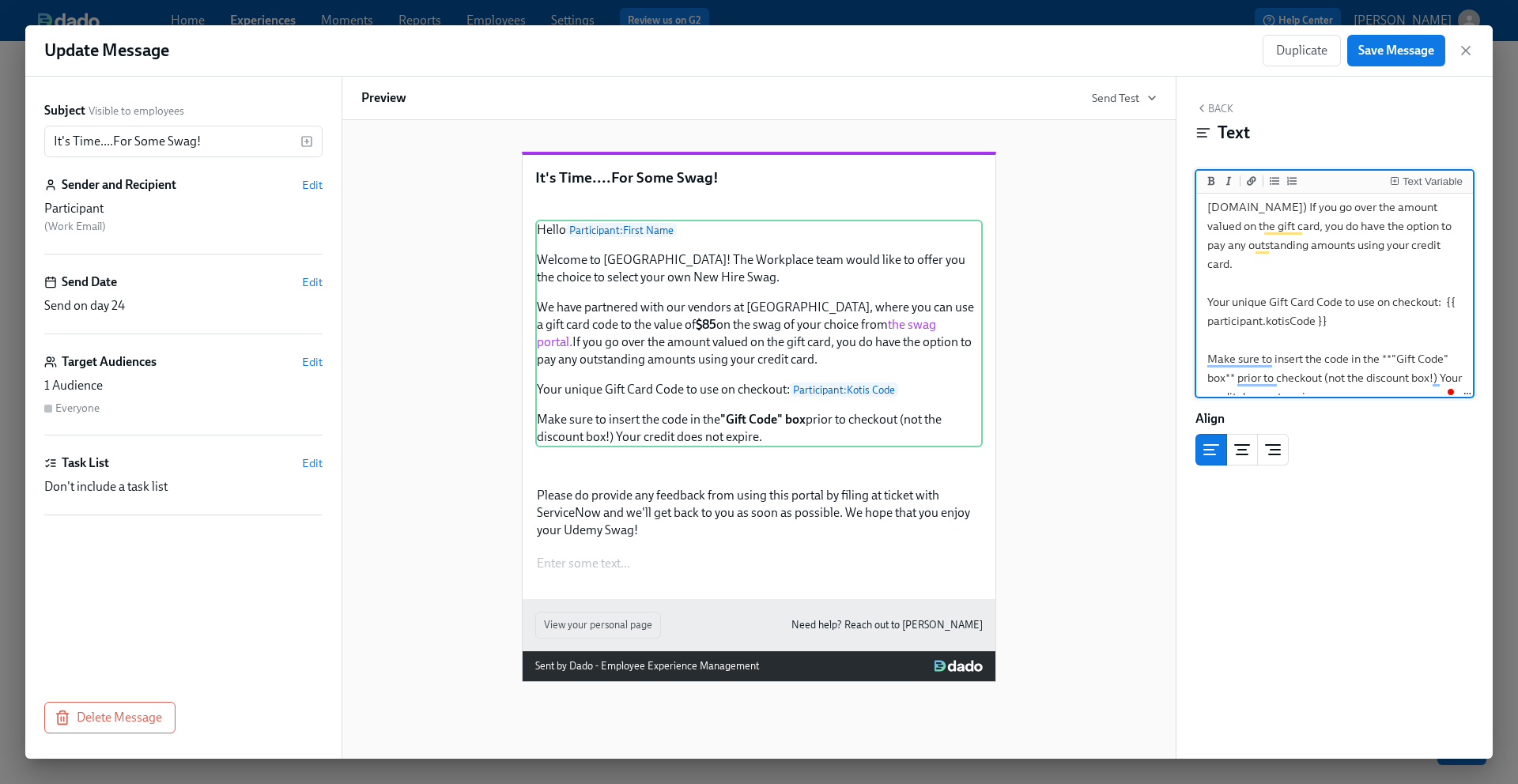 scroll, scrollTop: 206, scrollLeft: 0, axis: vertical 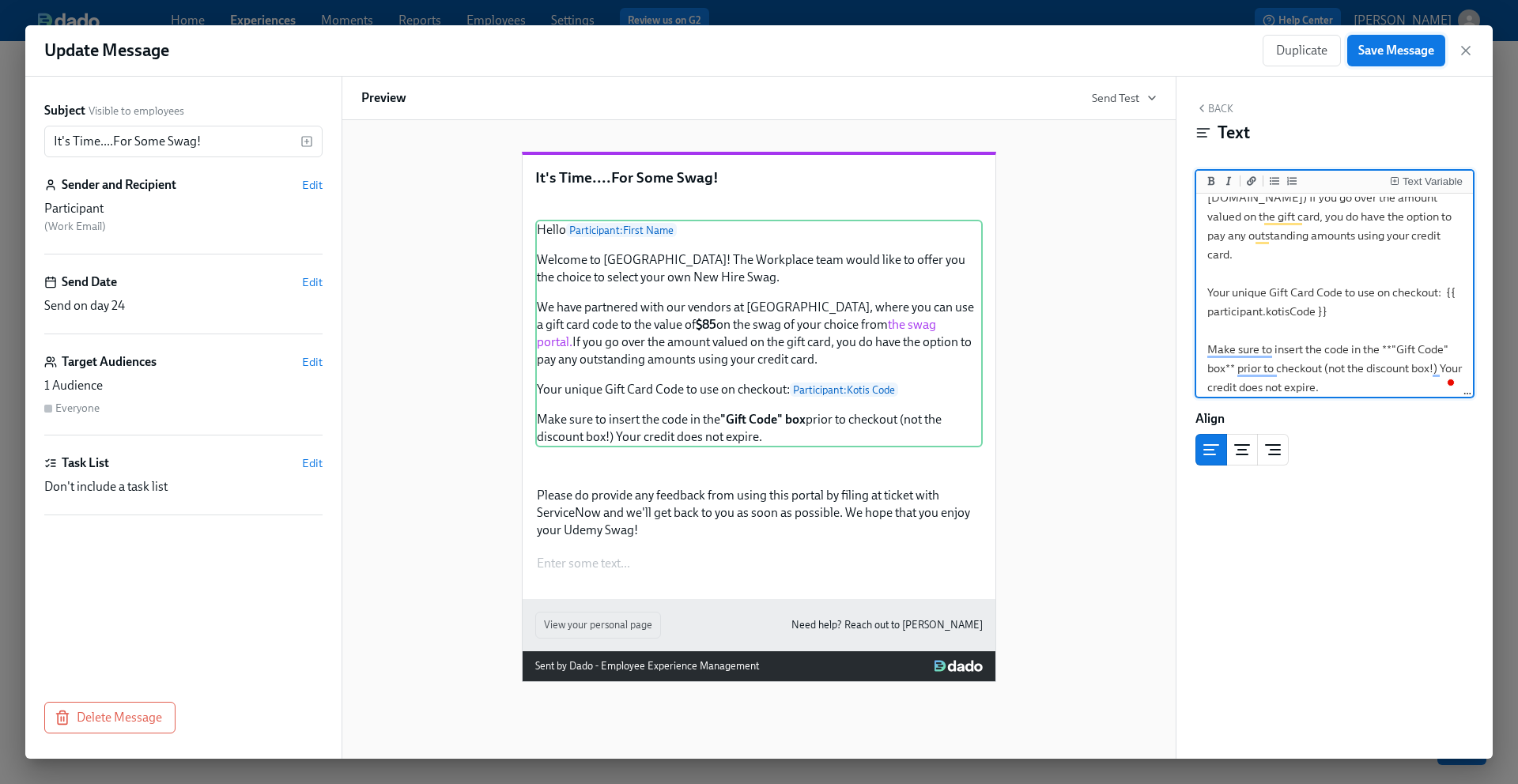type on "Hello {{ participant.firstName }}
Welcome to Udemy! The Workplace team would like to offer you the choice to select your own New Hire Swag.
We have partnered with our vendors at Kotis, where you can use a gift card code to the value of **$85** on the swag of your choice from [the swag portal.](https://stores.kotisdesign.com/newatudemy/products) If you go over the amount valued on the gift card, you do have the option to pay any outstanding amounts using your credit card.
Your unique Gift Card Code to use on checkout:  {{ participant.kotisCode }}
Make sure to insert the code in the **"Gift Code" box** prior to checkout (not the discount box!) Your credit does not expire." 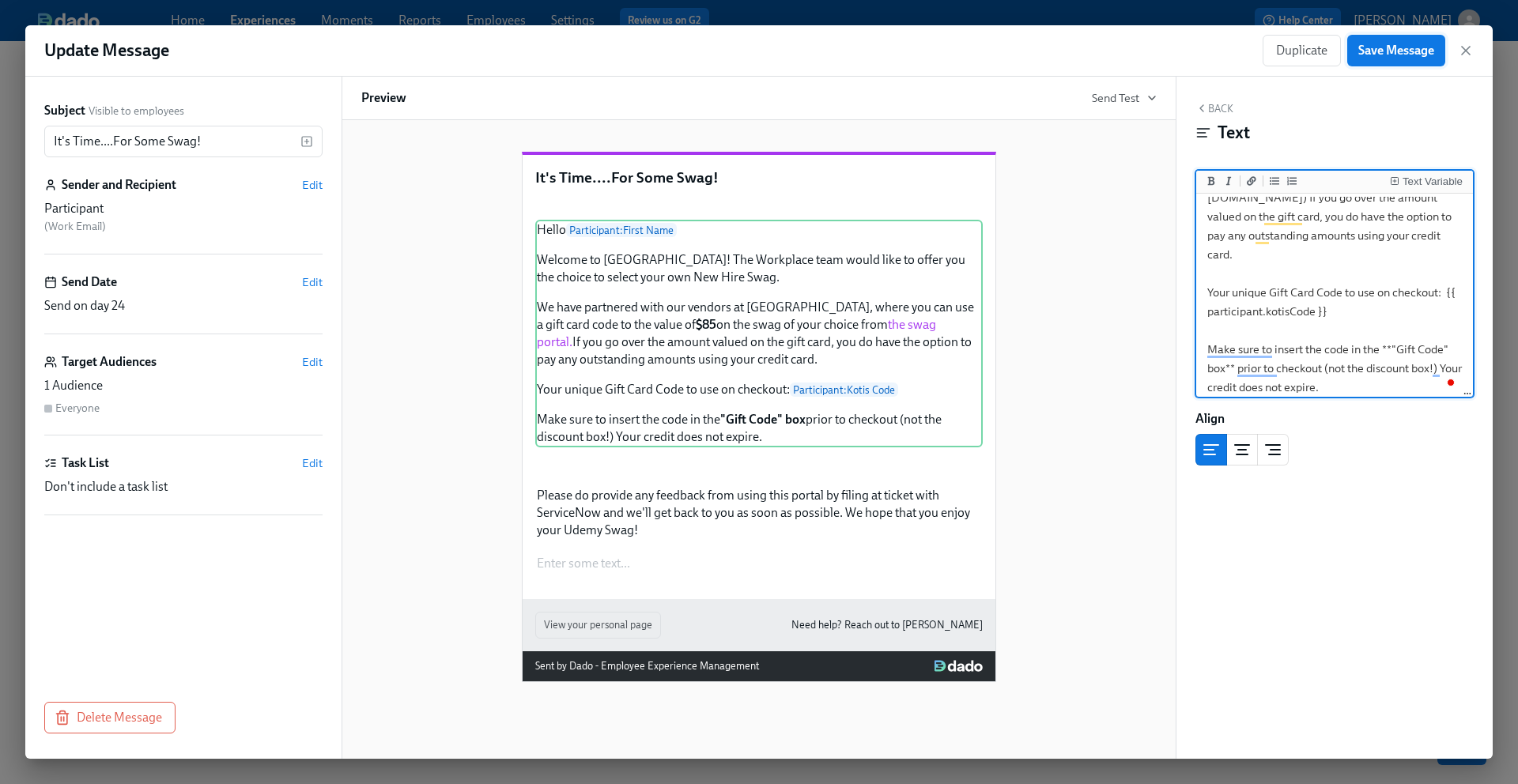 click on "Save Message" at bounding box center [1396, 51] 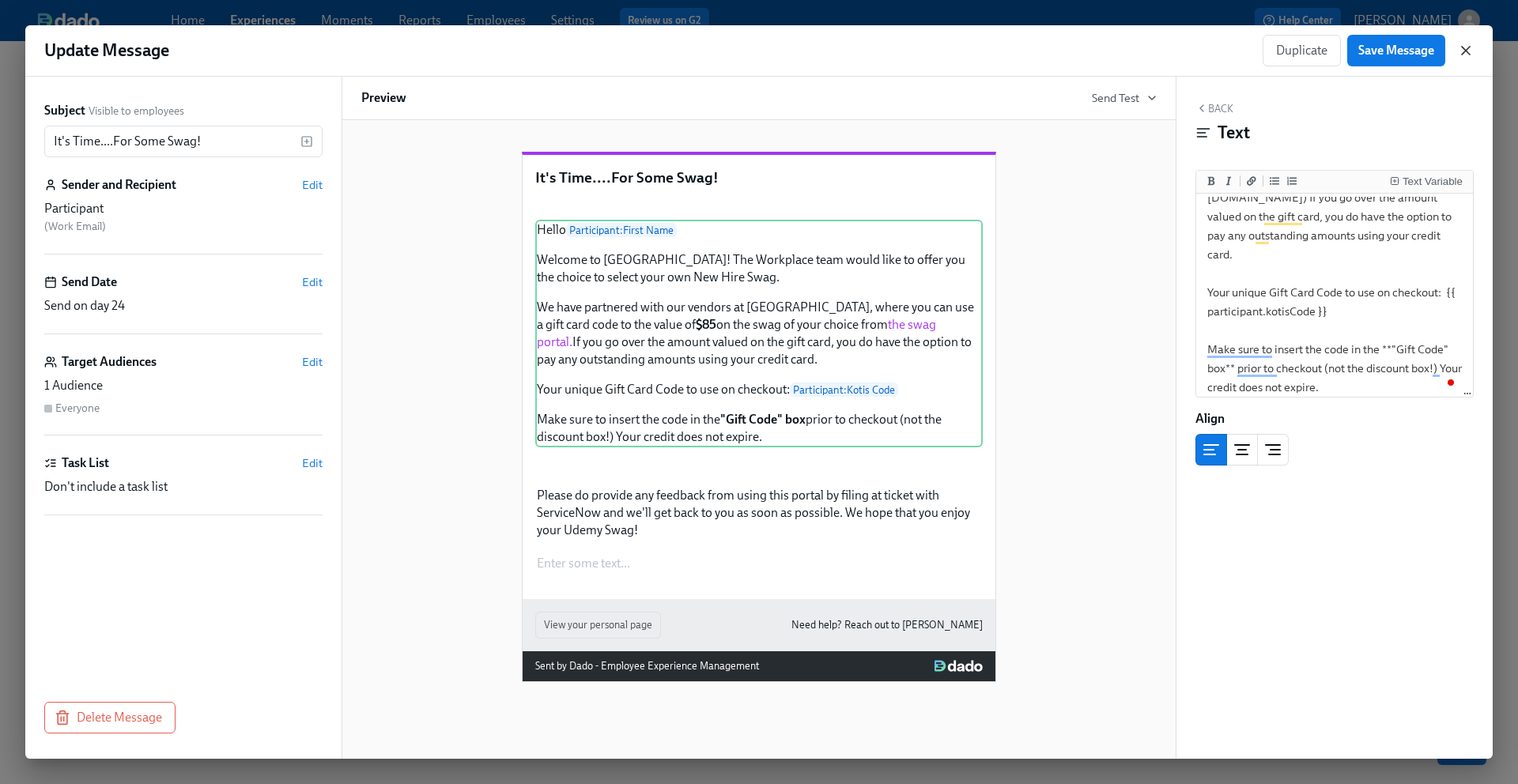 click 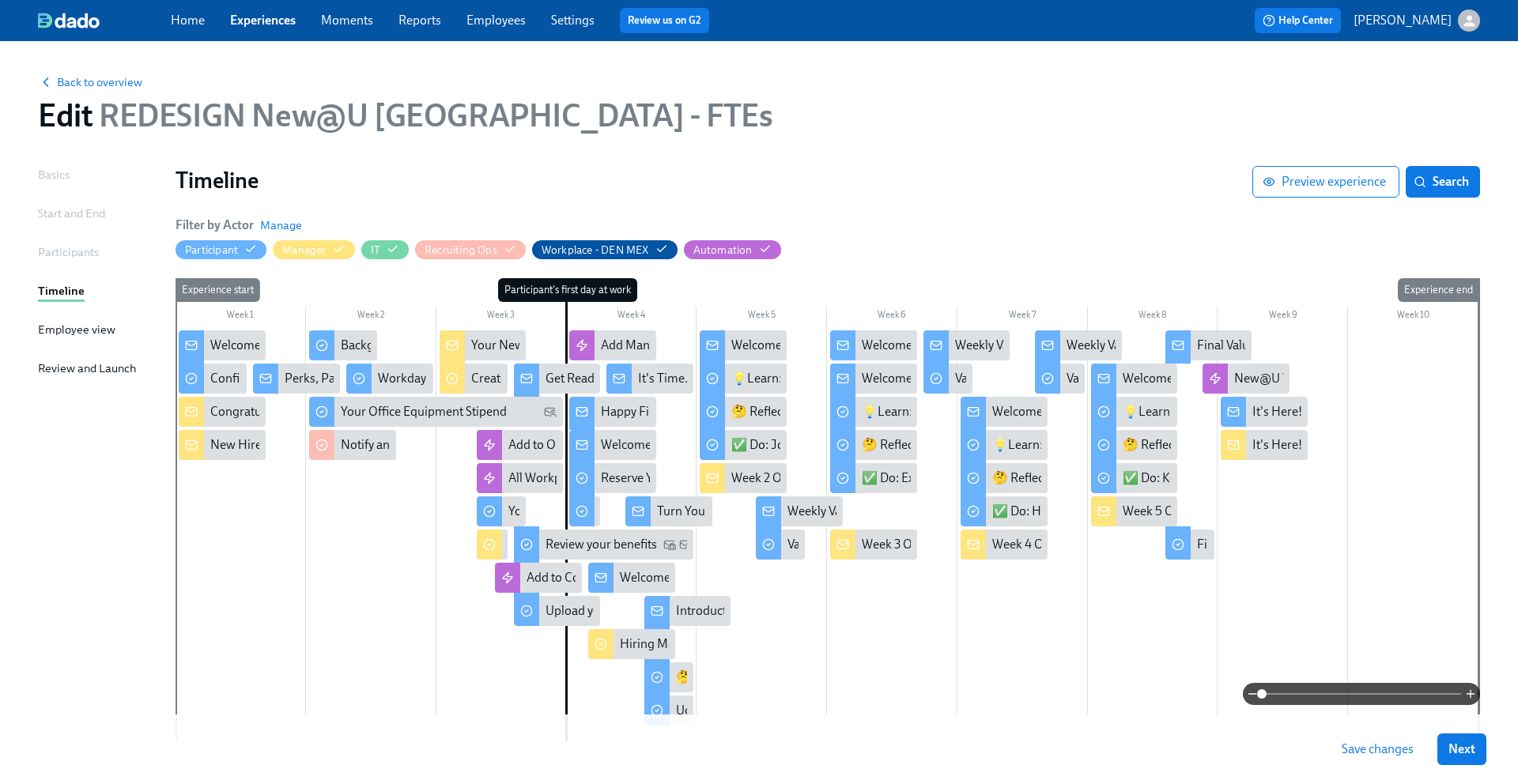 click on "Save changes" at bounding box center (1377, 749) 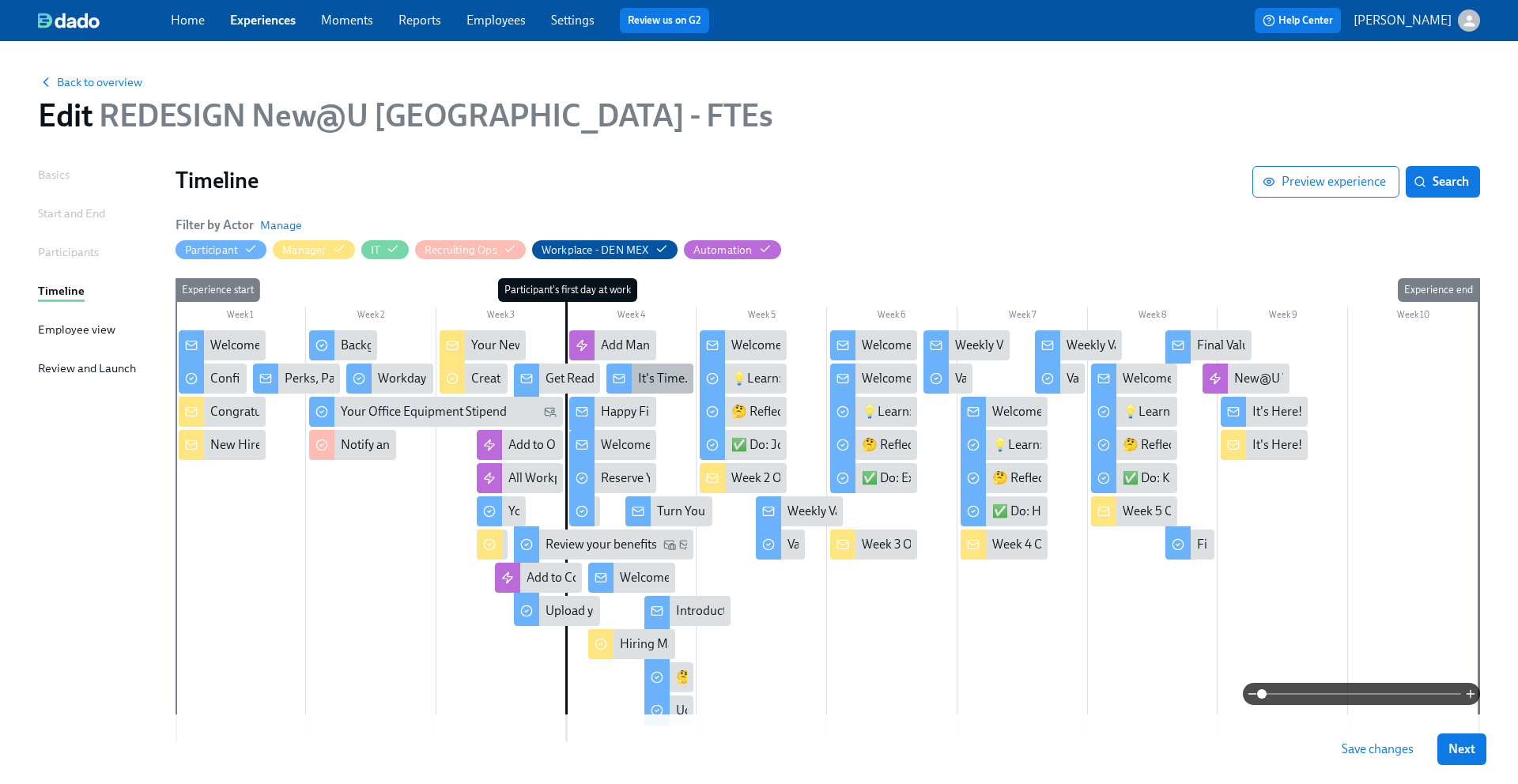 click 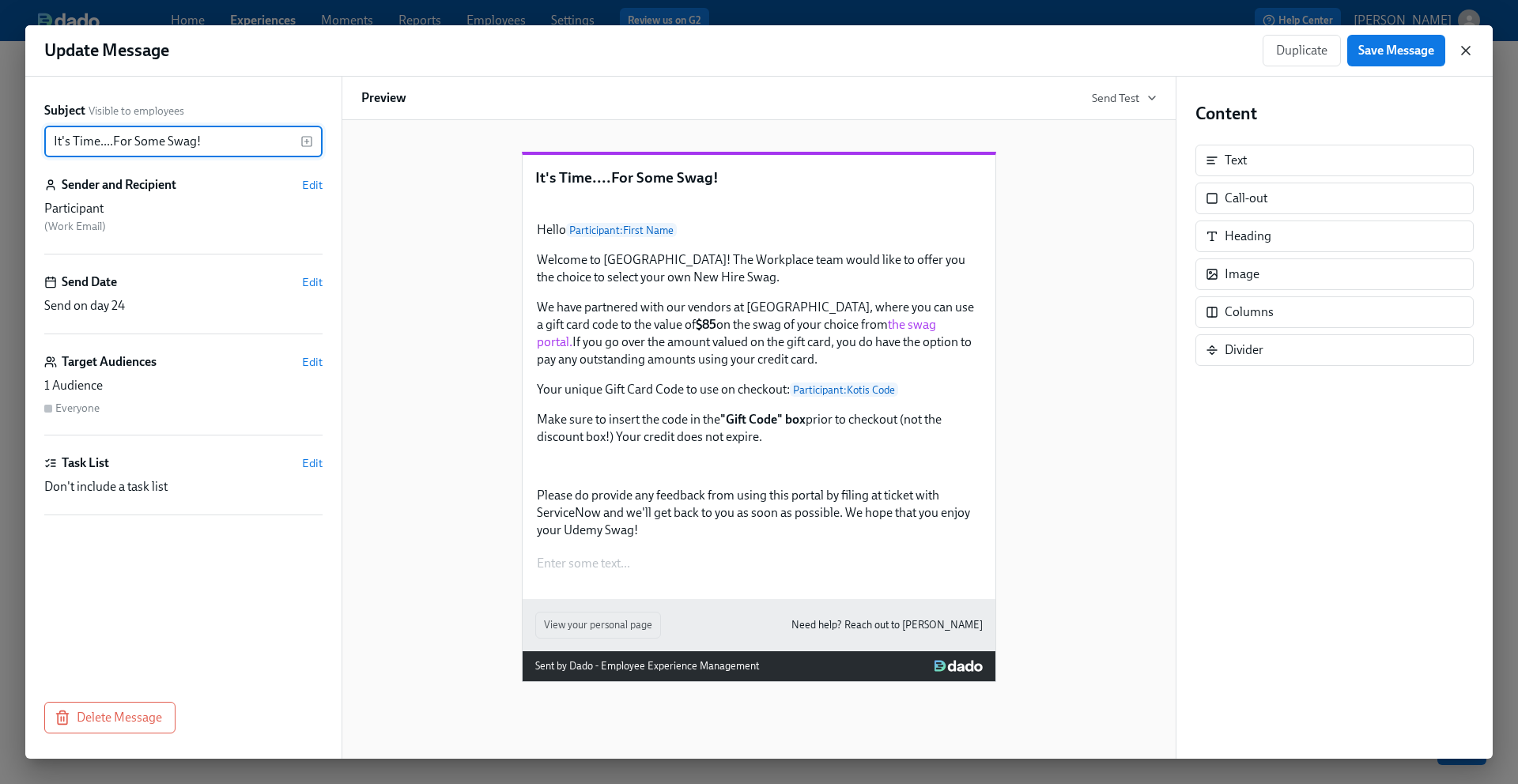 click 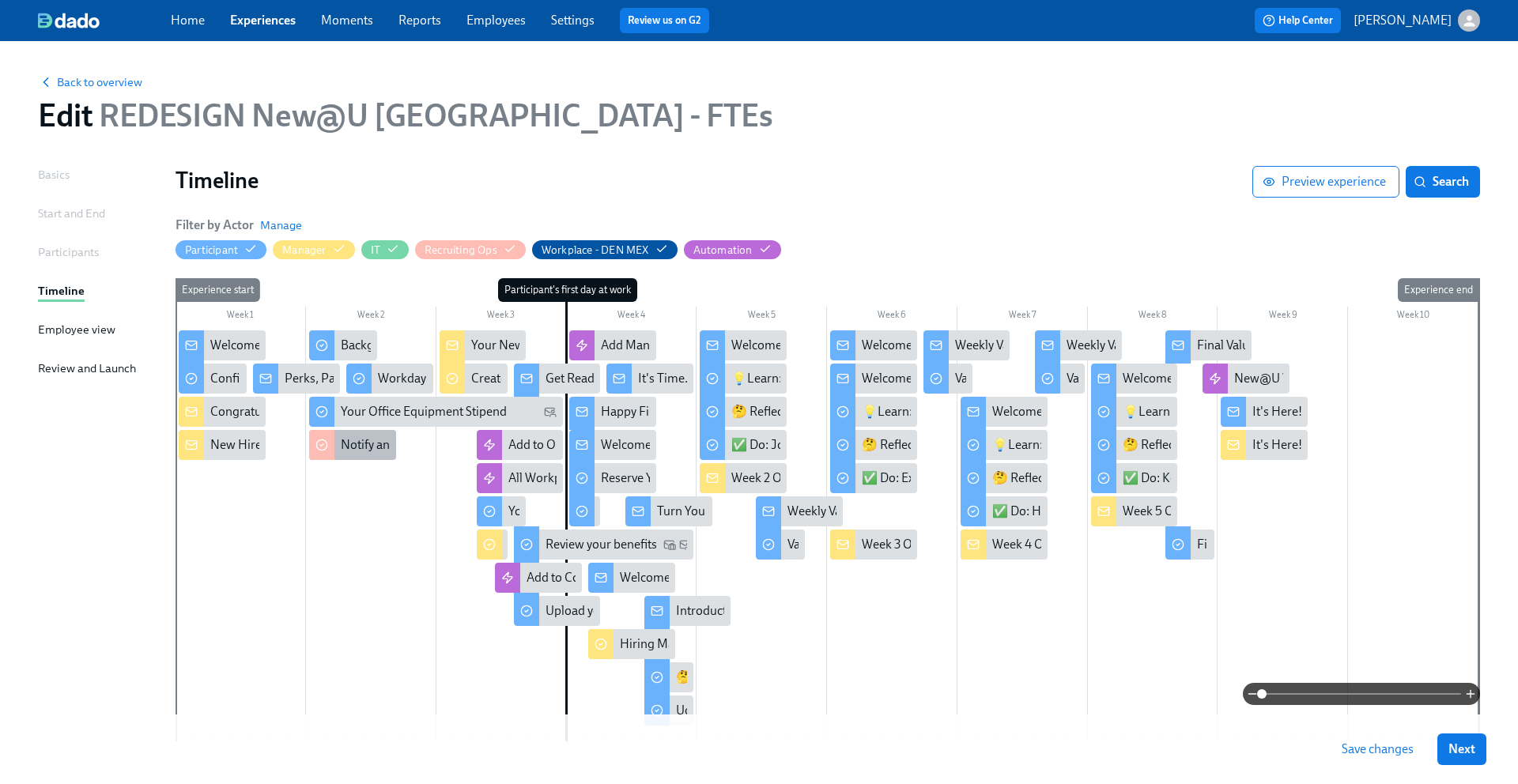 click on "Notify and perform background check" at bounding box center [353, 445] 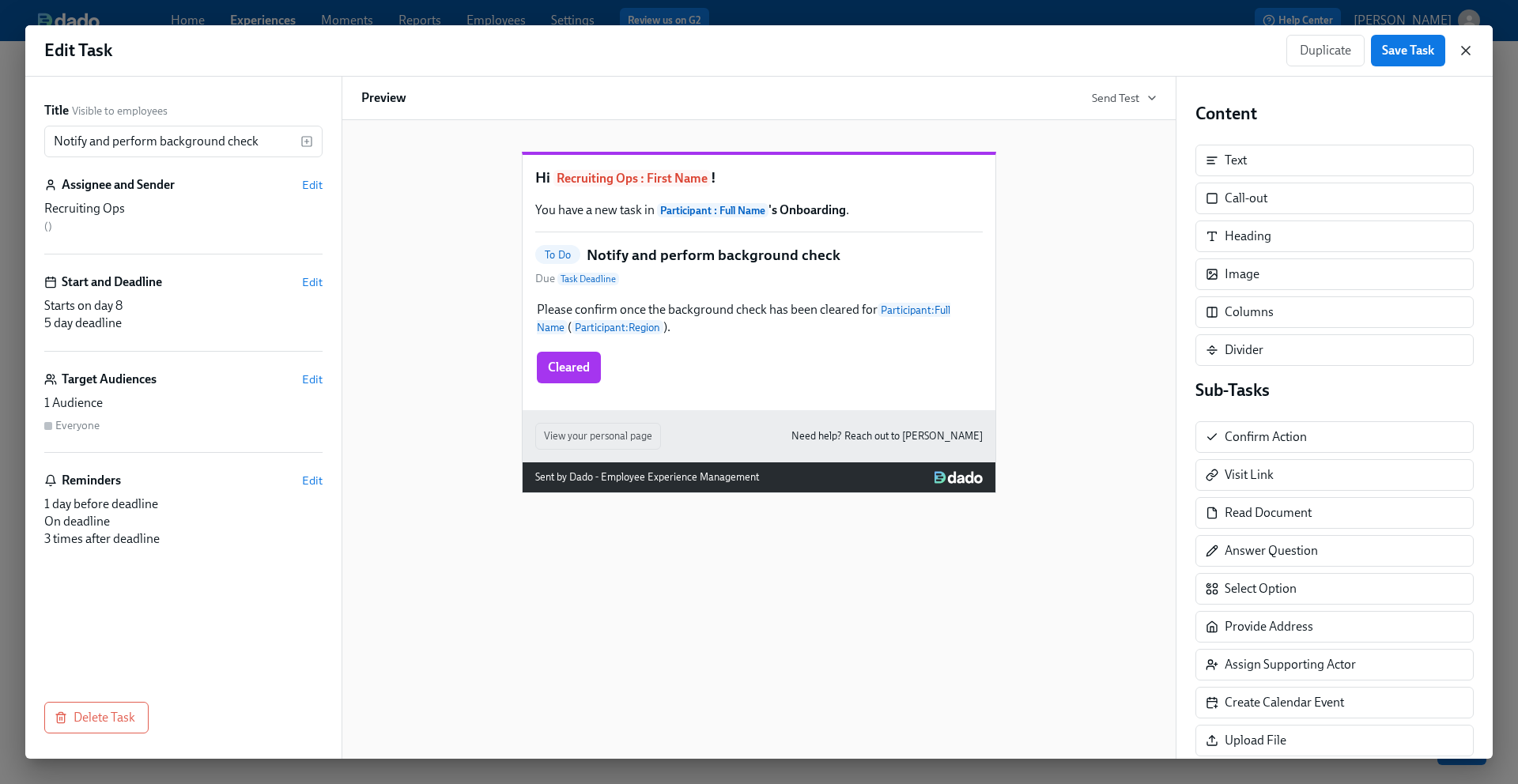 click 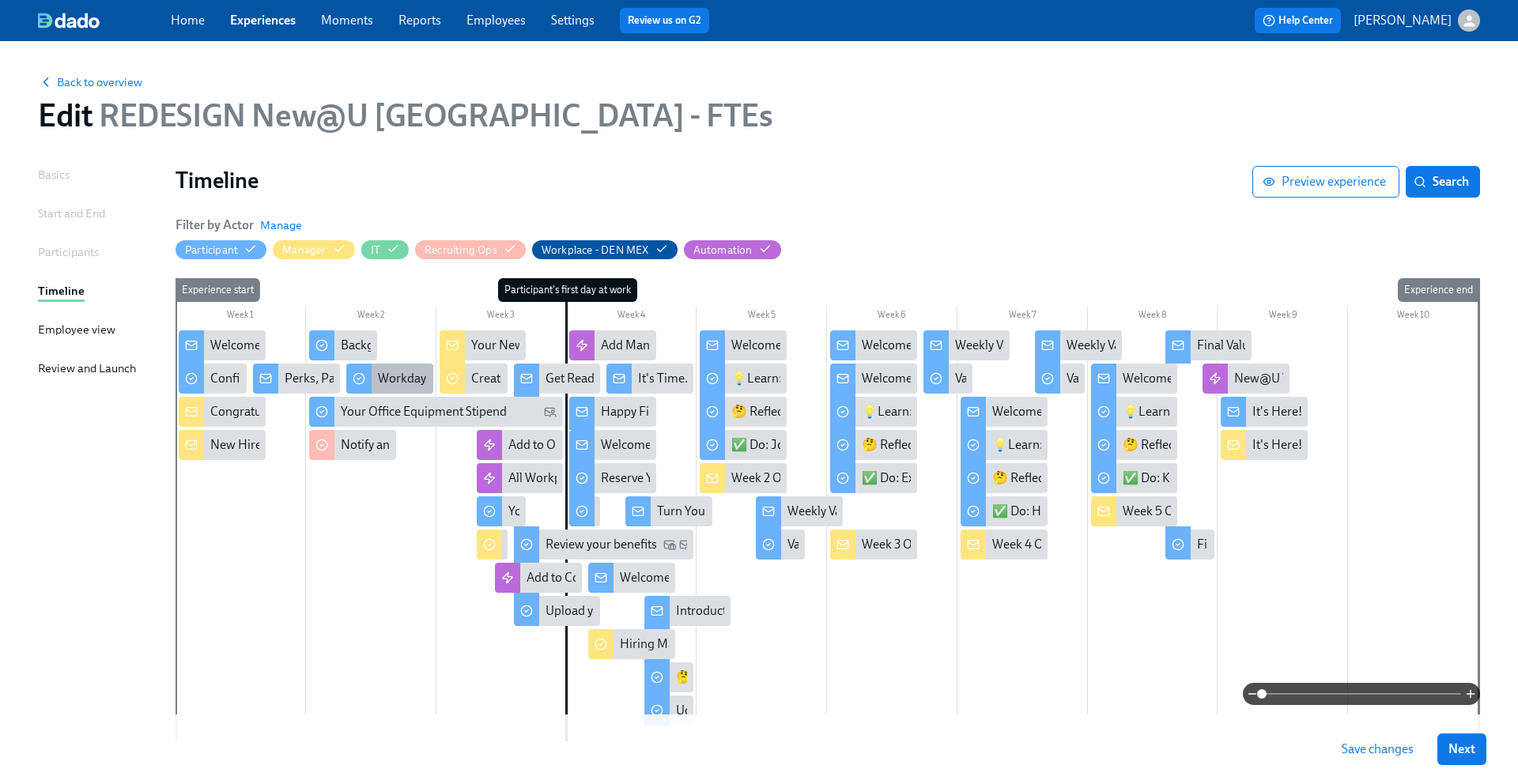 click on "Workday Tasks" at bounding box center (418, 379) 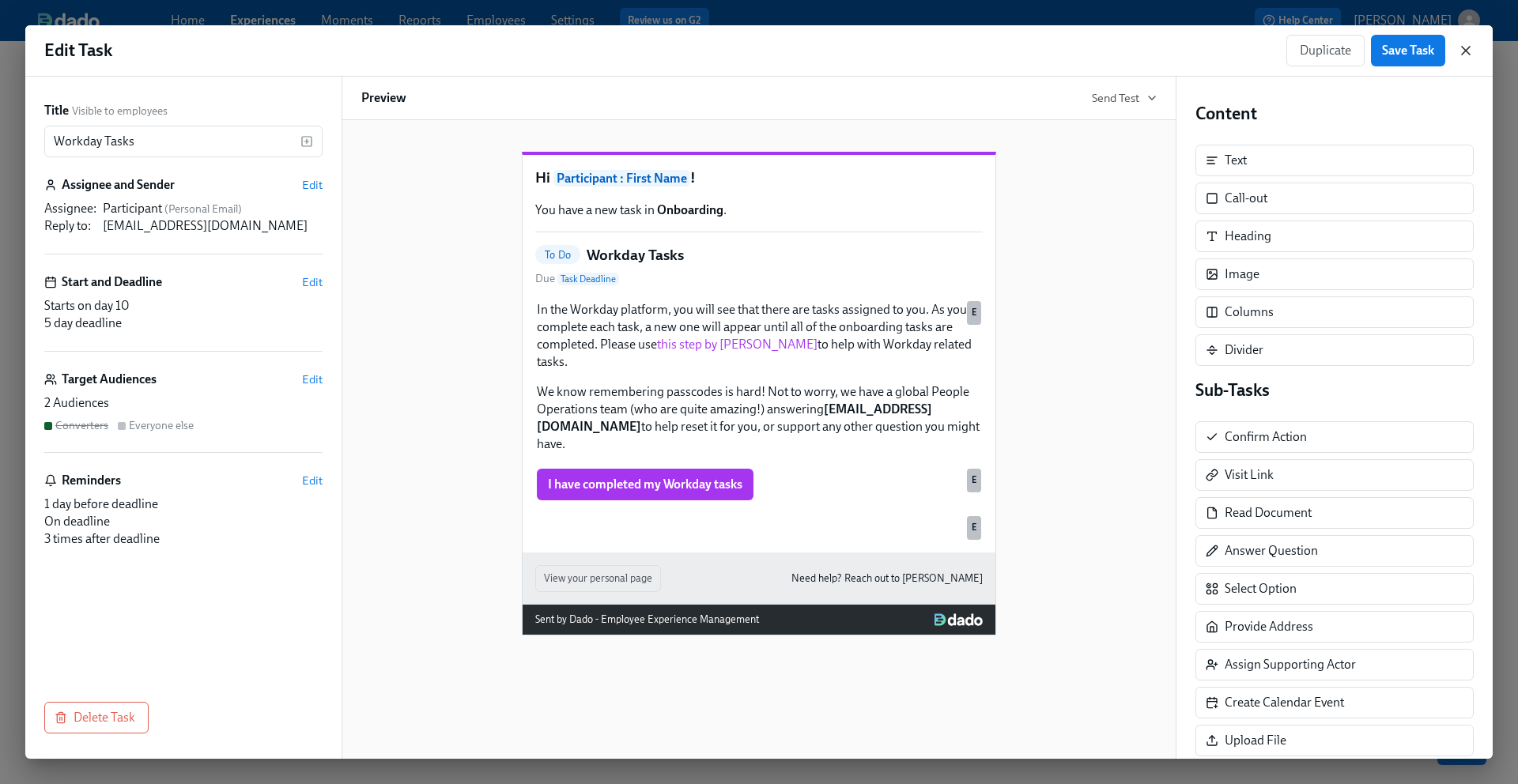 click 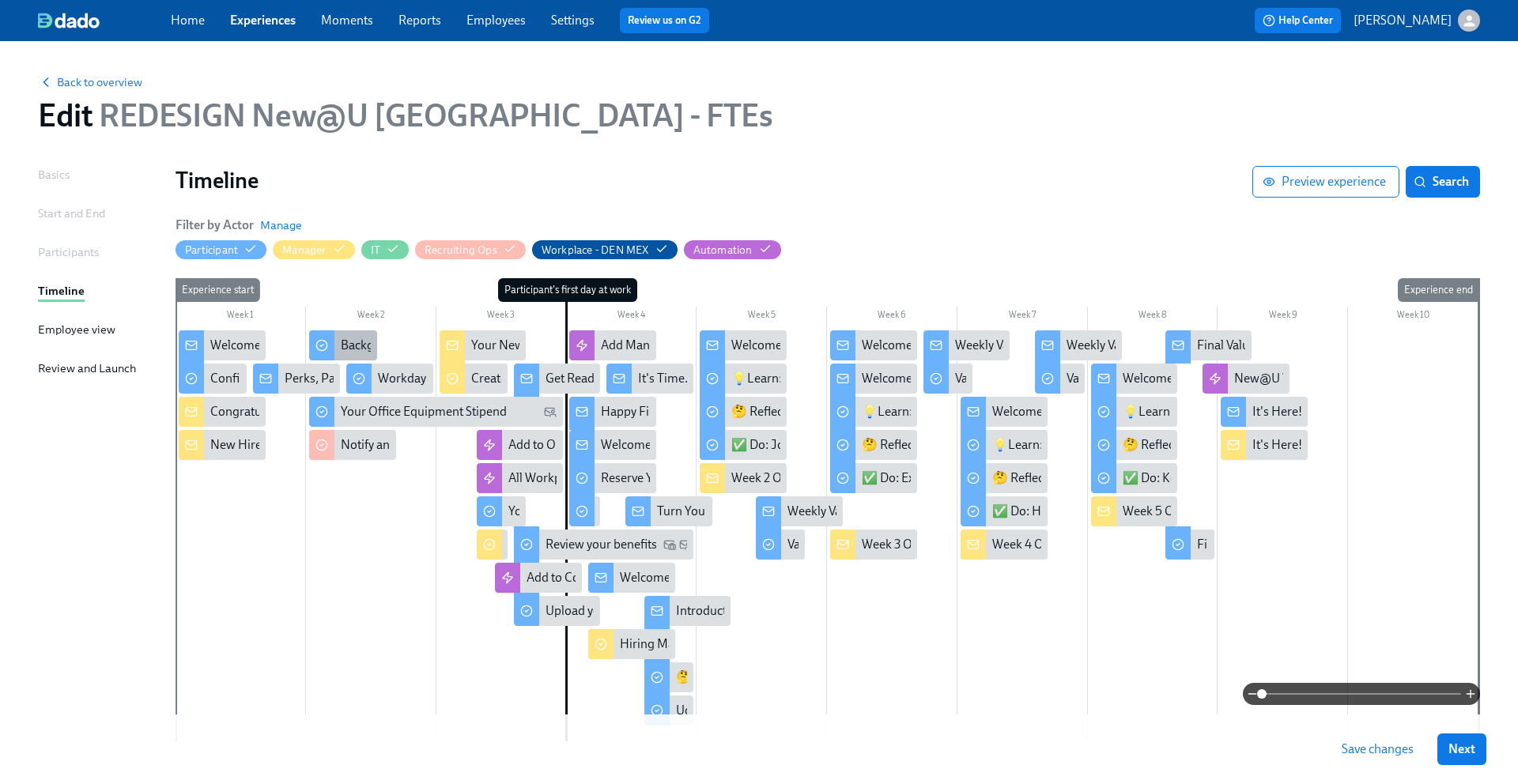 click on "Background check completion" at bounding box center (422, 345) 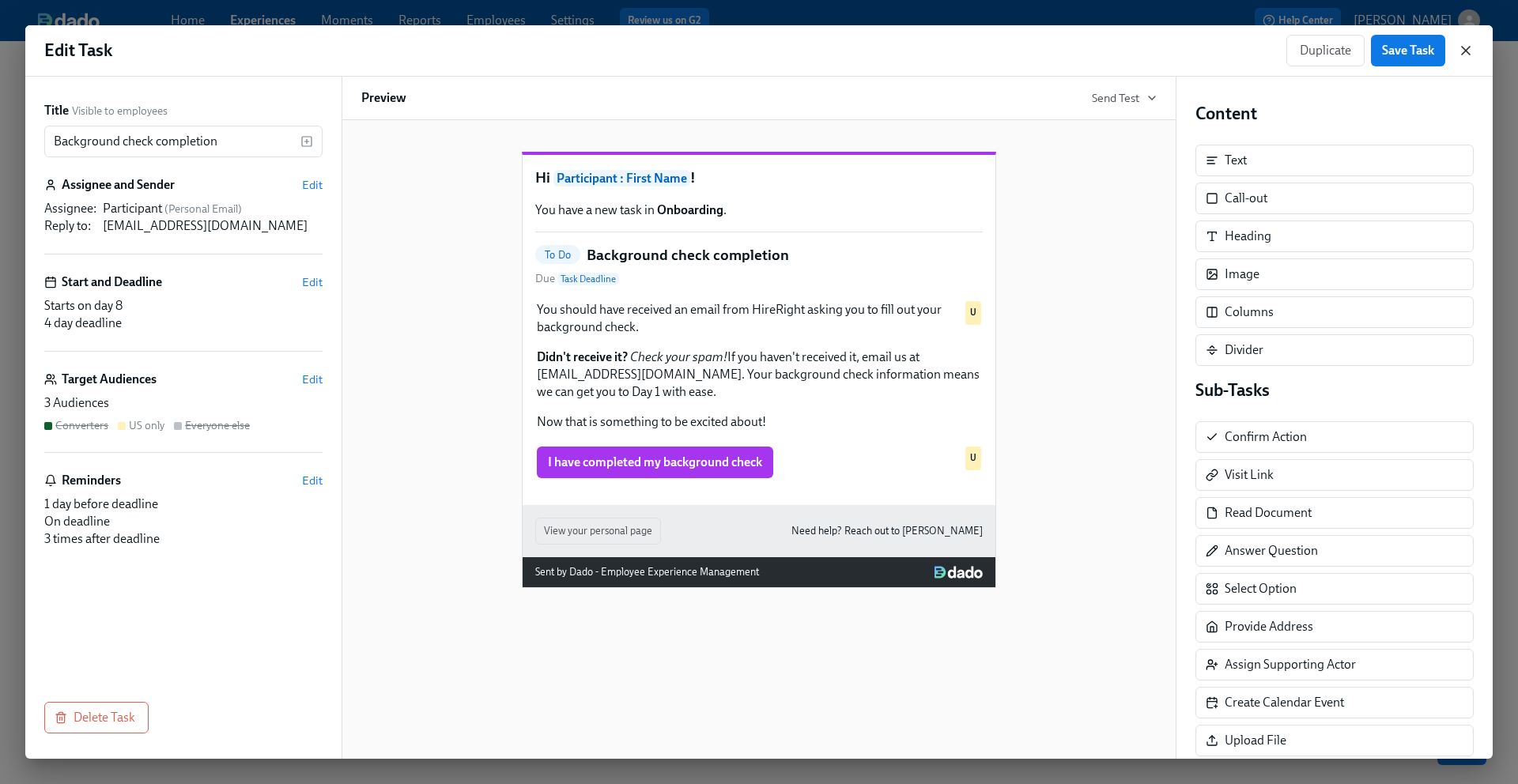click 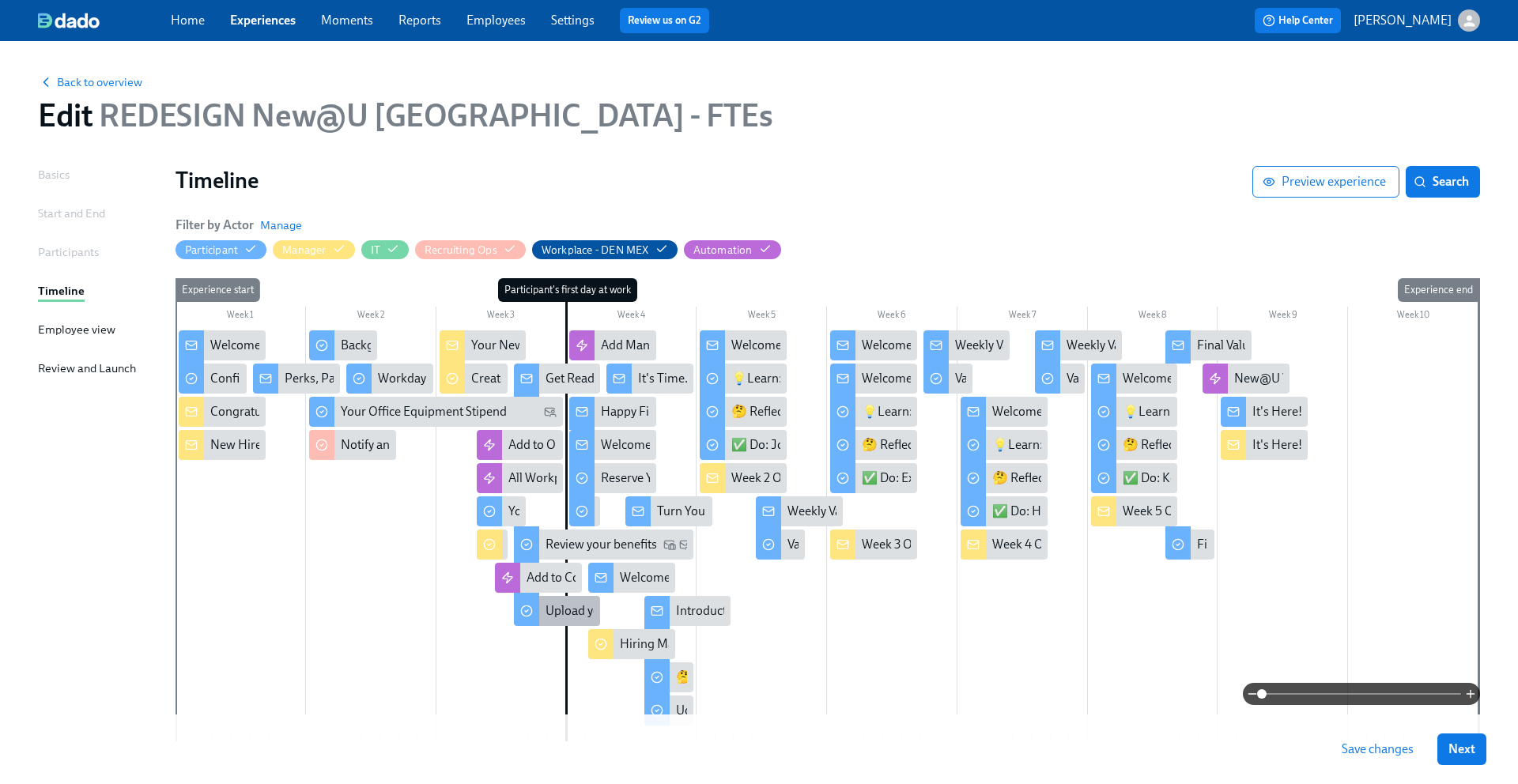 click on "Upload your photo in Workday!" at bounding box center [557, 611] 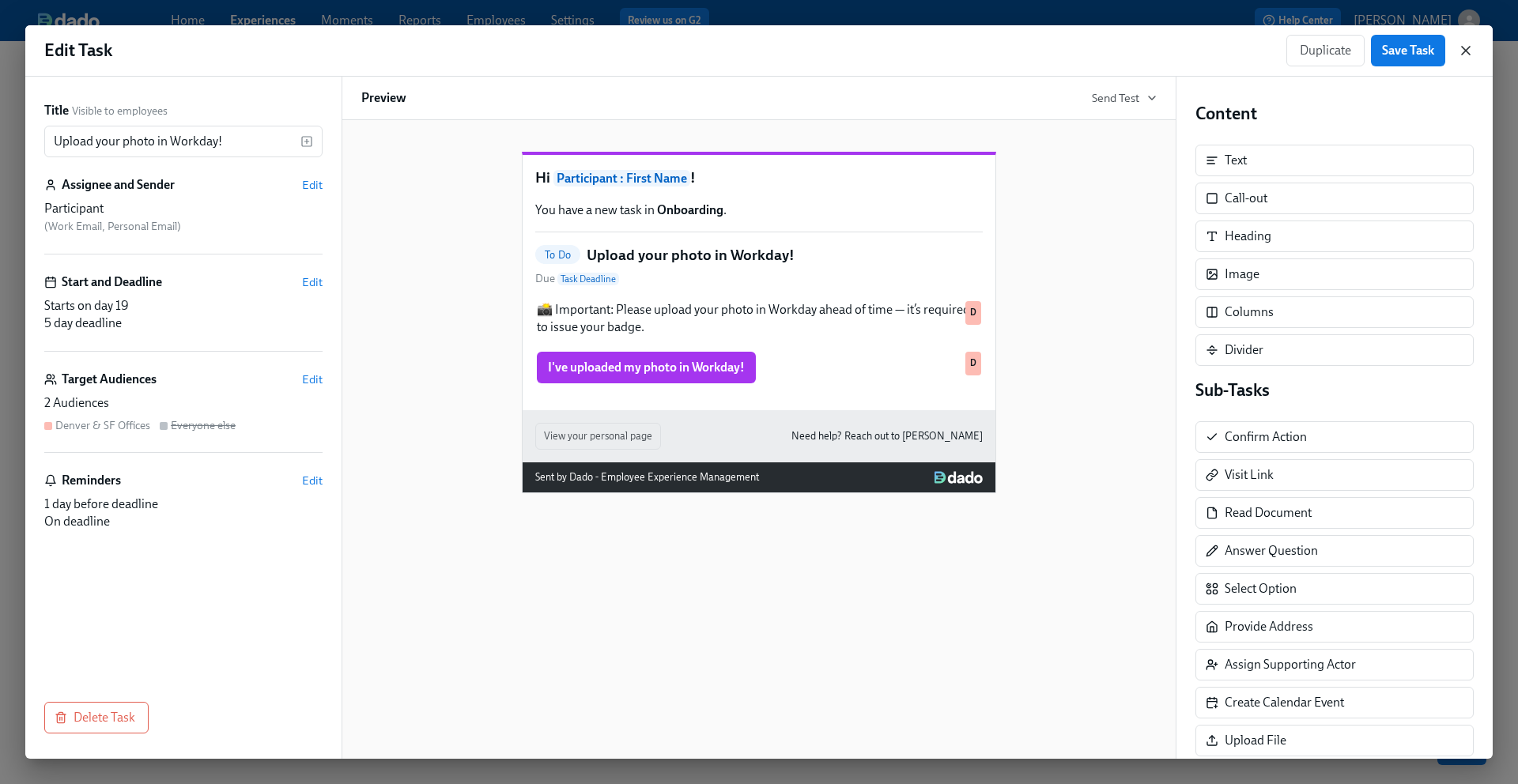 click 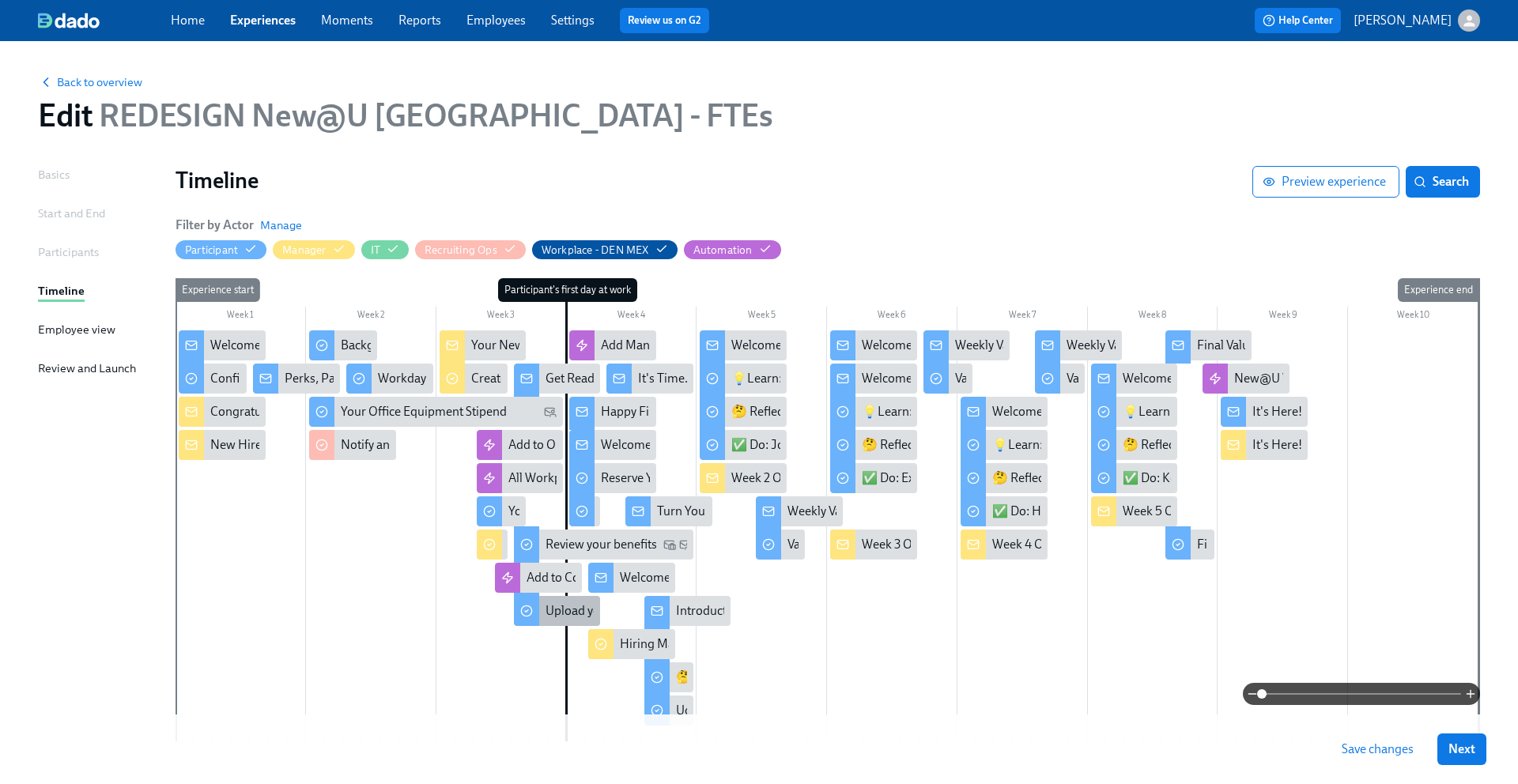 click on "Upload your photo in Workday!" at bounding box center (629, 611) 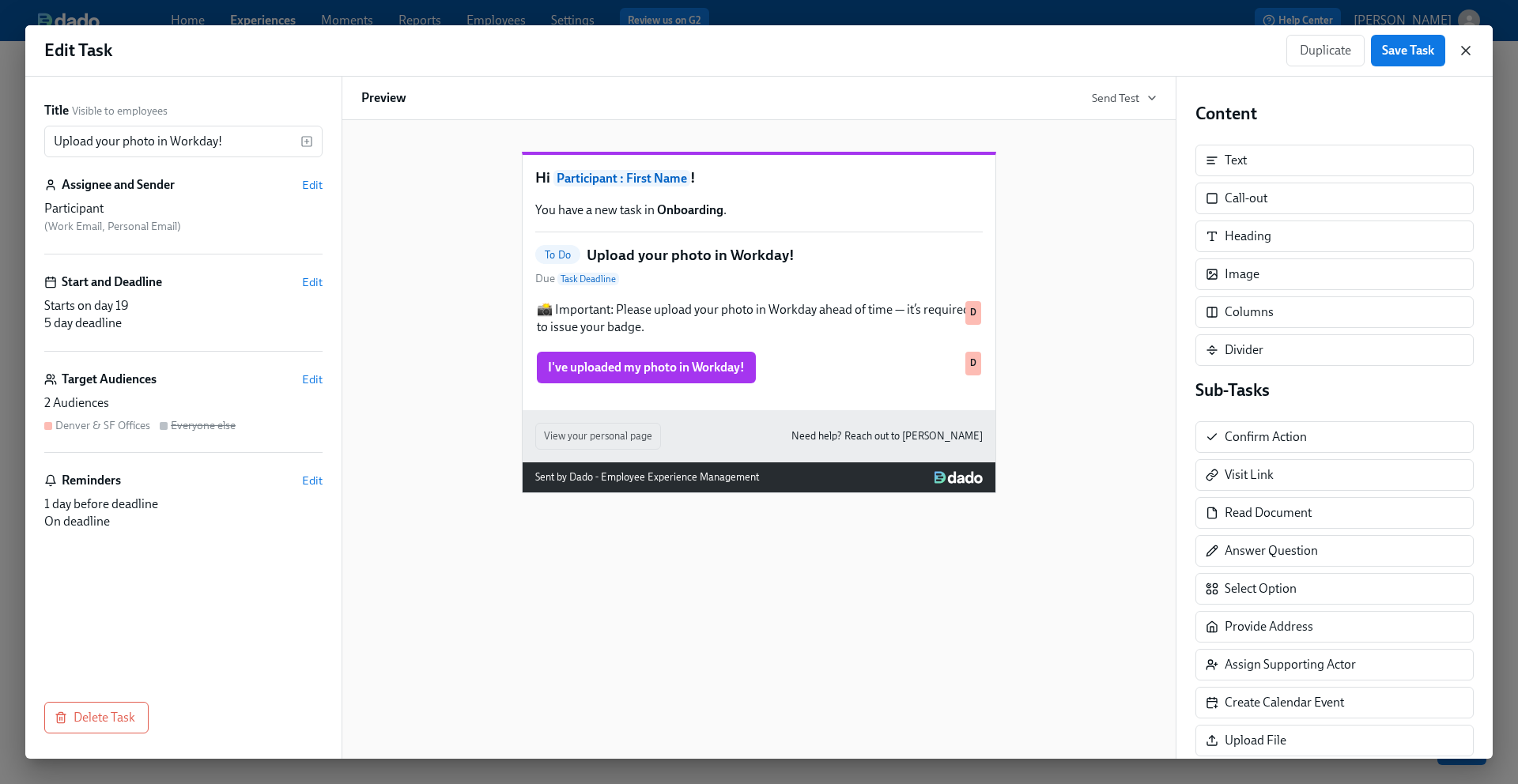 click 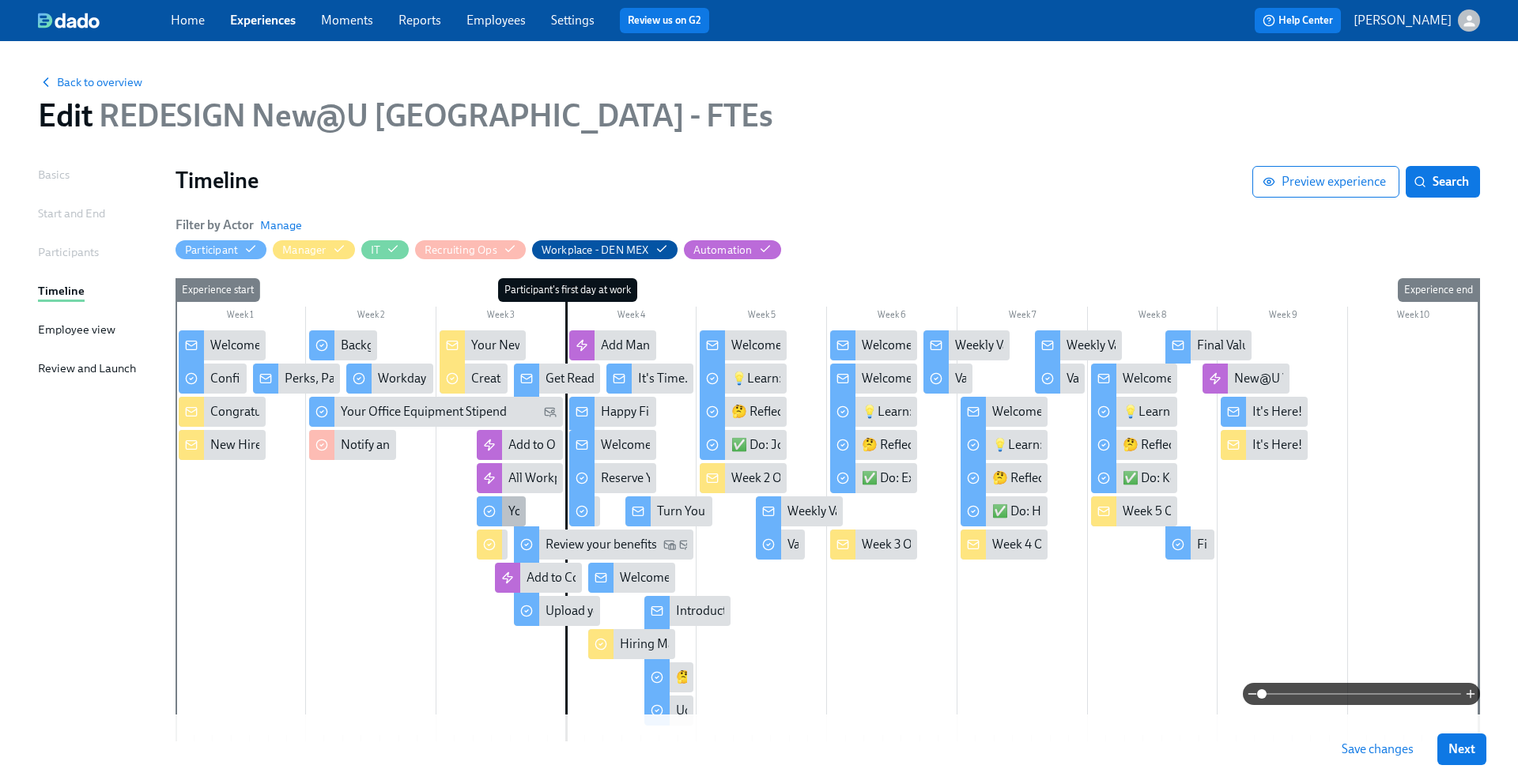 click at bounding box center [489, 511] 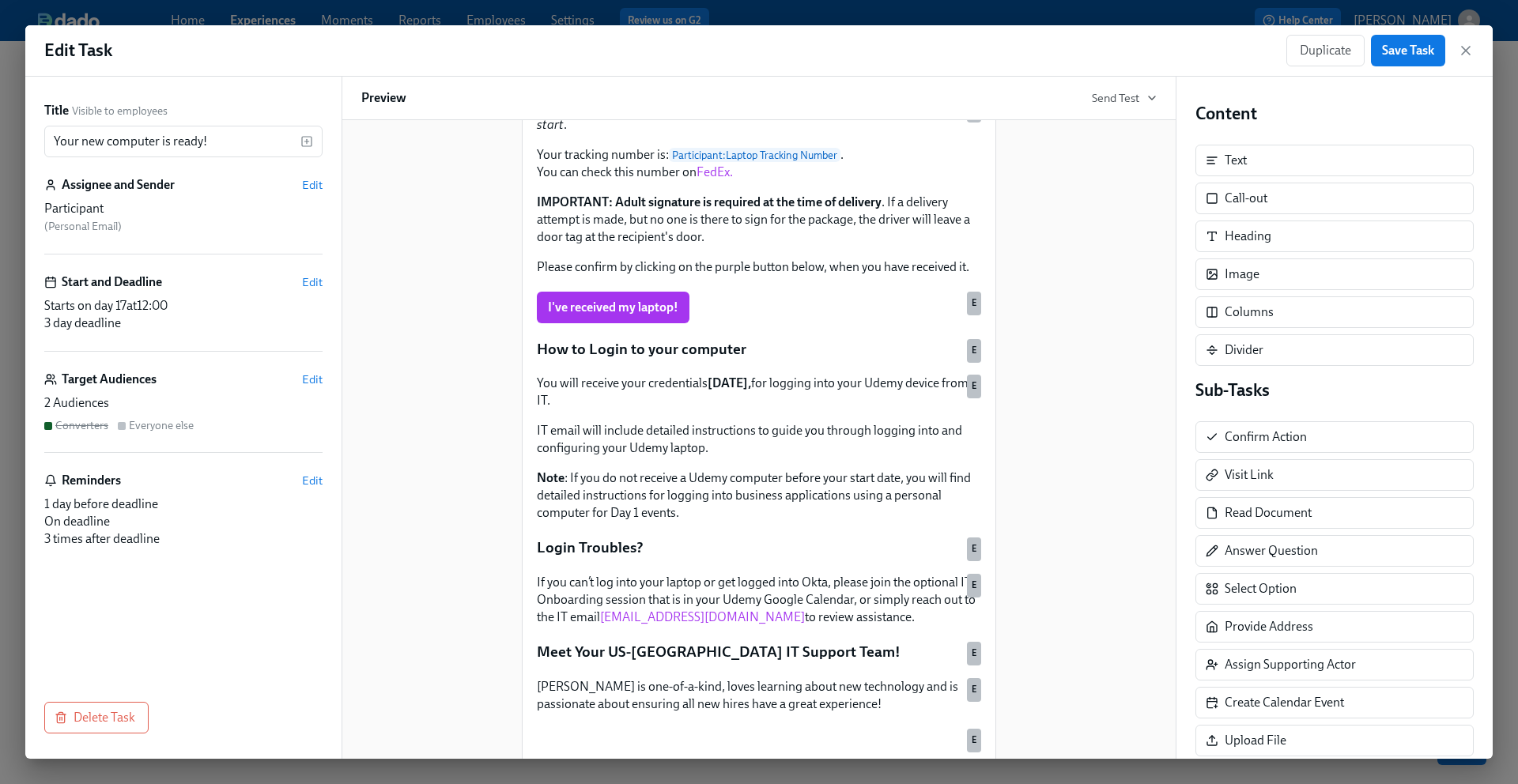 scroll, scrollTop: 467, scrollLeft: 0, axis: vertical 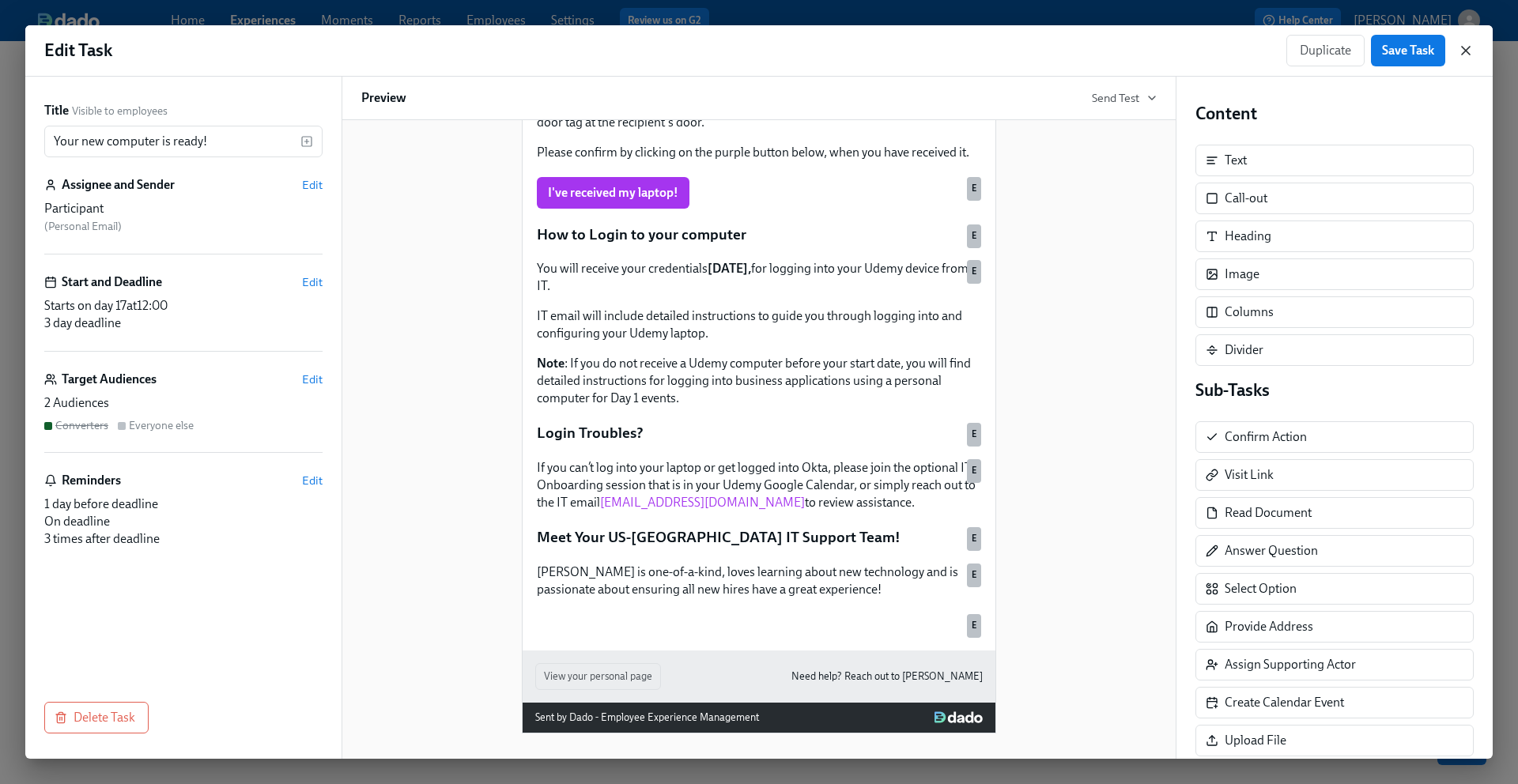 click 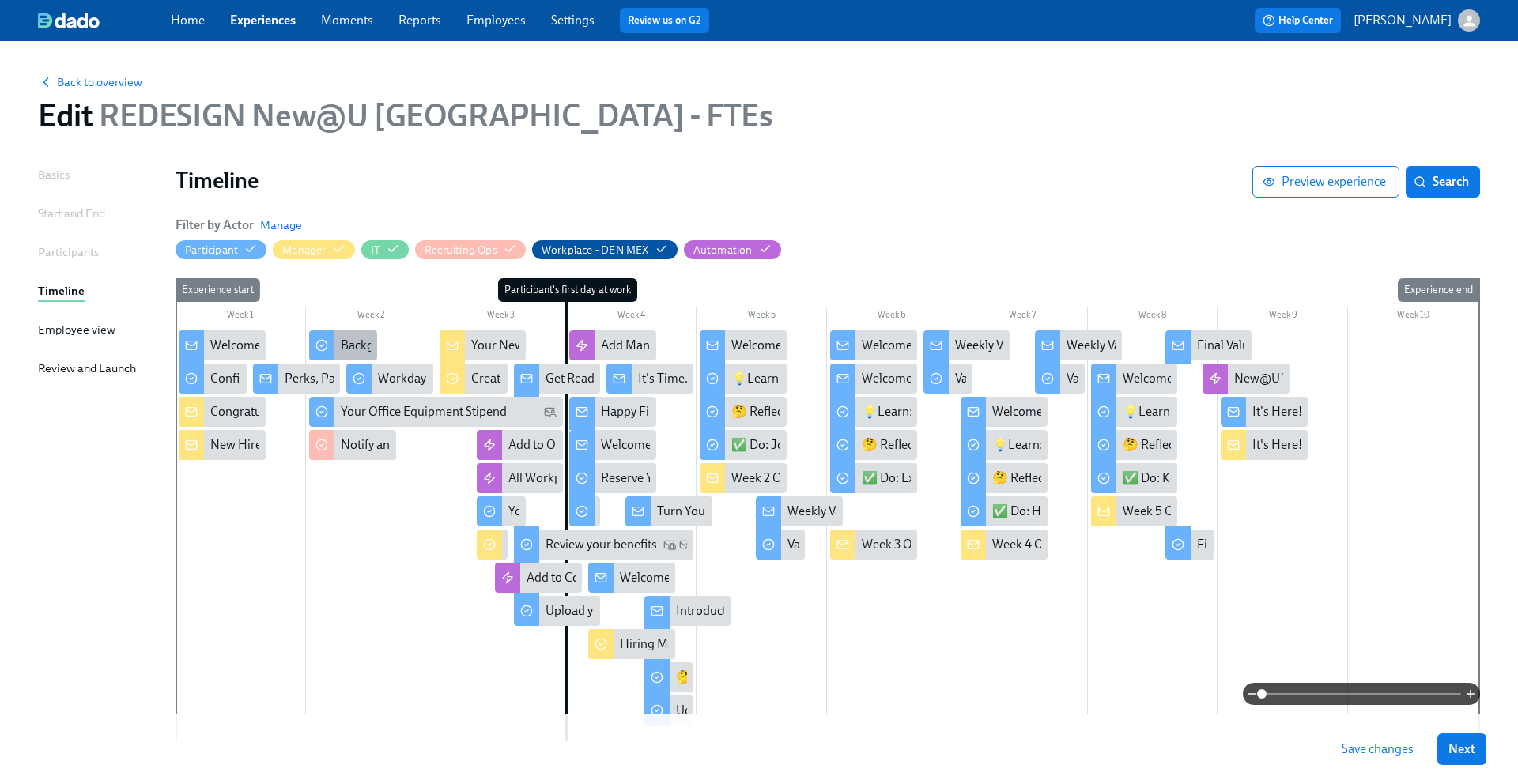 click 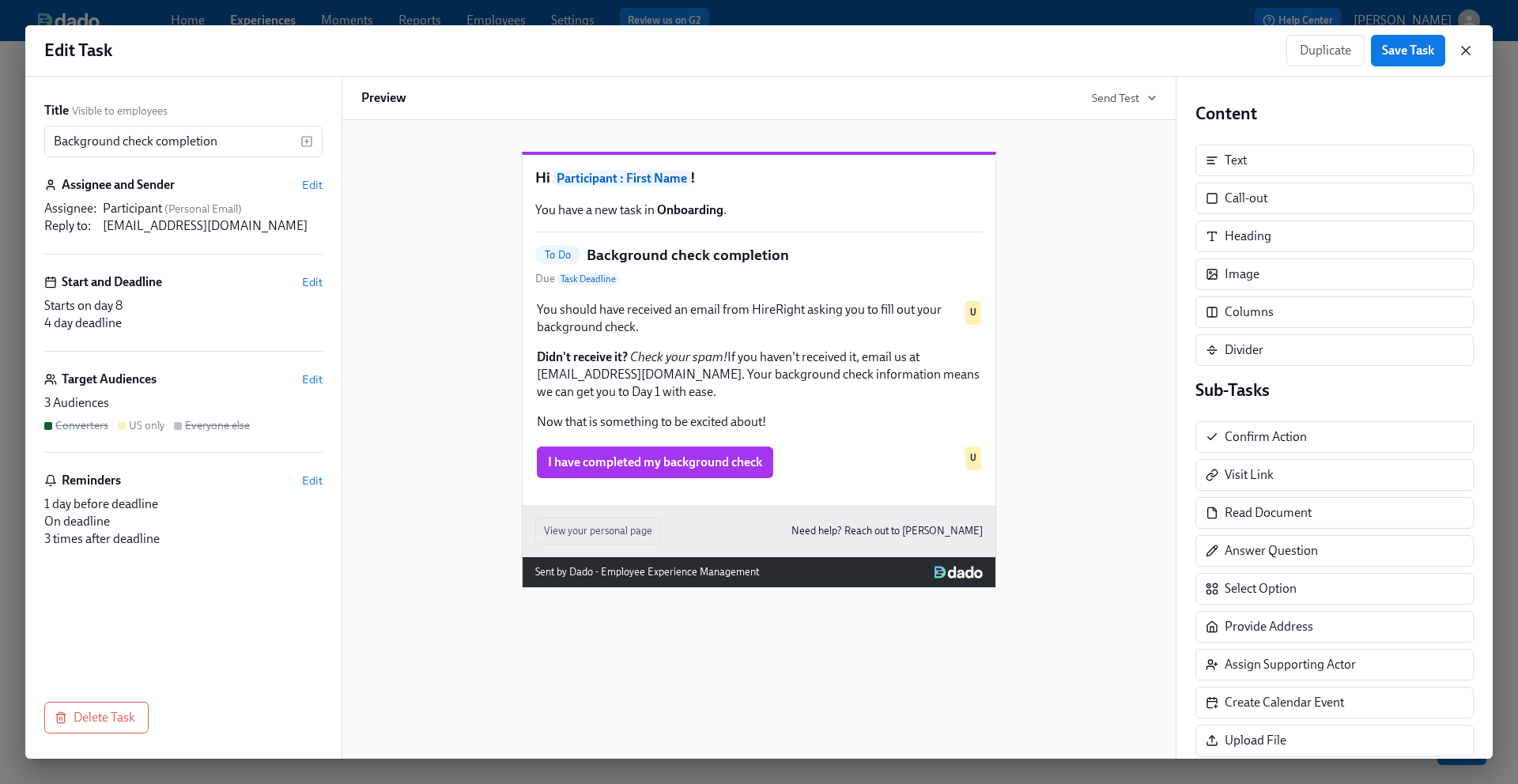 click 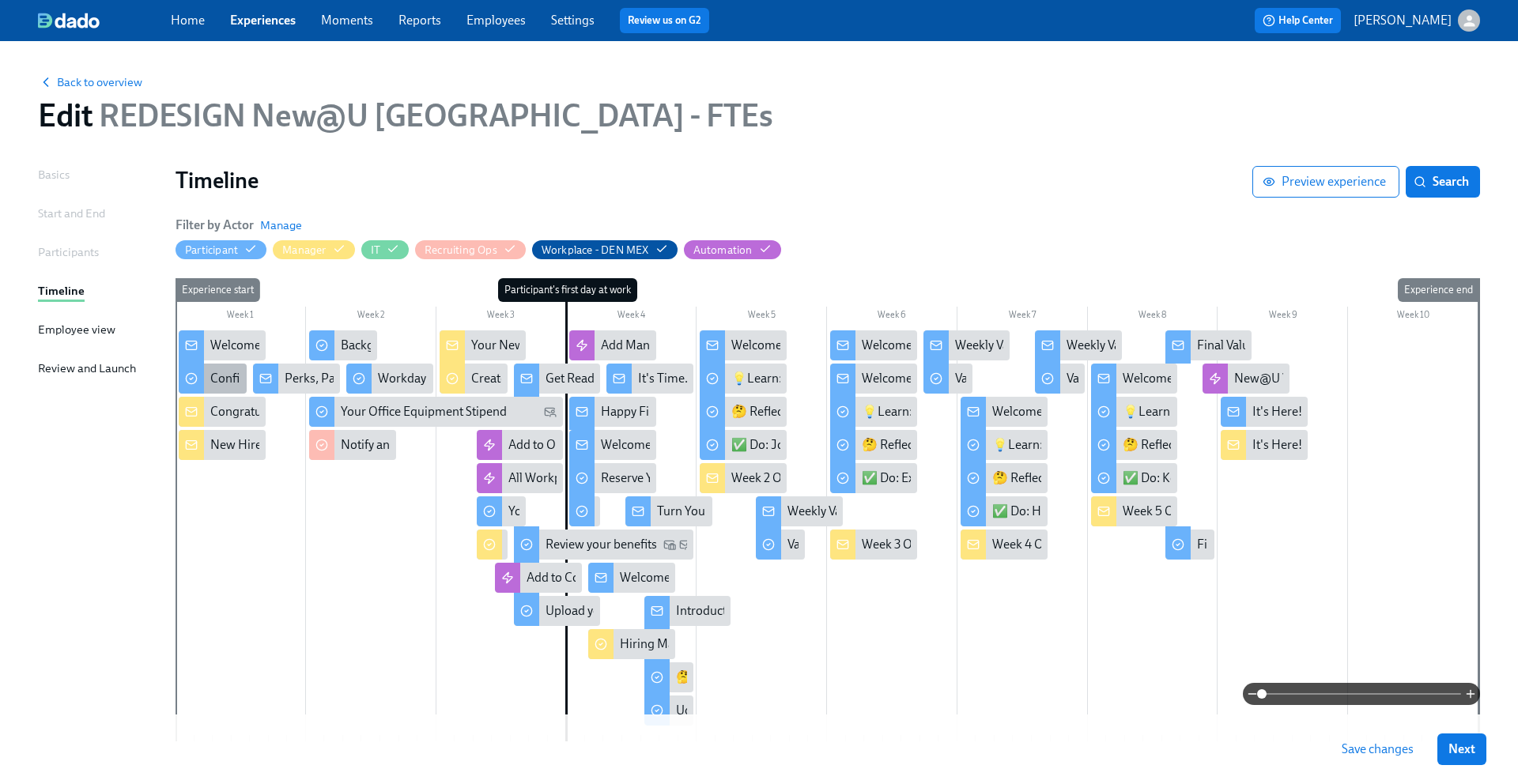 click on "Confirm shipping address" at bounding box center (280, 379) 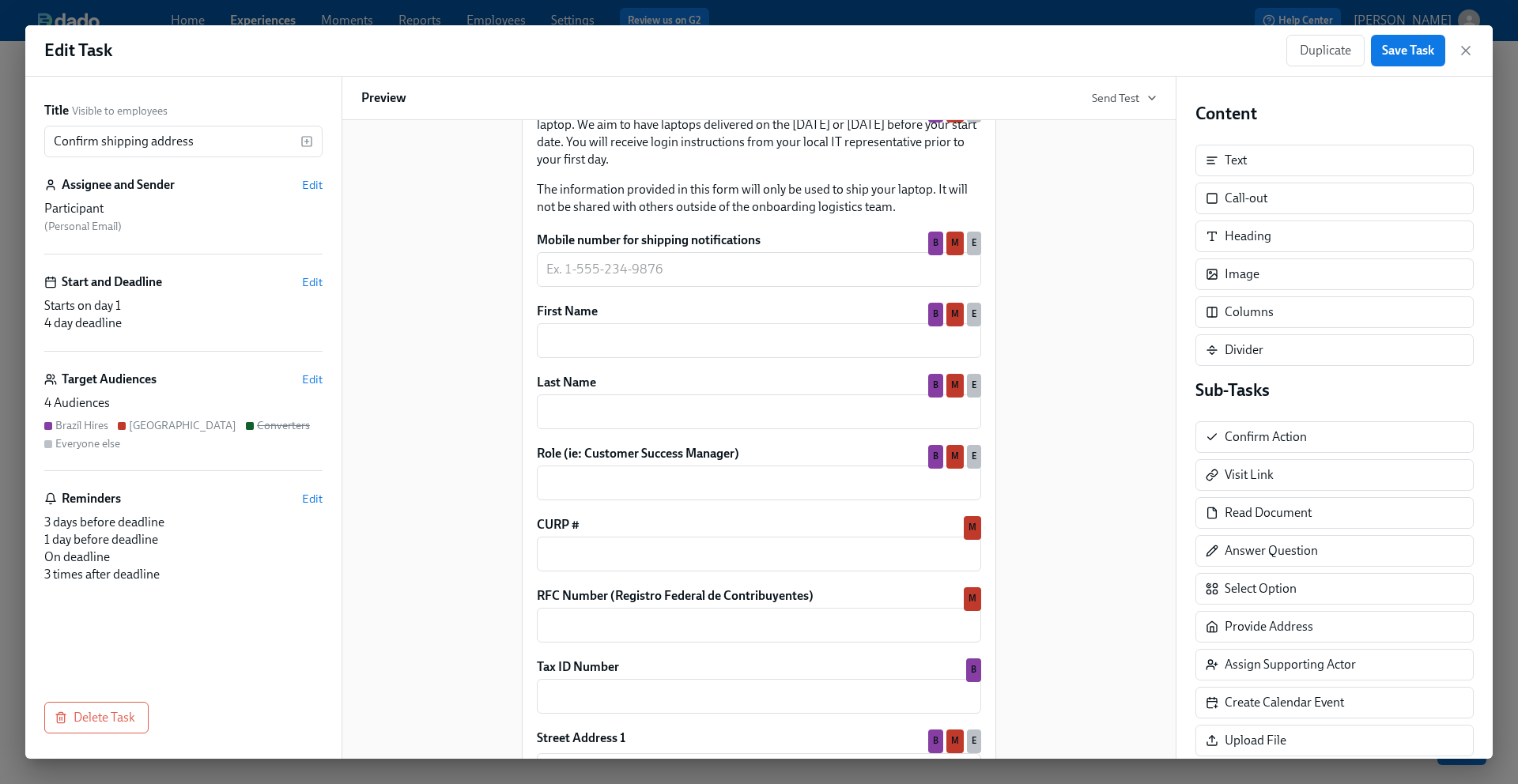 scroll, scrollTop: 0, scrollLeft: 0, axis: both 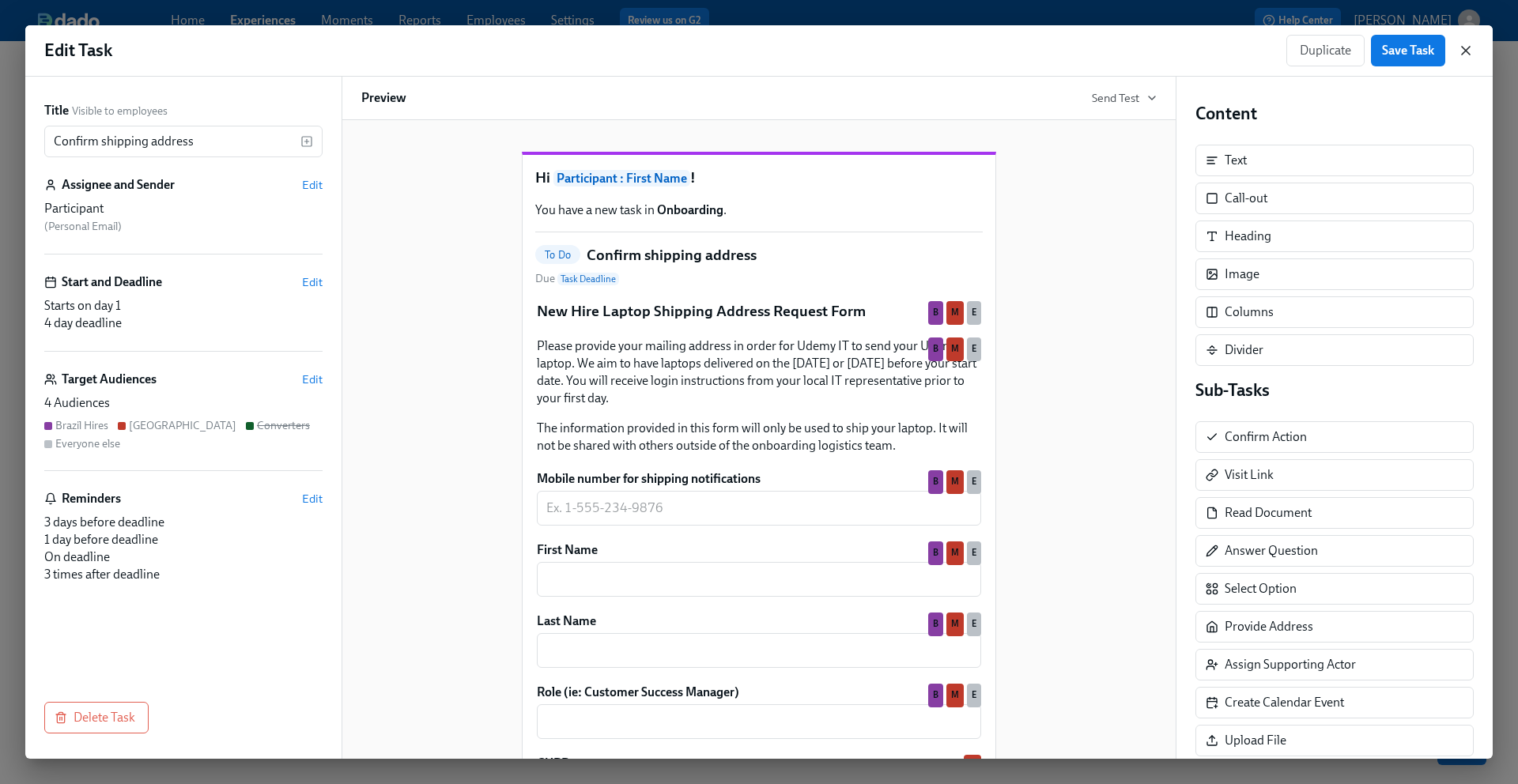 click 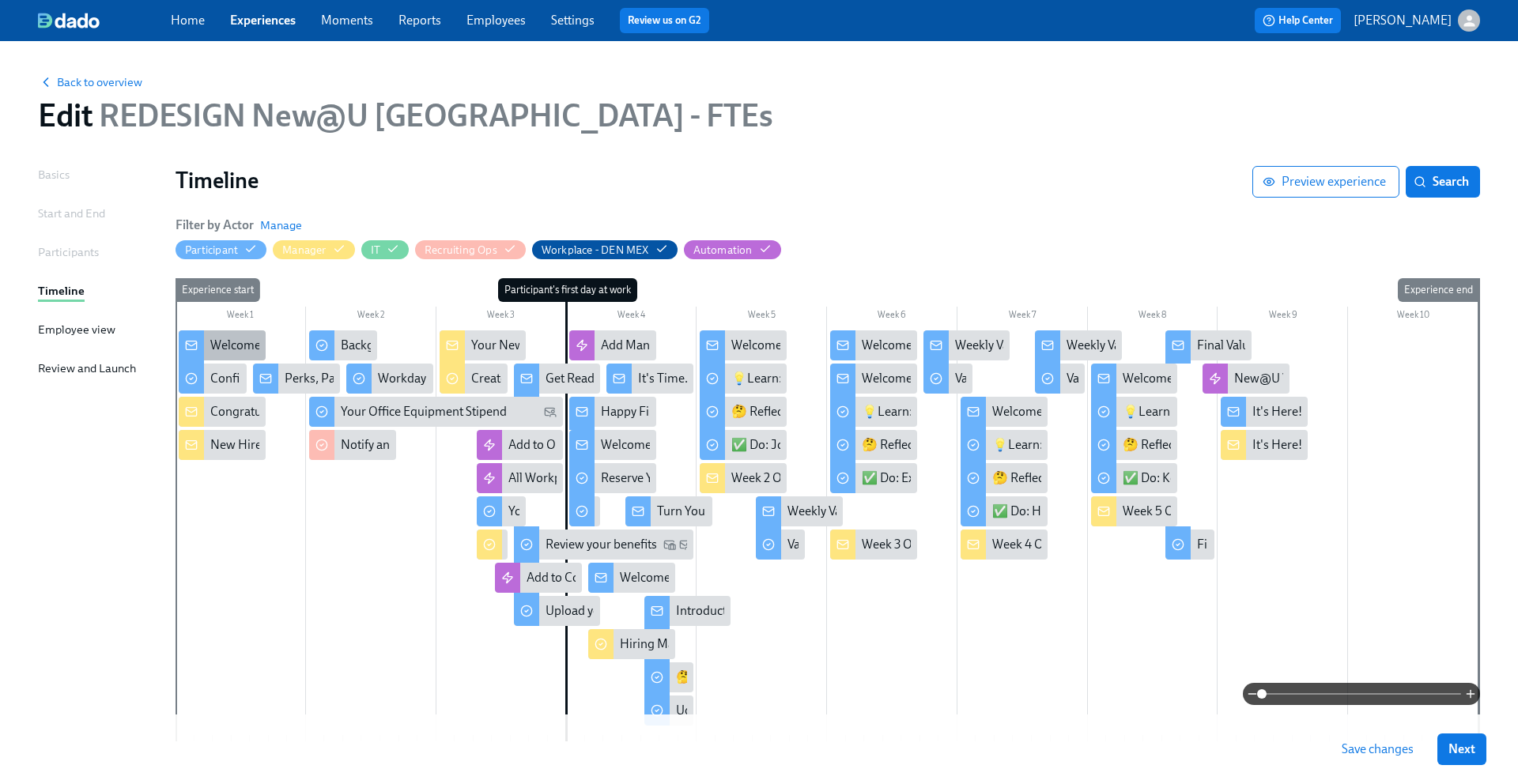 click on "Welcome to Udemy - We’re So Happy You’re Here!" at bounding box center [343, 345] 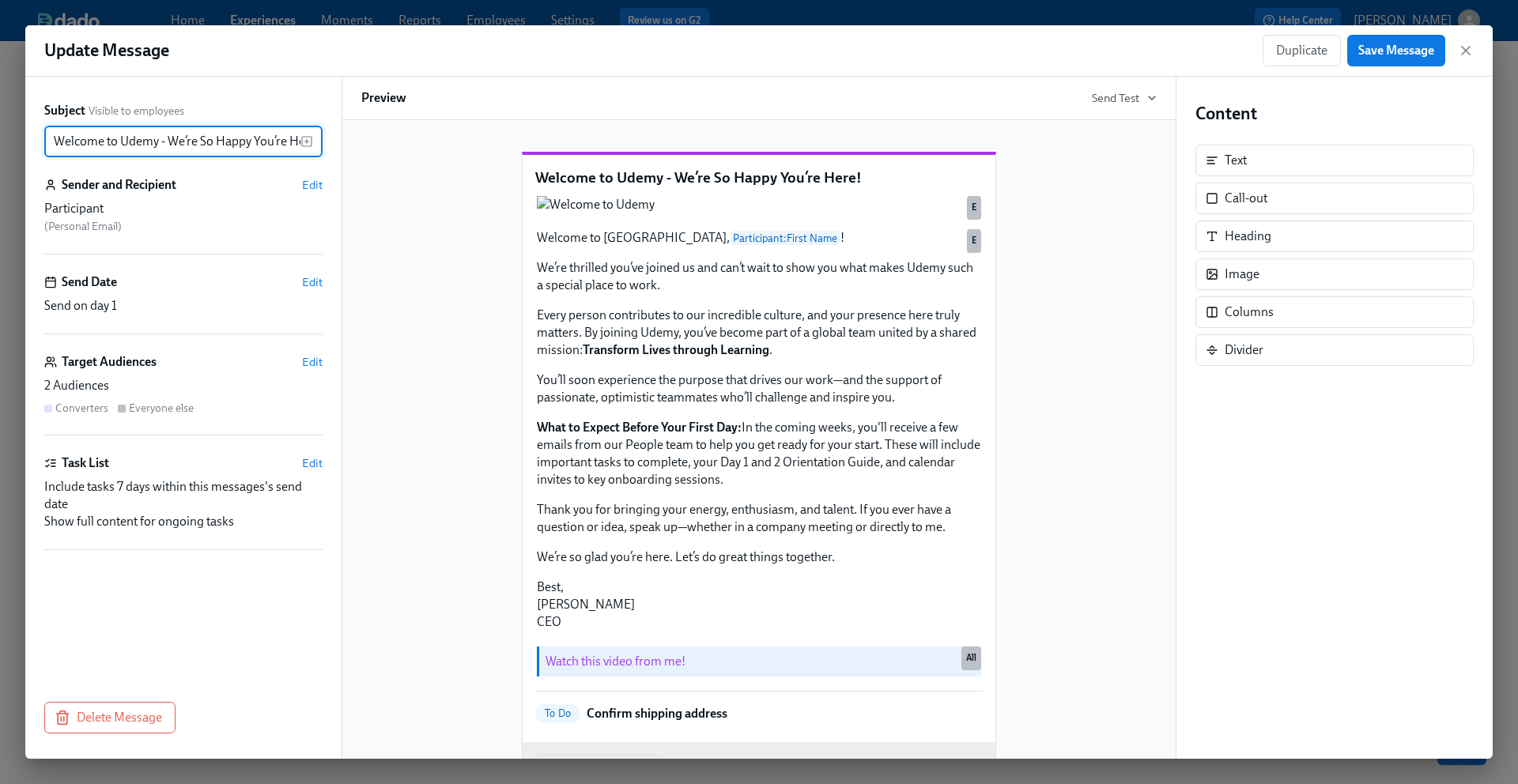 scroll, scrollTop: 0, scrollLeft: 18, axis: horizontal 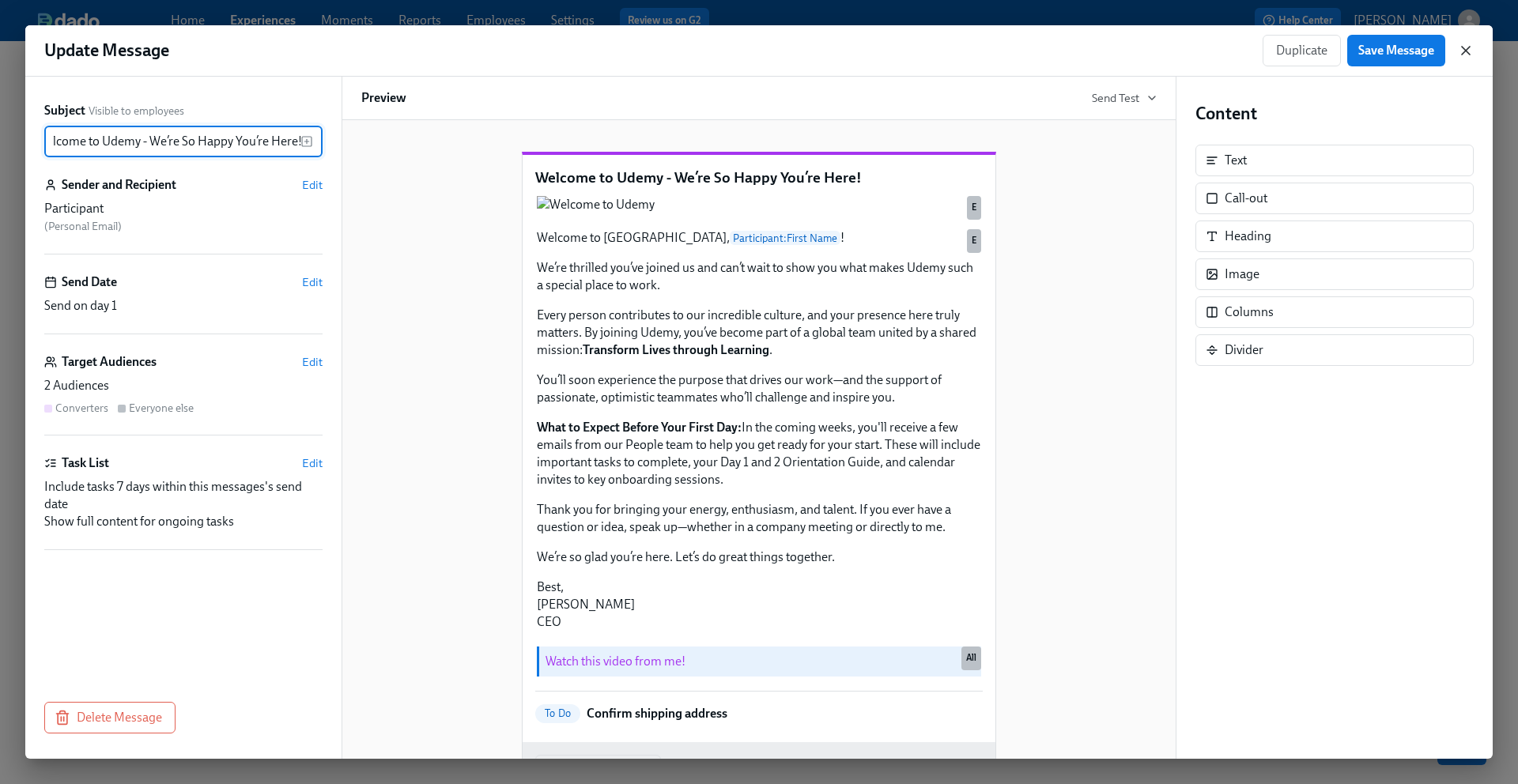 click 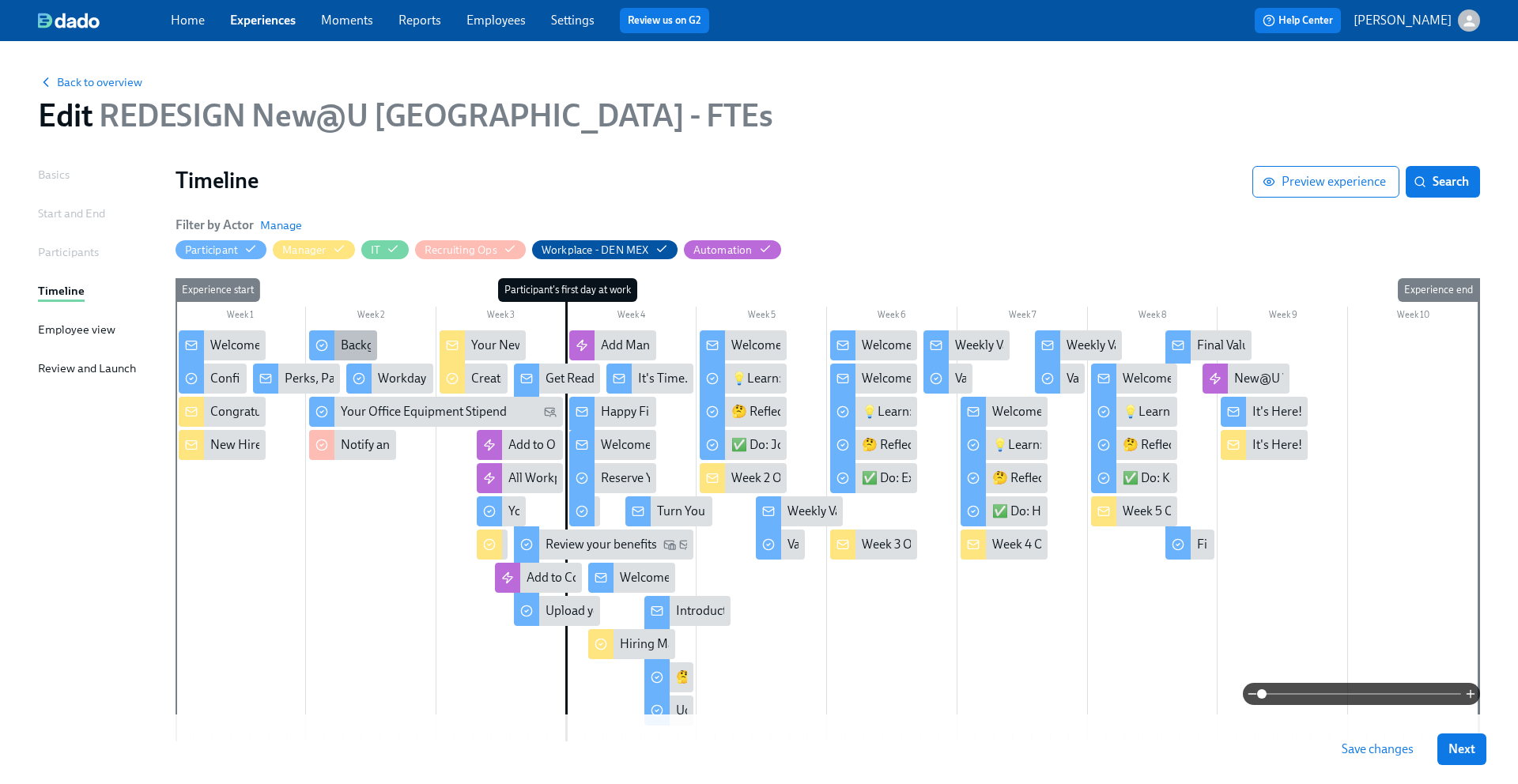 click on "Background check completion" at bounding box center [422, 345] 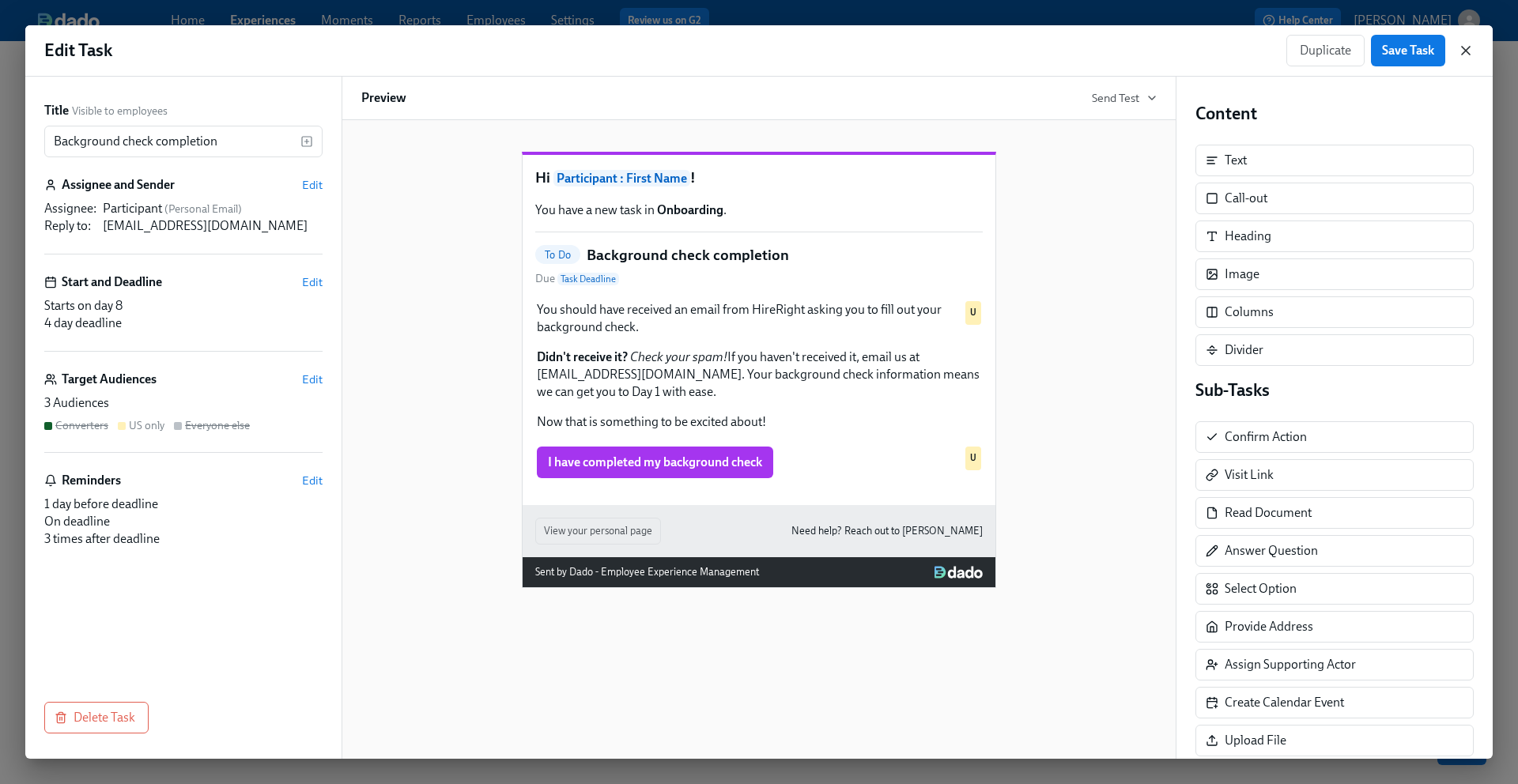 click 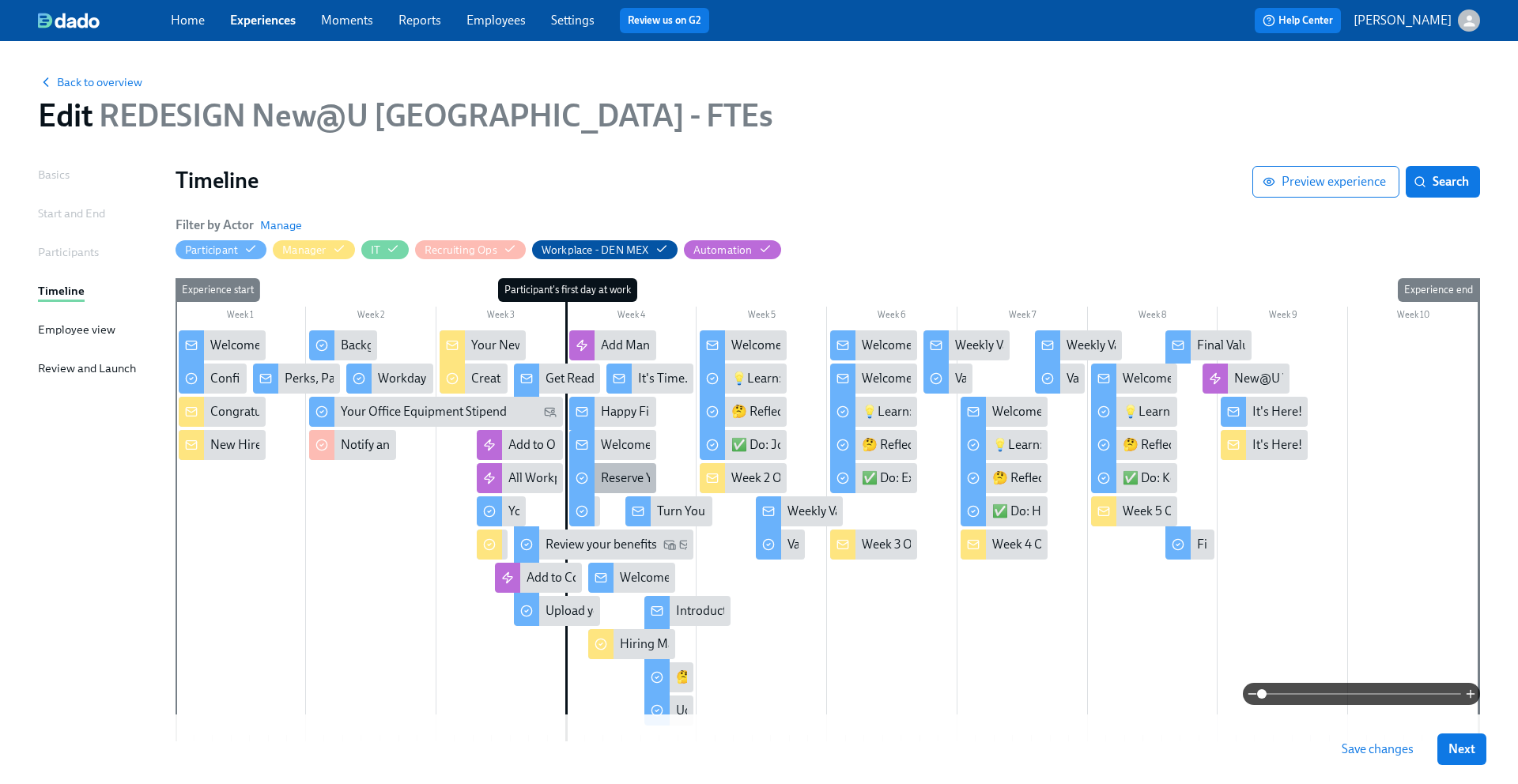 click on "Reserve Your Office Desk via Envoy" at bounding box center [694, 478] 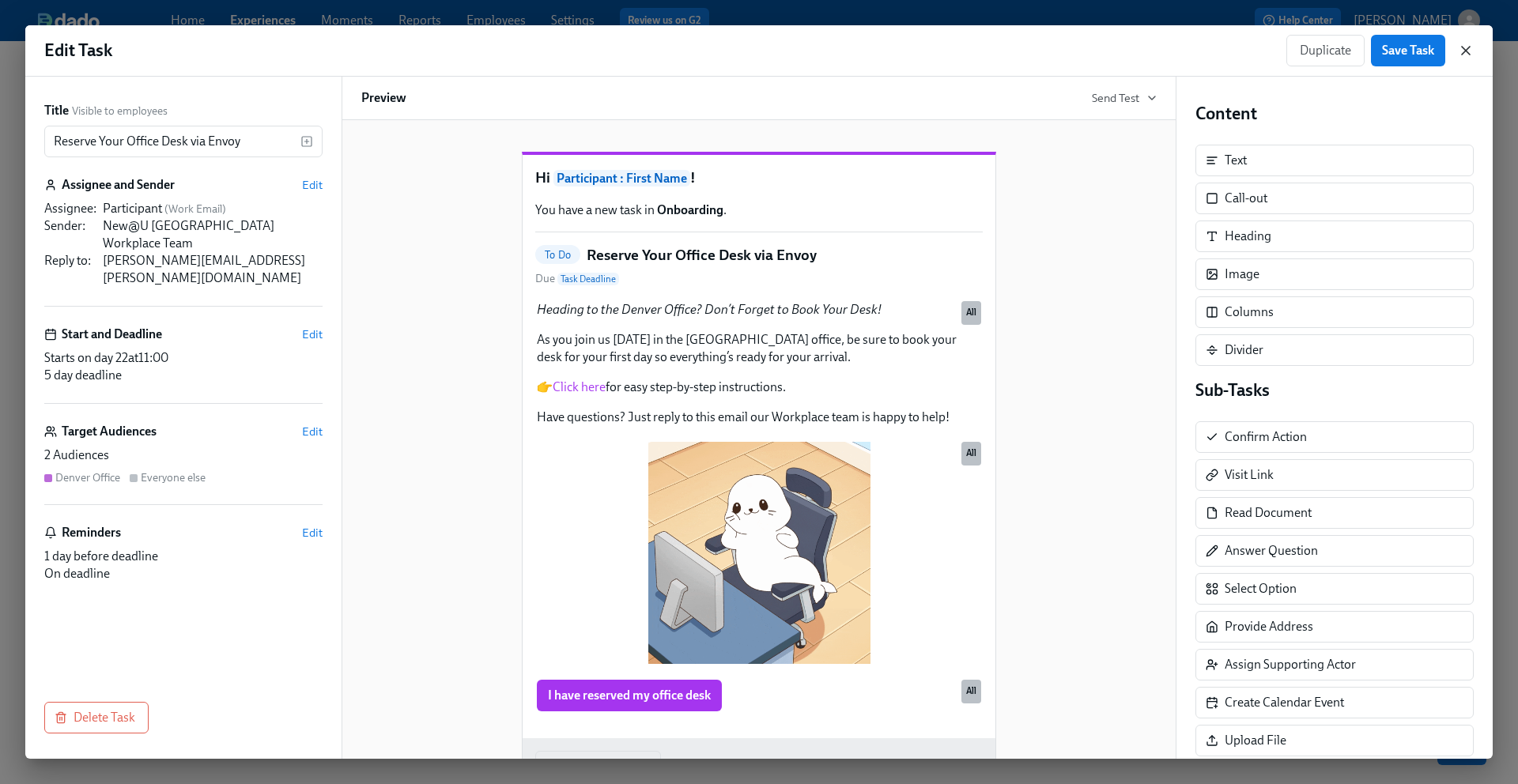 click 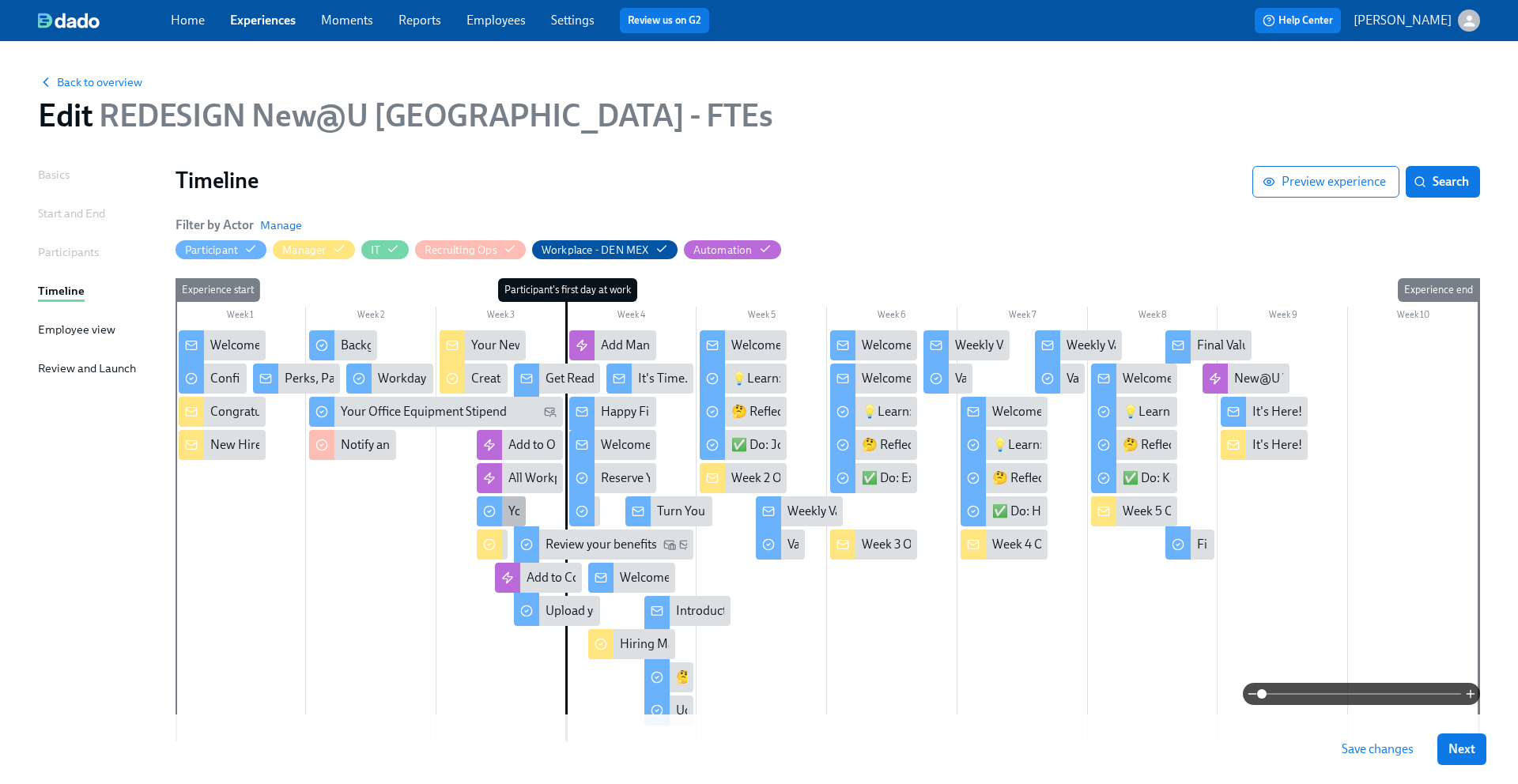 click 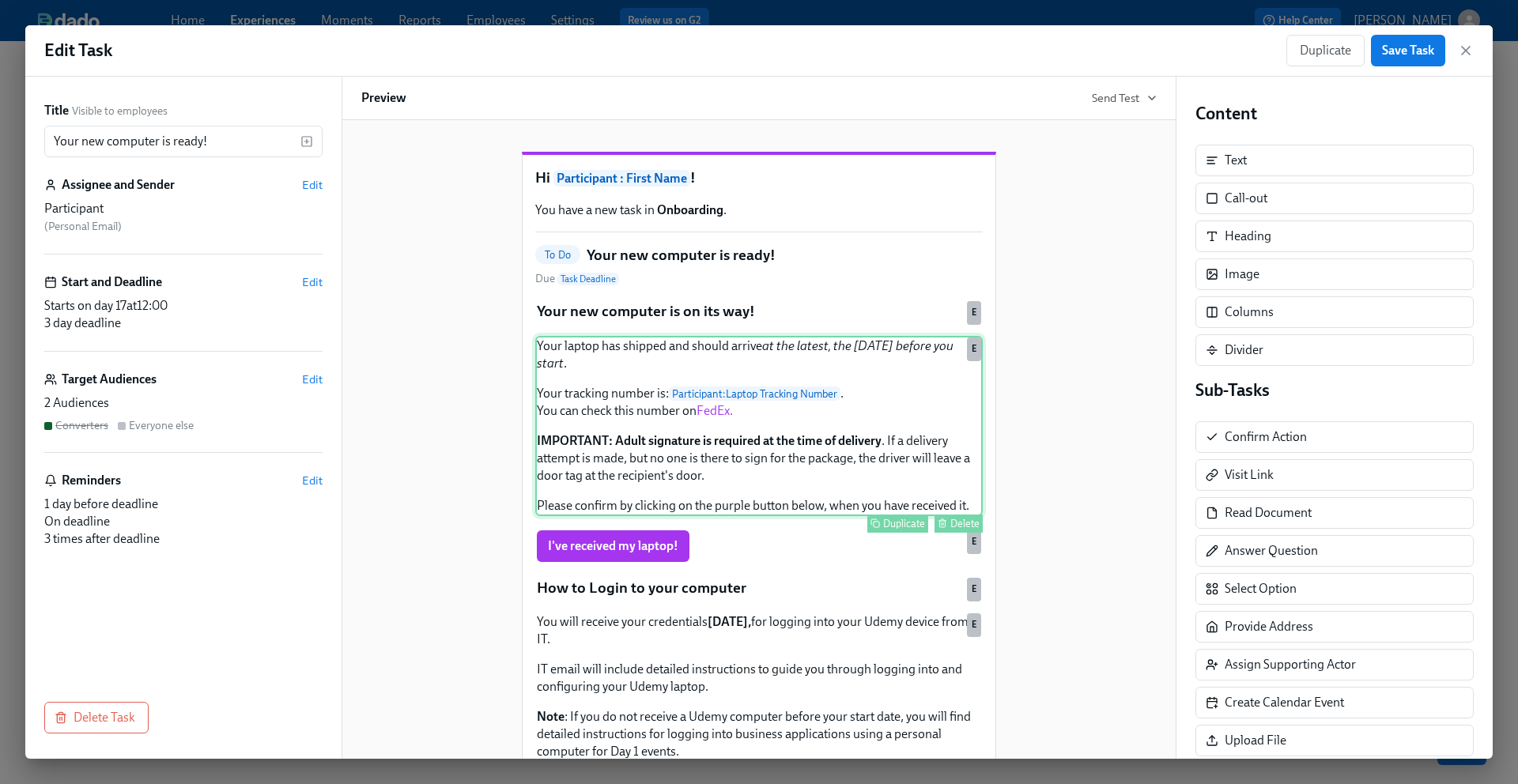 scroll, scrollTop: 467, scrollLeft: 0, axis: vertical 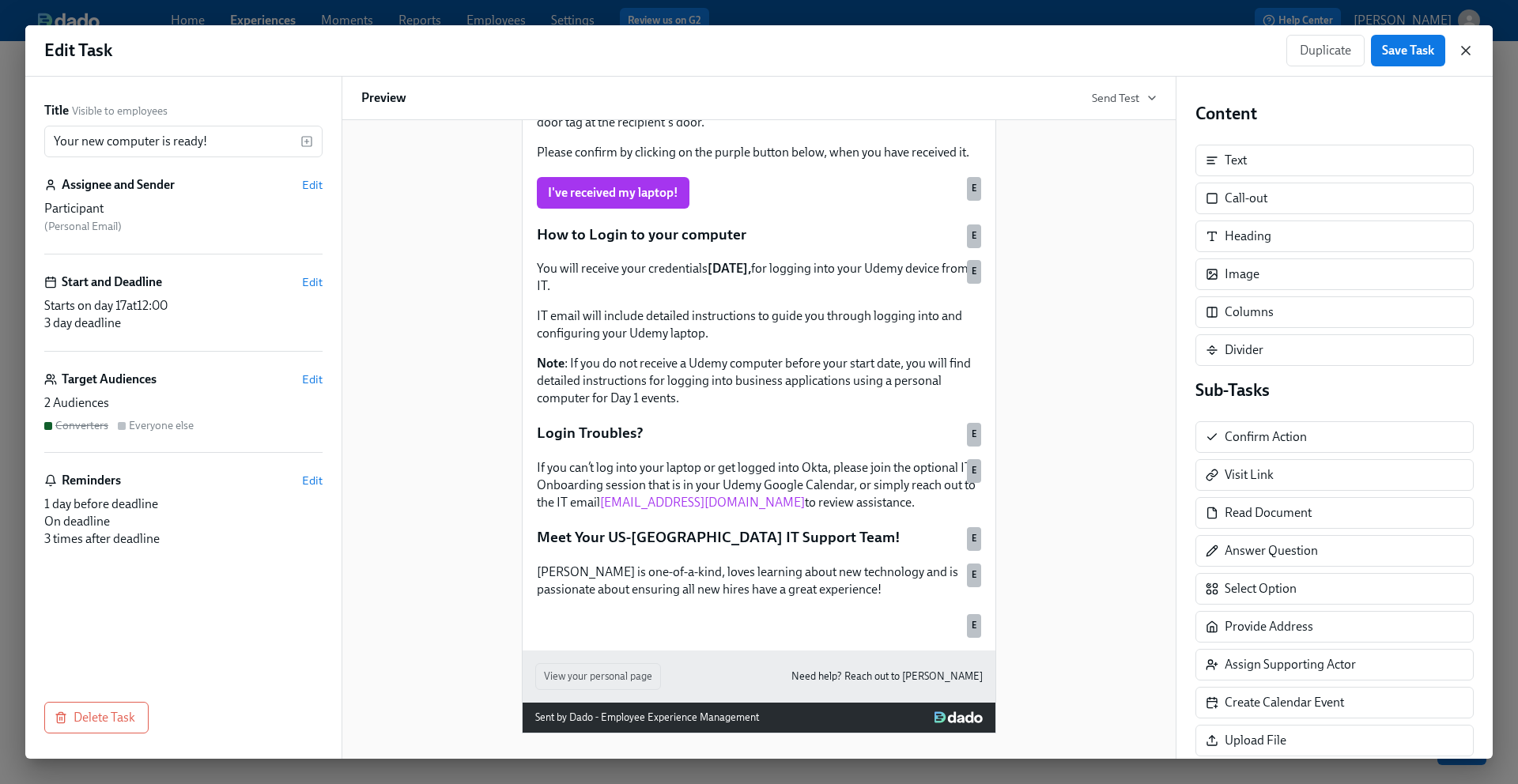 click 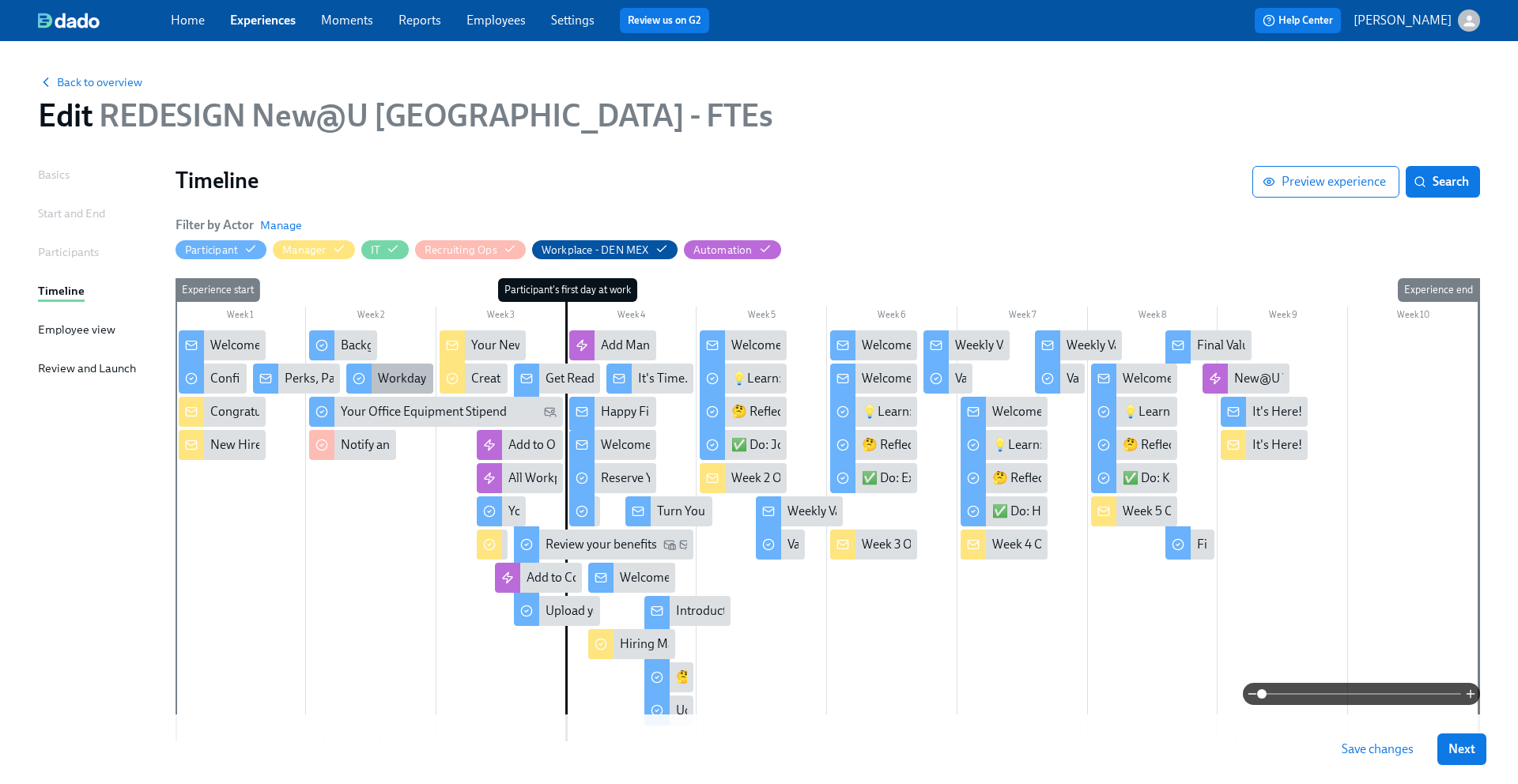 click on "Workday Tasks" at bounding box center (418, 379) 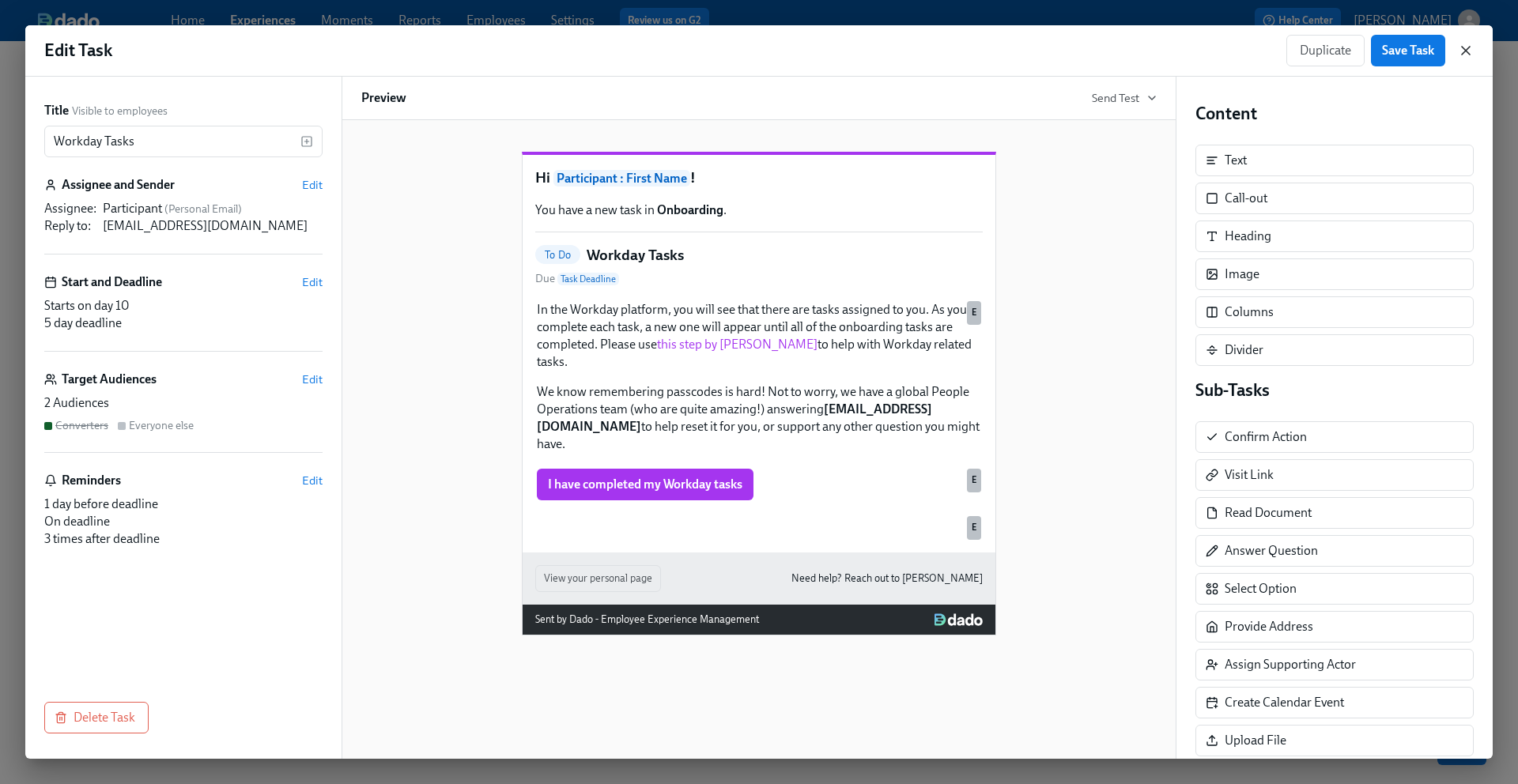 click 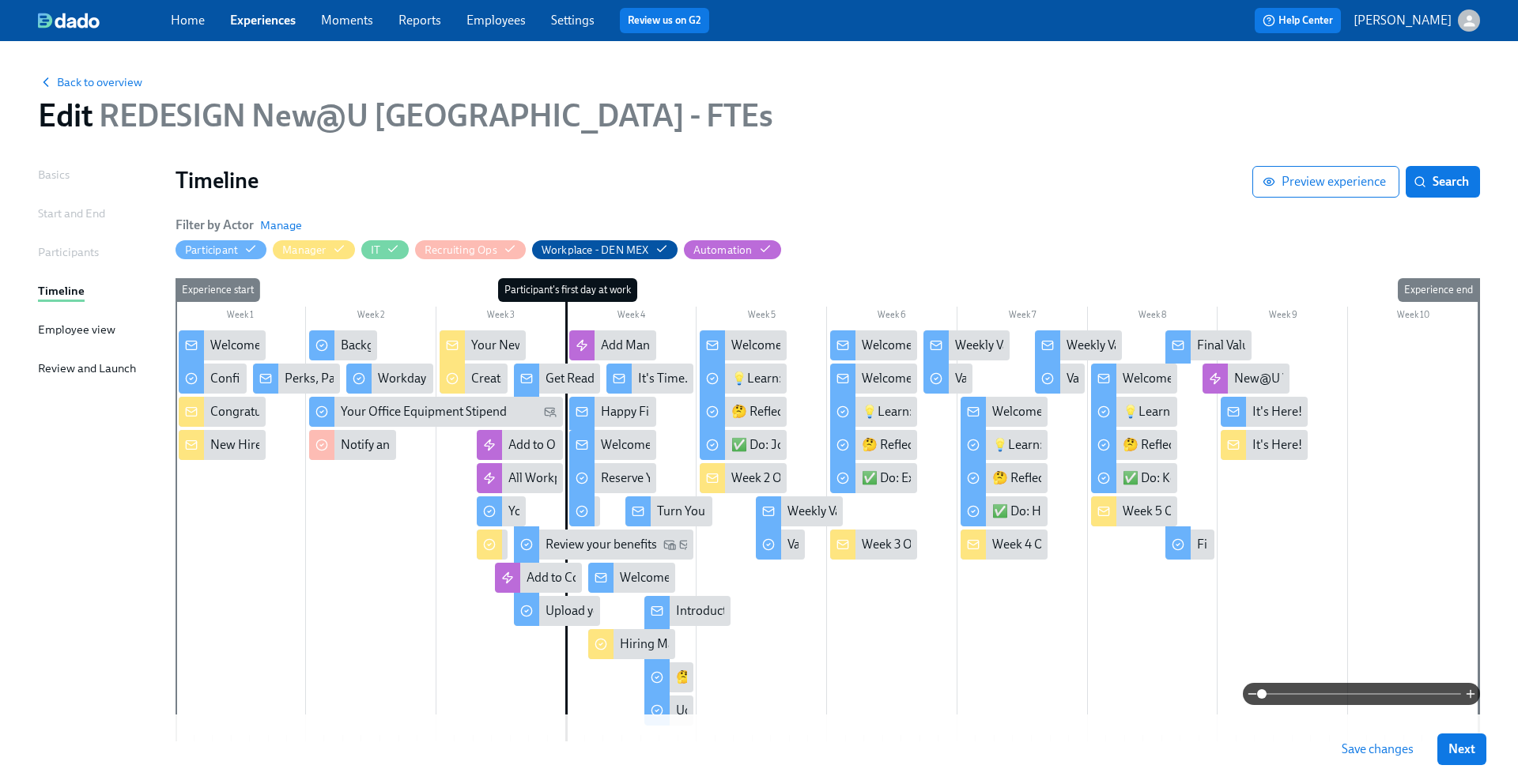 click at bounding box center [596, 511] 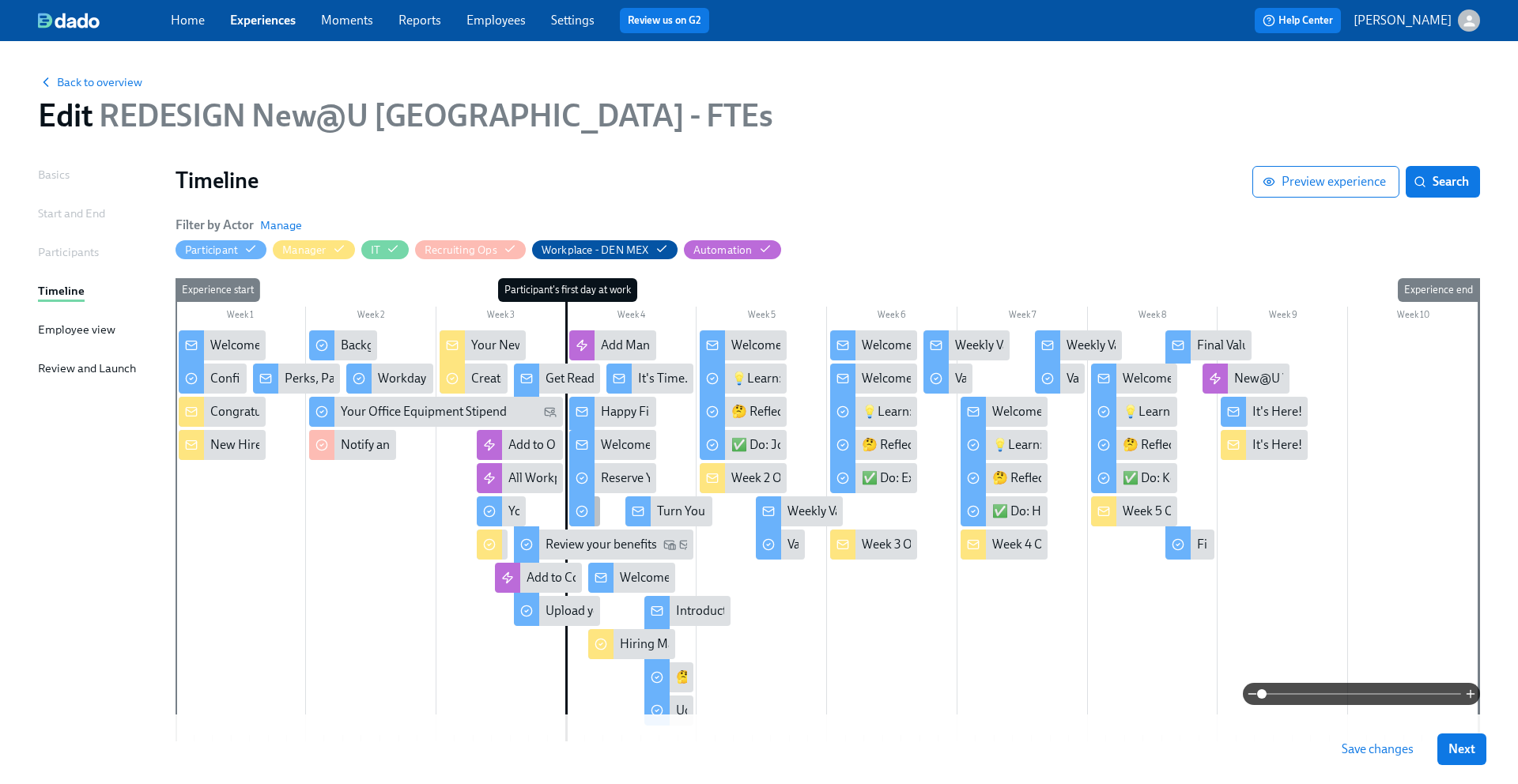 click 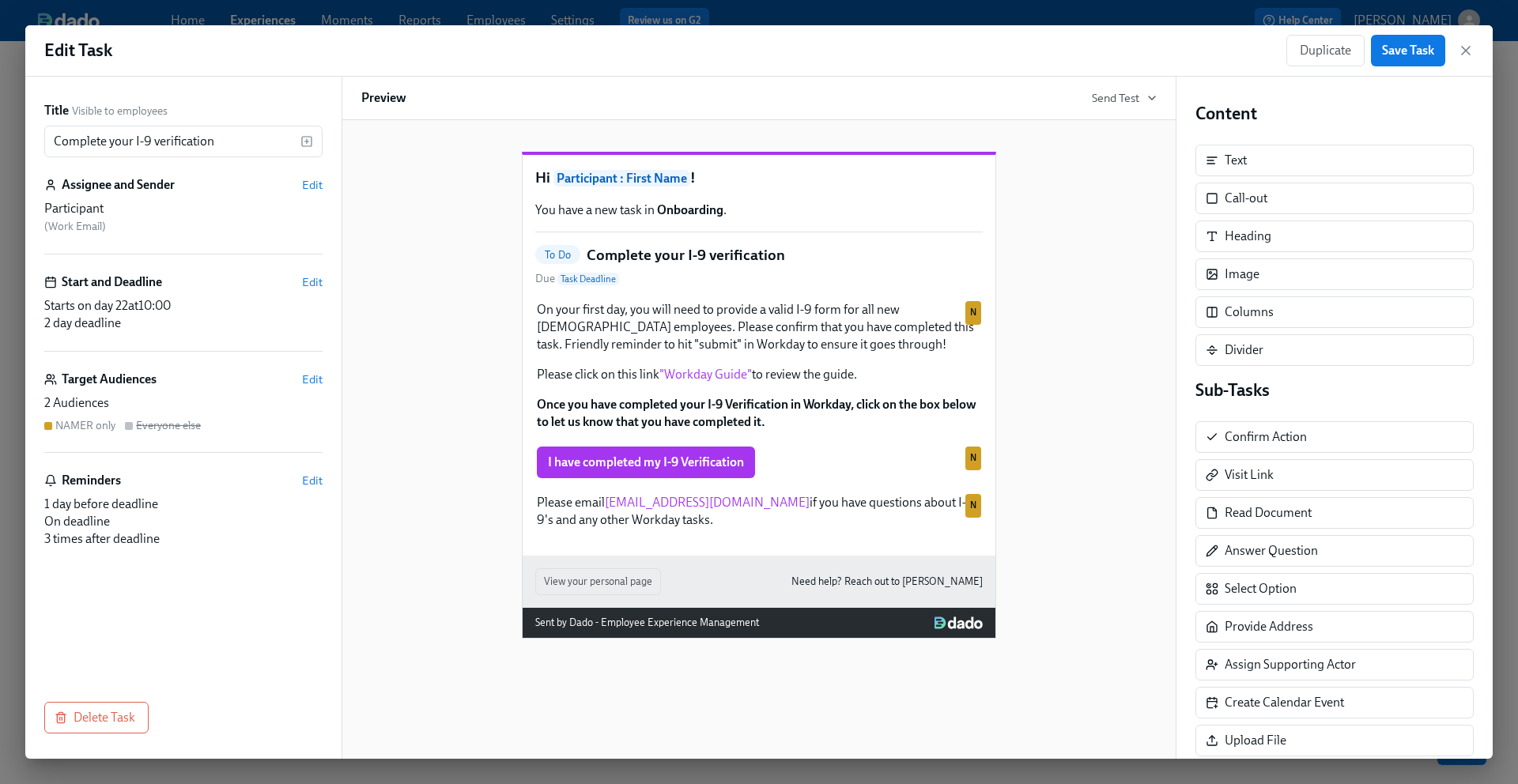 click on "Hi   Participant   :   First Name ! You have a new task in     Onboarding . To Do Complete your I-9 verification Due   Task Deadline On your first day, you will need to provide a valid I-9 form for all new US-based employees. Please confirm that you have completed this task. Friendly reminder to hit "submit" in Workday to ensure it goes through!
Please click on this link  "Workday Guide"  to review the guide.
Once you have completed your I-9 Verification in Workday, click on the box below to let us know that you have completed it.   Duplicate   Delete N I have completed my I-9 Verification   Duplicate   Delete N Please email  people@udemy.com  if you have questions about I-9's and any other Workday tasks.   Duplicate   Delete N" at bounding box center [759, 355] 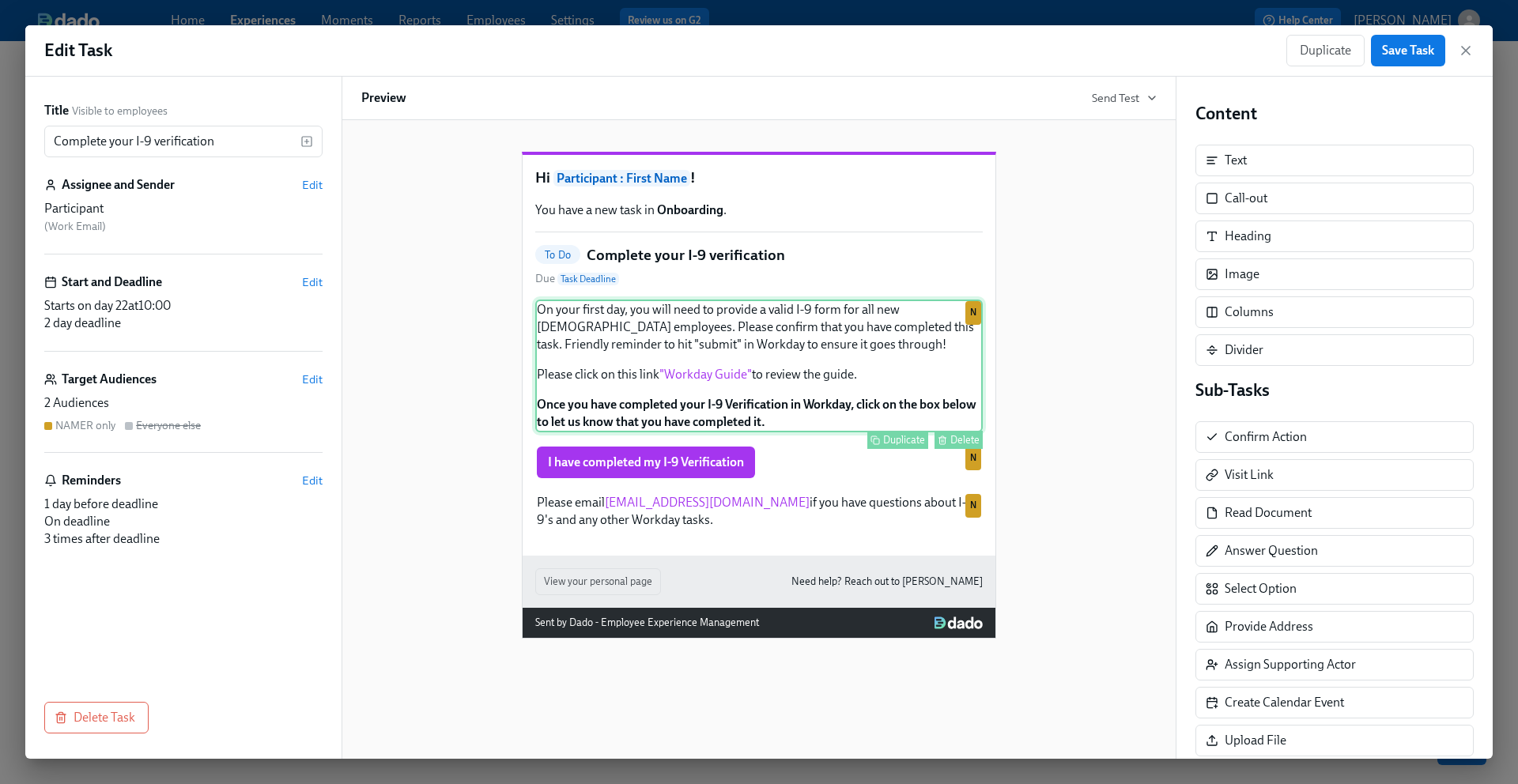 click on "On your first day, you will need to provide a valid I-9 form for all new US-based employees. Please confirm that you have completed this task. Friendly reminder to hit "submit" in Workday to ensure it goes through!
Please click on this link  "Workday Guide"  to review the guide.
Once you have completed your I-9 Verification in Workday, click on the box below to let us know that you have completed it.   Duplicate   Delete N" at bounding box center (759, 366) 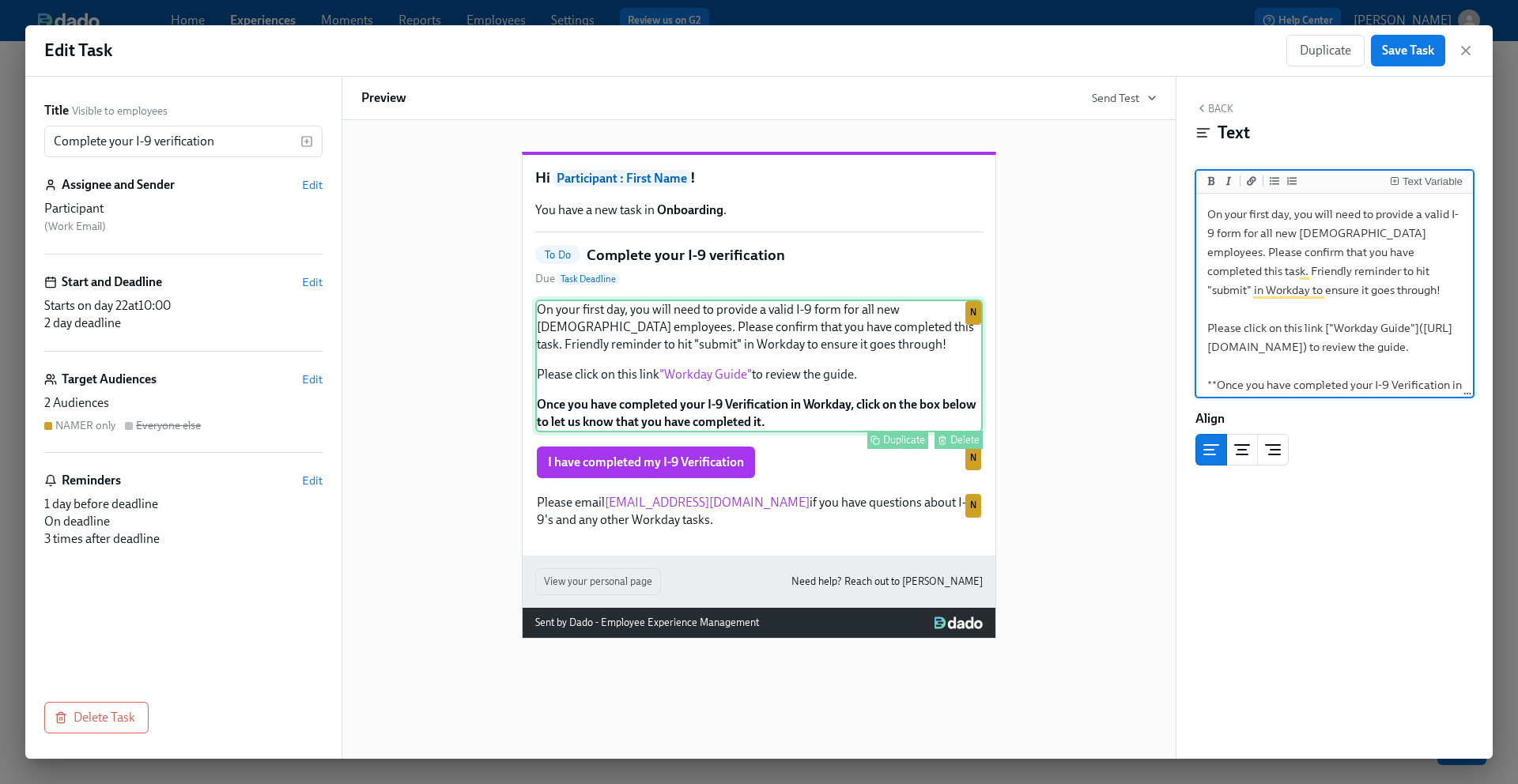 click on "On your first day, you will need to provide a valid I-9 form for all new US-based employees. Please confirm that you have completed this task. Friendly reminder to hit "submit" in Workday to ensure it goes through!
Please click on this link  "Workday Guide"  to review the guide.
Once you have completed your I-9 Verification in Workday, click on the box below to let us know that you have completed it.   Duplicate   Delete N" at bounding box center [759, 366] 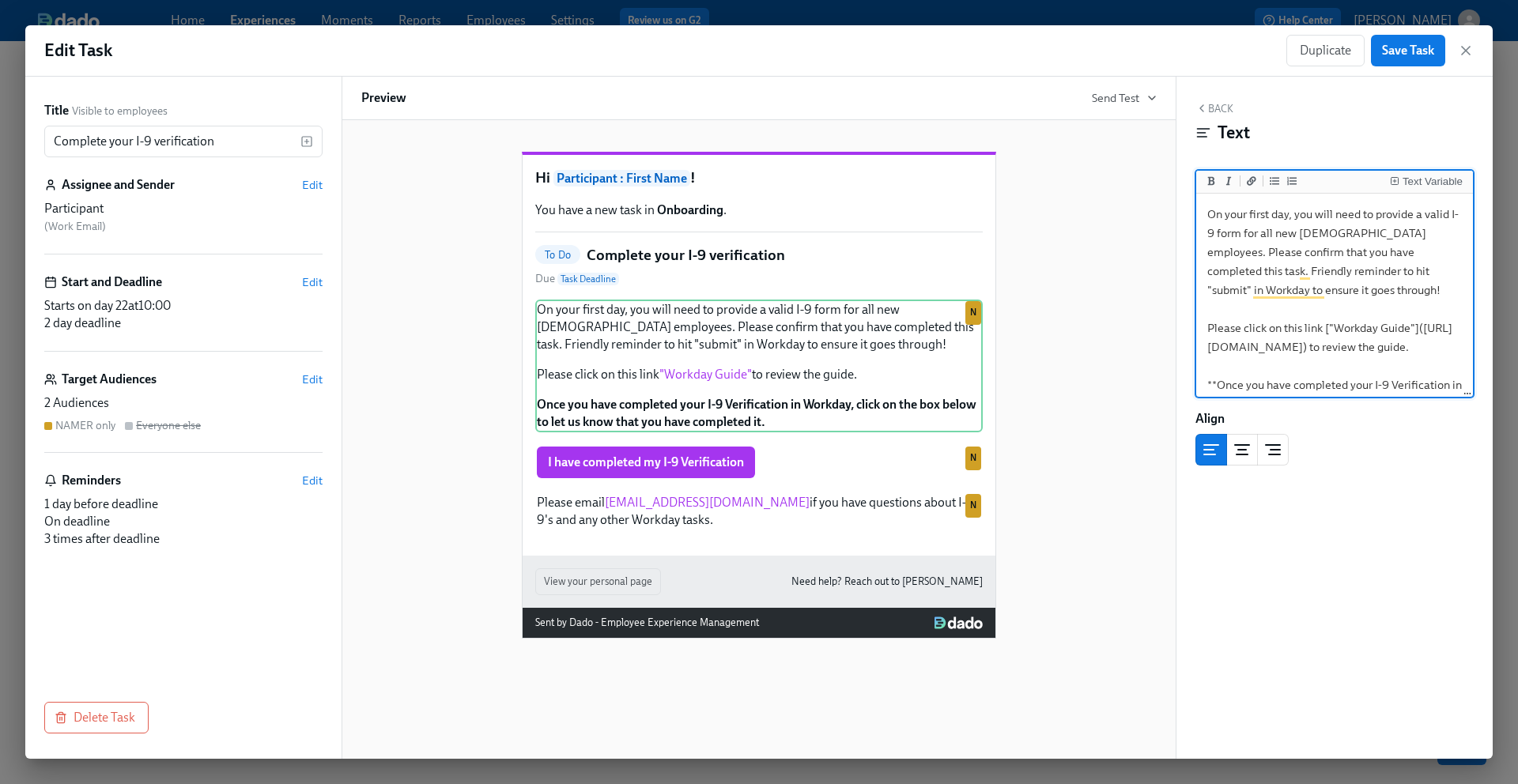click on "On your first day, you will need to provide a valid I-9 form for all new US-based employees. Please confirm that you have completed this task. Friendly reminder to hit "submit" in Workday to ensure it goes through!
Please click on this link ["Workday Guide"](https://docs.google.com/document/d/1AL2mKFEE2Hi7baSuMyL-EO-EplDWIp-ugEc-1KlIDUo/edit) to review the guide.
**Once you have completed your I-9 Verification in Workday, click on the box below to let us know that you have completed it.**" at bounding box center (1335, 318) 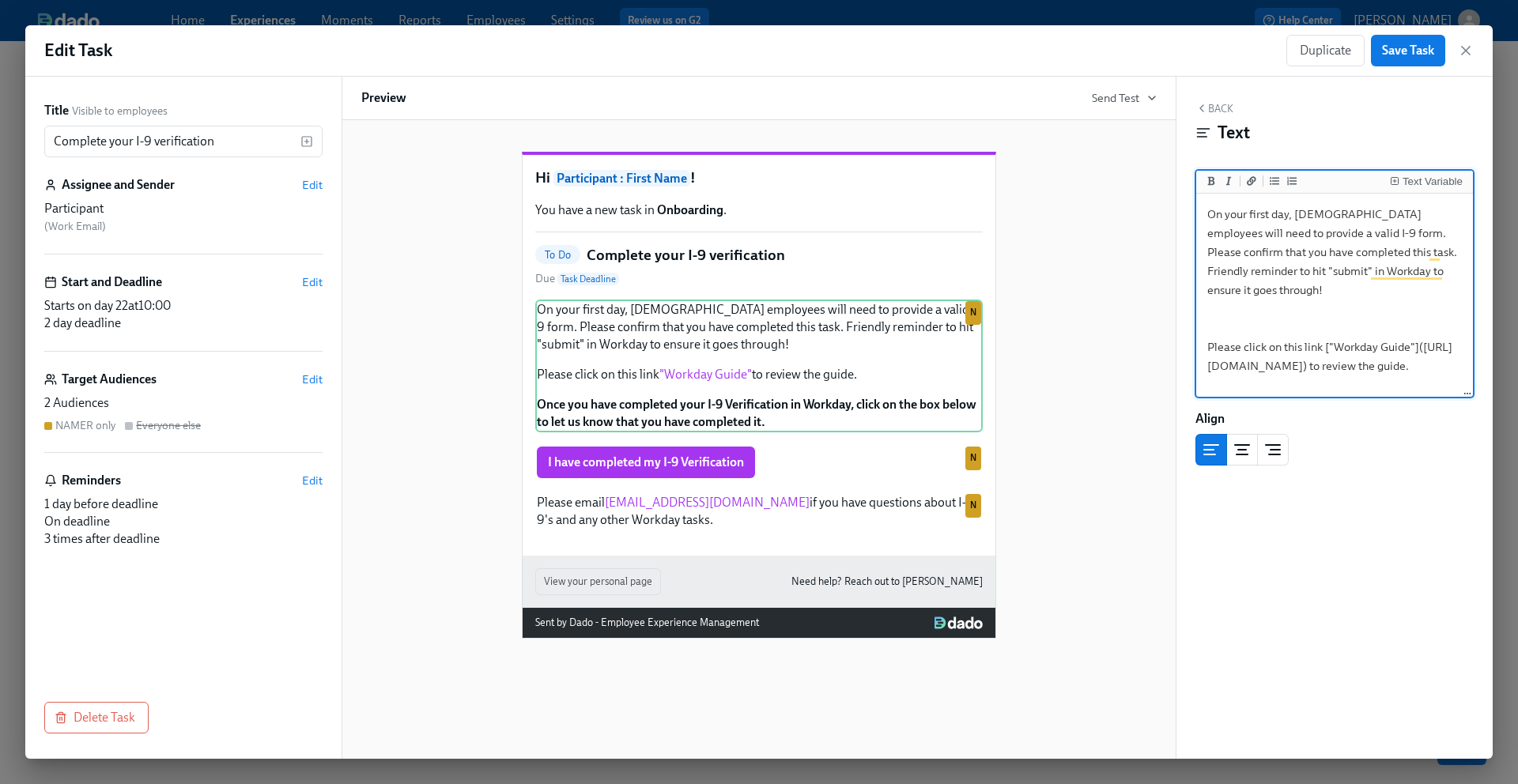 scroll, scrollTop: 83, scrollLeft: 0, axis: vertical 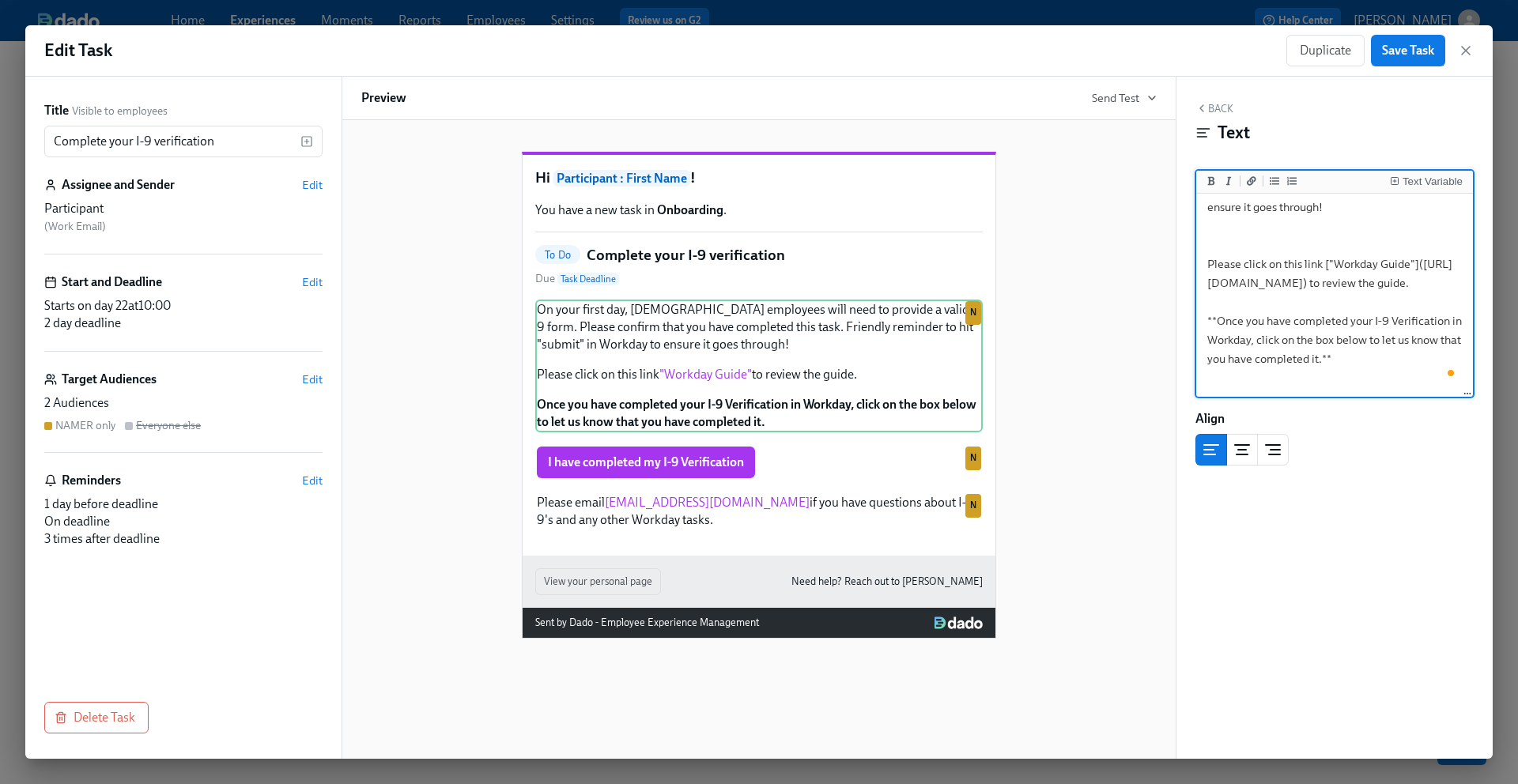drag, startPoint x: 1208, startPoint y: 337, endPoint x: 1350, endPoint y: 386, distance: 150.21651 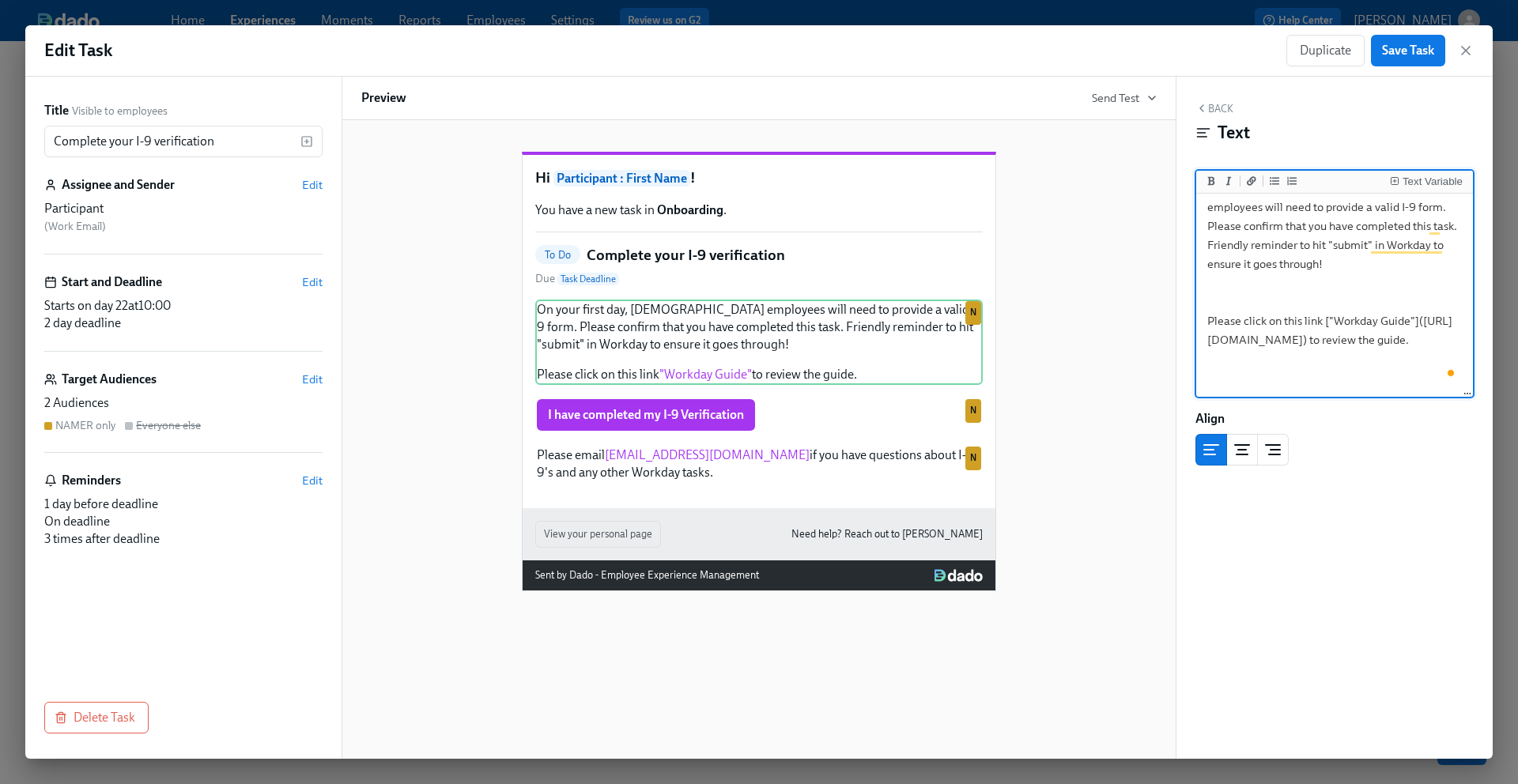 scroll, scrollTop: 26, scrollLeft: 0, axis: vertical 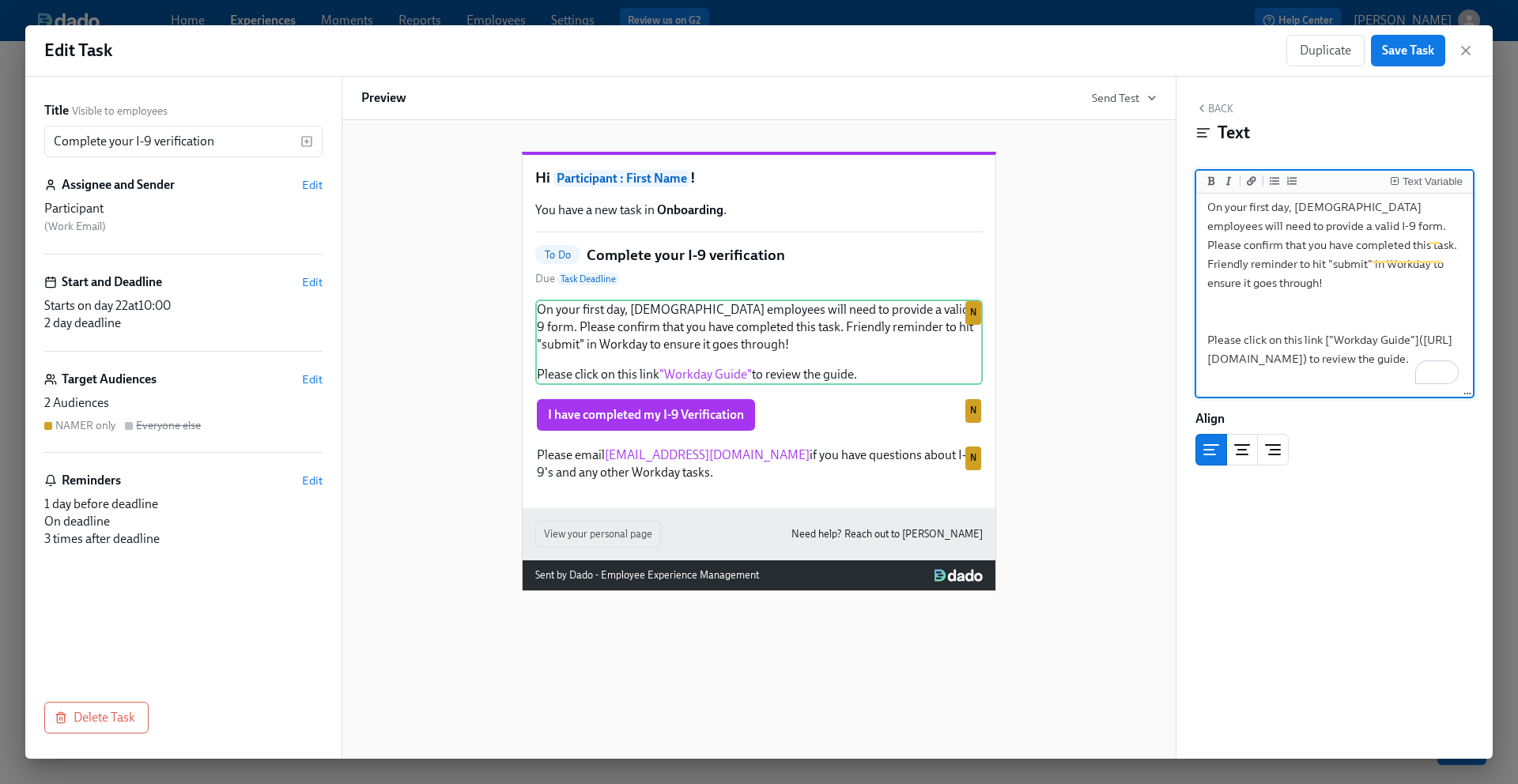 drag, startPoint x: 1339, startPoint y: 243, endPoint x: 1445, endPoint y: 277, distance: 111.31936 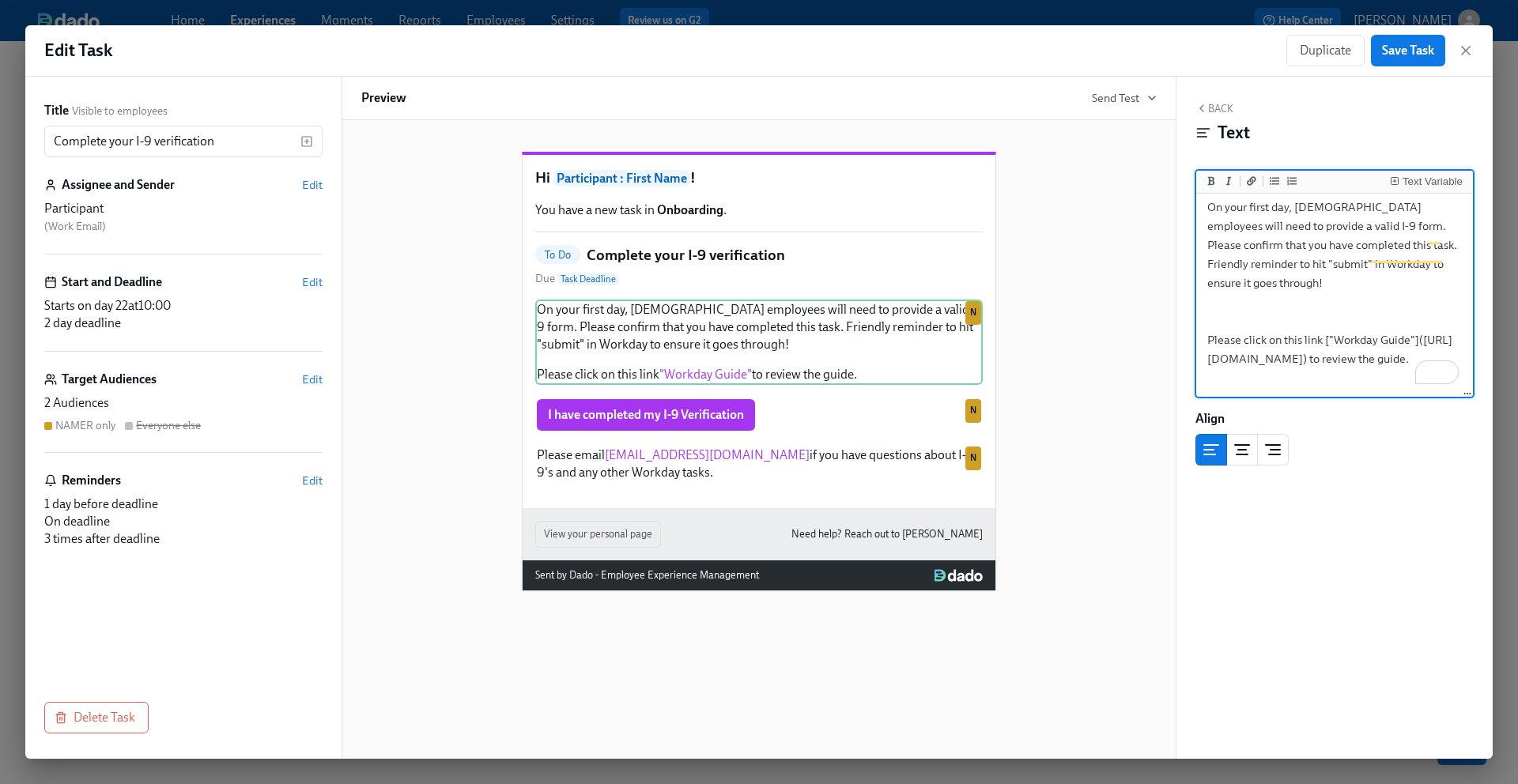 click on "On your first day, US-based employees will need to provide a valid I-9 form. Please confirm that you have completed this task. Friendly reminder to hit "submit" in Workday to ensure it goes through!
Please click on this link ["Workday Guide"](https://docs.google.com/document/d/1AL2mKFEE2Hi7baSuMyL-EO-EplDWIp-ugEc-1KlIDUo/edit) to review the guide." at bounding box center [1335, 288] 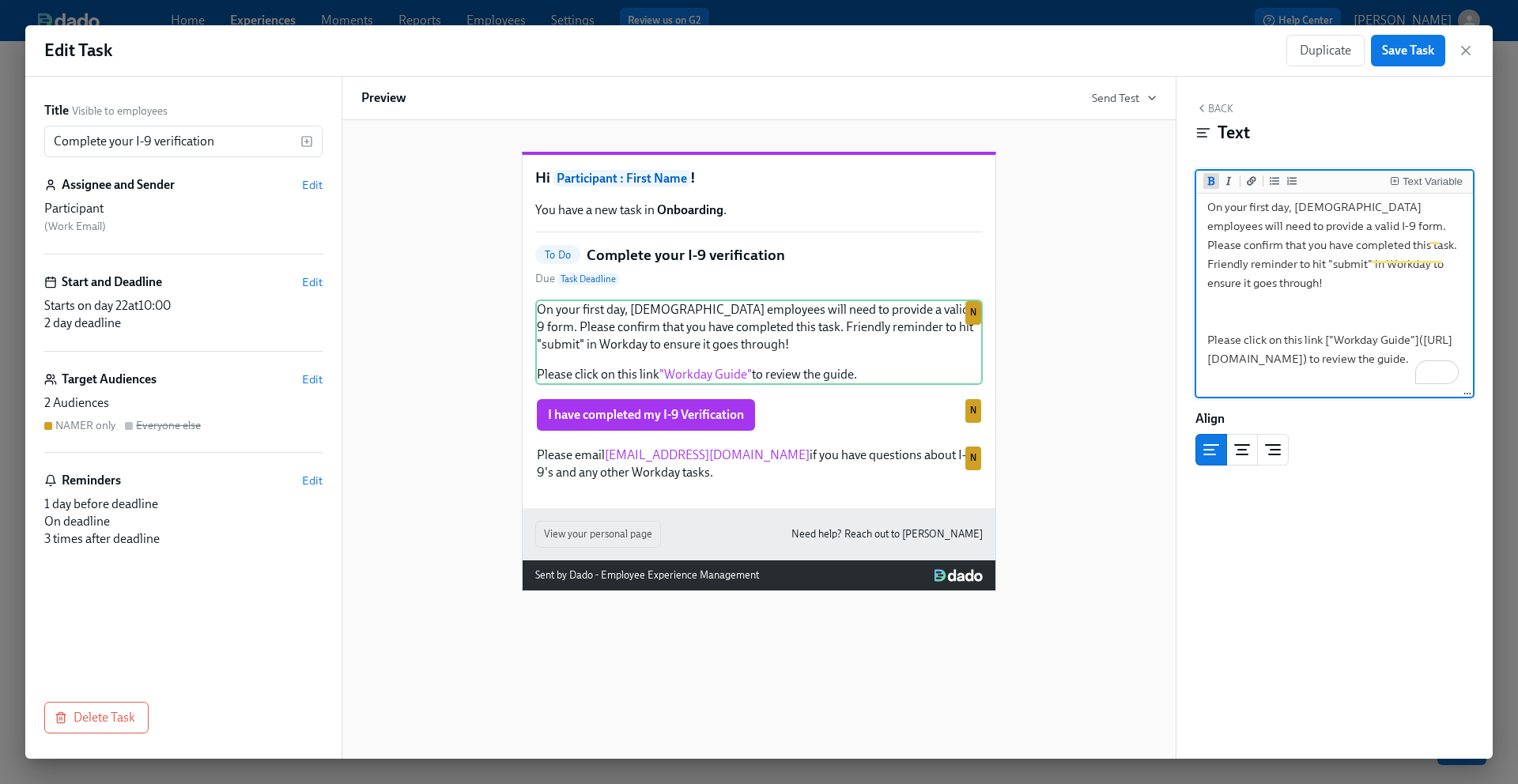 click 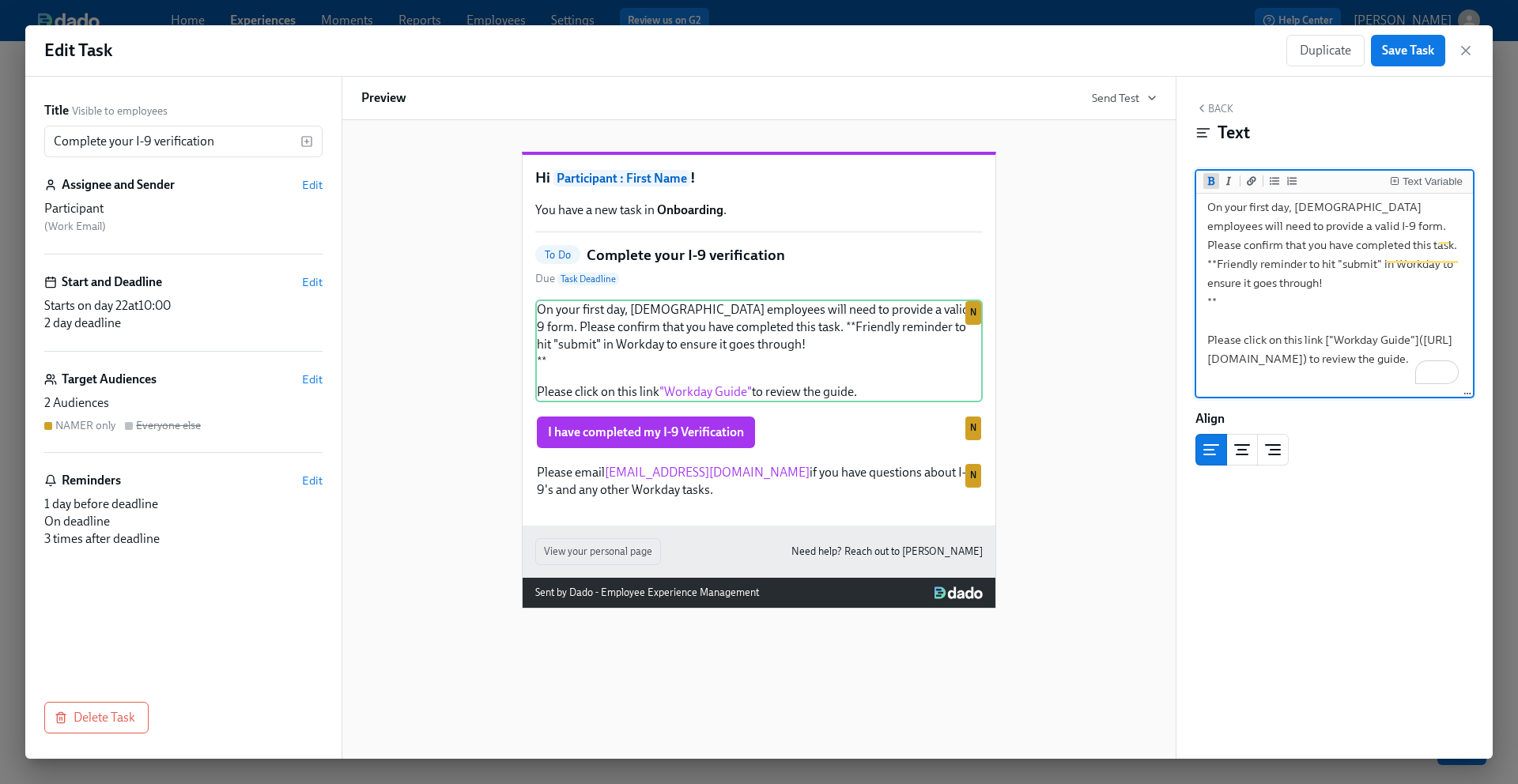scroll, scrollTop: 0, scrollLeft: 0, axis: both 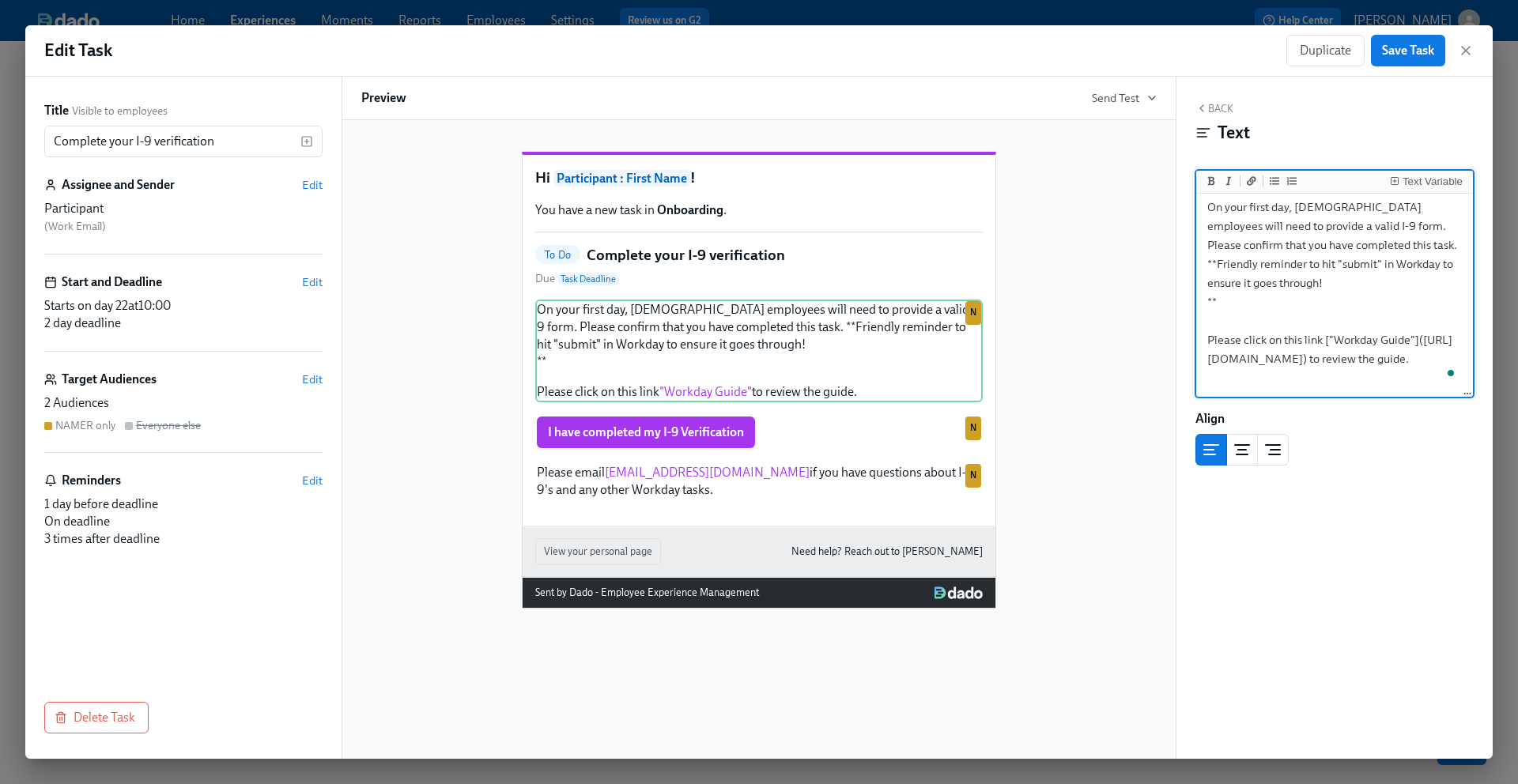 click on "On your first day, US-based employees will need to provide a valid I-9 form. Please confirm that you have completed this task. **Friendly reminder to hit "submit" in Workday to ensure it goes through!
**
Please click on this link ["Workday Guide"](https://docs.google.com/document/d/1AL2mKFEE2Hi7baSuMyL-EO-EplDWIp-ugEc-1KlIDUo/edit) to review the guide." at bounding box center [1335, 288] 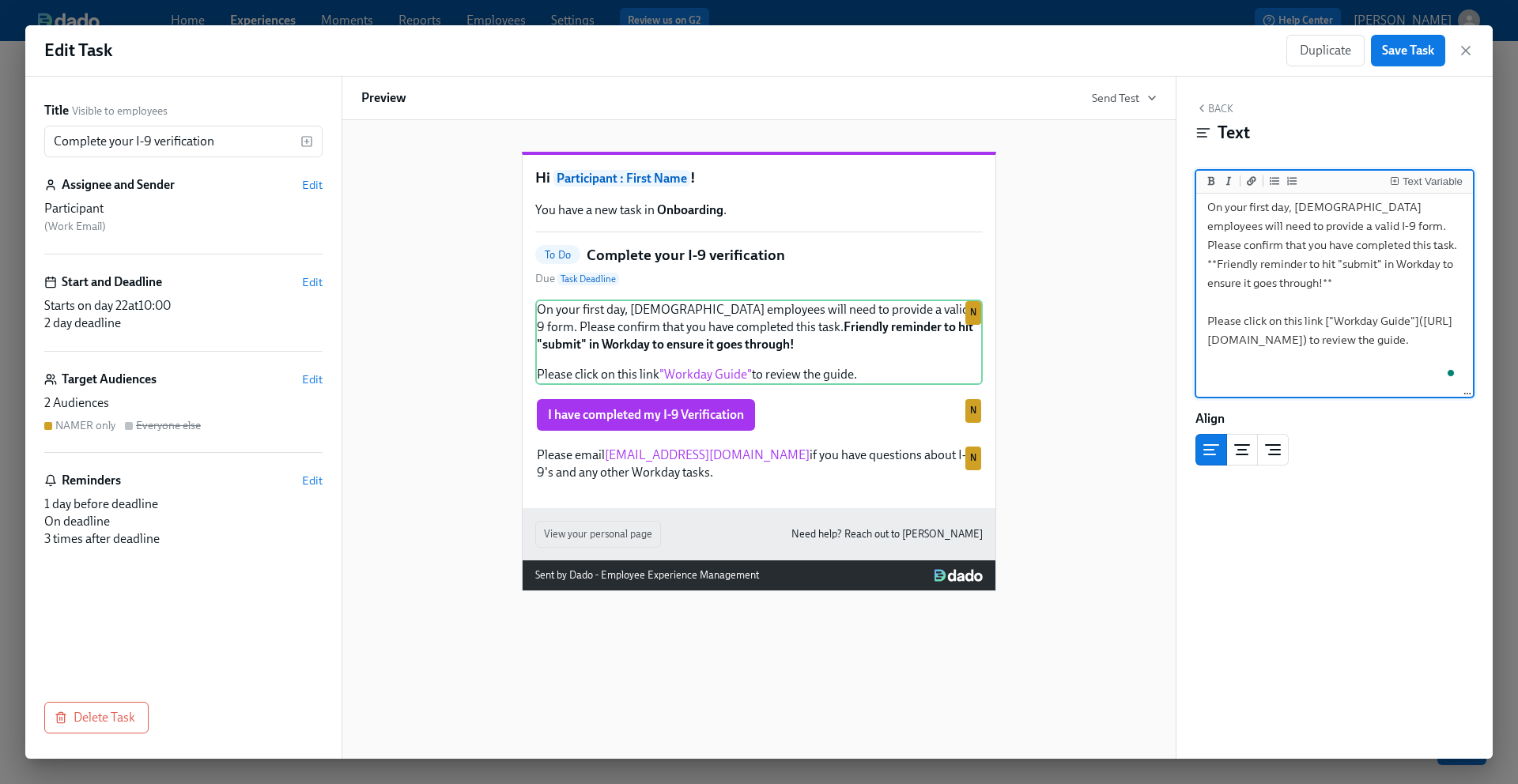type on "On your first day, US-based employees will need to provide a valid I-9 form. Please confirm that you have completed this task. **Friendly reminder to hit "submit" in Workday to ensure it goes through!**
Please click on this link ["Workday Guide"](https://docs.google.com/document/d/1AL2mKFEE2Hi7baSuMyL-EO-EplDWIp-ugEc-1KlIDUo/edit) to review the guide." 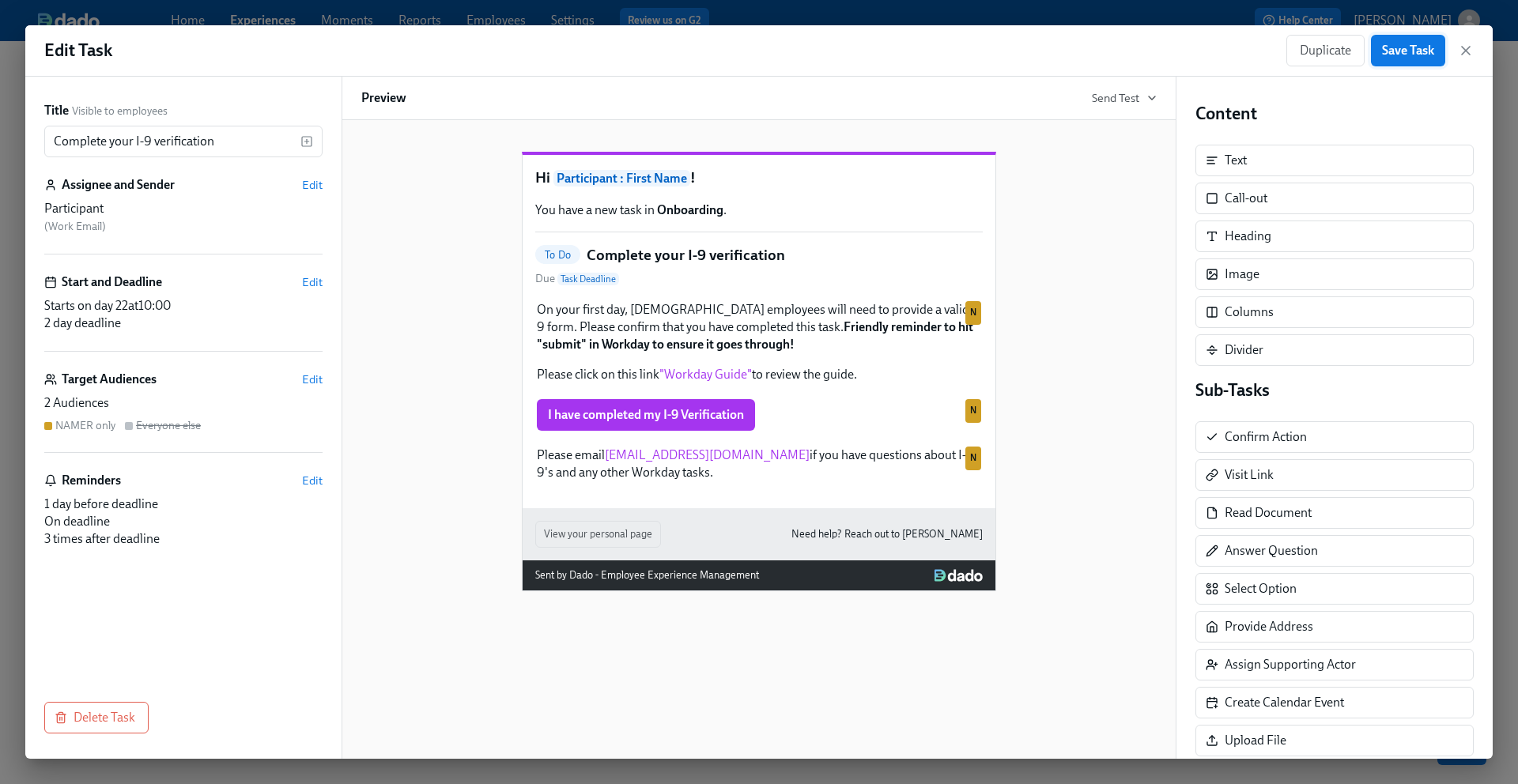 click on "Save Task" at bounding box center [1408, 51] 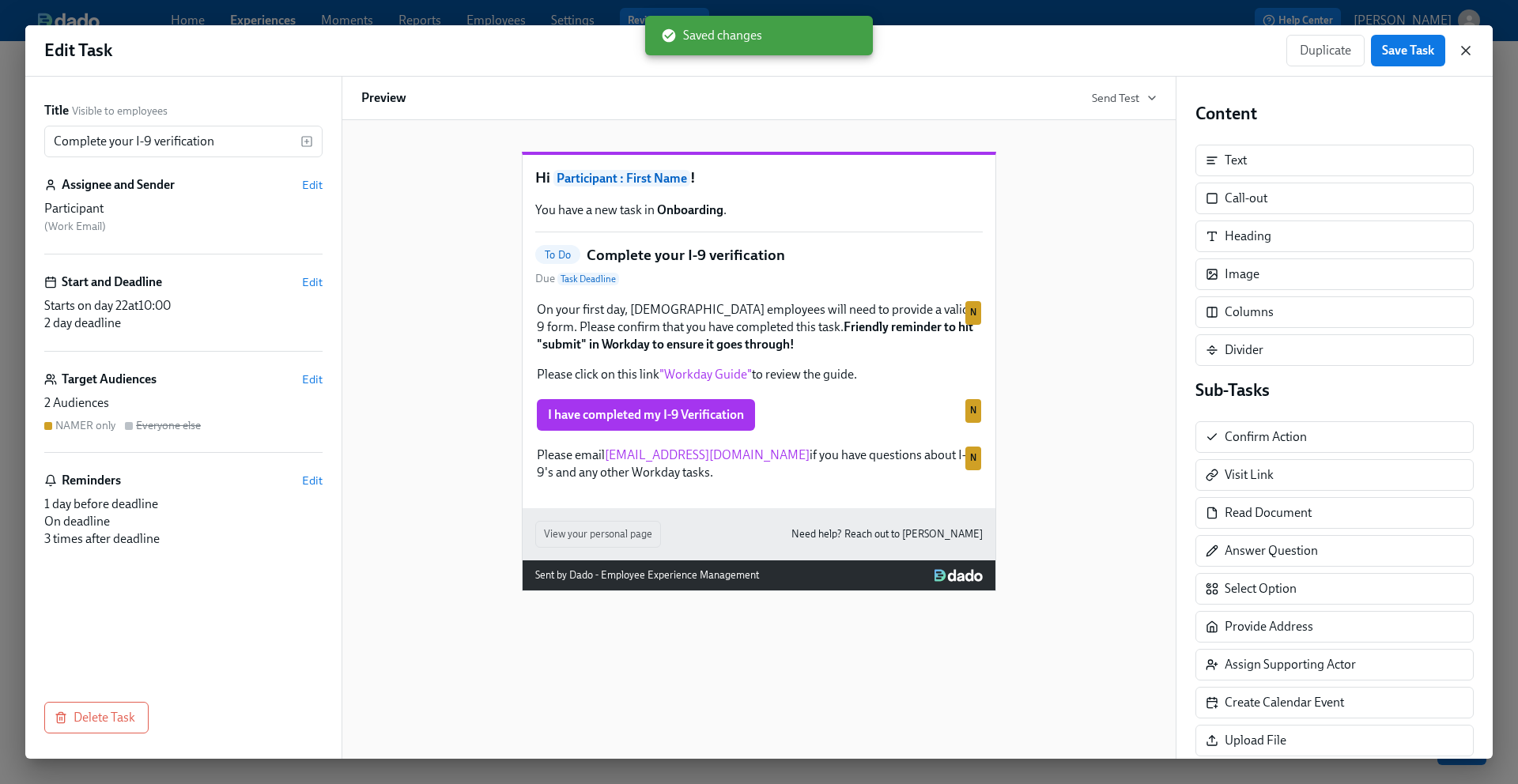 click 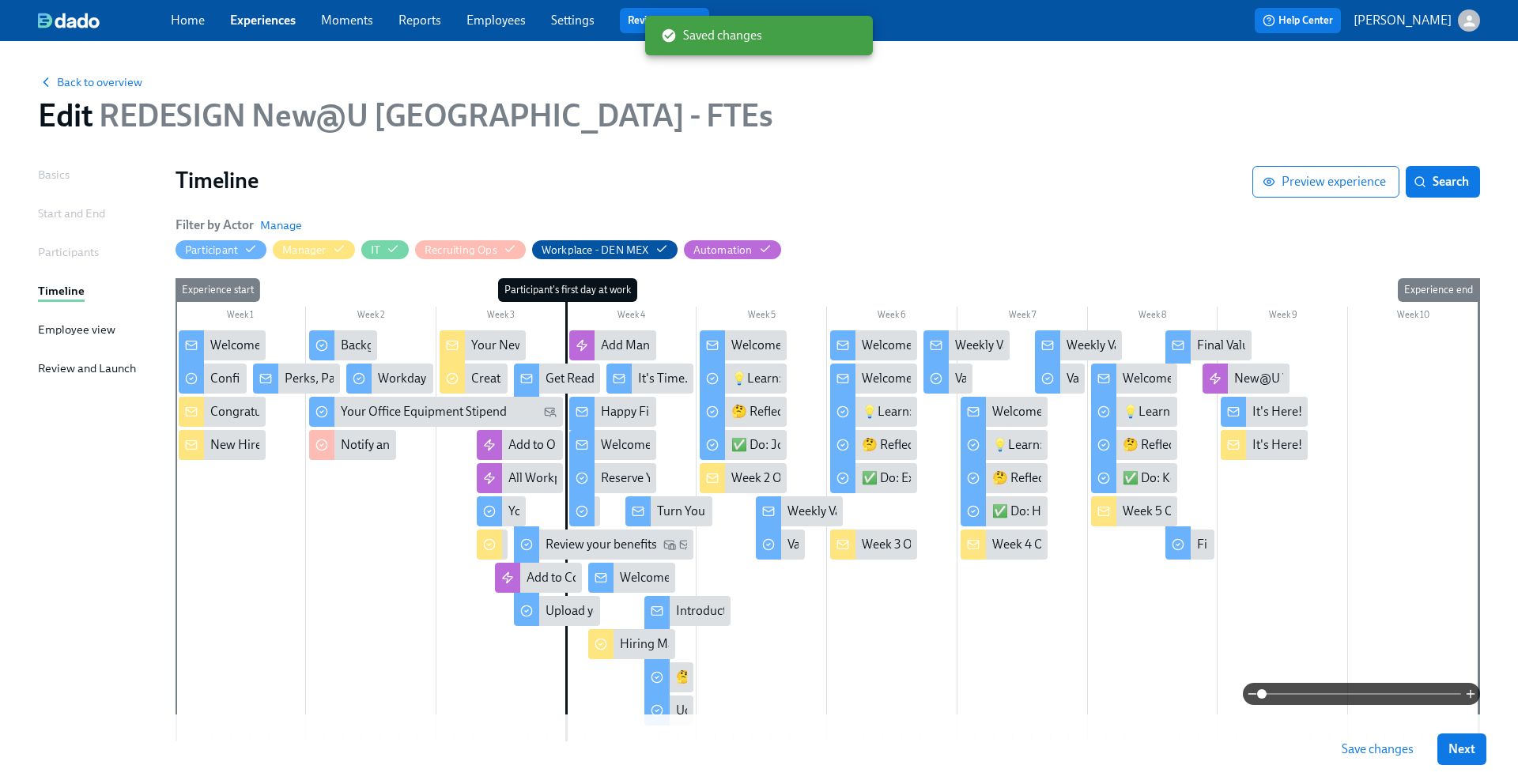 click on "Save changes" at bounding box center (1377, 749) 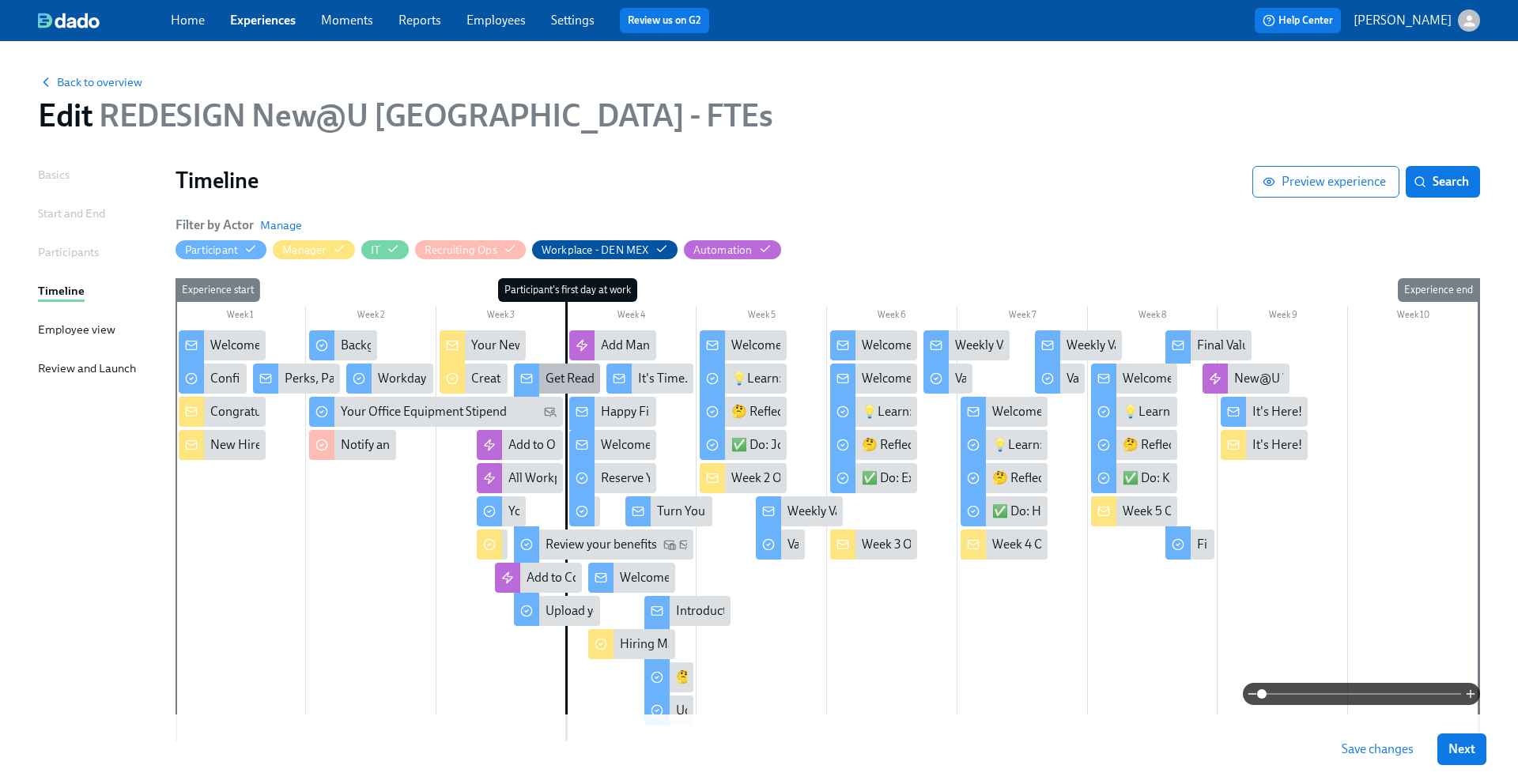 click at bounding box center (527, 380) 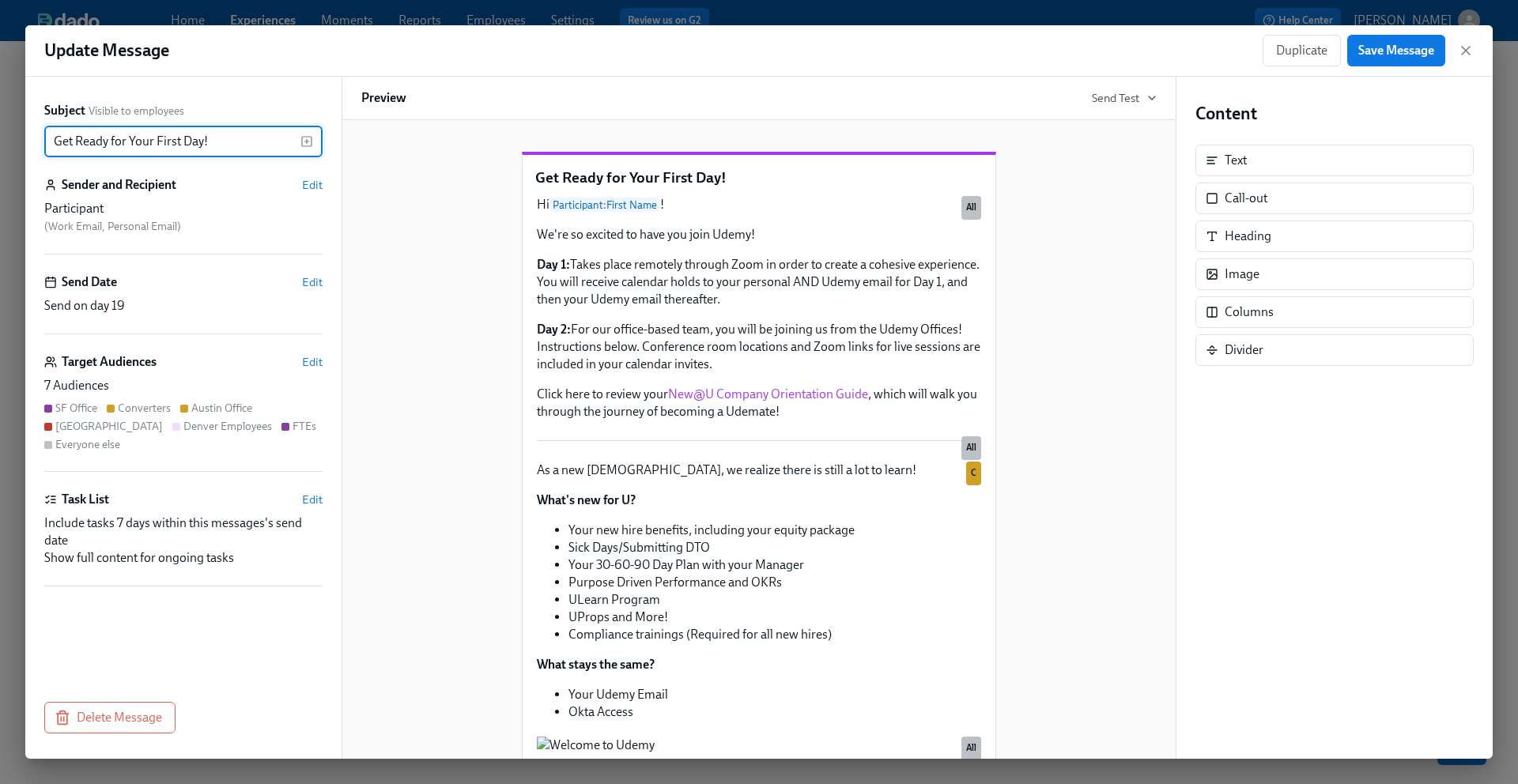 click on "Get Ready for Your First Day!" at bounding box center (172, 141) 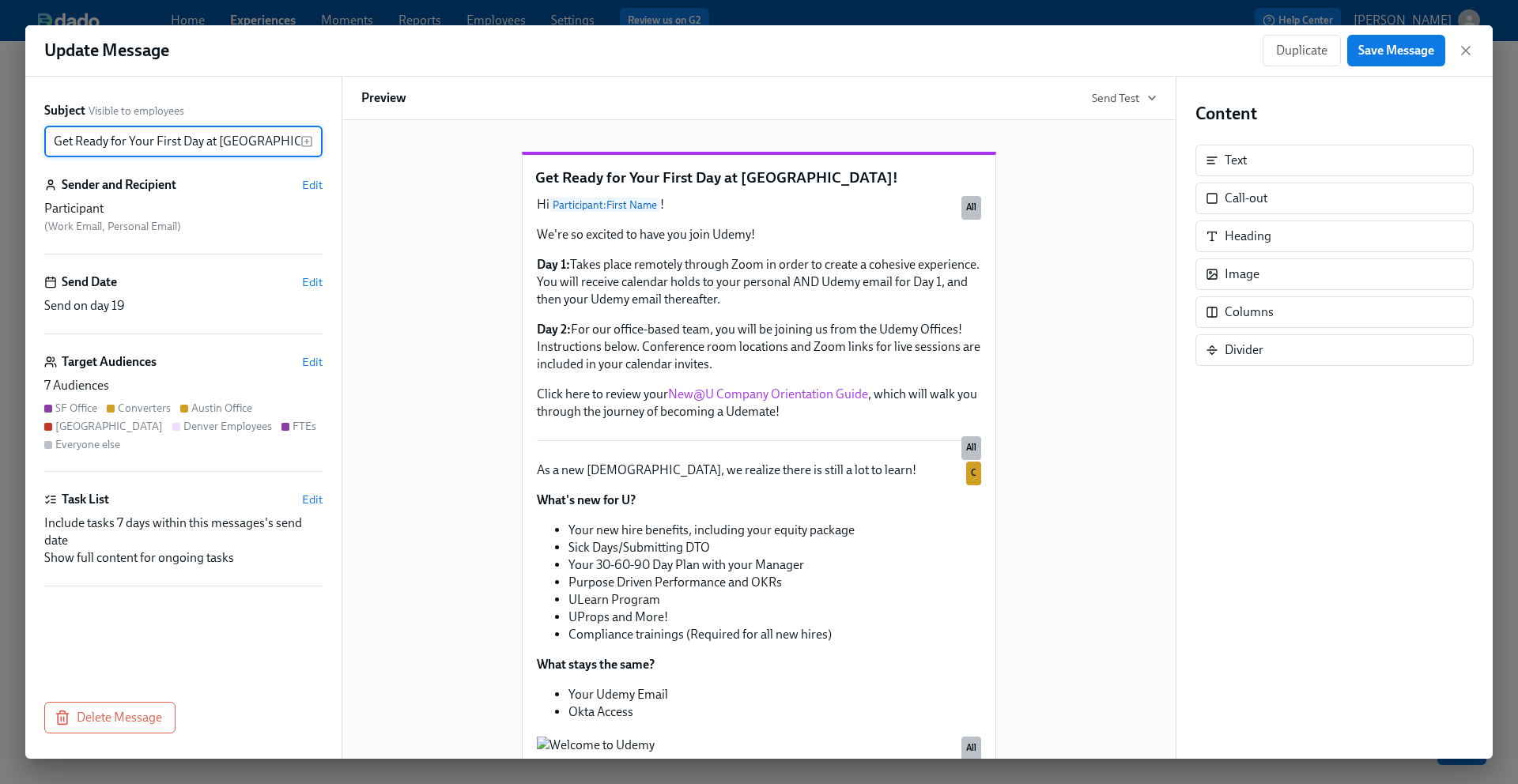 type on "Get Ready for Your First Day at [GEOGRAPHIC_DATA]!" 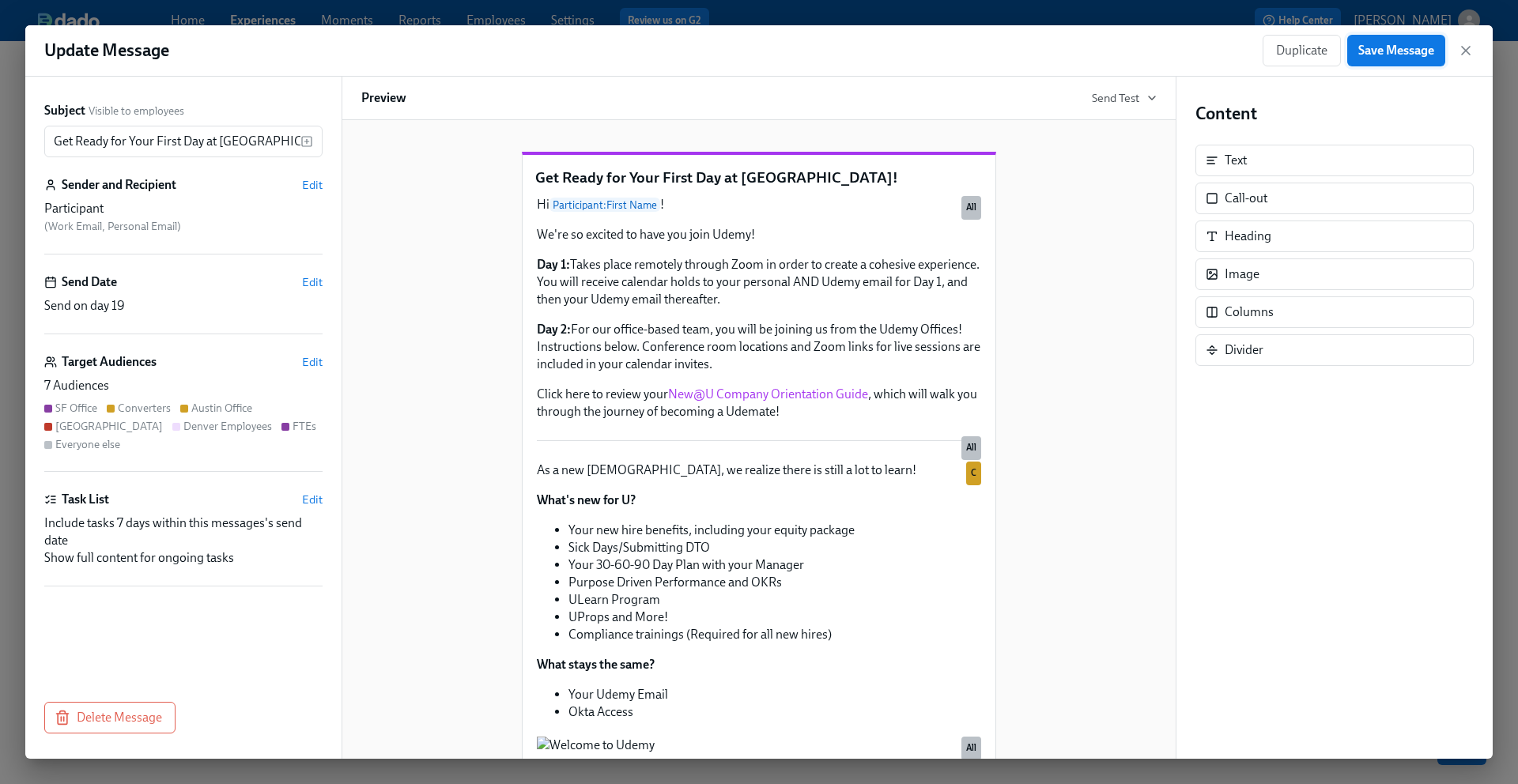 click on "Save Message" at bounding box center [1396, 51] 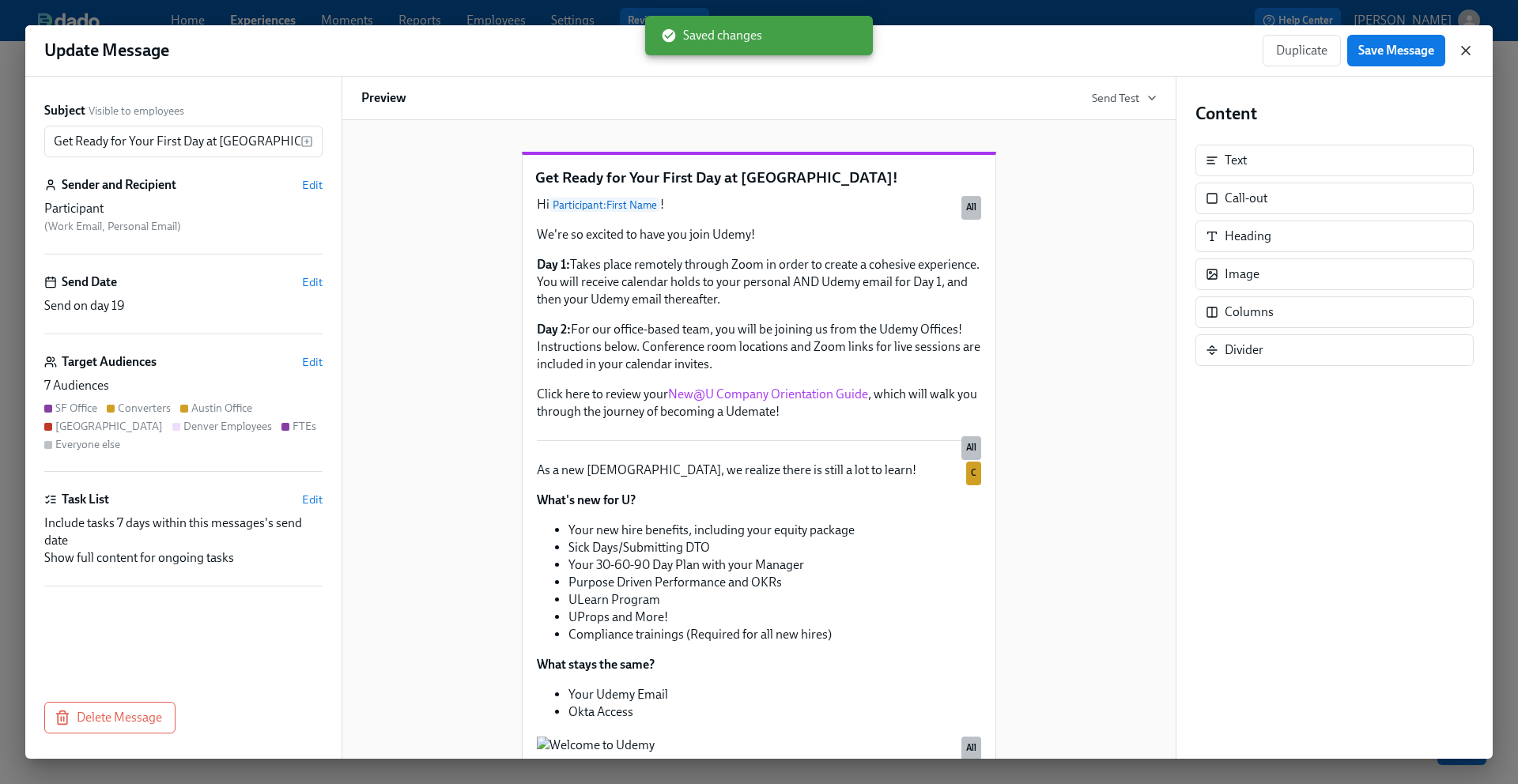 click 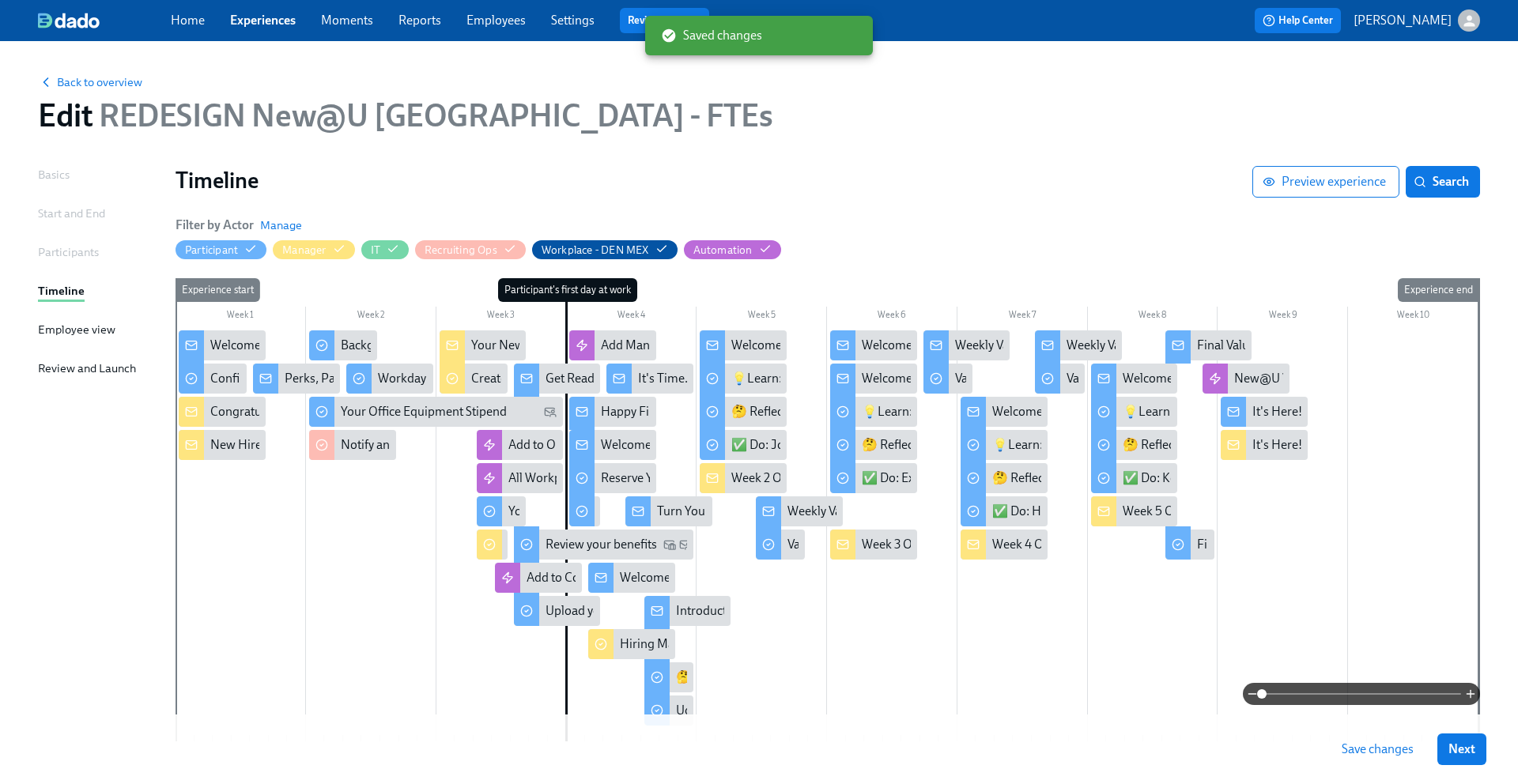 click on "Save changes" at bounding box center (1377, 749) 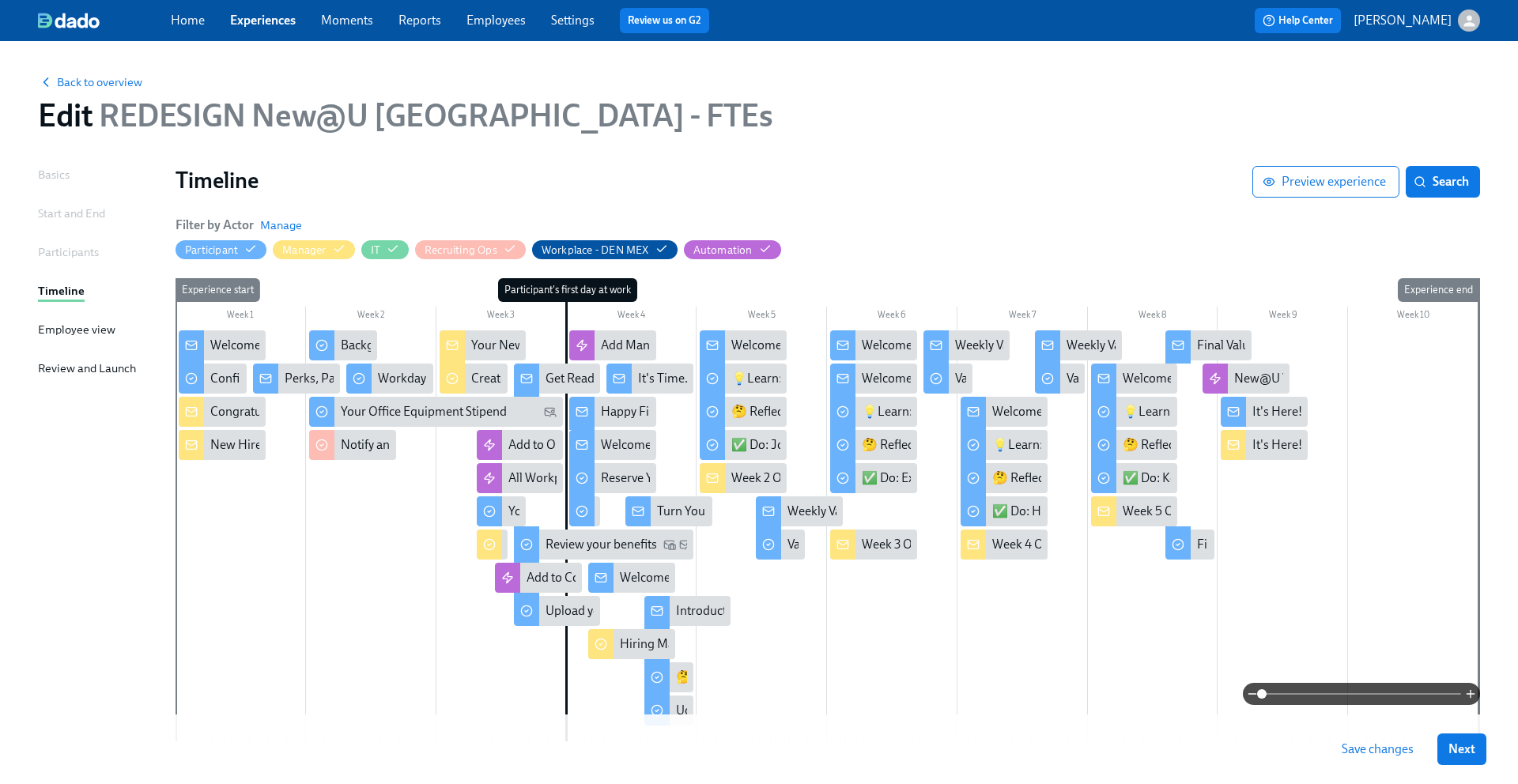 click on "Save changes" at bounding box center [1377, 749] 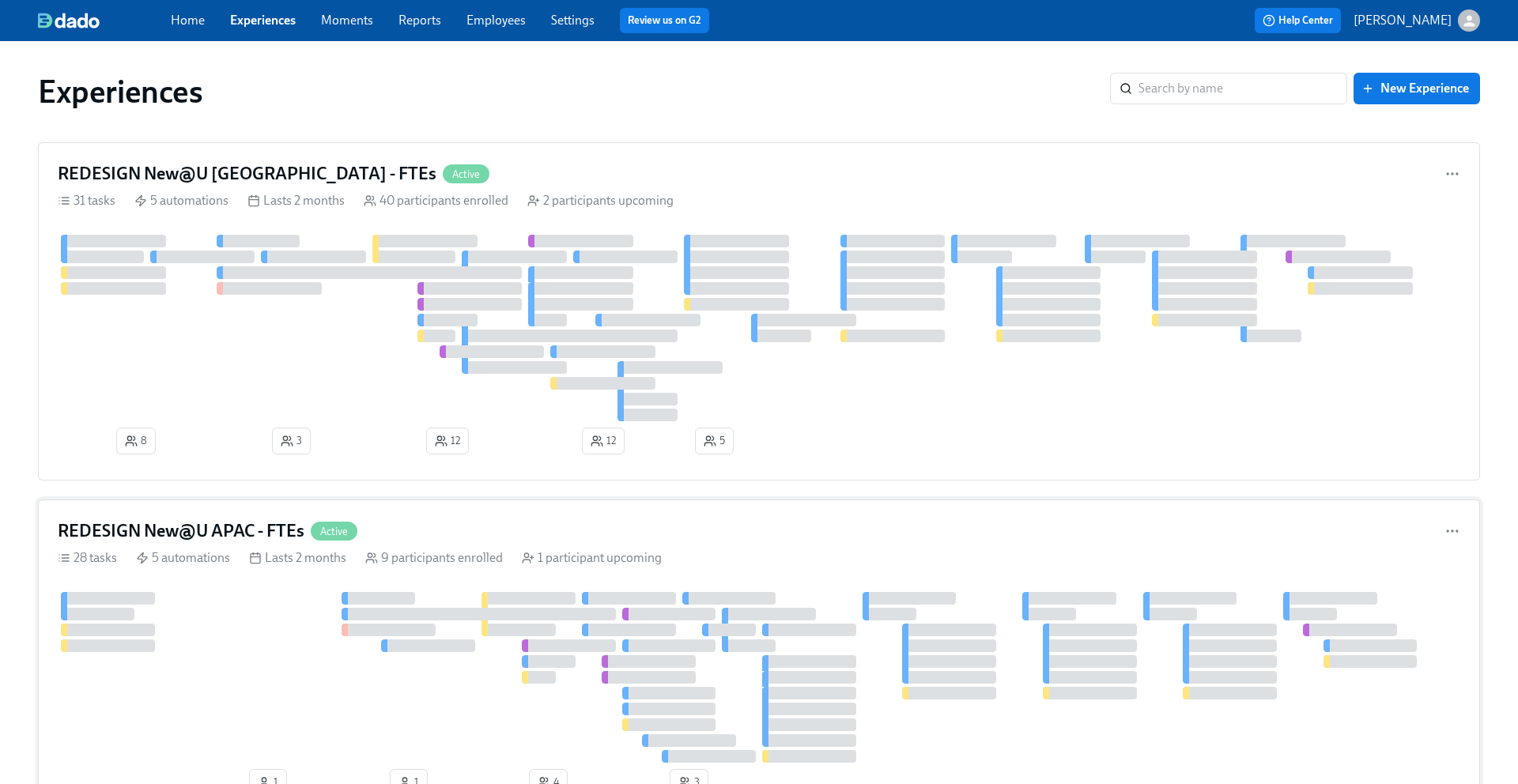 click on "REDESIGN New@U APAC - FTEs" at bounding box center (181, 531) 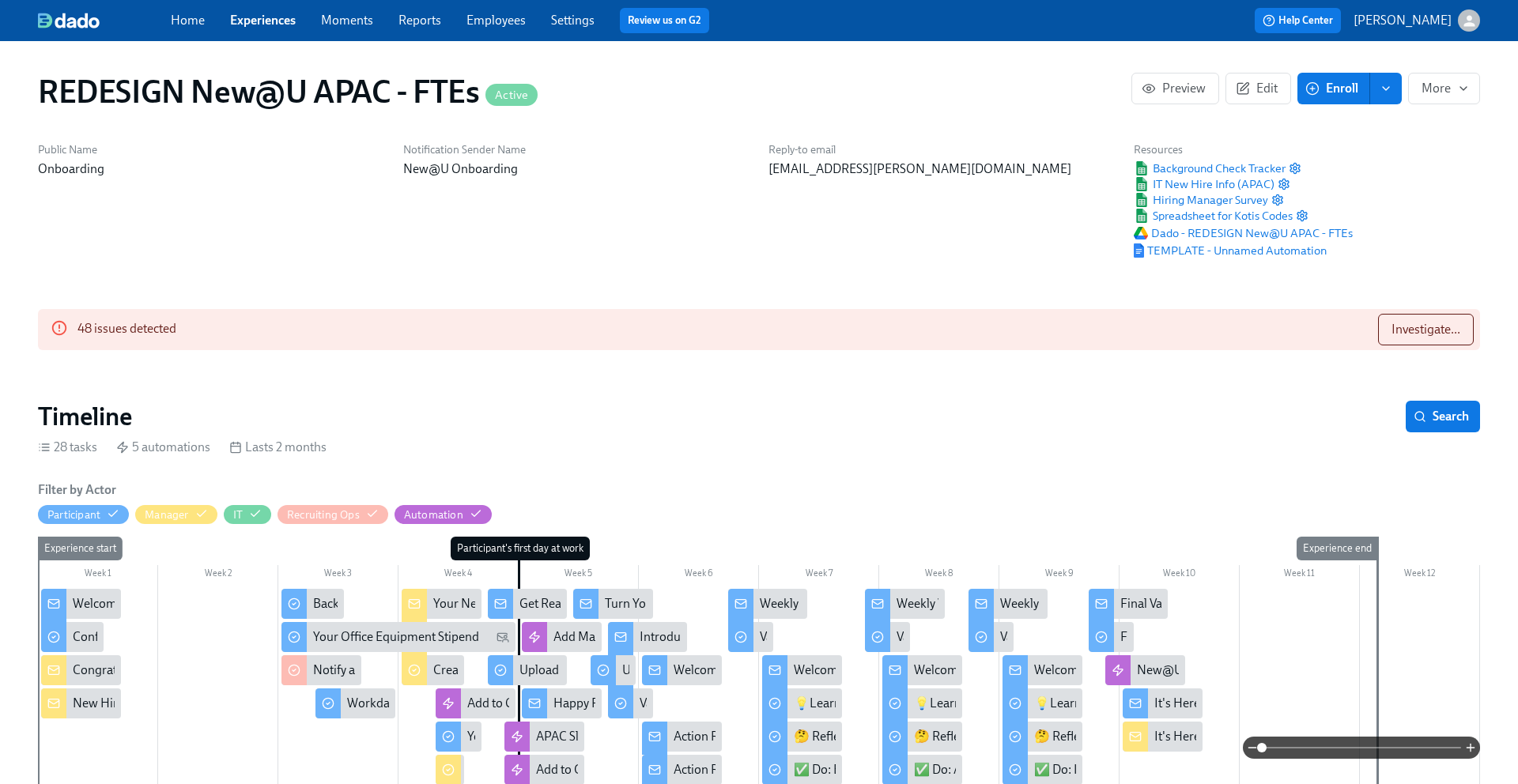 scroll, scrollTop: 0, scrollLeft: 2492, axis: horizontal 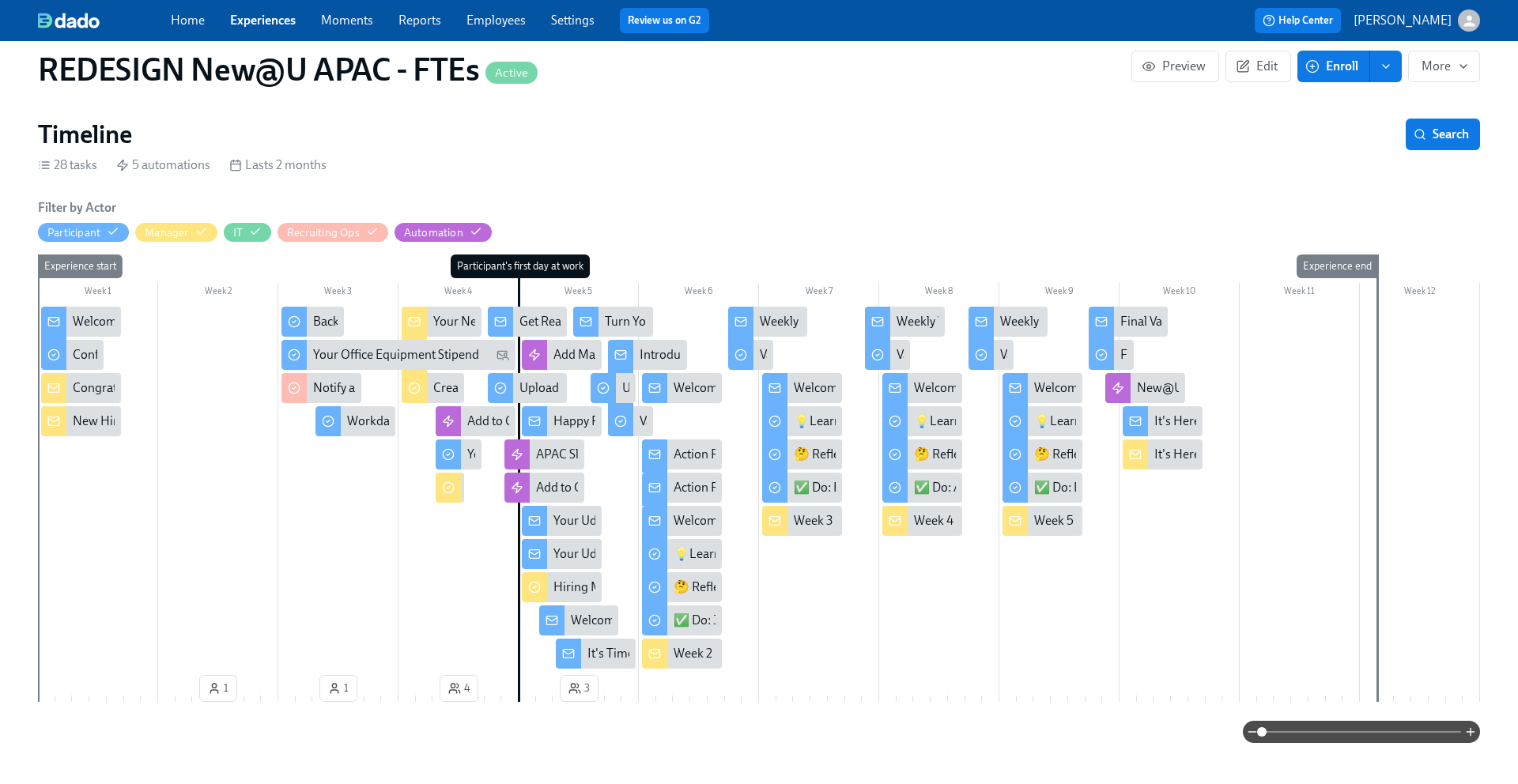 click 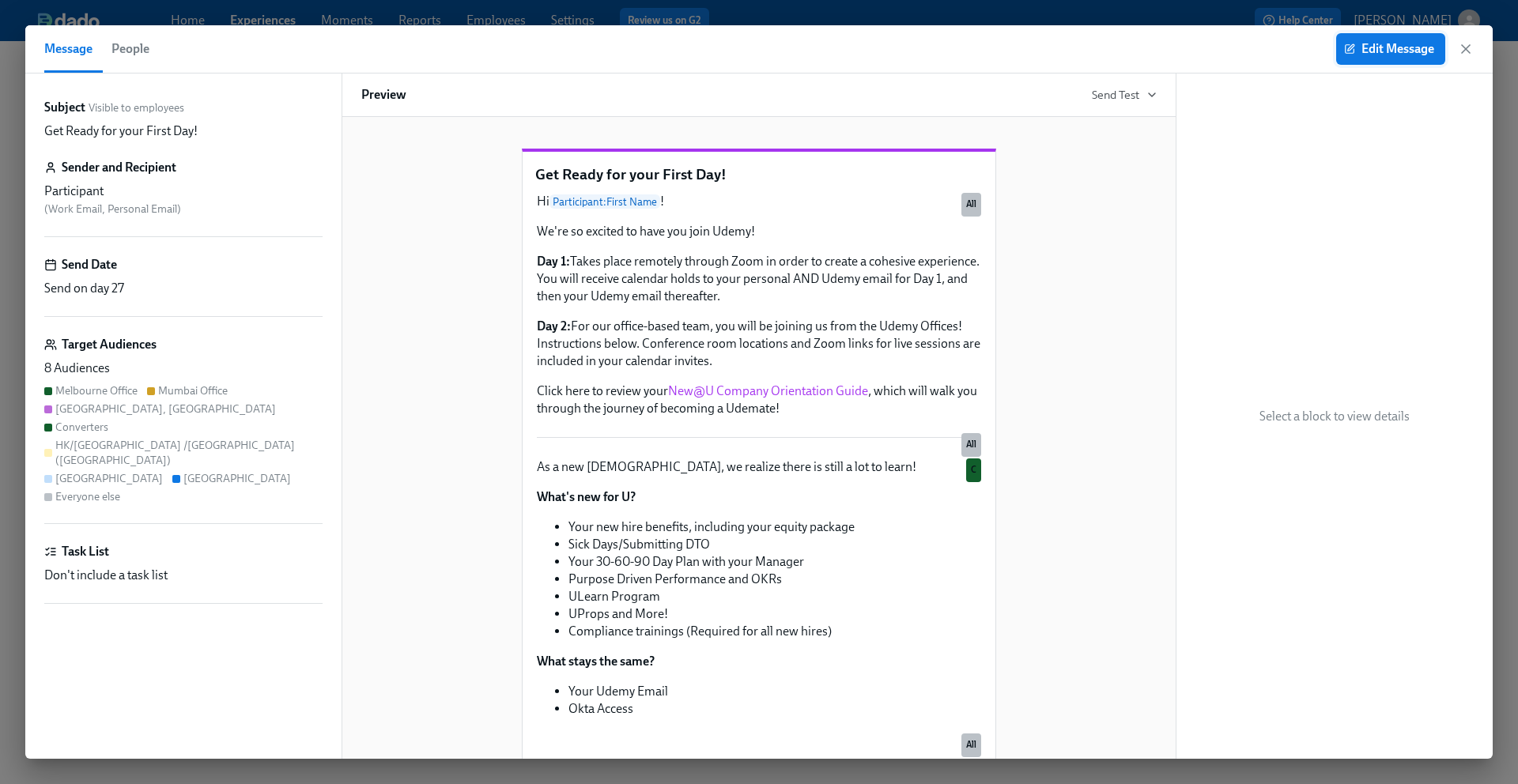 click on "Edit Message" at bounding box center [1391, 49] 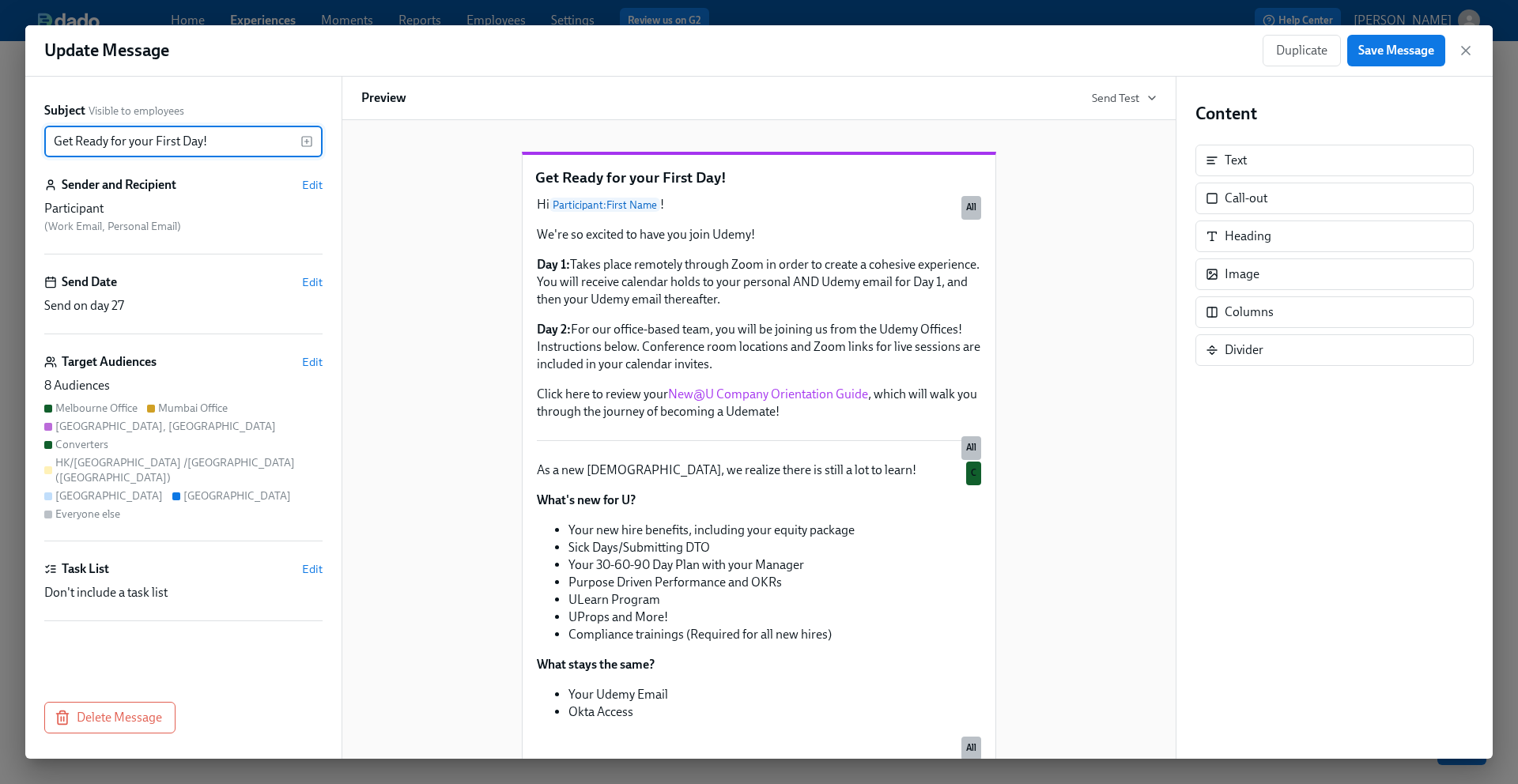 scroll, scrollTop: 0, scrollLeft: 0, axis: both 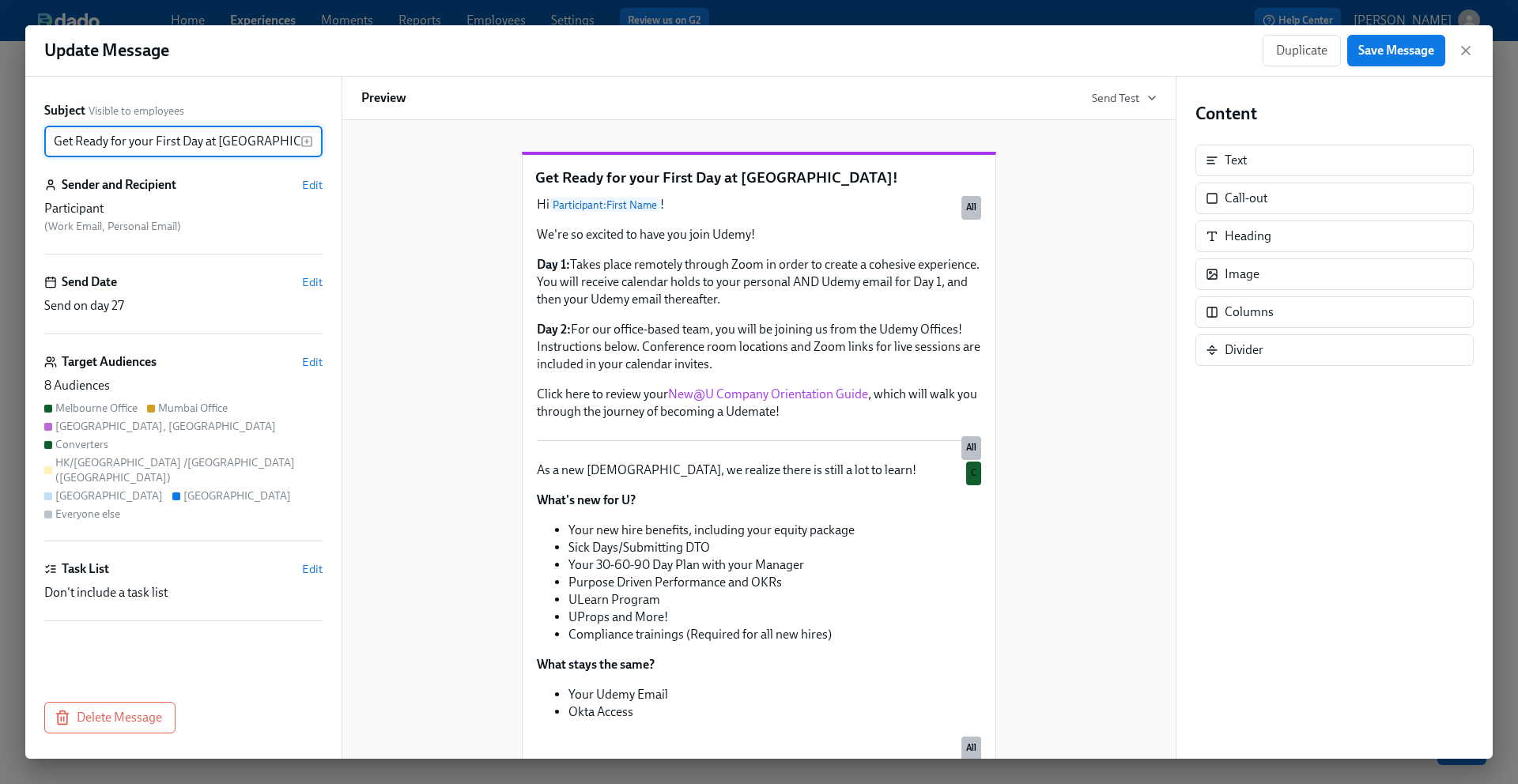 type on "Get Ready for your First Day at [GEOGRAPHIC_DATA]!" 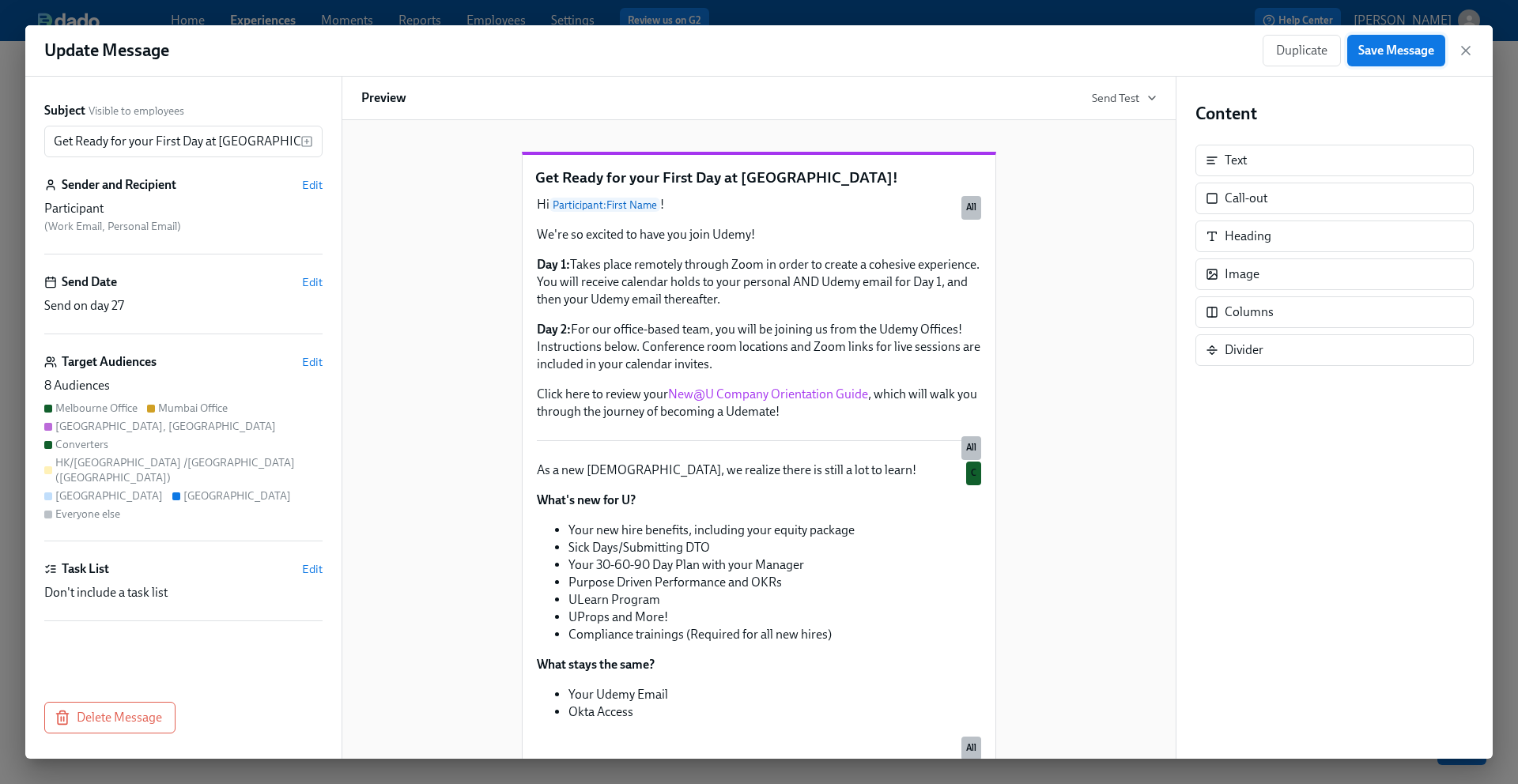 click on "Save Message" at bounding box center [1396, 51] 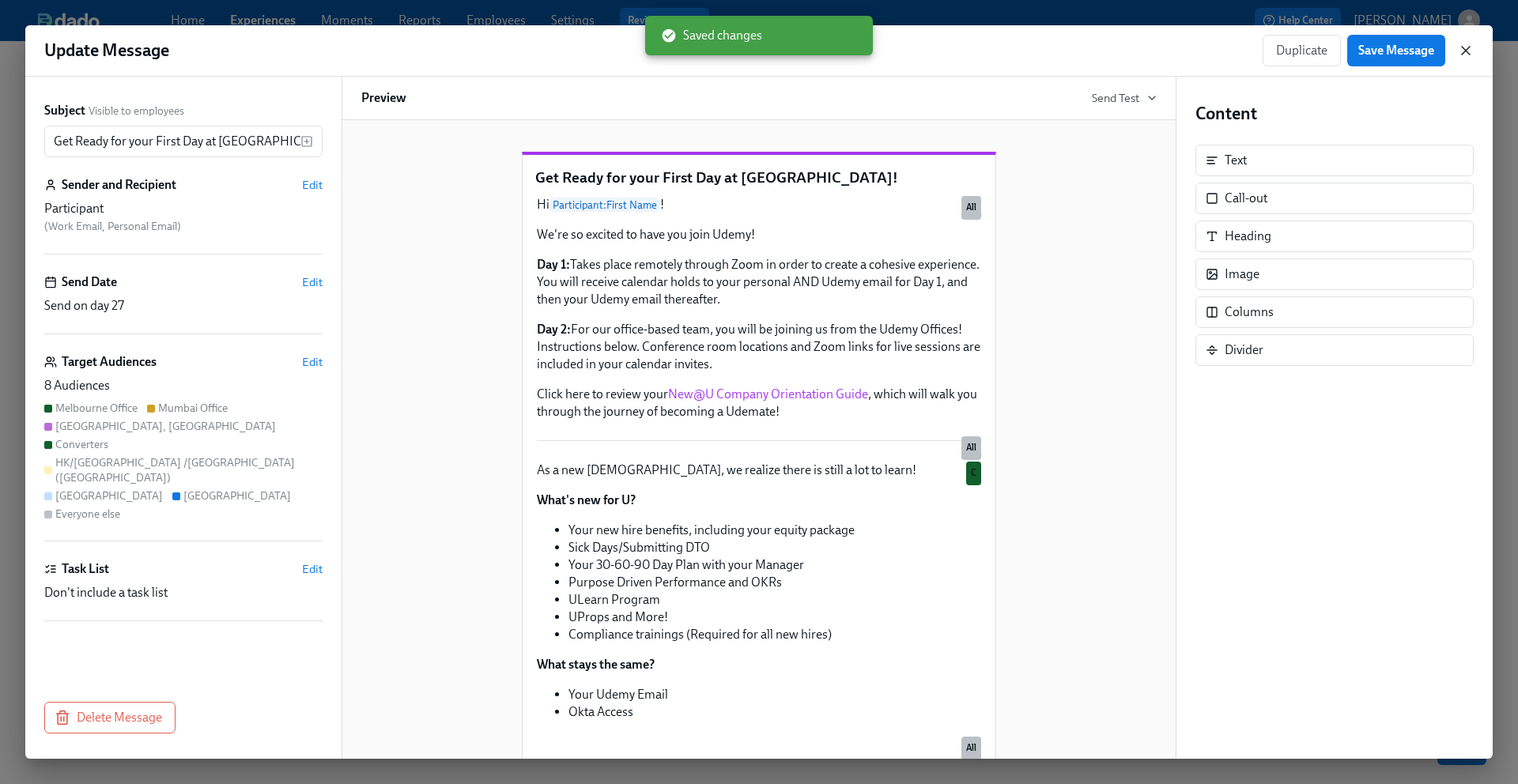 click 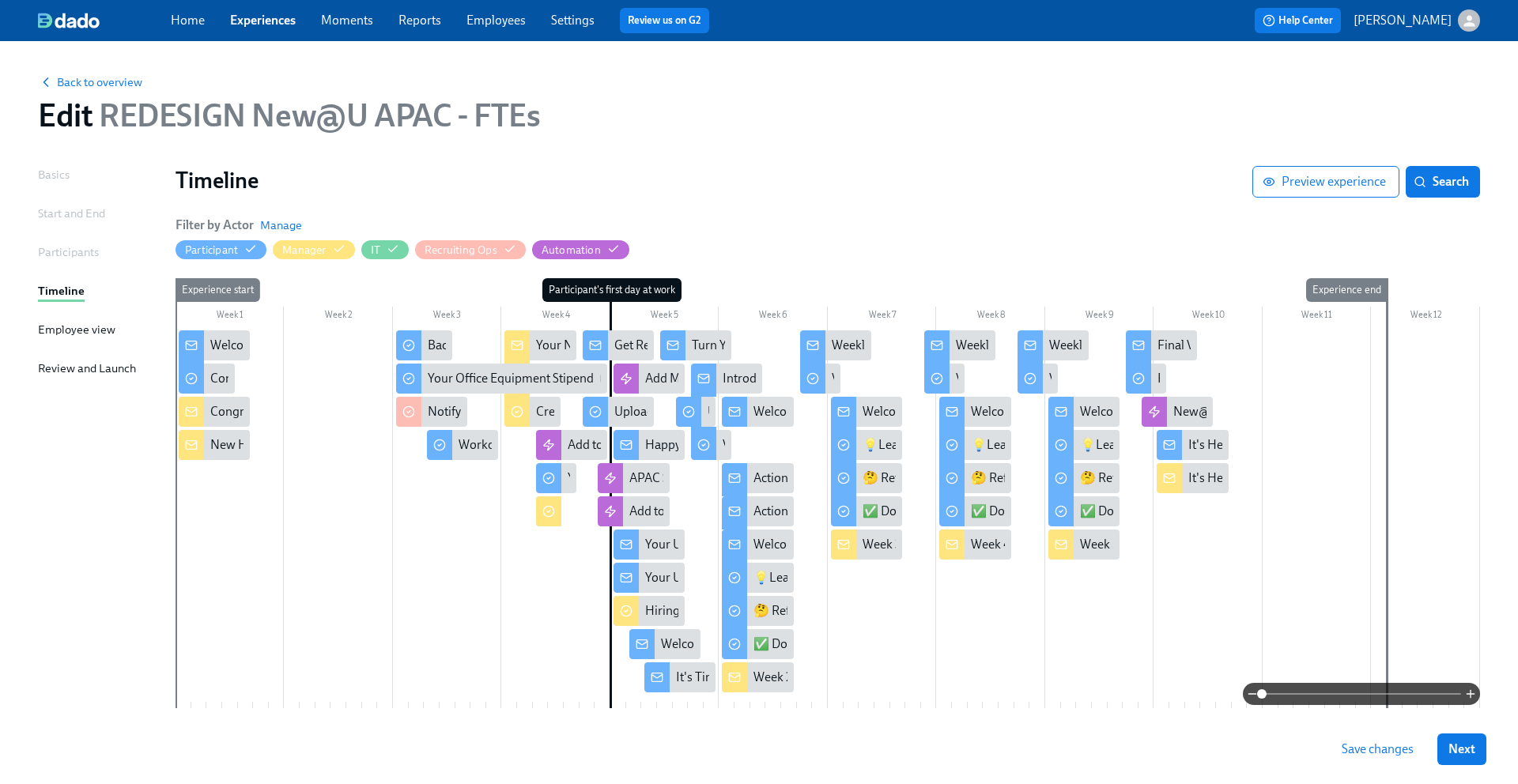 click on "Save changes" at bounding box center (1377, 749) 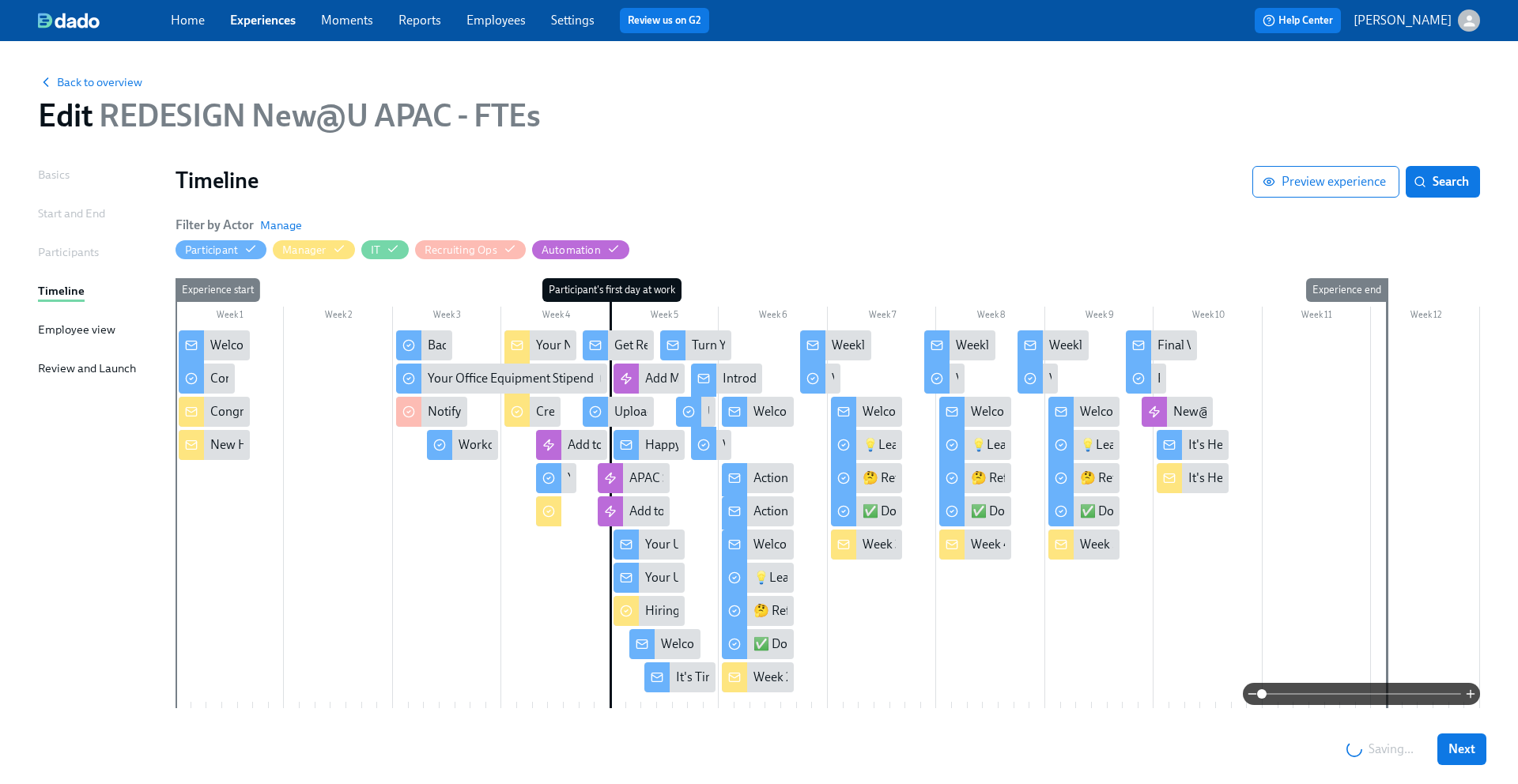 click on "Saving..." at bounding box center [1380, 749] 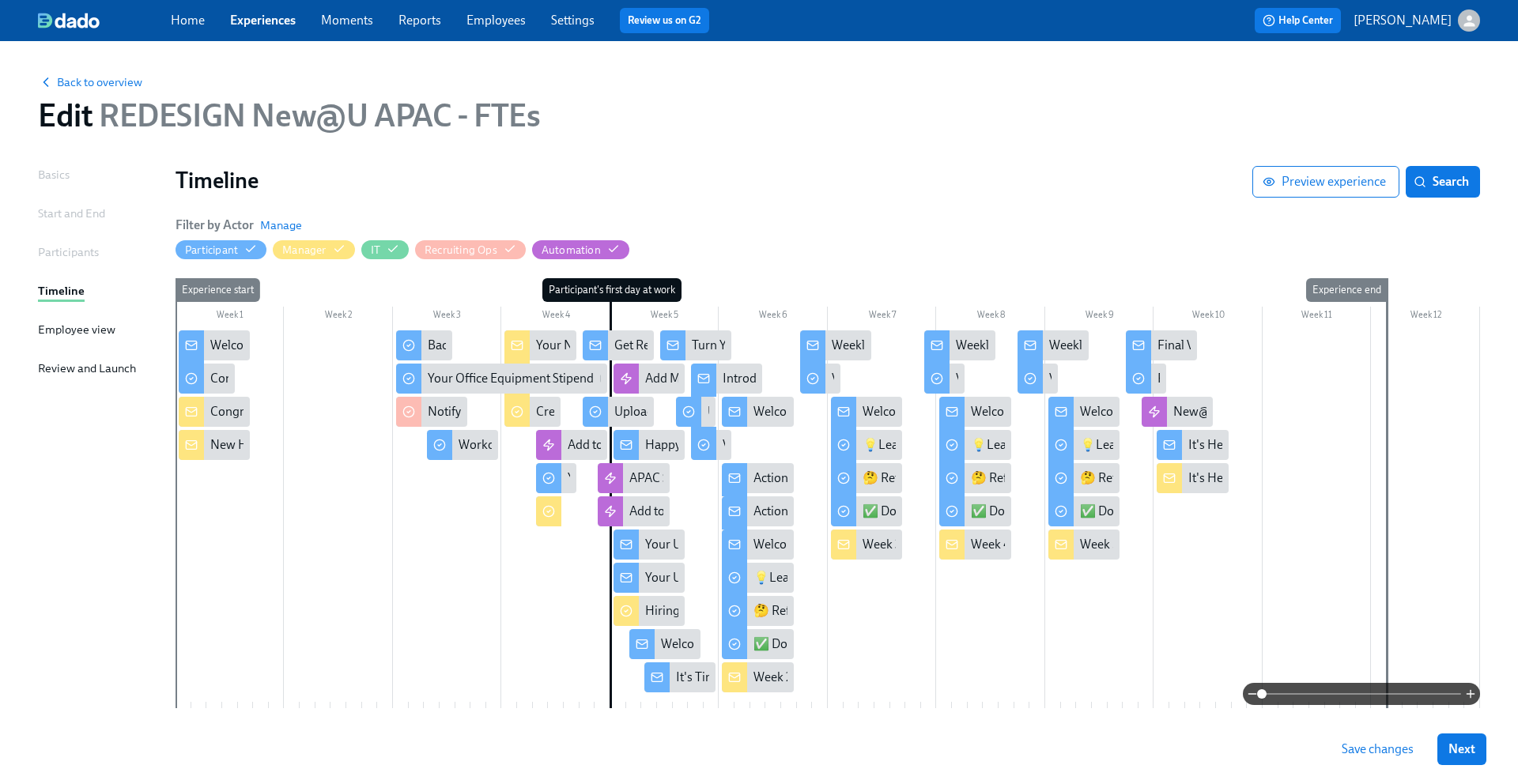 click on "Experiences" at bounding box center (262, 20) 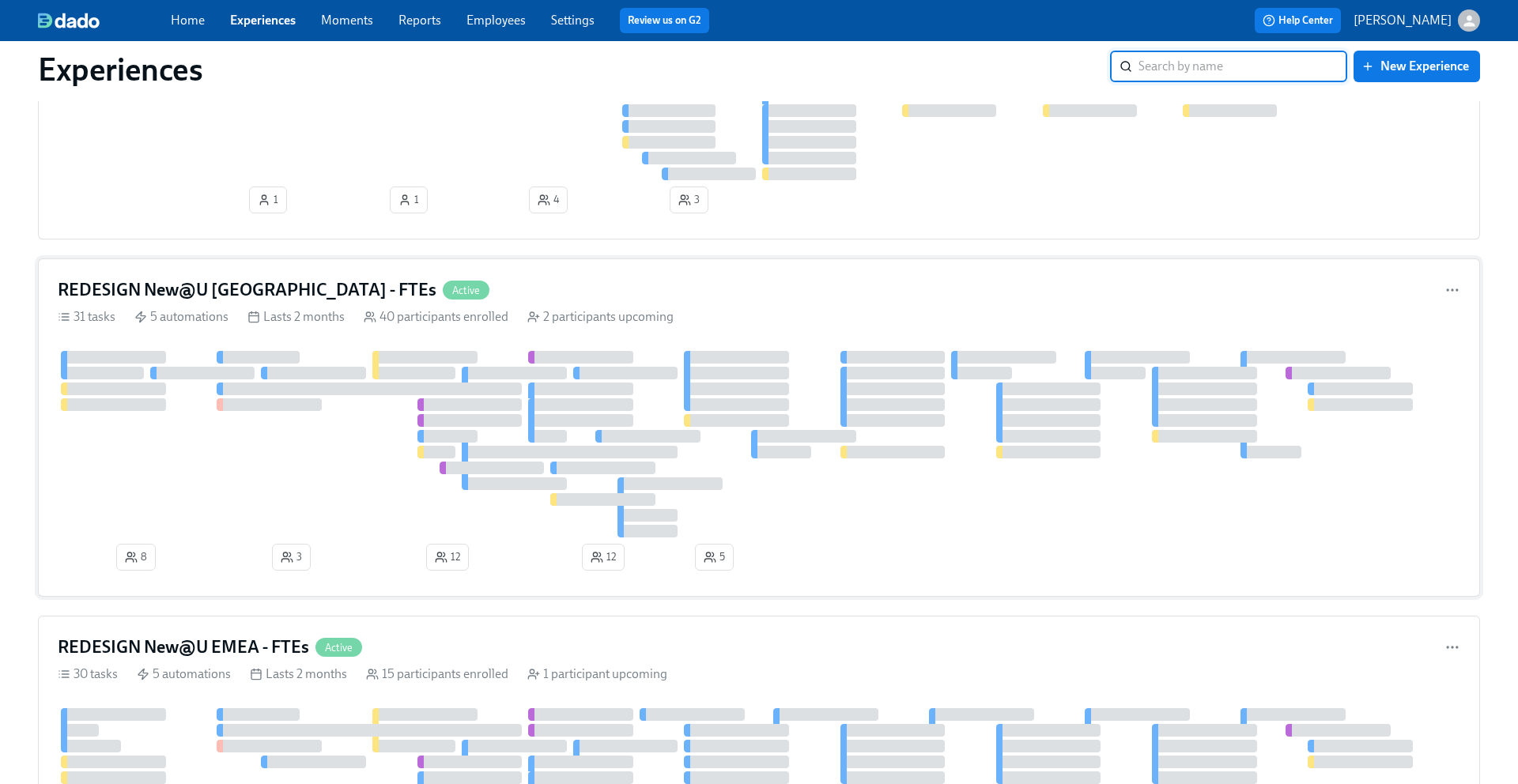 scroll, scrollTop: 254, scrollLeft: 0, axis: vertical 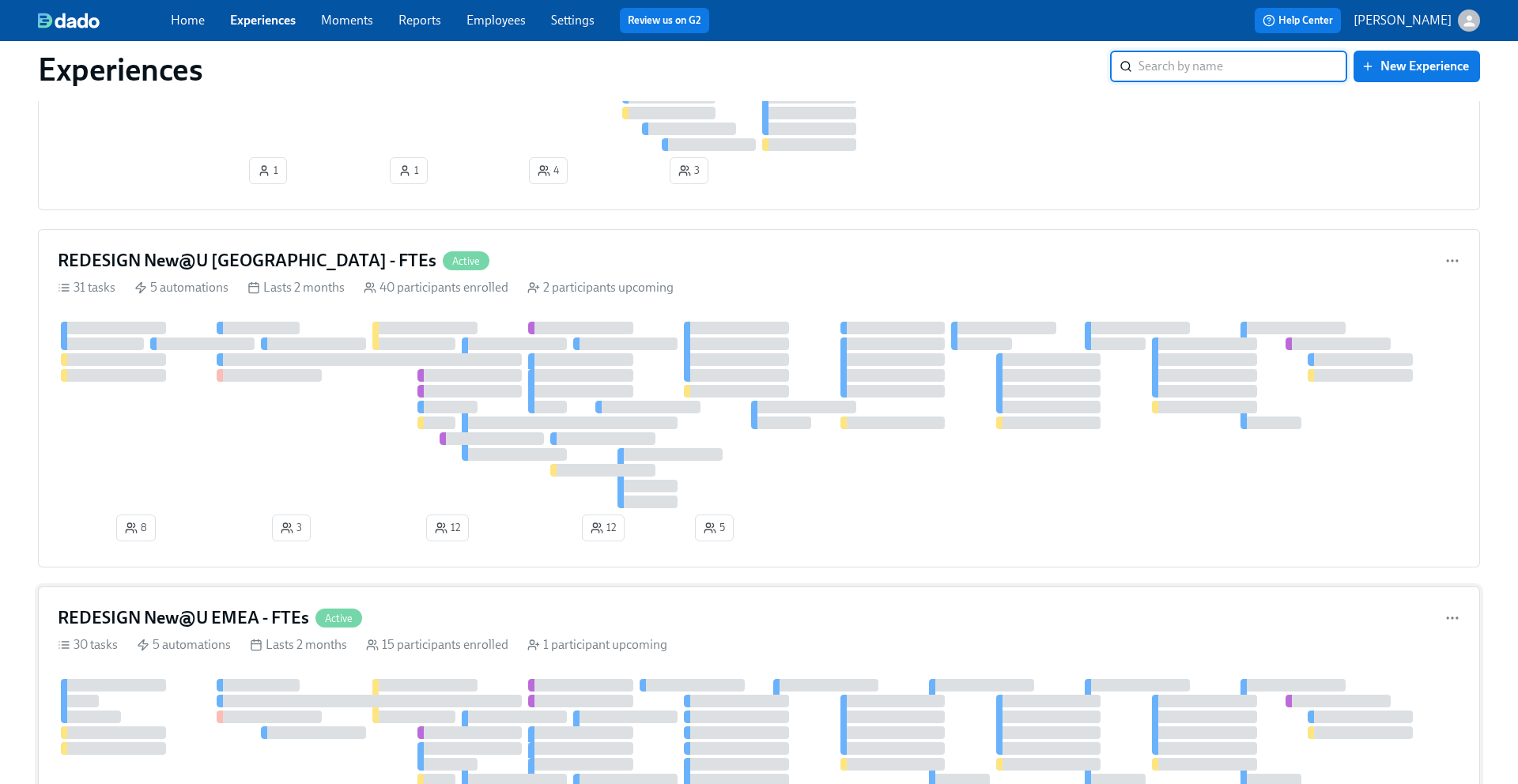 click on "REDESIGN New@U EMEA - FTEs" at bounding box center (183, 618) 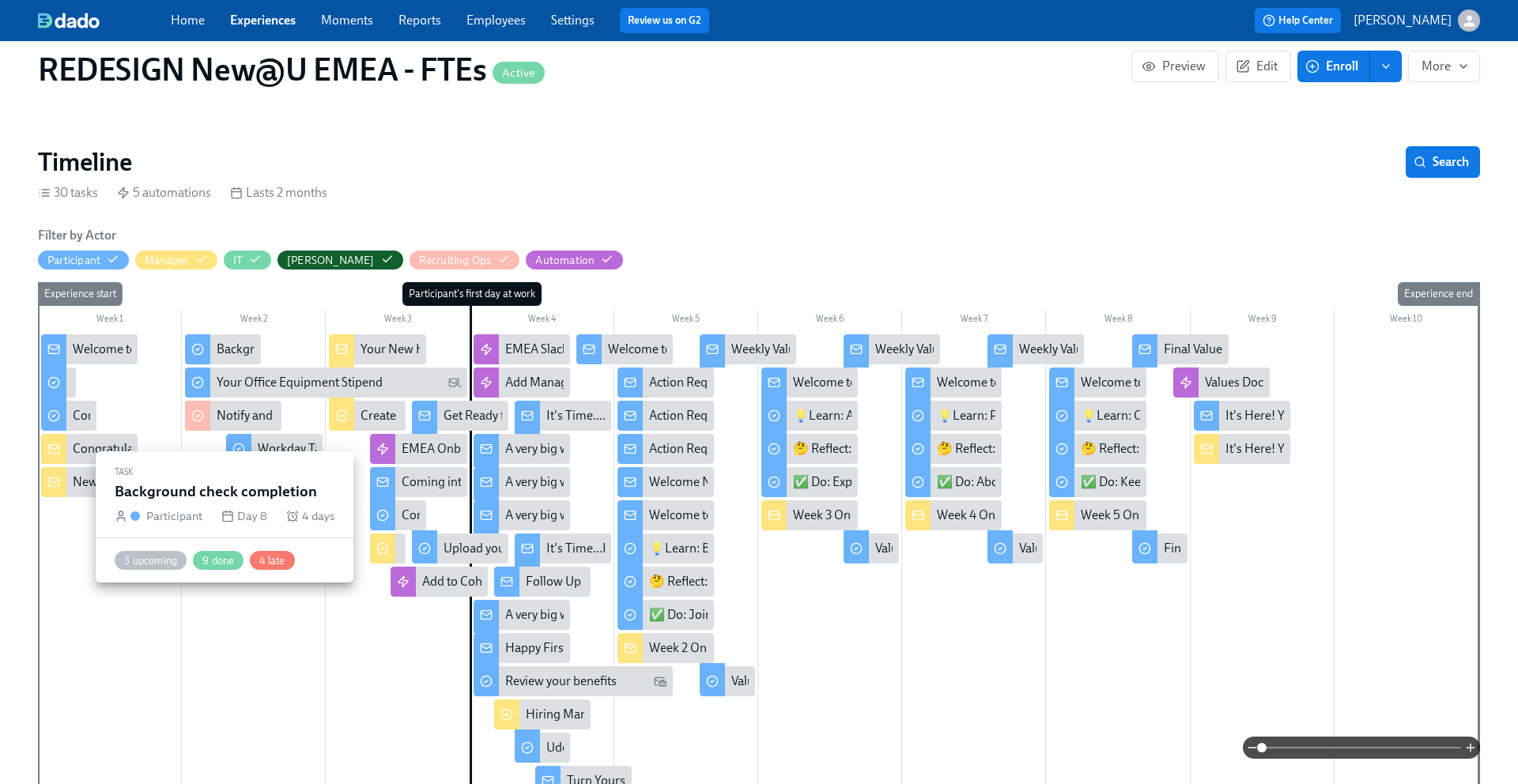 scroll, scrollTop: 0, scrollLeft: 0, axis: both 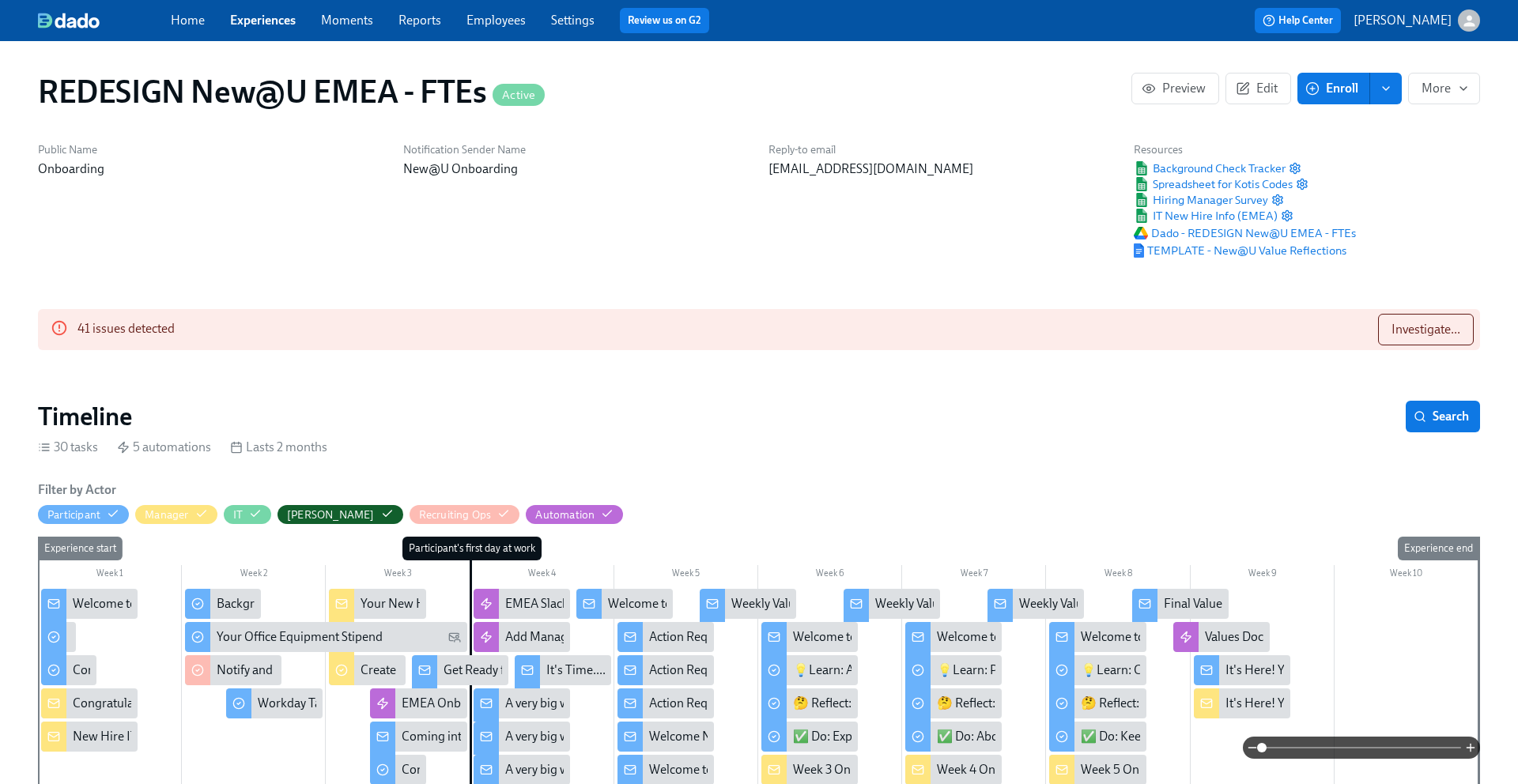 click 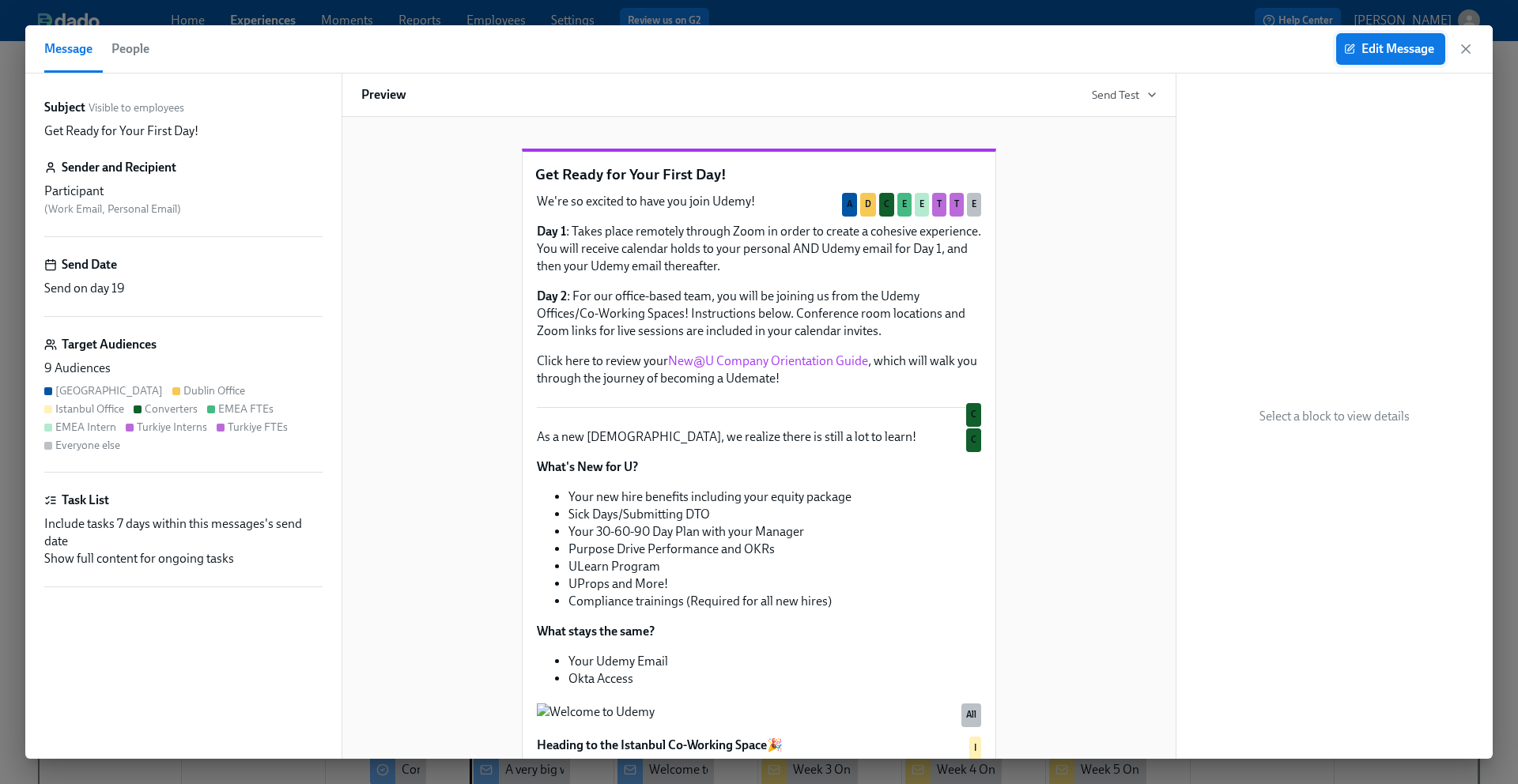 click on "Edit Message" at bounding box center [1391, 49] 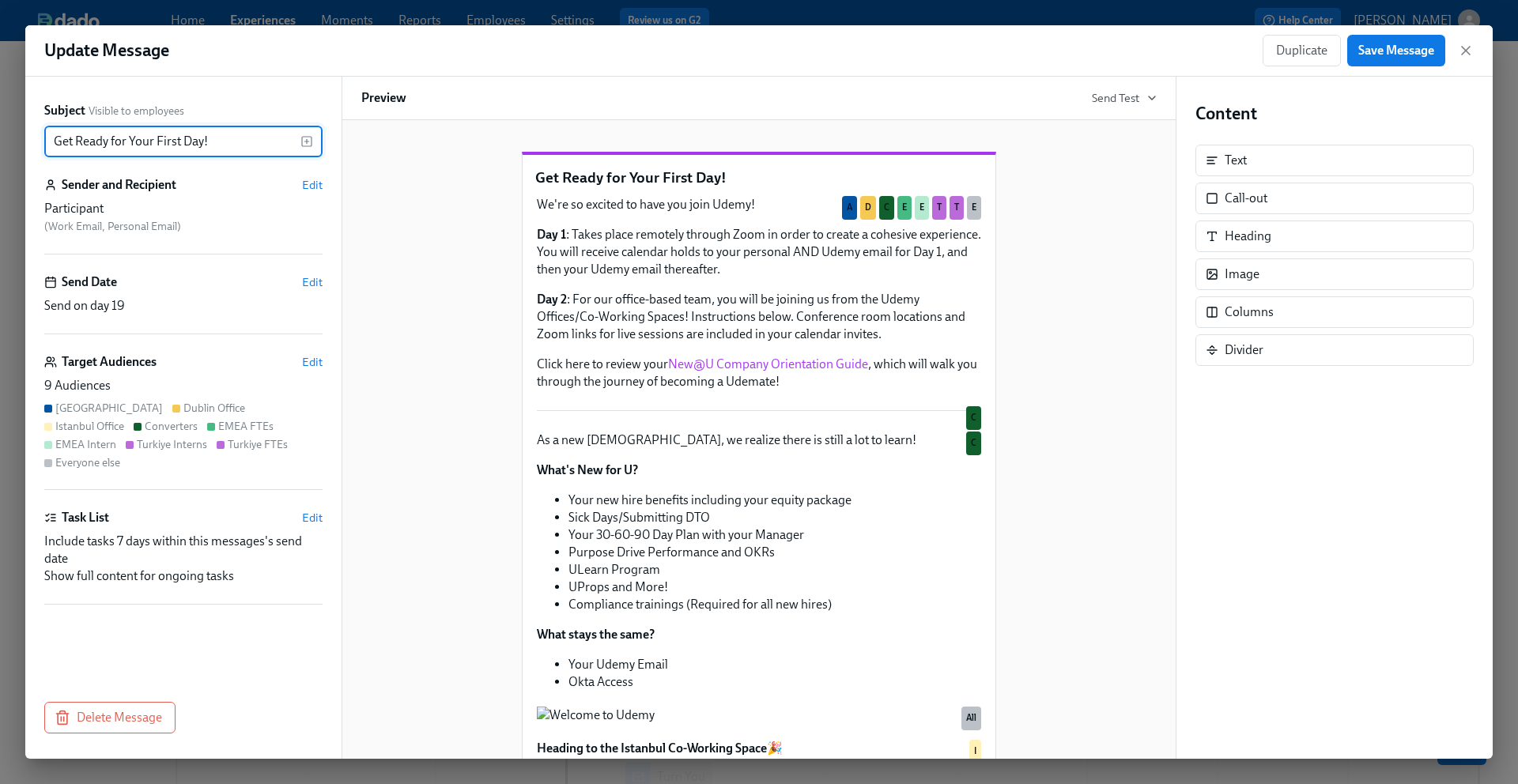 click on "Get Ready for Your First Day!" at bounding box center (172, 141) 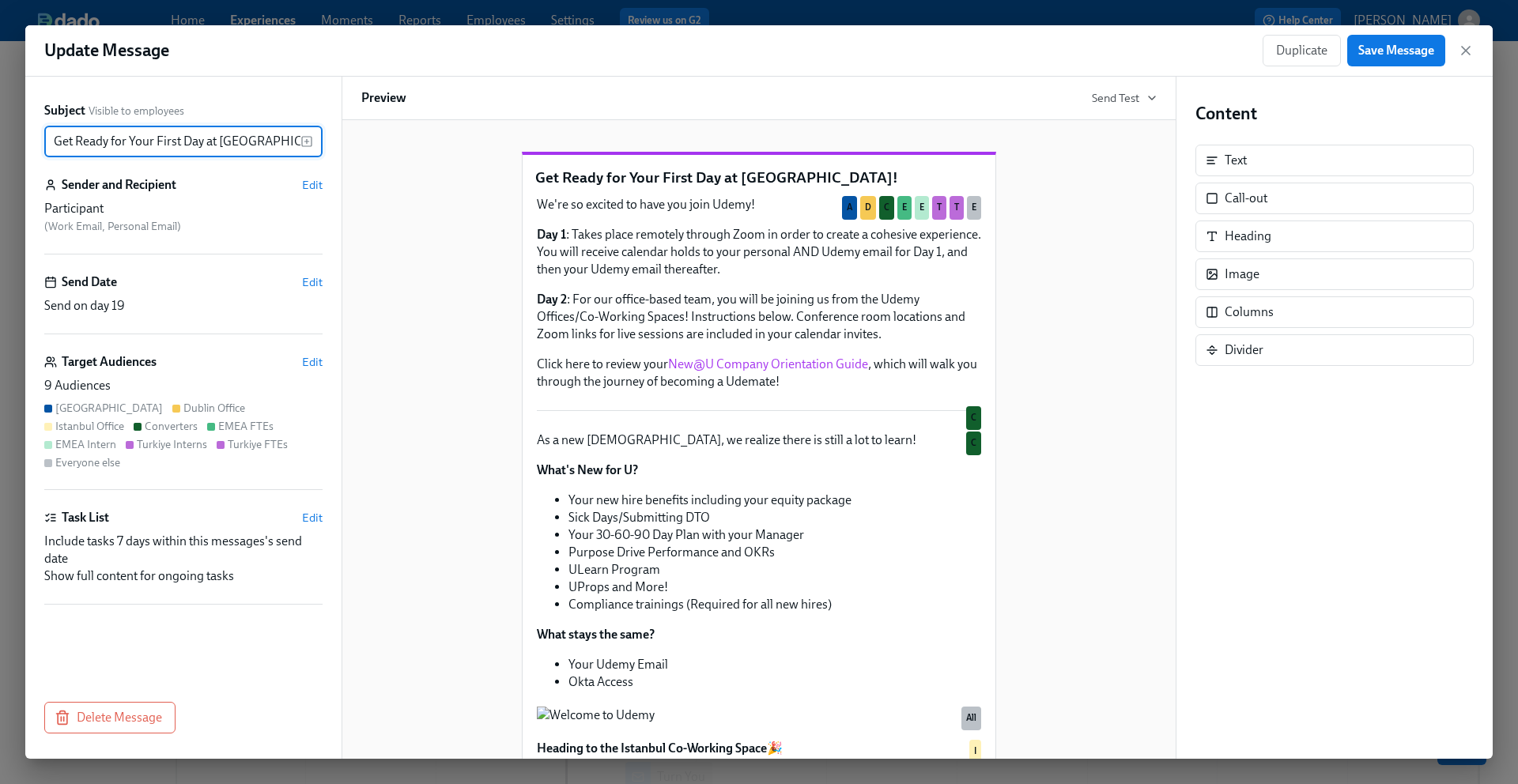 type on "Get Ready for Your First Day at [GEOGRAPHIC_DATA]!" 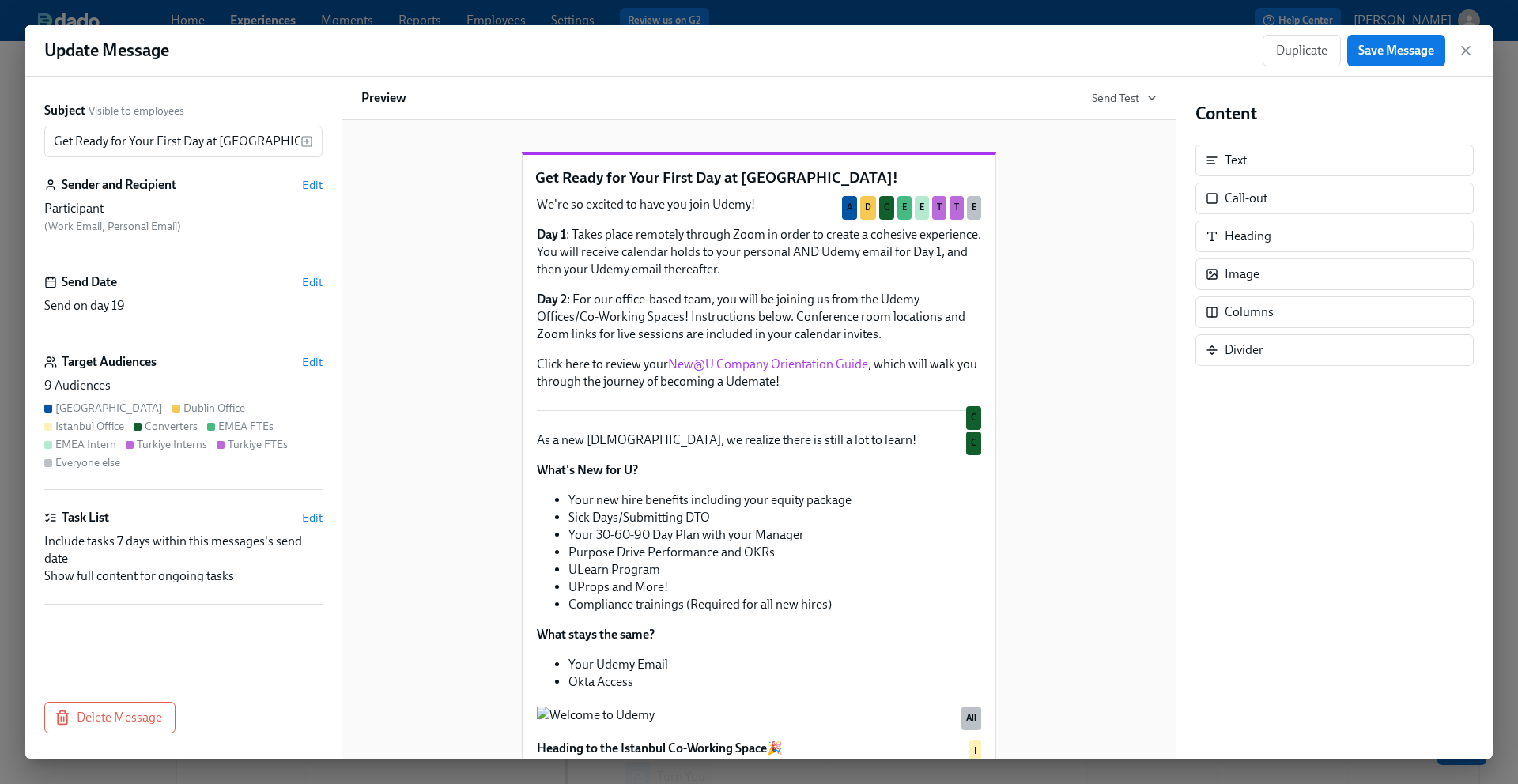 click on "Get Ready for Your First Day at Udemy! We're so excited to have you join Udemy!
Day 1 : Takes place remotely through Zoom in order to create a cohesive experience. You will receive calendar holds to your personal AND Udemy email for Day 1, and then your Udemy email thereafter.
Day 2 : For our office-based team, you will be joining us from the Udemy Offices/Co-Working Spaces! Instructions below.  Conference room locations and Zoom links for live sessions are included in your calendar invites.
Click here to review your   New@U Company Orientation Guide , which will walk you through the journey of becoming a Udemate!   Duplicate   Delete A D C E E T T E   Duplicate   Delete C As a new full-time employee, we realize there is still a lot to learn!
What's New for U?
Your new hire benefits including your equity package
Sick Days/Submitting DTO
Your 30-60-90 Day Plan with your Manager
Purpose Drive Performance and OKRs
ULearn Program
UProps and More!
What stays the same?
Okta Access" at bounding box center [759, 839] 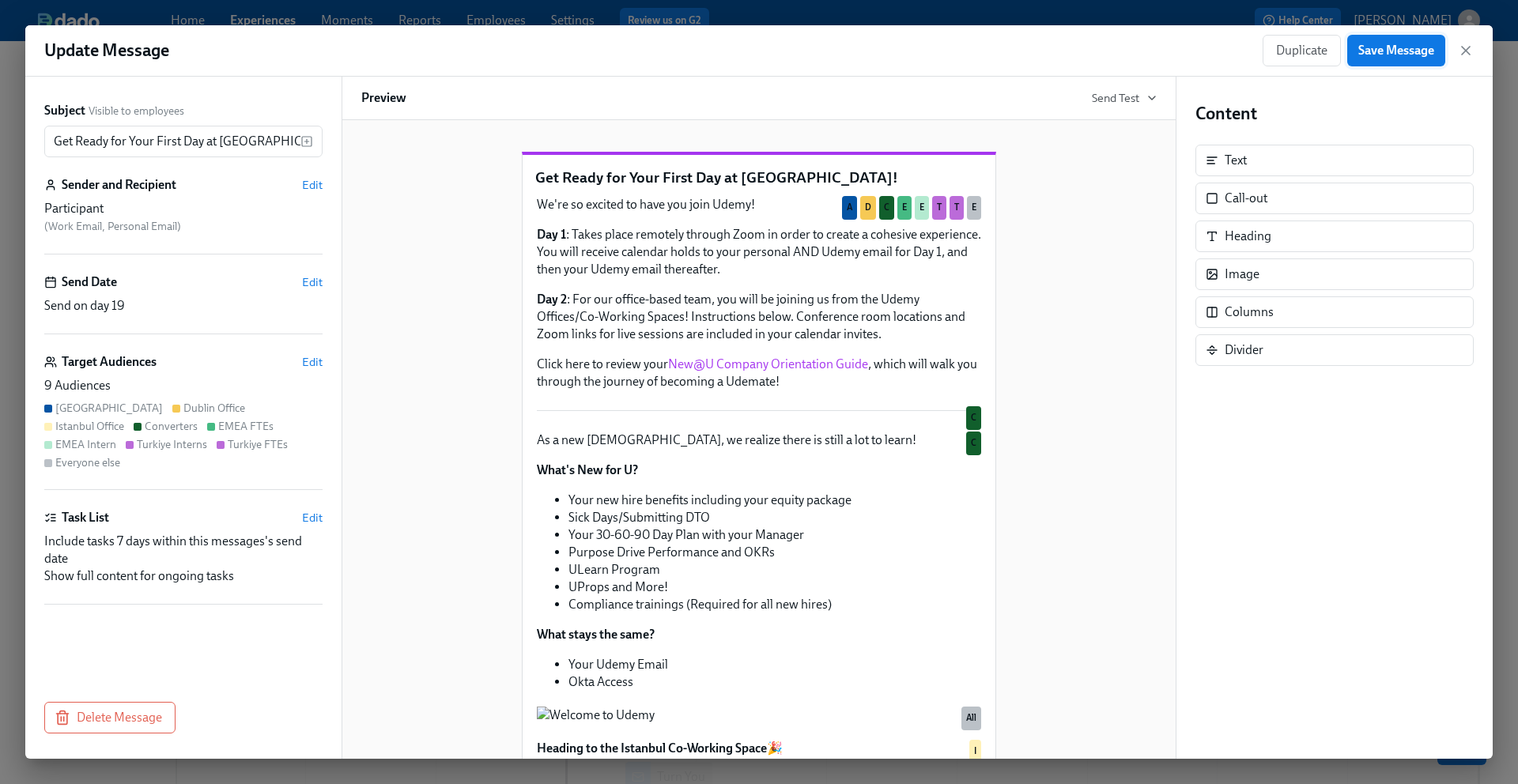 click on "Save Message" at bounding box center (1396, 51) 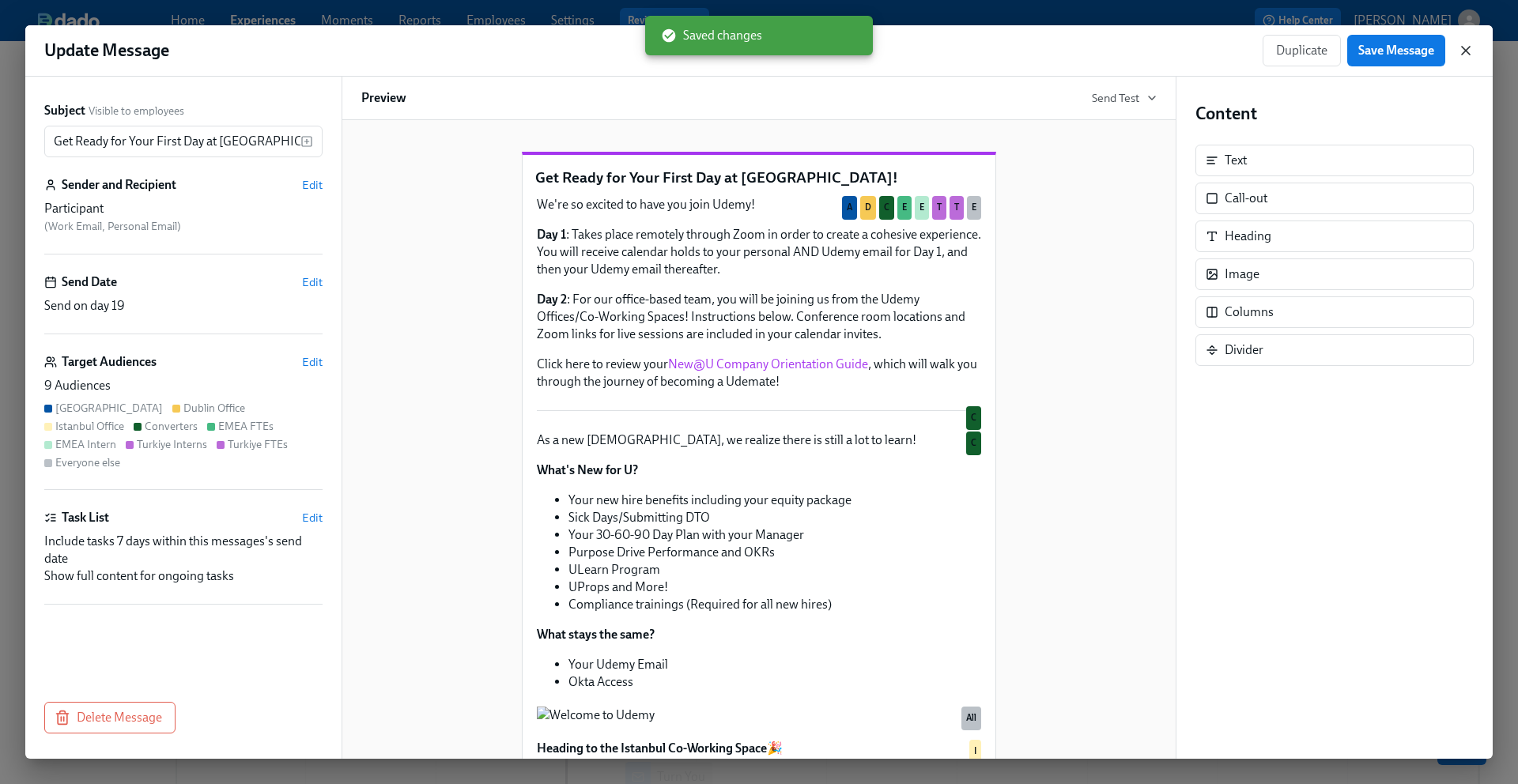 click 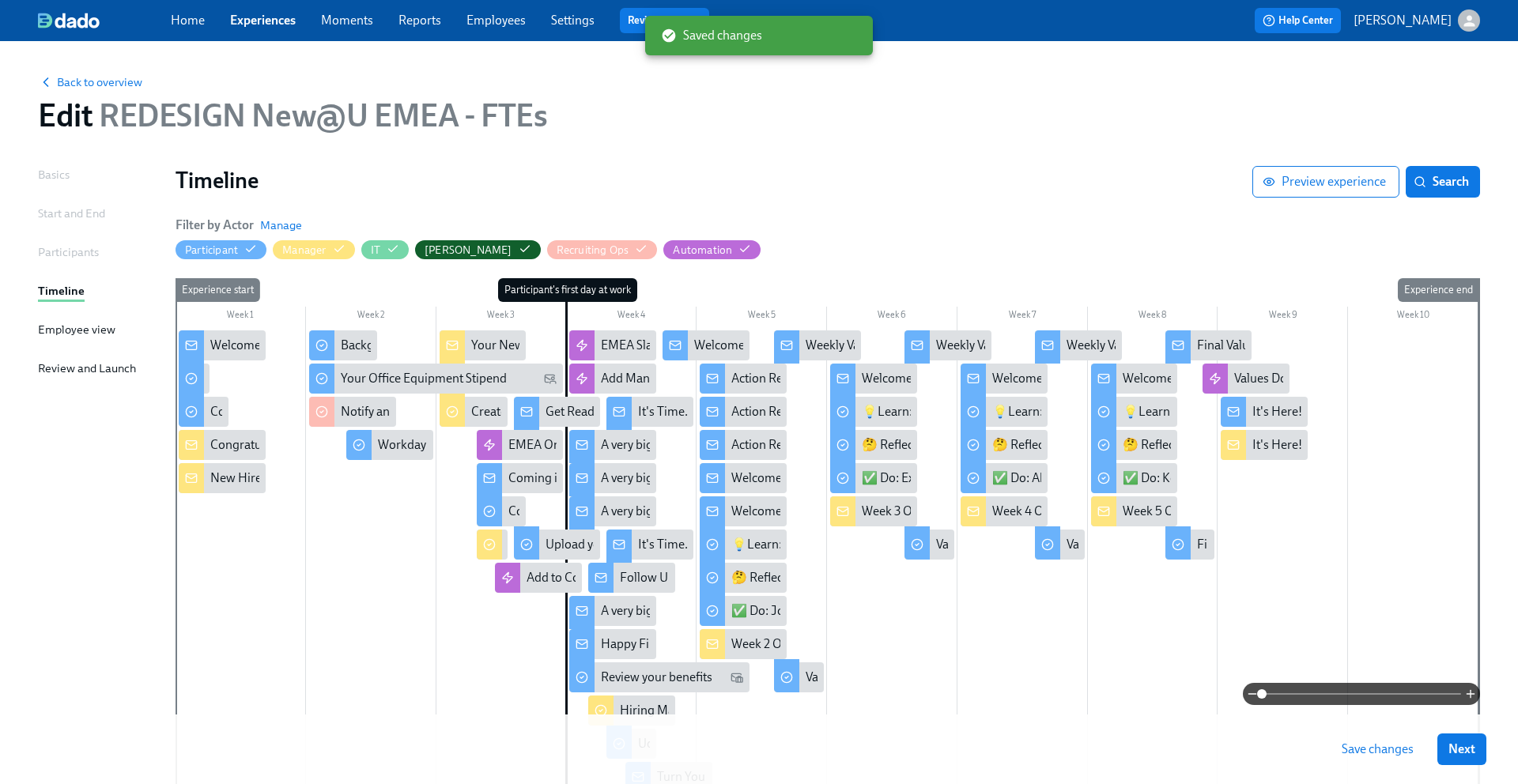 click on "Save changes" at bounding box center (1377, 749) 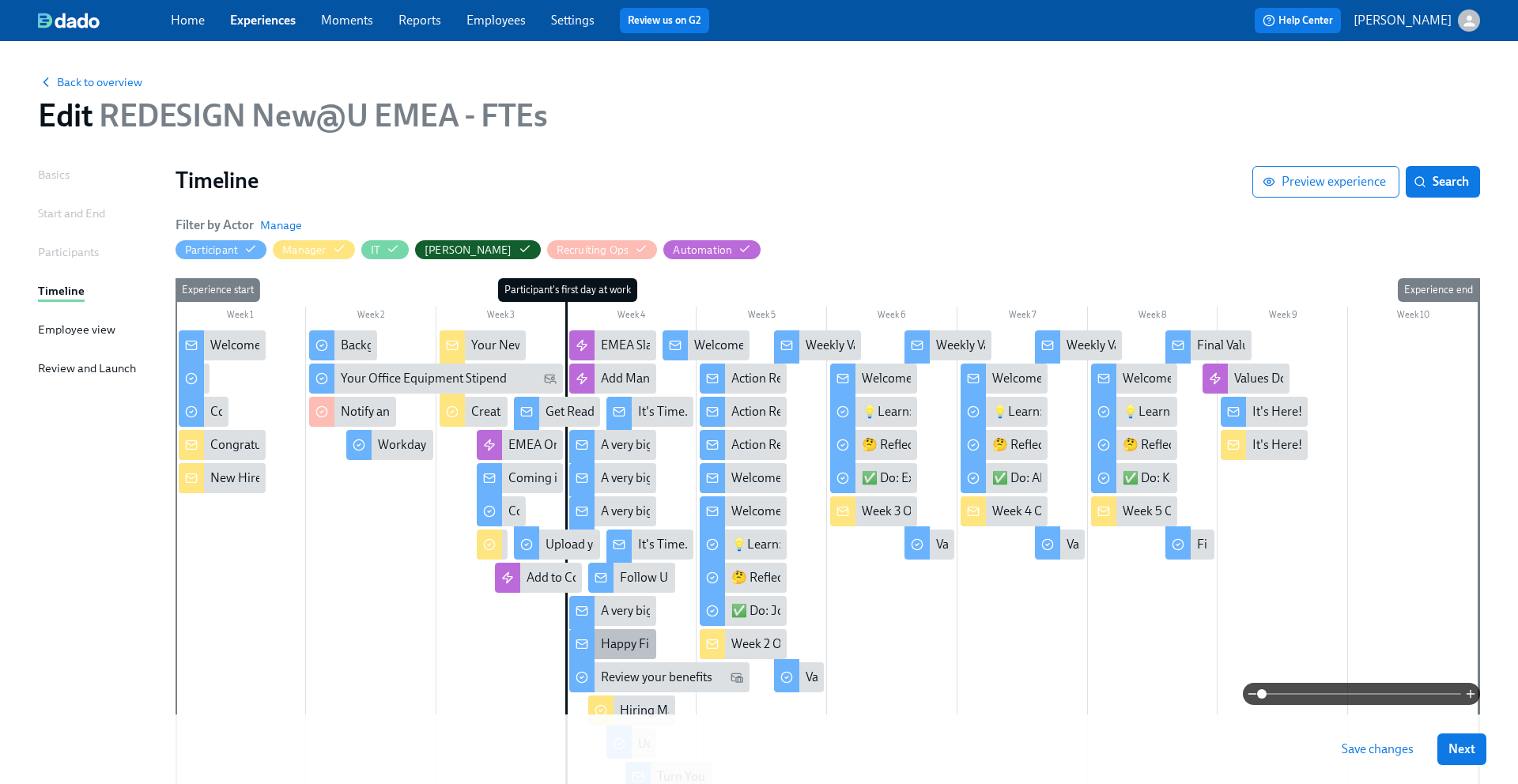 click 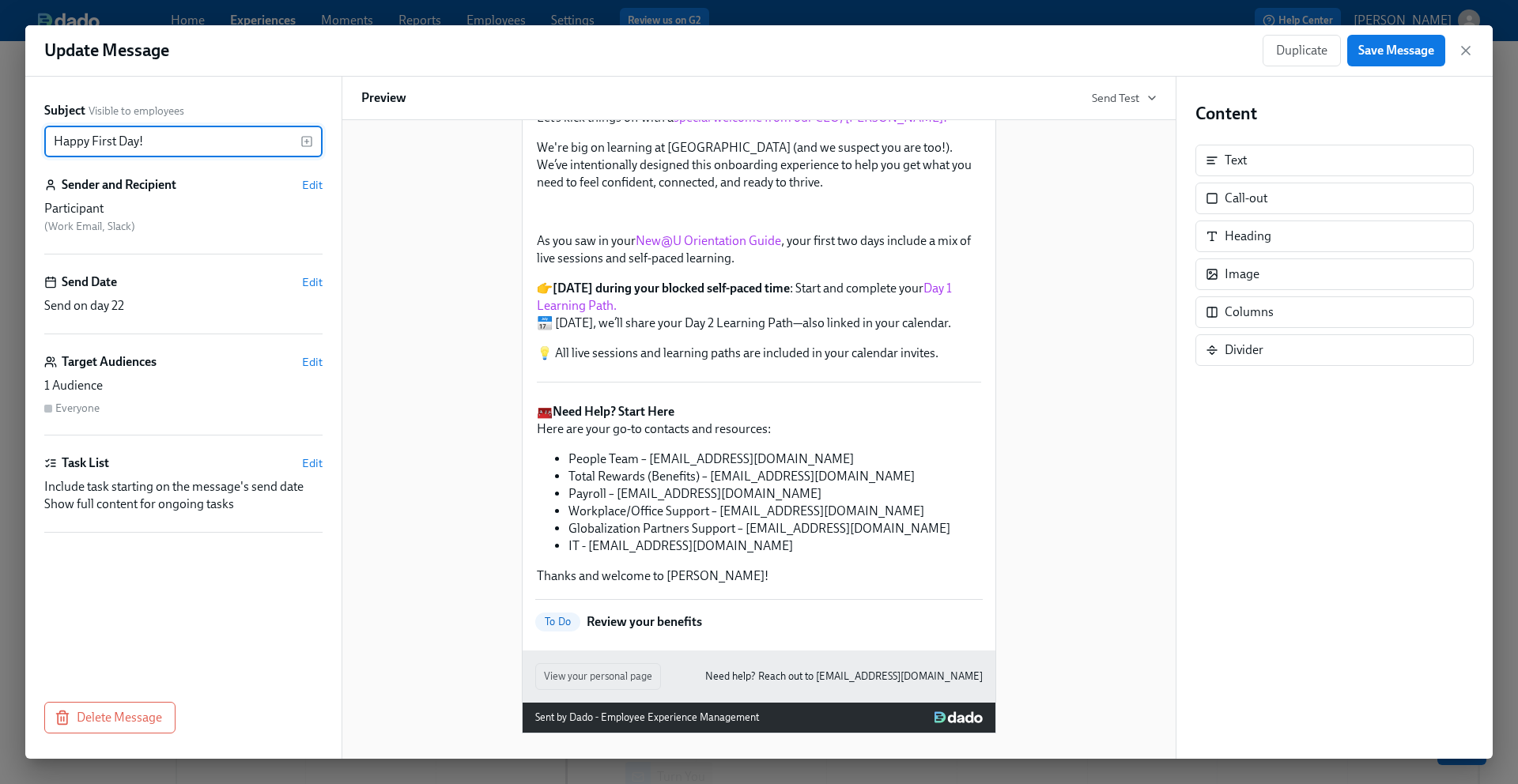 scroll, scrollTop: 300, scrollLeft: 0, axis: vertical 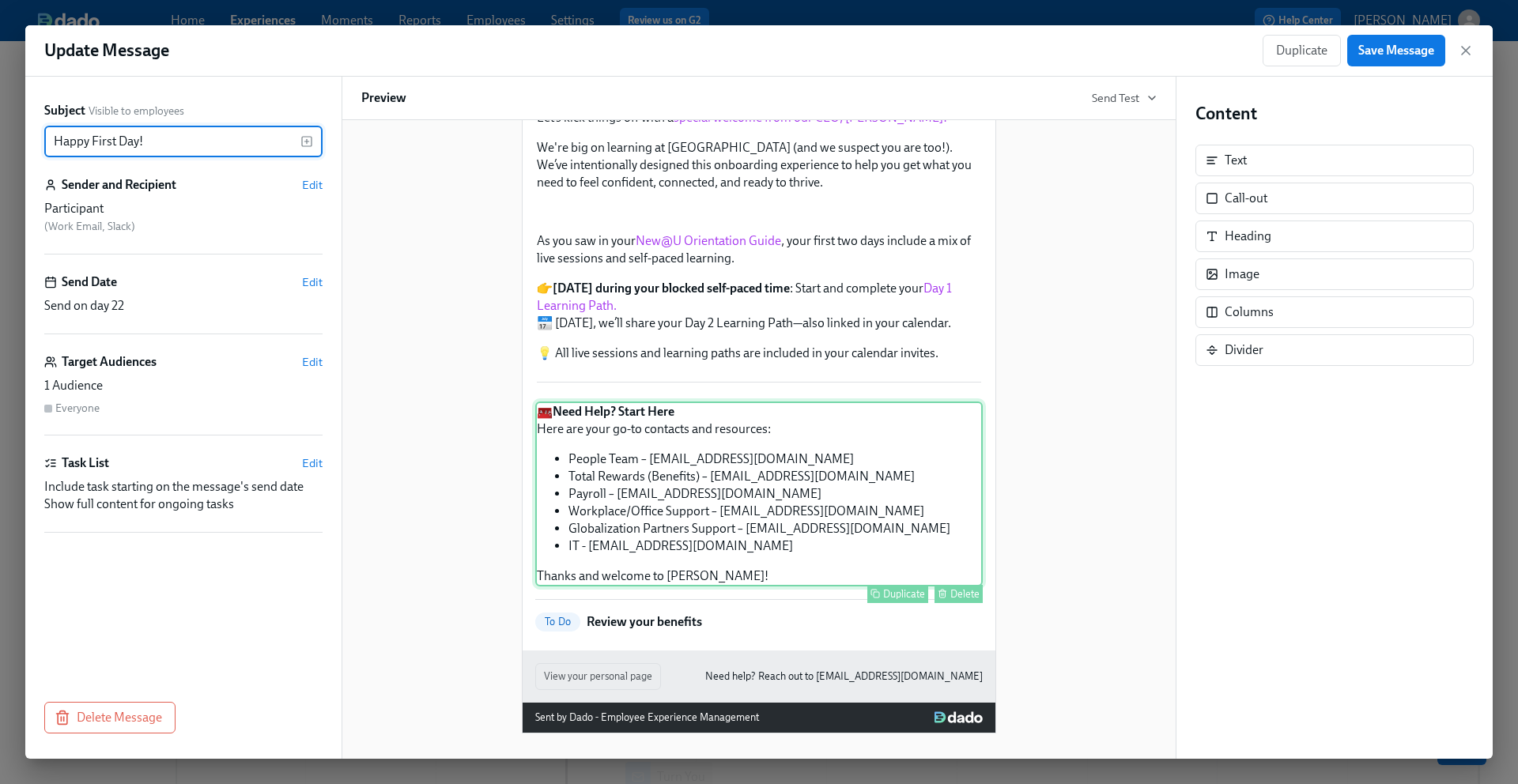 click on "🧰  Need Help? Start Here
Here are your go-to contacts and resources:
People Team – people@udemy.com
Total Rewards (Benefits) – benefits@udemy.com
Payroll – payroll@udemy.com
Workplace/Office Support – workplace@udemy.com
Globalization Partners Support – support@globalization-partners.com
IT - it-support@udemy.com
Thanks and welcome to Udemy!   Duplicate   Delete" at bounding box center (759, 494) 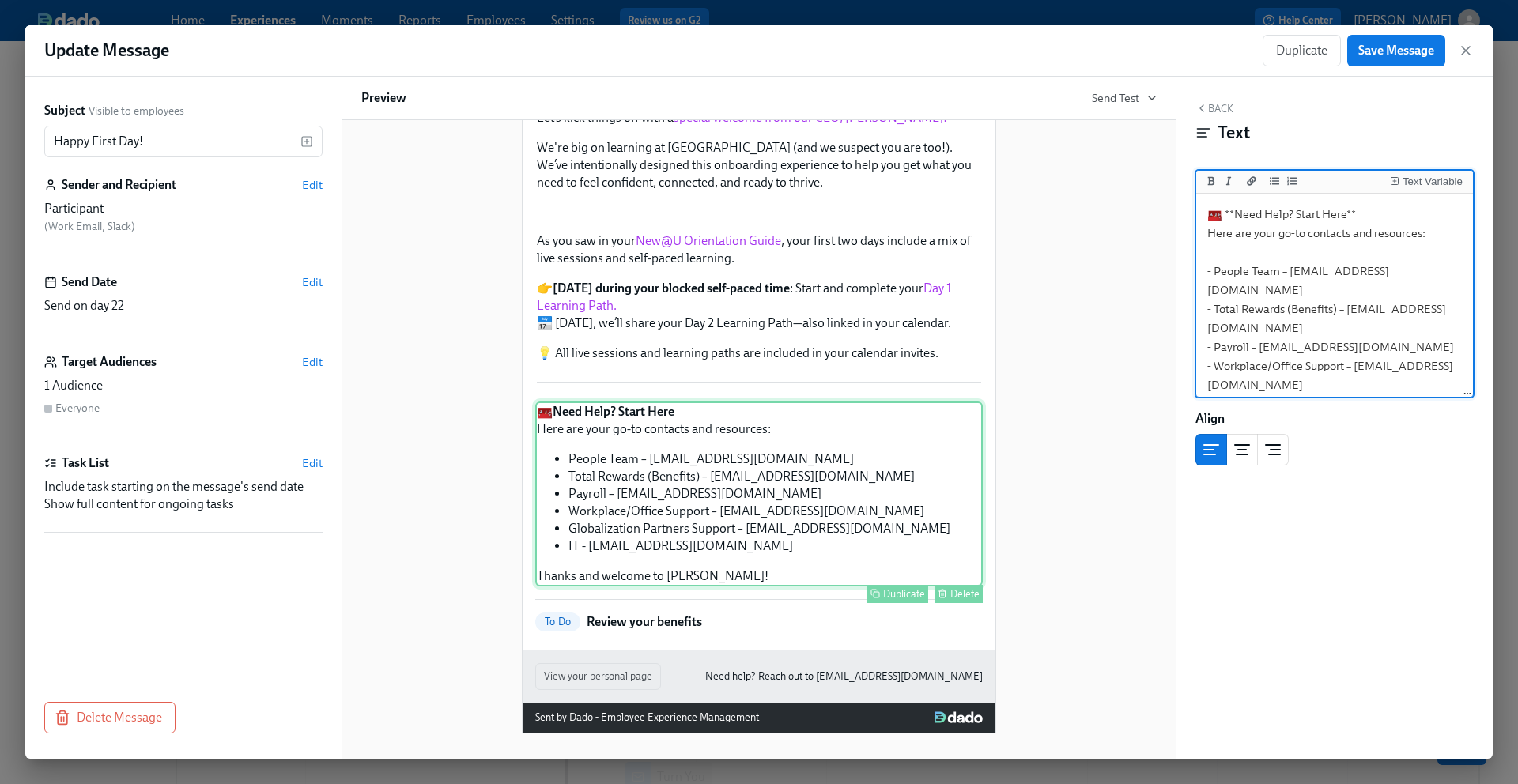 click on "🧰  Need Help? Start Here
Here are your go-to contacts and resources:
People Team – people@udemy.com
Total Rewards (Benefits) – benefits@udemy.com
Payroll – payroll@udemy.com
Workplace/Office Support – workplace@udemy.com
Globalization Partners Support – support@globalization-partners.com
IT - it-support@udemy.com
Thanks and welcome to Udemy!   Duplicate   Delete" at bounding box center (759, 494) 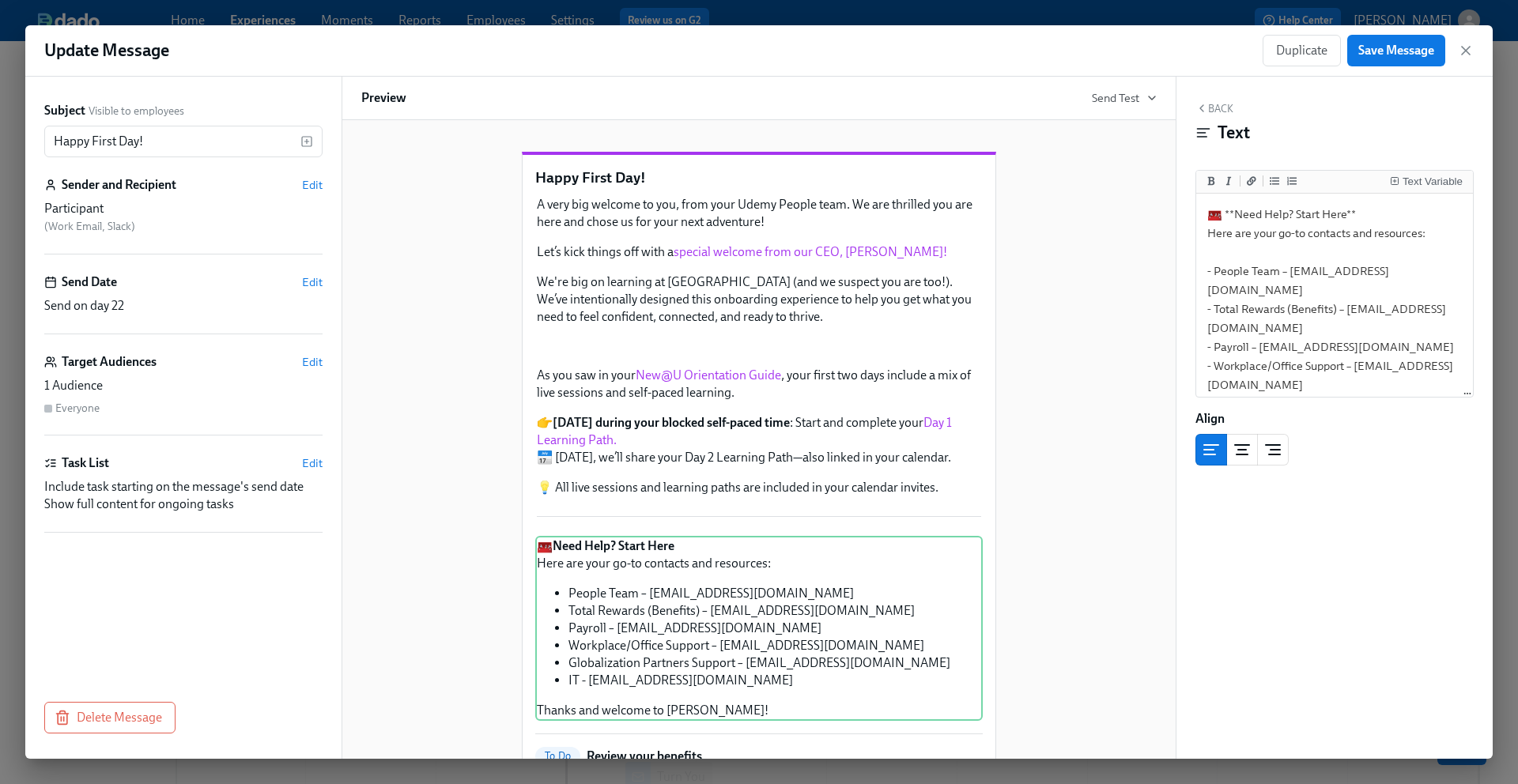 scroll, scrollTop: 0, scrollLeft: 0, axis: both 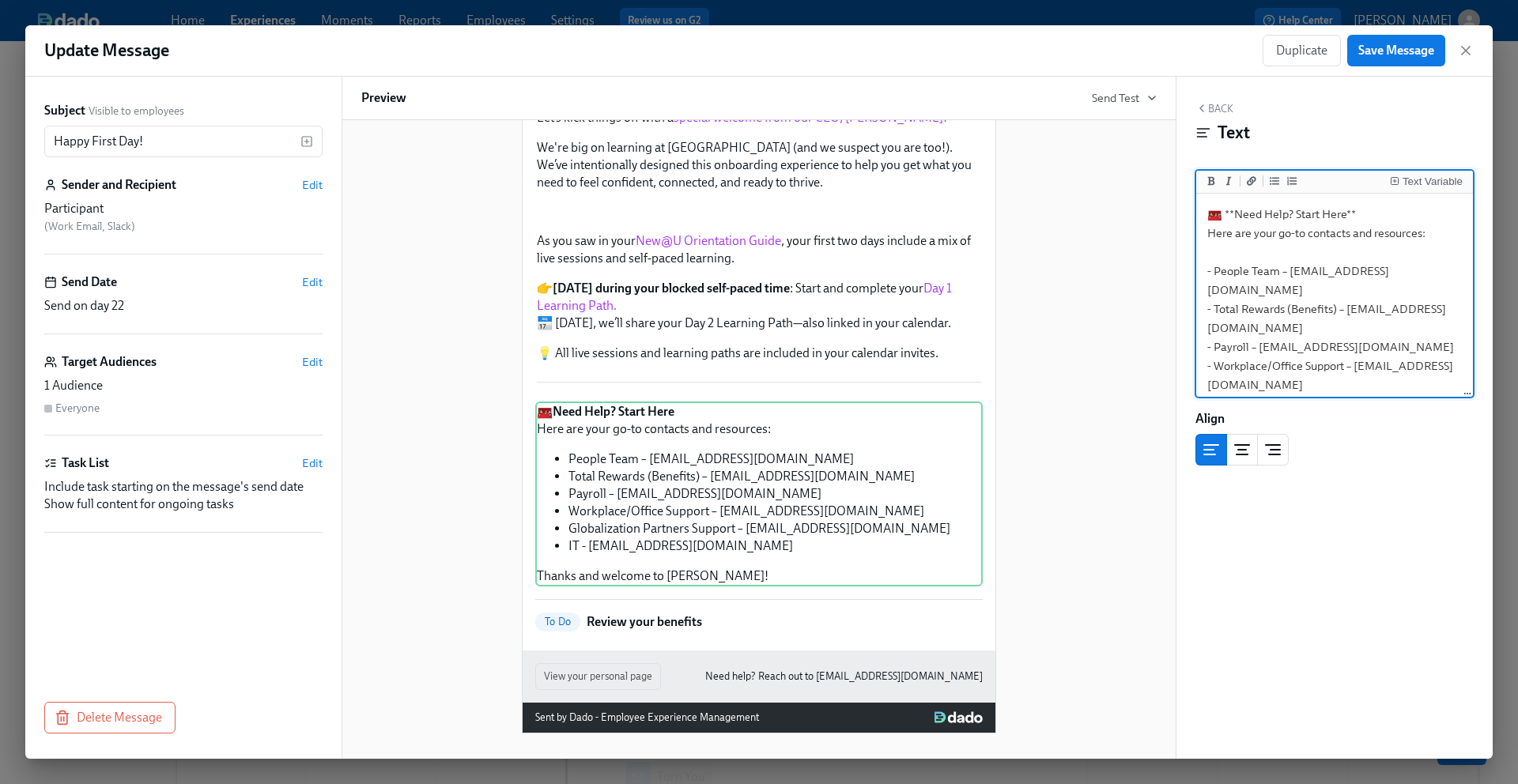 click on "🧰 **Need Help? Start Here**
Here are your go-to contacts and resources:
- People Team – [EMAIL_ADDRESS][DOMAIN_NAME]
- Total Rewards (Benefits) – [EMAIL_ADDRESS][DOMAIN_NAME]
- Payroll – [EMAIL_ADDRESS][DOMAIN_NAME]
- Workplace/Office Support – [EMAIL_ADDRESS][DOMAIN_NAME]
- Globalization Partners Support – [EMAIL_ADDRESS][DOMAIN_NAME]
- IT - [EMAIL_ADDRESS][DOMAIN_NAME]
Thanks and welcome to [GEOGRAPHIC_DATA]!" at bounding box center (1335, 347) 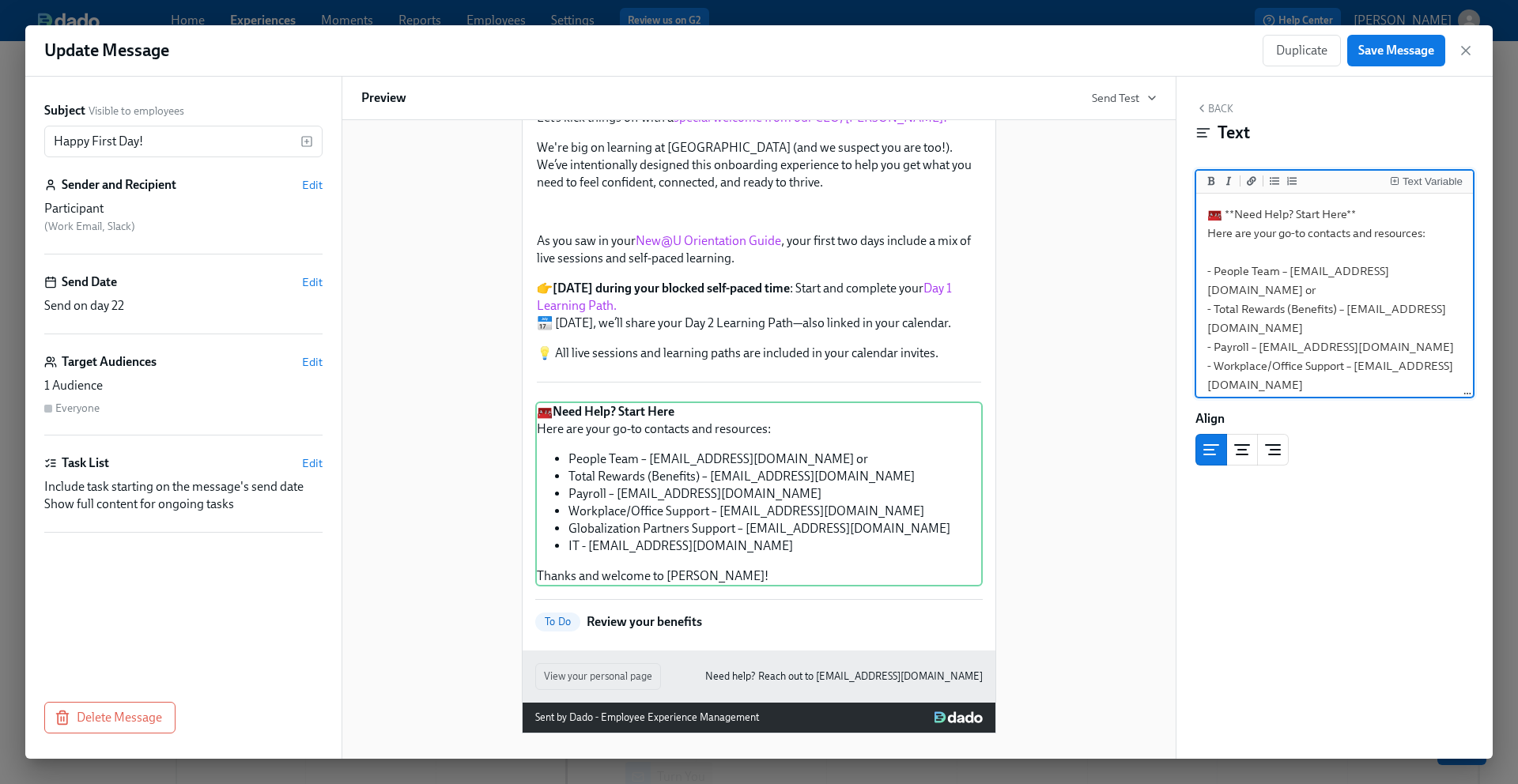 paste on "On your first day, [DEMOGRAPHIC_DATA] employees will need to provide a valid I-9 form. Please confirm that you have completed this task. Friendly reminder to hit "submit" in Workday to ensure it goes through!" 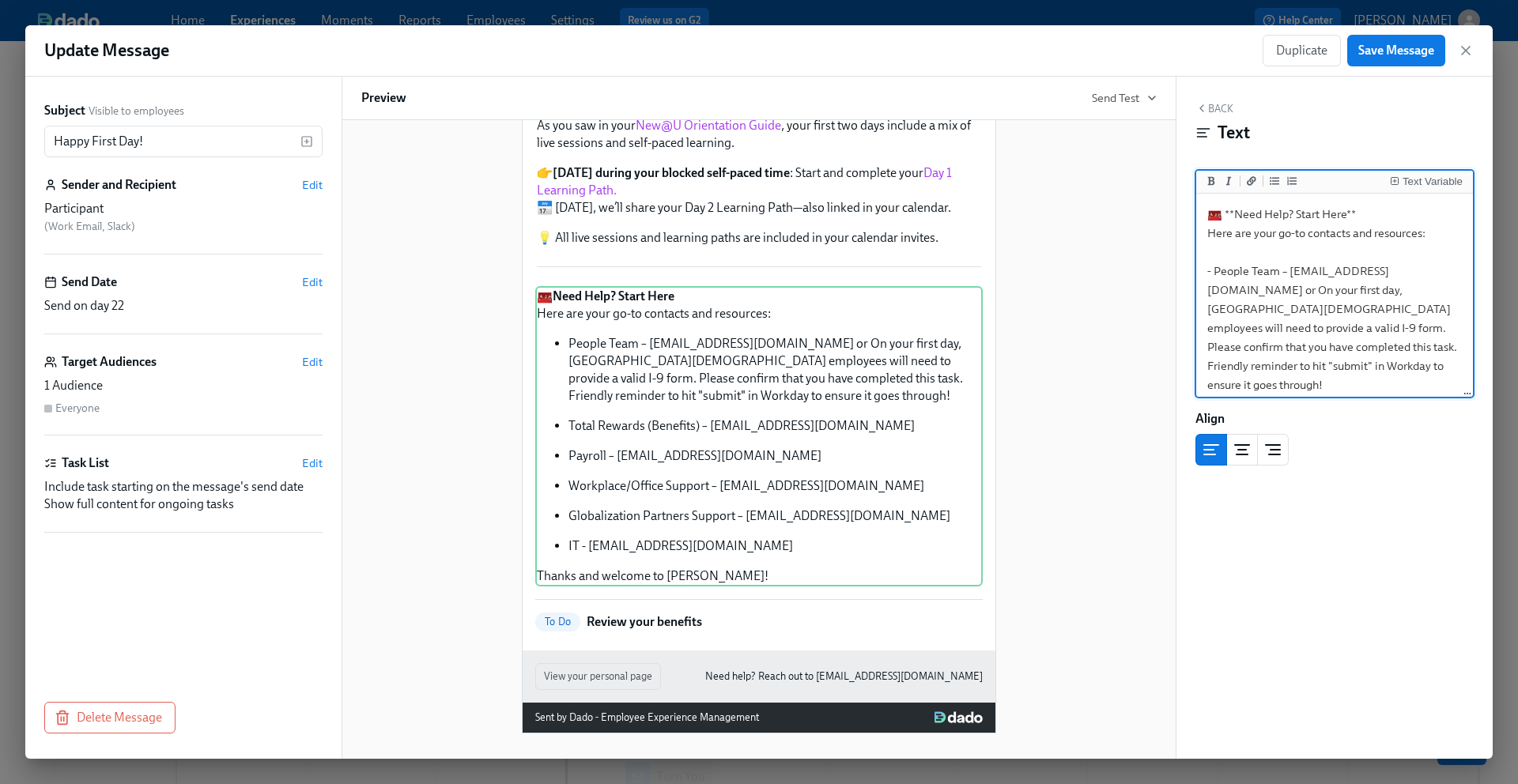 scroll, scrollTop: 416, scrollLeft: 0, axis: vertical 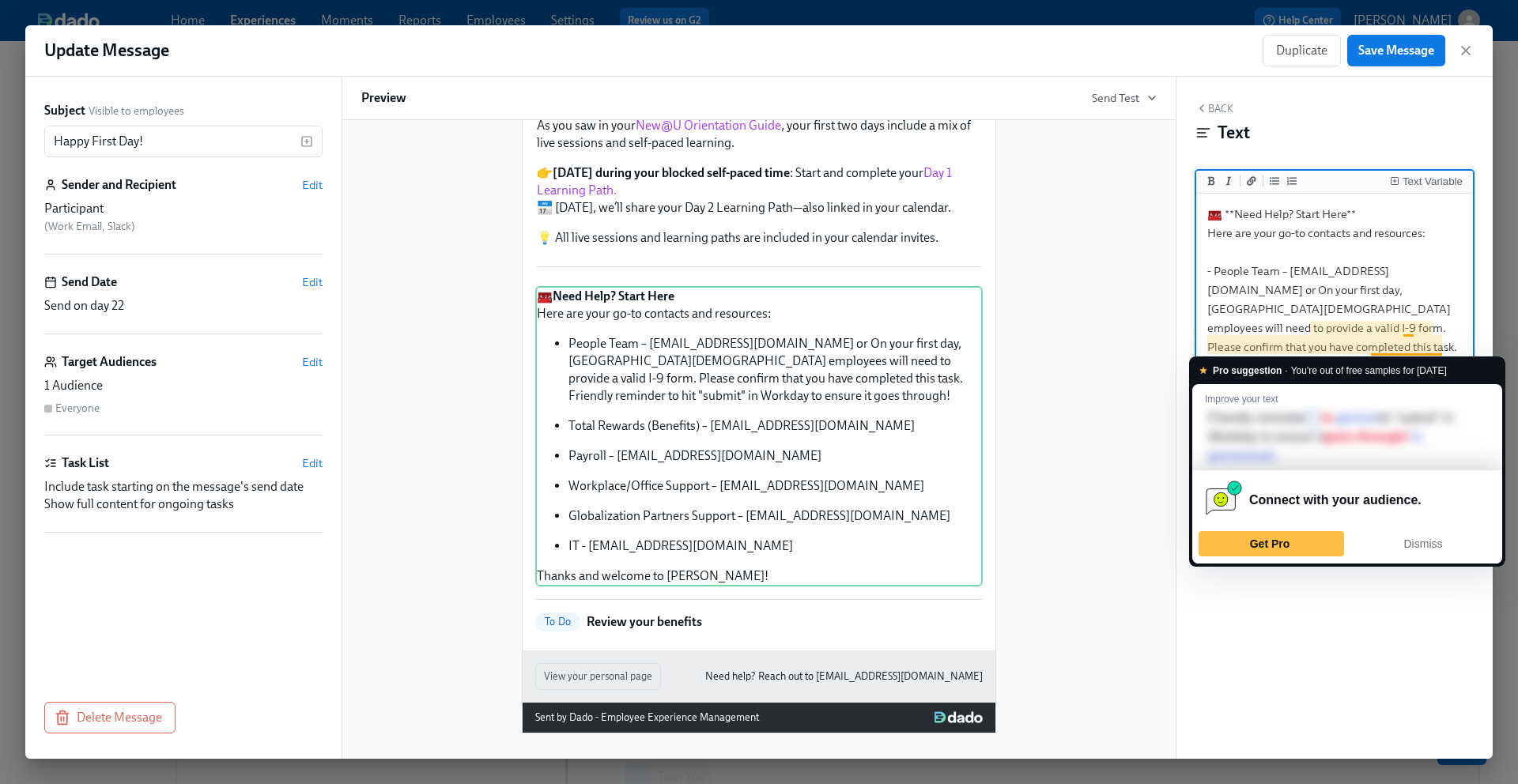 drag, startPoint x: 1410, startPoint y: 270, endPoint x: 1446, endPoint y: 341, distance: 79.60528 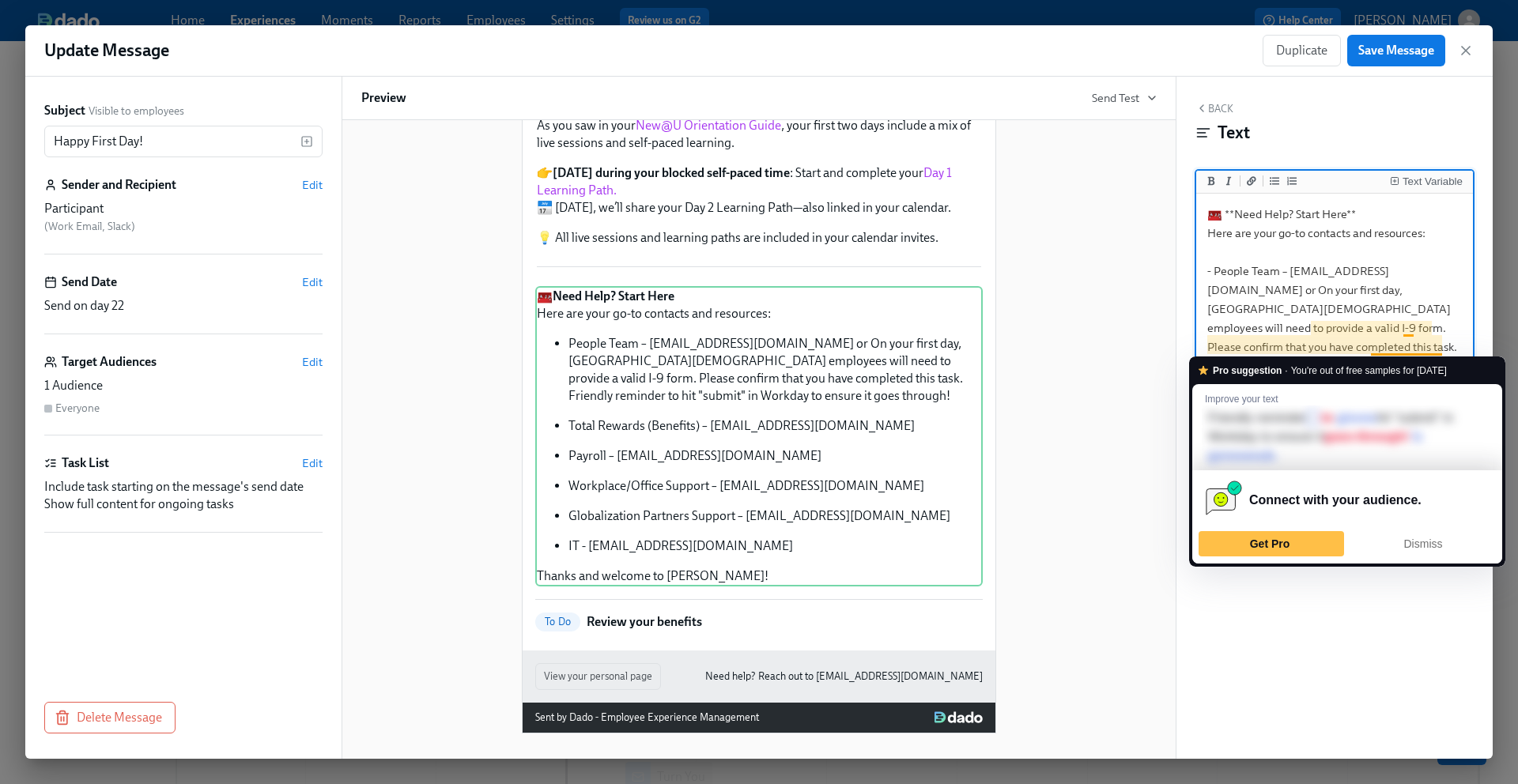 click on "🧰 **Need Help? Start Here**
Here are your go-to contacts and resources:
- People Team – [EMAIL_ADDRESS][DOMAIN_NAME] or On your first day, [GEOGRAPHIC_DATA][DEMOGRAPHIC_DATA] employees will need to provide a valid I-9 form. Please confirm that you have completed this task. Friendly reminder to hit "submit" in Workday to ensure it goes through!
- Total Rewards (Benefits) – [EMAIL_ADDRESS][DOMAIN_NAME]
- Payroll – [EMAIL_ADDRESS][DOMAIN_NAME]
- Workplace/Office Support – [EMAIL_ADDRESS][DOMAIN_NAME]
- Globalization Partners Support – [EMAIL_ADDRESS][DOMAIN_NAME]
- IT - [EMAIL_ADDRESS][DOMAIN_NAME]
Thanks and welcome to [GEOGRAPHIC_DATA]!" at bounding box center (1335, 404) 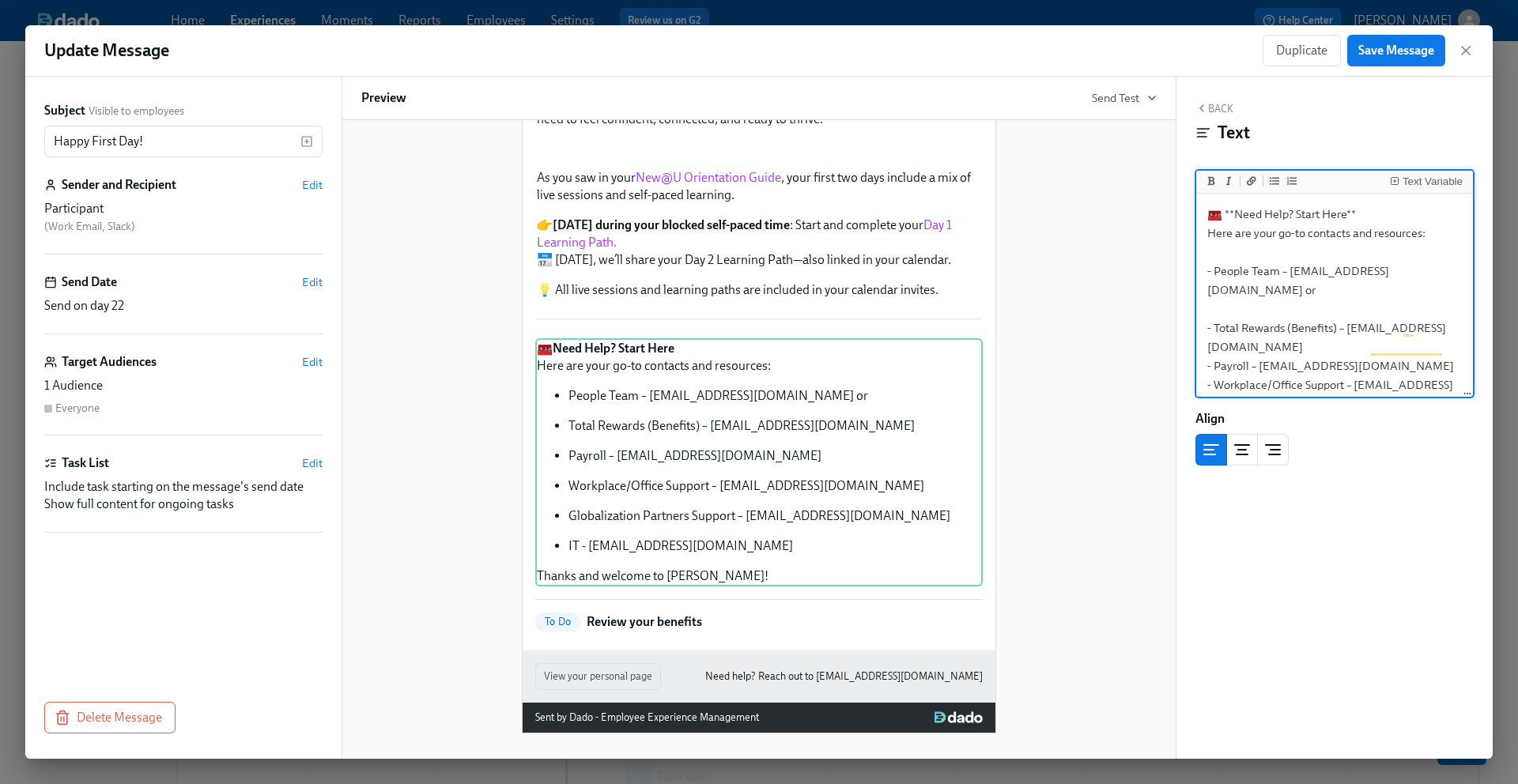 scroll, scrollTop: 364, scrollLeft: 0, axis: vertical 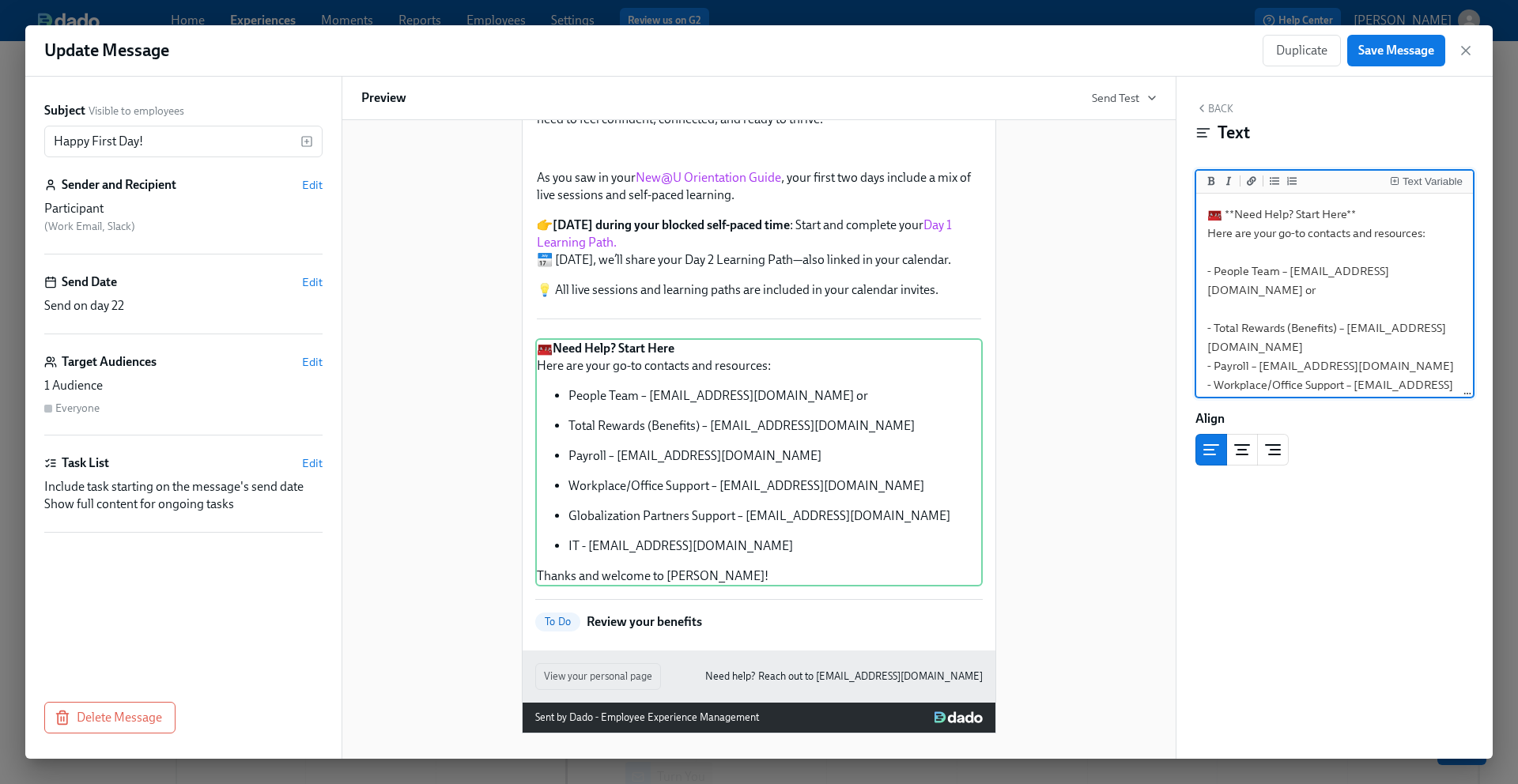 click on "🧰 **Need Help? Start Here**
Here are your go-to contacts and resources:
- People Team – [EMAIL_ADDRESS][DOMAIN_NAME] or
- Total Rewards (Benefits) – [EMAIL_ADDRESS][DOMAIN_NAME]
- Payroll – [EMAIL_ADDRESS][DOMAIN_NAME]
- Workplace/Office Support – [EMAIL_ADDRESS][DOMAIN_NAME]
- Globalization Partners Support – [EMAIL_ADDRESS][DOMAIN_NAME]
- IT - [EMAIL_ADDRESS][DOMAIN_NAME]
Thanks and welcome to [GEOGRAPHIC_DATA]!" at bounding box center [1335, 356] 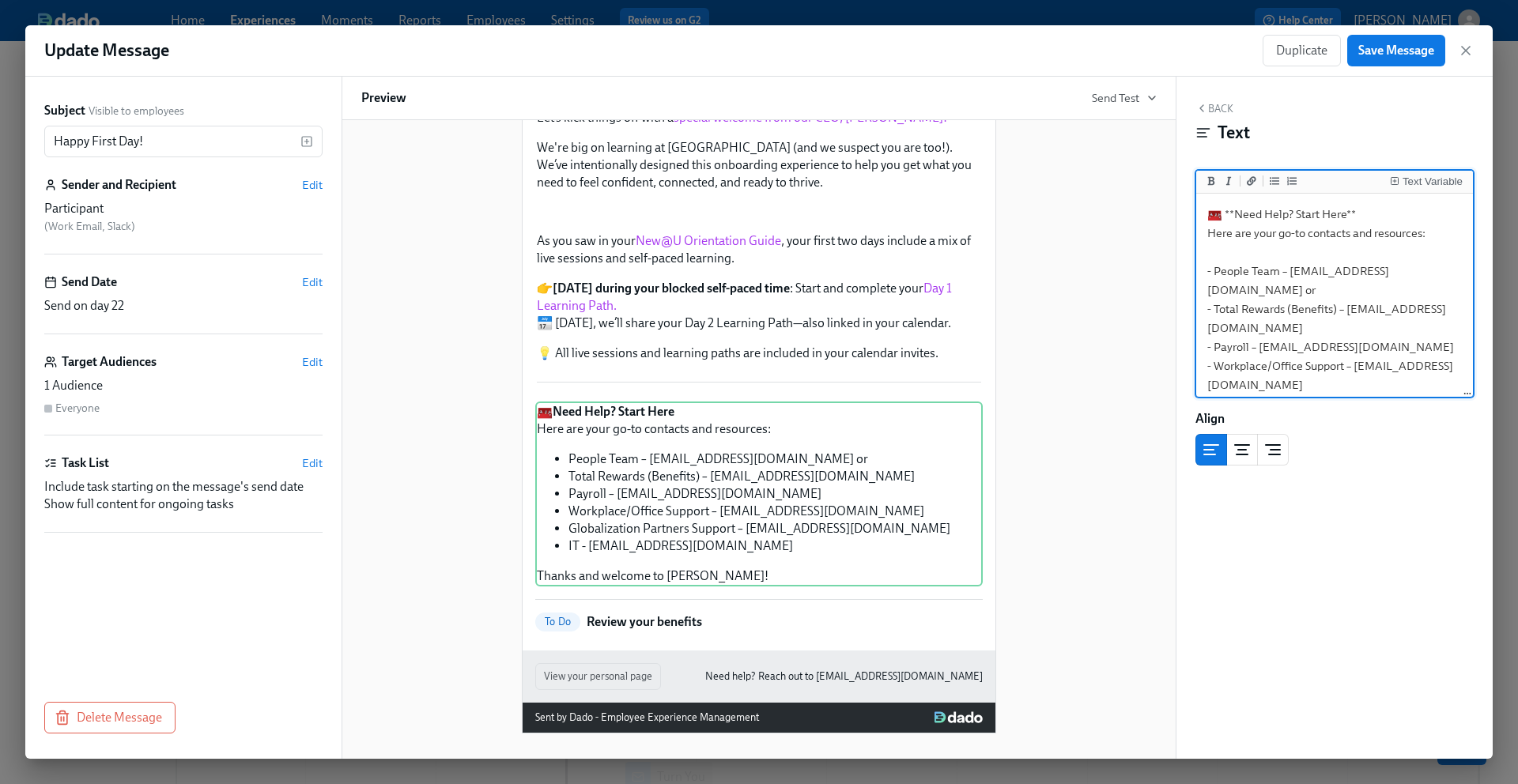 scroll, scrollTop: 300, scrollLeft: 0, axis: vertical 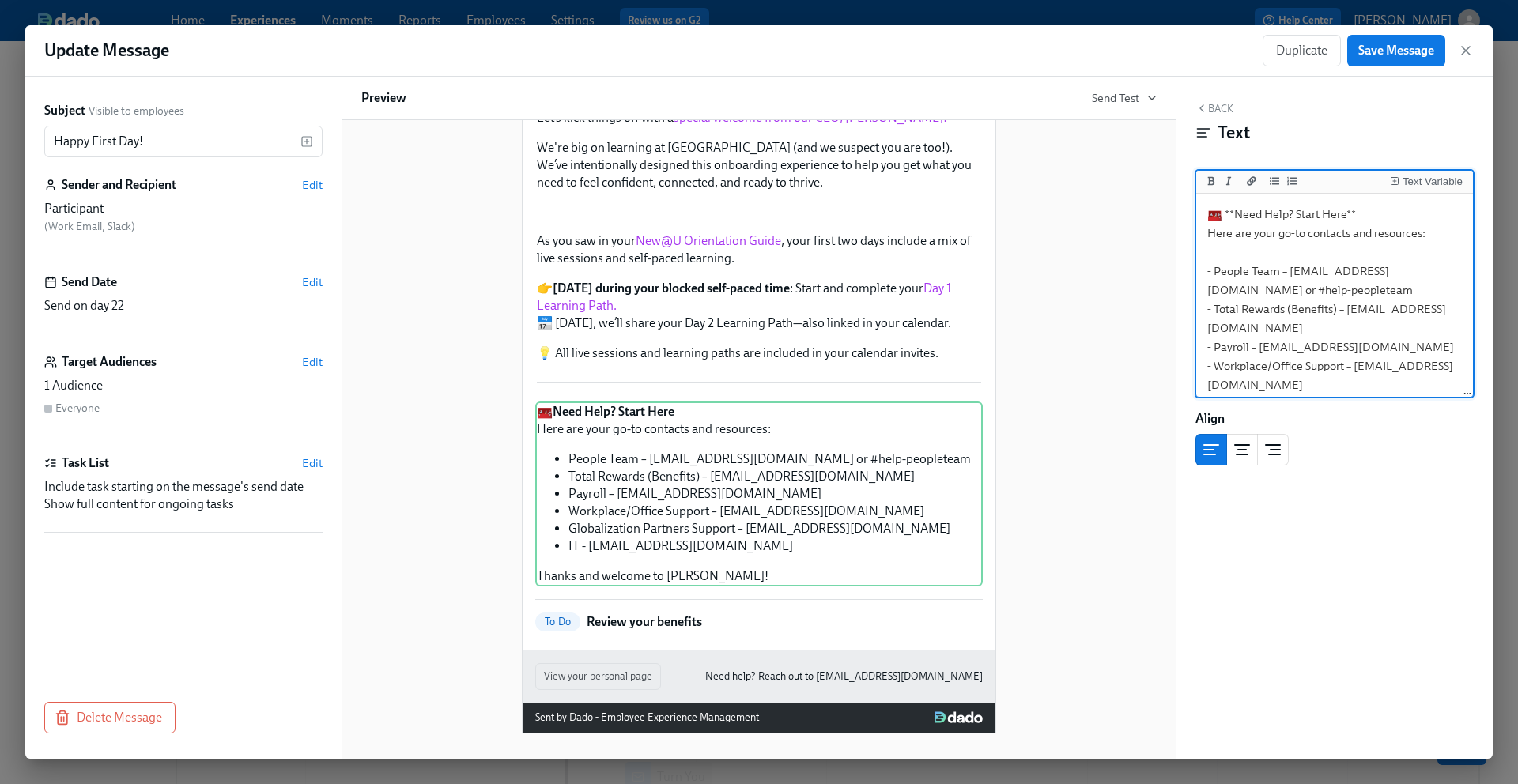 click on "🧰 **Need Help? Start Here**
Here are your go-to contacts and resources:
- People Team – [EMAIL_ADDRESS][DOMAIN_NAME] or #help-peopleteam
- Total Rewards (Benefits) – [EMAIL_ADDRESS][DOMAIN_NAME]
- Payroll – [EMAIL_ADDRESS][DOMAIN_NAME]
- Workplace/Office Support – [EMAIL_ADDRESS][DOMAIN_NAME]
- Globalization Partners Support – [EMAIL_ADDRESS][DOMAIN_NAME]
- IT - [EMAIL_ADDRESS][DOMAIN_NAME]
Thanks and welcome to [GEOGRAPHIC_DATA]!" at bounding box center (1335, 347) 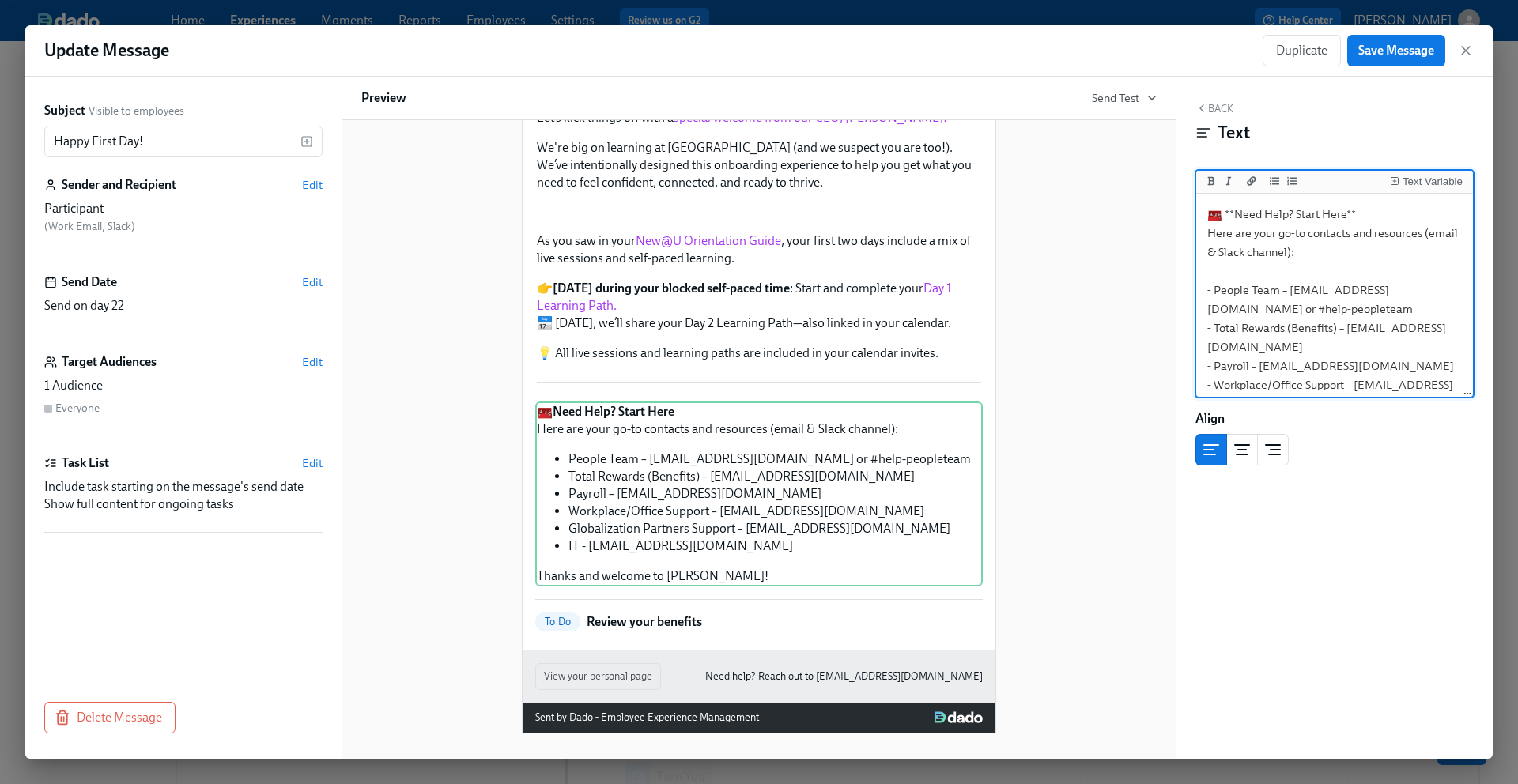 drag, startPoint x: 1410, startPoint y: 292, endPoint x: 1434, endPoint y: 309, distance: 29.410882 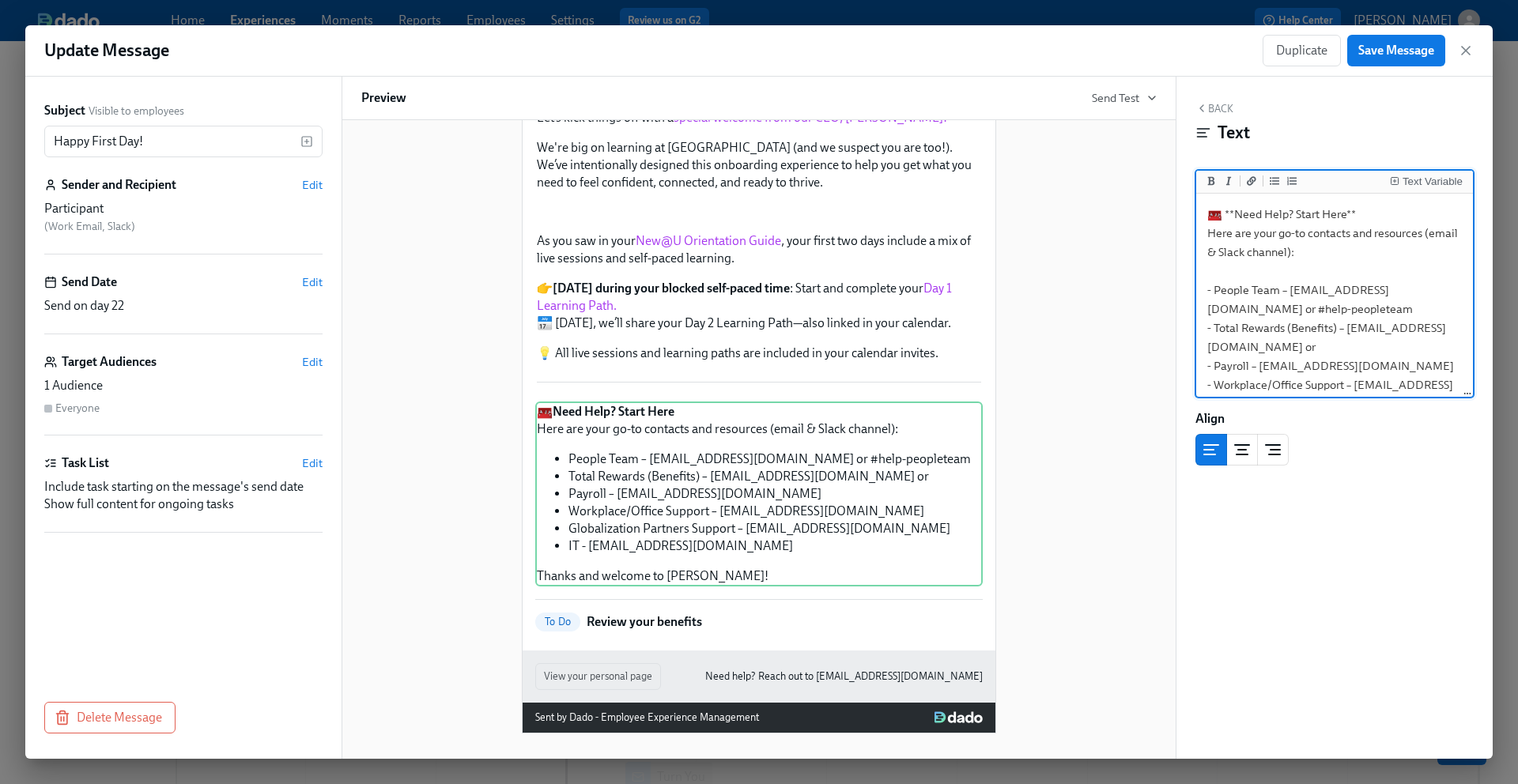 paste on "#help-peopleteam" 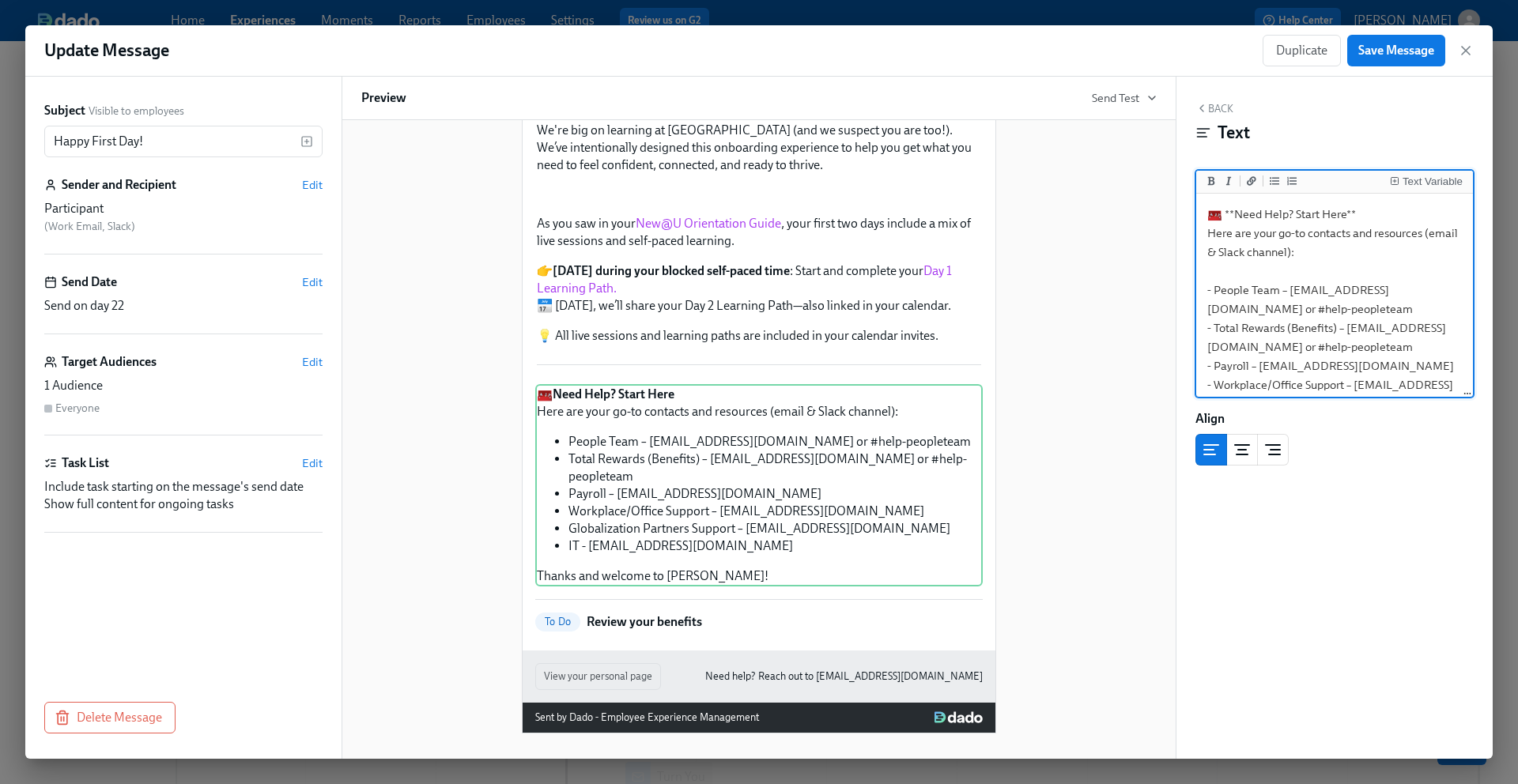 click on "🧰 **Need Help? Start Here**
Here are your go-to contacts and resources (email & Slack channel):
- People Team – [EMAIL_ADDRESS][DOMAIN_NAME] or #help-peopleteam
- Total Rewards (Benefits) – [EMAIL_ADDRESS][DOMAIN_NAME] or #help-peopleteam
- Payroll – [EMAIL_ADDRESS][DOMAIN_NAME]
- Workplace/Office Support – [EMAIL_ADDRESS][DOMAIN_NAME]
- Globalization Partners Support – [EMAIL_ADDRESS][DOMAIN_NAME]
- IT - [EMAIL_ADDRESS][DOMAIN_NAME]
Thanks and welcome to [GEOGRAPHIC_DATA]!" at bounding box center (1335, 356) 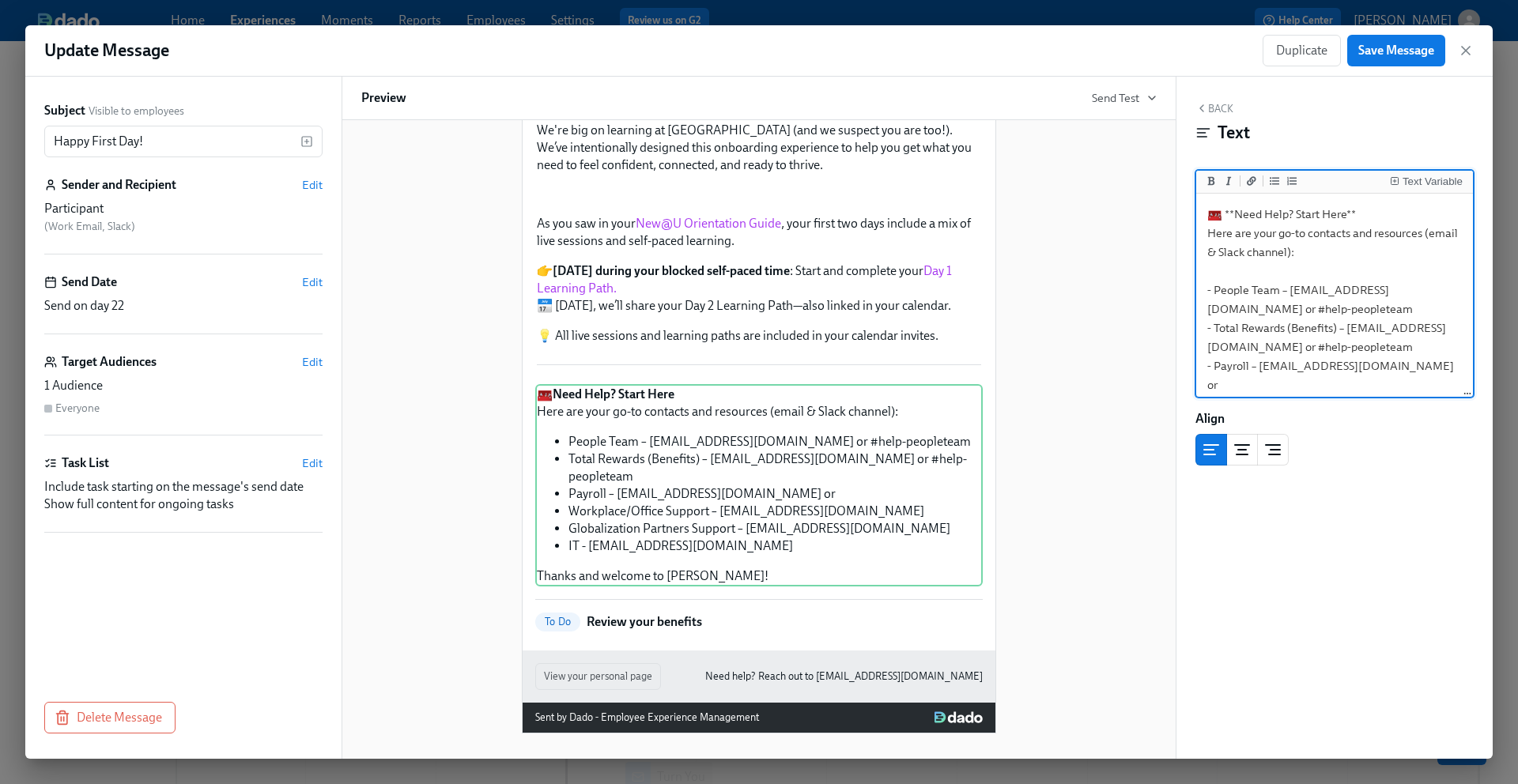 paste on "#help-peopleteam" 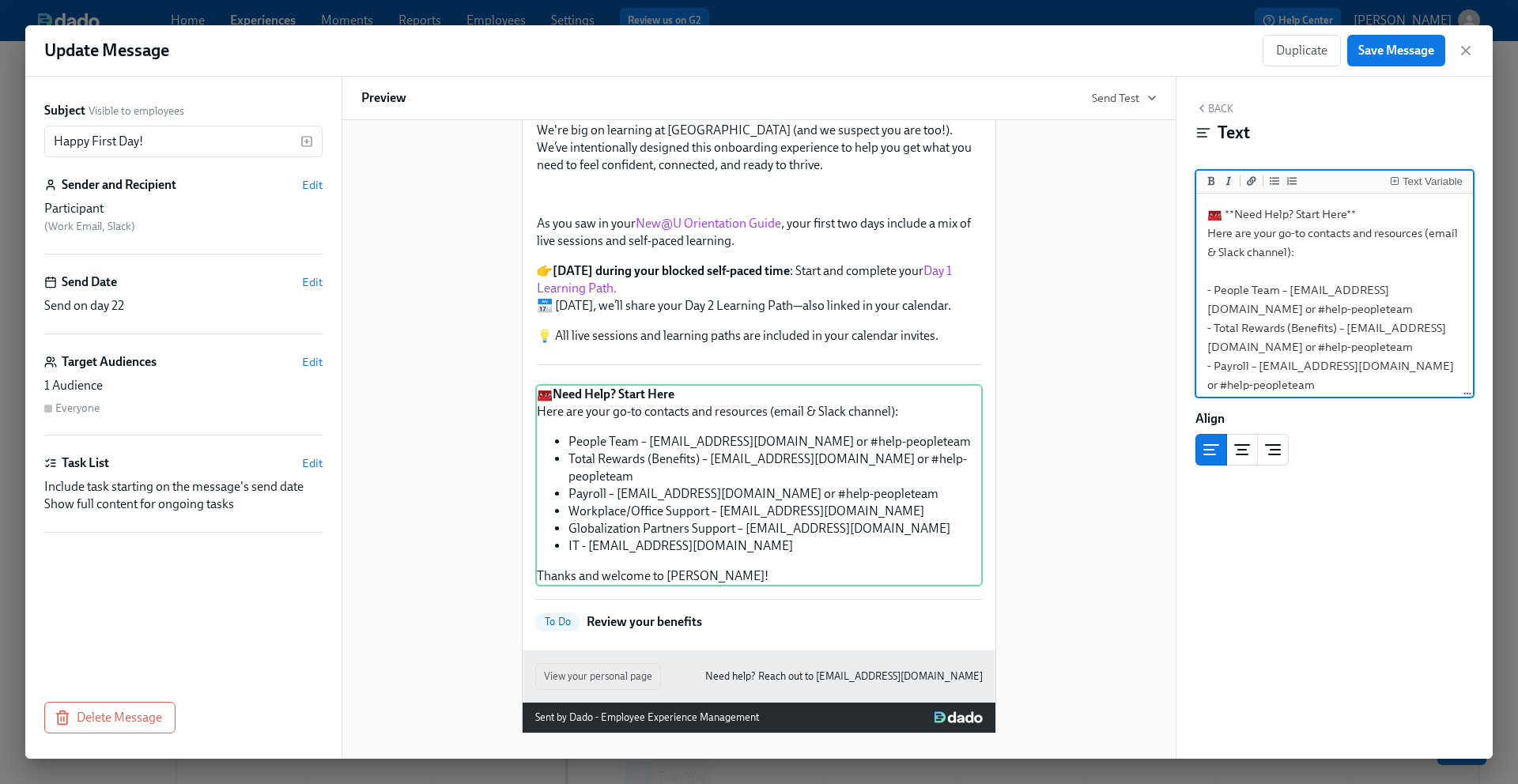 scroll, scrollTop: 29, scrollLeft: 0, axis: vertical 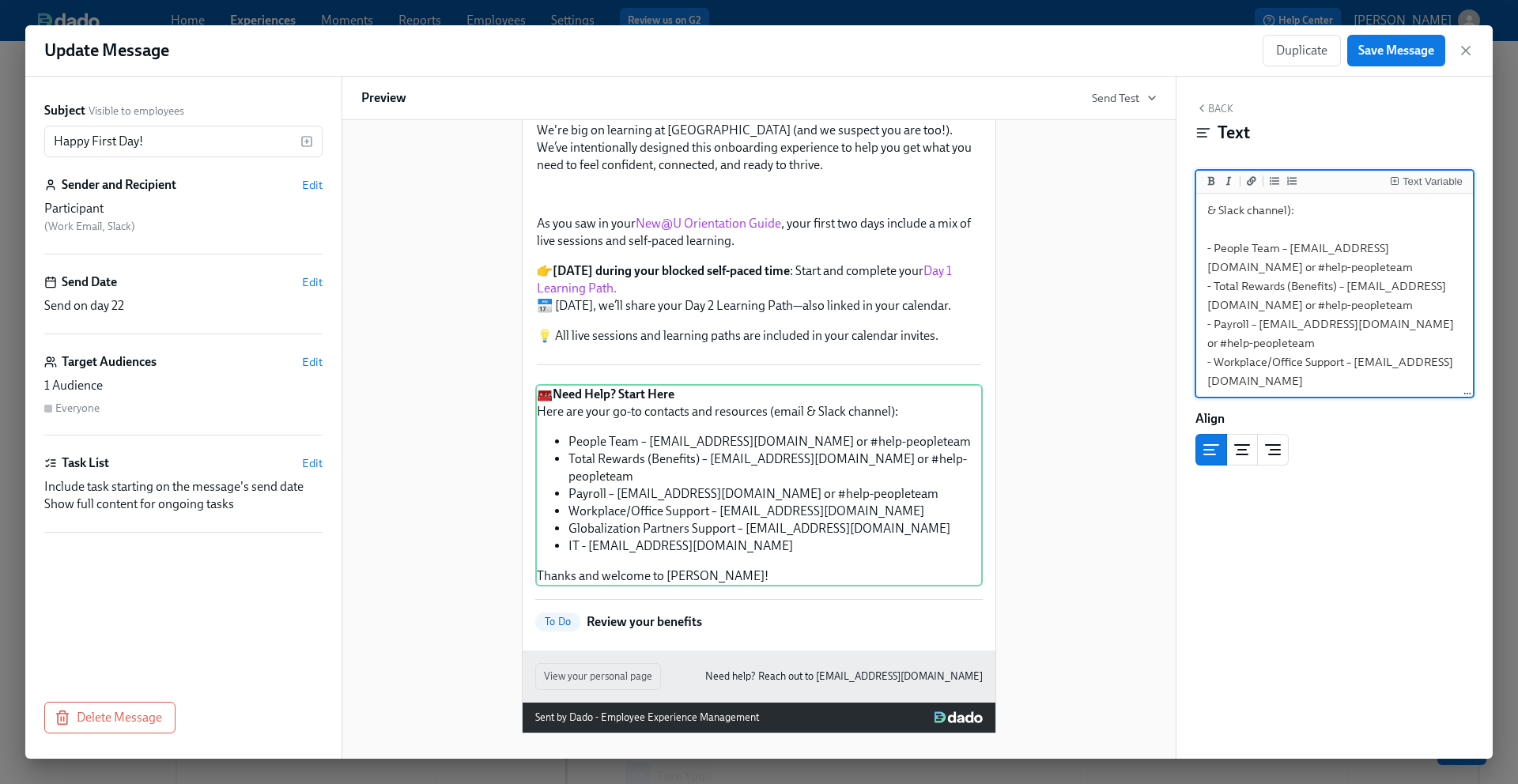 click on "🧰 **Need Help? Start Here**
Here are your go-to contacts and resources (email & Slack channel):
- People Team – people@udemy.com or #help-peopleteam
- Total Rewards (Benefits) – benefits@udemy.com or #help-peopleteam
- Payroll – payroll@udemy.com or #help-peopleteam
- Workplace/Office Support – workplace@udemy.com
- Globalization Partners Support – support@globalization-partners.com
- IT - it-support@udemy.com
Thanks and welcome to Udemy!" at bounding box center [1335, 324] 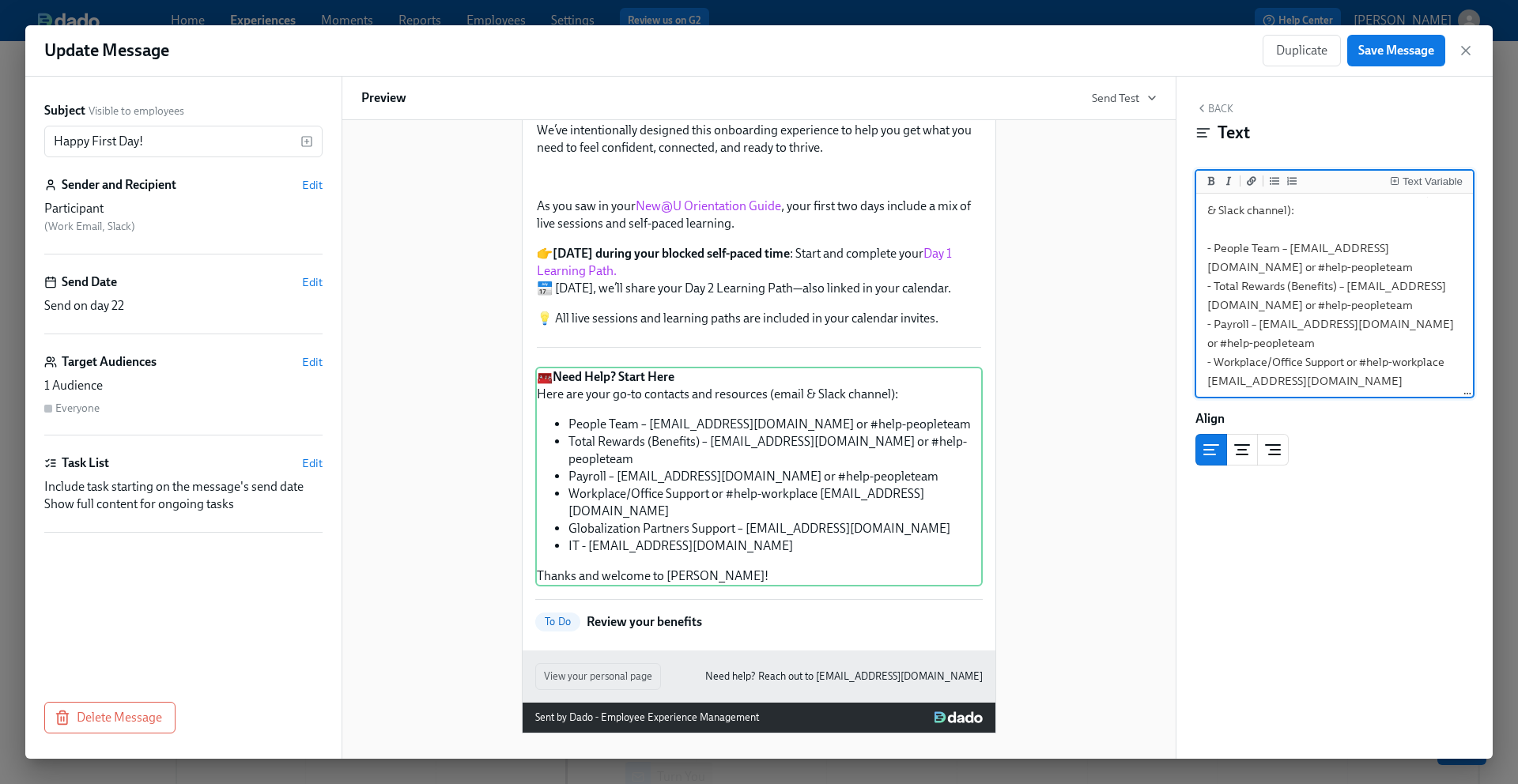 drag, startPoint x: 1278, startPoint y: 249, endPoint x: 1216, endPoint y: 246, distance: 62.072538 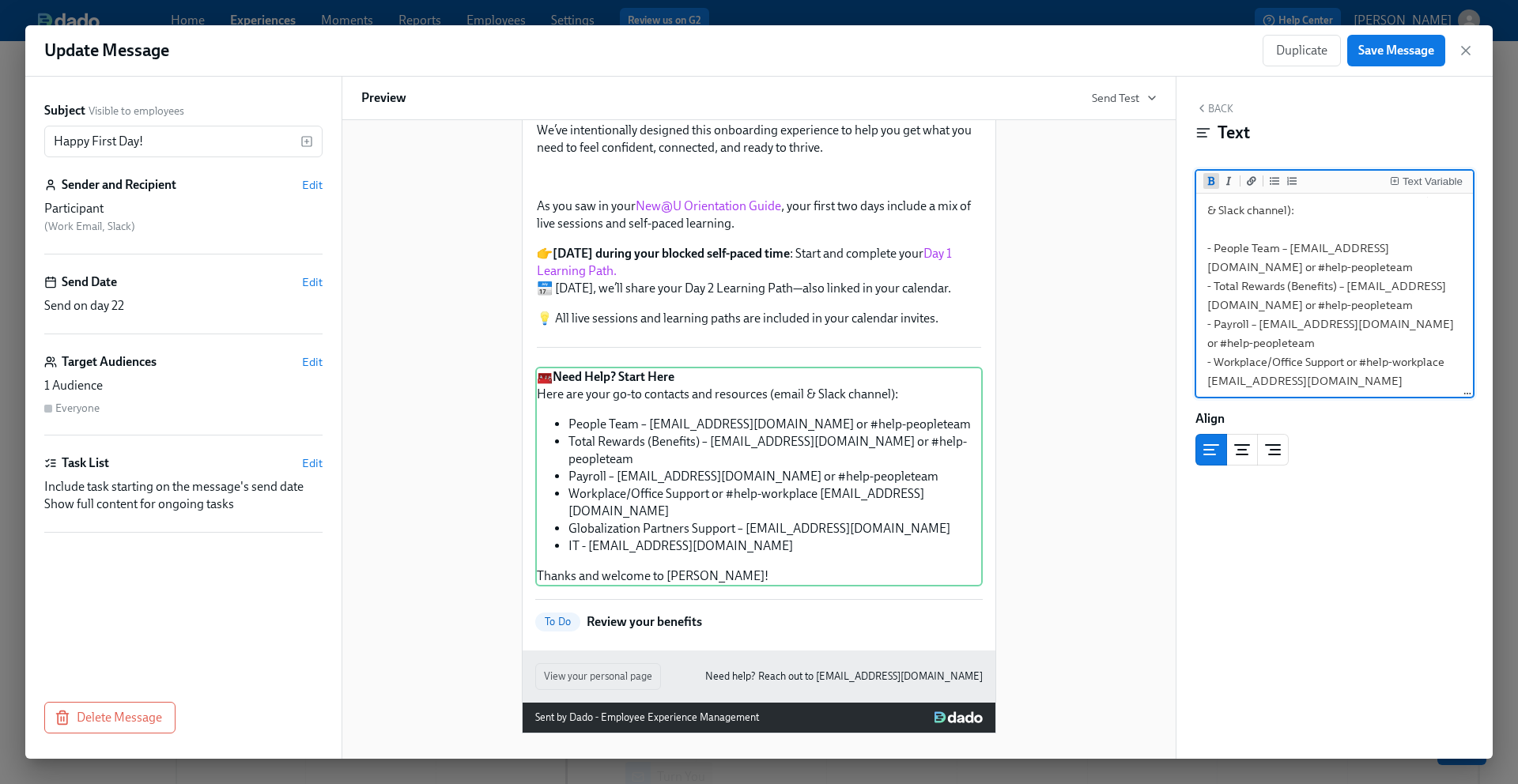 click 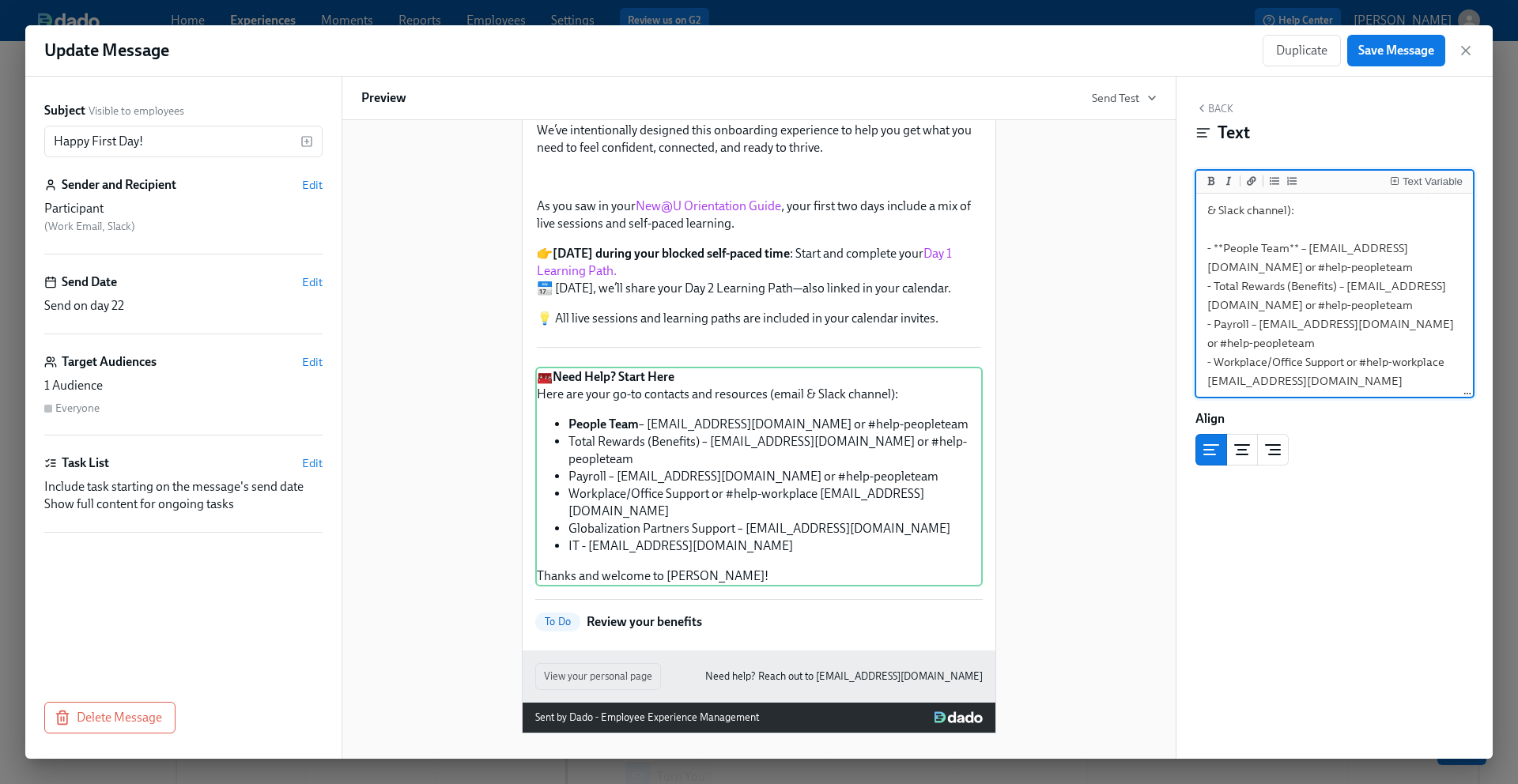 drag, startPoint x: 1337, startPoint y: 288, endPoint x: 1217, endPoint y: 287, distance: 120.0042 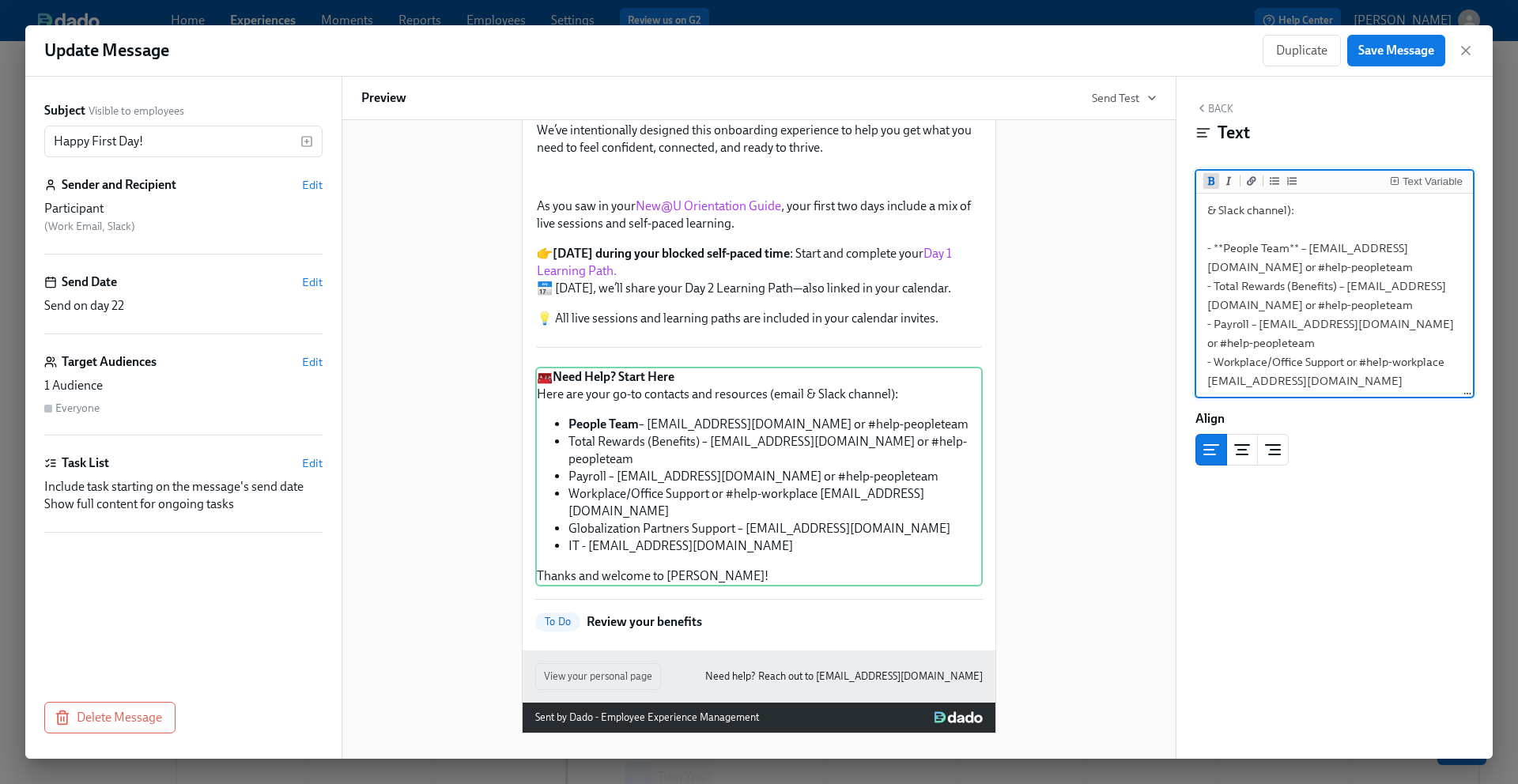 click 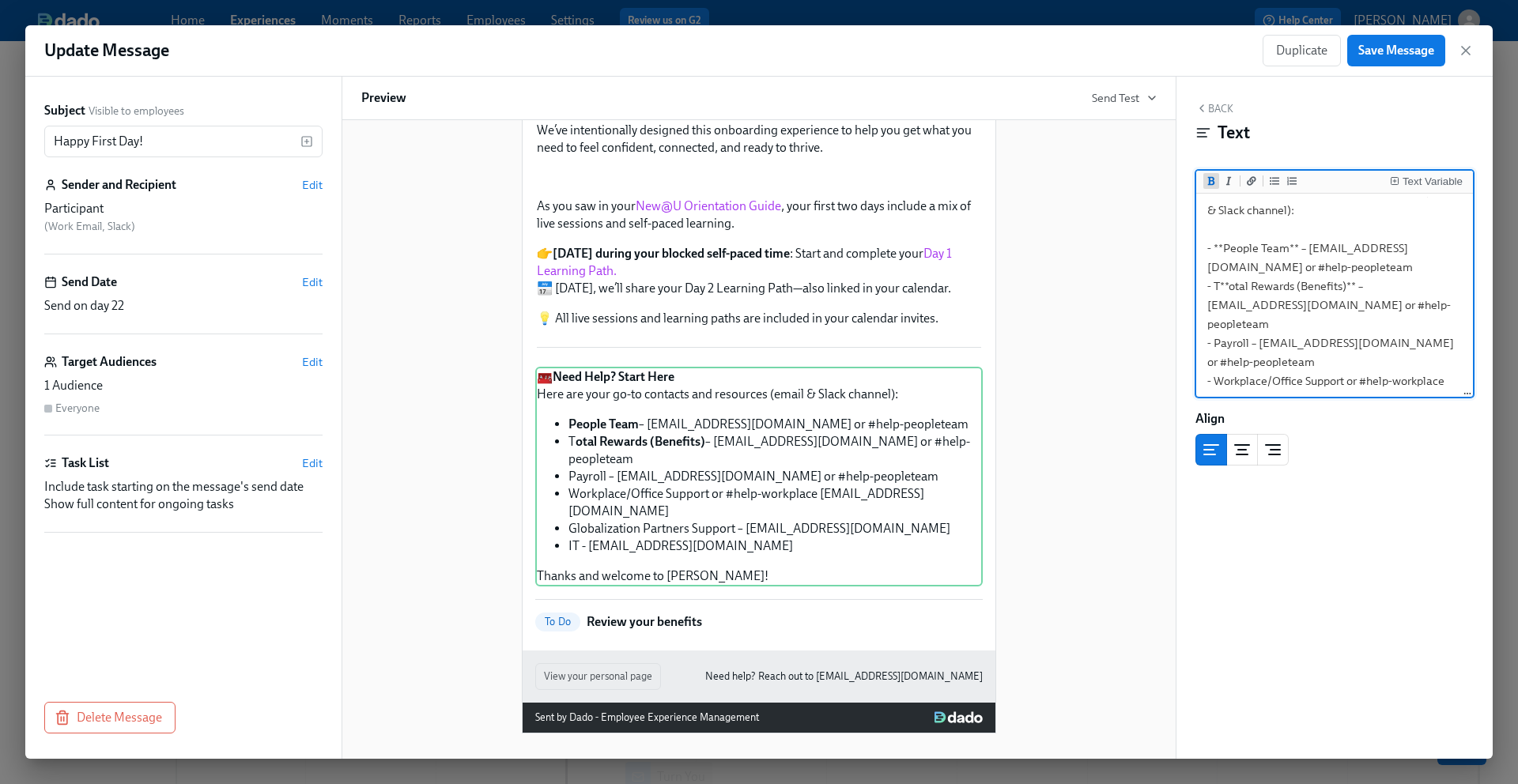 click 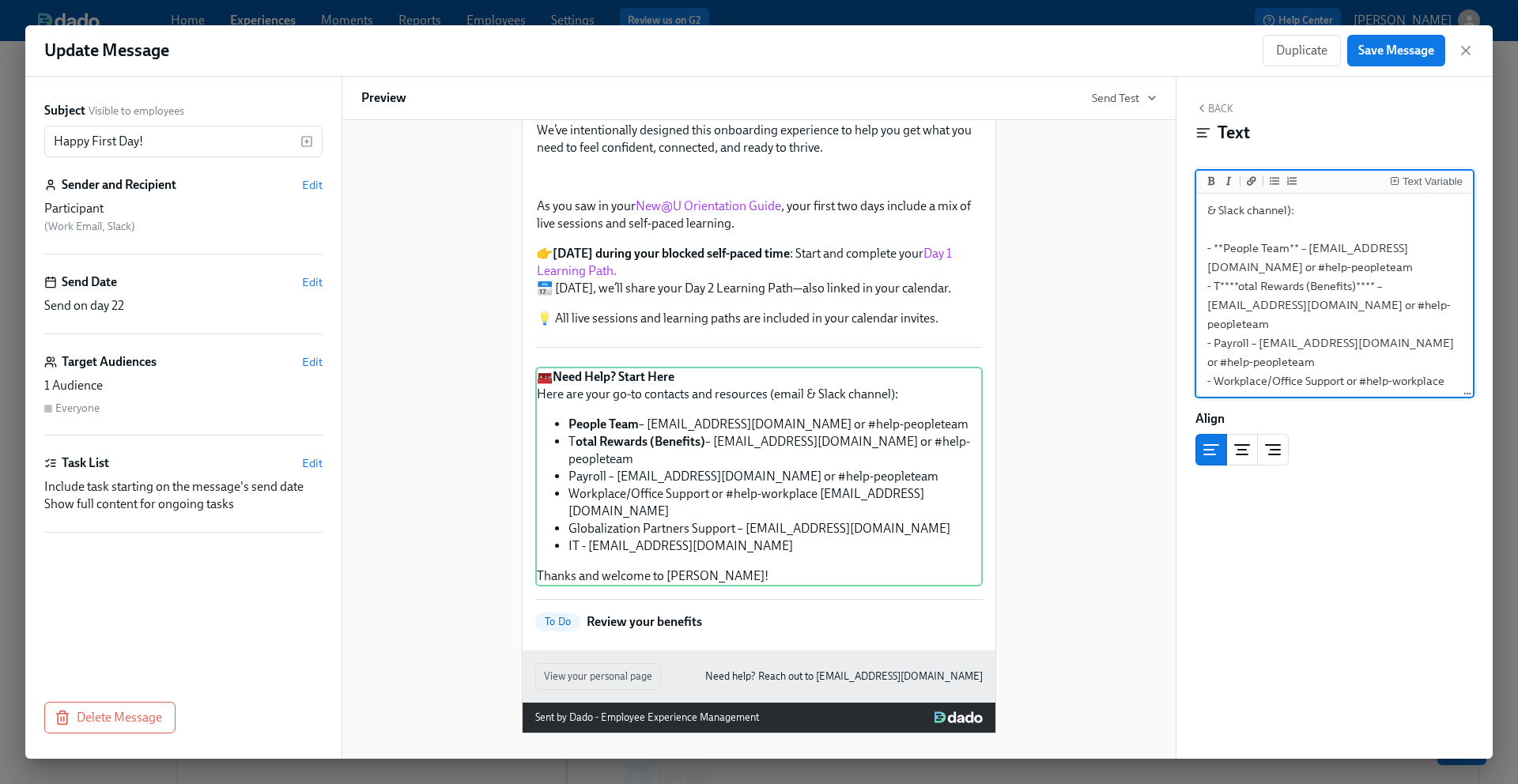 drag, startPoint x: 1373, startPoint y: 285, endPoint x: 1220, endPoint y: 285, distance: 153 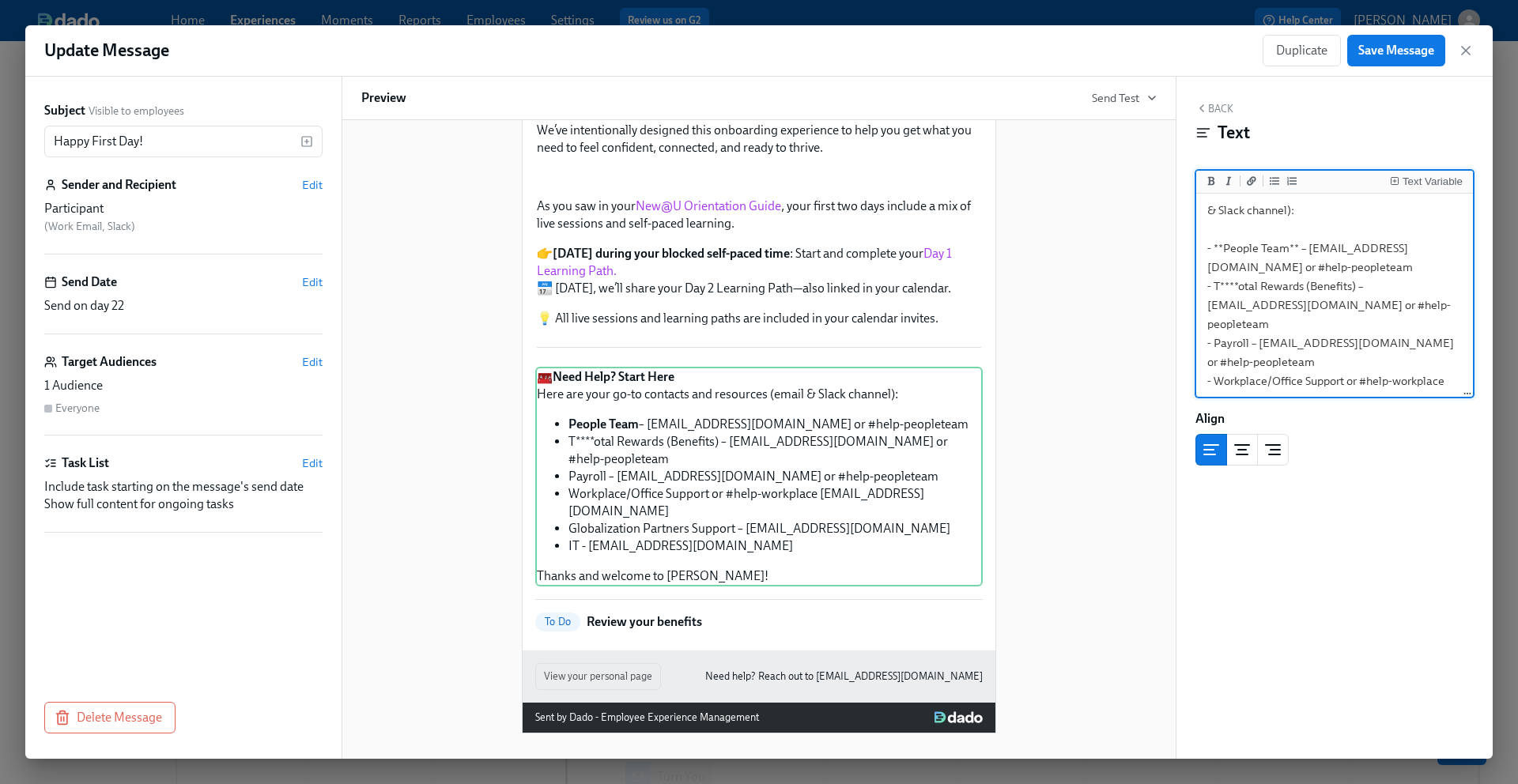 click on "🧰 **Need Help? Start Here**
Here are your go-to contacts and resources (email & Slack channel):
- **People Team** – people@udemy.com or #help-peopleteam
- T****otal Rewards (Benefits) – benefits@udemy.com or #help-peopleteam
- Payroll – payroll@udemy.com or #help-peopleteam
- Workplace/Office Support or #help-workplace workplace@udemy.com
- Globalization Partners Support – support@globalization-partners.com
- IT - it-support@udemy.com
Thanks and welcome to Udemy!" at bounding box center [1335, 334] 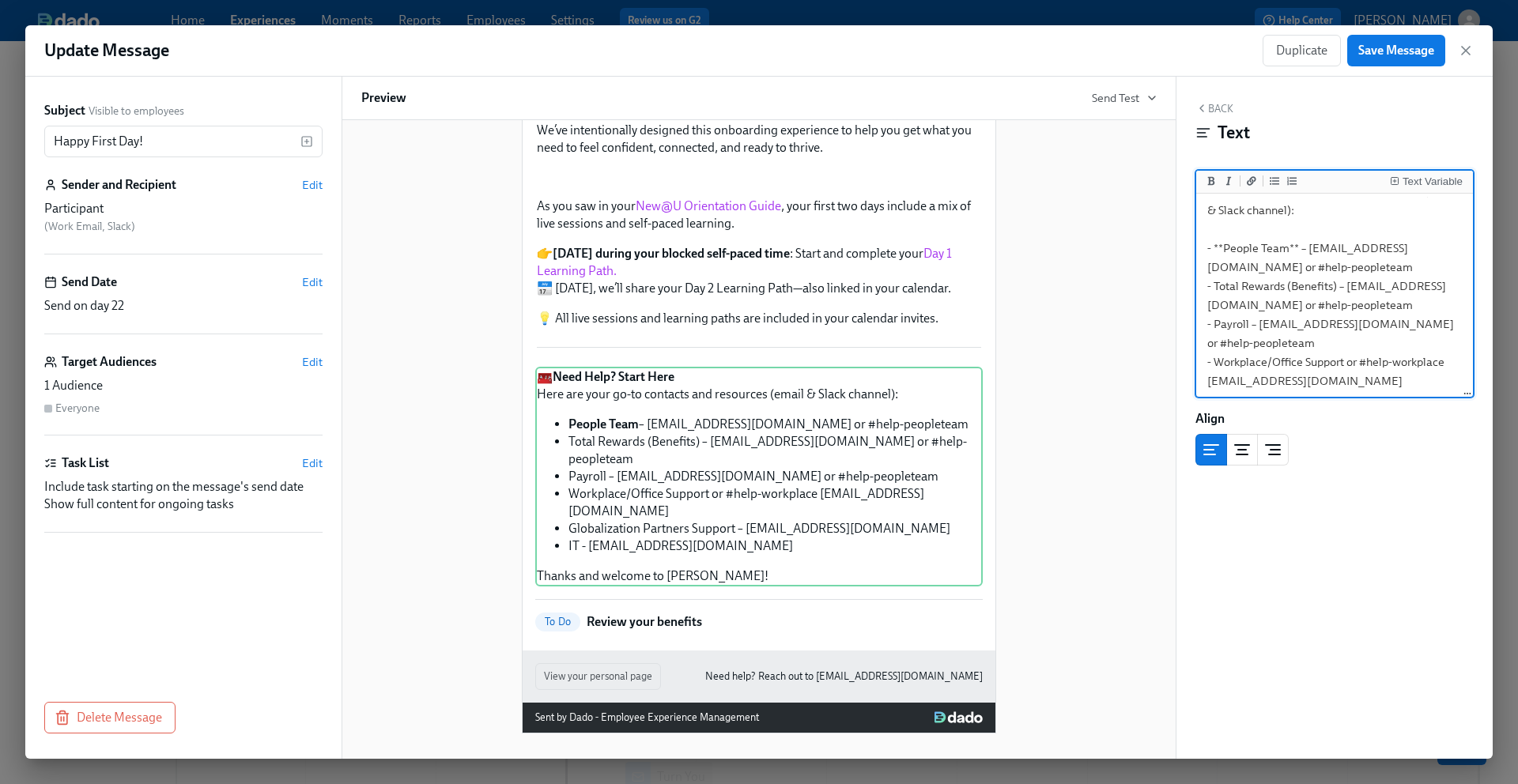 drag, startPoint x: 1337, startPoint y: 288, endPoint x: 1217, endPoint y: 285, distance: 120.03749 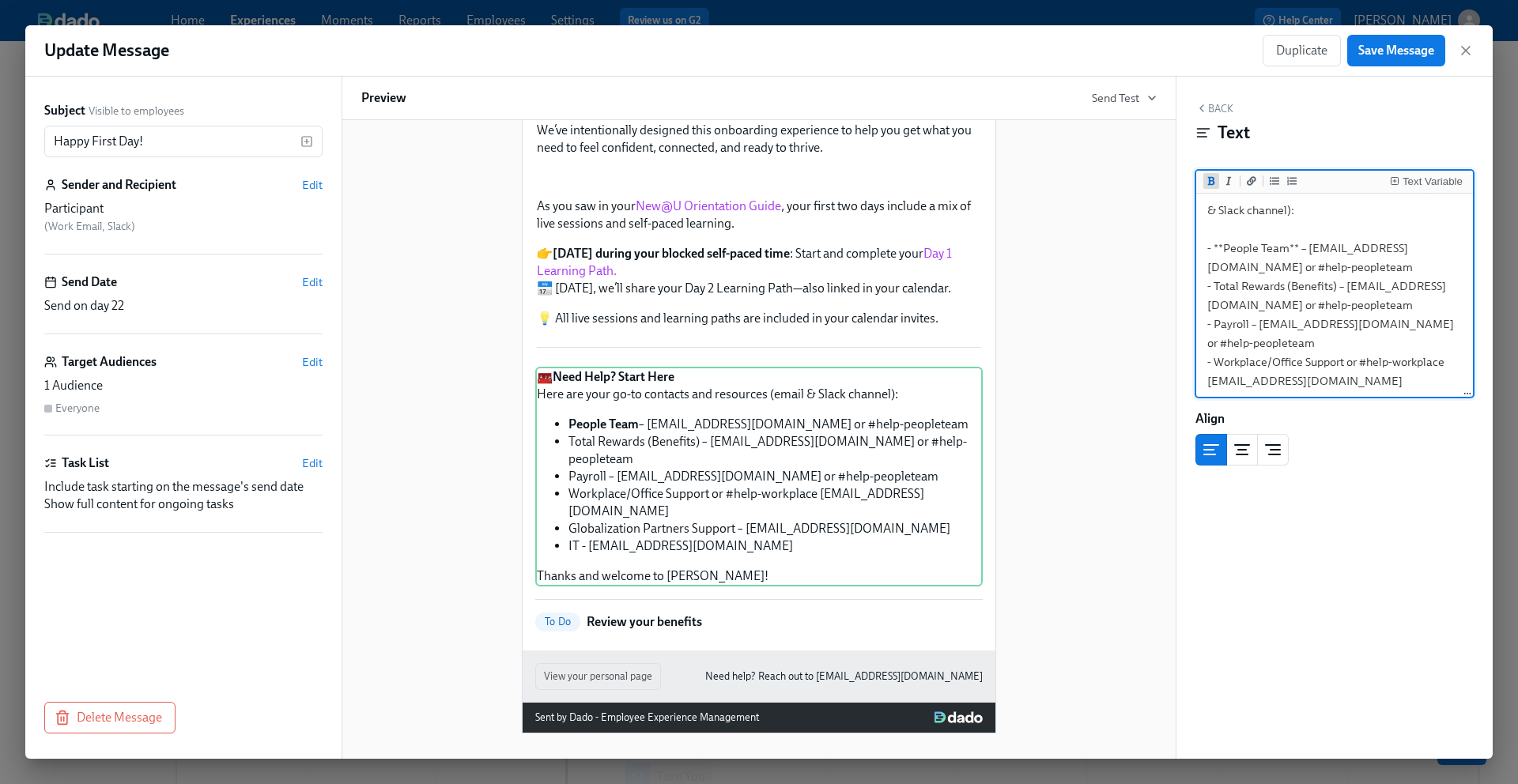 click 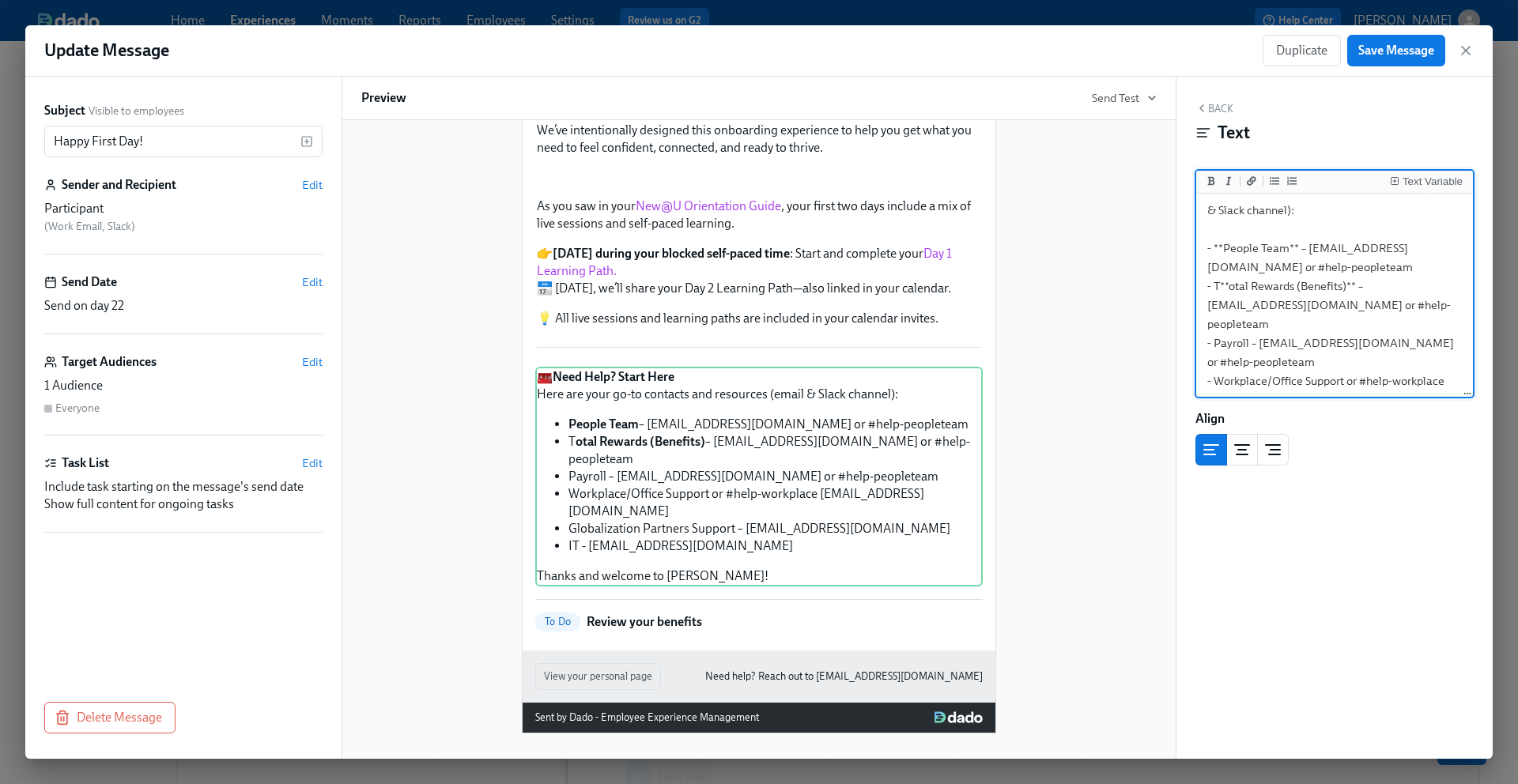 click on "🧰 **Need Help? Start Here**
Here are your go-to contacts and resources (email & Slack channel):
- **People Team** – people@udemy.com or #help-peopleteam
- T**otal Rewards (Benefits)** – benefits@udemy.com or #help-peopleteam
- Payroll – payroll@udemy.com or #help-peopleteam
- Workplace/Office Support or #help-workplace workplace@udemy.com
- Globalization Partners Support – support@globalization-partners.com
- IT - it-support@udemy.com
Thanks and welcome to Udemy!" at bounding box center (1335, 334) 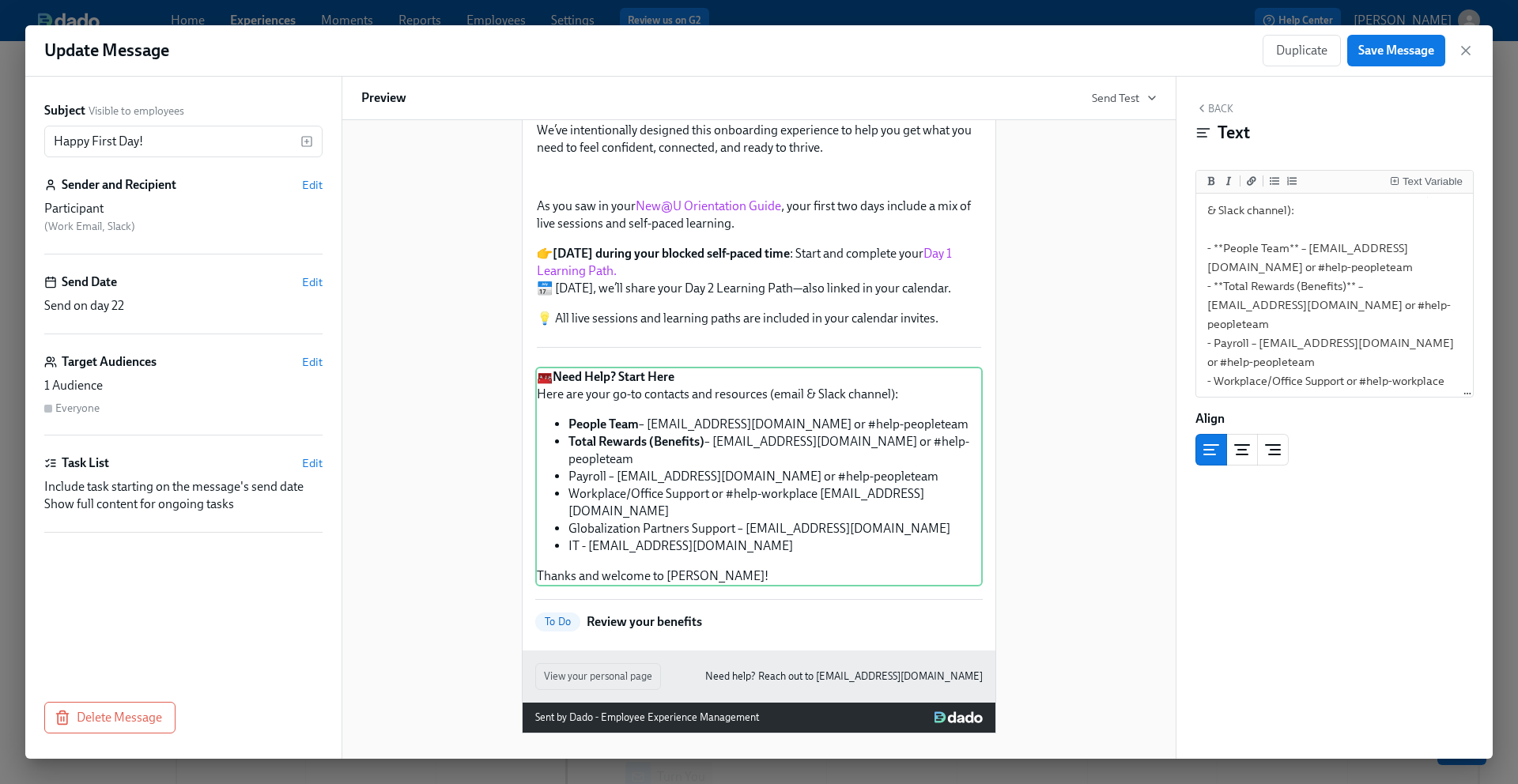 scroll, scrollTop: 57, scrollLeft: 0, axis: vertical 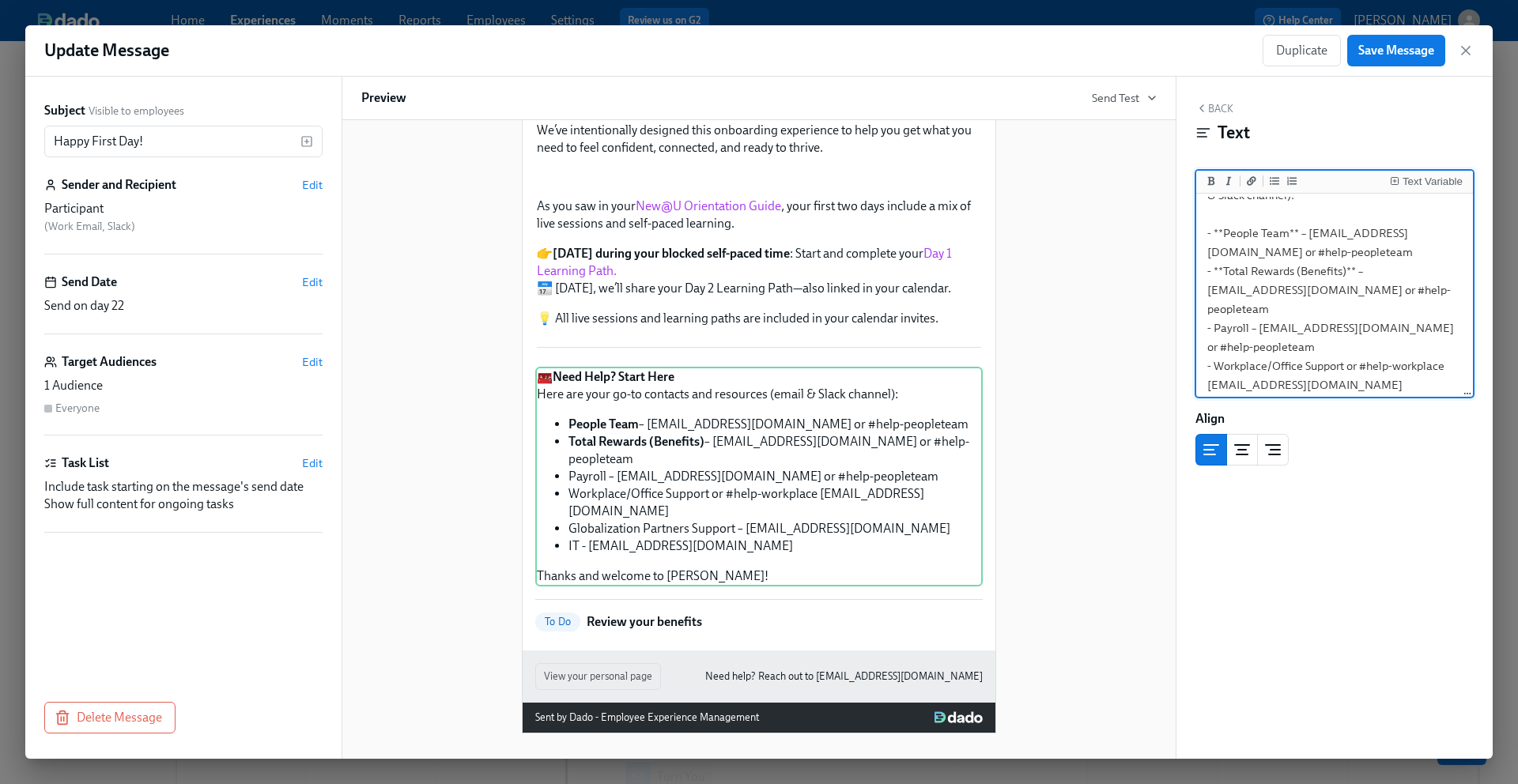 drag, startPoint x: 1248, startPoint y: 310, endPoint x: 1216, endPoint y: 310, distance: 32 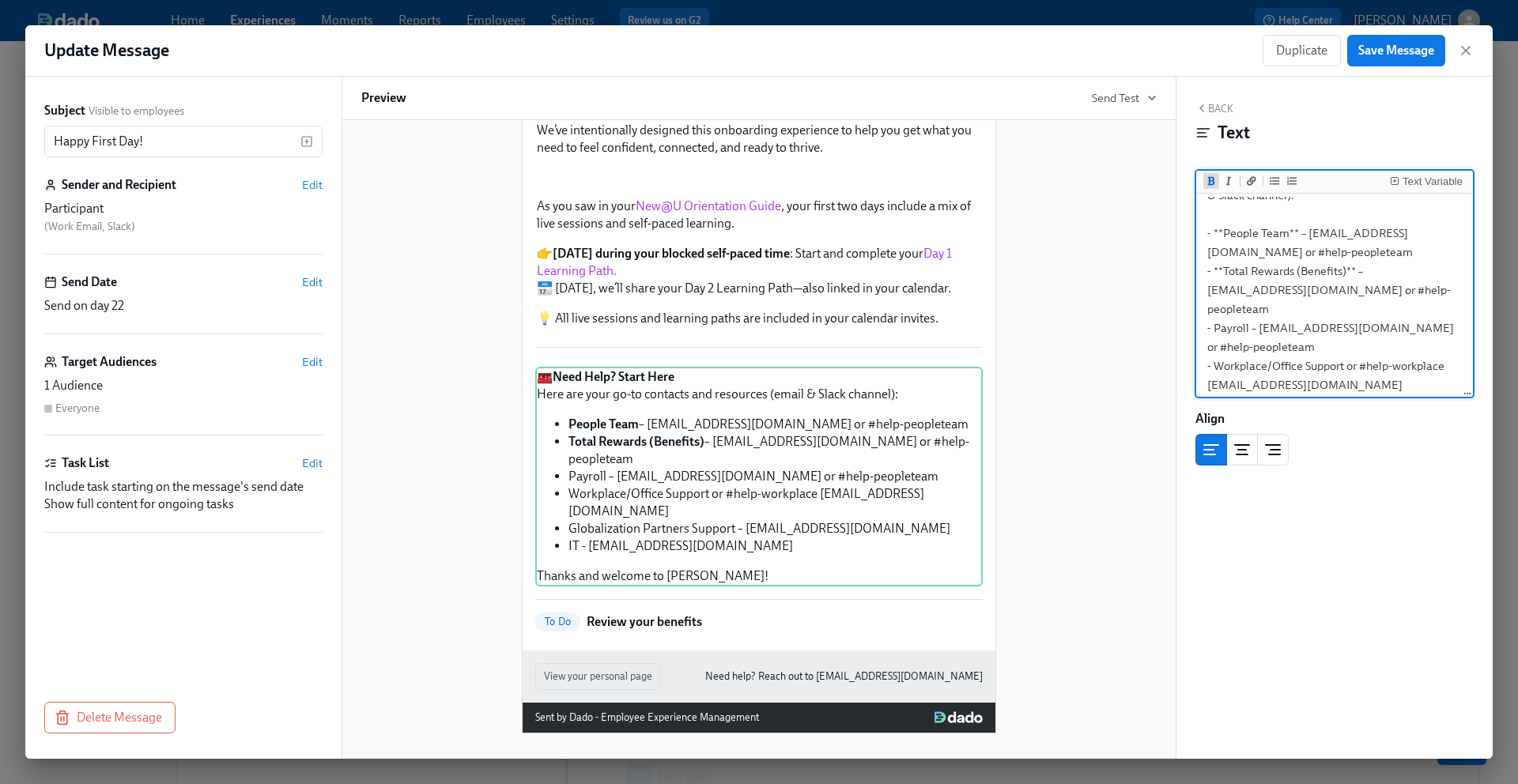 click 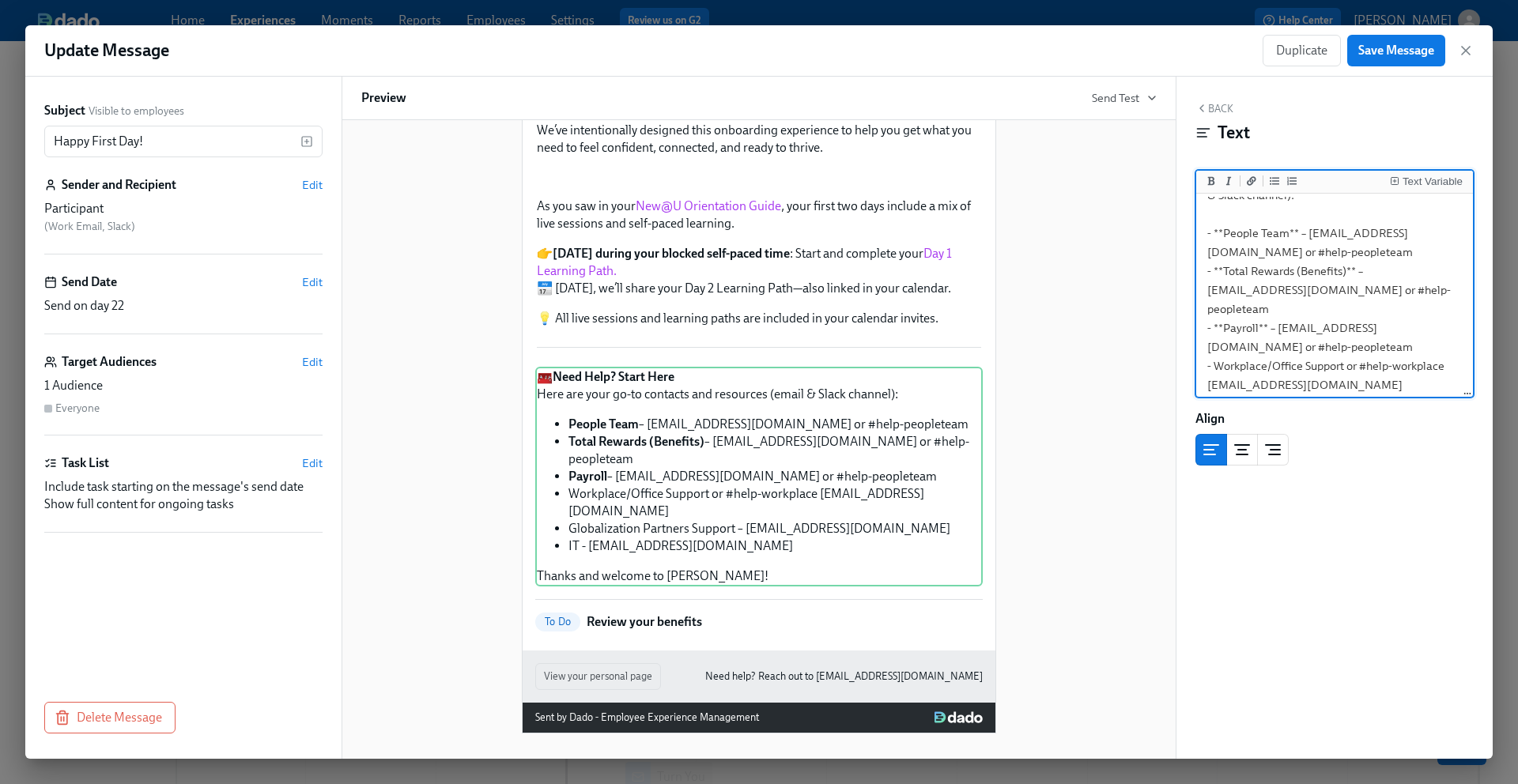 click on "🧰 **Need Help? Start Here**
Here are your go-to contacts and resources (email & Slack channel):
- **People Team** – people@udemy.com or #help-peopleteam
- **Total Rewards (Benefits)** – benefits@udemy.com or #help-peopleteam
- **Payroll** – payroll@udemy.com or #help-peopleteam
- Workplace/Office Support or #help-workplace workplace@udemy.com
- Globalization Partners Support – support@globalization-partners.com
- IT - it-support@udemy.com
Thanks and welcome to Udemy!" at bounding box center (1335, 318) 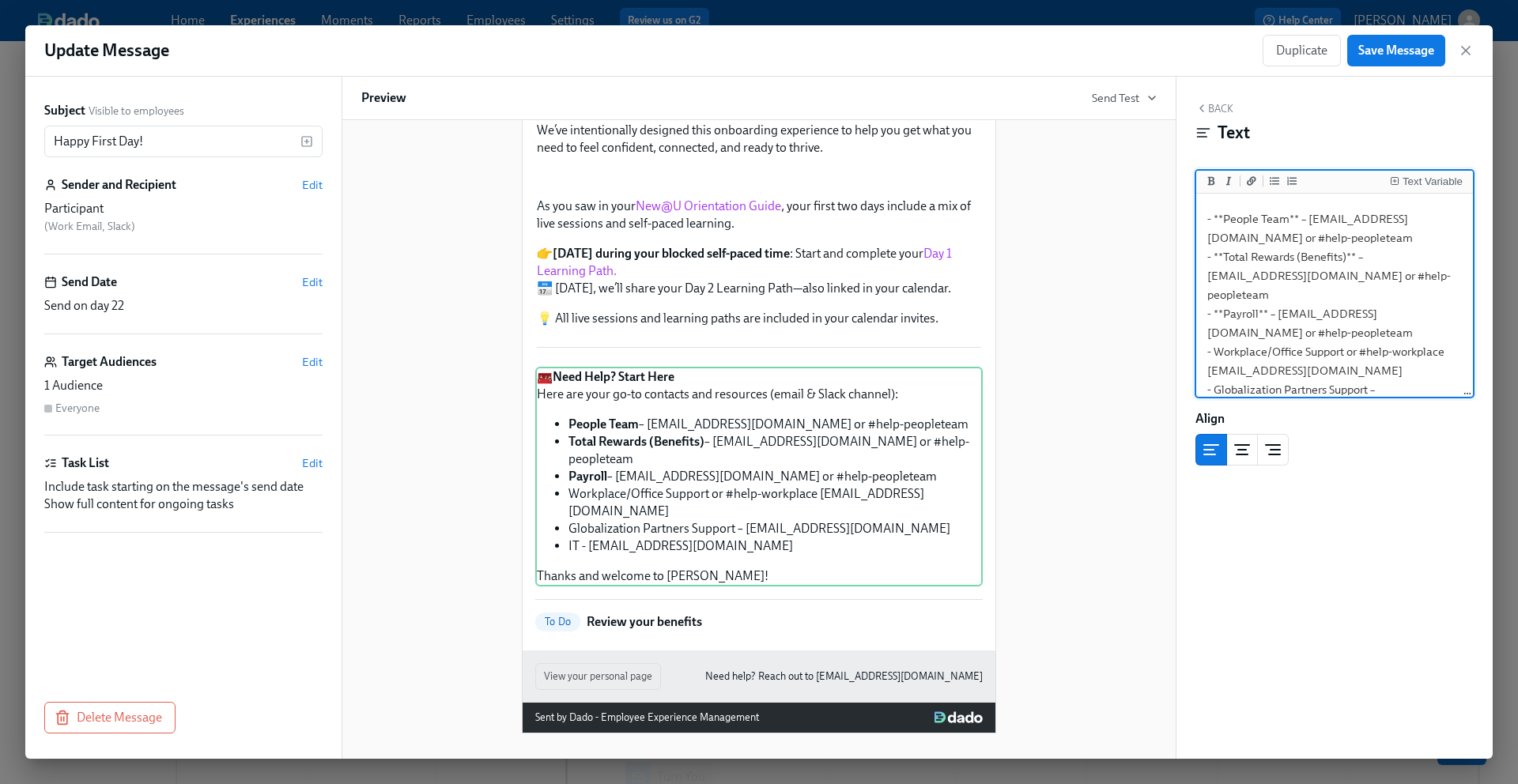 scroll, scrollTop: 73, scrollLeft: 0, axis: vertical 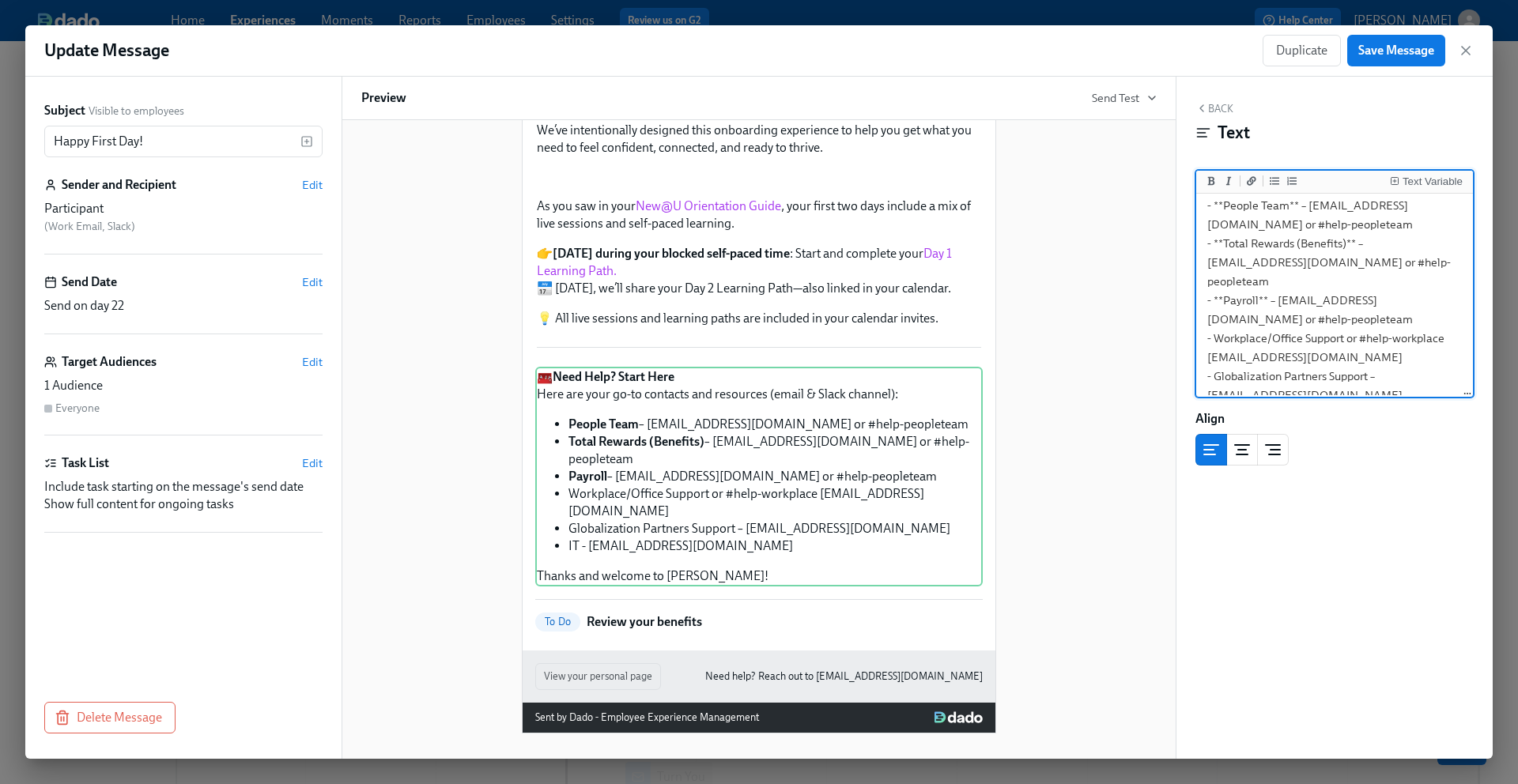 drag, startPoint x: 1346, startPoint y: 322, endPoint x: 1447, endPoint y: 326, distance: 101.07918 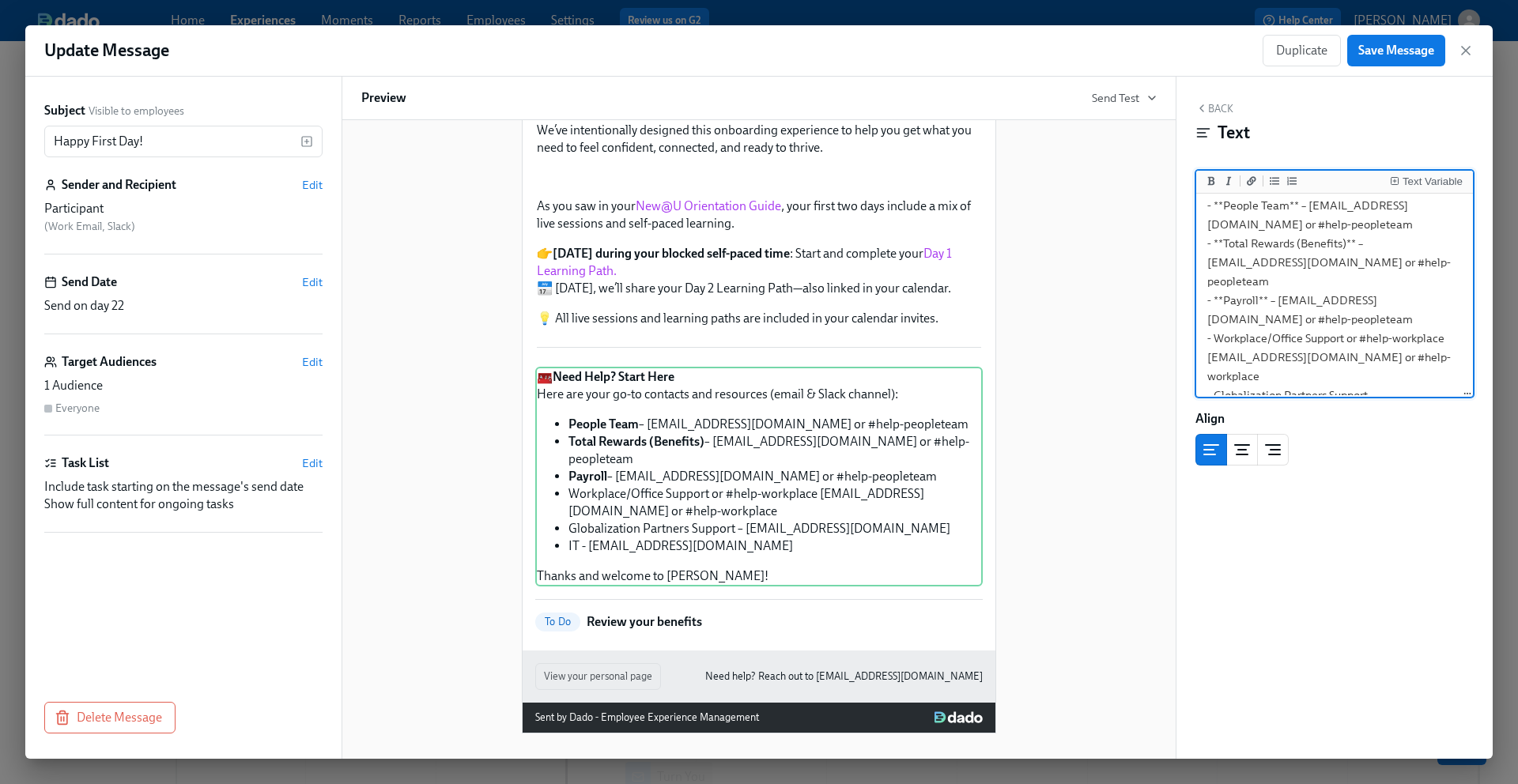 scroll, scrollTop: 318, scrollLeft: 0, axis: vertical 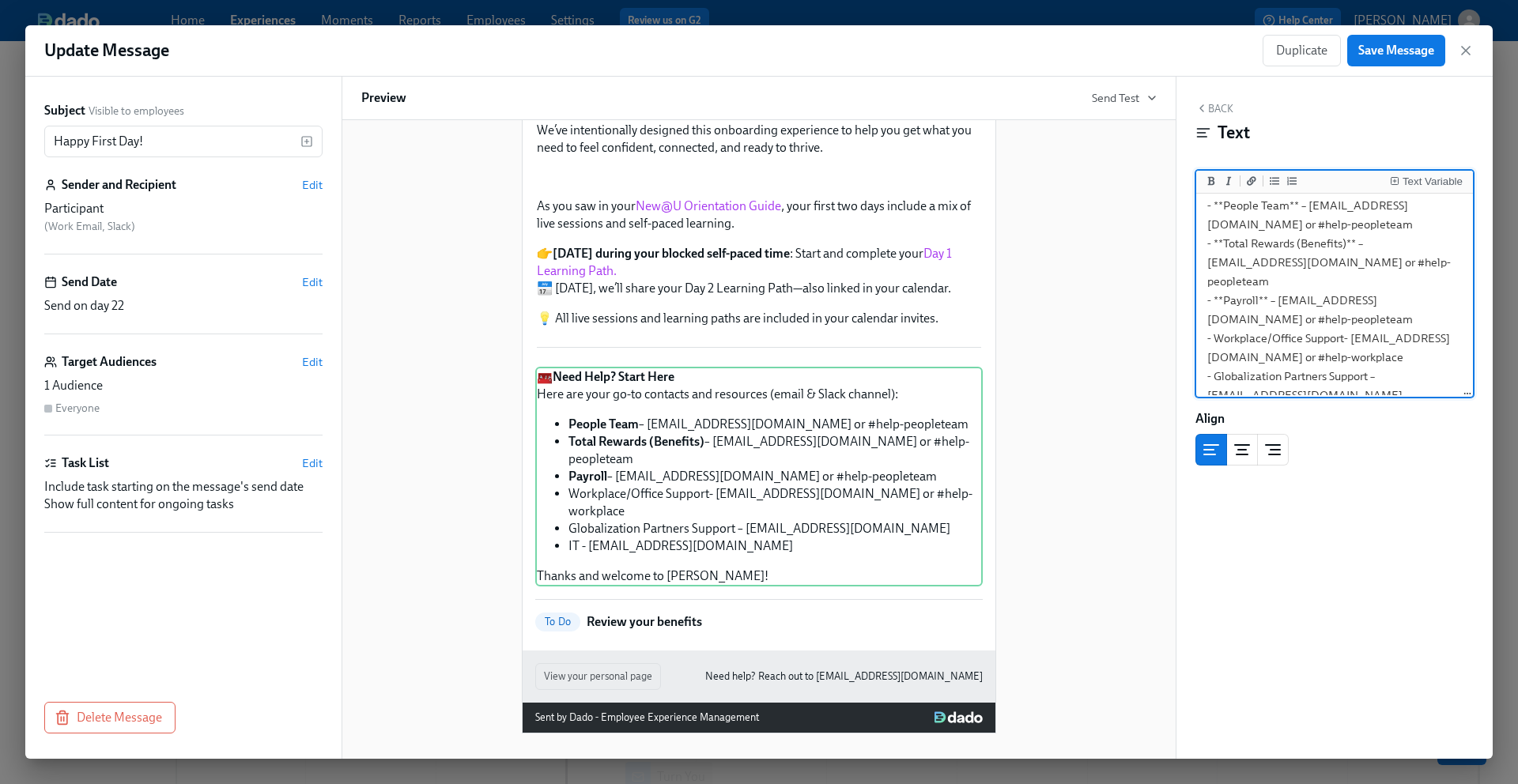drag, startPoint x: 1346, startPoint y: 319, endPoint x: 1216, endPoint y: 319, distance: 130 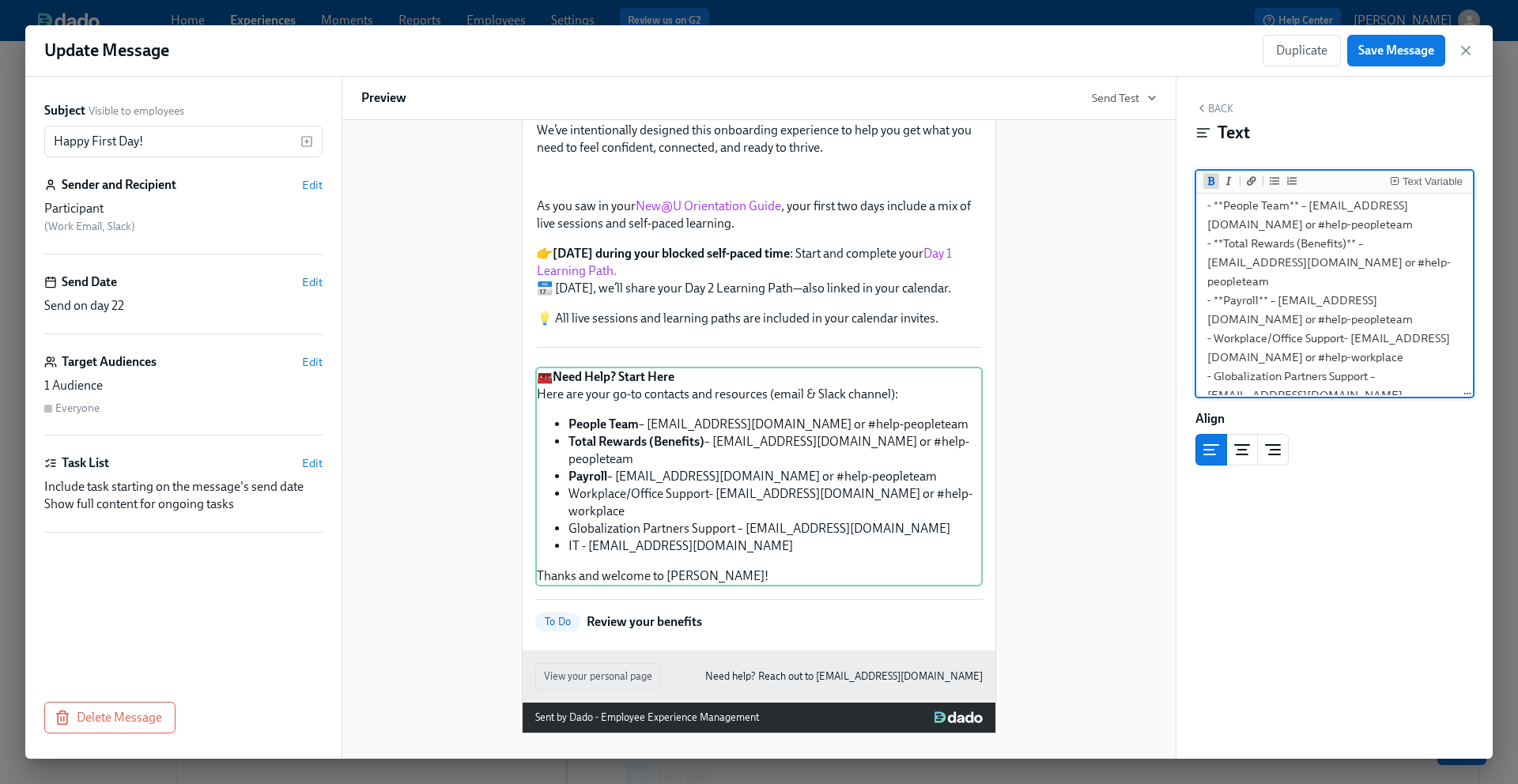 click 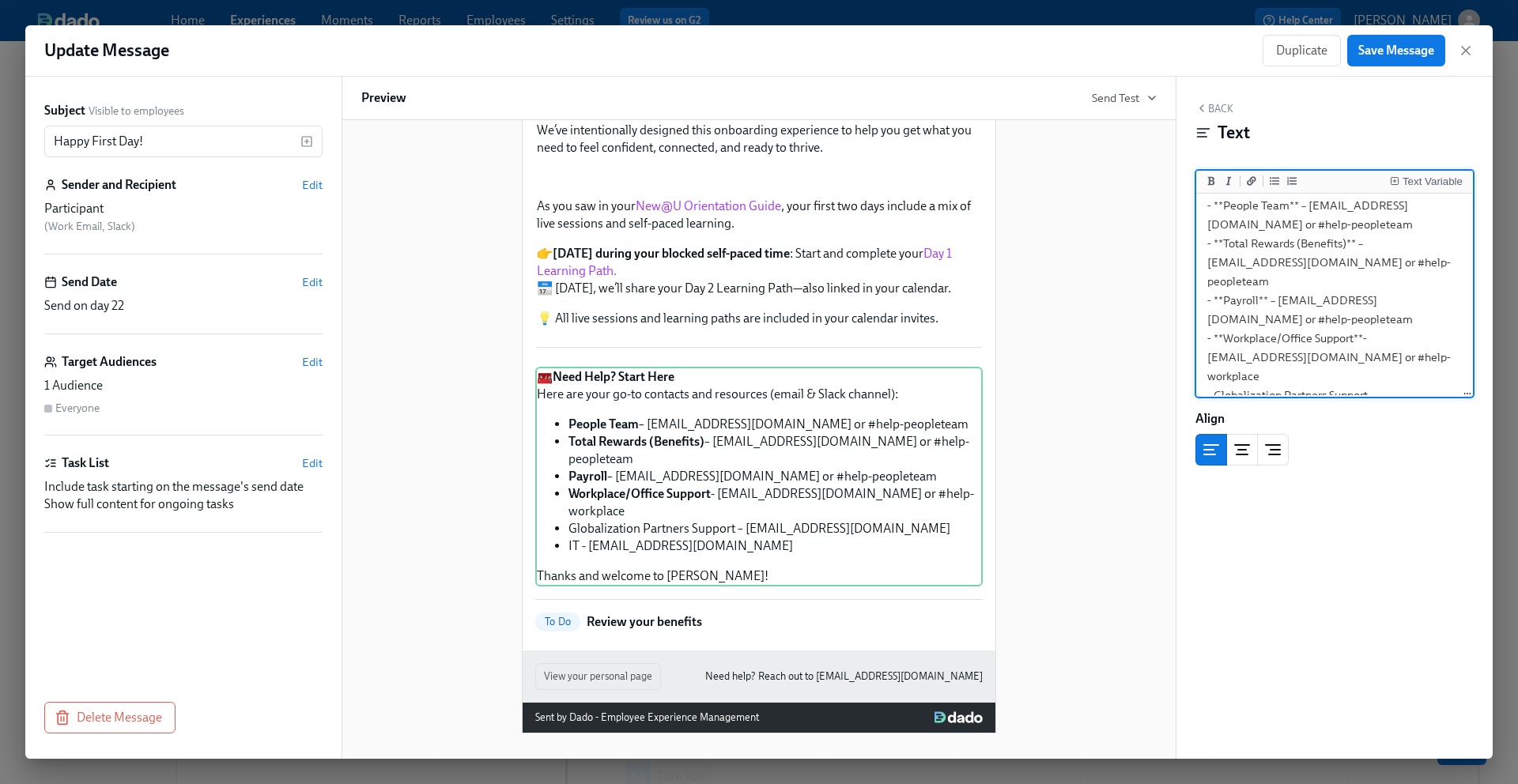 click on "🧰 **Need Help? Start Here**
Here are your go-to contacts and resources (email & Slack channel):
- **People Team** – people@udemy.com or #help-peopleteam
- **Total Rewards (Benefits)** – benefits@udemy.com or #help-peopleteam
- **Payroll** – payroll@udemy.com or #help-peopleteam
- **Workplace/Office Support**- workplace@udemy.com or #help-workplace
- Globalization Partners Support – support@globalization-partners.com
- IT - it-support@udemy.com
Thanks and welcome to Udemy!" at bounding box center (1335, 300) 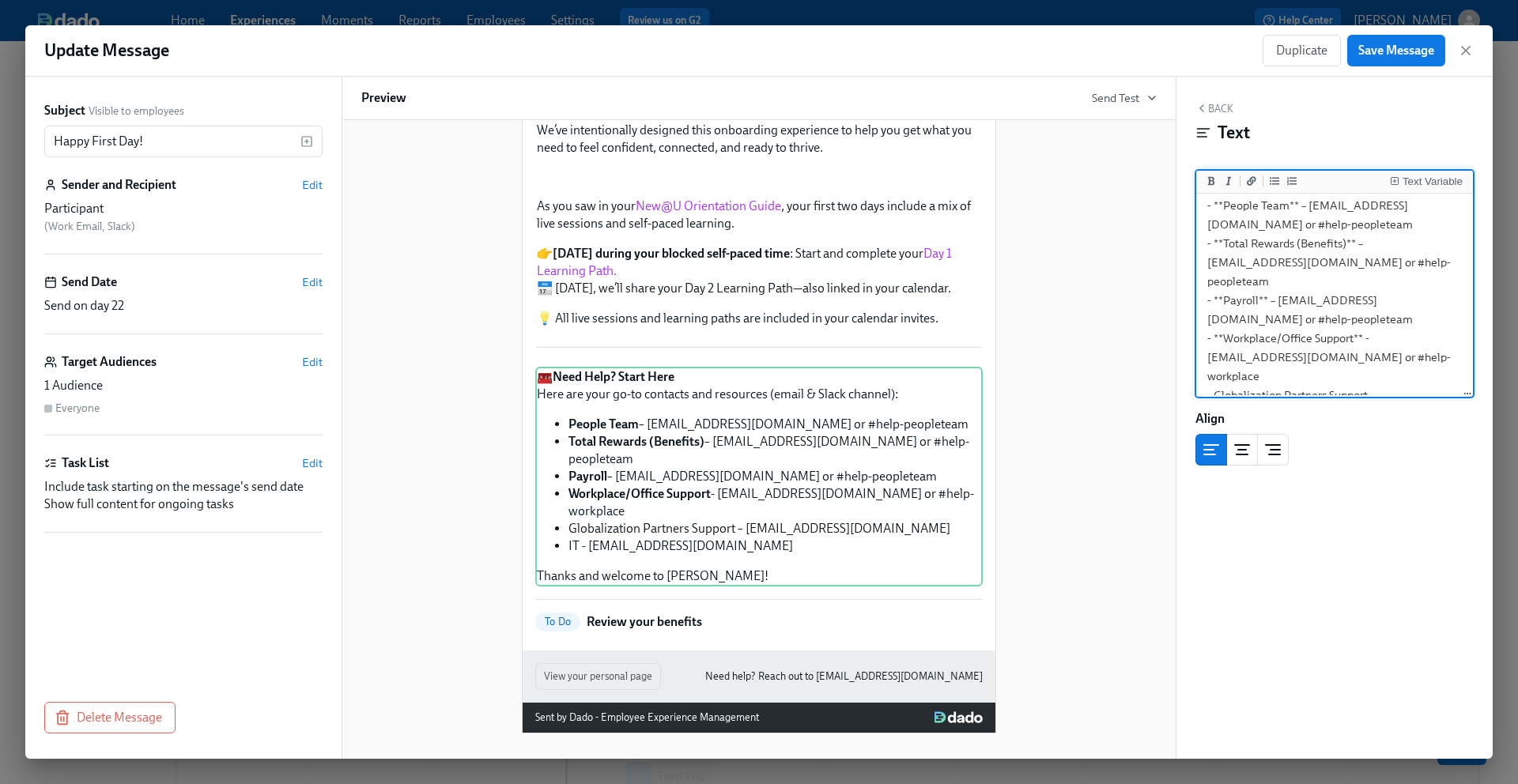 click on "🧰 **Need Help? Start Here**
Here are your go-to contacts and resources (email & Slack channel):
- **People Team** – people@udemy.com or #help-peopleteam
- **Total Rewards (Benefits)** – benefits@udemy.com or #help-peopleteam
- **Payroll** – payroll@udemy.com or #help-peopleteam
- **Workplace/Office Support** - workplace@udemy.com or #help-workplace
- Globalization Partners Support – support@globalization-partners.com
- IT - it-support@udemy.com
Thanks and welcome to Udemy!" at bounding box center [1335, 300] 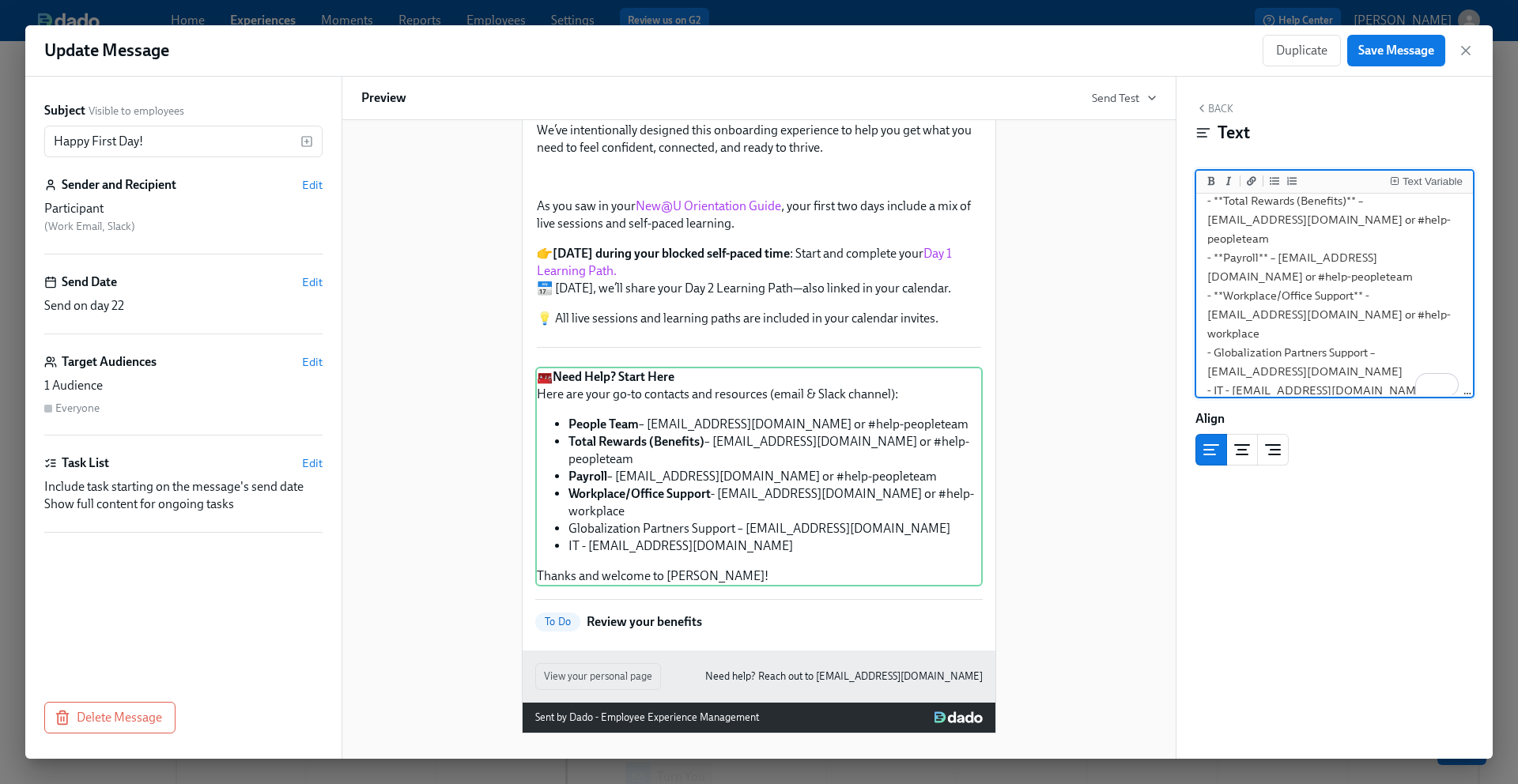 drag, startPoint x: 1369, startPoint y: 316, endPoint x: 1216, endPoint y: 314, distance: 153.01307 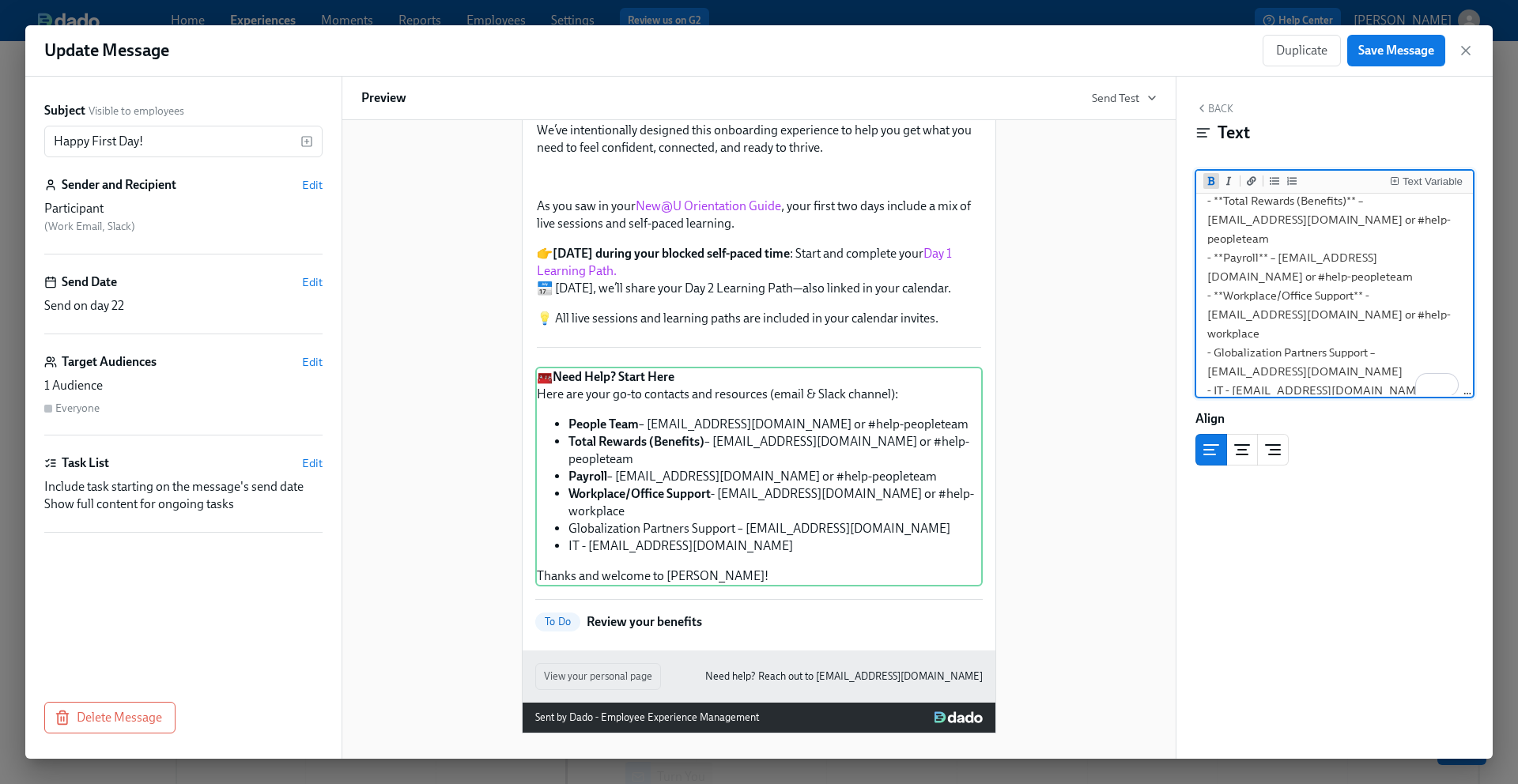 click 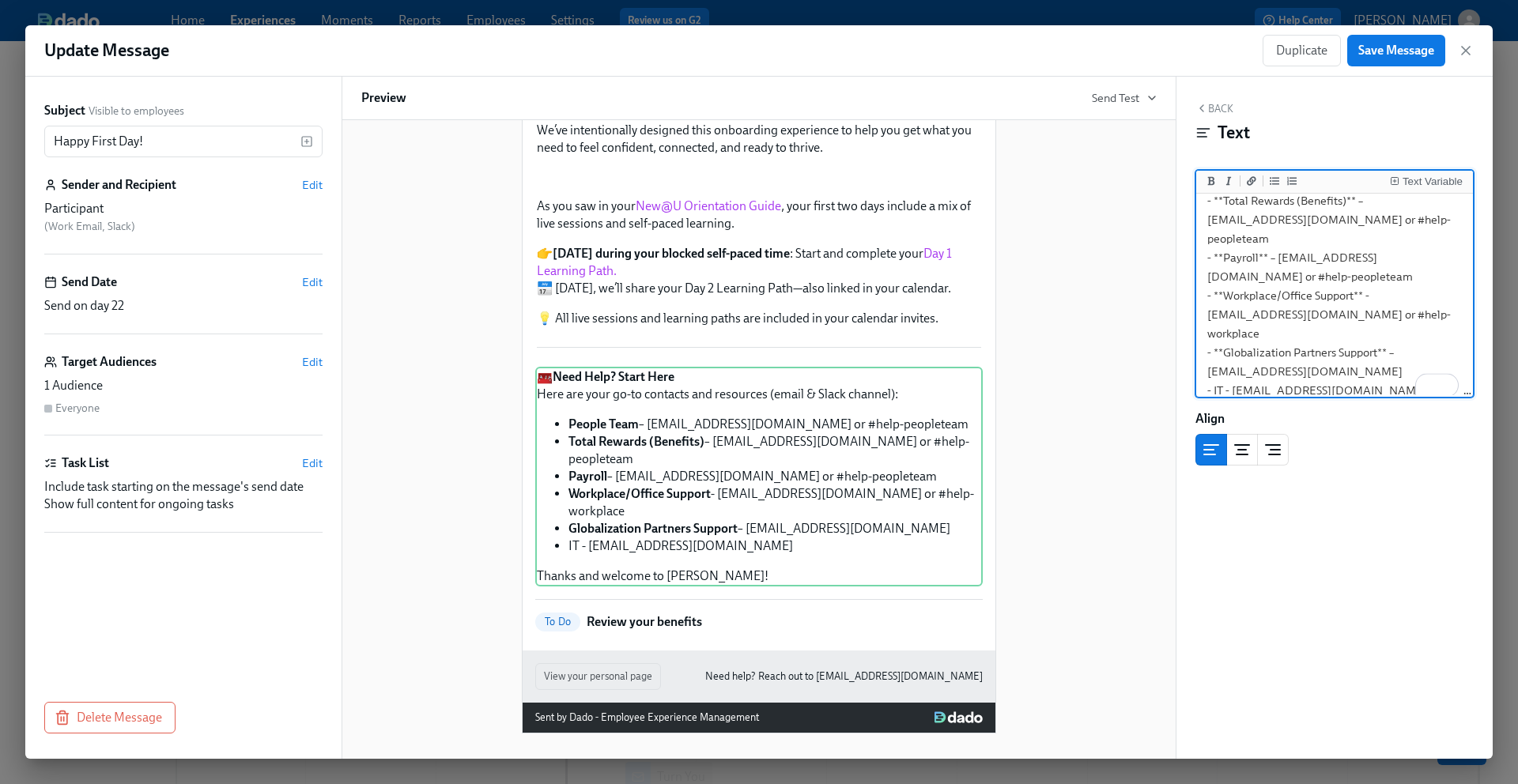 click on "🧰 **Need Help? Start Here**
Here are your go-to contacts and resources (email & Slack channel):
- **People Team** – people@udemy.com or #help-peopleteam
- **Total Rewards (Benefits)** – benefits@udemy.com or #help-peopleteam
- **Payroll** – payroll@udemy.com or #help-peopleteam
- **Workplace/Office Support** - workplace@udemy.com or #help-workplace
- **Globalization Partners Support** – support@globalization-partners.com
- IT - it-support@udemy.com
Thanks and welcome to Udemy!" at bounding box center (1335, 258) 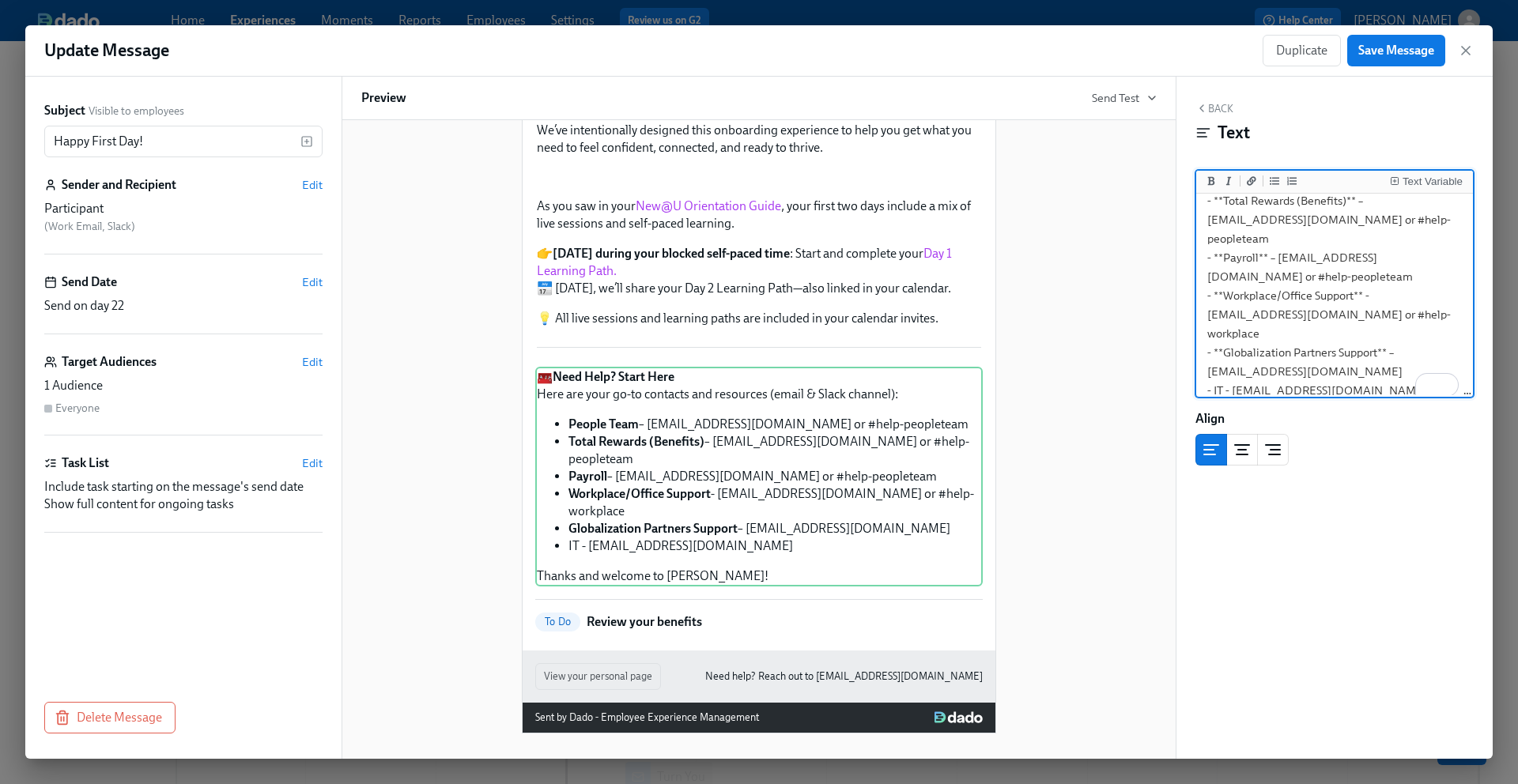 drag, startPoint x: 1224, startPoint y: 353, endPoint x: 1214, endPoint y: 352, distance: 10.0498756 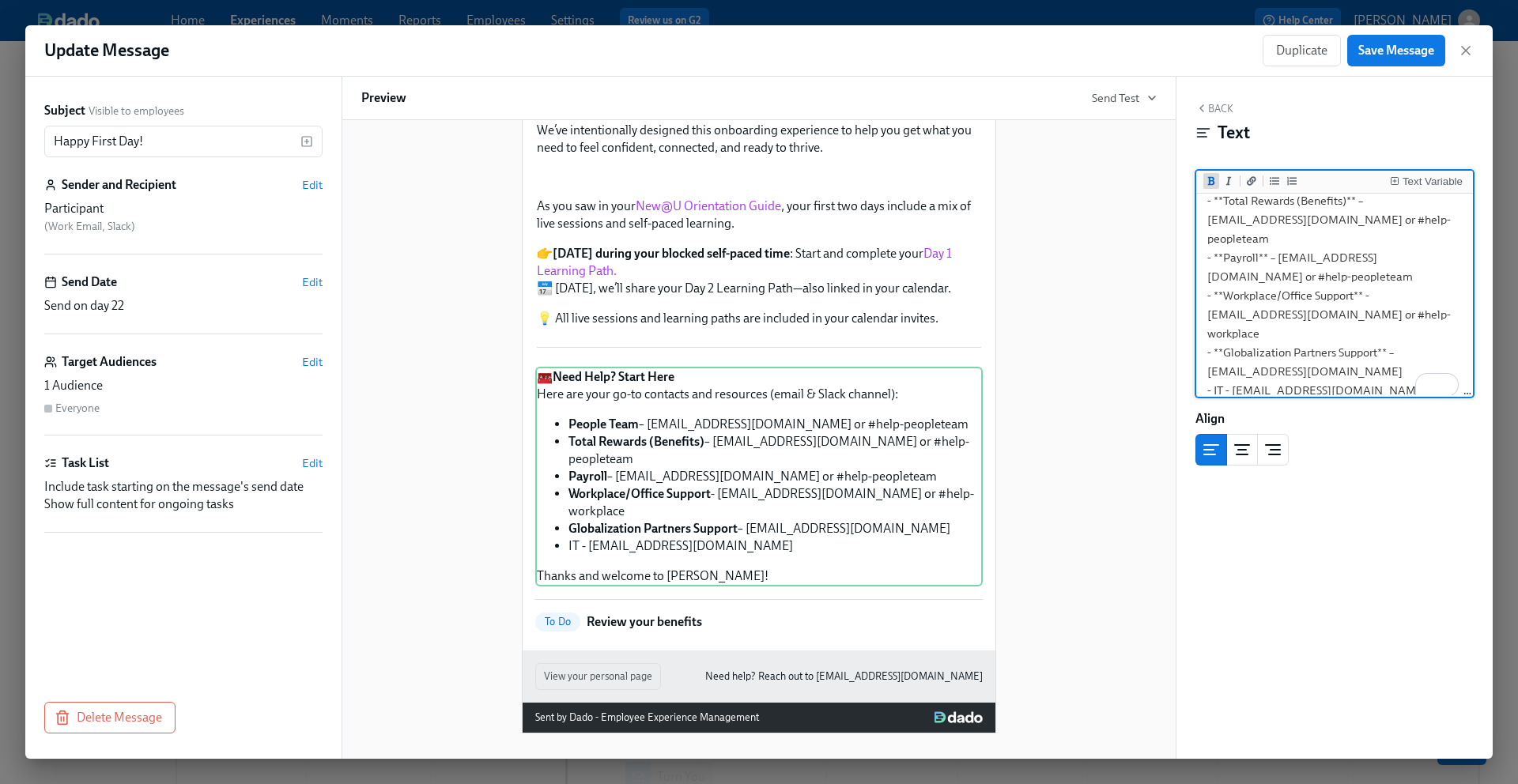 click 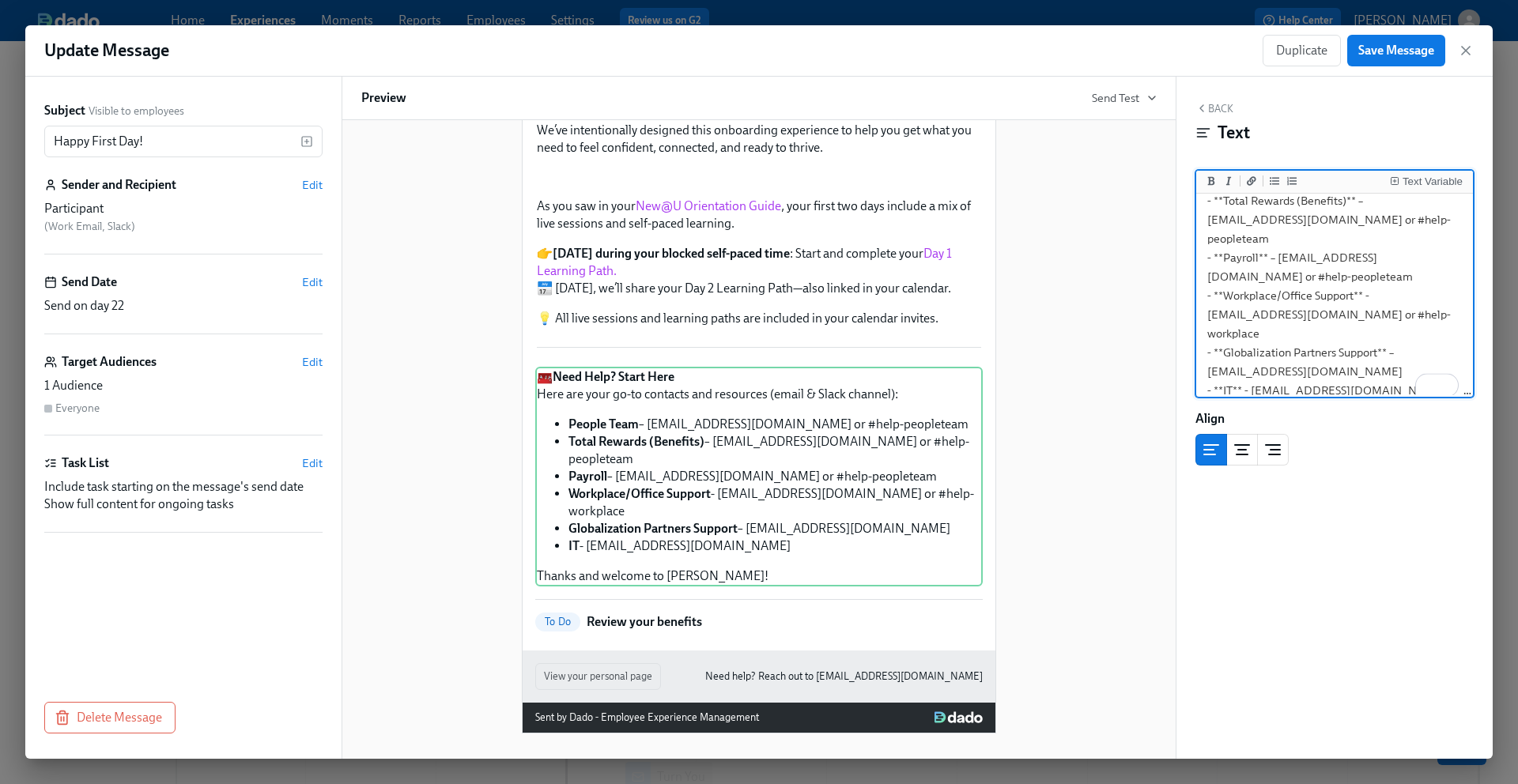click on "🧰 **Need Help? Start Here**
Here are your go-to contacts and resources (email & Slack channel):
- **People Team** – people@udemy.com or #help-peopleteam
- **Total Rewards (Benefits)** – benefits@udemy.com or #help-peopleteam
- **Payroll** – payroll@udemy.com or #help-peopleteam
- **Workplace/Office Support** - workplace@udemy.com or #help-workplace
- **Globalization Partners Support** – support@globalization-partners.com
- **IT** - it-support@udemy.com
Thanks and welcome to Udemy!" at bounding box center (1335, 258) 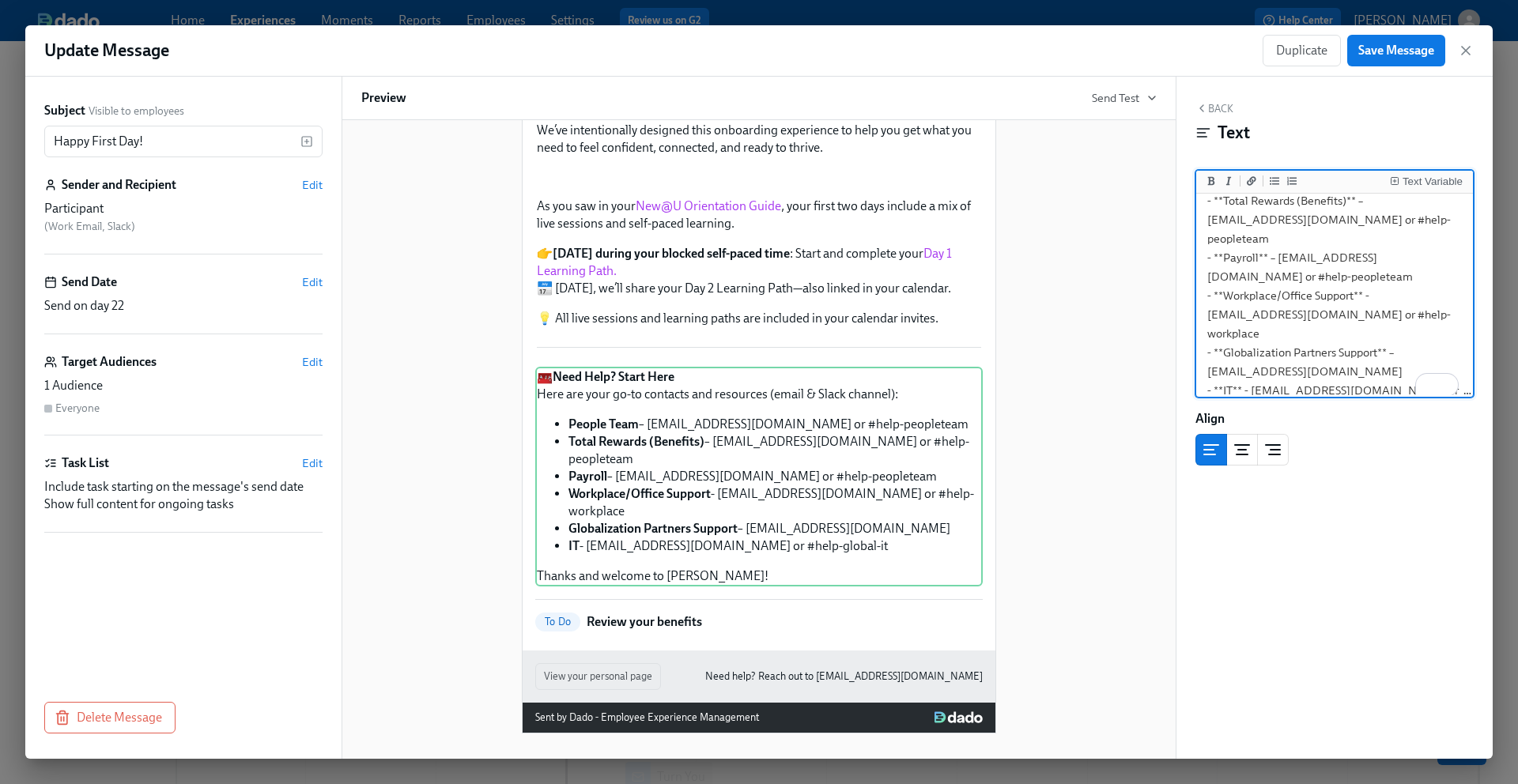 drag, startPoint x: 1378, startPoint y: 318, endPoint x: 1337, endPoint y: 316, distance: 41.04875 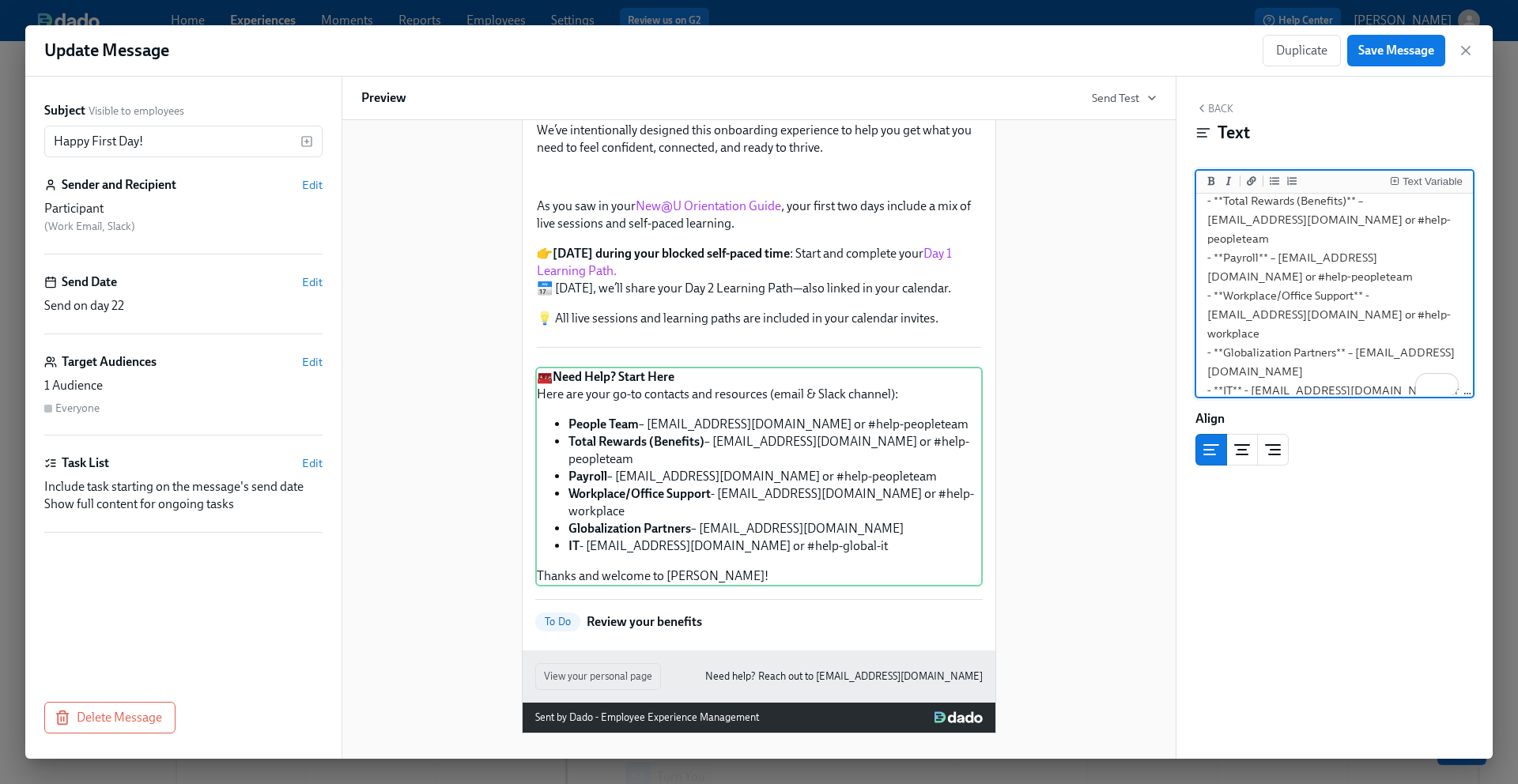 drag, startPoint x: 1354, startPoint y: 277, endPoint x: 1312, endPoint y: 278, distance: 42.011903 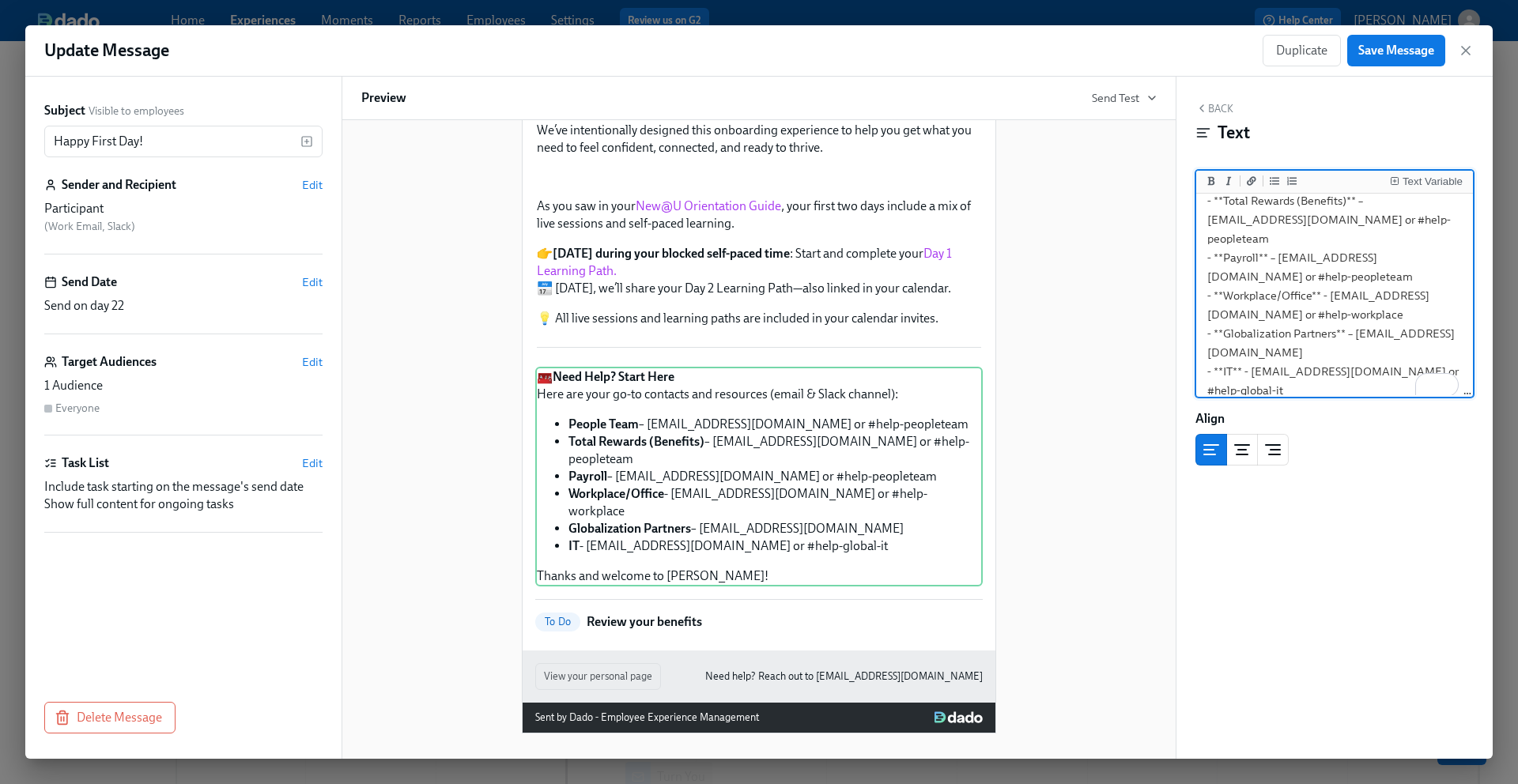 scroll, scrollTop: 140, scrollLeft: 0, axis: vertical 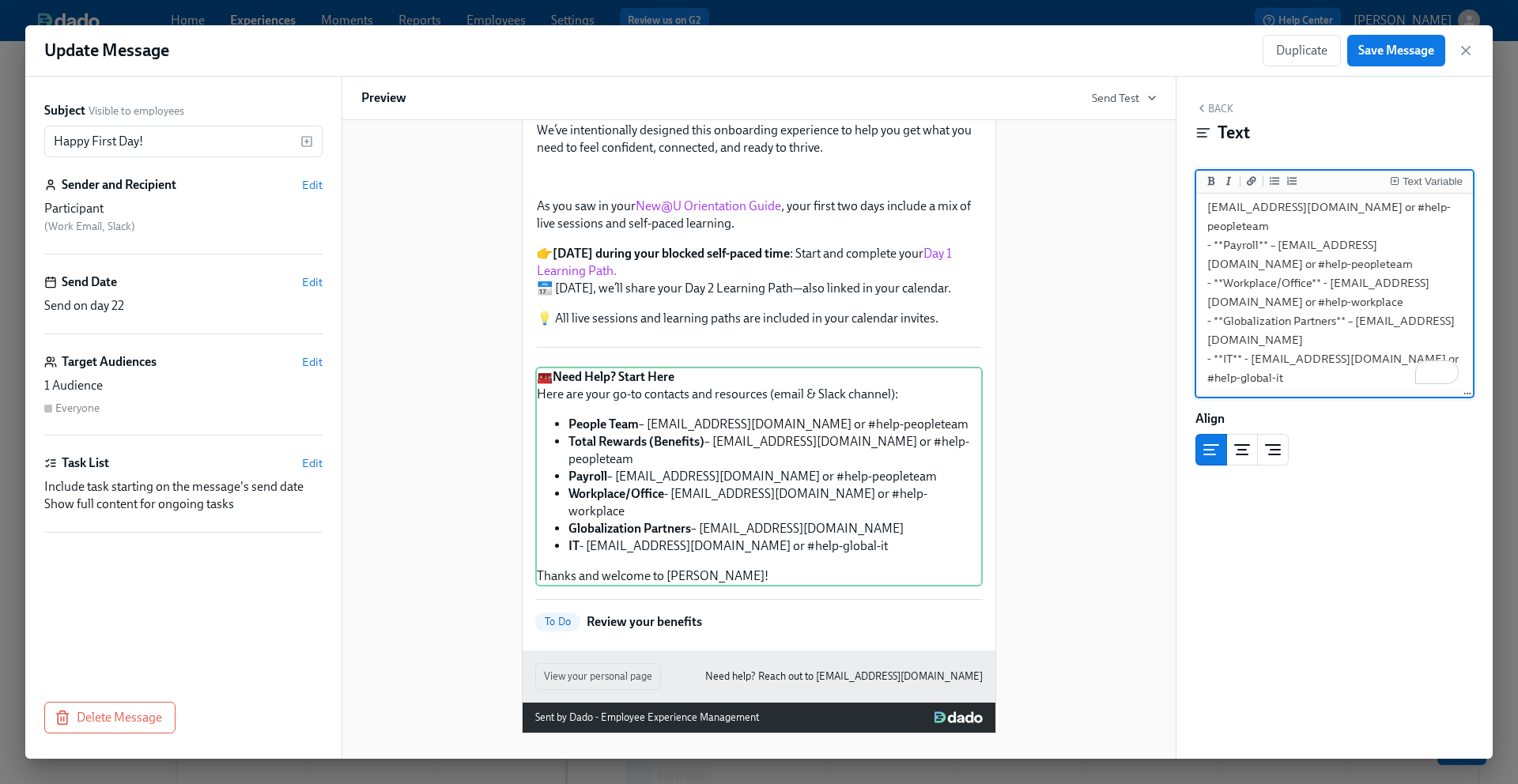drag, startPoint x: 1209, startPoint y: 234, endPoint x: 1472, endPoint y: 343, distance: 284.6928 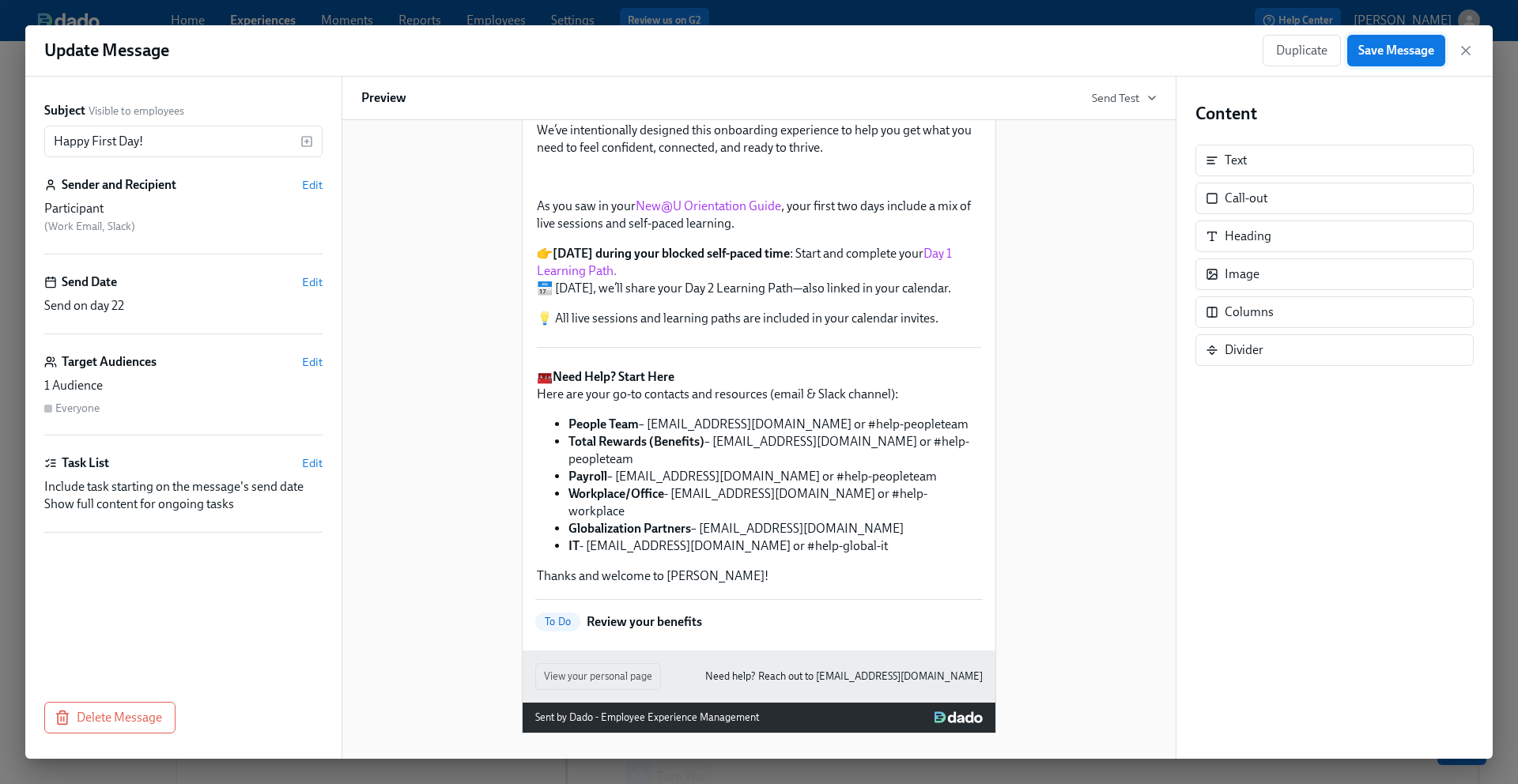 click on "Save Message" at bounding box center [1396, 51] 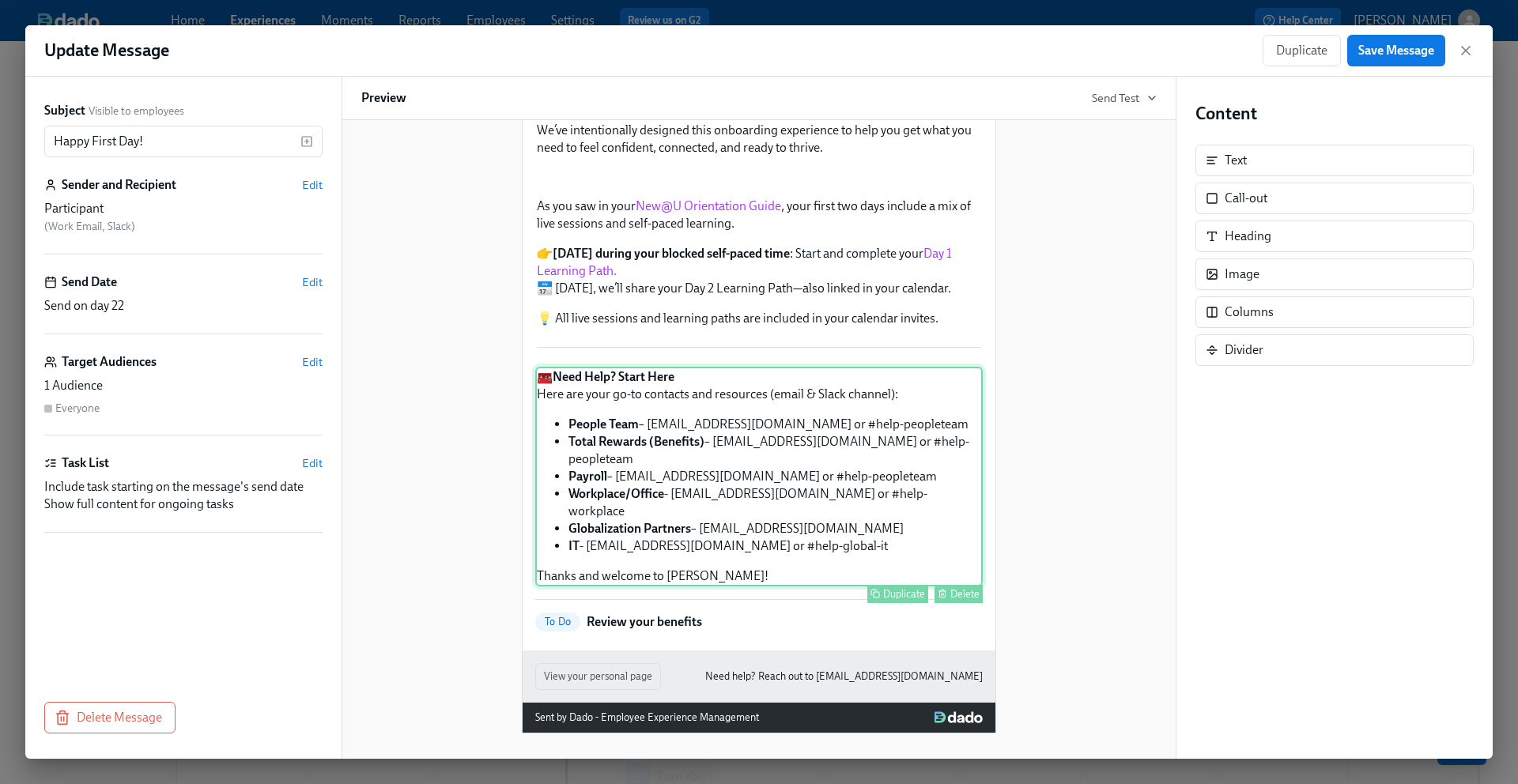 click on "🧰  Need Help? Start Here
Here are your go-to contacts and resources (email & Slack channel):
People Team  – people@udemy.com or #help-peopleteam
Total Rewards (Benefits)  – benefits@udemy.com or #help-peopleteam
Payroll  – payroll@udemy.com or #help-peopleteam
Workplace/Office  - workplace@udemy.com or #help-workplace
Globalization Partners  – support@globalization-partners.com
IT  - it-support@udemy.com or #help-global-it
Thanks and welcome to Udemy!   Duplicate   Delete" at bounding box center [759, 477] 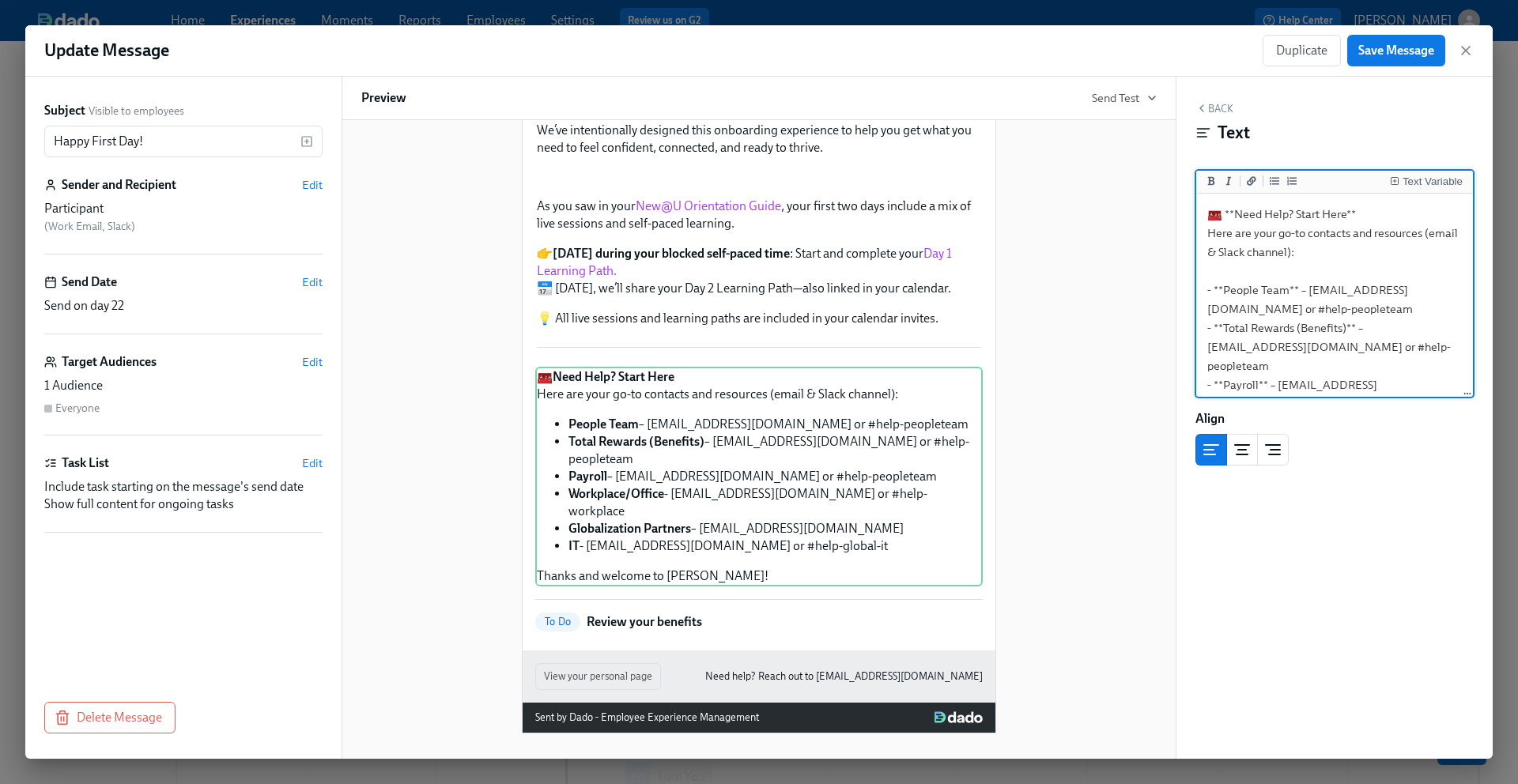 scroll, scrollTop: 18, scrollLeft: 0, axis: vertical 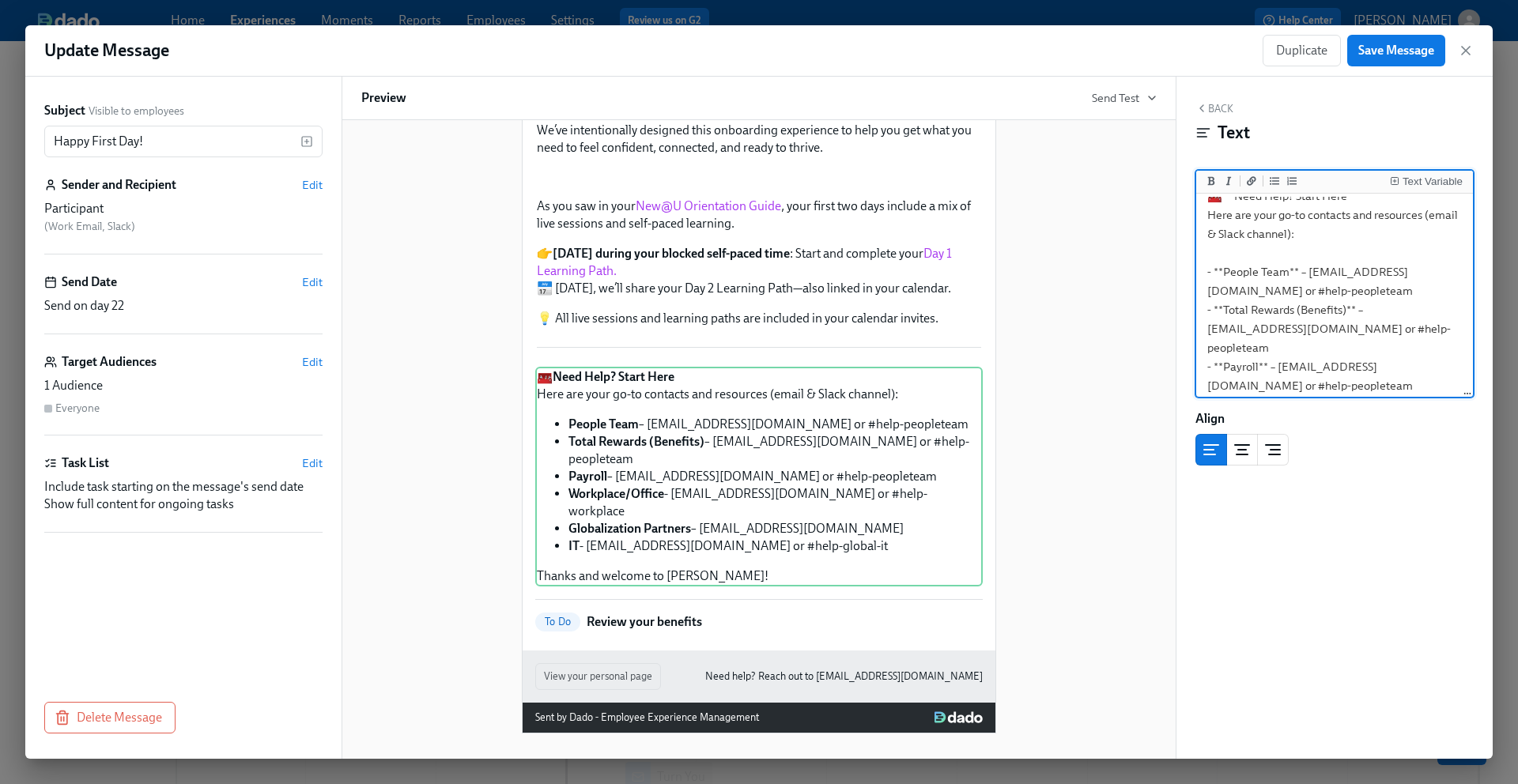 drag, startPoint x: 1427, startPoint y: 273, endPoint x: 1439, endPoint y: 285, distance: 16.970563 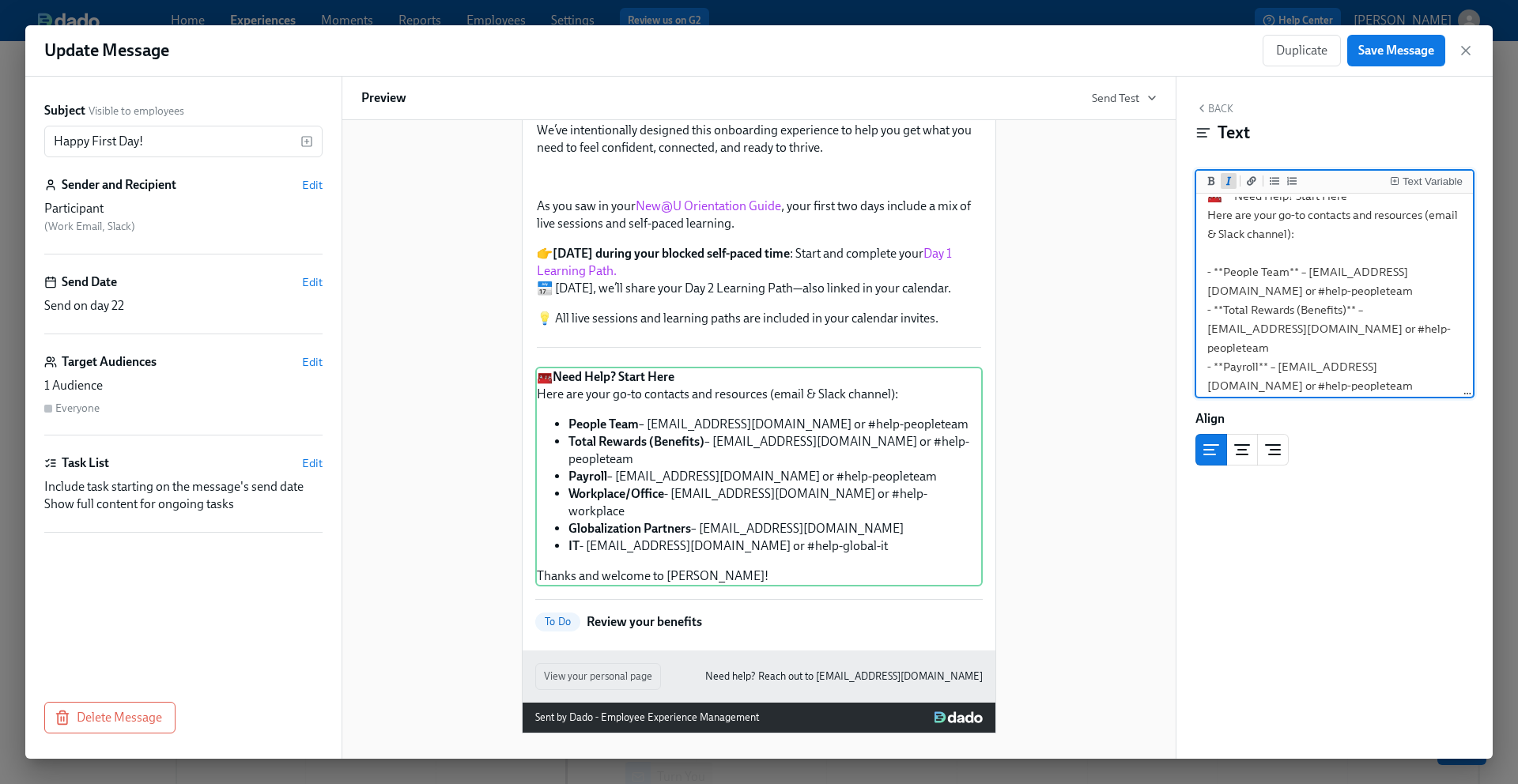 click 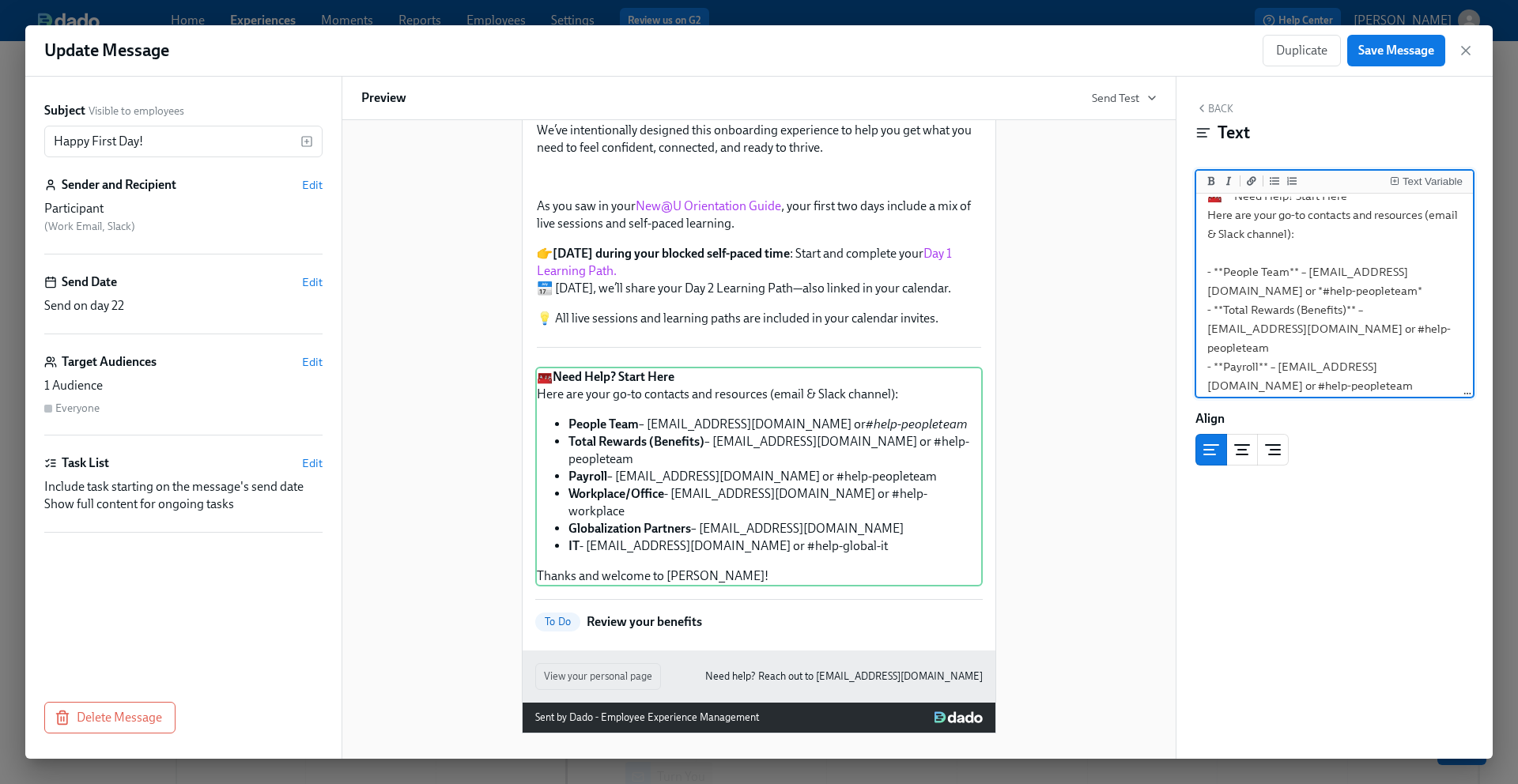 click on "🧰 **Need Help? Start Here**
Here are your go-to contacts and resources (email & Slack channel):
- **People Team** – people@udemy.com or *#help-peopleteam*
- **Total Rewards (Benefits)** – benefits@udemy.com or #help-peopleteam
- **Payroll** – payroll@udemy.com or #help-peopleteam
- **Workplace/Office** - workplace@udemy.com or #help-workplace
- **Globalization Partners** – support@globalization-partners.com
- **IT** - it-support@udemy.com or #help-global-it
Thanks and welcome to Udemy!" at bounding box center (1335, 367) 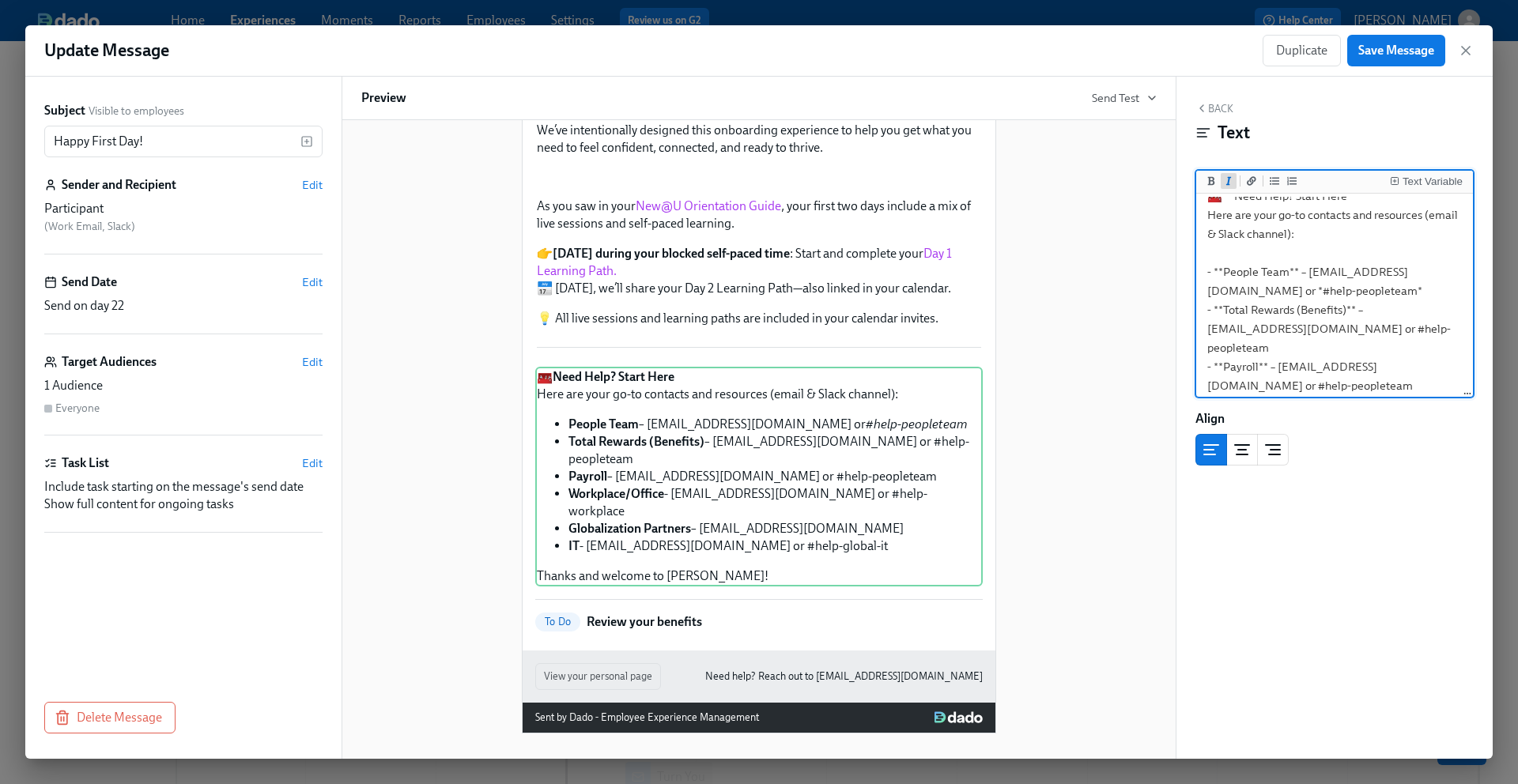 click 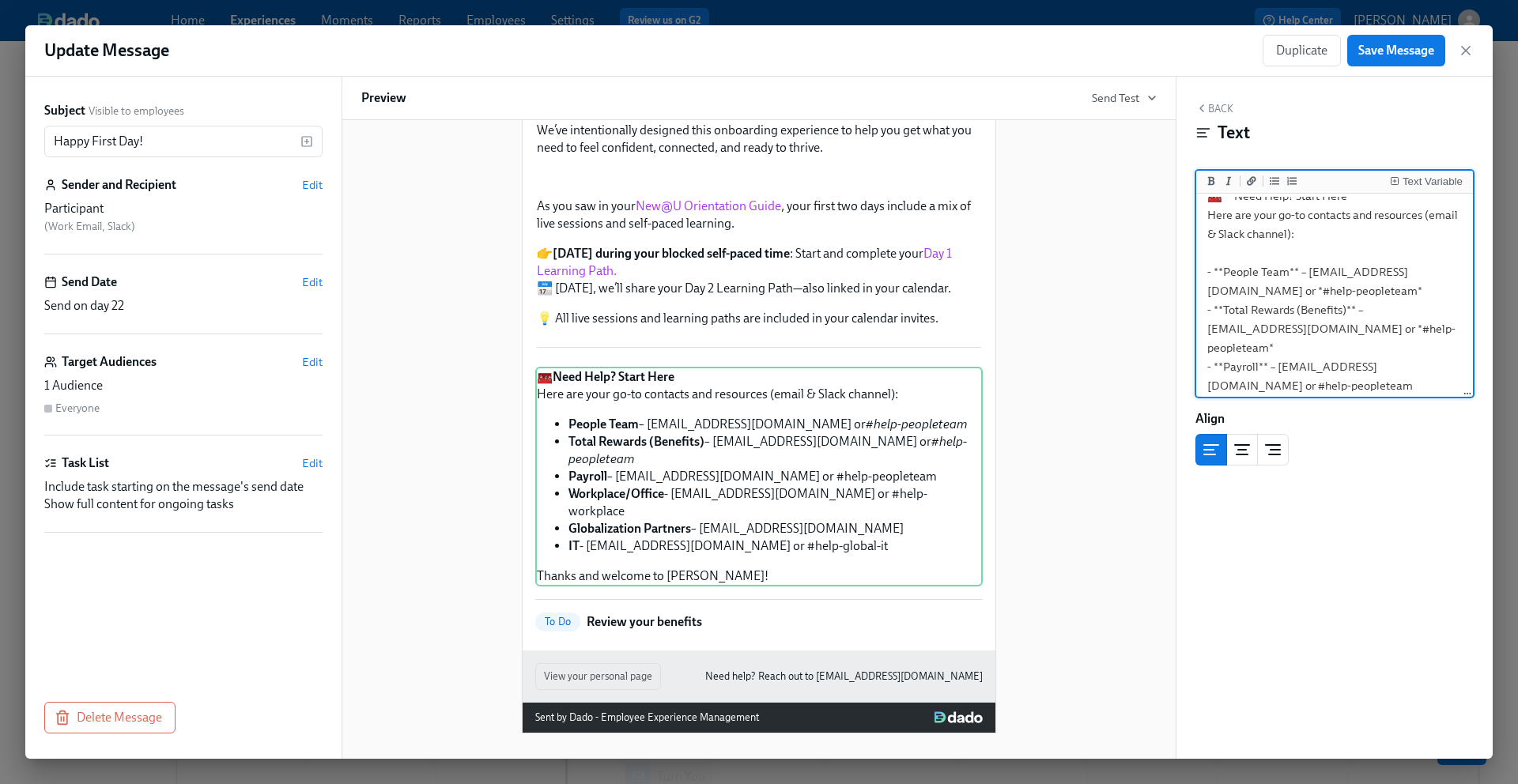 click on "🧰 **Need Help? Start Here**
Here are your go-to contacts and resources (email & Slack channel):
- **People Team** – people@udemy.com or *#help-peopleteam*
- **Total Rewards (Benefits)** – benefits@udemy.com or *#help-peopleteam*
- **Payroll** – payroll@udemy.com or #help-peopleteam
- **Workplace/Office** - workplace@udemy.com or #help-workplace
- **Globalization Partners** – support@globalization-partners.com
- **IT** - it-support@udemy.com or #help-global-it
Thanks and welcome to Udemy!" at bounding box center [1335, 367] 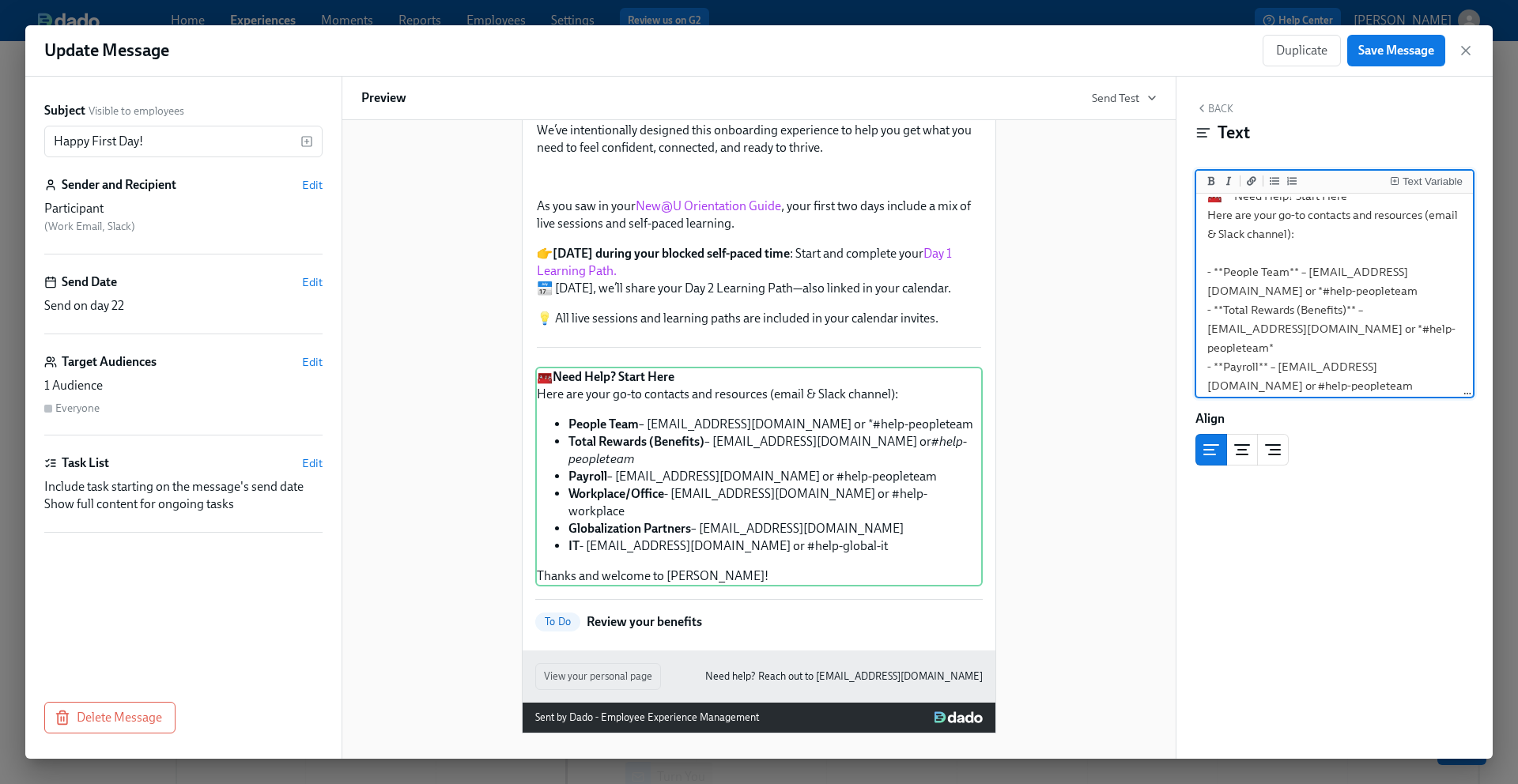 click on "🧰 **Need Help? Start Here**
Here are your go-to contacts and resources (email & Slack channel):
- **People Team** – people@udemy.com or *#help-peopleteam
- **Total Rewards (Benefits)** – benefits@udemy.com or *#help-peopleteam*
- **Payroll** – payroll@udemy.com or #help-peopleteam
- **Workplace/Office** - workplace@udemy.com or #help-workplace
- **Globalization Partners** – support@globalization-partners.com
- **IT** - it-support@udemy.com or #help-global-it
Thanks and welcome to Udemy!" at bounding box center [1335, 367] 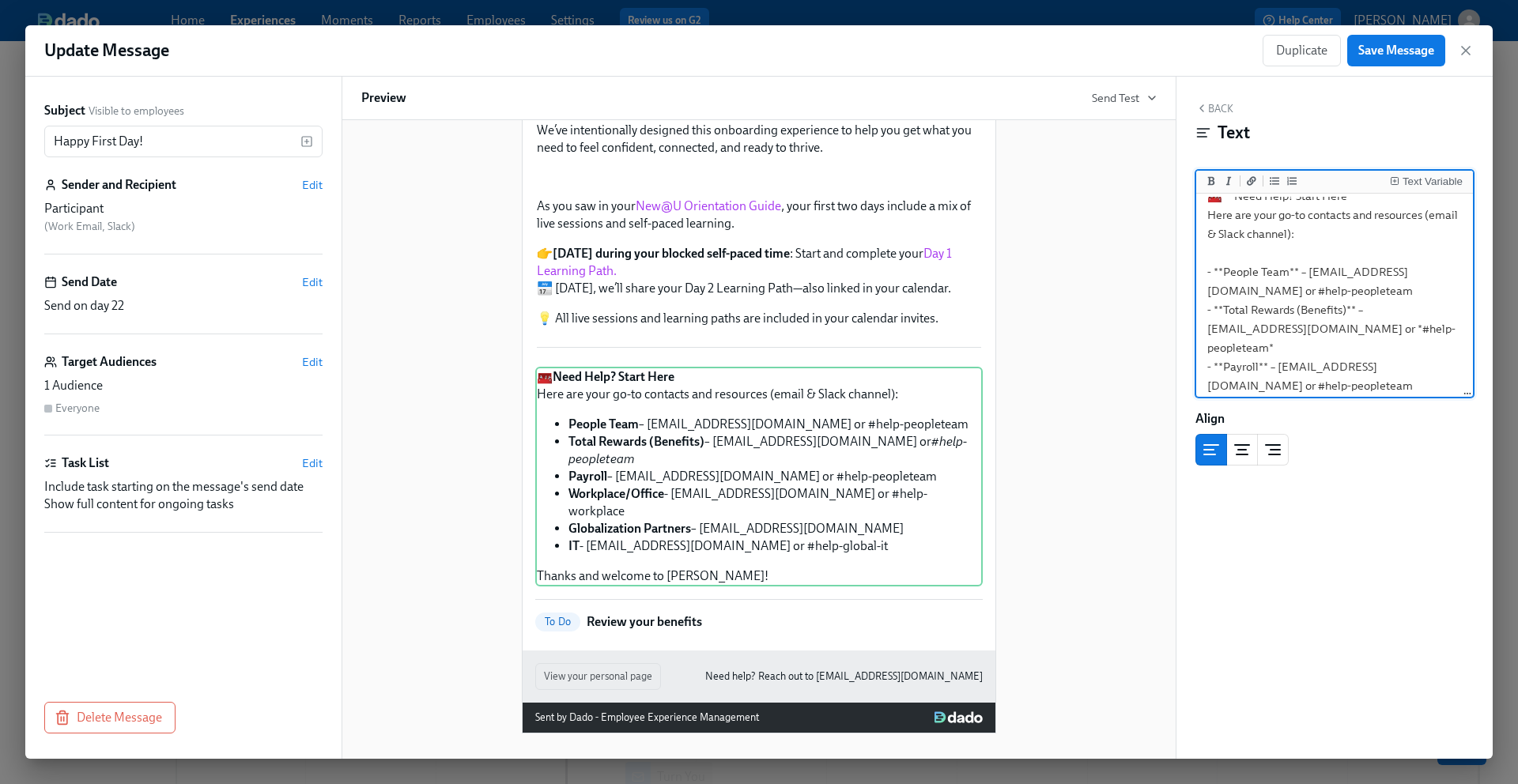 click on "🧰 **Need Help? Start Here**
Here are your go-to contacts and resources (email & Slack channel):
- **People Team** – people@udemy.com or #help-peopleteam
- **Total Rewards (Benefits)** – benefits@udemy.com or *#help-peopleteam*
- **Payroll** – payroll@udemy.com or #help-peopleteam
- **Workplace/Office** - workplace@udemy.com or #help-workplace
- **Globalization Partners** – support@globalization-partners.com
- **IT** - it-support@udemy.com or #help-global-it
Thanks and welcome to Udemy!" at bounding box center [1335, 367] 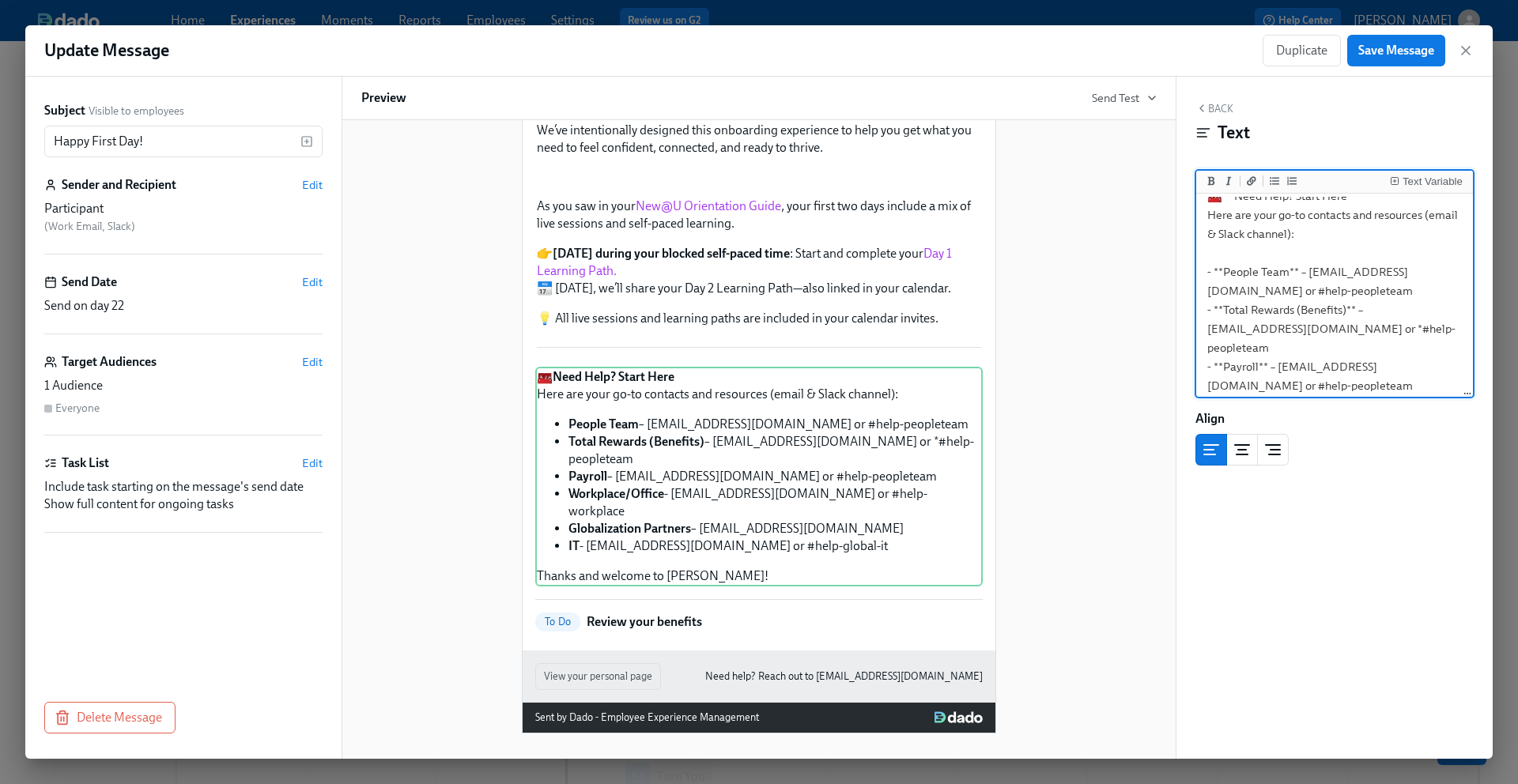 click on "🧰 **Need Help? Start Here**
Here are your go-to contacts and resources (email & Slack channel):
- **People Team** – people@udemy.com or #help-peopleteam
- **Total Rewards (Benefits)** – benefits@udemy.com or *#help-peopleteam
- **Payroll** – payroll@udemy.com or #help-peopleteam
- **Workplace/Office** - workplace@udemy.com or #help-workplace
- **Globalization Partners** – support@globalization-partners.com
- **IT** - it-support@udemy.com or #help-global-it
Thanks and welcome to Udemy!" at bounding box center (1335, 367) 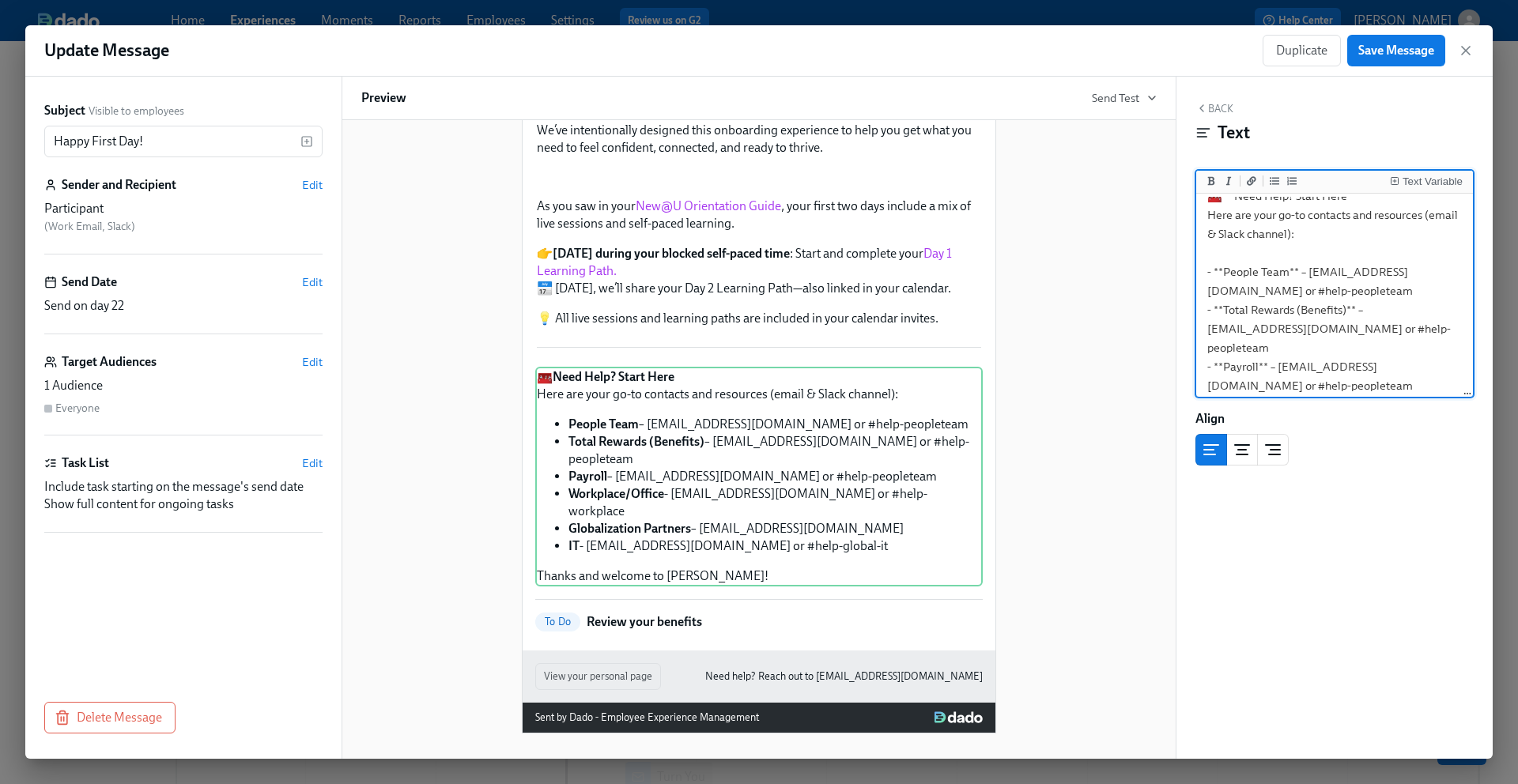 type on "🧰 **Need Help? Start Here**
Here are your go-to contacts and resources (email & Slack channel):
- **People Team** – people@udemy.com or #help-peopleteam
- **Total Rewards (Benefits)** – benefits@udemy.com or #help-peopleteam
- **Payroll** – payroll@udemy.com or #help-peopleteam
- **Workplace/Office** - workplace@udemy.com or #help-workplace
- **Globalization Partners** – support@globalization-partners.com
- **IT** - it-support@udemy.com or #help-global-it
Thanks and welcome to Udemy!" 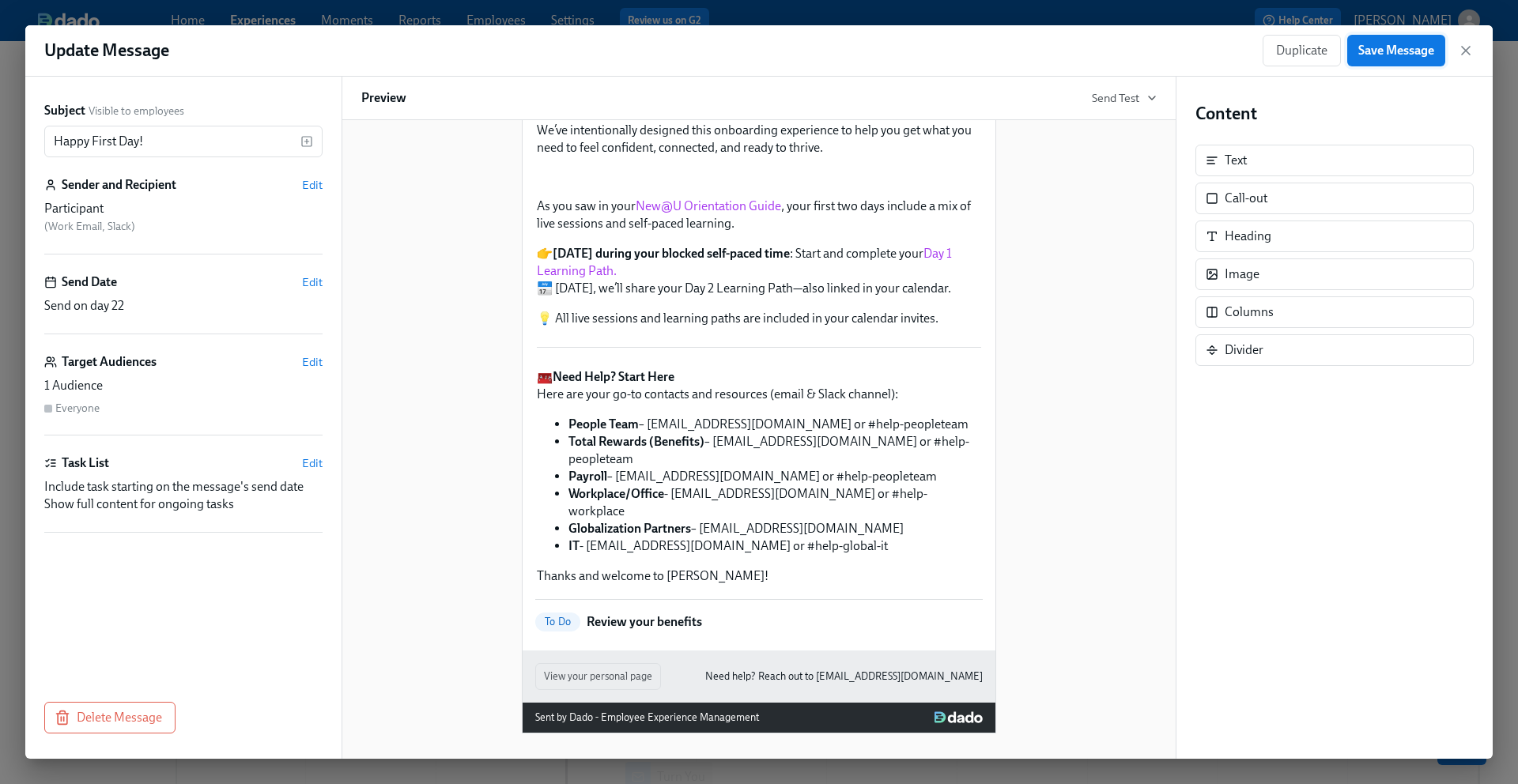 click on "Save Message" at bounding box center [1396, 51] 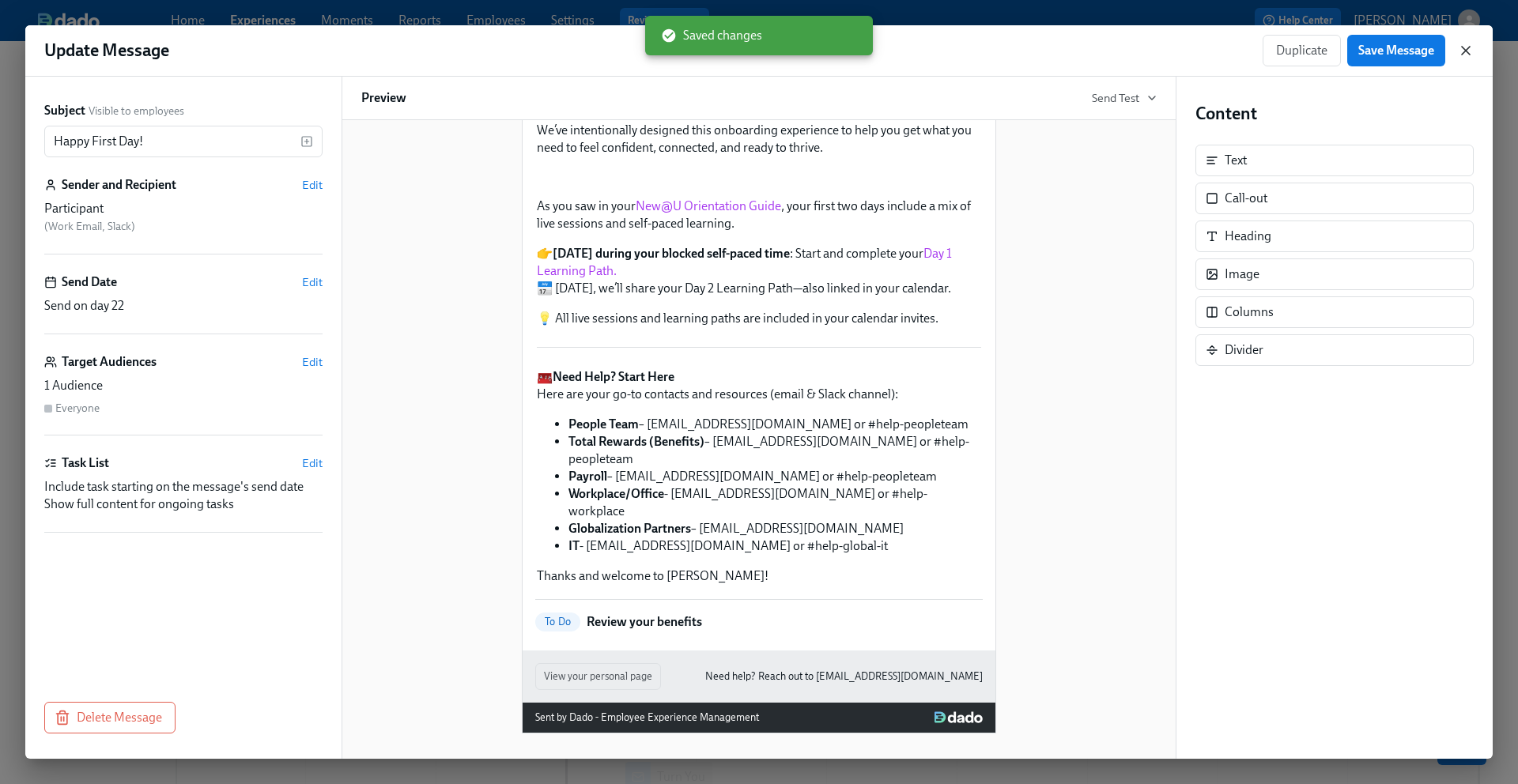 click 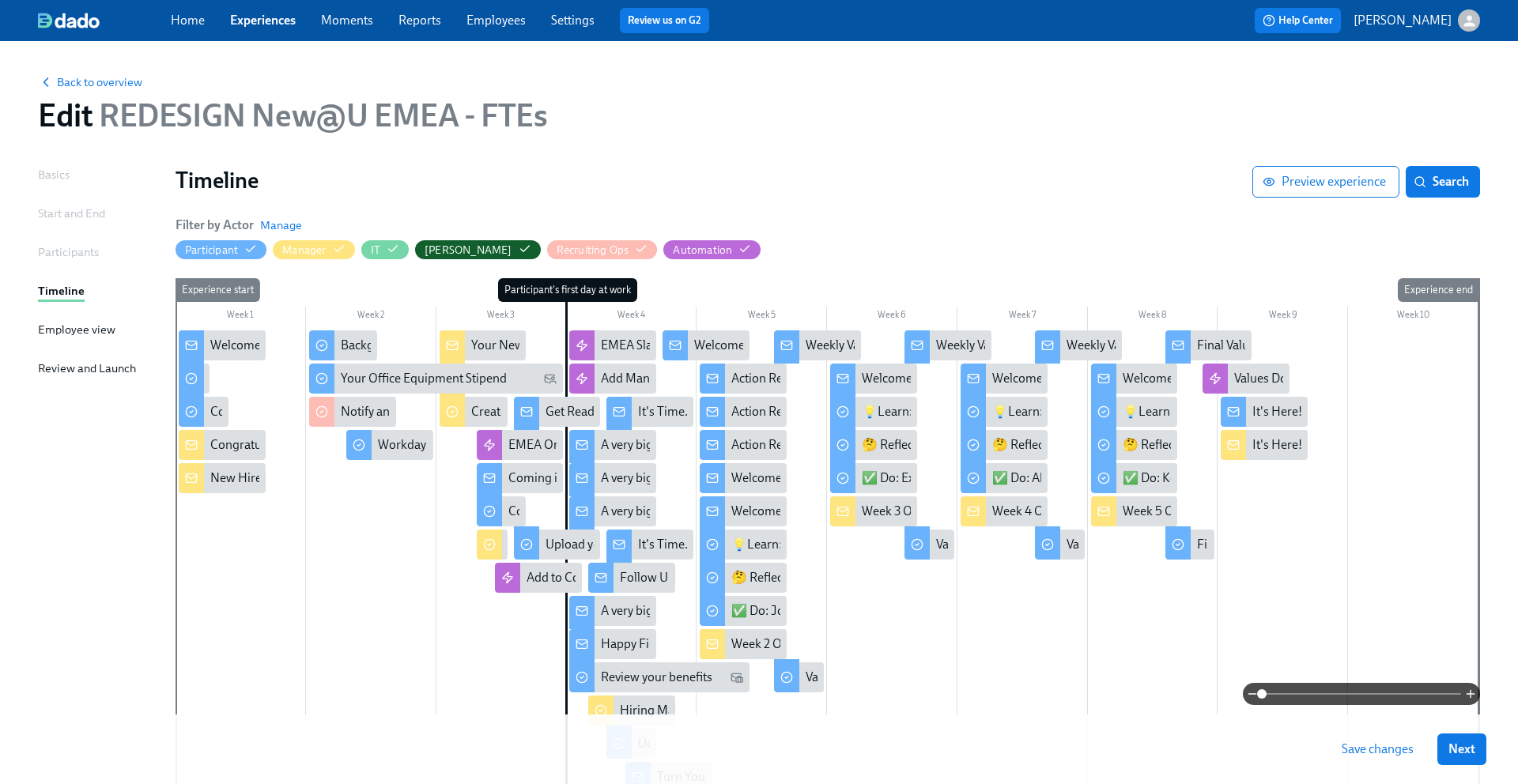 click on "Save changes" at bounding box center (1377, 749) 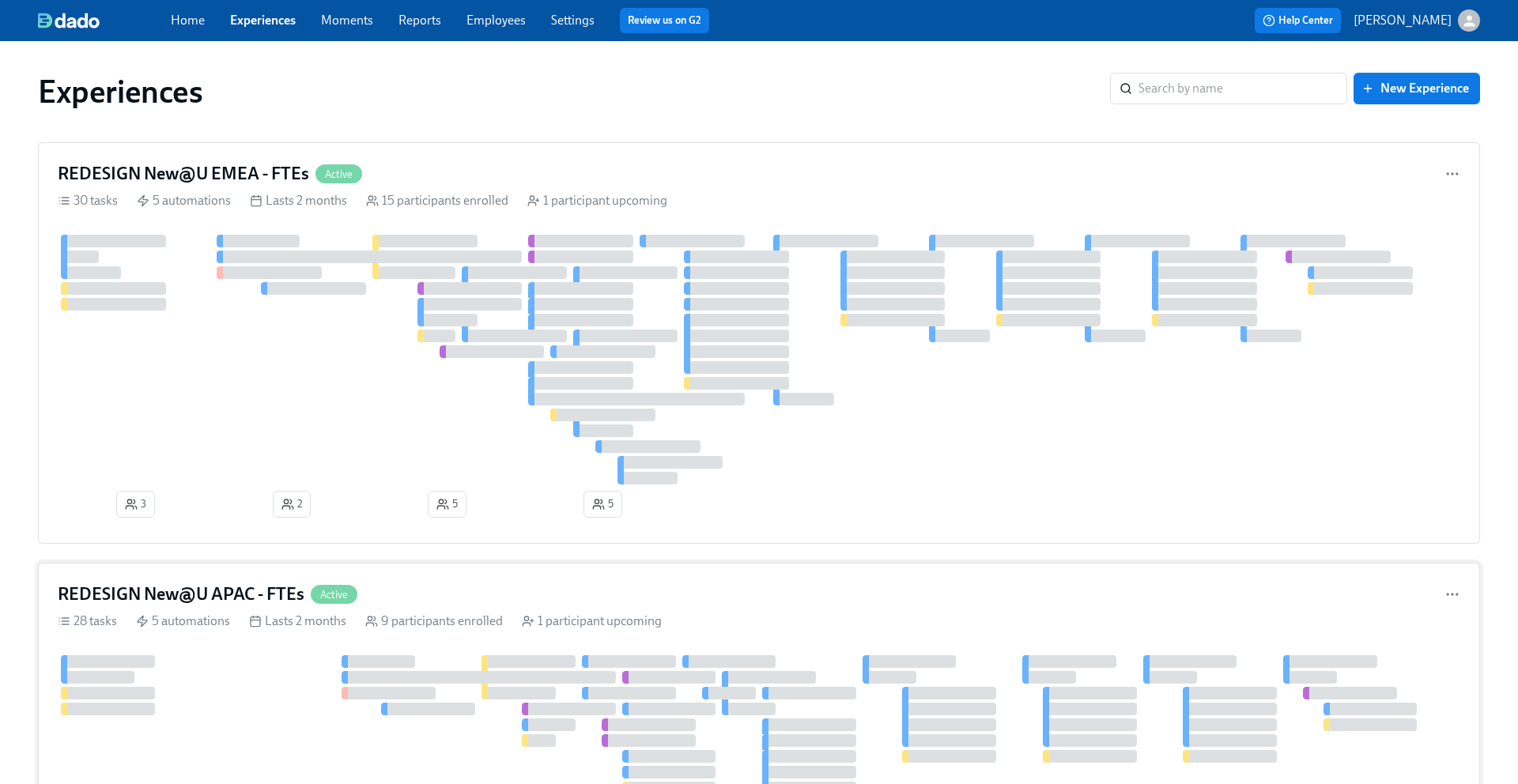 click on "REDESIGN New@U APAC - FTEs" at bounding box center (181, 594) 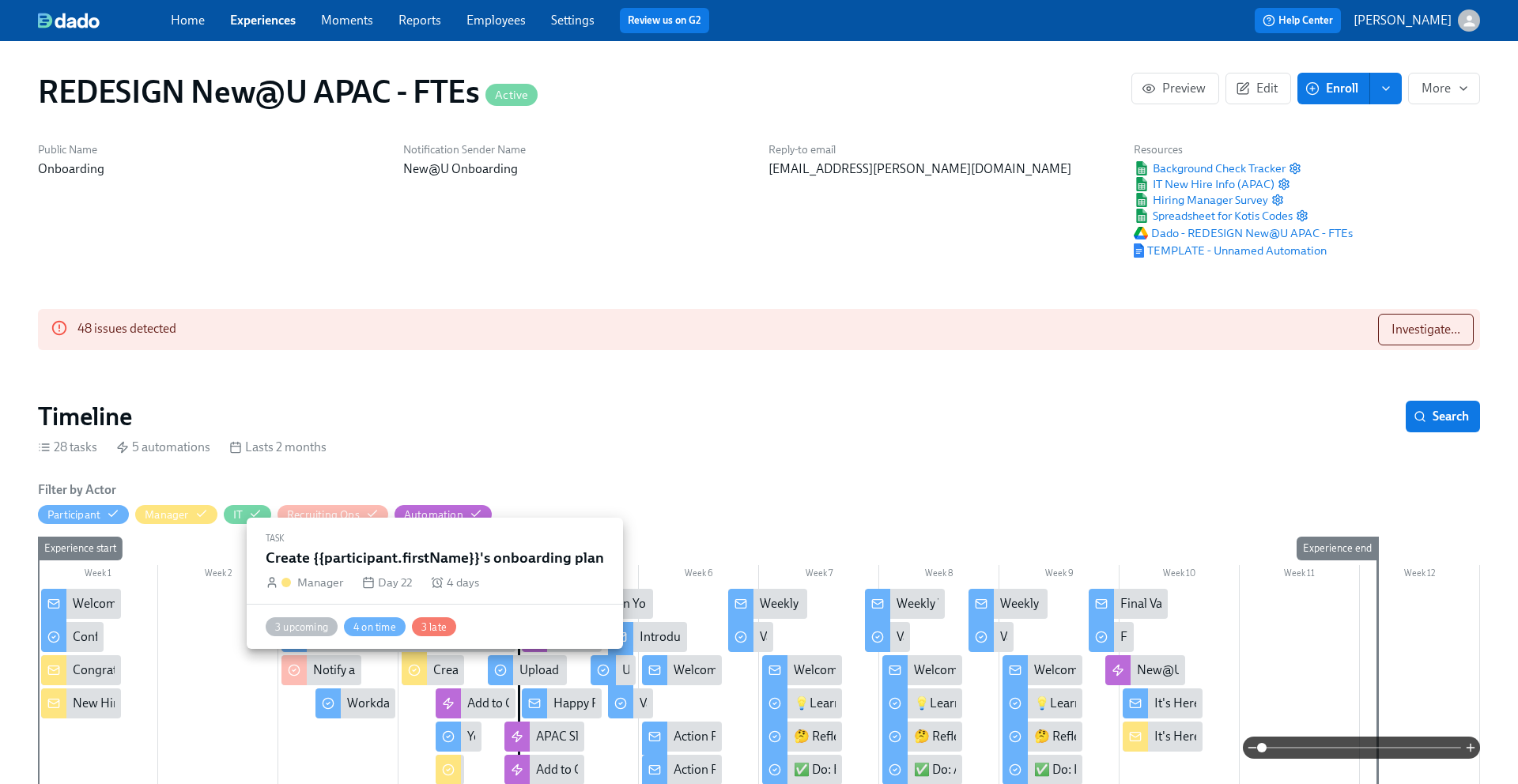 scroll, scrollTop: 0, scrollLeft: 2492, axis: horizontal 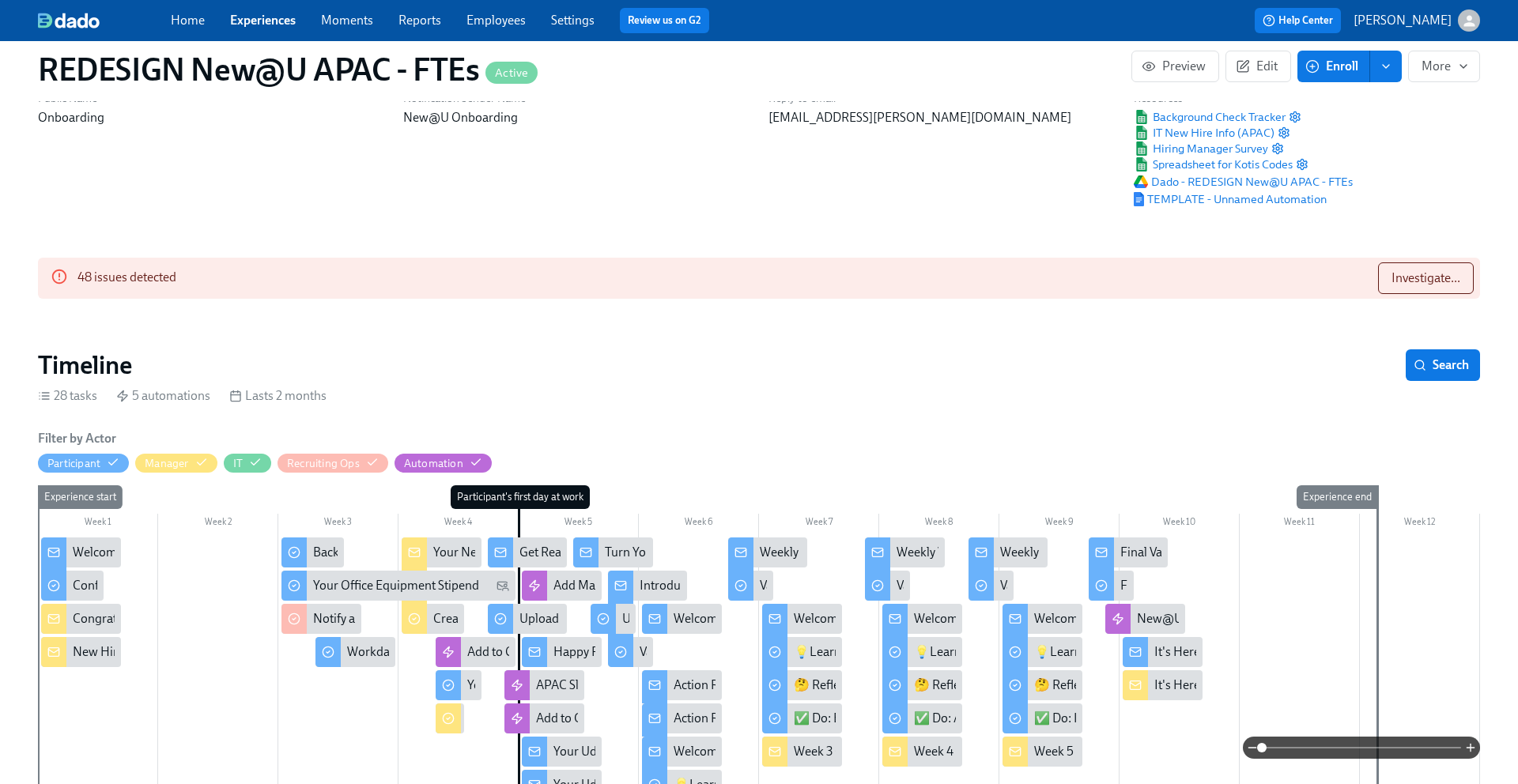 click 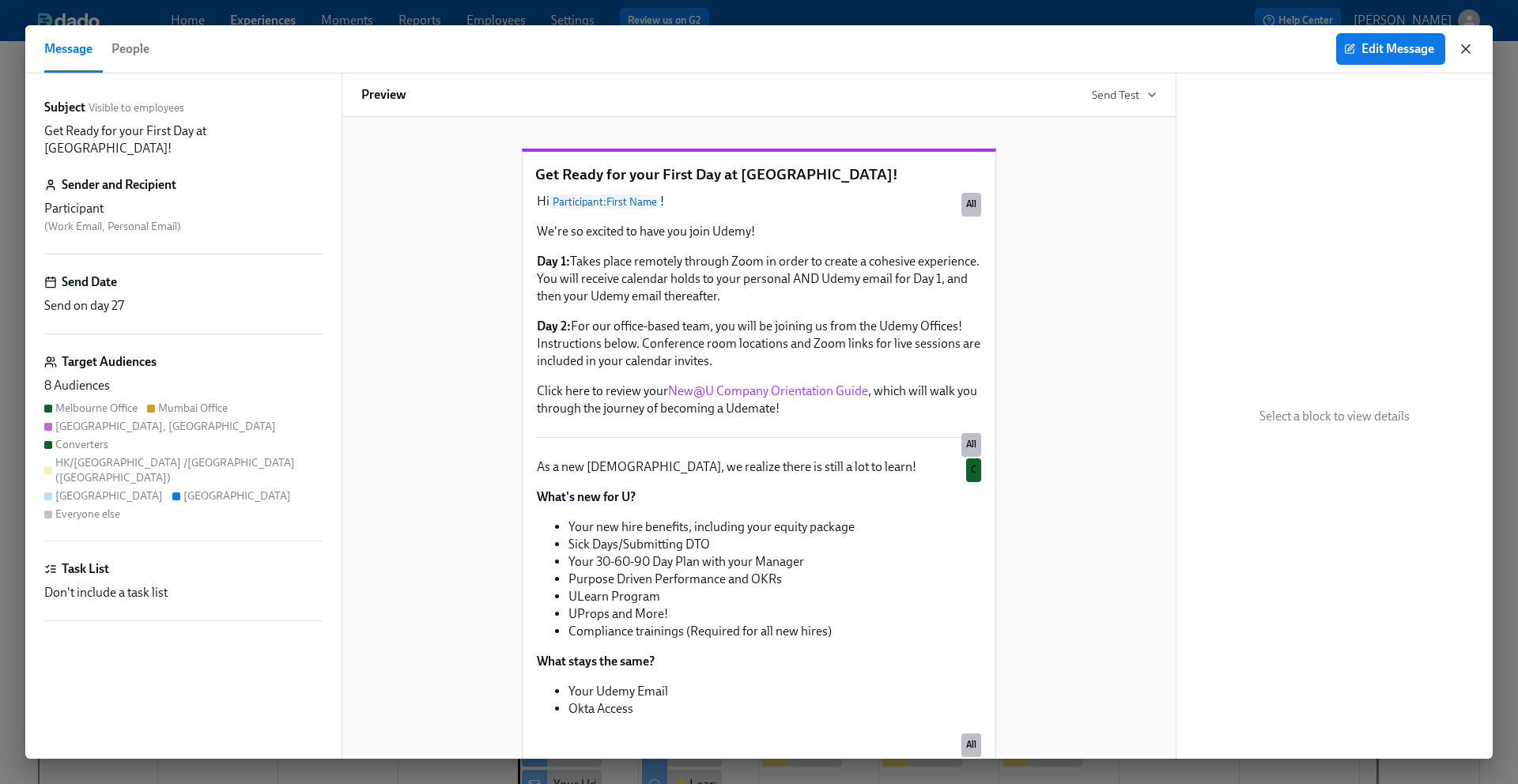 click 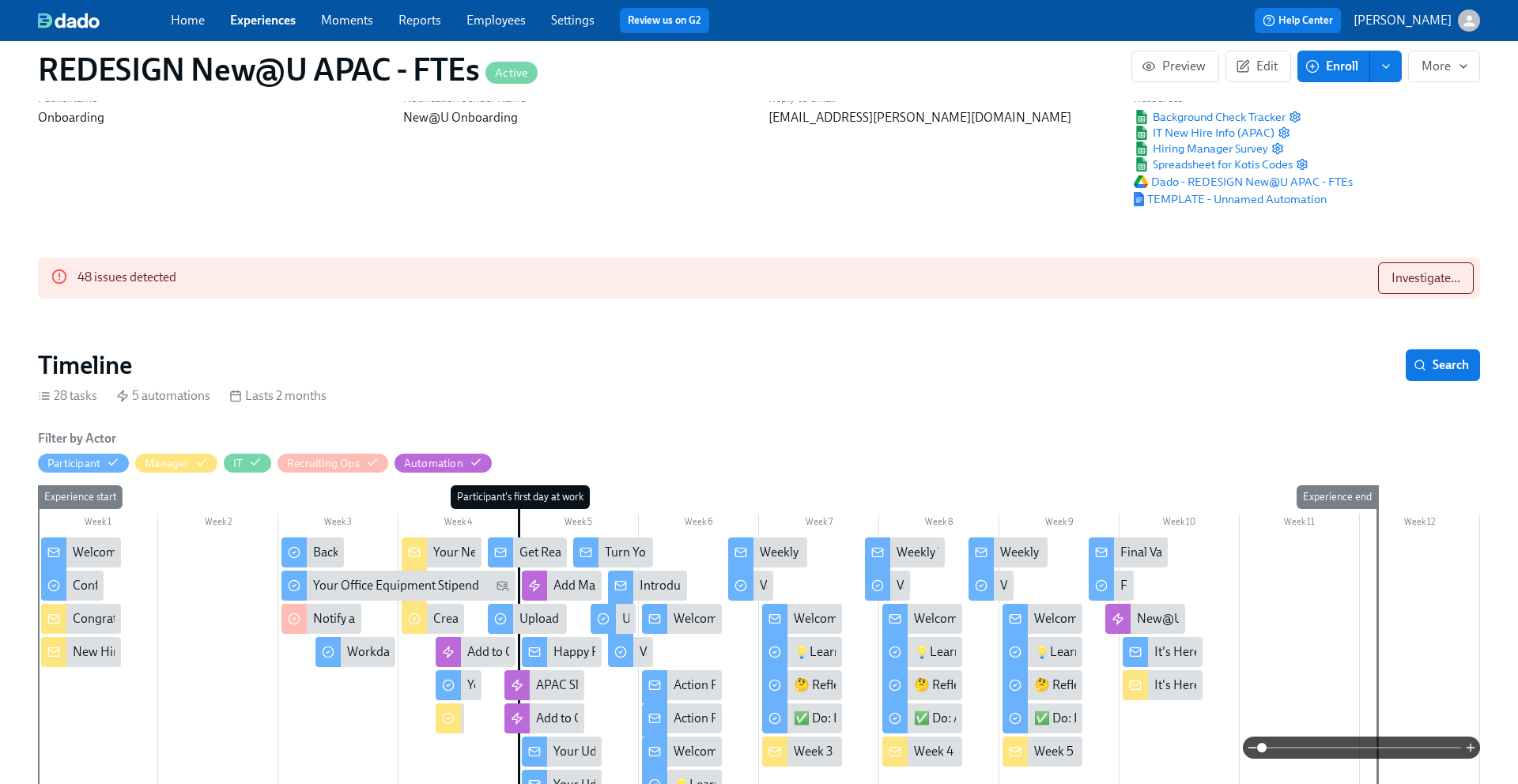 click 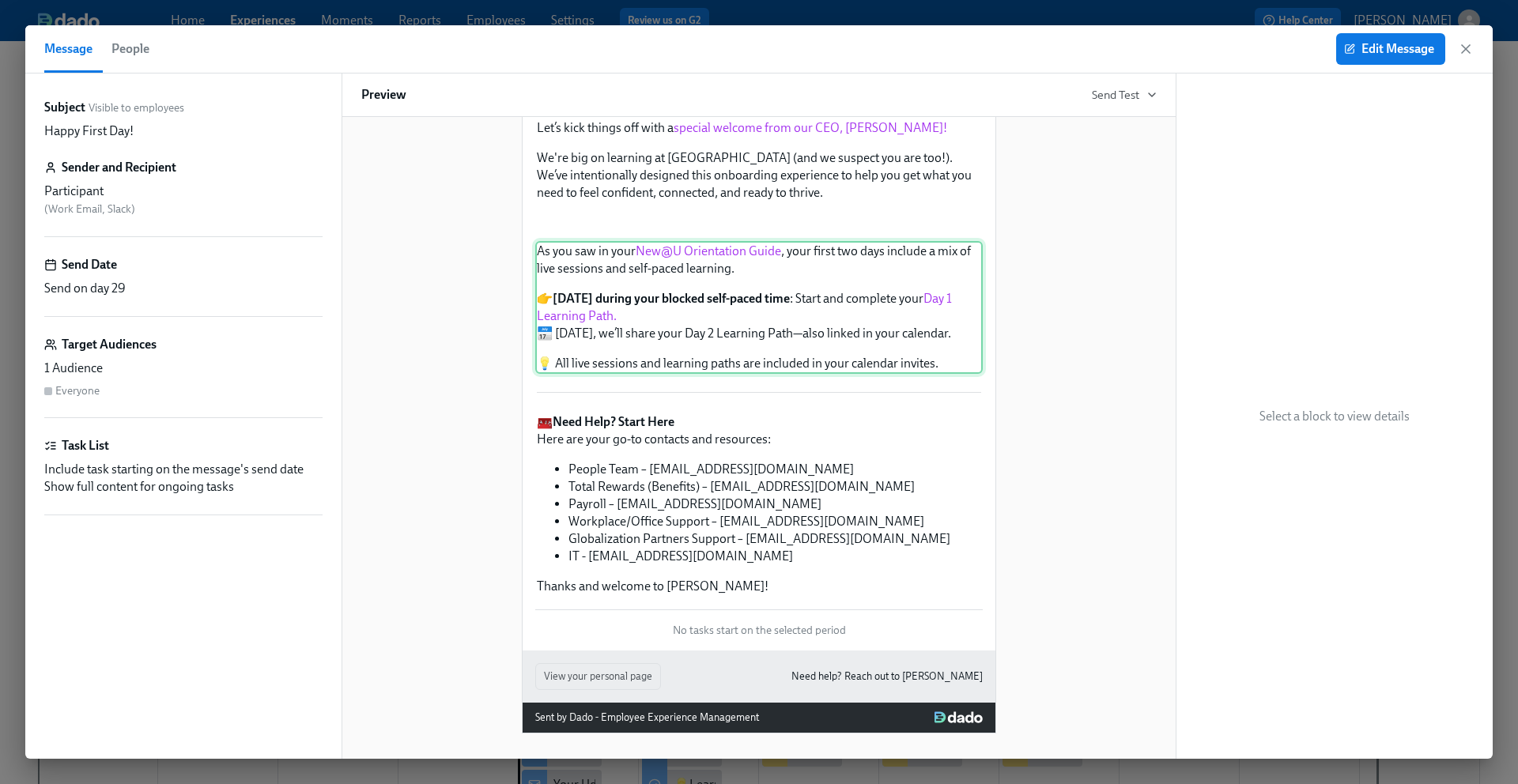 scroll, scrollTop: 183, scrollLeft: 0, axis: vertical 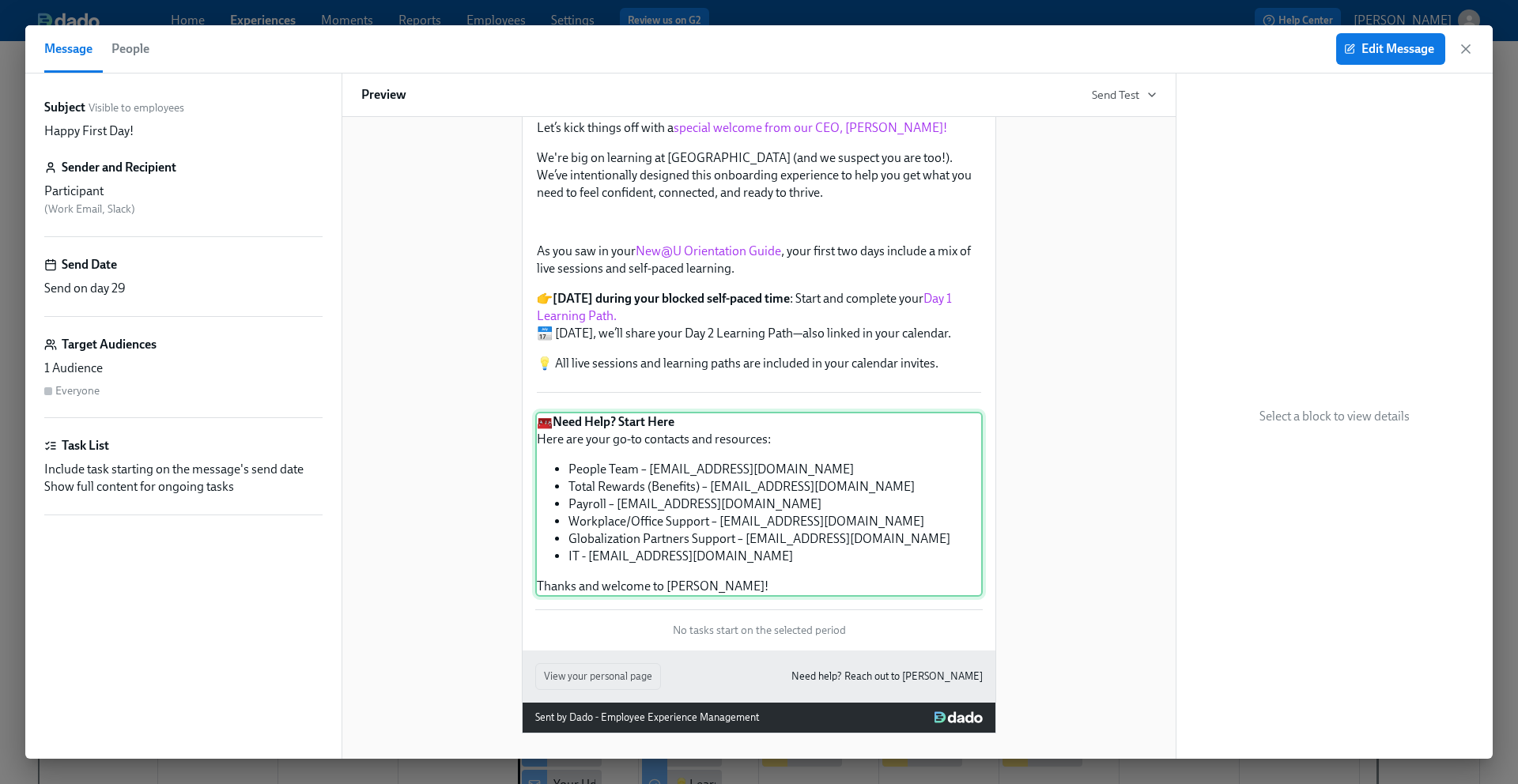 click on "🧰  Need Help? Start Here
Here are your go-to contacts and resources:
People Team – people@udemy.com
Total Rewards (Benefits) – benefits@udemy.com
Payroll – payroll@udemy.com
Workplace/Office Support – workplace@udemy.com
Globalization Partners Support – support@globalization-partners.com
IT - it-support@udemy.com
Thanks and welcome to Udemy!" at bounding box center (759, 504) 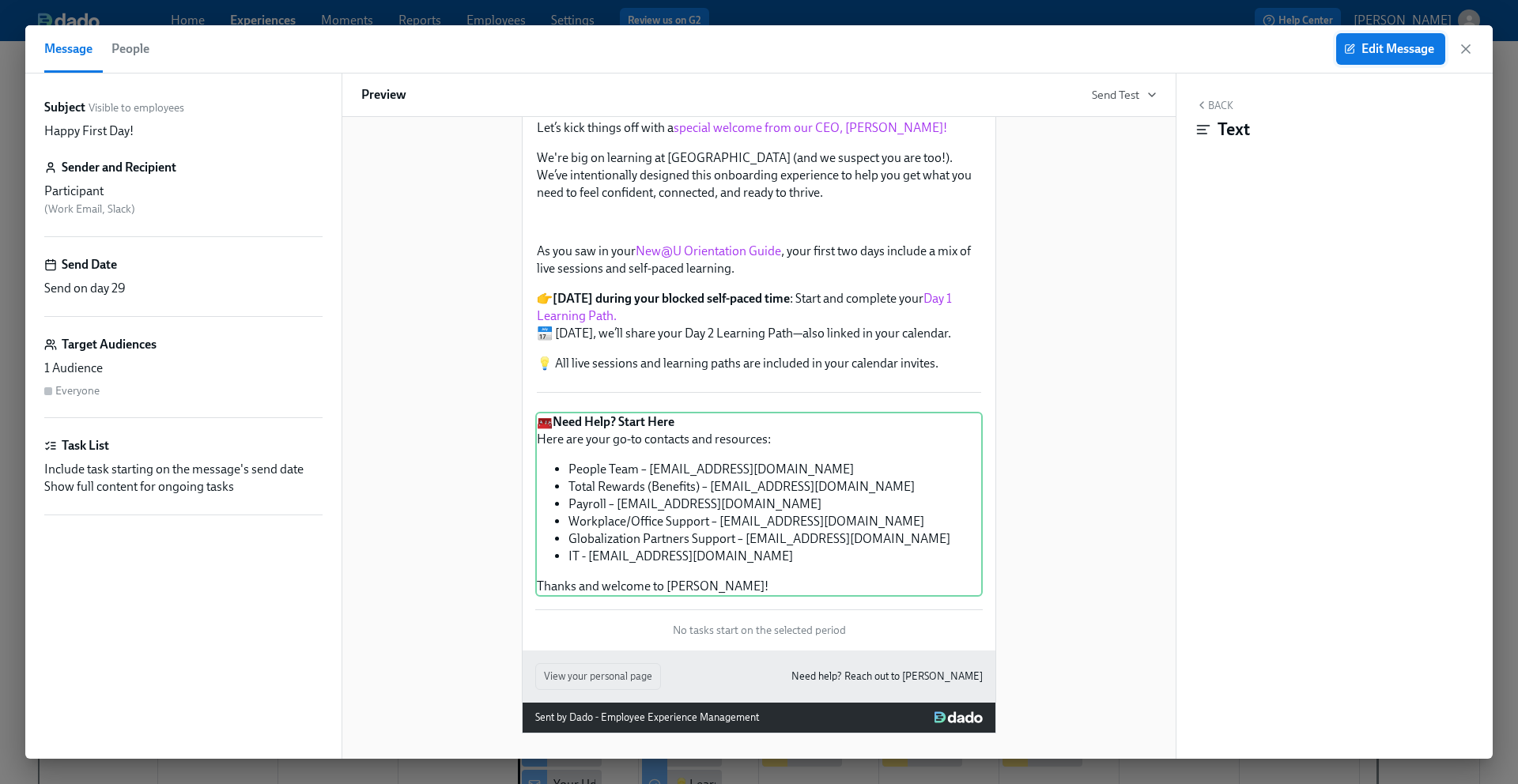 click on "Edit Message" at bounding box center (1391, 49) 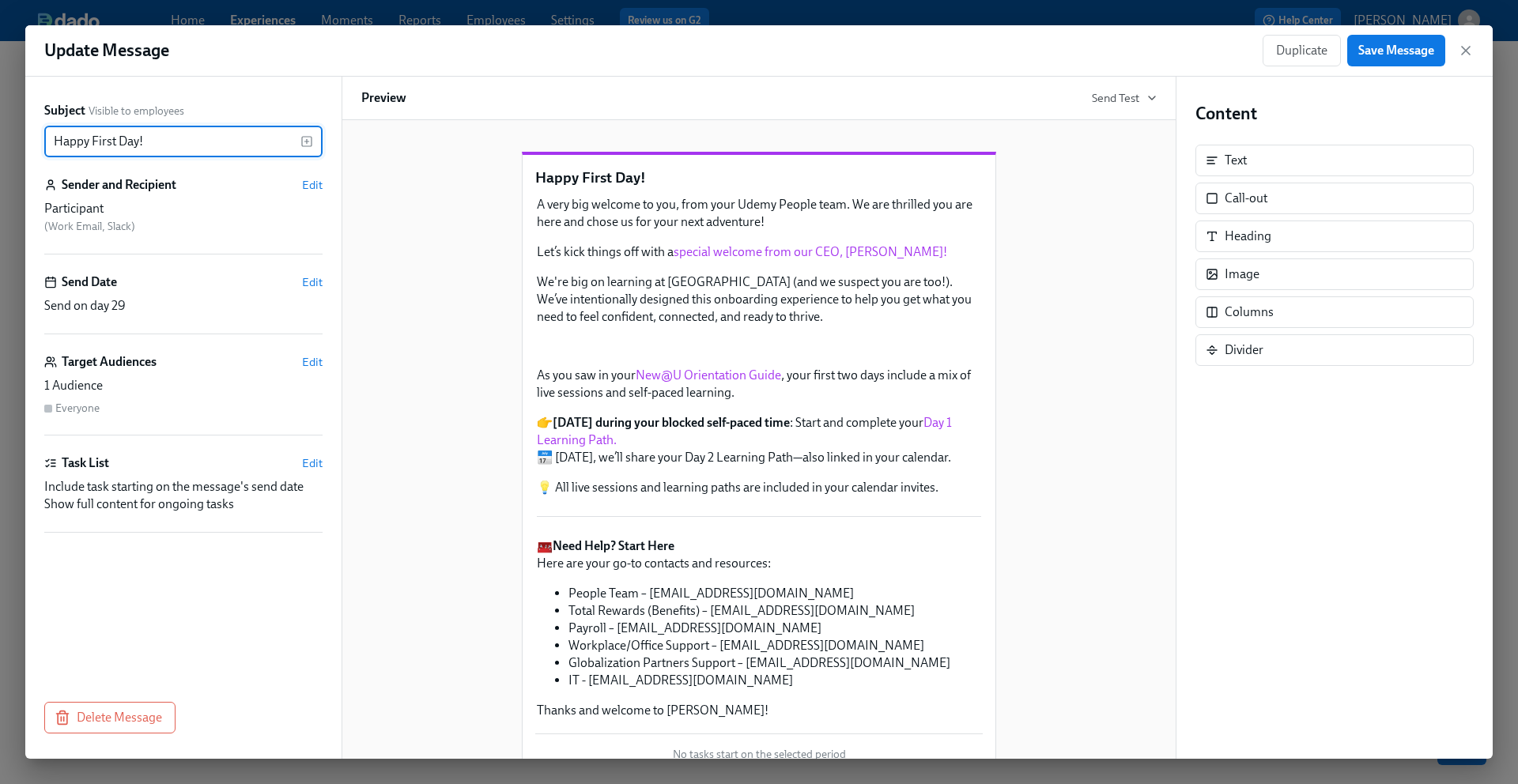 scroll, scrollTop: 0, scrollLeft: 0, axis: both 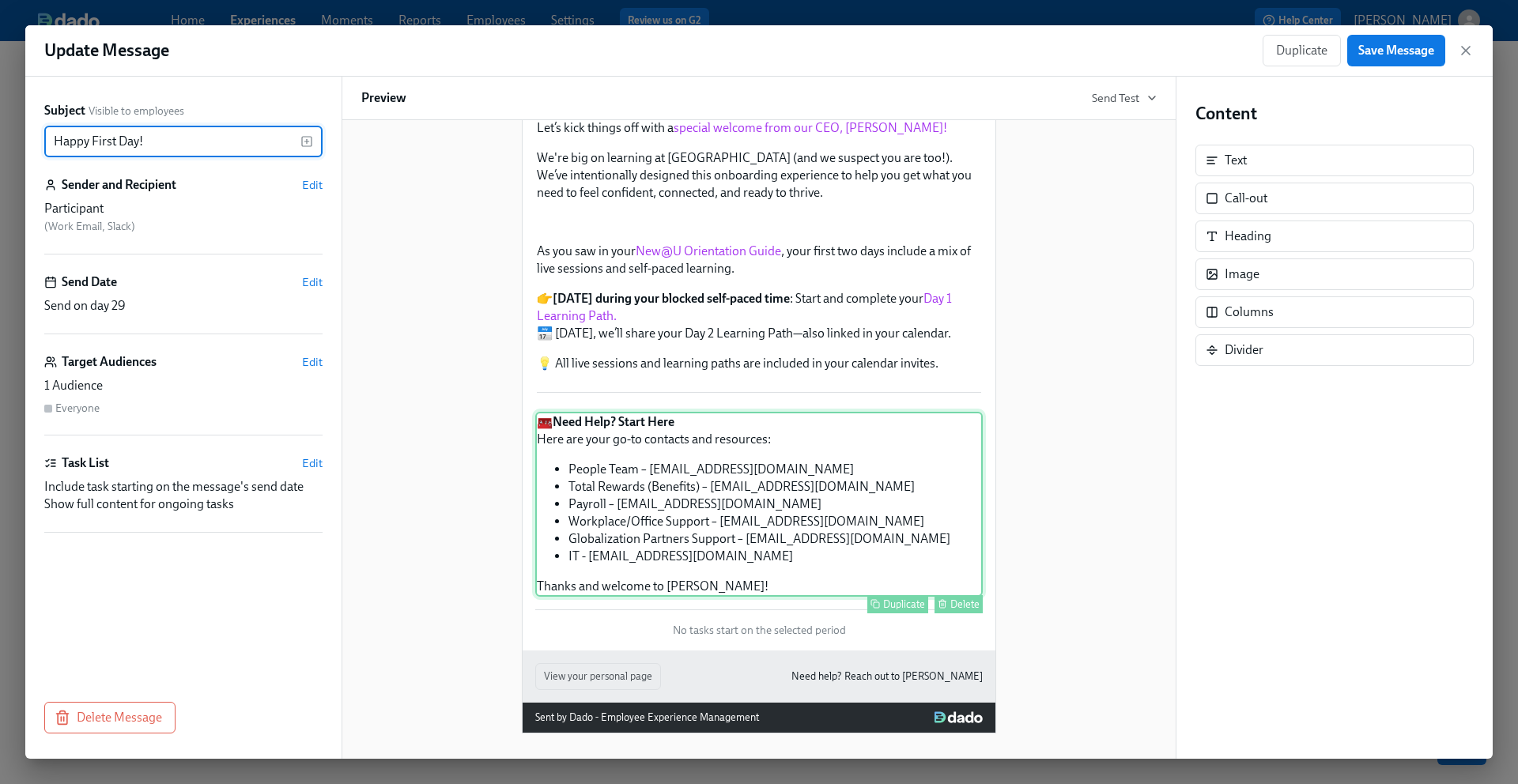 click on "🧰  Need Help? Start Here
Here are your go-to contacts and resources:
People Team – people@udemy.com
Total Rewards (Benefits) – benefits@udemy.com
Payroll – payroll@udemy.com
Workplace/Office Support – workplace@udemy.com
Globalization Partners Support – support@globalization-partners.com
IT - it-support@udemy.com
Thanks and welcome to Udemy!   Duplicate   Delete" at bounding box center (759, 504) 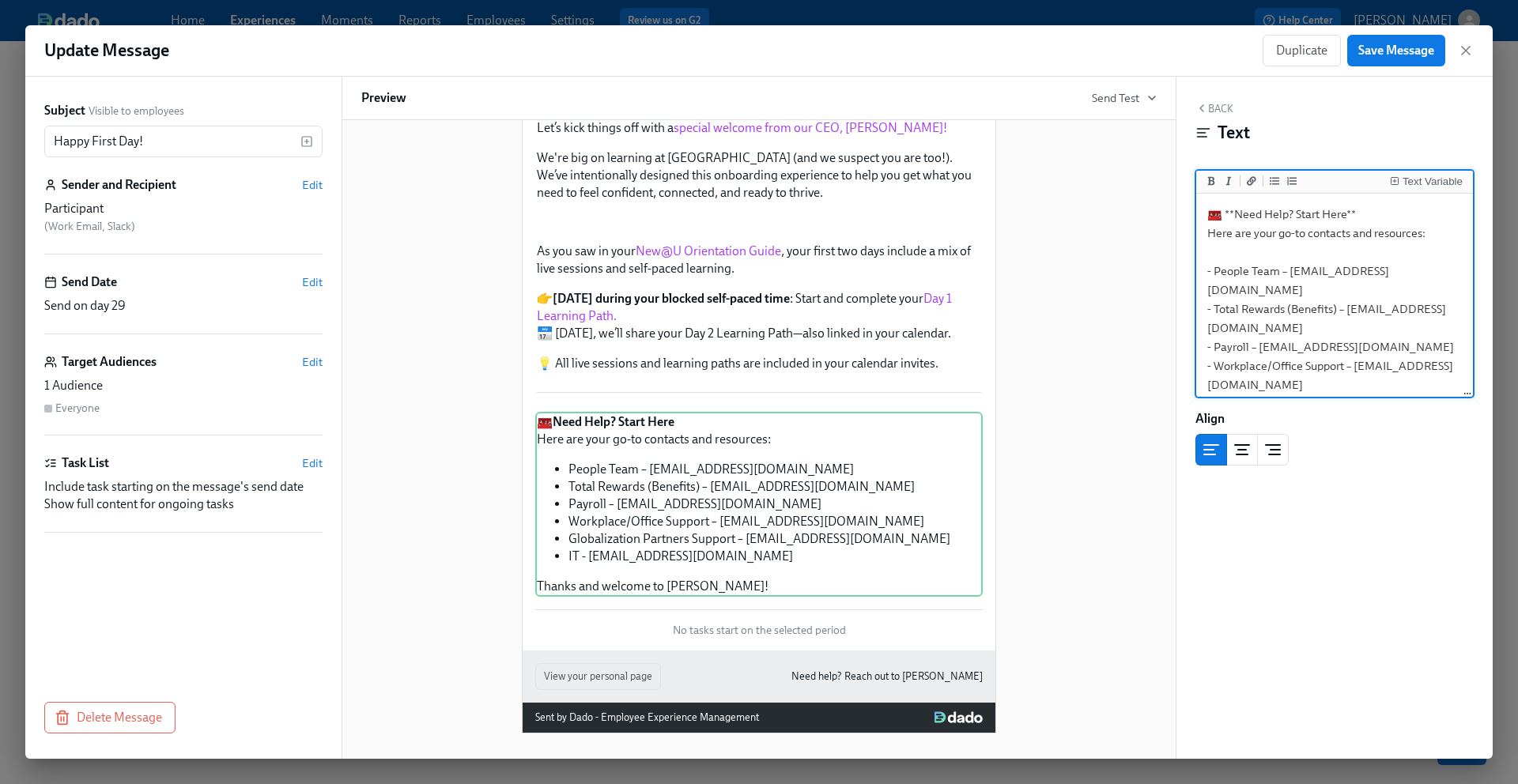 scroll, scrollTop: 64, scrollLeft: 0, axis: vertical 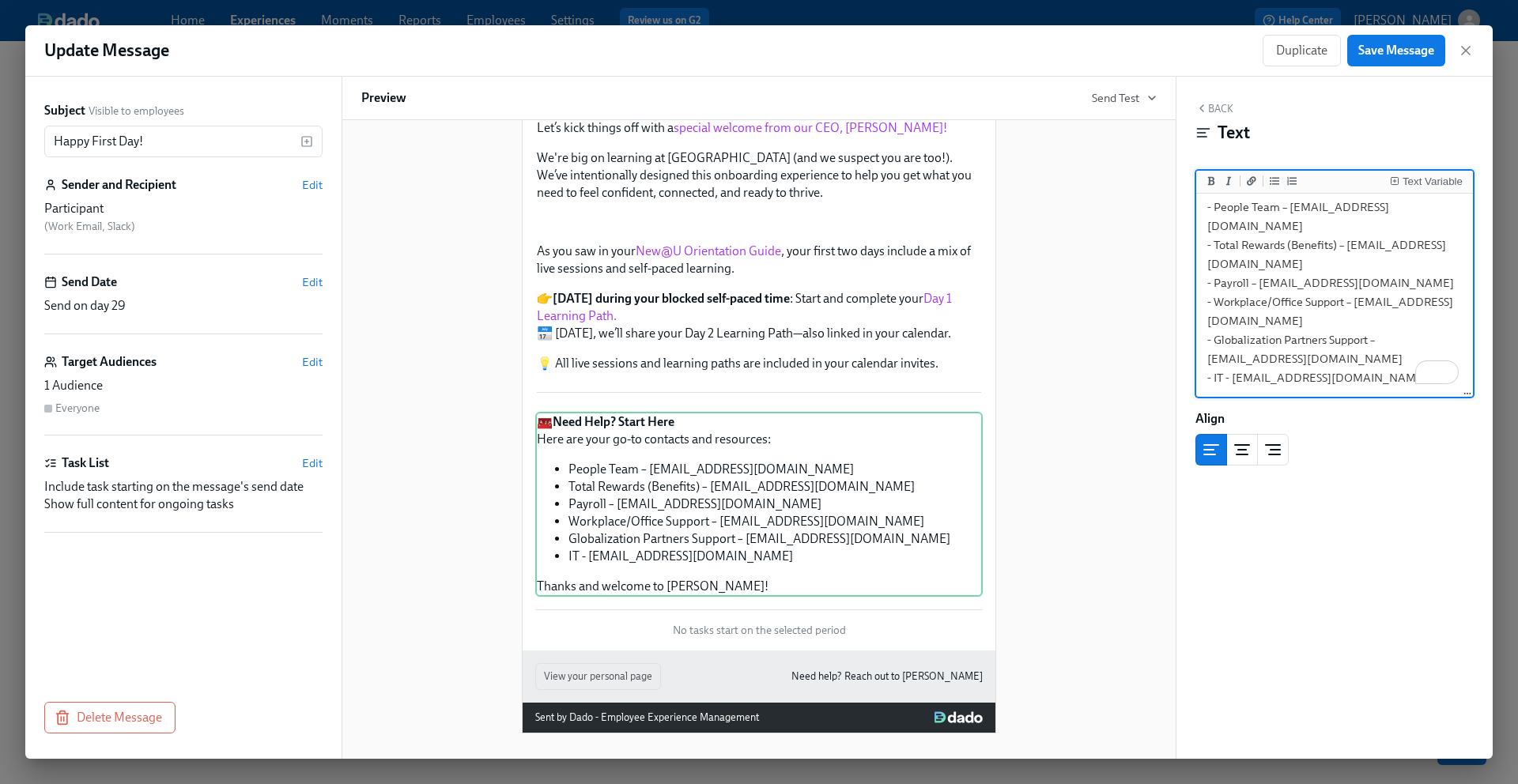 drag, startPoint x: 1208, startPoint y: 234, endPoint x: 1384, endPoint y: 346, distance: 208.61448 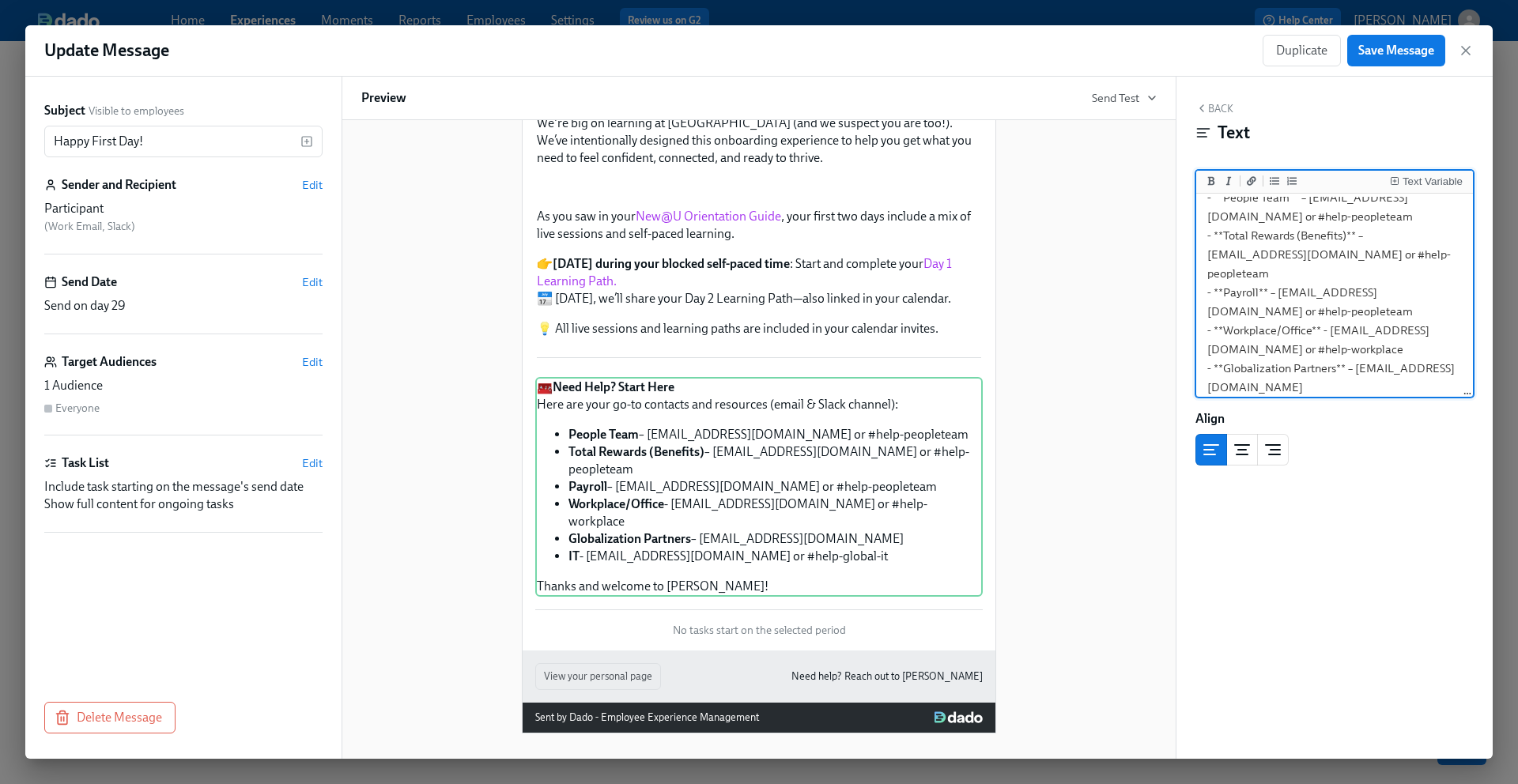 scroll, scrollTop: 4, scrollLeft: 0, axis: vertical 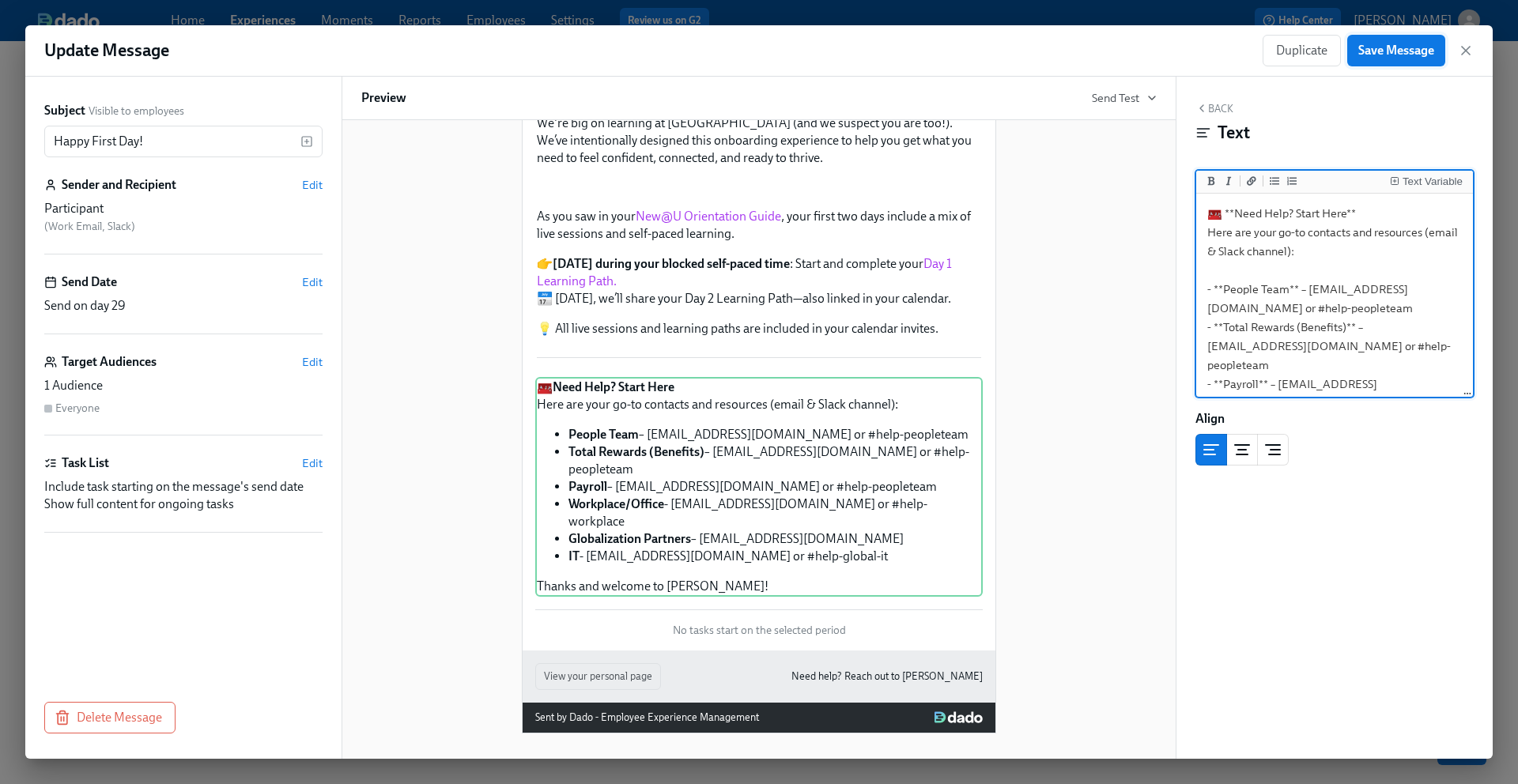 type on "🧰 **Need Help? Start Here**
Here are your go-to contacts and resources (email & Slack channel):
- **People Team** – people@udemy.com or #help-peopleteam
- **Total Rewards (Benefits)** – benefits@udemy.com or #help-peopleteam
- **Payroll** – payroll@udemy.com or #help-peopleteam
- **Workplace/Office** - workplace@udemy.com or #help-workplace
- **Globalization Partners** – support@globalization-partners.com
- **IT** - it-support@udemy.com or #help-global-it
Thanks and welcome to Udemy!" 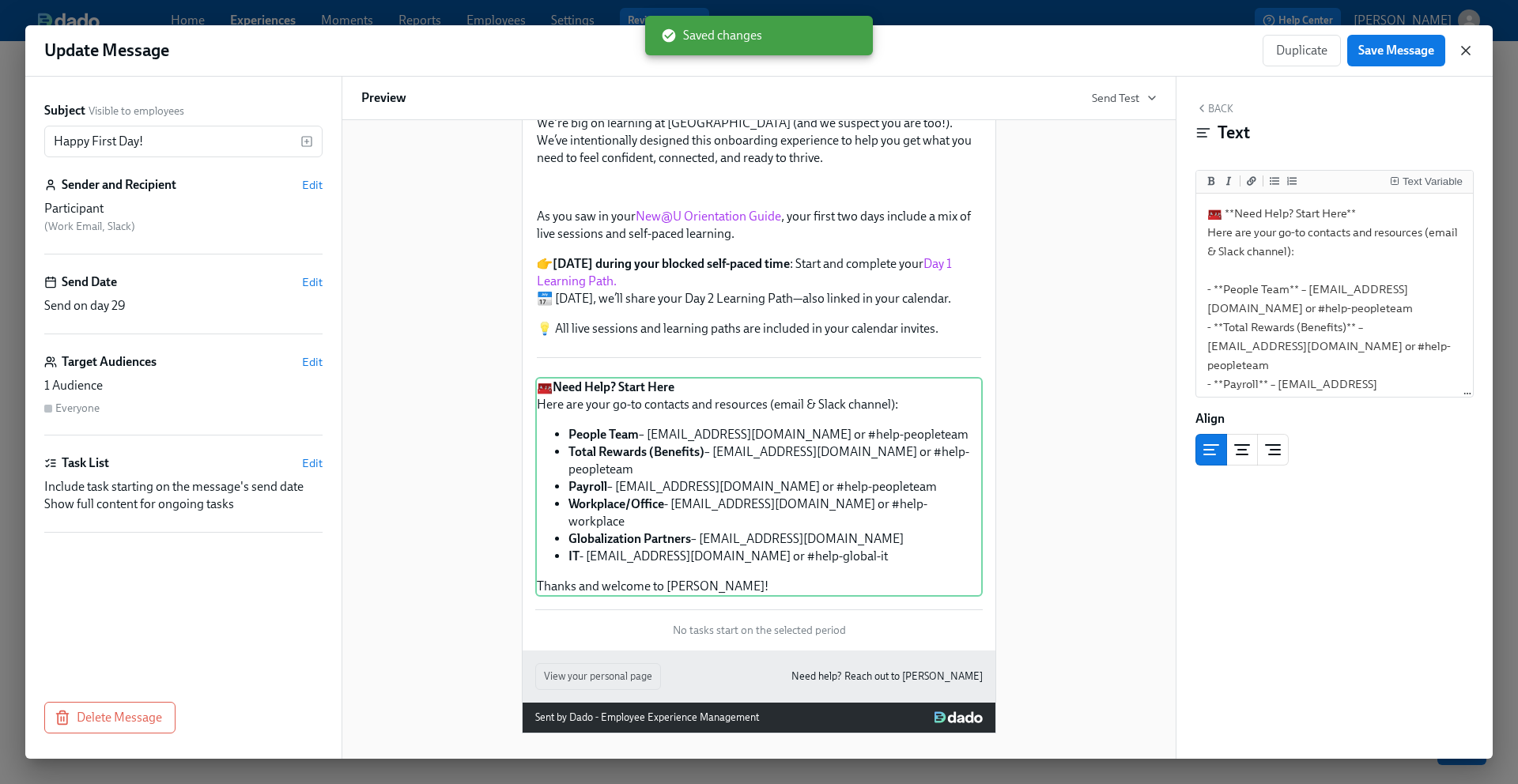 click 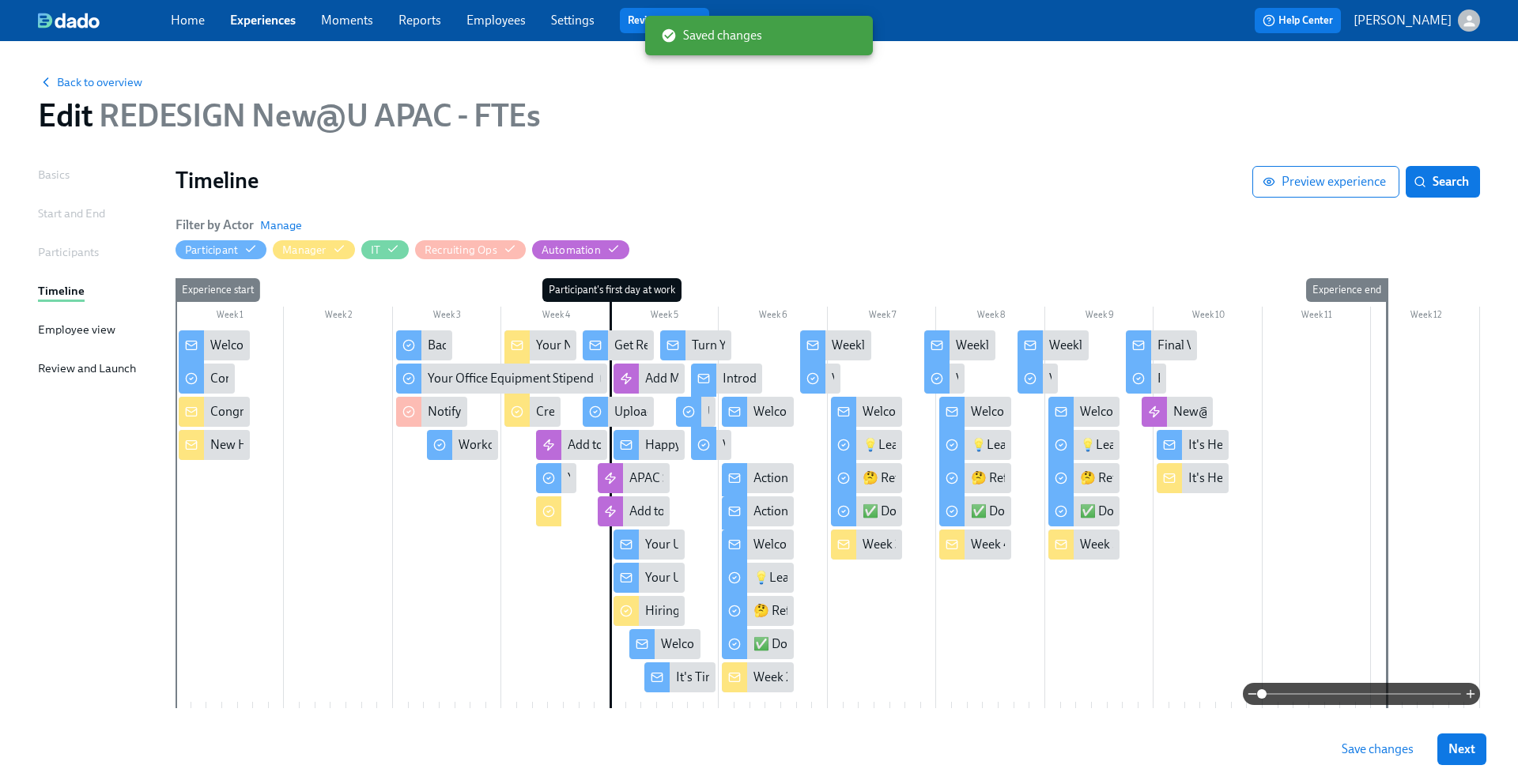 click on "Save changes" at bounding box center (1377, 749) 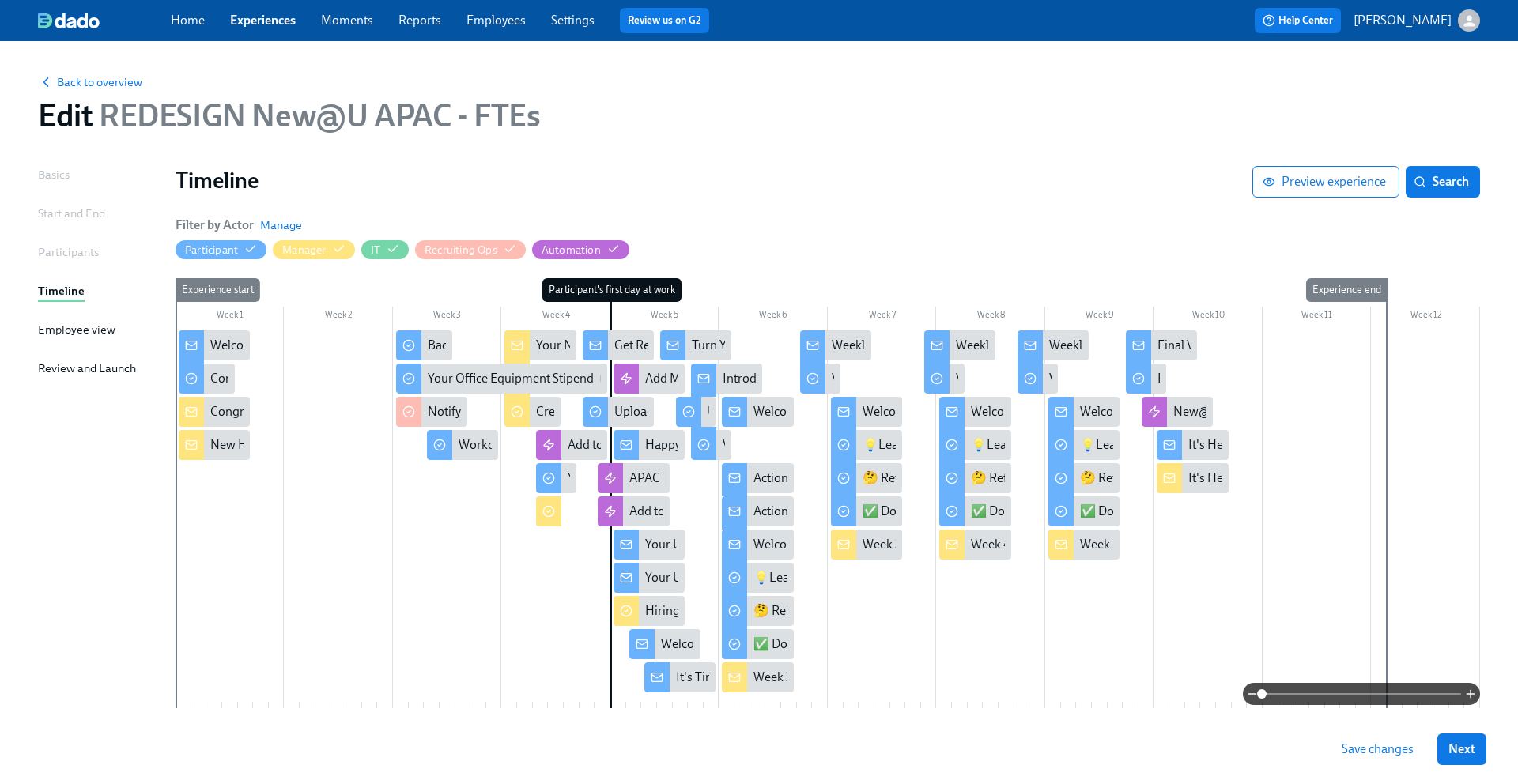 click on "Experiences" at bounding box center (262, 20) 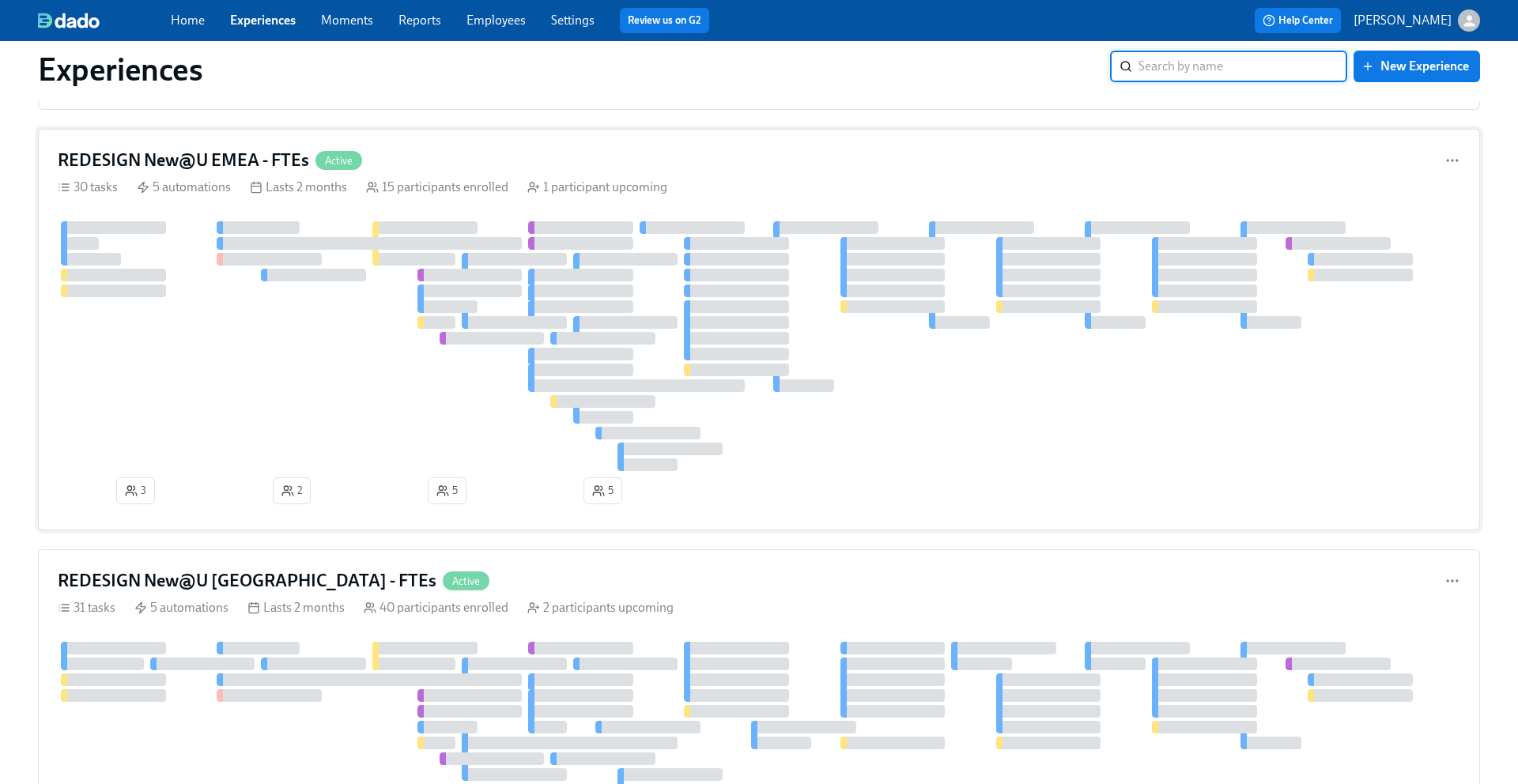 scroll, scrollTop: 354, scrollLeft: 0, axis: vertical 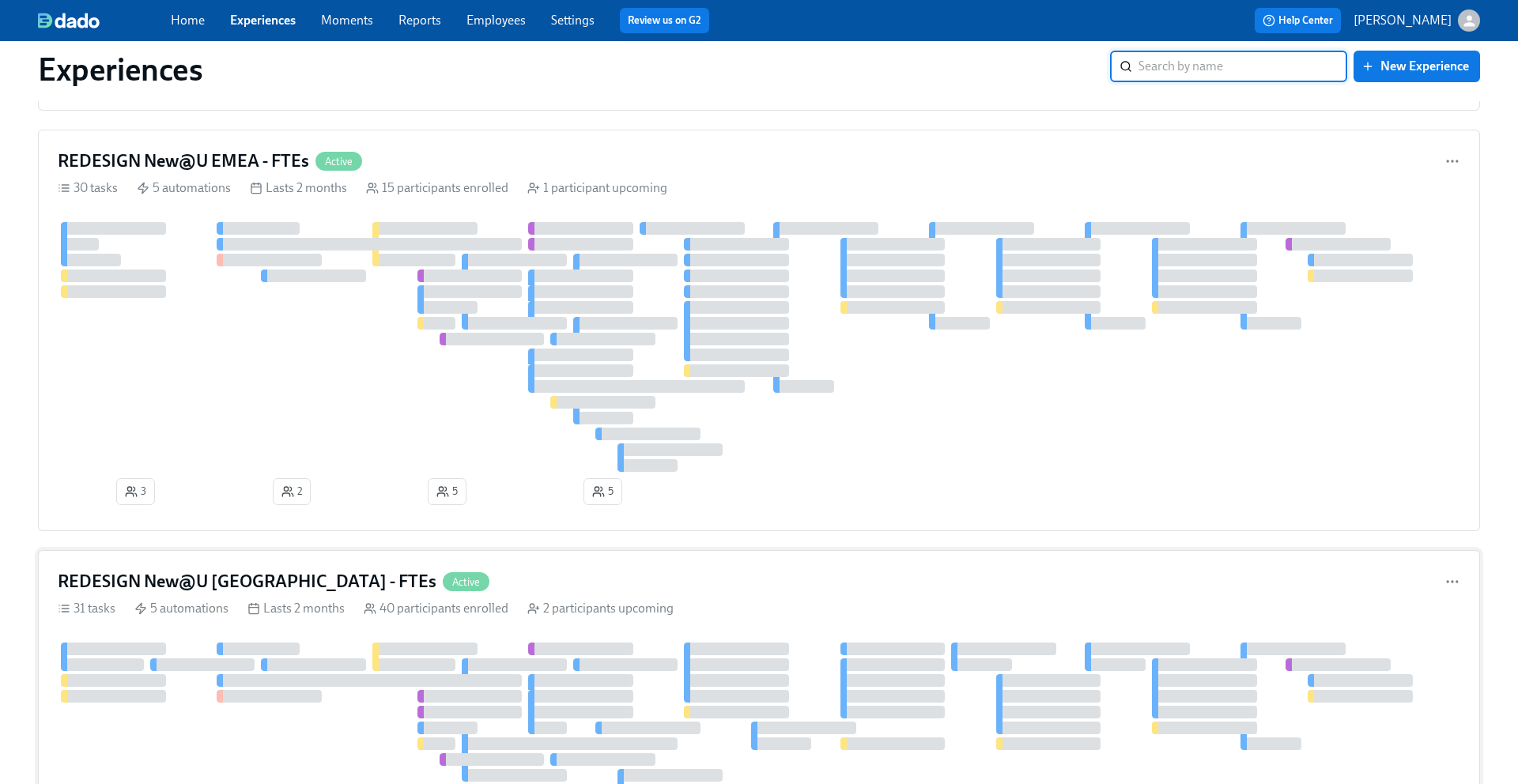 click on "REDESIGN New@U [GEOGRAPHIC_DATA] - FTEs" at bounding box center [247, 582] 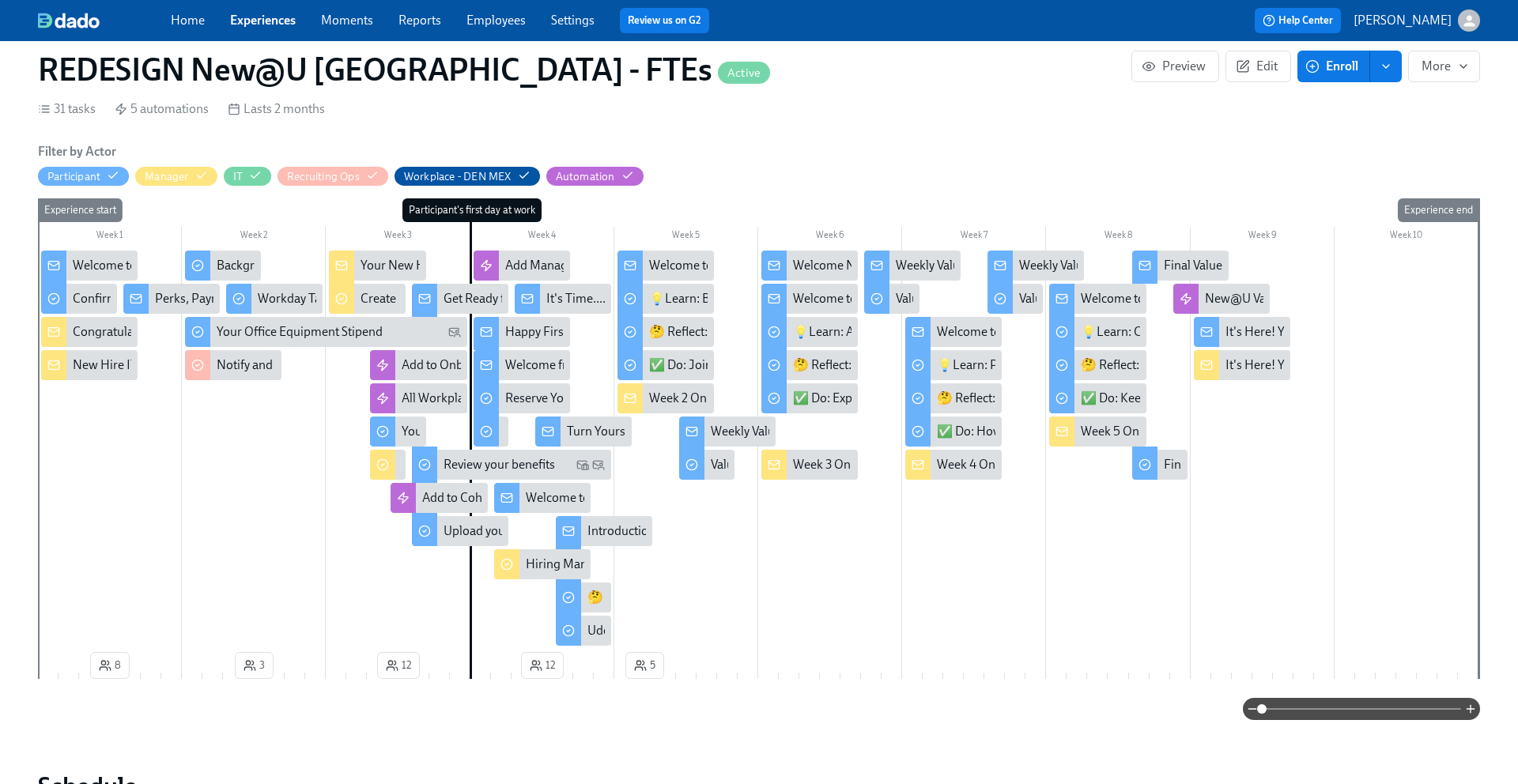 scroll, scrollTop: 0, scrollLeft: 0, axis: both 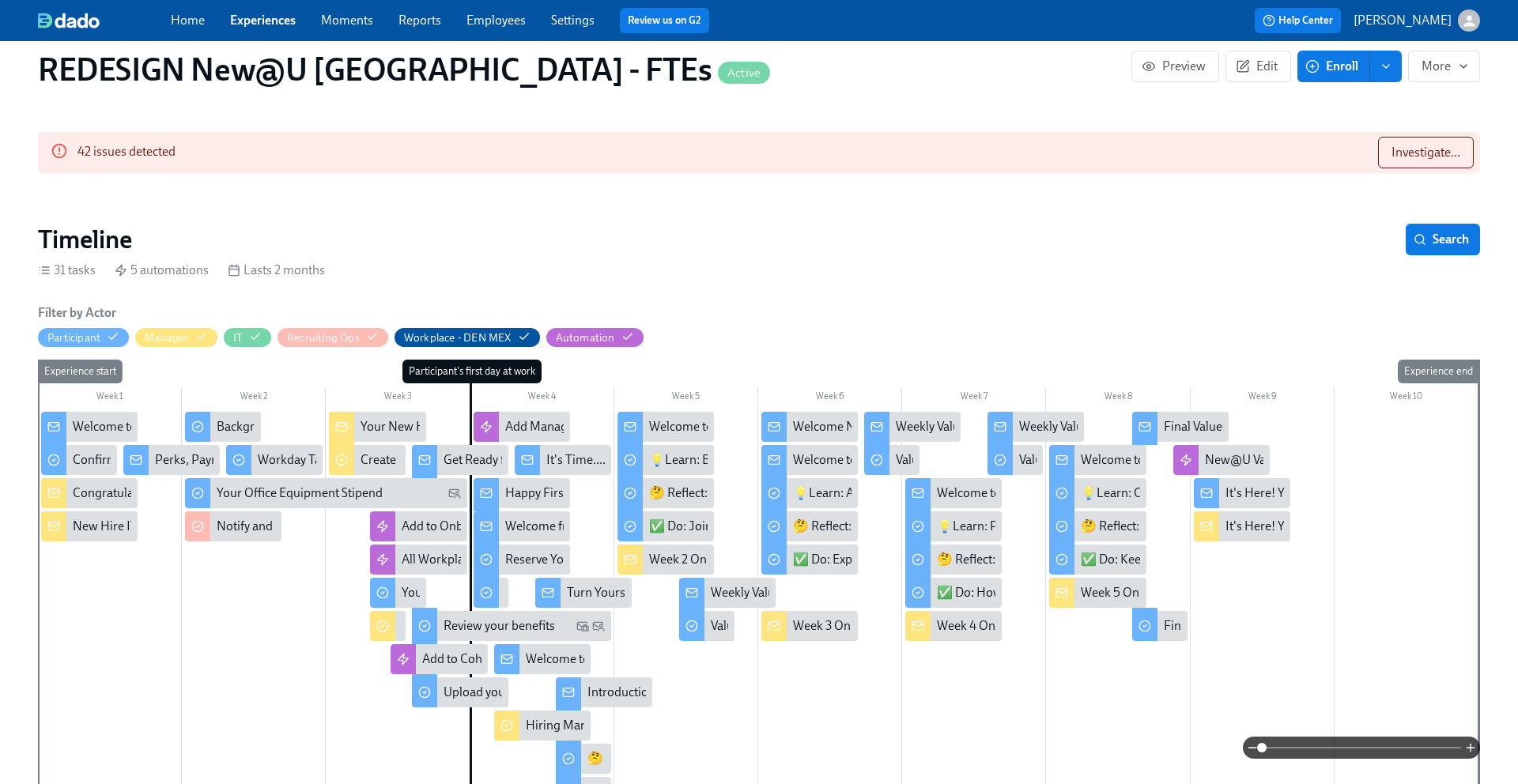 click 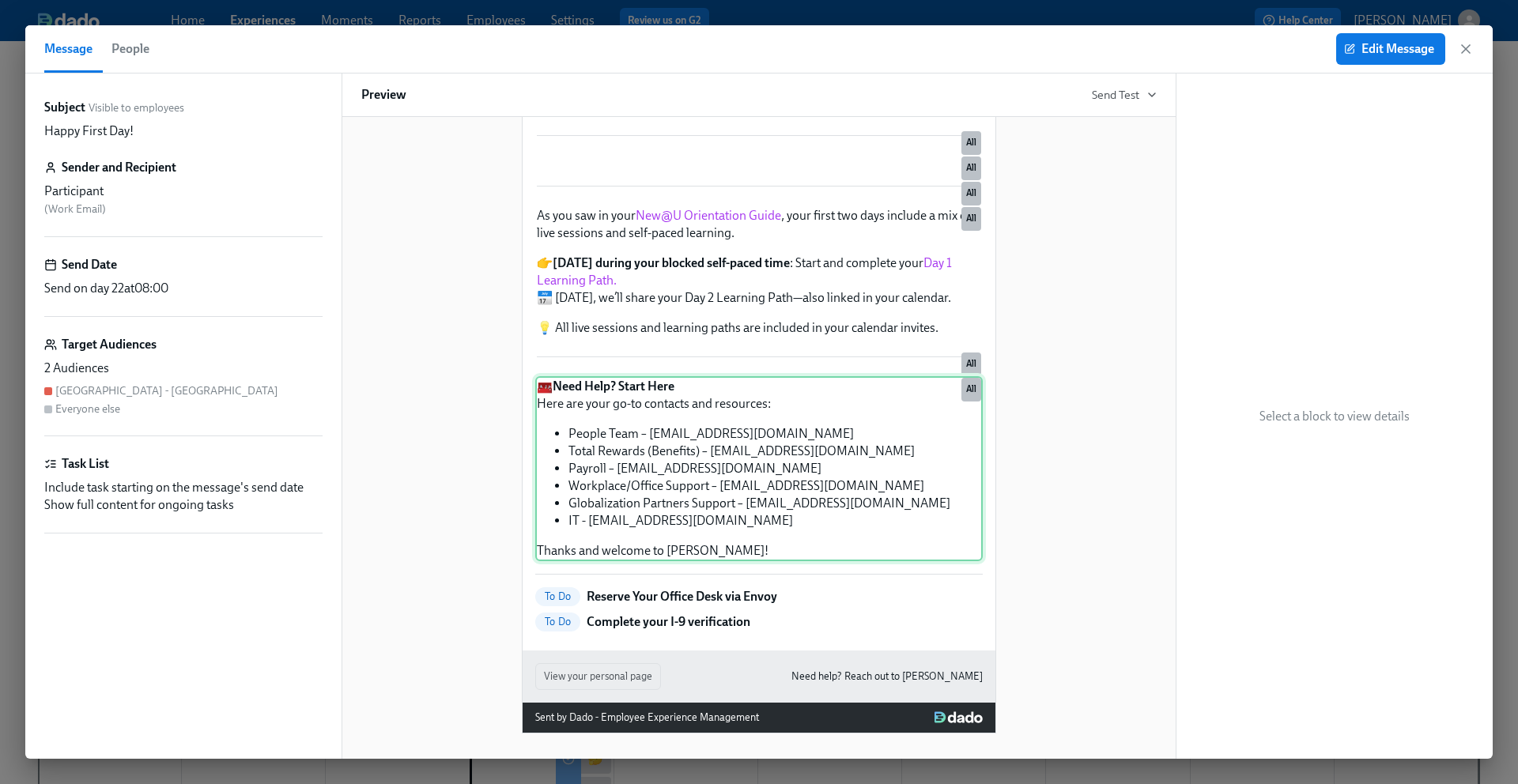 scroll, scrollTop: 400, scrollLeft: 0, axis: vertical 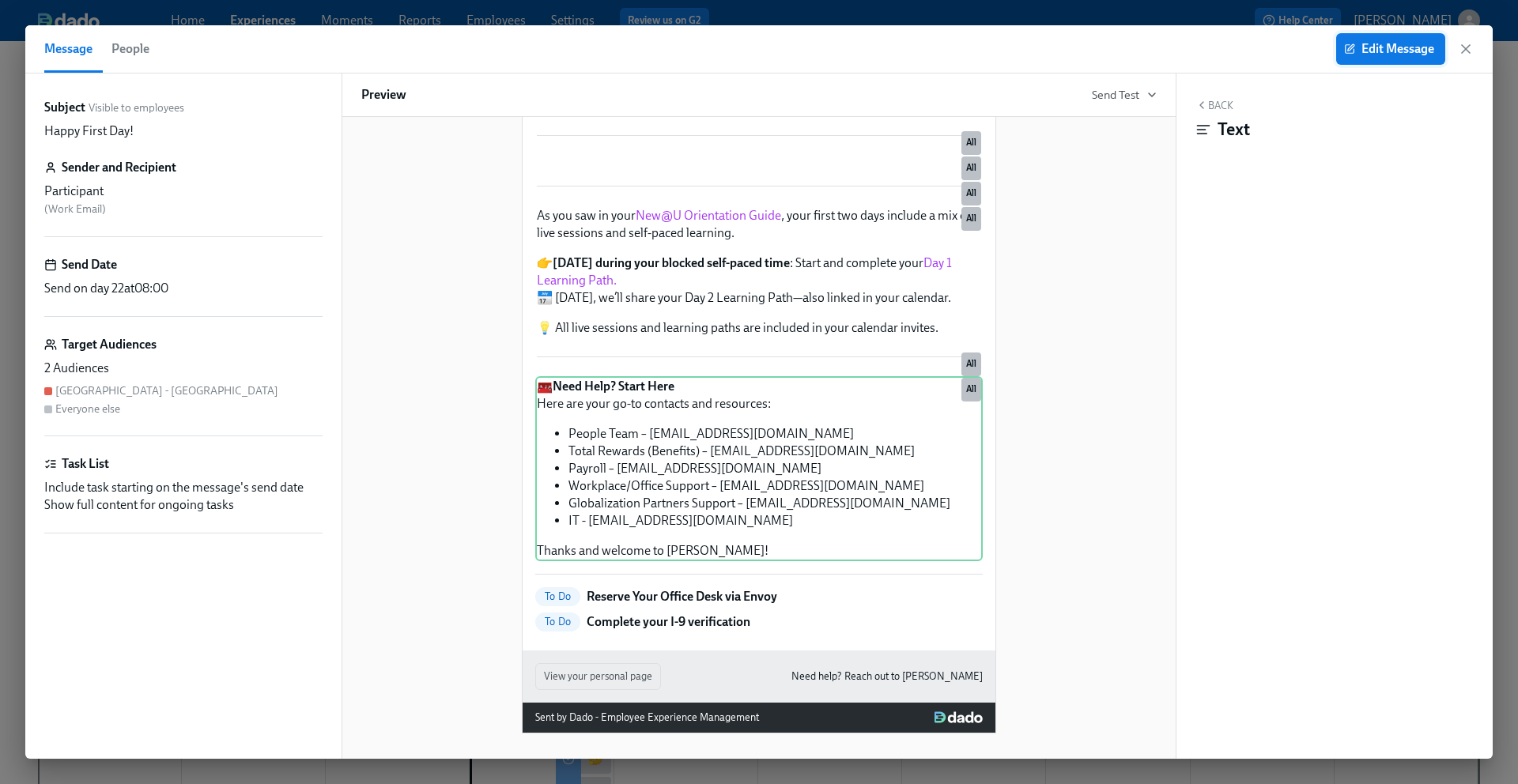 click on "Edit Message" at bounding box center [1391, 49] 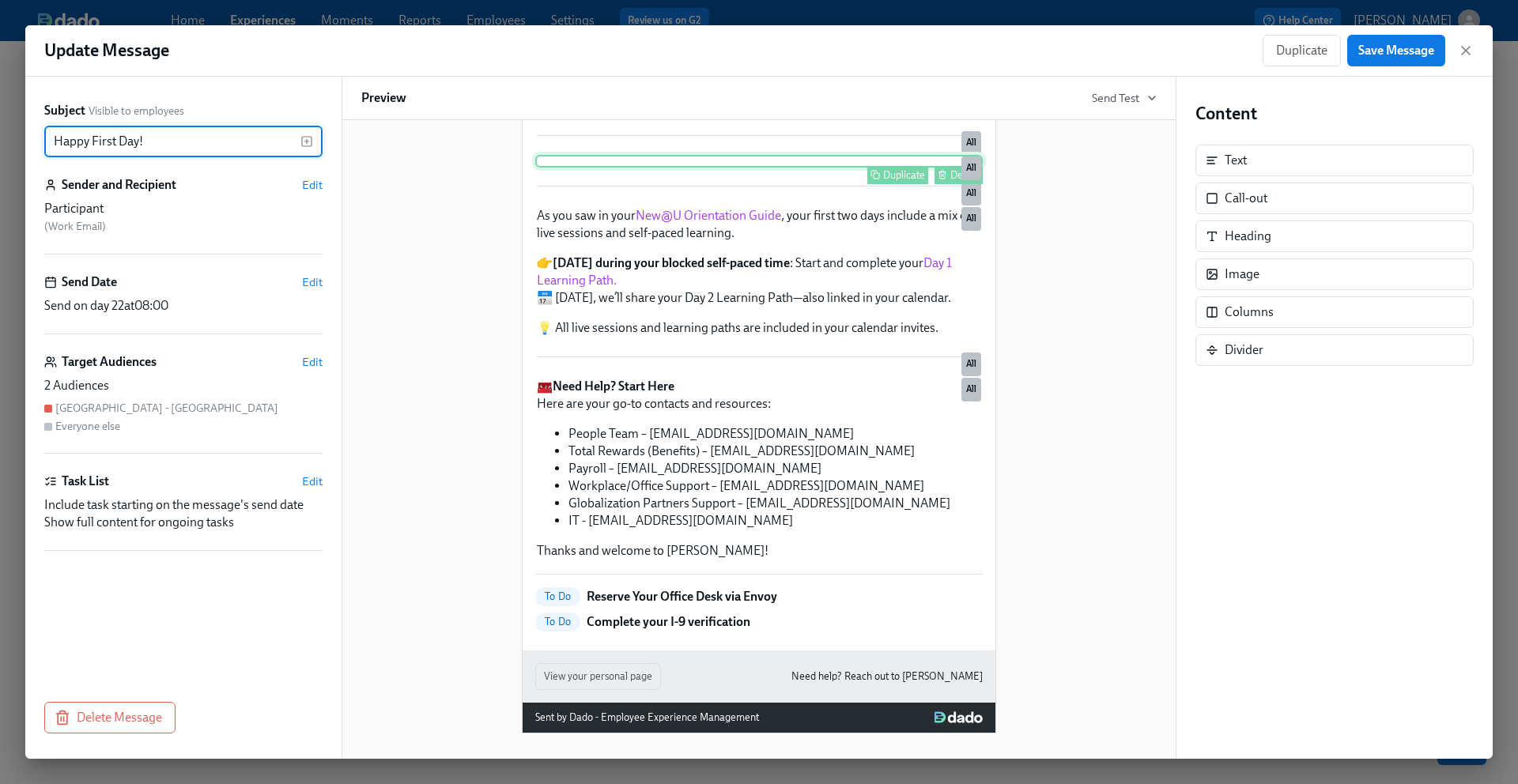 scroll, scrollTop: 261, scrollLeft: 0, axis: vertical 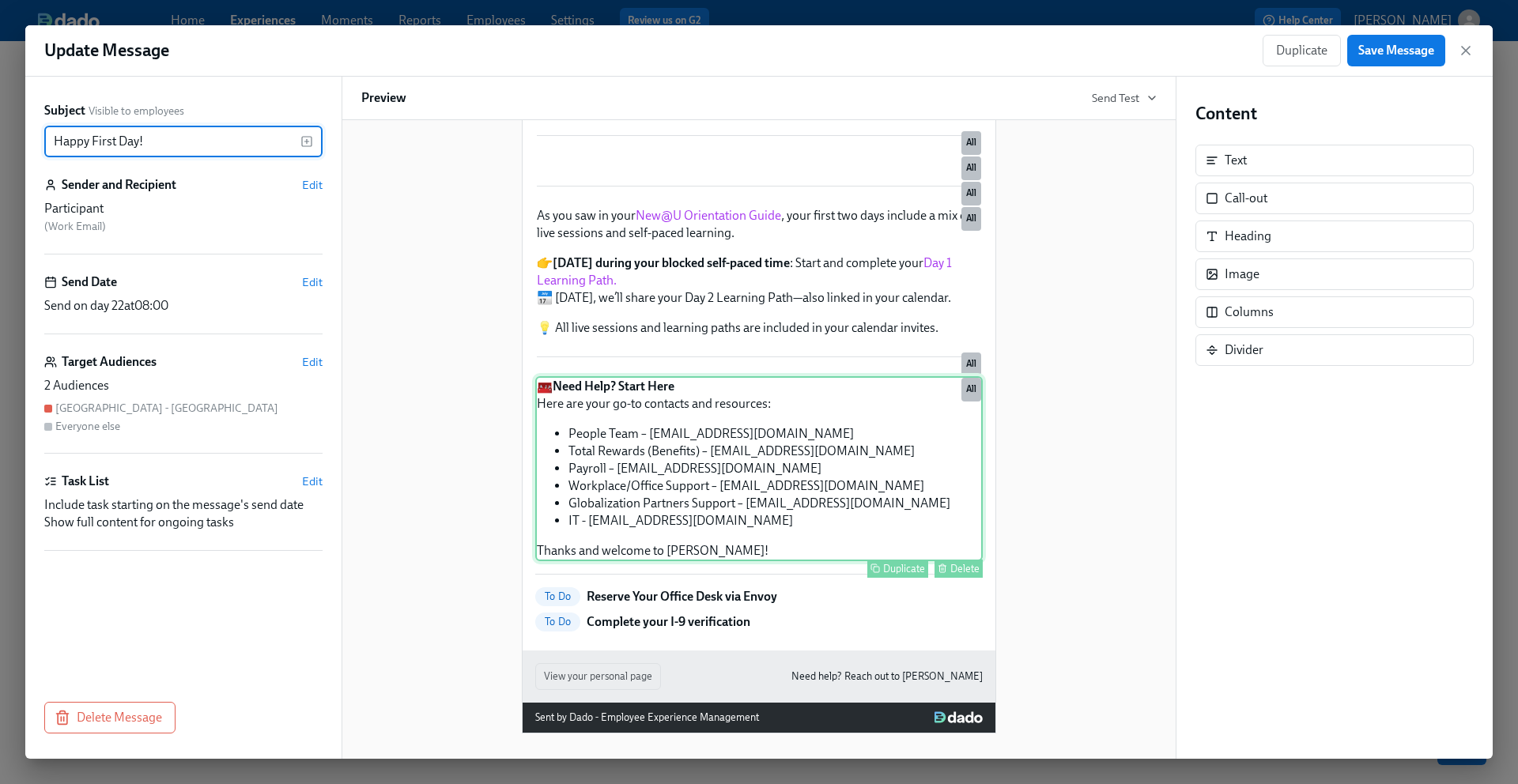 click on "🧰  Need Help? Start Here
Here are your go-to contacts and resources:
People Team – people@udemy.com
Total Rewards (Benefits) – benefits@udemy.com
Payroll – payroll@udemy.com
Workplace/Office Support – workplace@udemy.com
Globalization Partners Support – support@globalization-partners.com
IT - it-support@udemy.com
Thanks and welcome to Udemy!   Duplicate   Delete All" at bounding box center [759, 469] 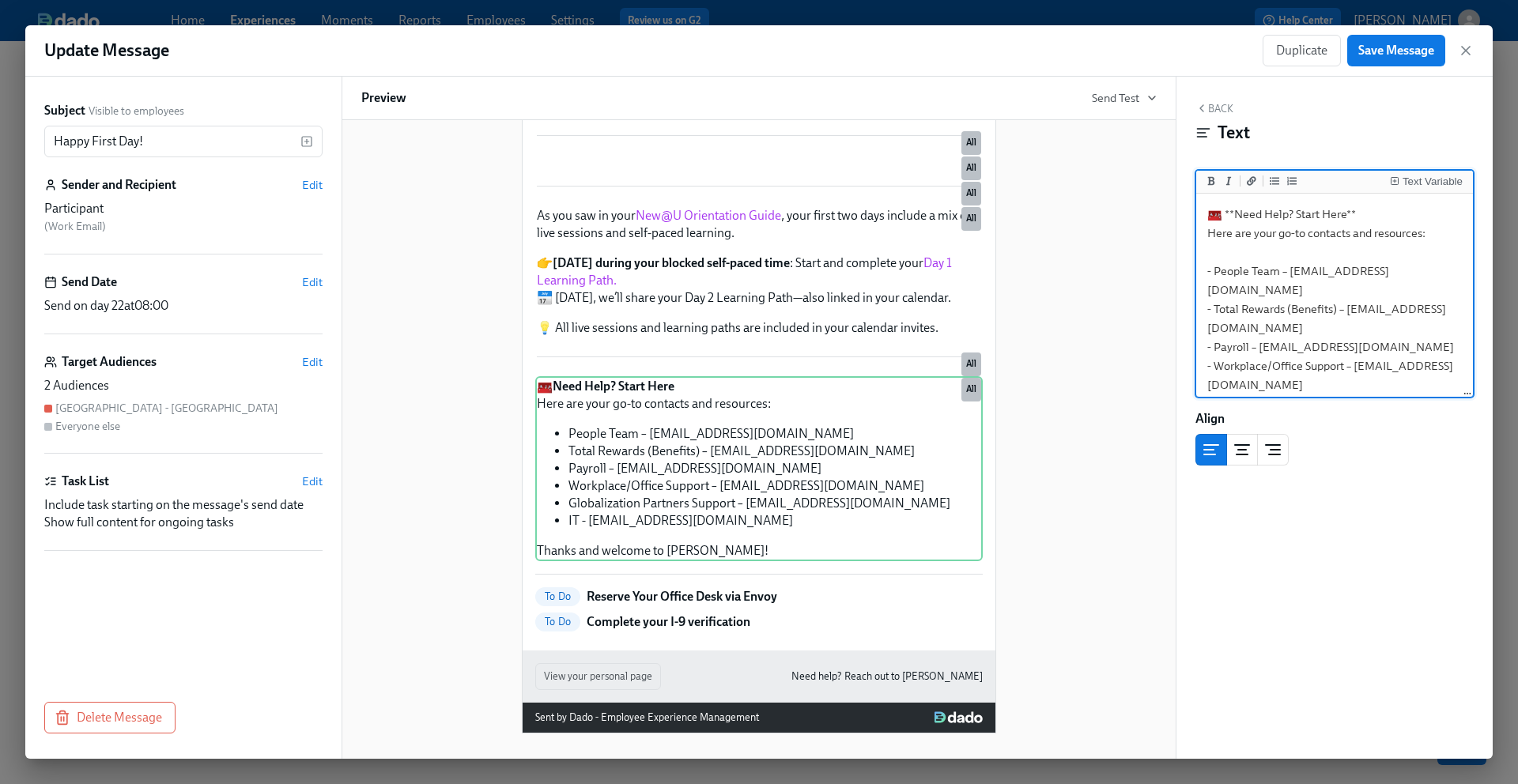 scroll, scrollTop: 30, scrollLeft: 0, axis: vertical 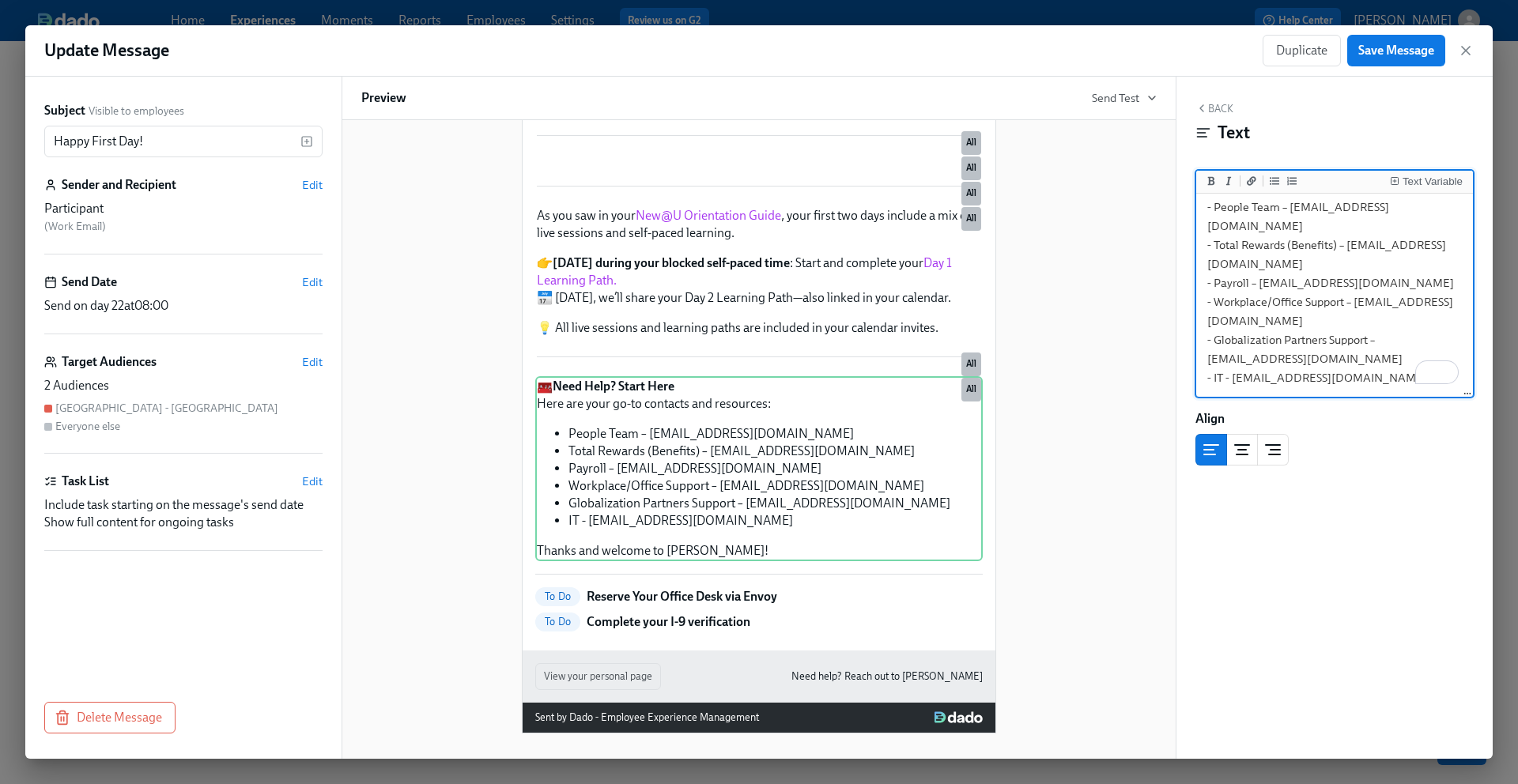 drag, startPoint x: 1210, startPoint y: 235, endPoint x: 1376, endPoint y: 351, distance: 202.5142 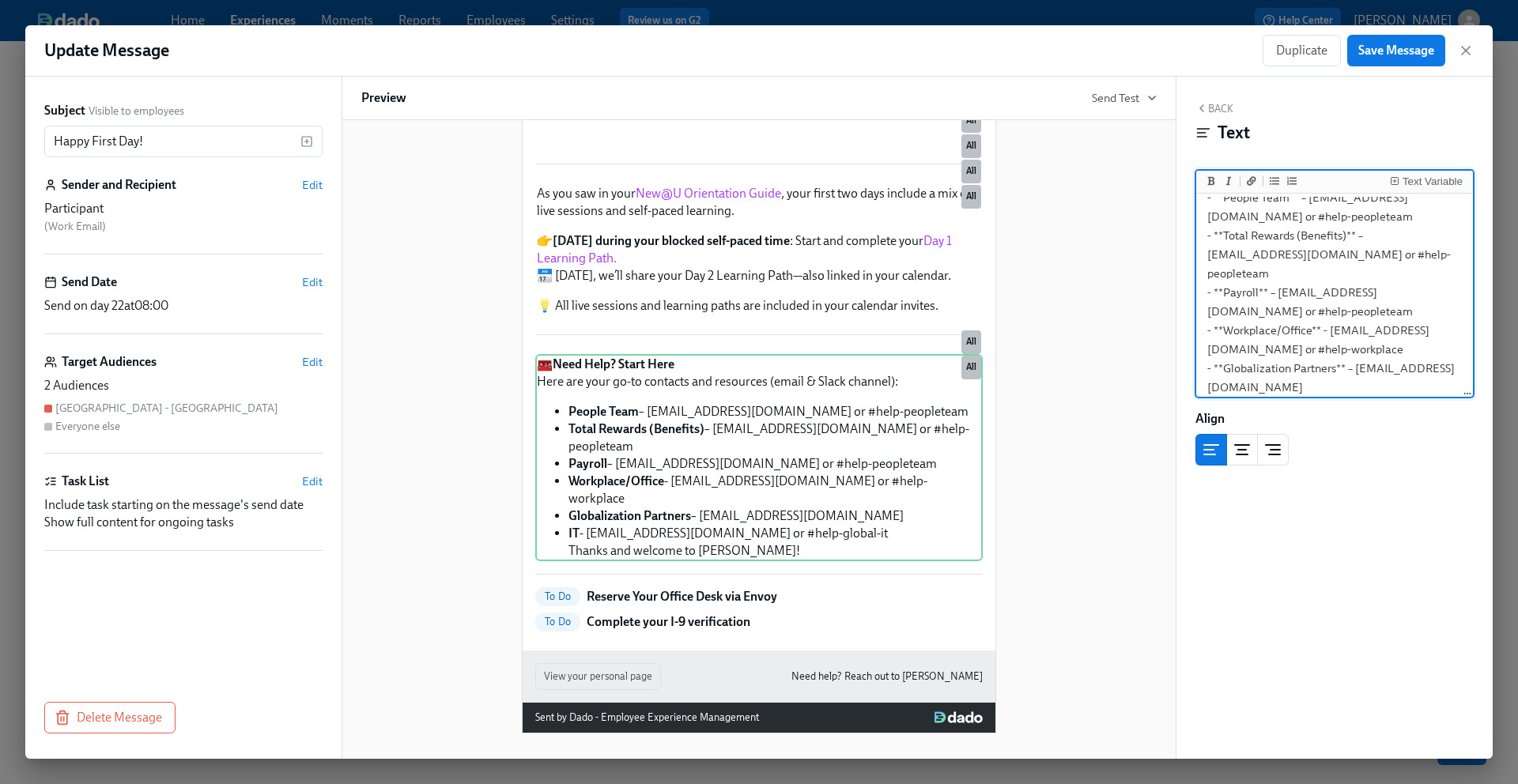 scroll, scrollTop: 121, scrollLeft: 0, axis: vertical 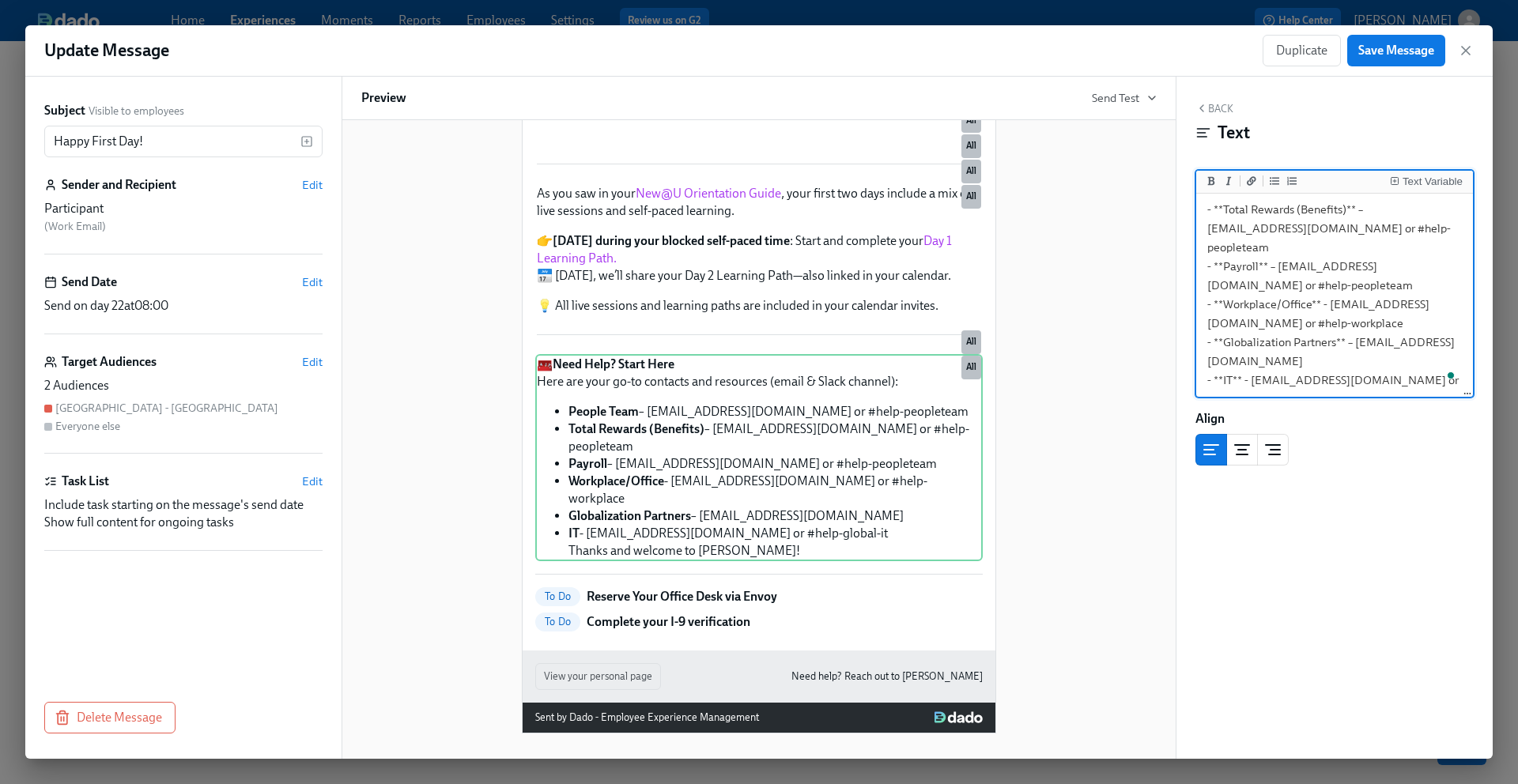 click on "🧰 **Need Help? Start Here**
Here are your go-to contacts and resources (email & Slack channel):
- **People Team** – people@udemy.com or #help-peopleteam
- **Total Rewards (Benefits)** – benefits@udemy.com or #help-peopleteam
- **Payroll** – payroll@udemy.com or #help-peopleteam
- **Workplace/Office** - workplace@udemy.com or #help-workplace
- **Globalization Partners** – support@globalization-partners.com
- **IT** - it-support@udemy.com or #help-global-it
Thanks and welcome to Udemy!" at bounding box center (1335, 257) 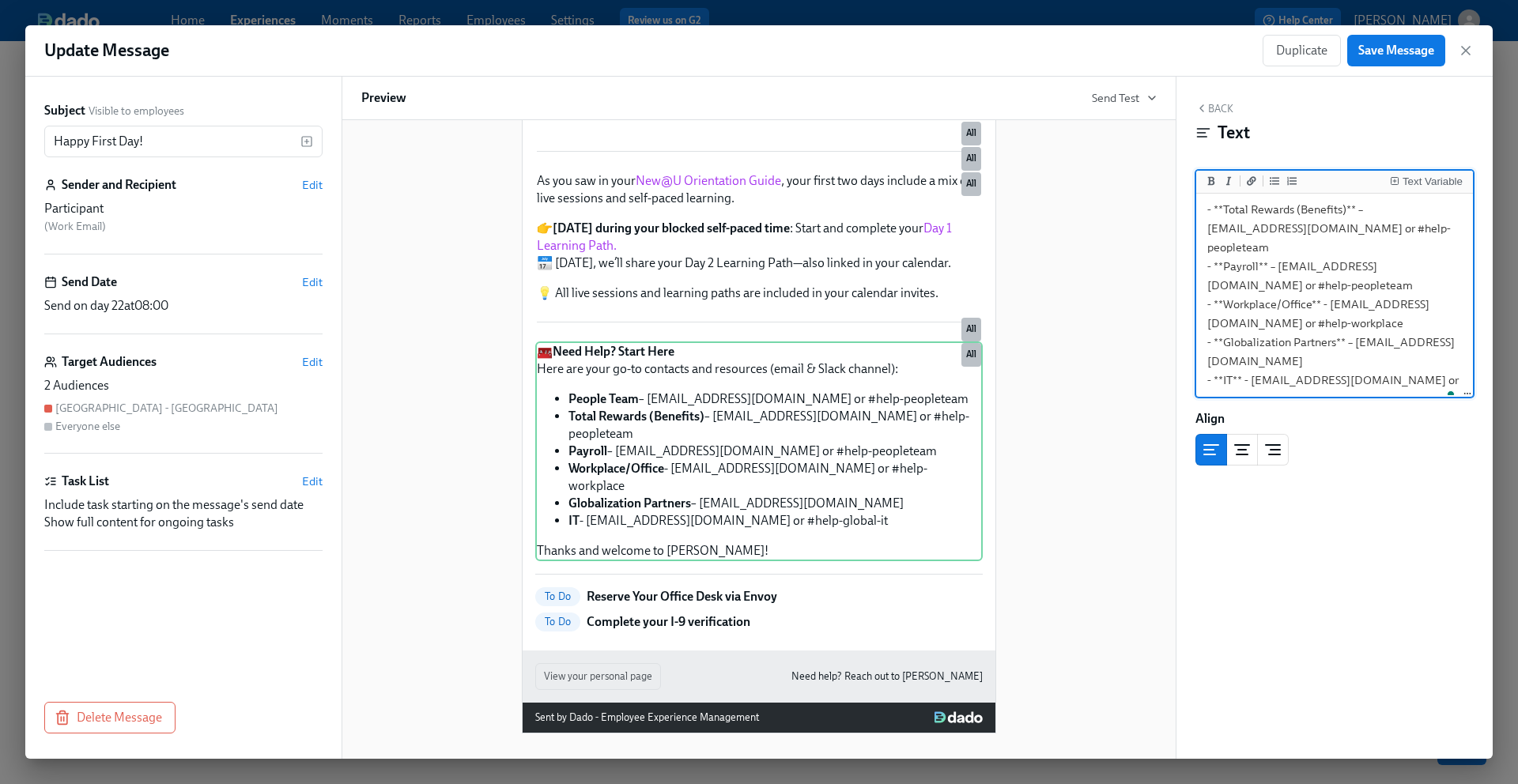 scroll, scrollTop: 130, scrollLeft: 0, axis: vertical 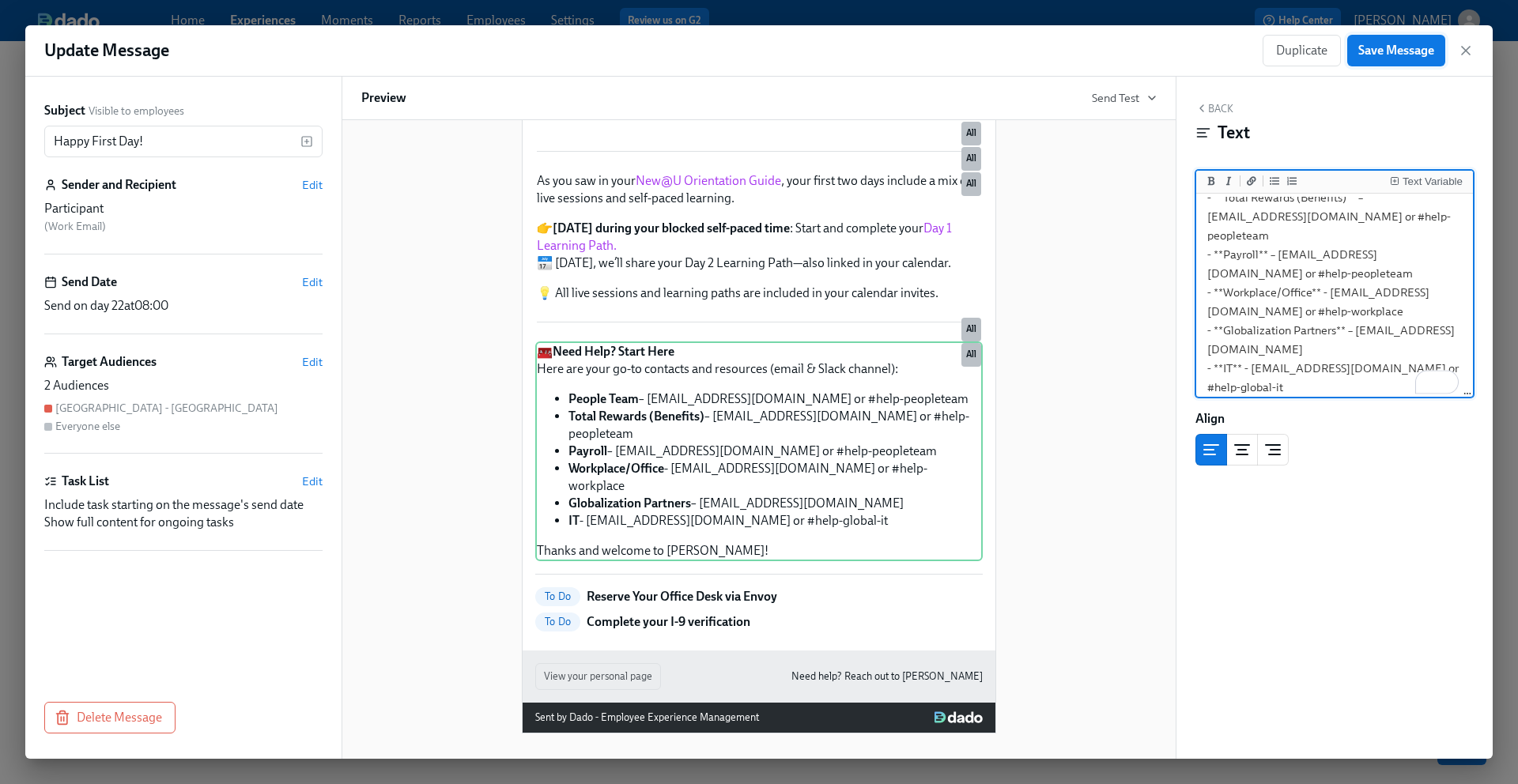 type on "🧰 **Need Help? Start Here**
Here are your go-to contacts and resources (email & Slack channel):
- **People Team** – people@udemy.com or #help-peopleteam
- **Total Rewards (Benefits)** – benefits@udemy.com or #help-peopleteam
- **Payroll** – payroll@udemy.com or #help-peopleteam
- **Workplace/Office** - workplace@udemy.com or #help-workplace
- **Globalization Partners** – support@globalization-partners.com
- **IT** - it-support@udemy.com or #help-global-it
Thanks and welcome to Udemy!" 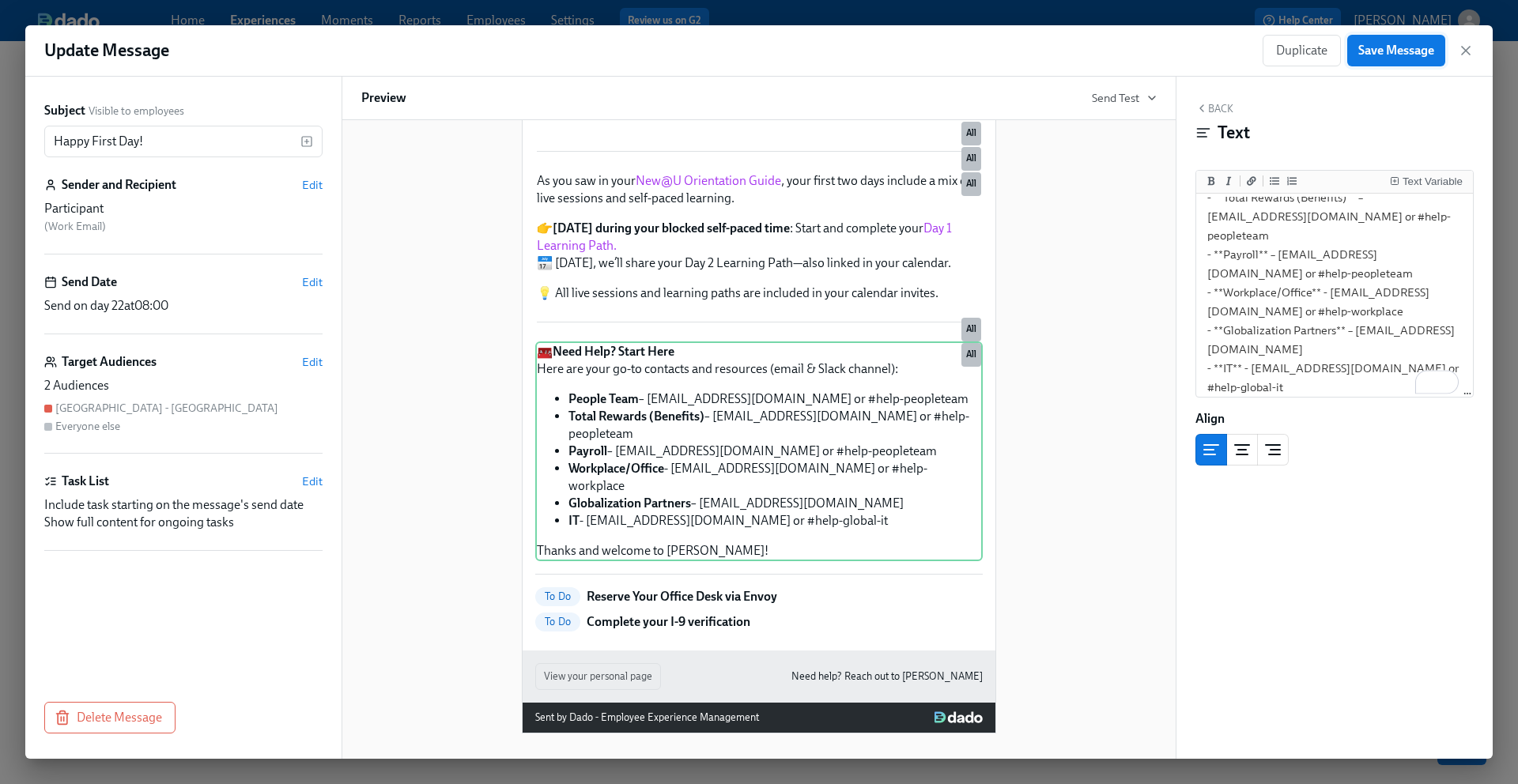 click on "Save Message" at bounding box center (1396, 51) 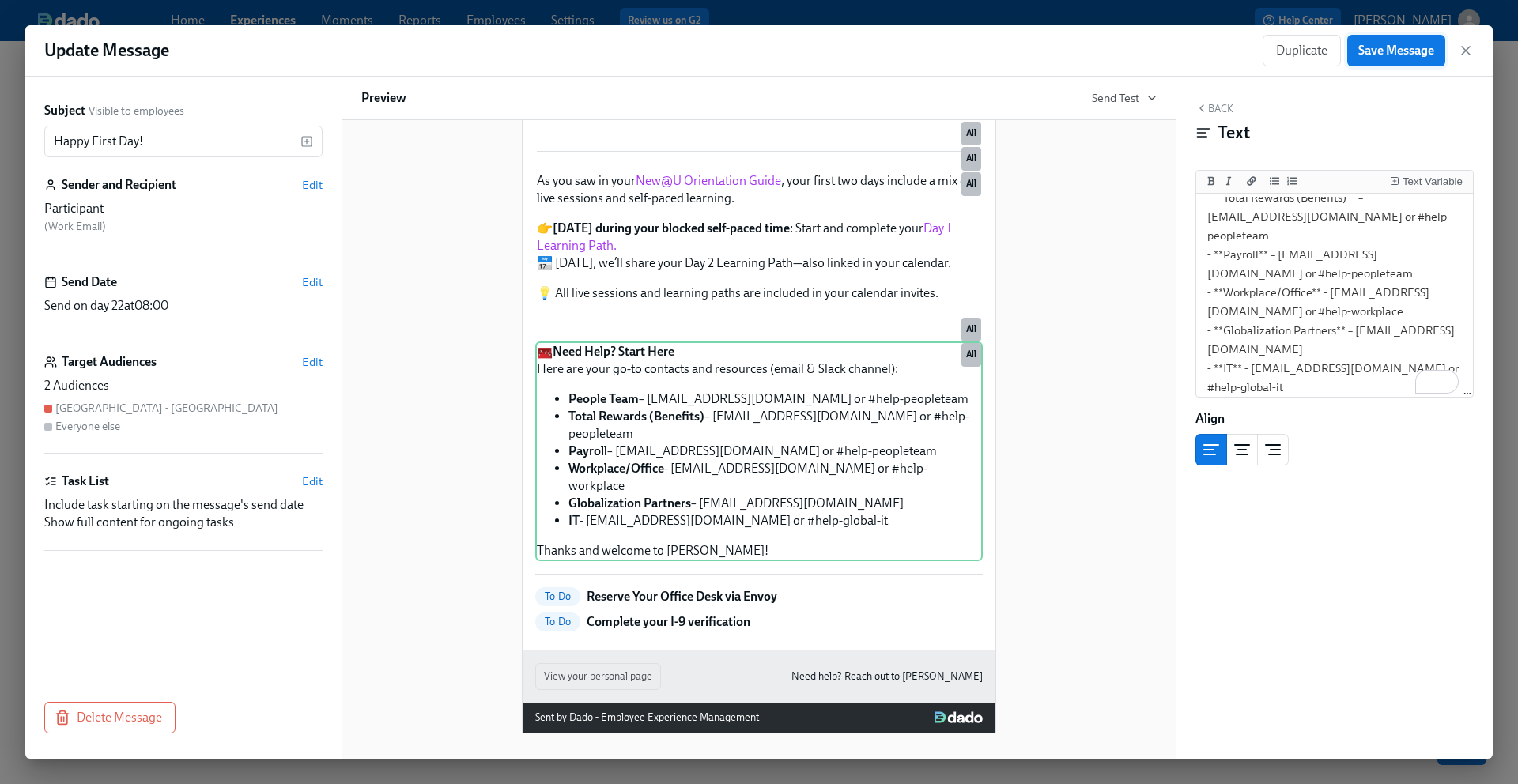 click on "Save Message" at bounding box center (1396, 51) 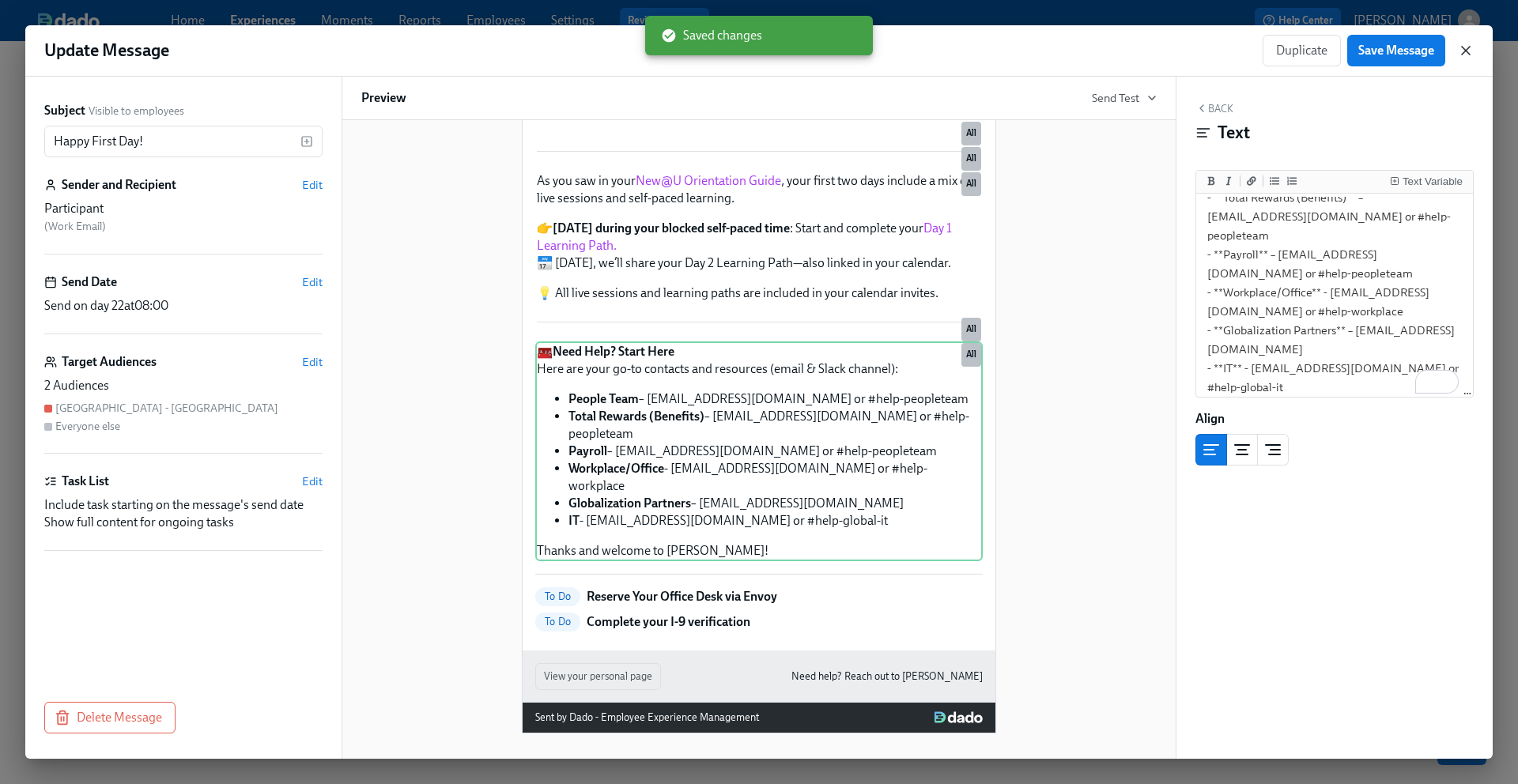 click 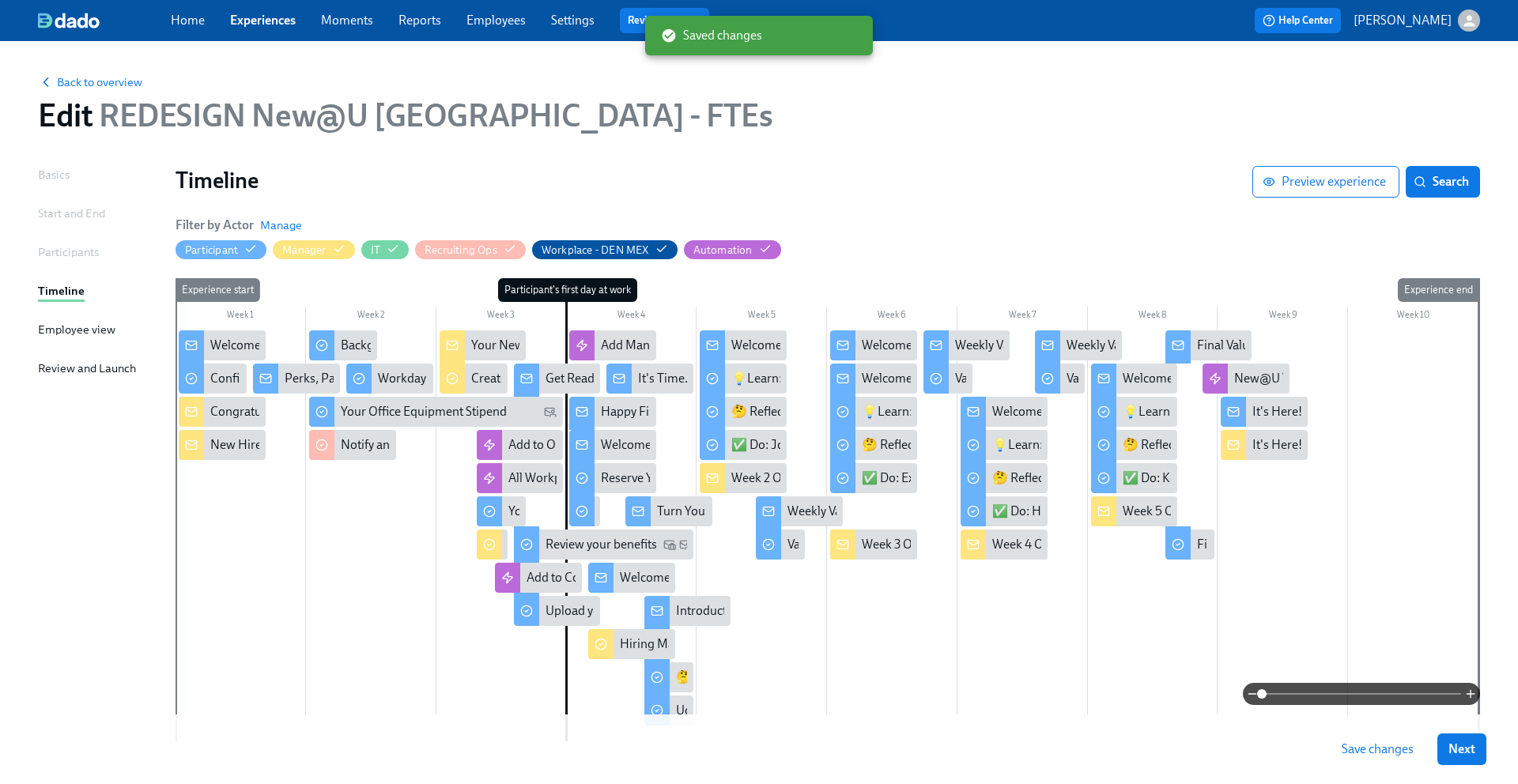 click on "Save changes" at bounding box center [1377, 749] 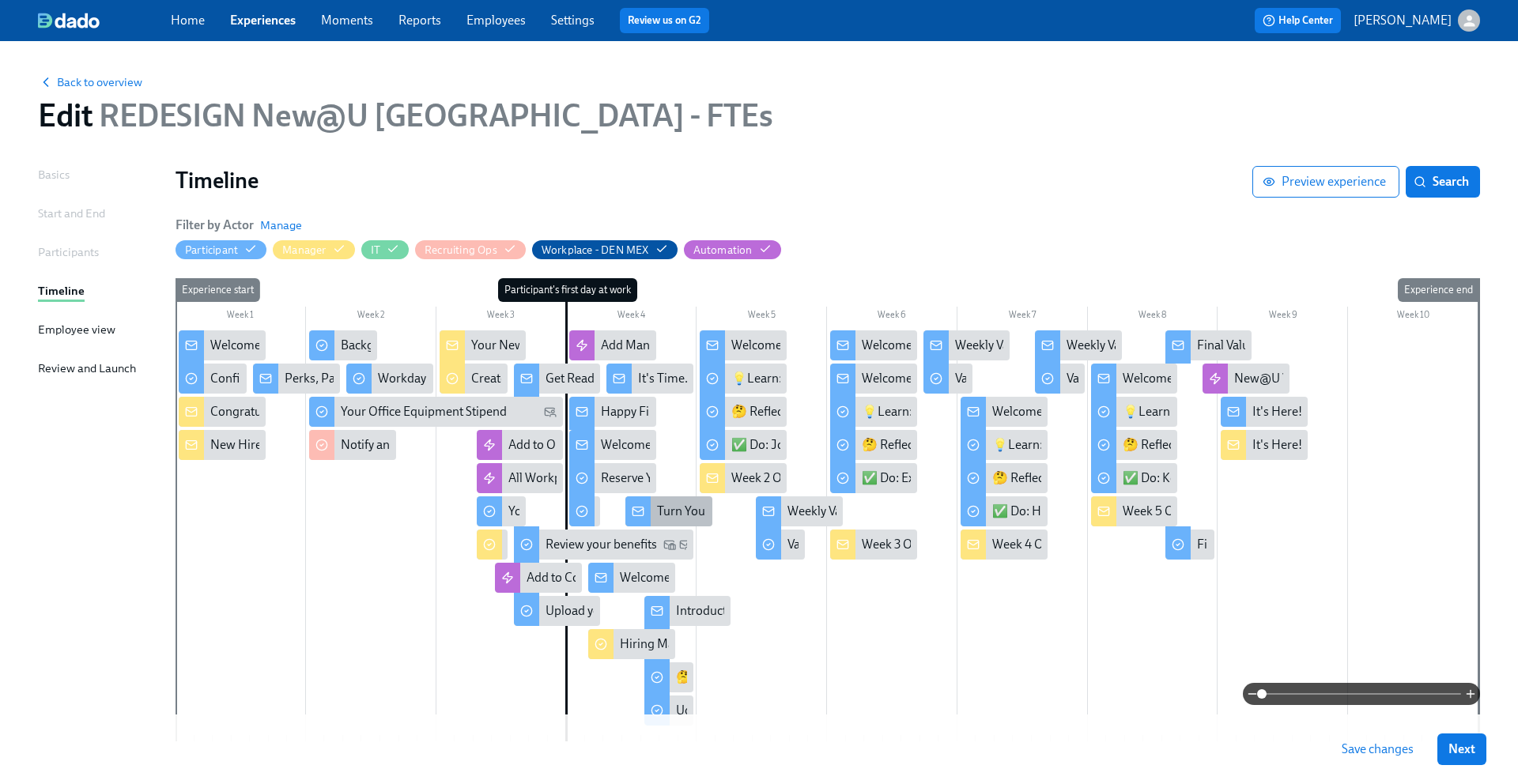 click 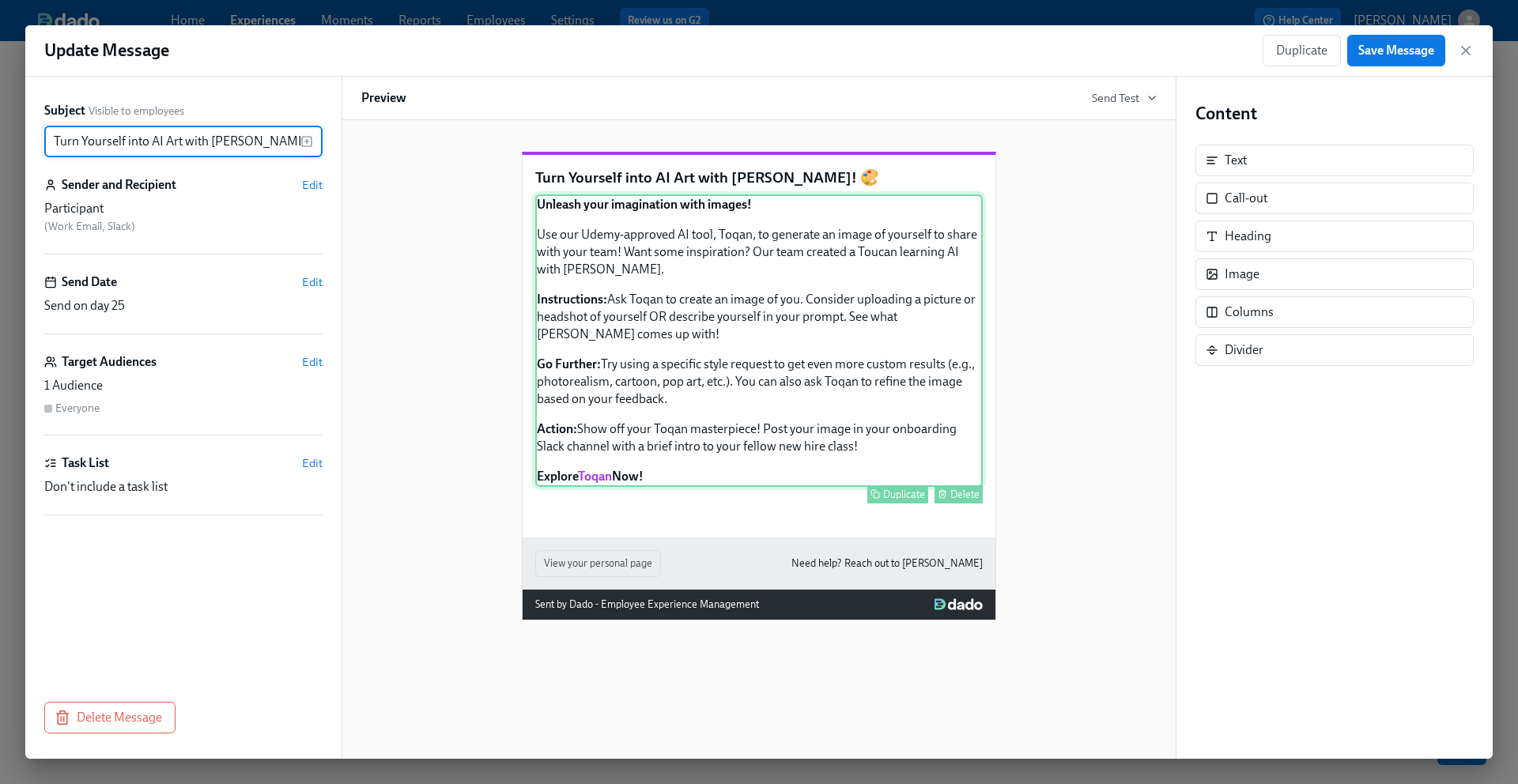 click on "Unleash your imagination with images!
Use our Udemy-approved AI tool, Toqan, to generate an image of yourself to share with your team! Want some inspiration? Our team created a Toucan learning AI with [PERSON_NAME].
Instructions:  Ask Toqan to create an image of you. Consider uploading a picture or headshot of yourself OR describe yourself in your prompt. See what [PERSON_NAME] comes up with!
Go Further:  Try using a specific style request to get even more custom results (e.g., photorealism, cartoon, pop art, etc.). You can also ask Toqan to refine the image based on your feedback.
Action:  Show off your Toqan masterpiece! Post your image in your onboarding Slack channel with a brief intro to your fellow new hire class!
Explore  Toqan  Now!   Duplicate   Delete" at bounding box center [759, 341] 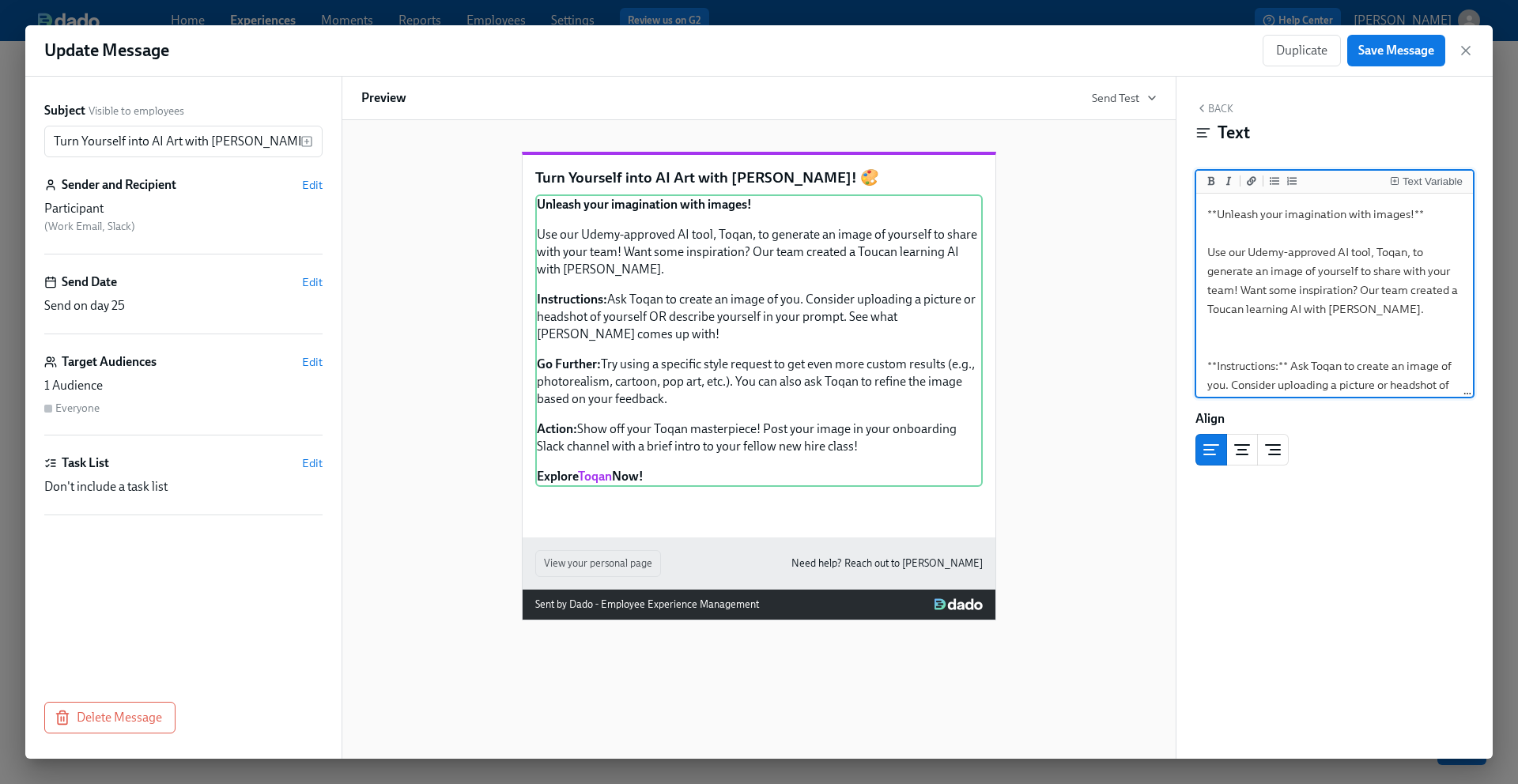 drag, startPoint x: 1409, startPoint y: 254, endPoint x: 1207, endPoint y: 257, distance: 202.02228 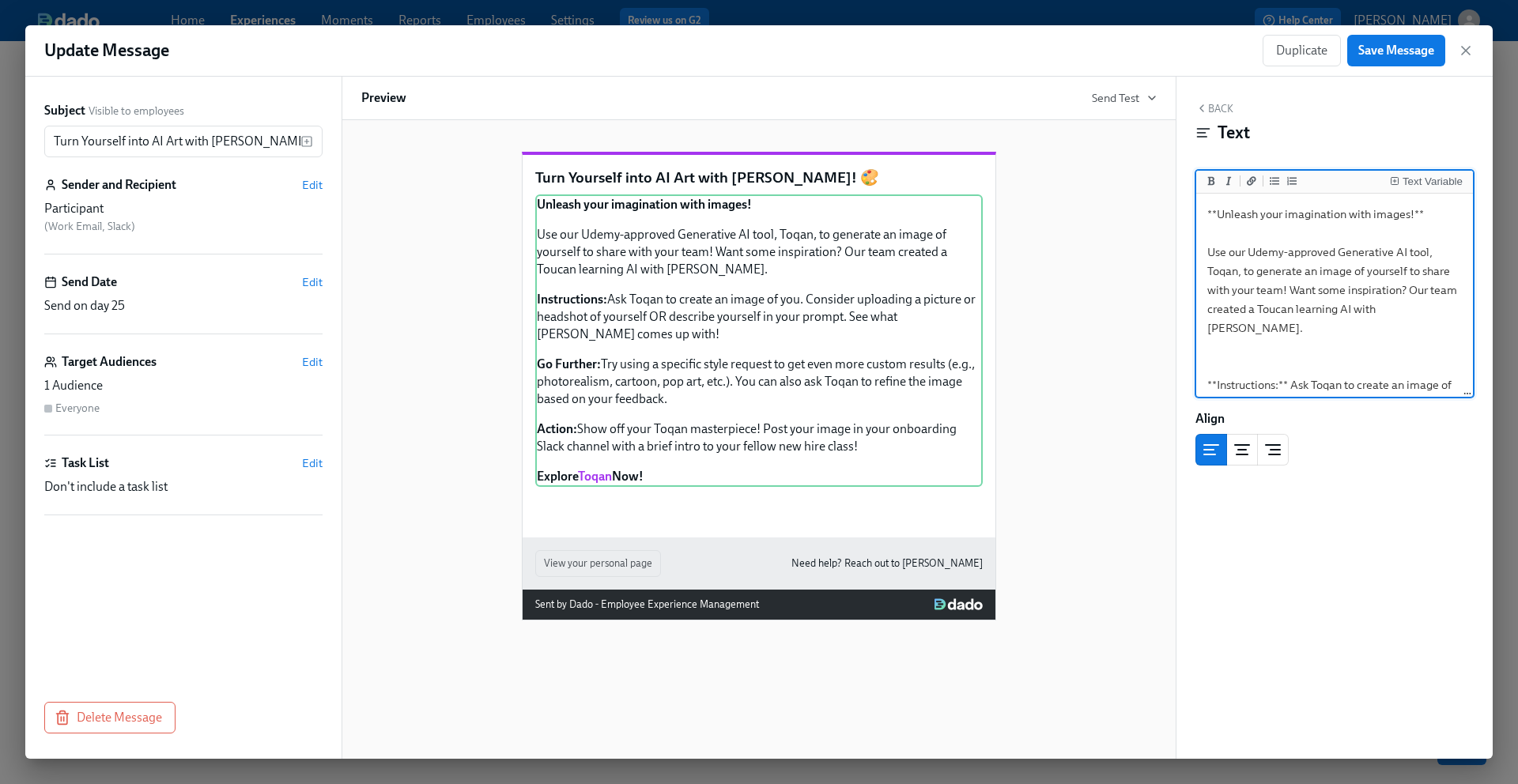 click on "**Unleash your imagination with images!**
Use our Udemy-approved Generative AI tool, Toqan, to generate an image of yourself to share with your team! Want some inspiration? Our team created a Toucan learning AI with Toqan.
**Instructions:** Ask Toqan to create an image of you. Consider uploading a picture or headshot of yourself OR describe yourself in your prompt. See what Toqan comes up with!
**Go Further:** Try using a specific style request to get even more custom results (e.g., photorealism, cartoon, pop art, etc.). You can also ask Toqan to refine the image based on your feedback.
**Action:** Show off your Toqan masterpiece! Post your image in your onboarding Slack channel with a brief intro to your fellow new hire class!
**Explore [Toqan](https://work.toqan.ai/) Now!**" at bounding box center (1335, 432) 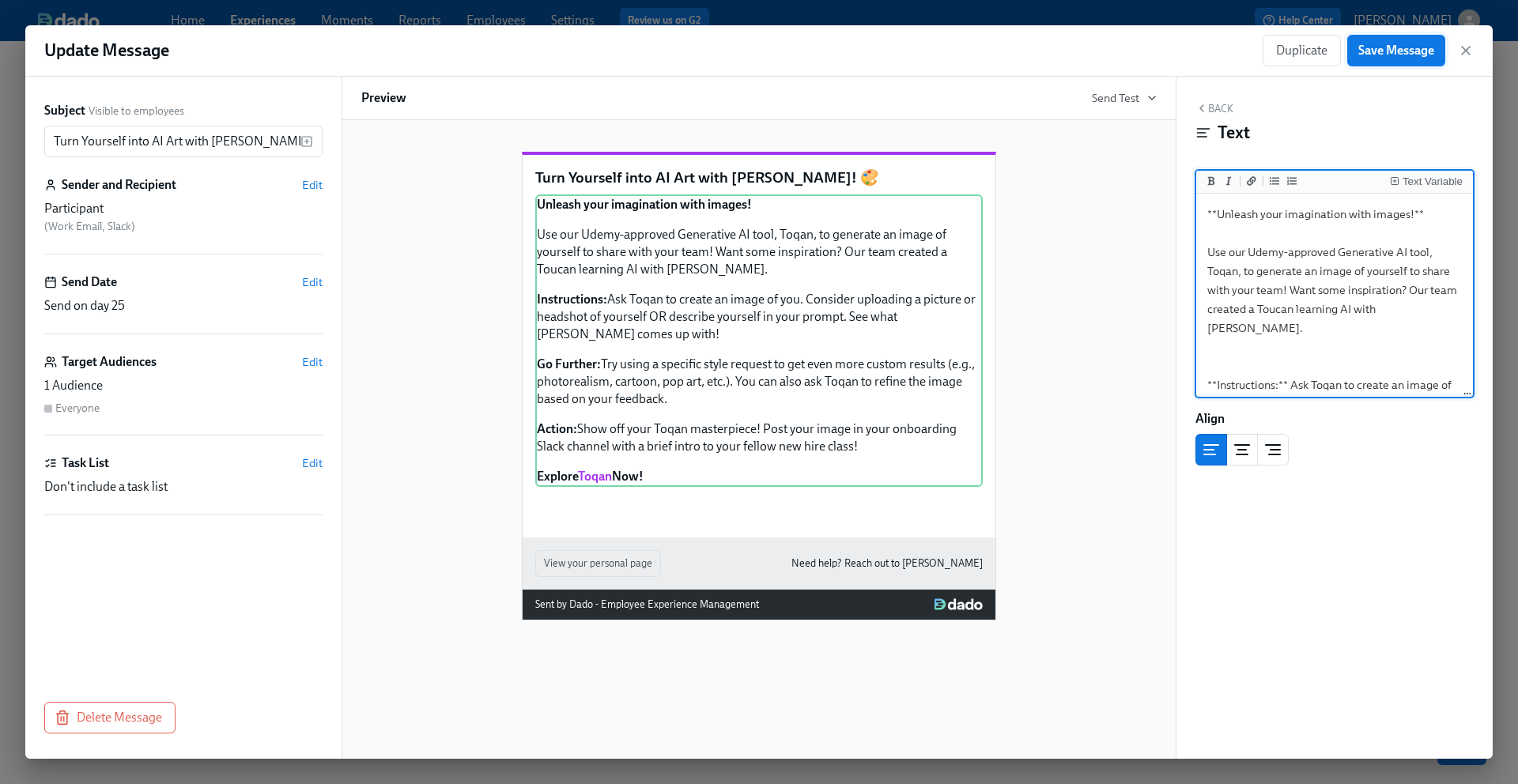 type on "**Unleash your imagination with images!**
Use our Udemy-approved Generative AI tool, Toqan, to generate an image of yourself to share with your team! Want some inspiration? Our team created a Toucan learning AI with Toqan.
**Instructions:** Ask Toqan to create an image of you. Consider uploading a picture or headshot of yourself OR describe yourself in your prompt. See what Toqan comes up with!
**Go Further:** Try using a specific style request to get even more custom results (e.g., photorealism, cartoon, pop art, etc.). You can also ask Toqan to refine the image based on your feedback.
**Action:** Show off your Toqan masterpiece! Post your image in your onboarding Slack channel with a brief intro to your fellow new hire class!
**Explore [Toqan](https://work.toqan.ai/) Now!**" 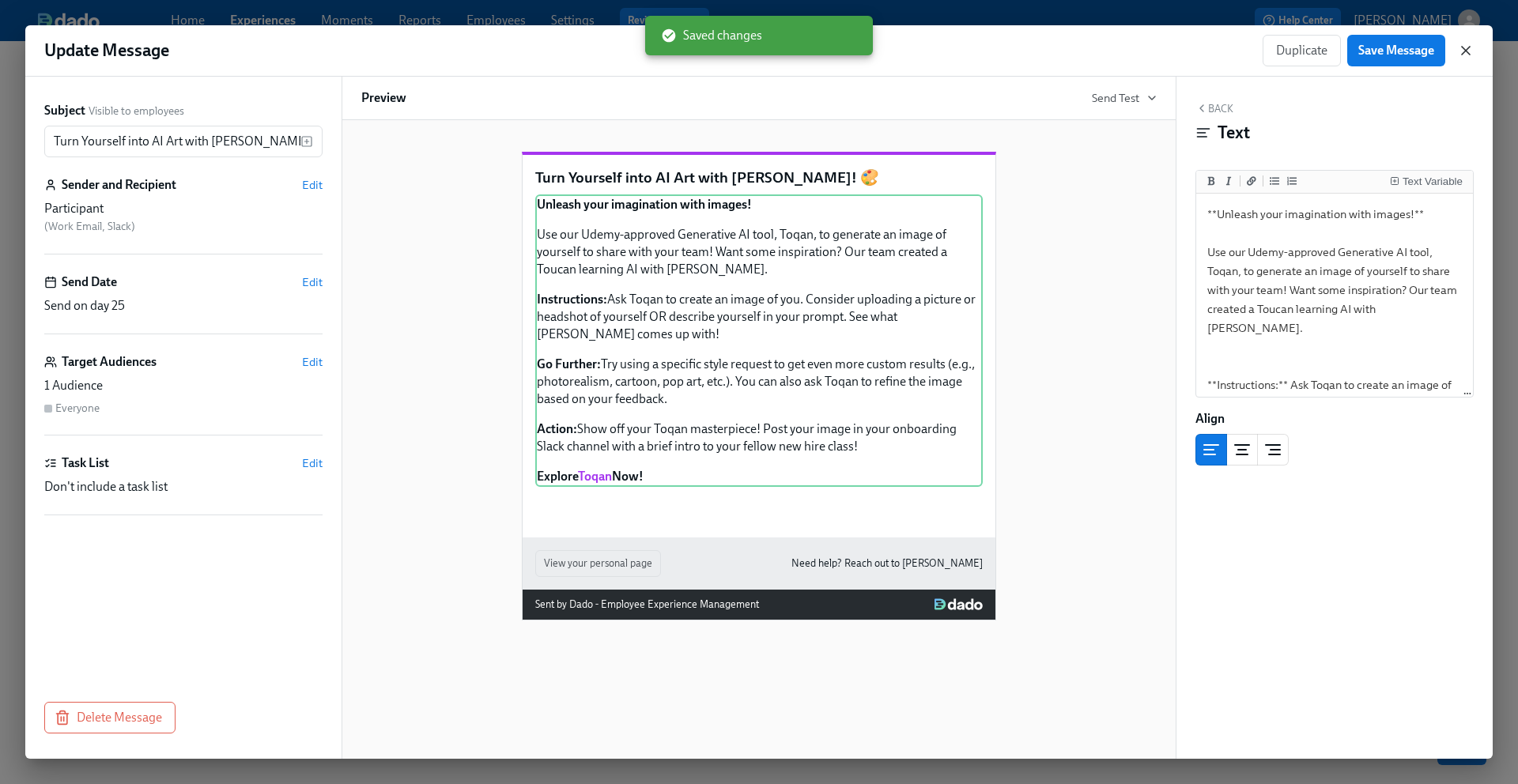 click 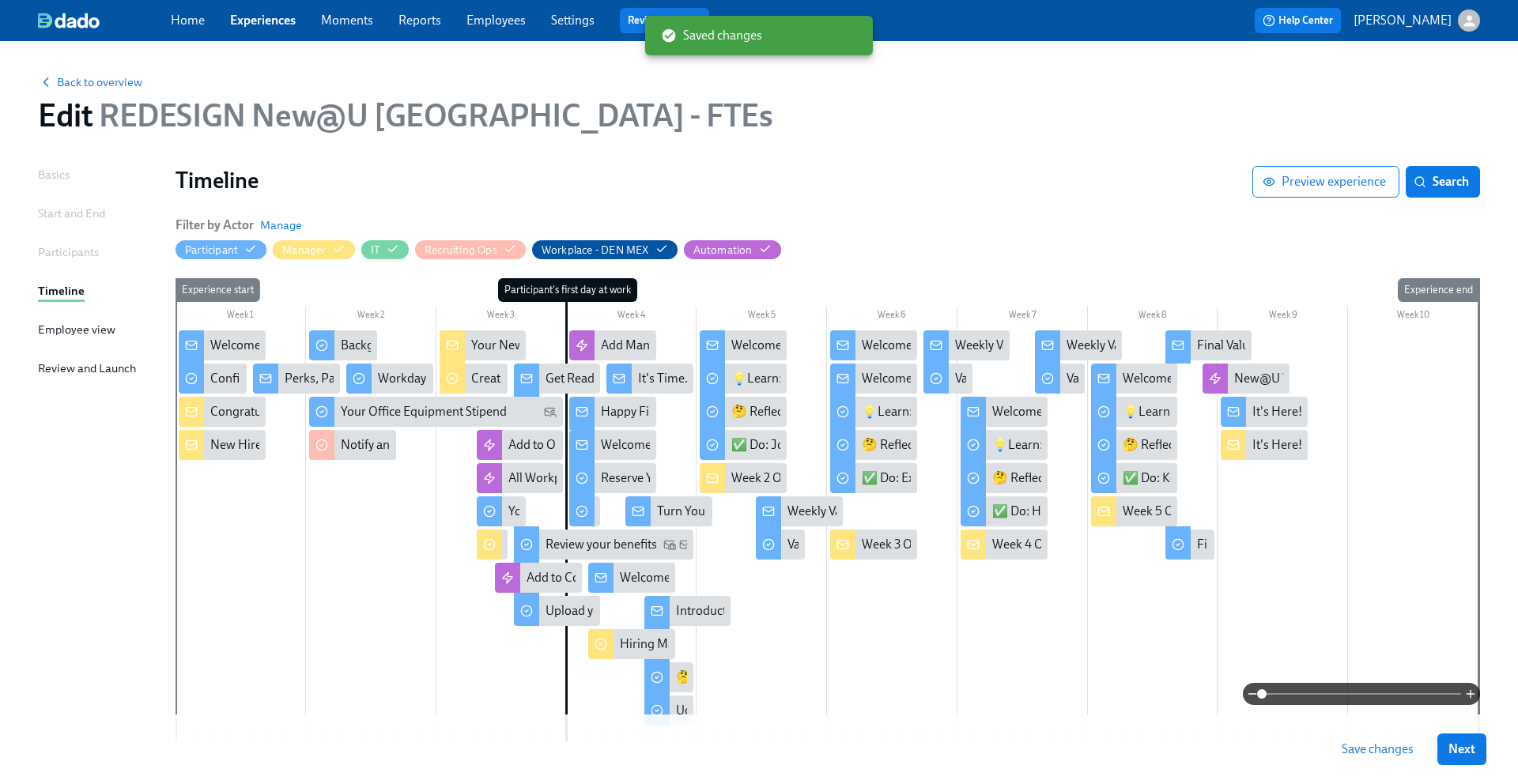 click on "Save changes" at bounding box center [1377, 749] 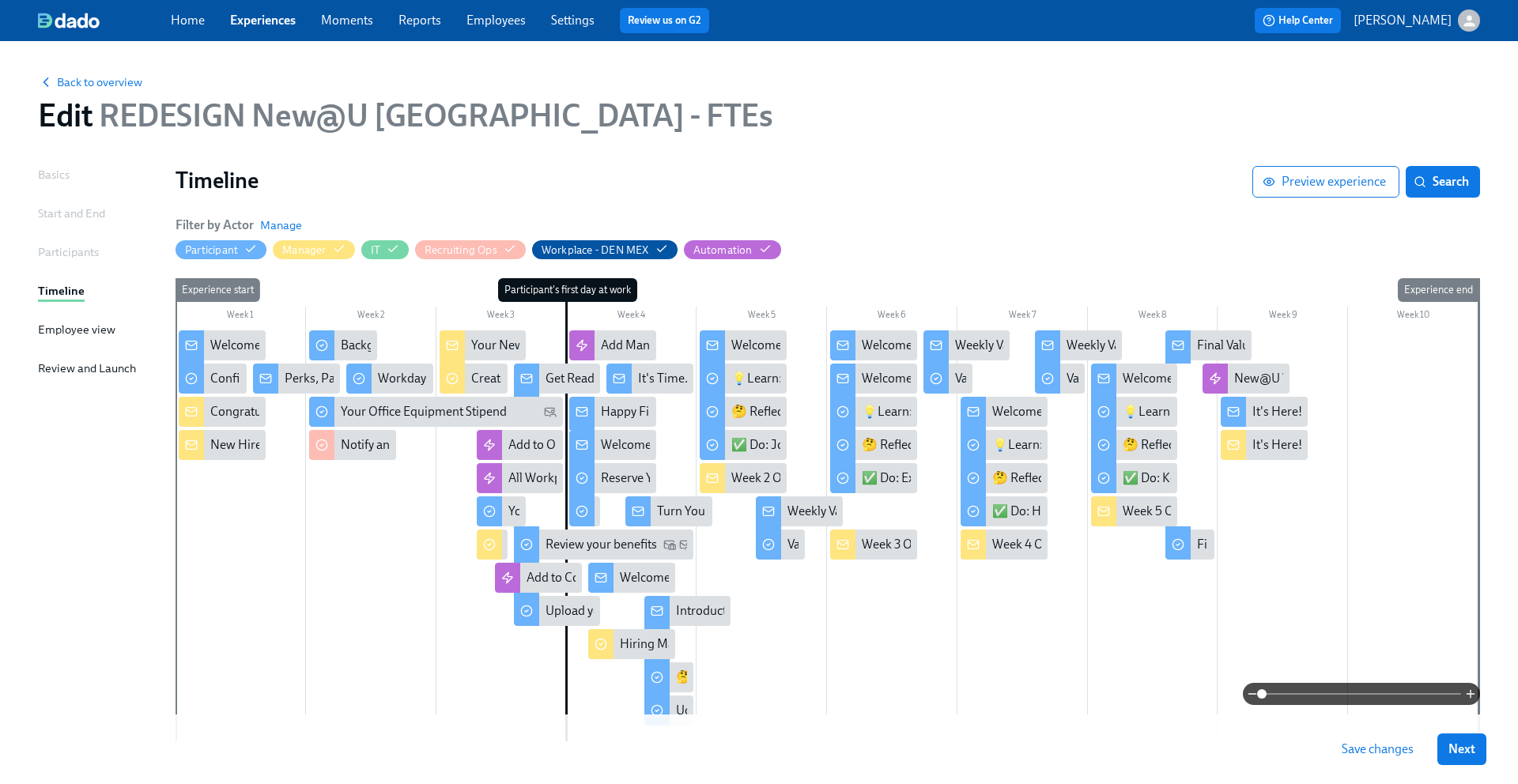 click on "Experiences" at bounding box center [262, 20] 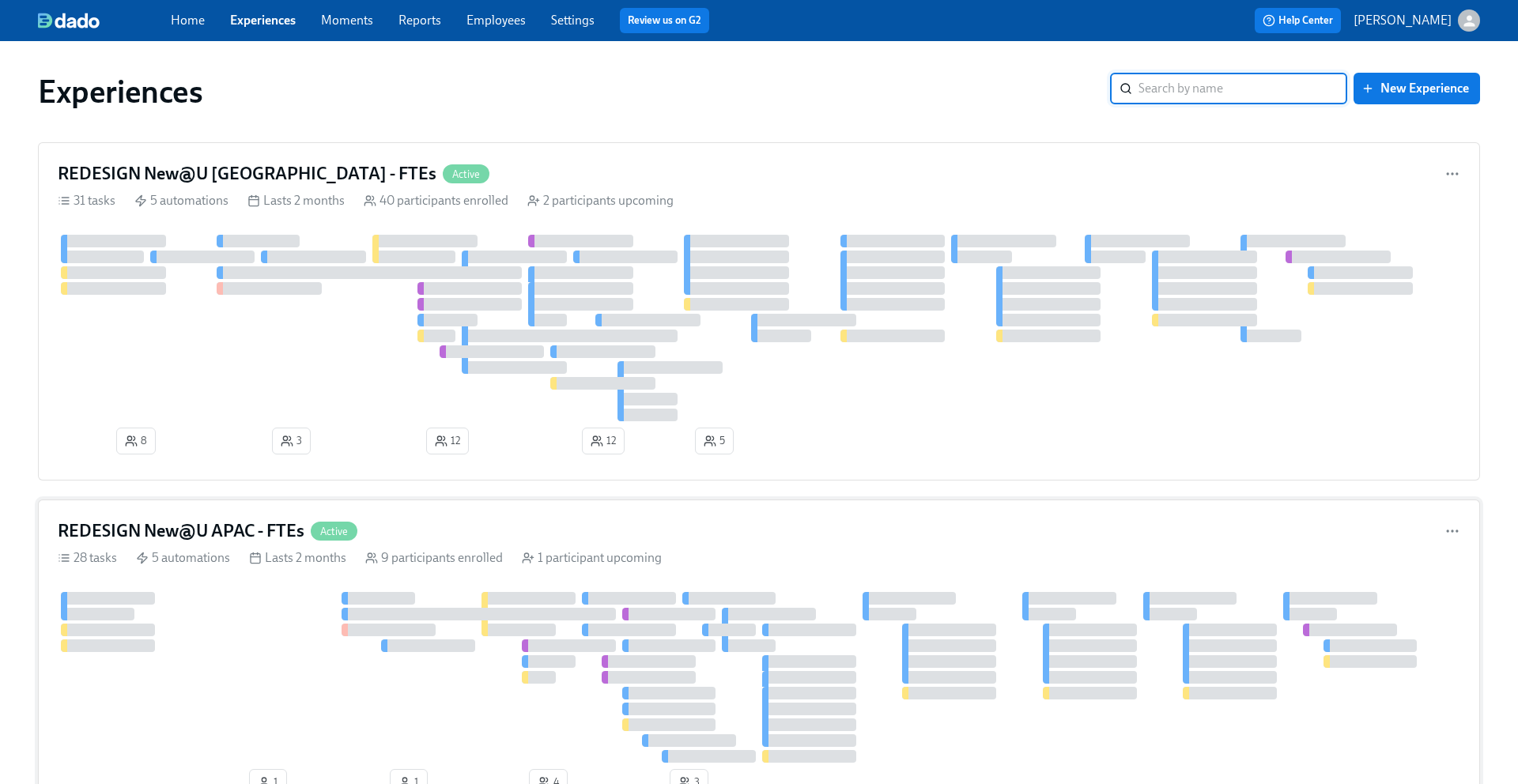 click on "REDESIGN New@U APAC - FTEs" at bounding box center (181, 531) 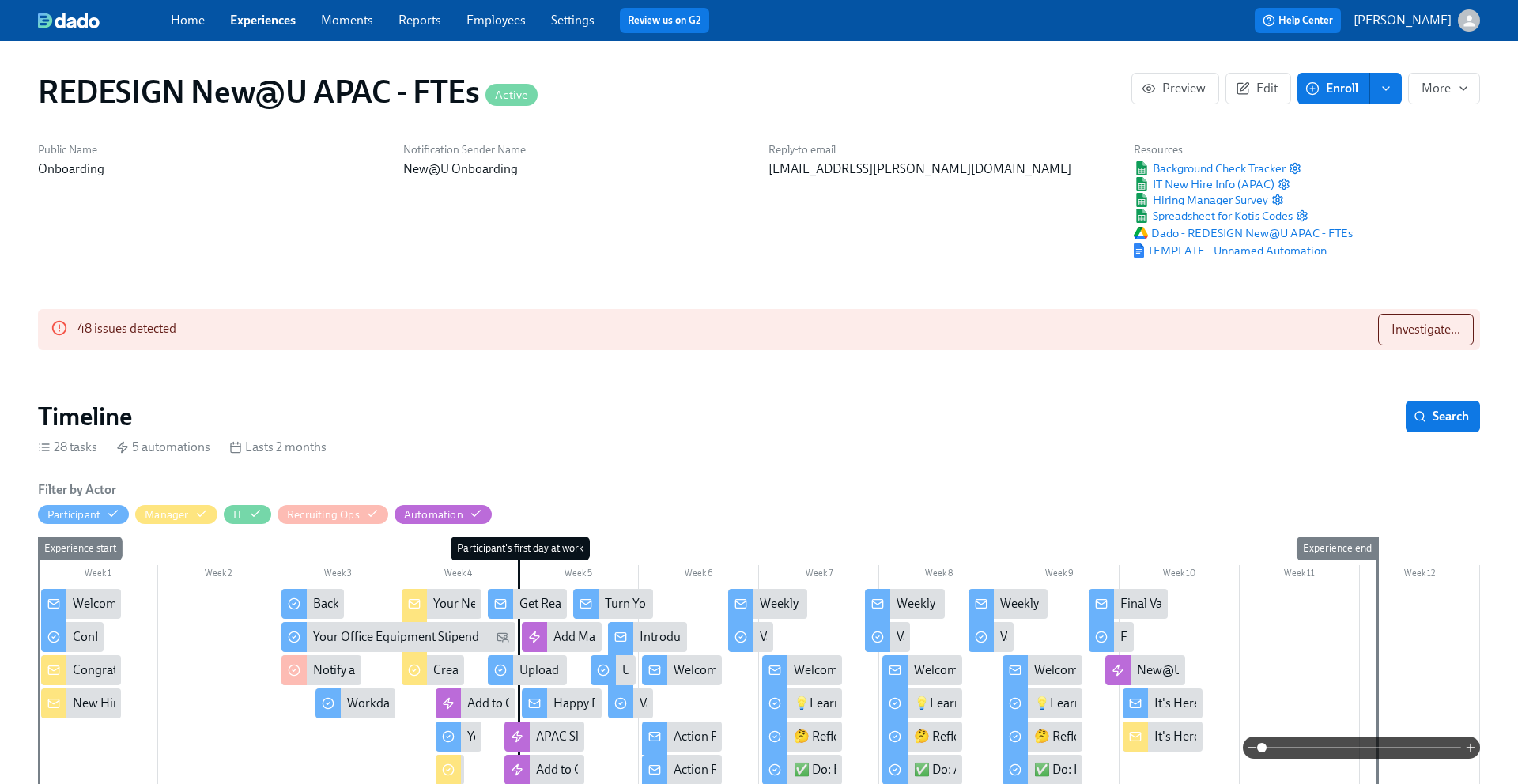 scroll, scrollTop: 0, scrollLeft: 2492, axis: horizontal 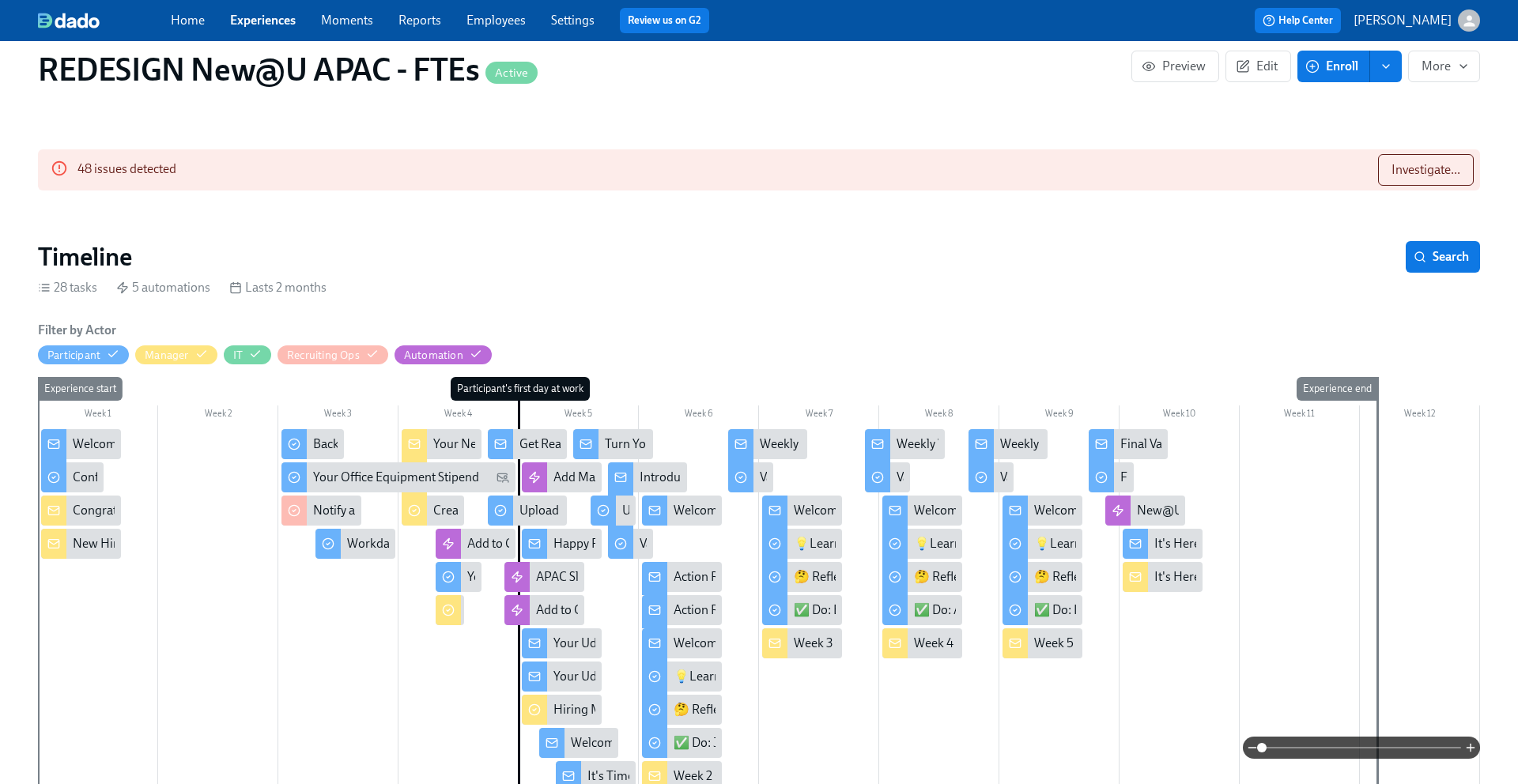click on "Turn Yourself into AI Art with [PERSON_NAME]! 🎨" at bounding box center (743, 444) 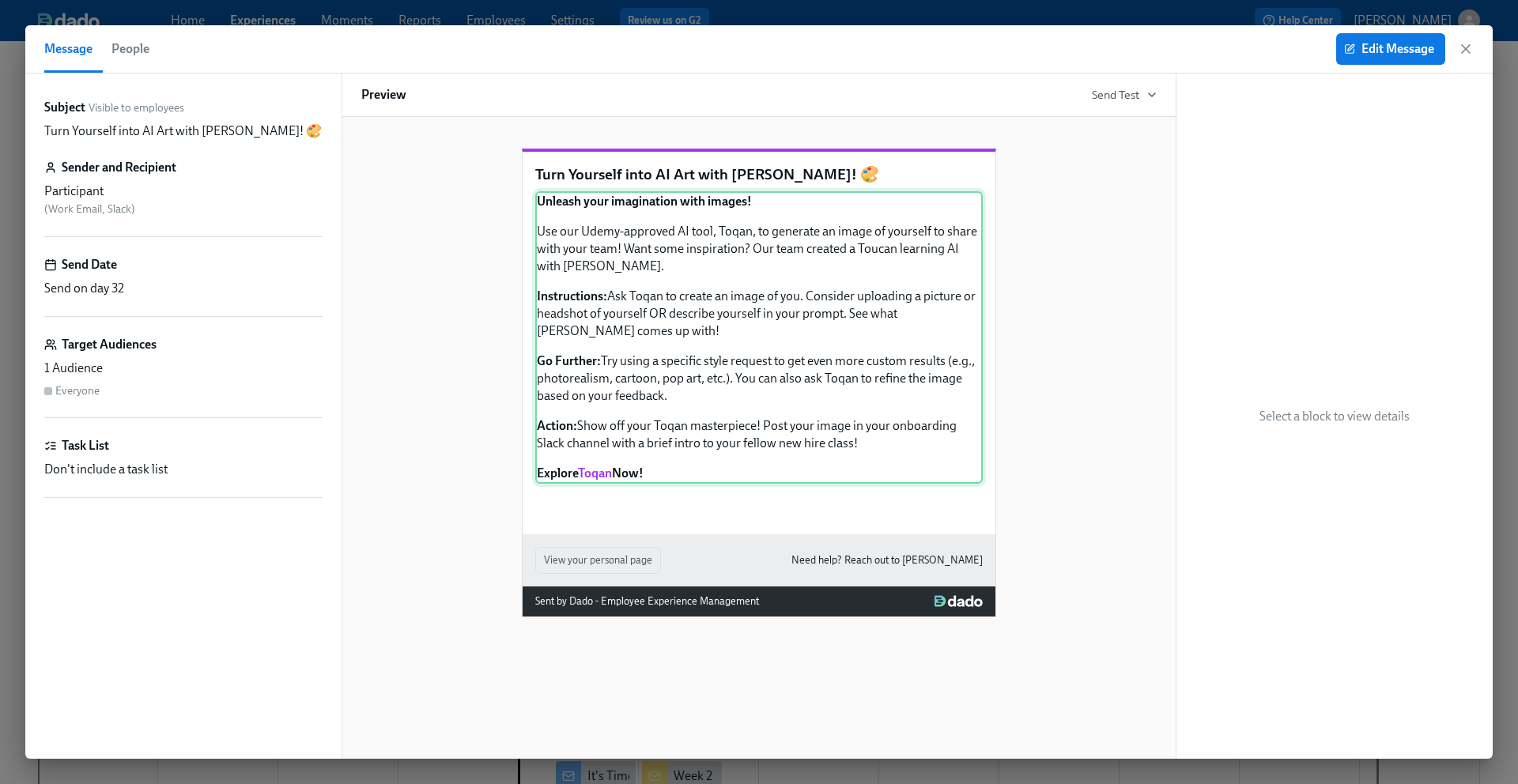 click on "Unleash your imagination with images!
Use our Udemy-approved AI tool, Toqan, to generate an image of yourself to share with your team! Want some inspiration? Our team created a Toucan learning AI with [PERSON_NAME].
Instructions:  Ask Toqan to create an image of you. Consider uploading a picture or headshot of yourself OR describe yourself in your prompt. See what [PERSON_NAME] comes up with!
Go Further:  Try using a specific style request to get even more custom results (e.g., photorealism, cartoon, pop art, etc.). You can also ask Toqan to refine the image based on your feedback.
Action:  Show off your Toqan masterpiece! Post your image in your onboarding Slack channel with a brief intro to your fellow new hire class!
Explore  Toqan  Now!" at bounding box center [759, 337] 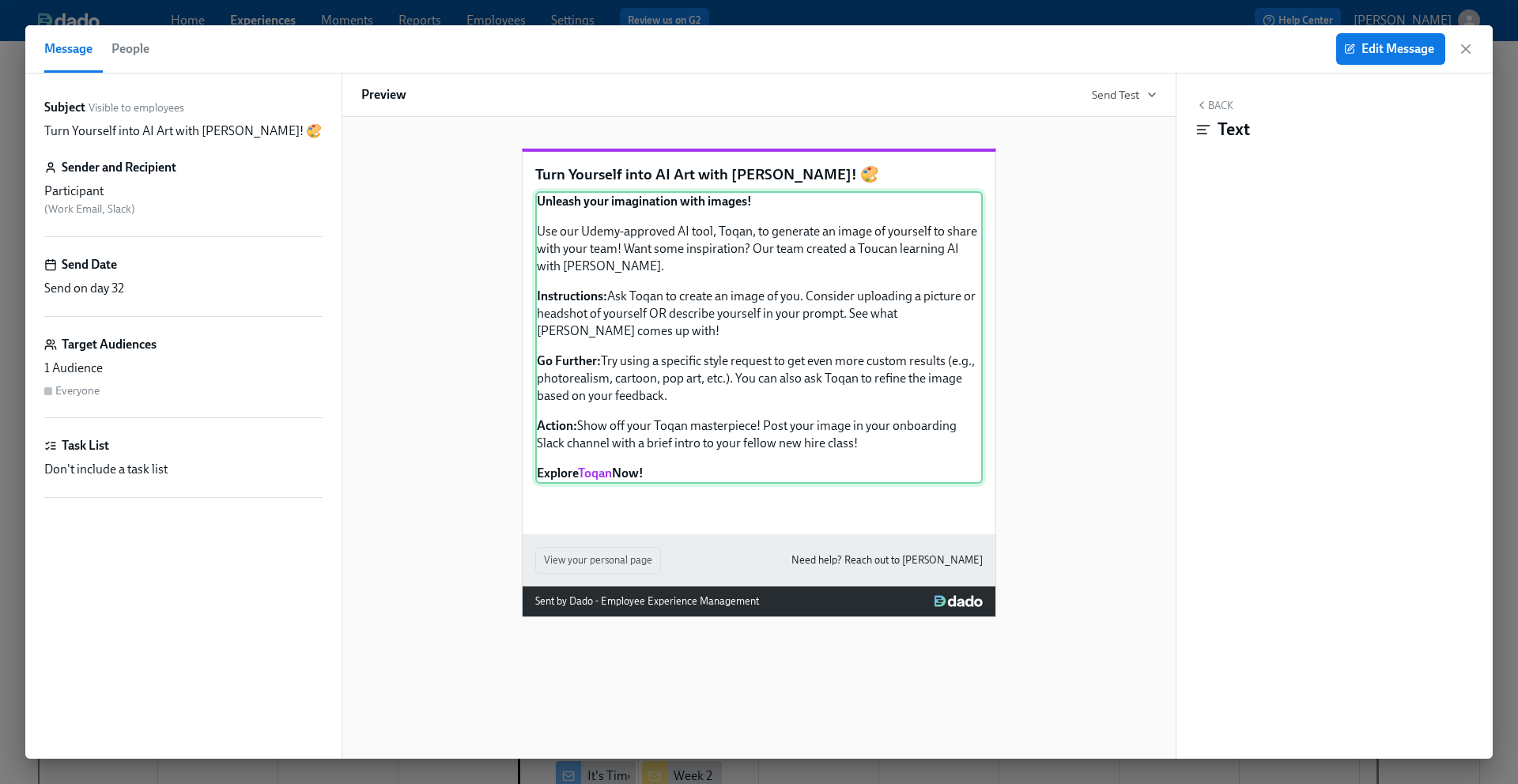 click on "Unleash your imagination with images!
Use our Udemy-approved AI tool, Toqan, to generate an image of yourself to share with your team! Want some inspiration? Our team created a Toucan learning AI with [PERSON_NAME].
Instructions:  Ask Toqan to create an image of you. Consider uploading a picture or headshot of yourself OR describe yourself in your prompt. See what [PERSON_NAME] comes up with!
Go Further:  Try using a specific style request to get even more custom results (e.g., photorealism, cartoon, pop art, etc.). You can also ask Toqan to refine the image based on your feedback.
Action:  Show off your Toqan masterpiece! Post your image in your onboarding Slack channel with a brief intro to your fellow new hire class!
Explore  Toqan  Now!" at bounding box center (759, 337) 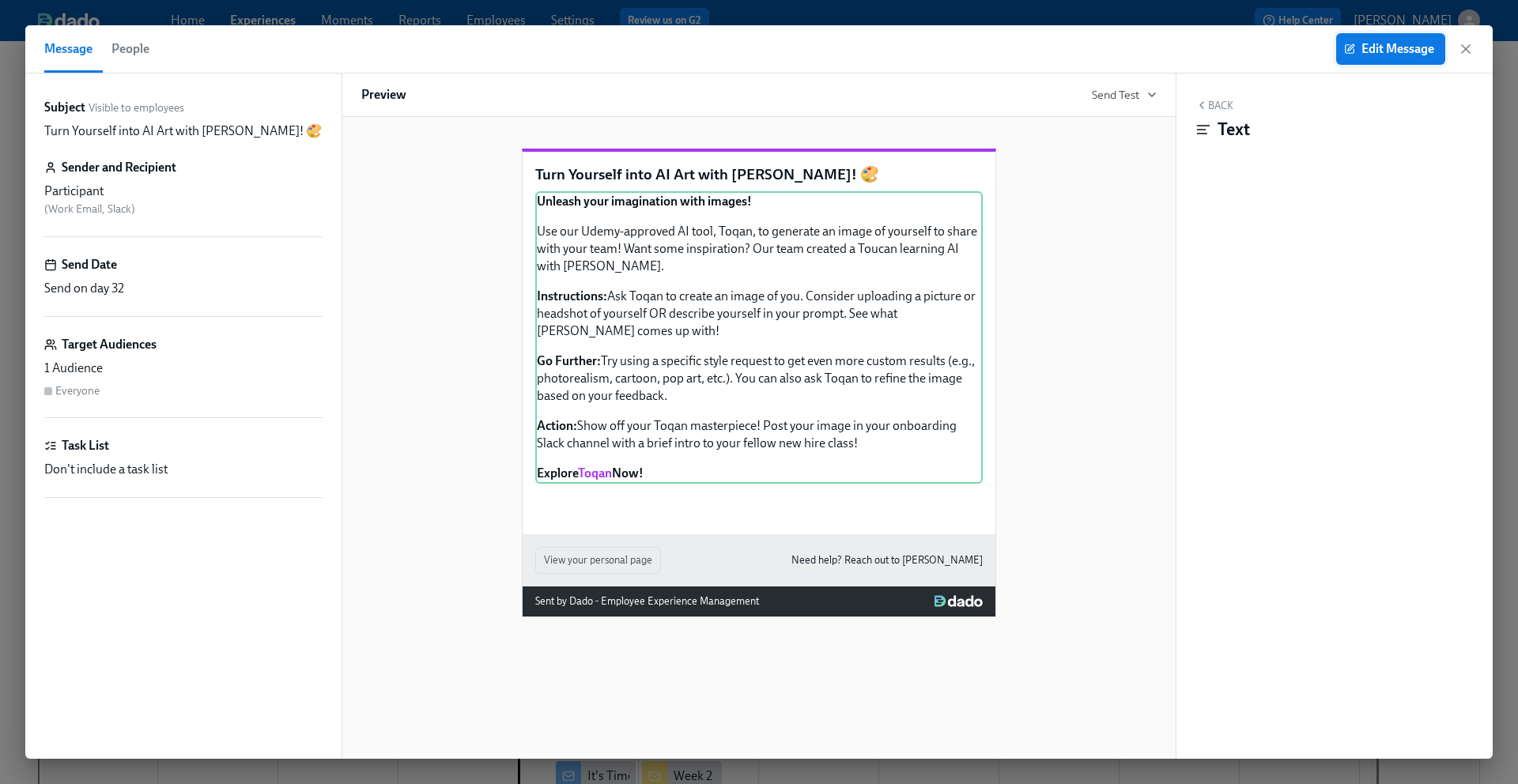 click on "Edit Message" at bounding box center [1391, 49] 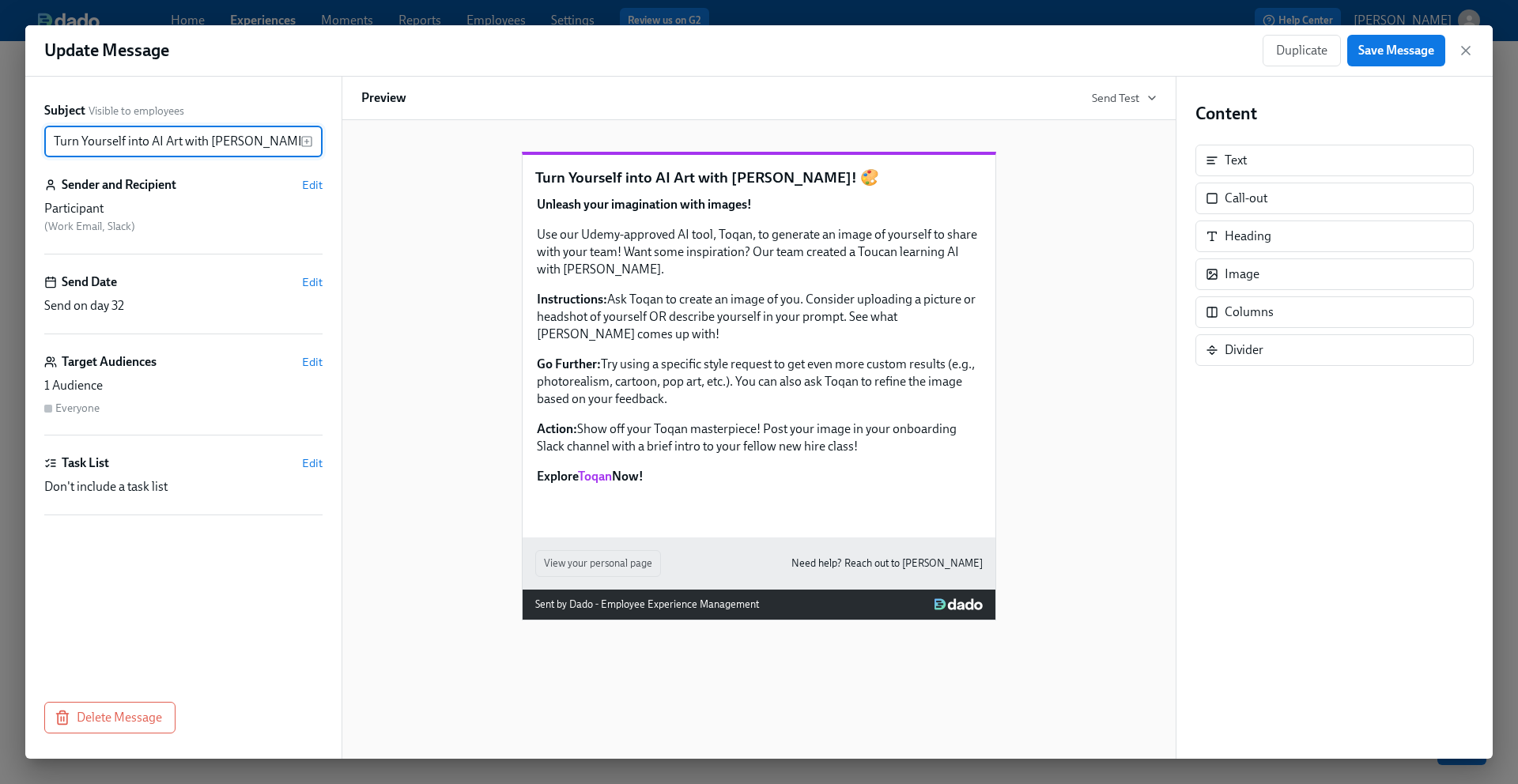 scroll, scrollTop: 0, scrollLeft: 0, axis: both 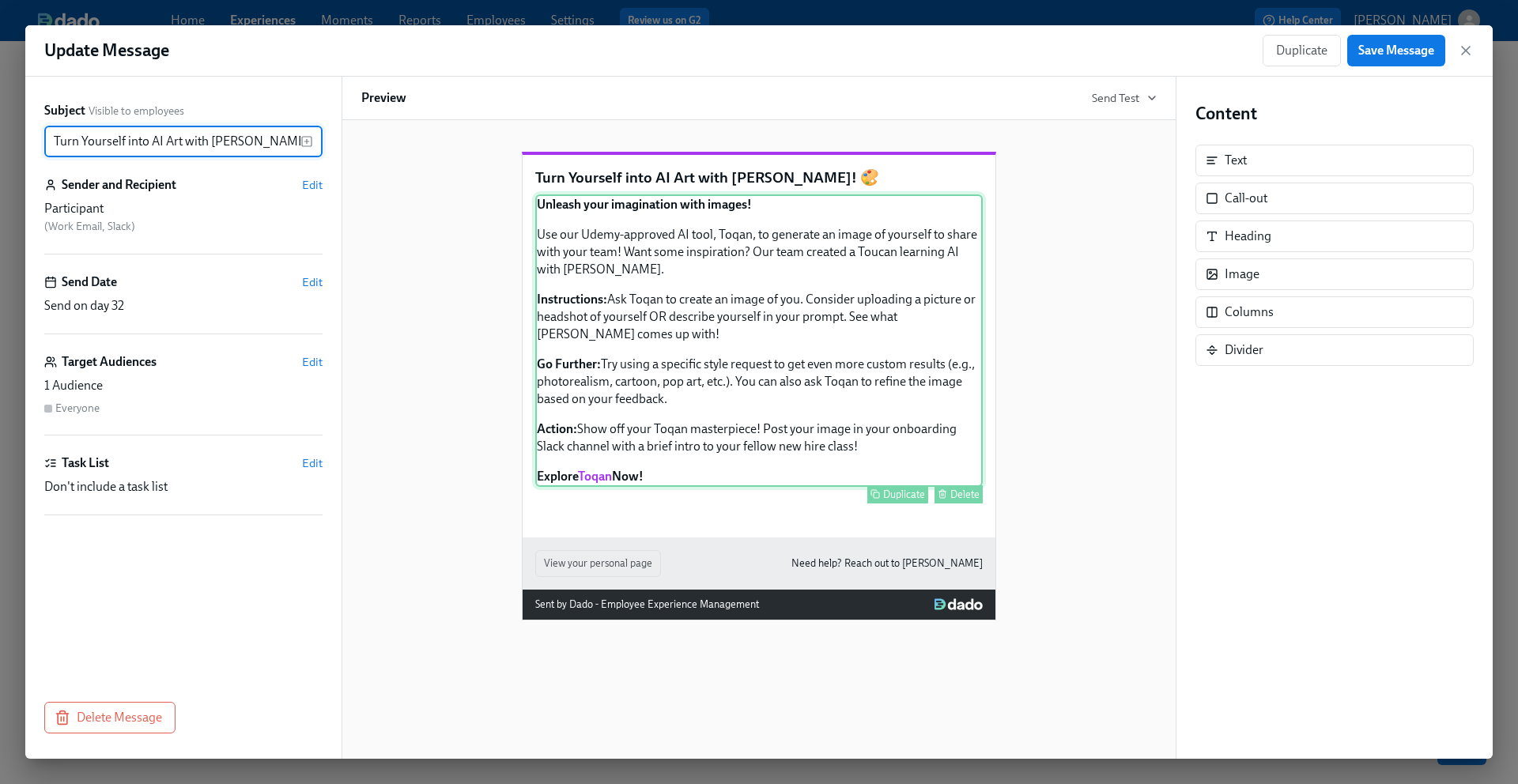 click on "Unleash your imagination with images!
Use our Udemy-approved AI tool, Toqan, to generate an image of yourself to share with your team! Want some inspiration? Our team created a Toucan learning AI with [PERSON_NAME].
Instructions:  Ask Toqan to create an image of you. Consider uploading a picture or headshot of yourself OR describe yourself in your prompt. See what [PERSON_NAME] comes up with!
Go Further:  Try using a specific style request to get even more custom results (e.g., photorealism, cartoon, pop art, etc.). You can also ask Toqan to refine the image based on your feedback.
Action:  Show off your Toqan masterpiece! Post your image in your onboarding Slack channel with a brief intro to your fellow new hire class!
Explore  Toqan  Now!   Duplicate   Delete" at bounding box center [759, 341] 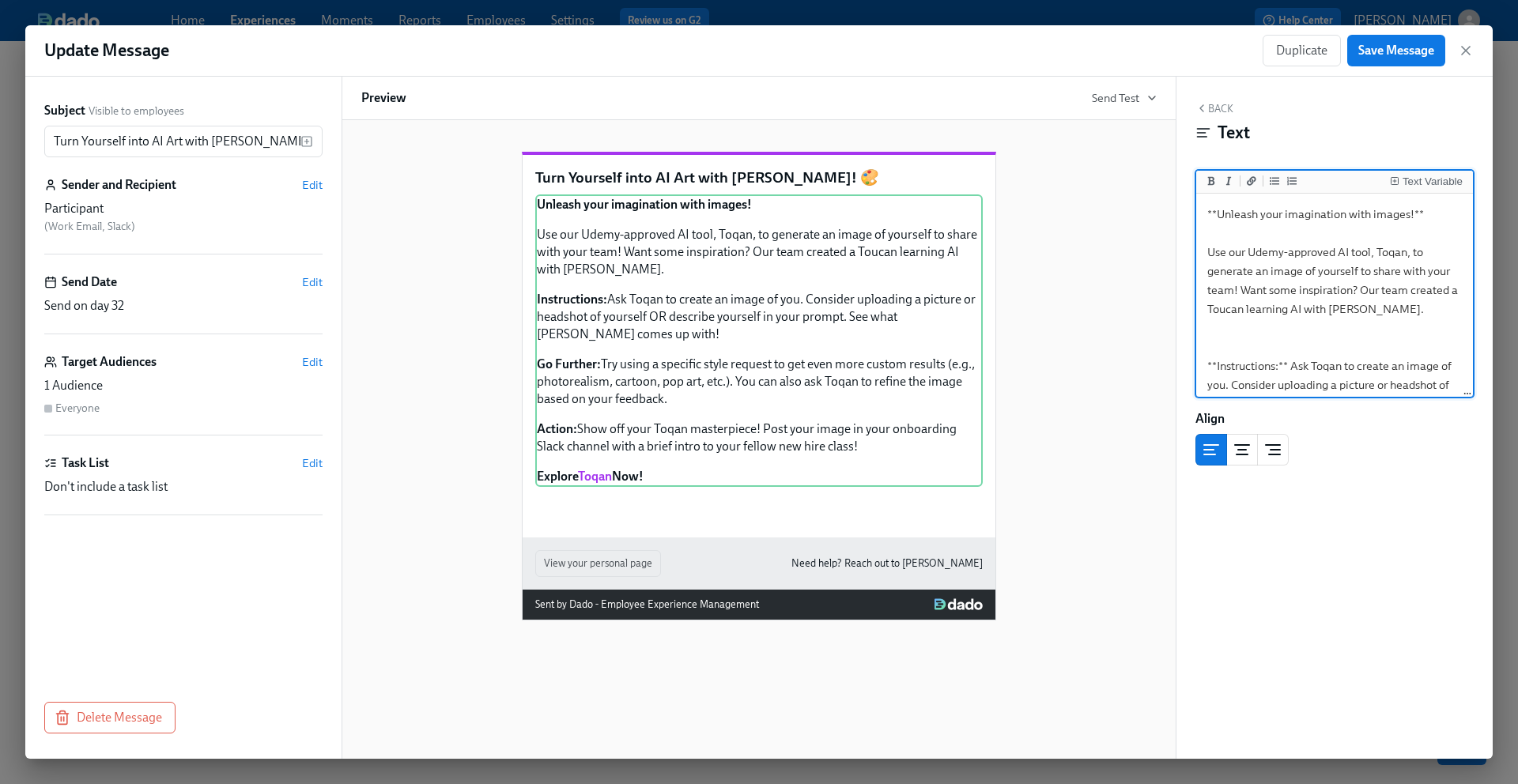 drag, startPoint x: 1408, startPoint y: 256, endPoint x: 1203, endPoint y: 255, distance: 205.00244 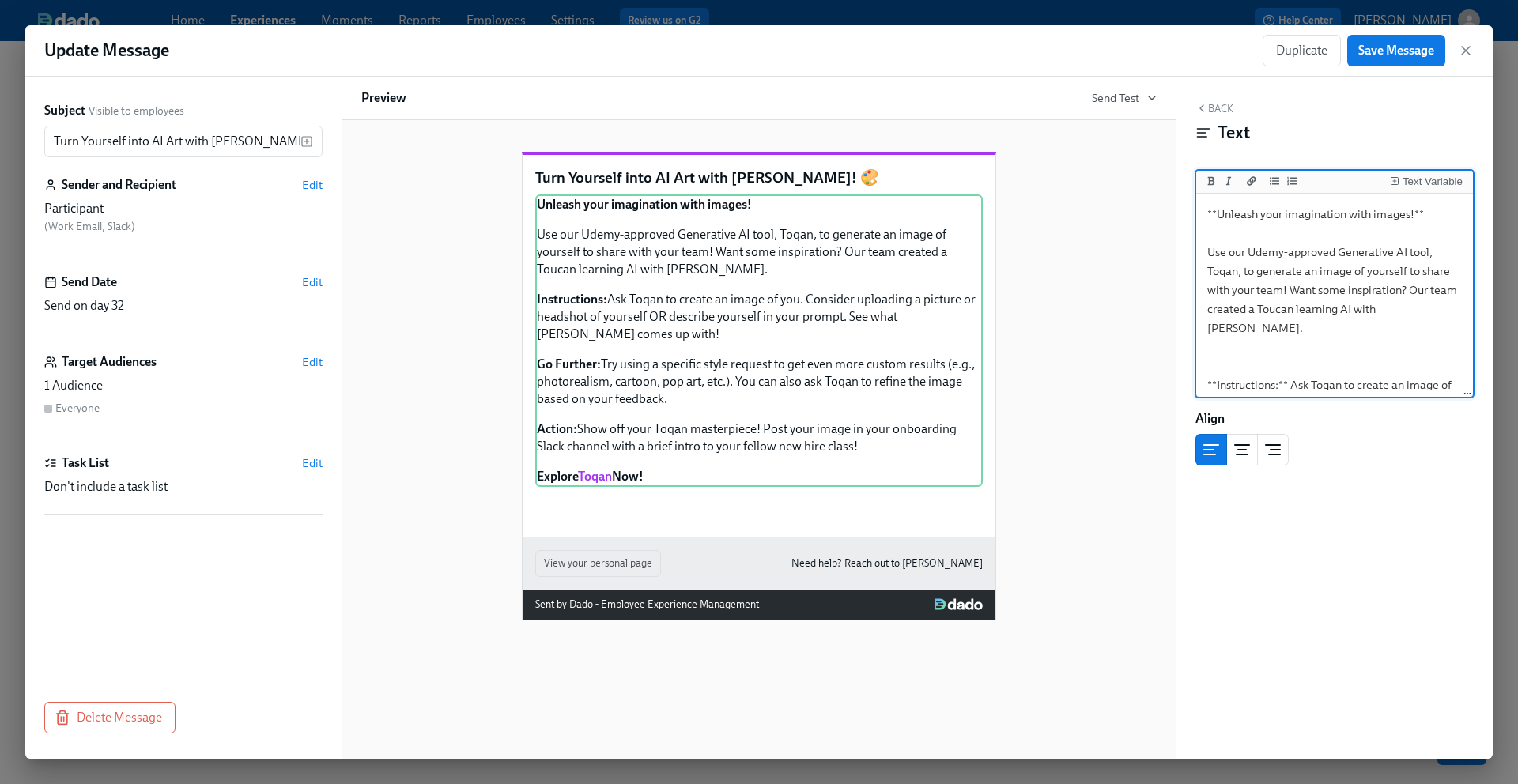 type on "**Unleash your imagination with images!**
Use our Udemy-approved Generative AI tool, Toqan, to generate an image of yourself to share with your team! Want some inspiration? Our team created a Toucan learning AI with Toqan.
**Instructions:** Ask Toqan to create an image of you. Consider uploading a picture or headshot of yourself OR describe yourself in your prompt. See what Toqan comes up with!
**Go Further:** Try using a specific style request to get even more custom results (e.g., photorealism, cartoon, pop art, etc.). You can also ask Toqan to refine the image based on your feedback.
**Action:** Show off your Toqan masterpiece! Post your image in your onboarding Slack channel with a brief intro to your fellow new hire class!
**Explore [Toqan](https://work.toqan.ai/) Now!**" 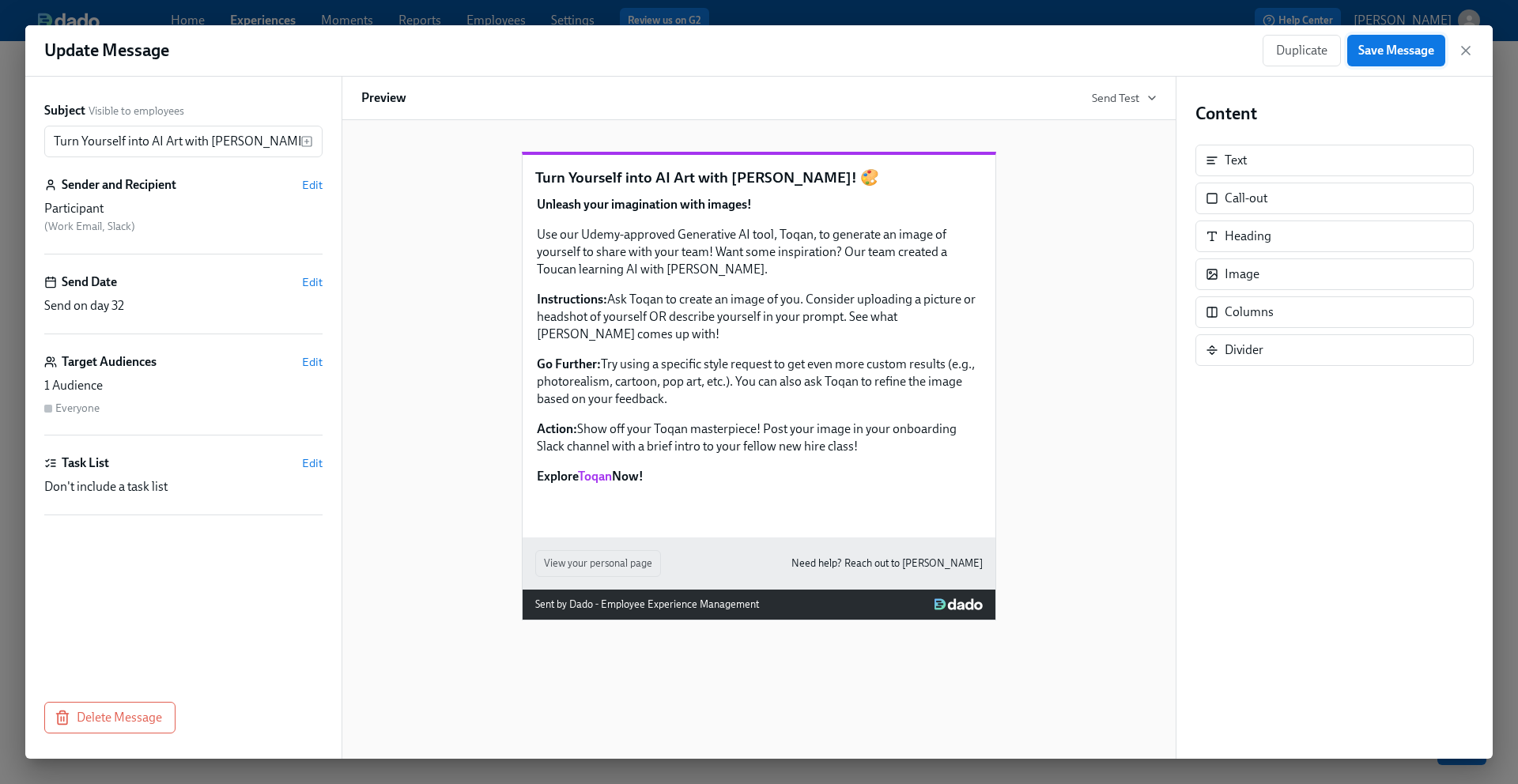 click on "Save Message" at bounding box center (1396, 51) 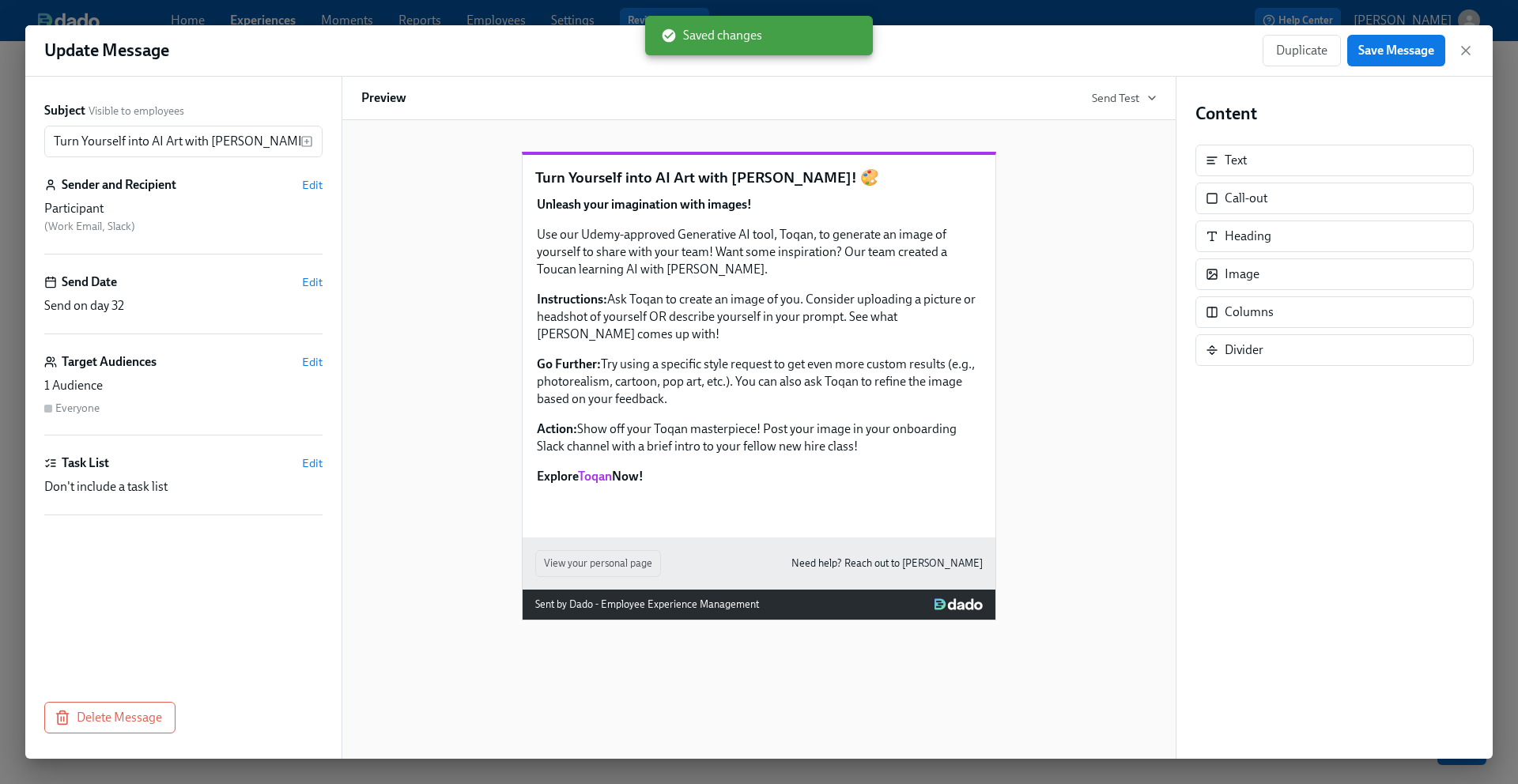 scroll, scrollTop: 0, scrollLeft: 0, axis: both 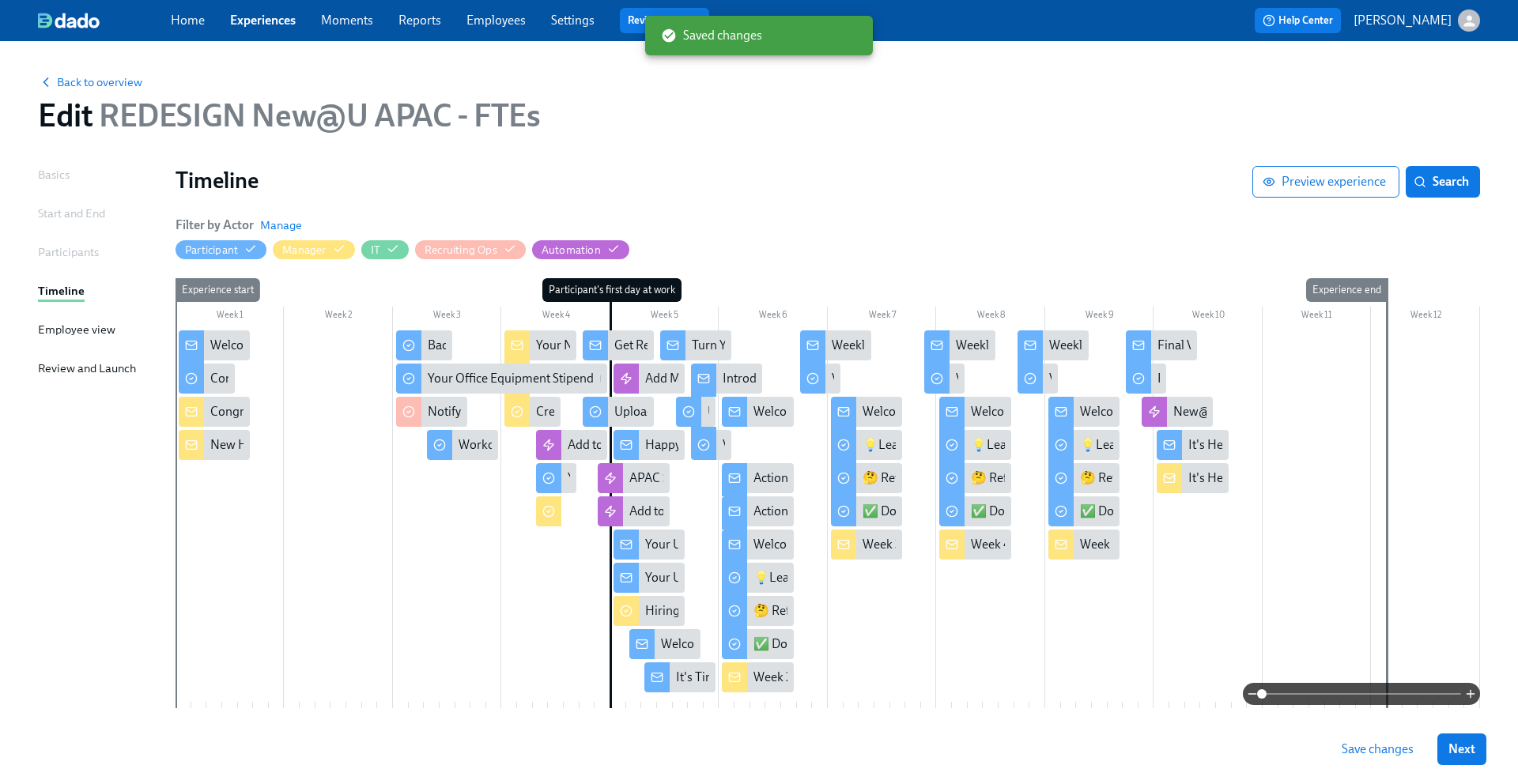 click on "Save changes" at bounding box center (1377, 749) 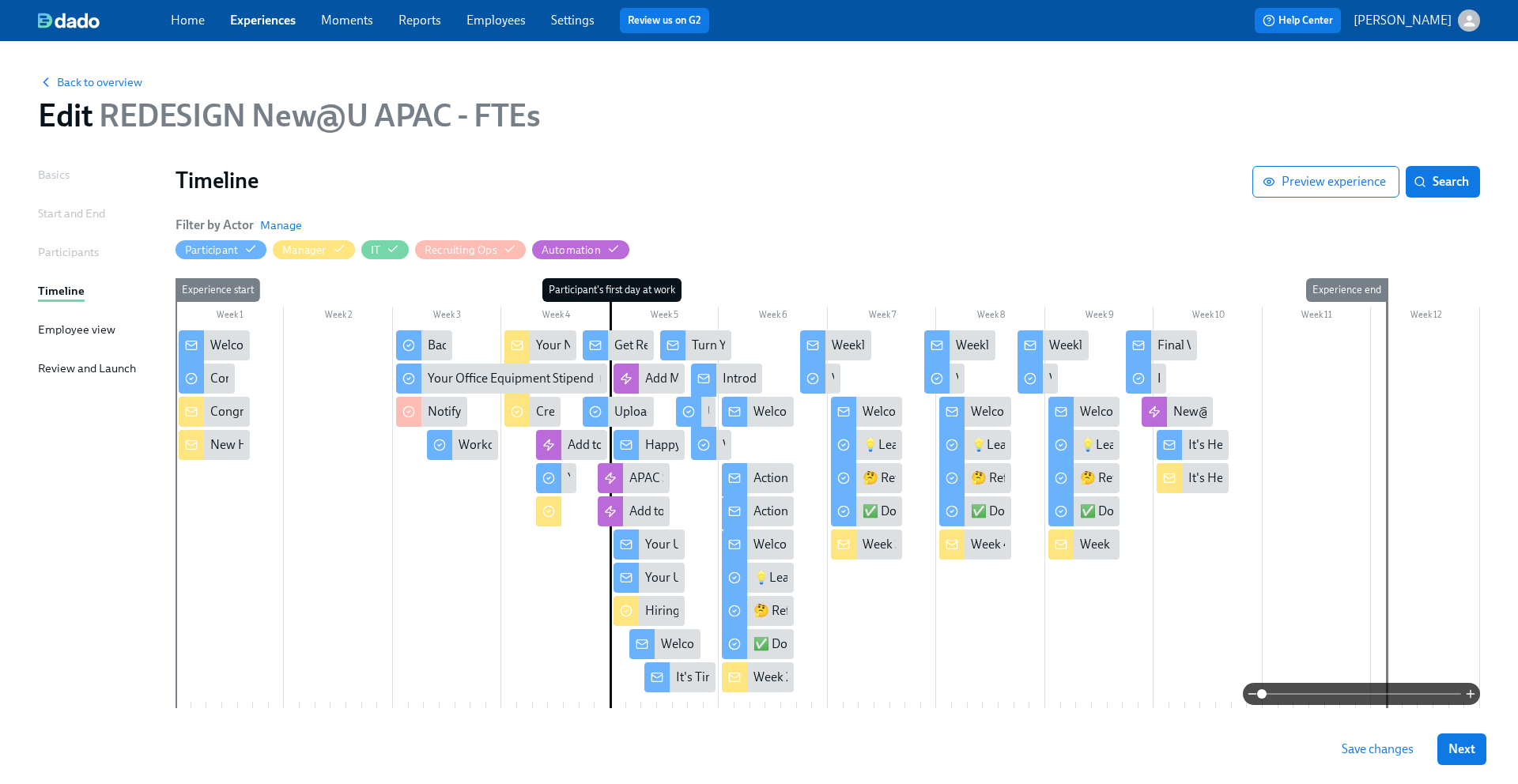 click on "Experiences" at bounding box center (262, 20) 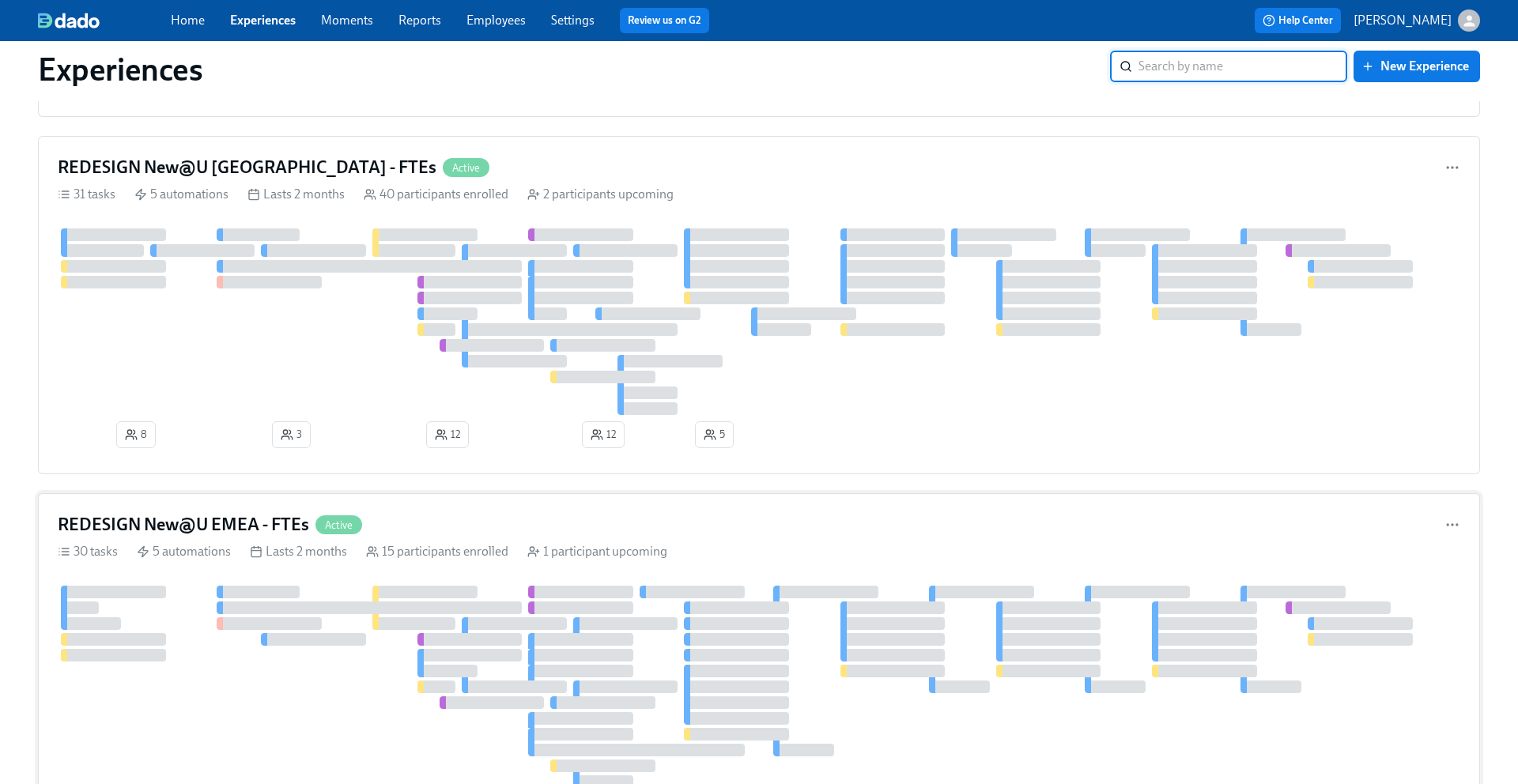 scroll, scrollTop: 355, scrollLeft: 0, axis: vertical 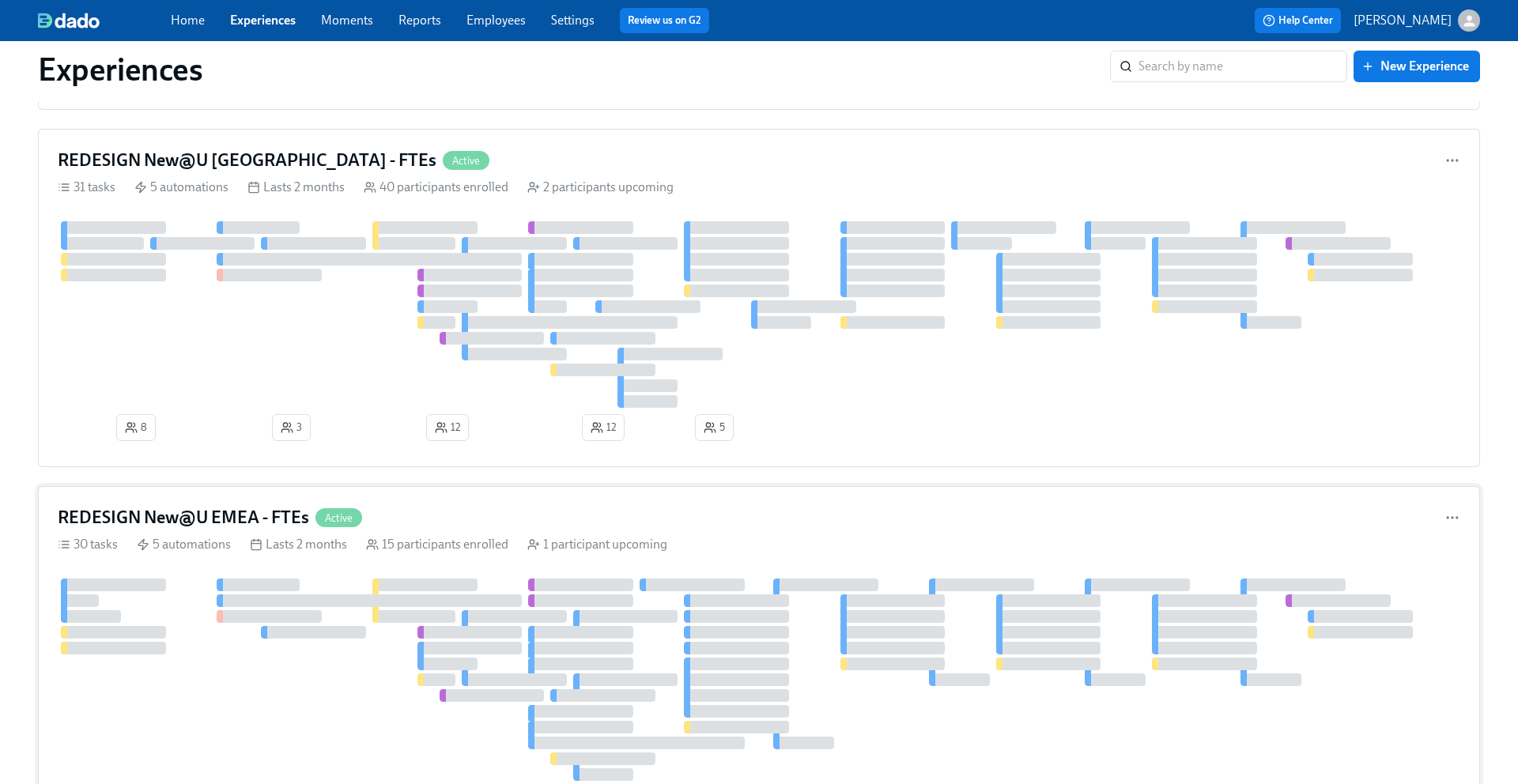 click on "REDESIGN New@U EMEA - FTEs" at bounding box center (183, 518) 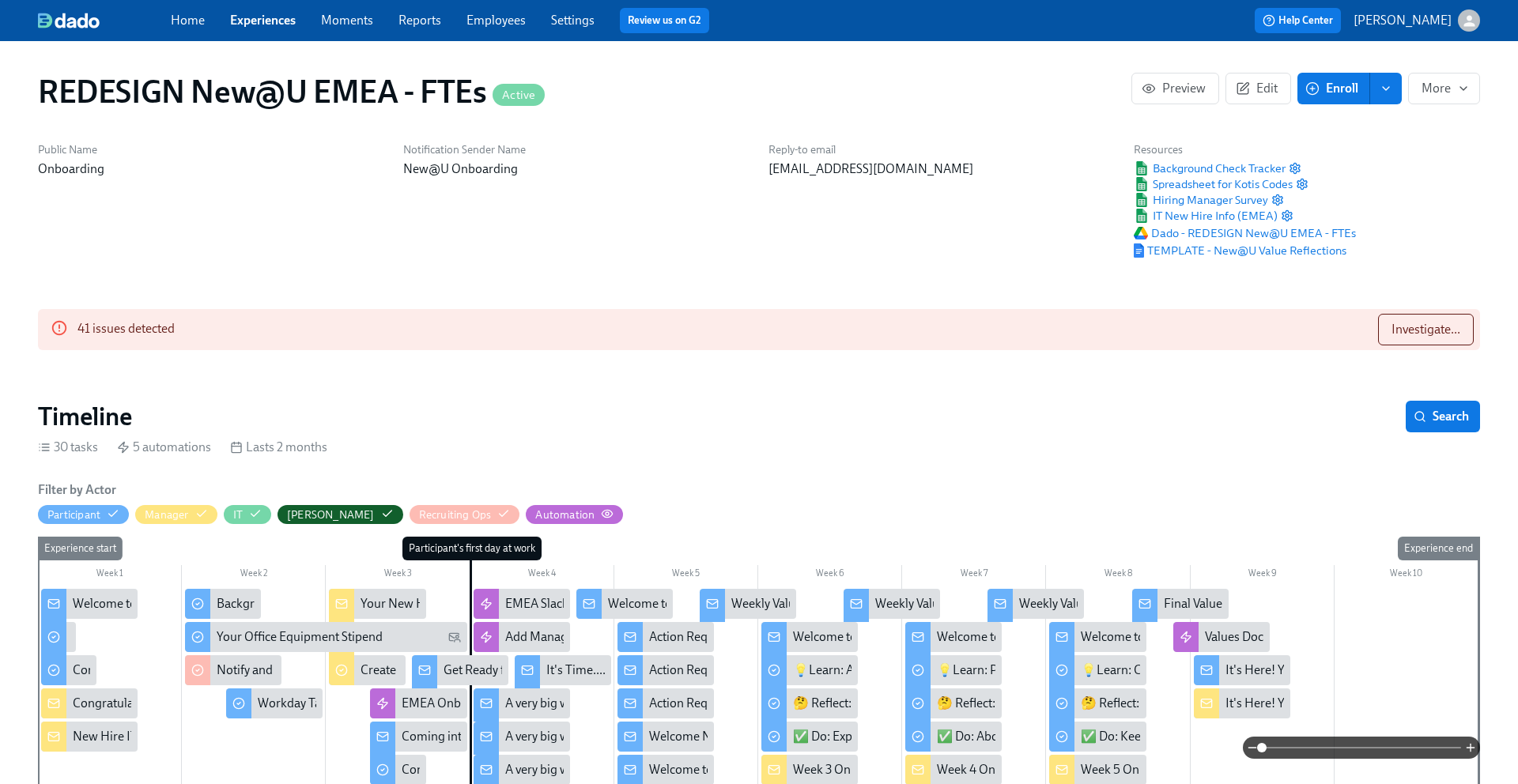 scroll, scrollTop: 0, scrollLeft: 2992, axis: horizontal 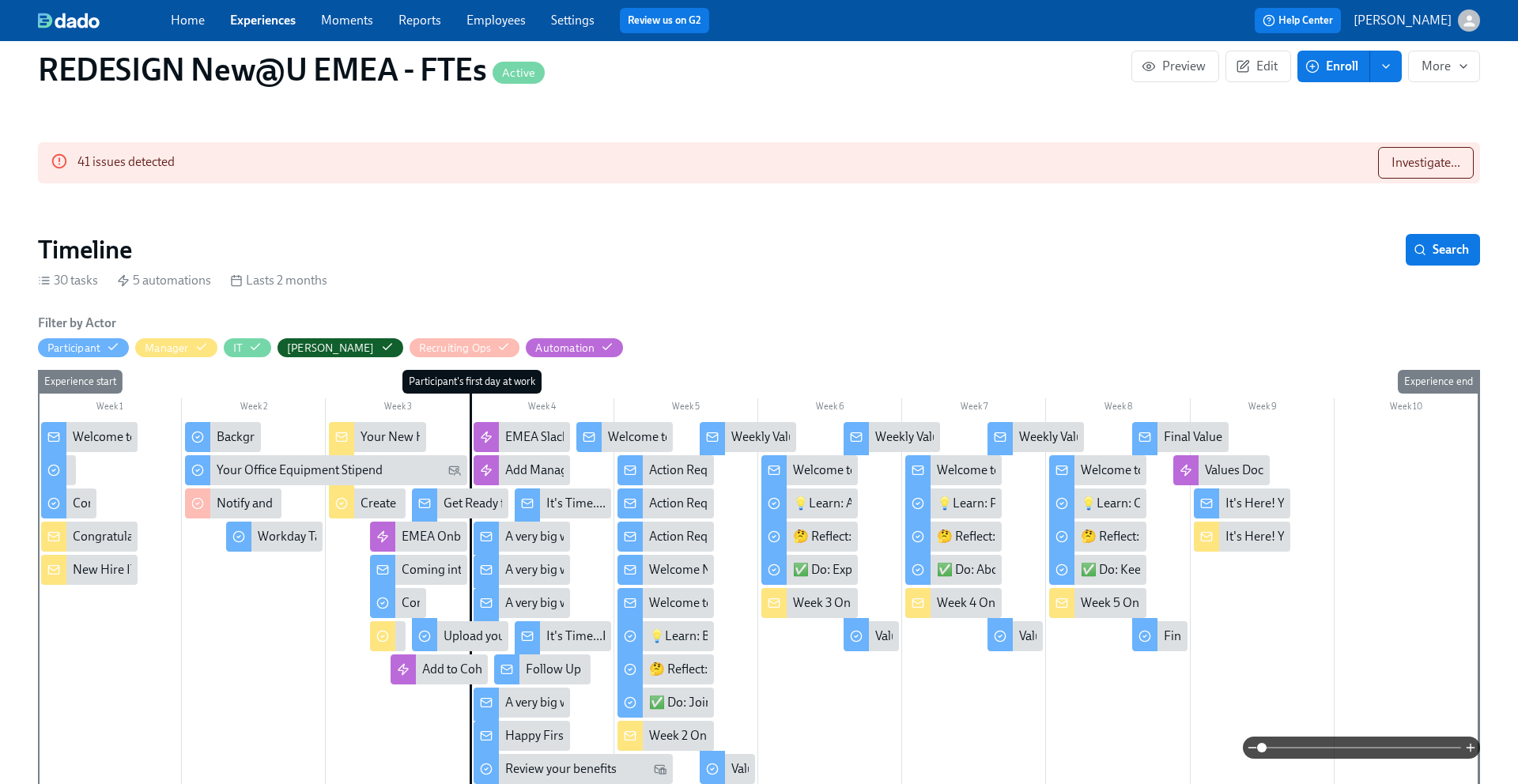 click 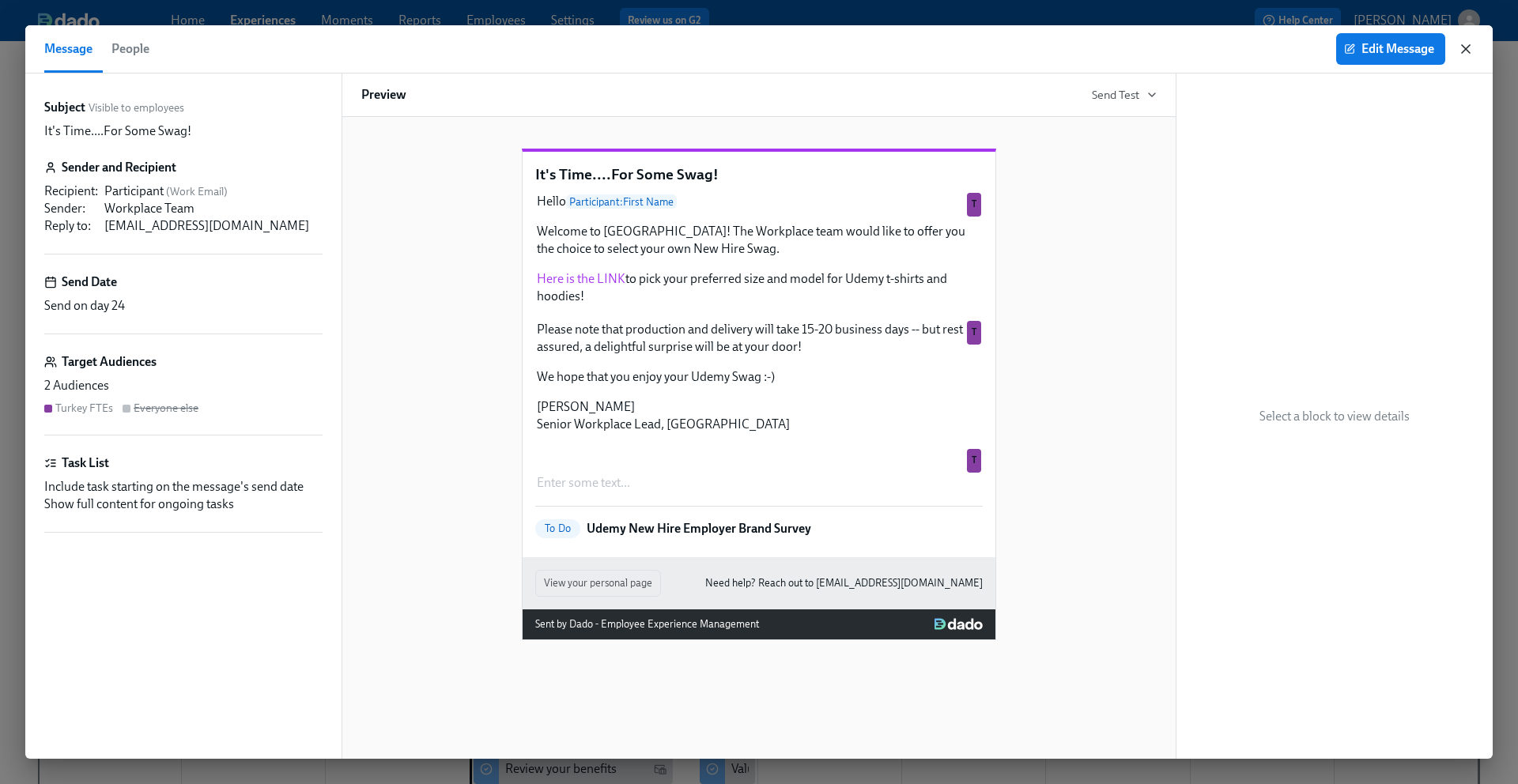 click 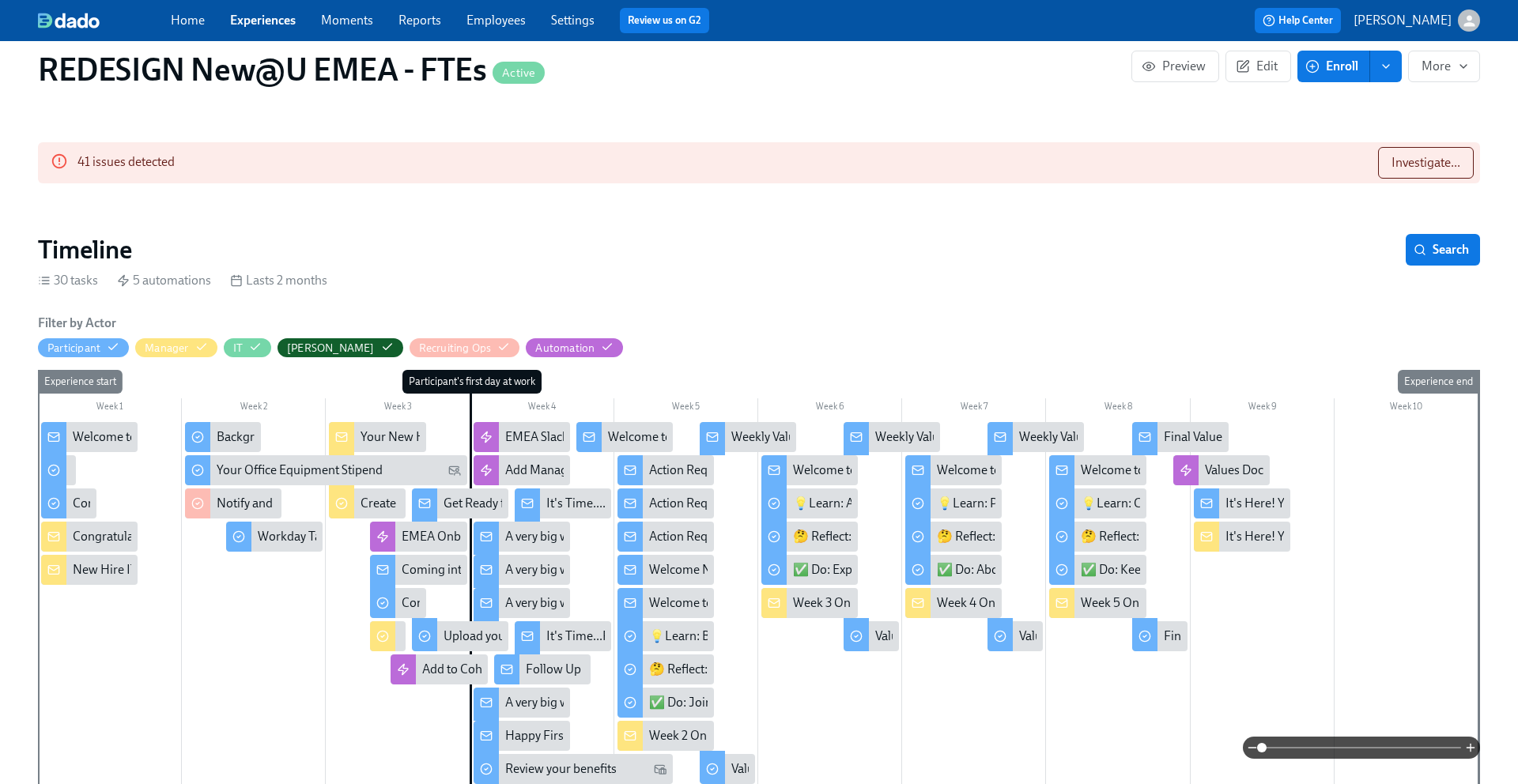 click at bounding box center [527, 638] 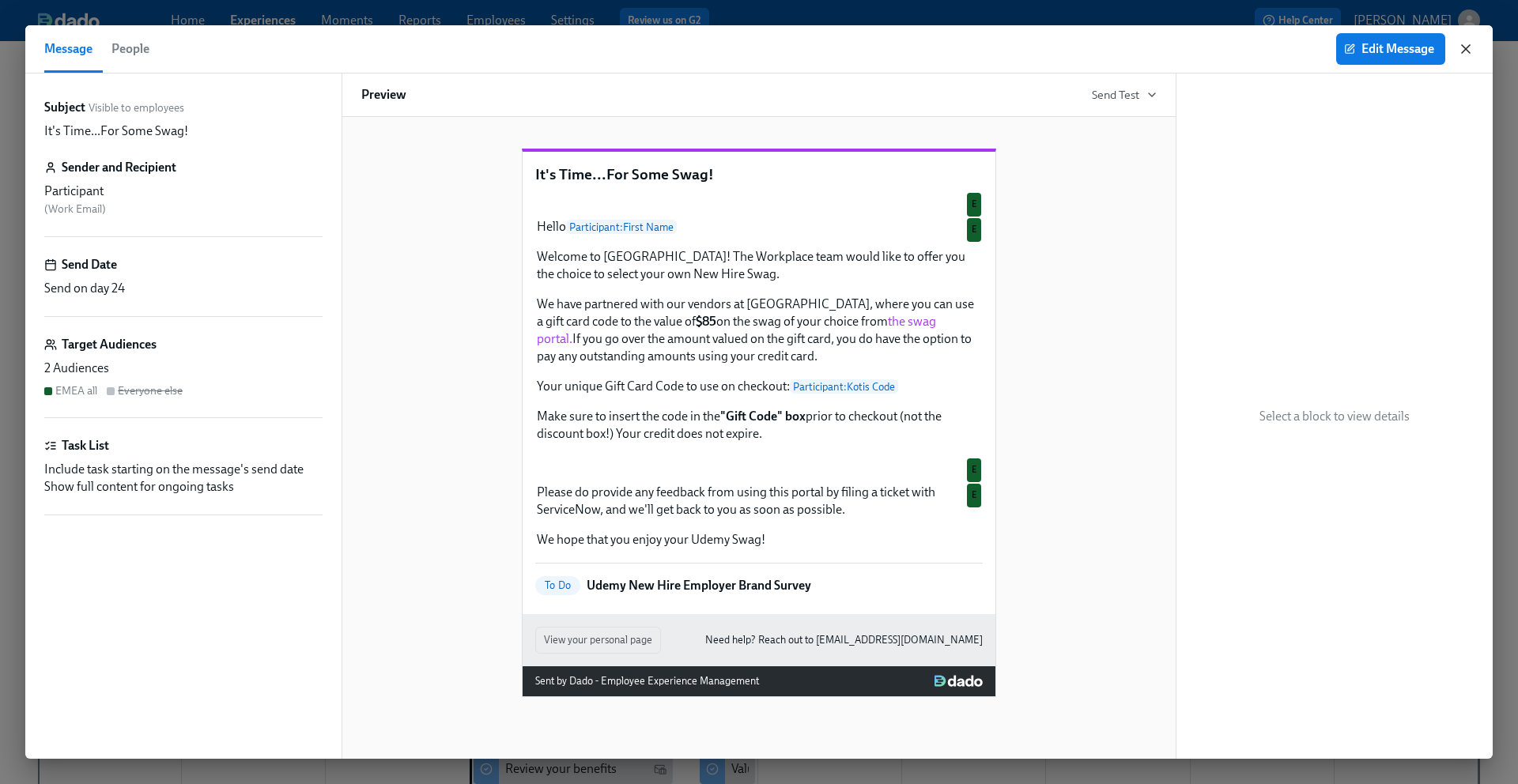 click 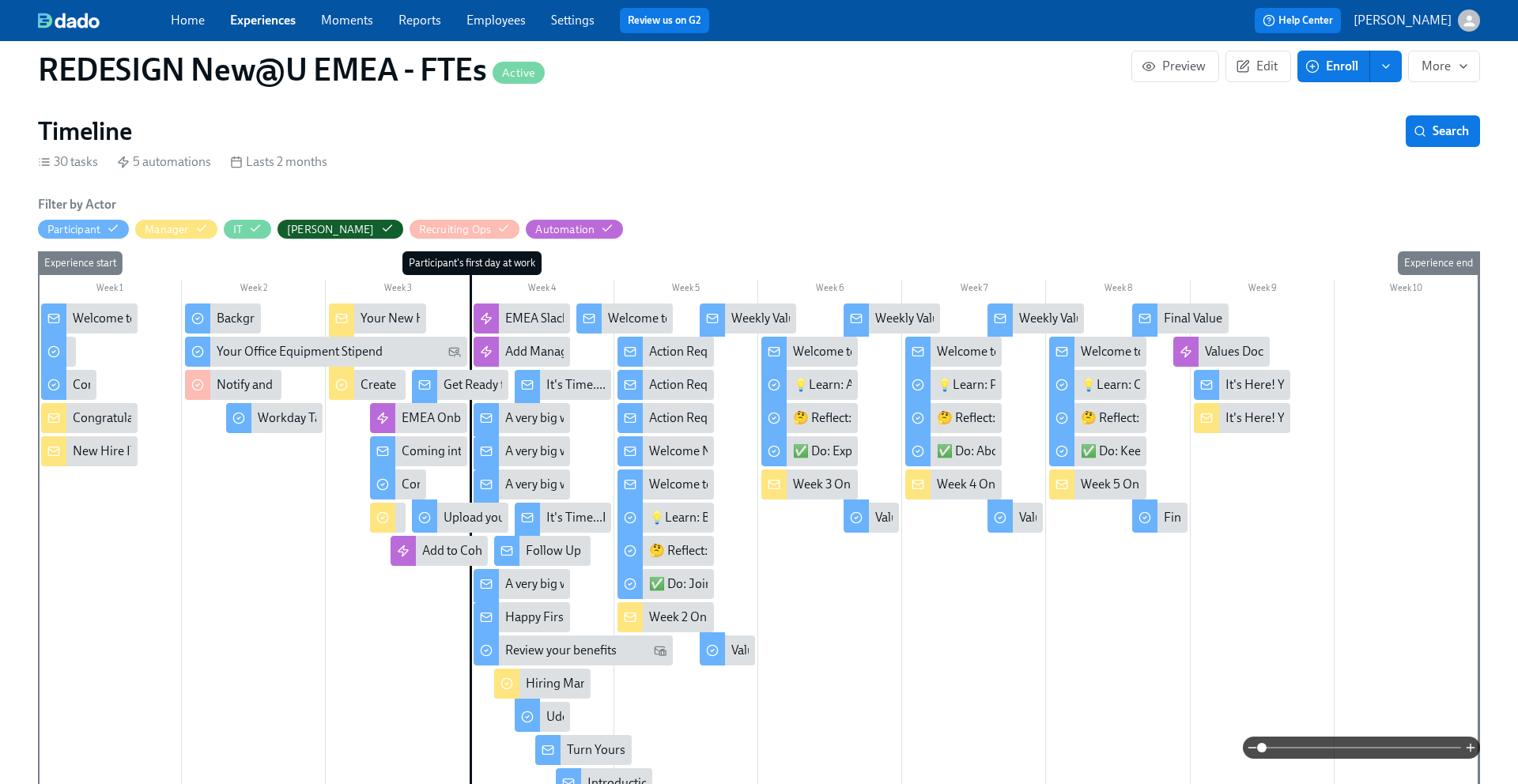 scroll, scrollTop: 348, scrollLeft: 0, axis: vertical 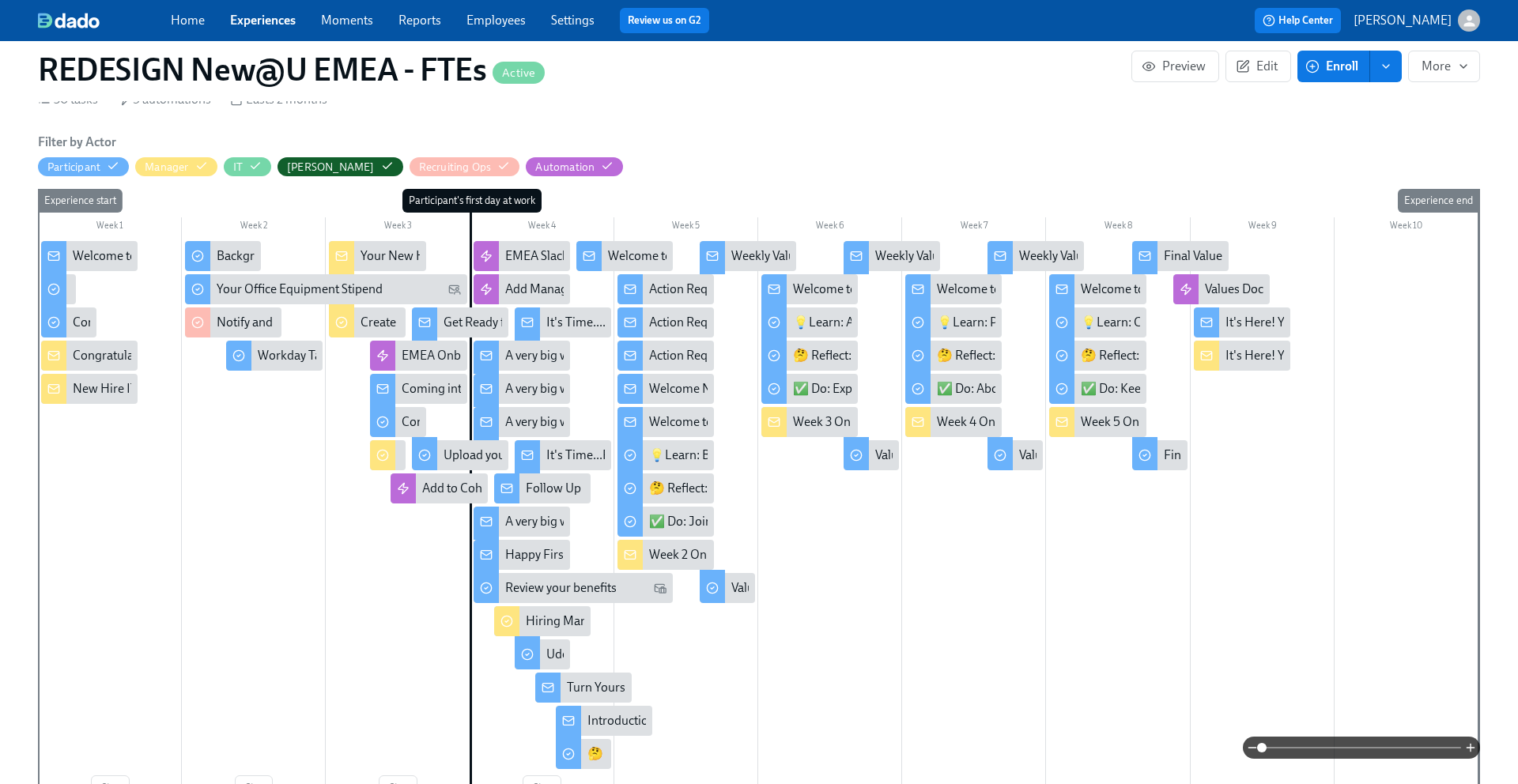 click at bounding box center [548, 688] 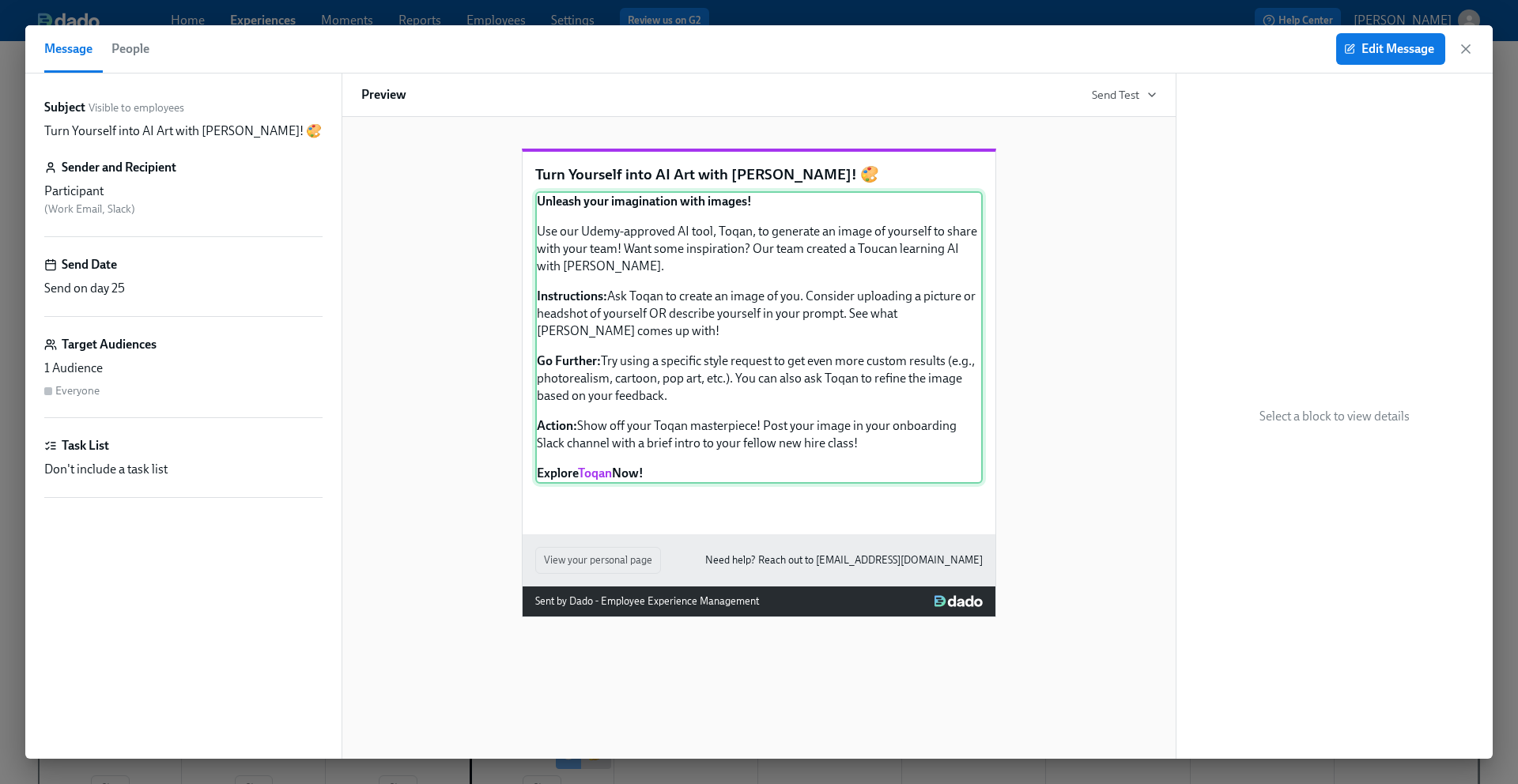 click on "Unleash your imagination with images!
Use our Udemy-approved AI tool, Toqan, to generate an image of yourself to share with your team! Want some inspiration? Our team created a Toucan learning AI with [PERSON_NAME].
Instructions:  Ask Toqan to create an image of you. Consider uploading a picture or headshot of yourself OR describe yourself in your prompt. See what [PERSON_NAME] comes up with!
Go Further:  Try using a specific style request to get even more custom results (e.g., photorealism, cartoon, pop art, etc.). You can also ask Toqan to refine the image based on your feedback.
Action:  Show off your Toqan masterpiece! Post your image in your onboarding Slack channel with a brief intro to your fellow new hire class!
Explore  Toqan  Now!" at bounding box center (759, 337) 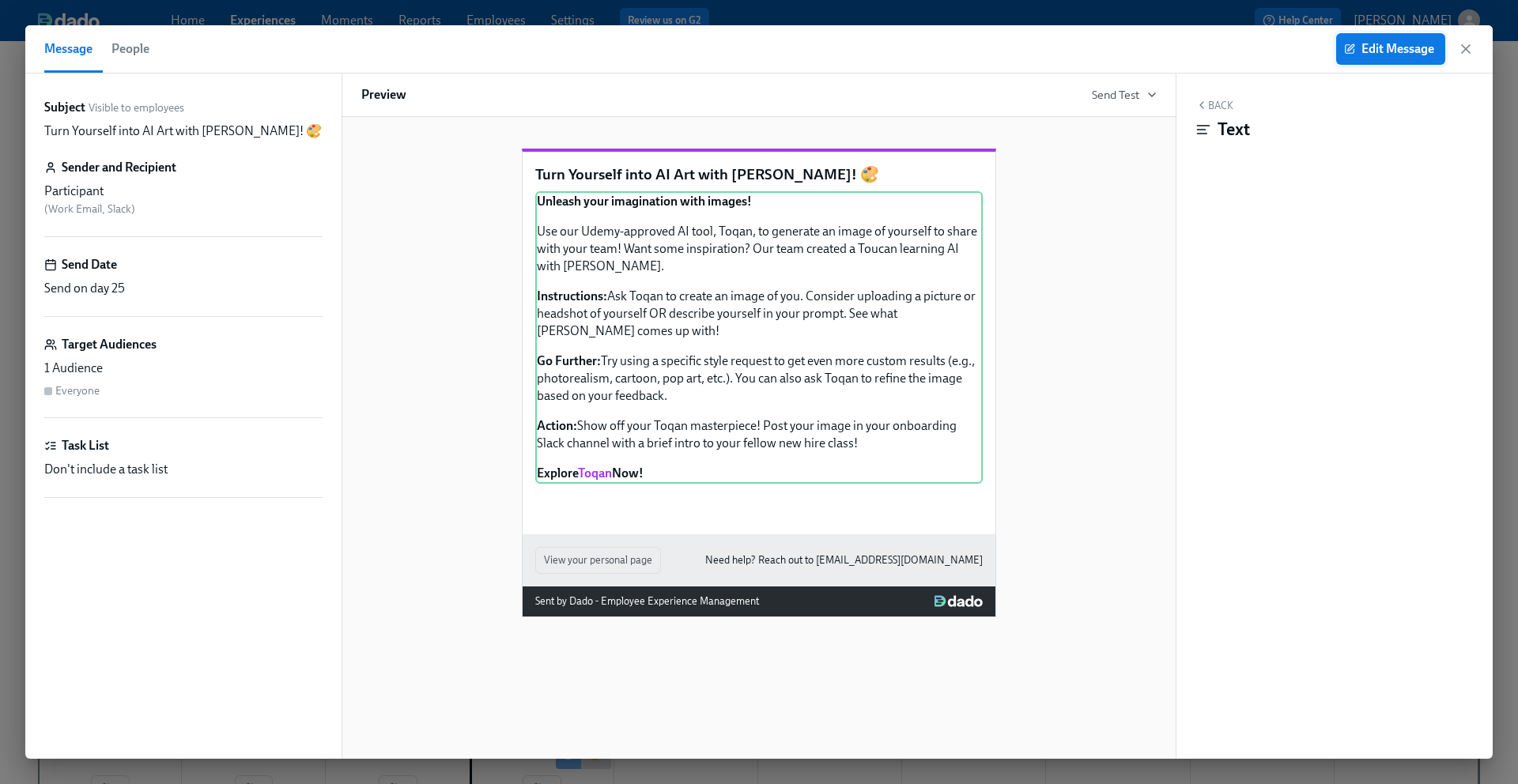 click on "Edit Message" at bounding box center [1391, 49] 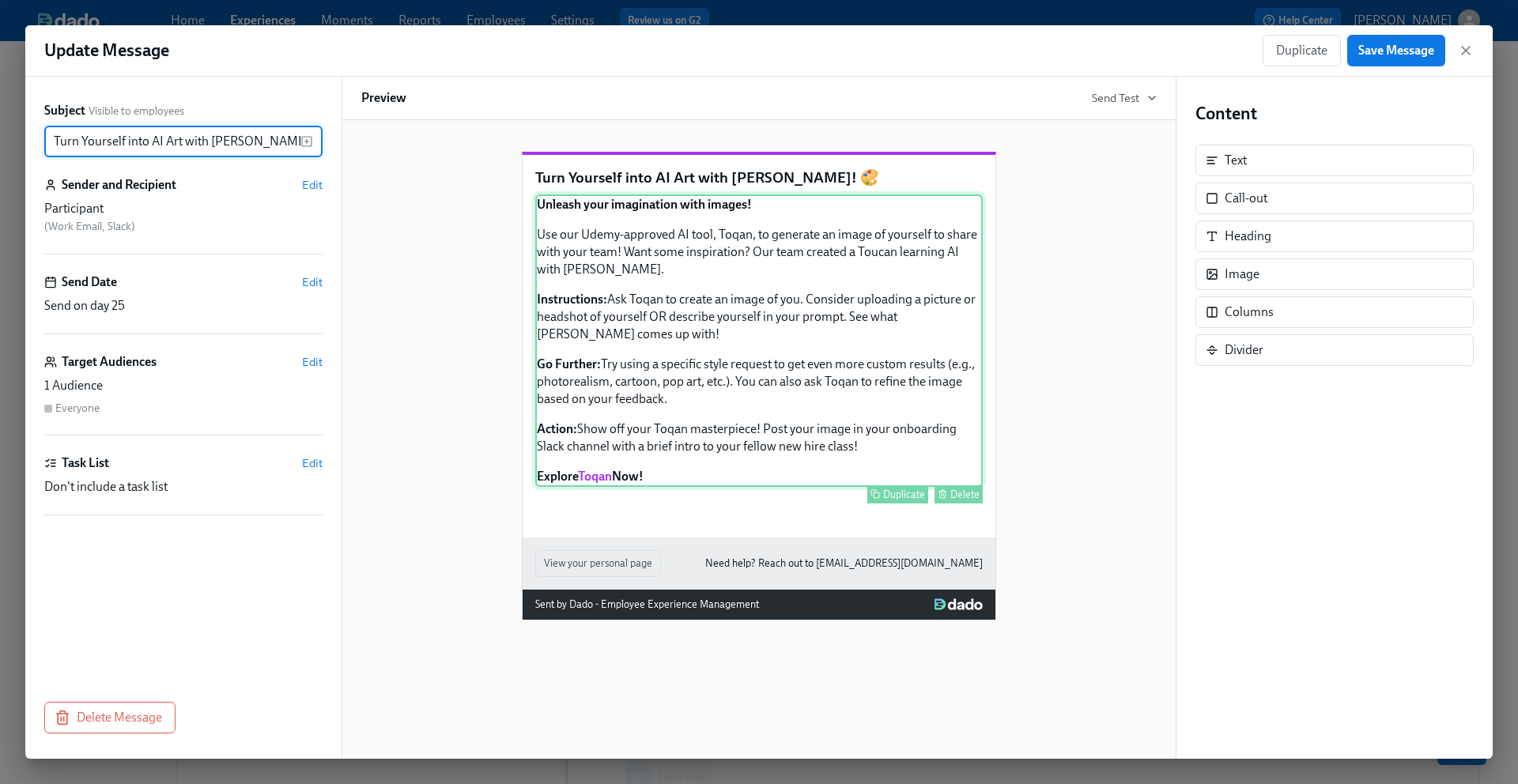 click on "Unleash your imagination with images!
Use our Udemy-approved AI tool, Toqan, to generate an image of yourself to share with your team! Want some inspiration? Our team created a Toucan learning AI with [PERSON_NAME].
Instructions:  Ask Toqan to create an image of you. Consider uploading a picture or headshot of yourself OR describe yourself in your prompt. See what [PERSON_NAME] comes up with!
Go Further:  Try using a specific style request to get even more custom results (e.g., photorealism, cartoon, pop art, etc.). You can also ask Toqan to refine the image based on your feedback.
Action:  Show off your Toqan masterpiece! Post your image in your onboarding Slack channel with a brief intro to your fellow new hire class!
Explore  Toqan  Now!   Duplicate   Delete" at bounding box center [759, 341] 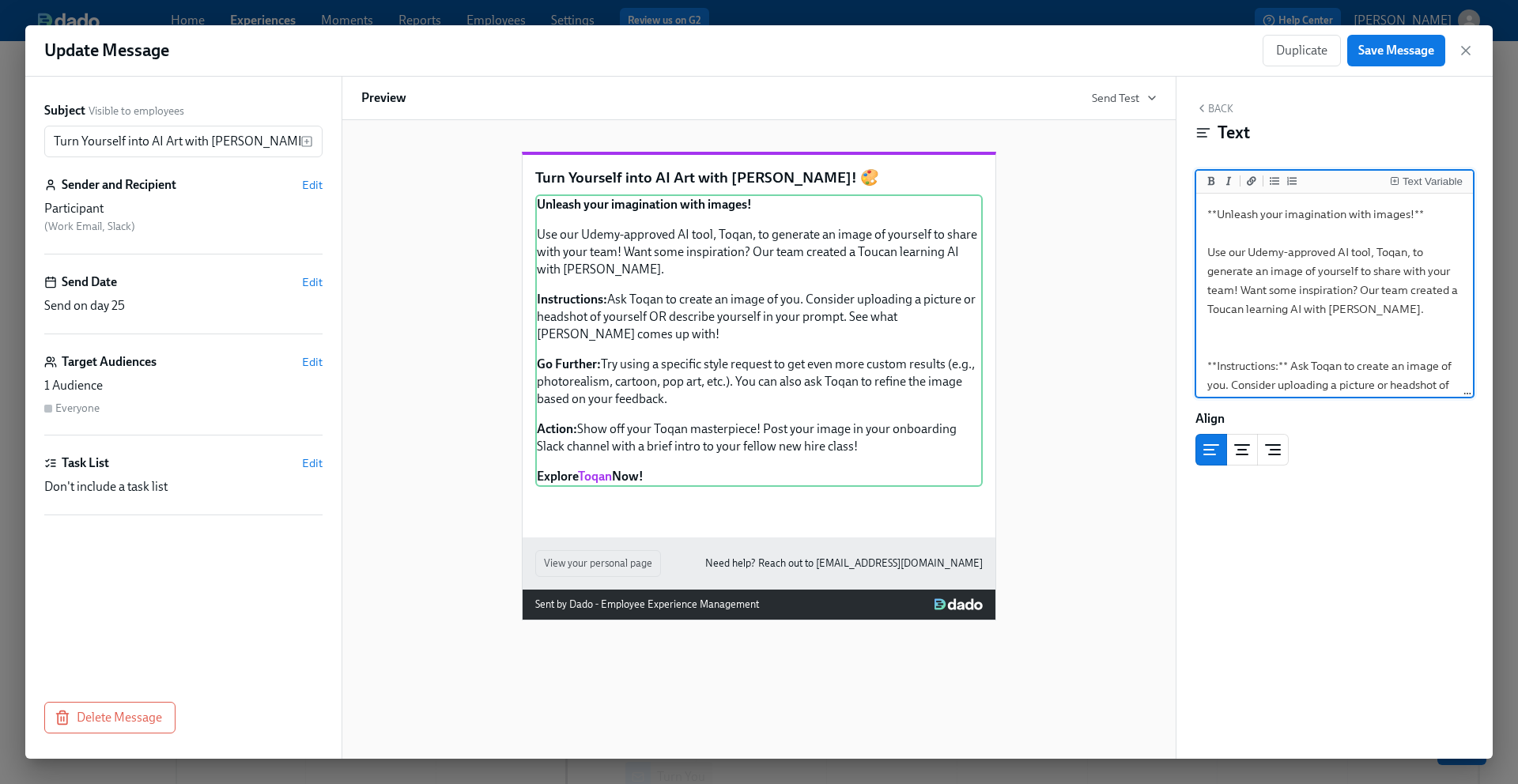 drag, startPoint x: 1407, startPoint y: 253, endPoint x: 1210, endPoint y: 250, distance: 197.02284 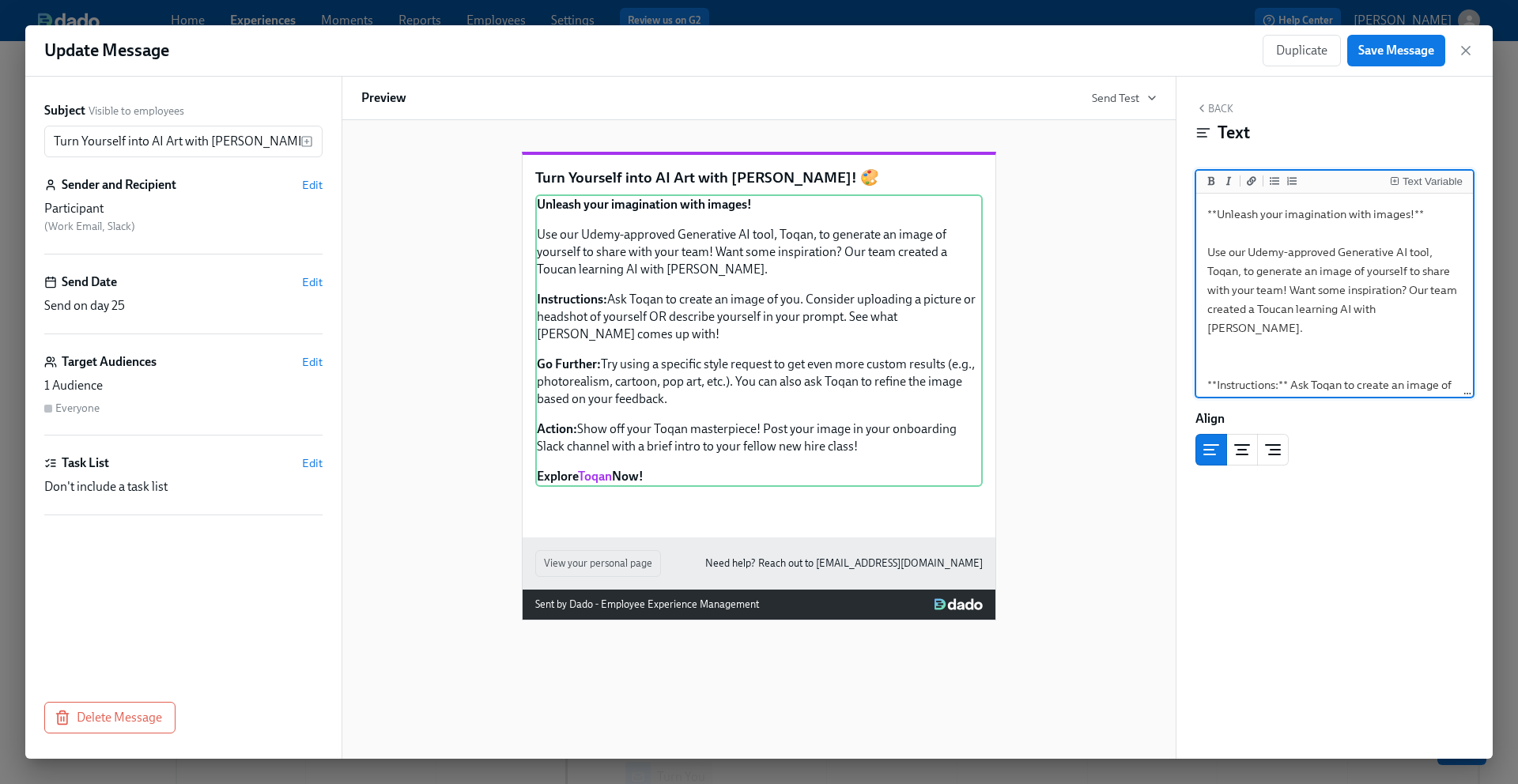 type on "**Unleash your imagination with images!**
Use our Udemy-approved Generative AI tool, Toqan, to generate an image of yourself to share with your team! Want some inspiration? Our team created a Toucan learning AI with [PERSON_NAME].
**Instructions:** Ask Toqan to create an image of you. Consider uploading a picture or headshot of yourself OR describe yourself in your prompt. See what [PERSON_NAME] comes up with!
**Go Further:** Try using a specific style request to get even more custom results (e.g., photorealism, cartoon, pop art, etc.). You can also ask Toqan to refine the image based on your feedback.
**Action:** Show off your Toqan masterpiece! Post your image in your onboarding Slack channel with a brief intro to your fellow new hire class!
**Explore [Toqan]([URL]) Now!**" 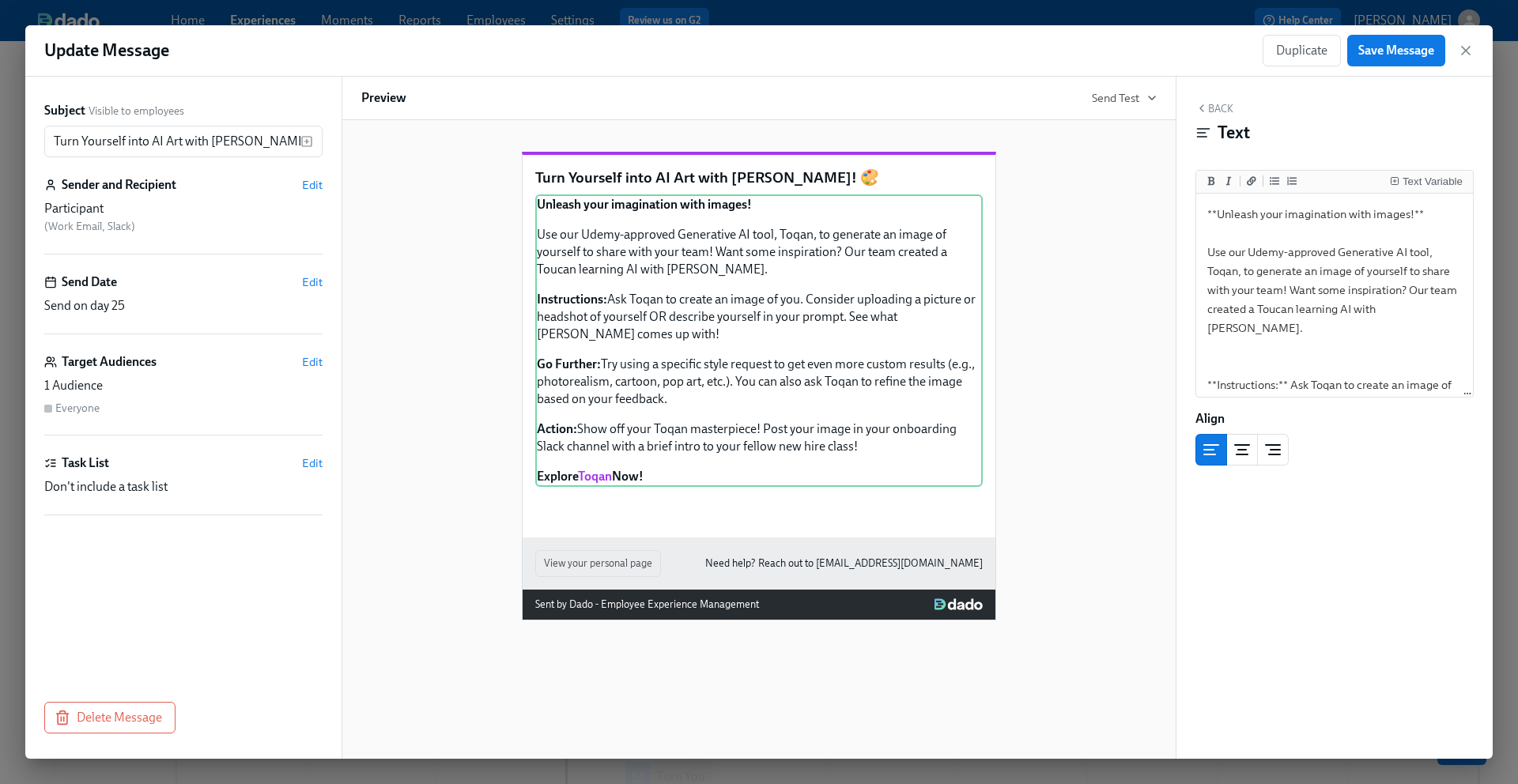 click on "Turn Yourself into AI Art with [PERSON_NAME]! 🎨 Unleash your imagination with images!
Use our Udemy-approved Generative AI tool, Toqan, to generate an image of yourself to share with your team! Want some inspiration? Our team created a Toucan learning AI with [PERSON_NAME].
Instructions:  Ask Toqan to create an image of you. Consider uploading a picture or headshot of yourself OR describe yourself in your prompt. See what [PERSON_NAME] comes up with!
Go Further:  Try using a specific style request to get even more custom results (e.g., photorealism, cartoon, pop art, etc.). You can also ask Toqan to refine the image based on your feedback.
Action:  Show off your Toqan masterpiece! Post your image in your onboarding Slack channel with a brief intro to your fellow new hire class!
Explore  Toqan  Now!   Duplicate   Delete   Duplicate   Delete View your personal page Need help? Reach out to [EMAIL_ADDRESS][DOMAIN_NAME] Sent by Dado - Employee Experience Management" at bounding box center (759, 373) 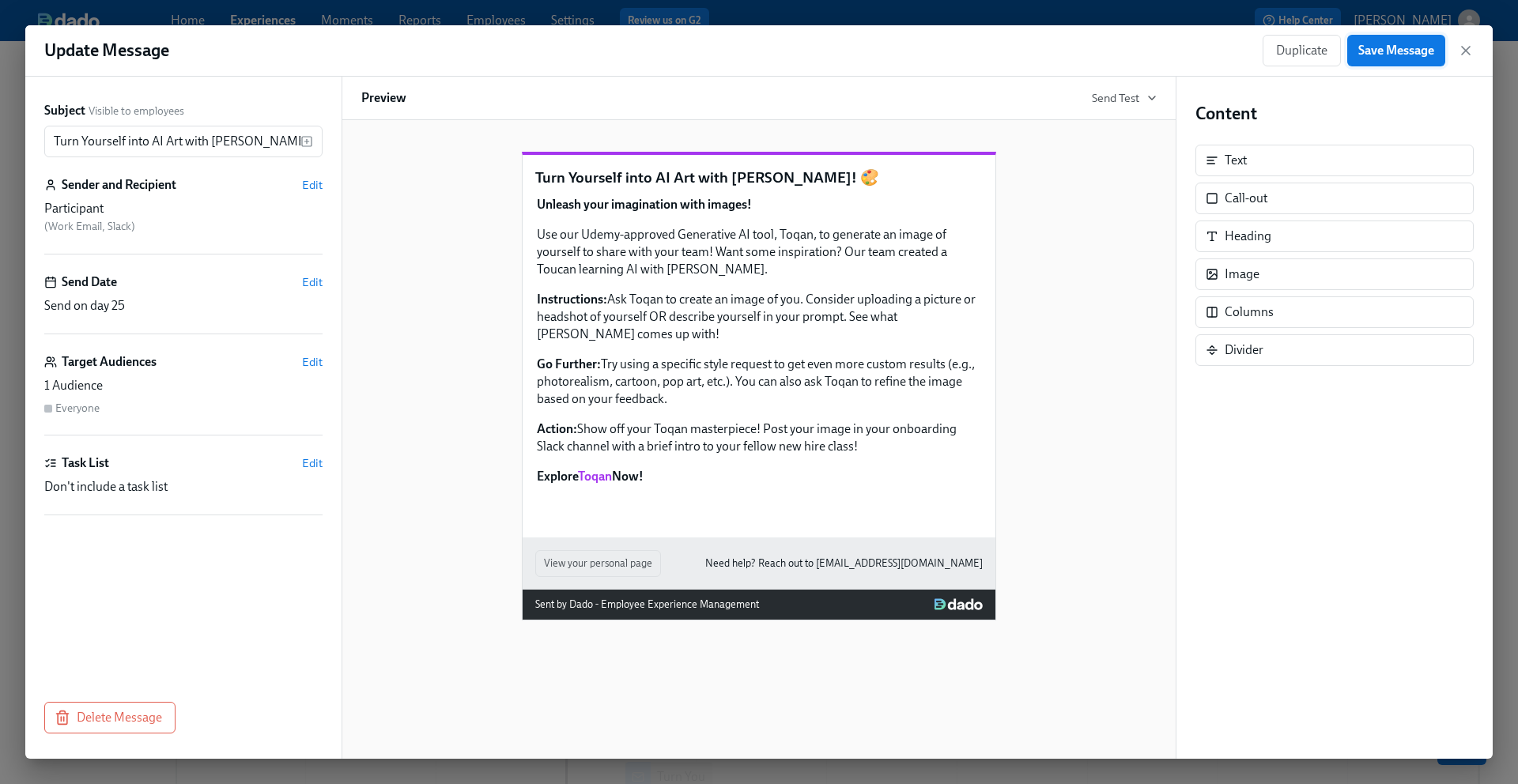 click on "Save Message" at bounding box center [1396, 51] 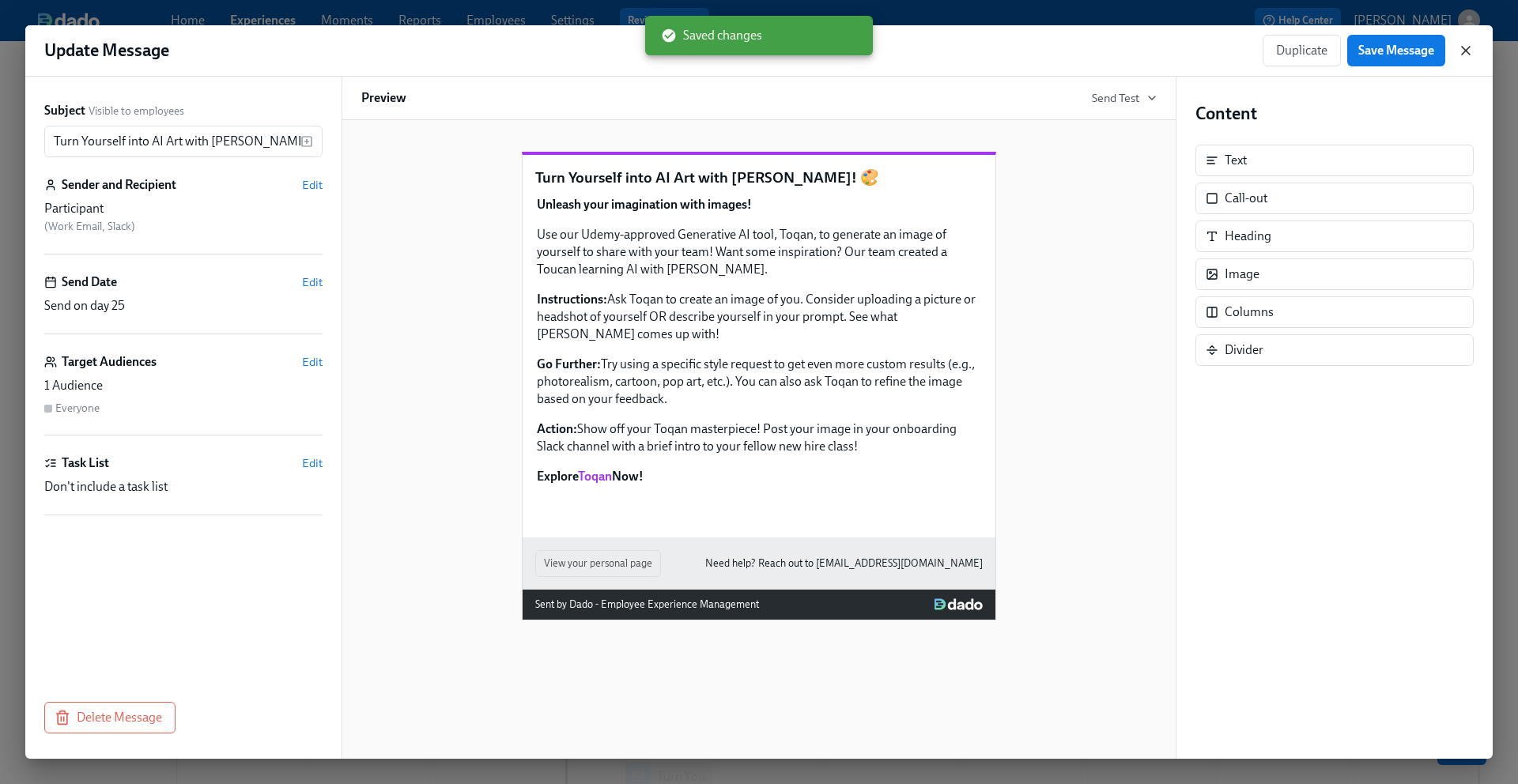 click 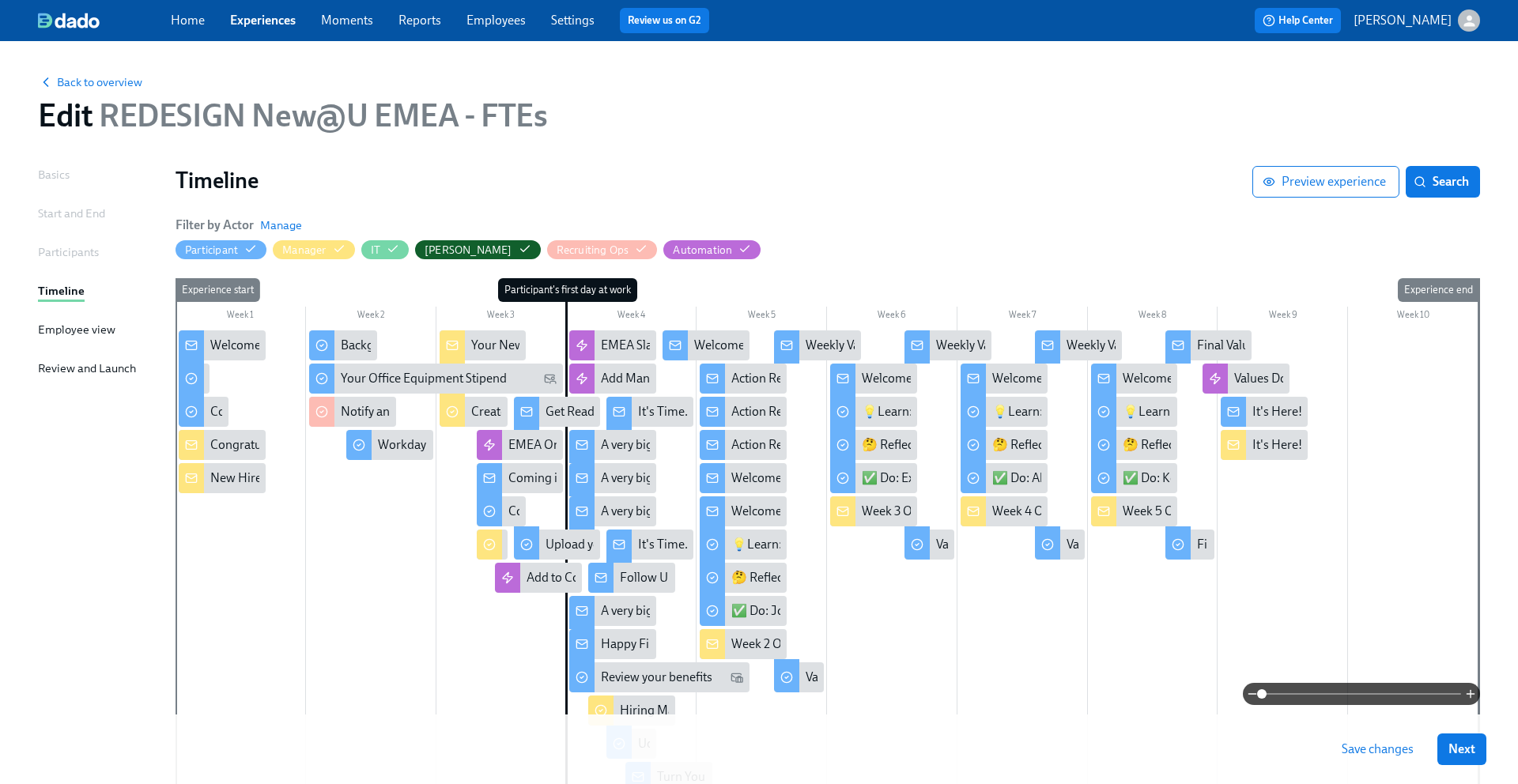 click on "Save changes" at bounding box center (1377, 749) 